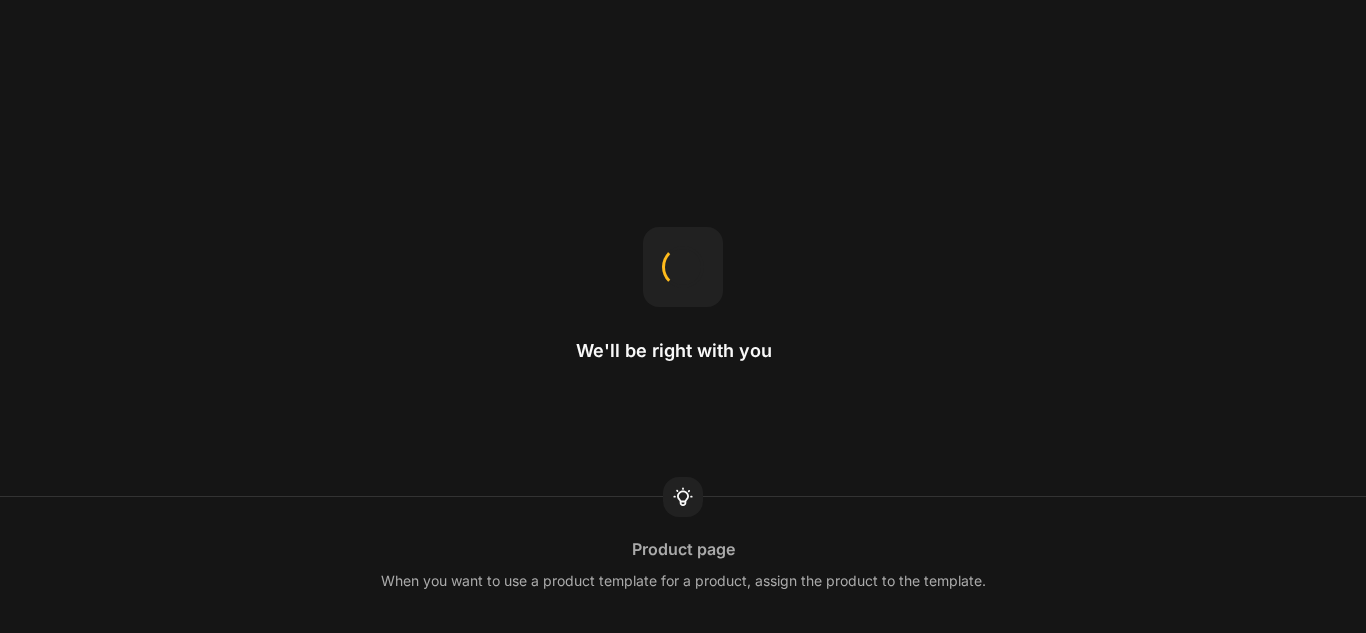 scroll, scrollTop: 0, scrollLeft: 0, axis: both 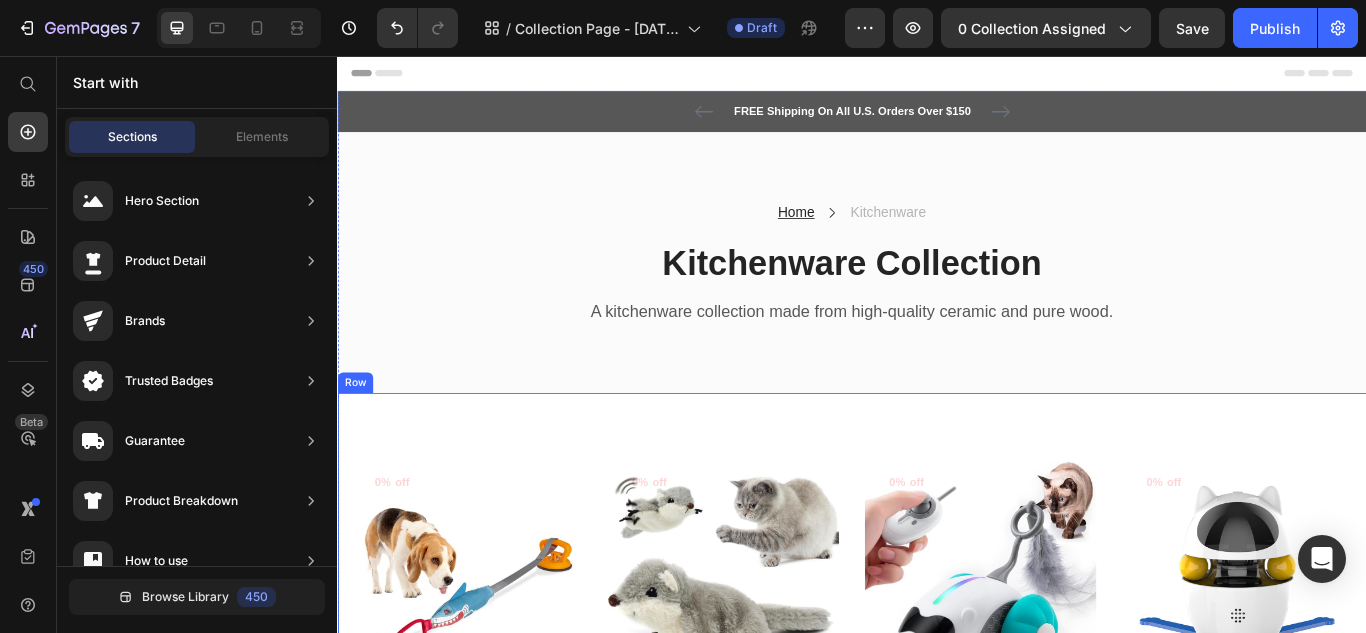click on "0% off (P) Tag Product Images & Gallery Row Shark Suction Dog Toy (P) Title $30.00 (P) Price $0.00 (P) Price Row Row Add to cart (P) Cart Button 0% off (P) Tag Product Images & Gallery Row Flapping Catnip Squirrel Toy (P) Title $25.00 (P) Price $0.00 (P) Price Row Row Add to cart (P) Cart Button 0% off (P) Tag Product Images & Gallery Row Smart Rechargeable Cat Toy (P) Title $30.00 (P) Price $0.00 (P) Price Row Row Add to cart (P) Cart Button 0% off (P) Tag Product Images & Gallery Row Automatic Interactive Cat Toy (P) Title $50.00 (P) Price $0.00 (P) Price Row Row Add to cart (P) Cart Button 0% off (P) Tag Product Images & Gallery Row Automatic Dog Ball Launcher (P) Title $80.00 (P) Price $0.00 (P) Price Row Row Add to cart (P) Cart Button 0% off (P) Tag Product Images & Gallery Row Hedgehog Treat Dog Toy (P) Title $30.00 (P) Price $0.00 (P) Price Row Row Add to cart (P) Cart Button 0% off (P) Tag Product Images & Gallery Row Interactive Dog Chew Toy (P) Title $30.00 (P) Price $0.00 (P) Price Row Row 0% off" at bounding box center (937, 1224) 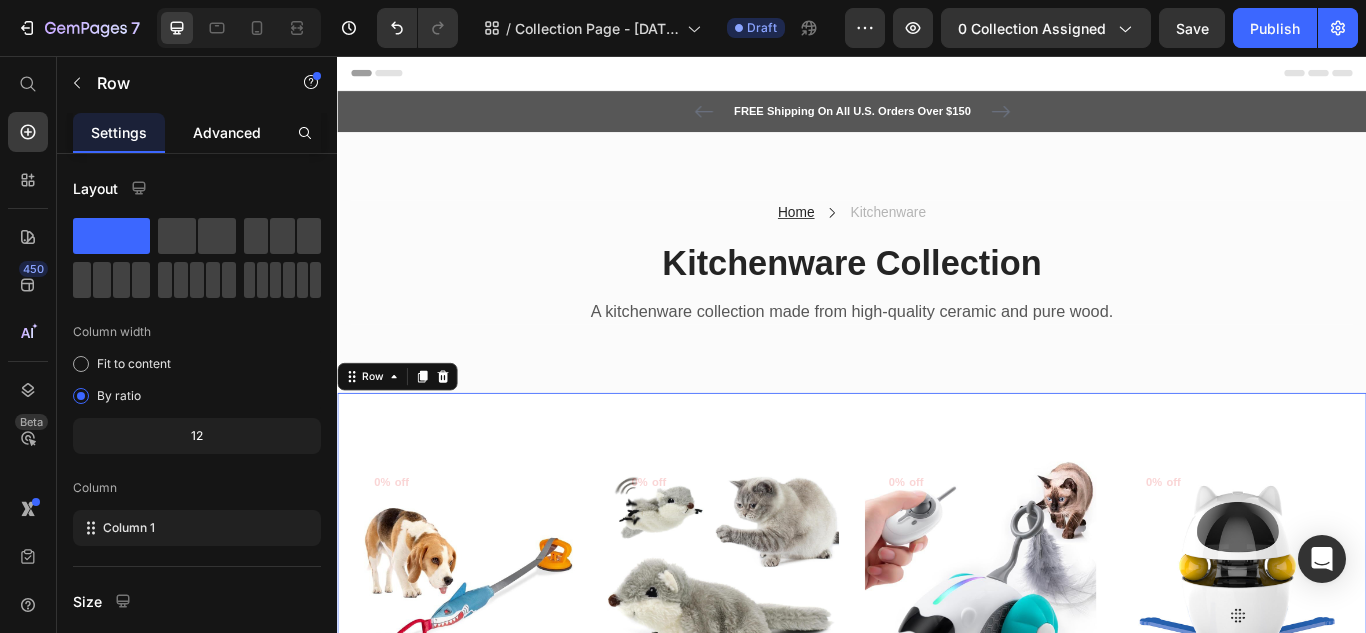 click on "Advanced" at bounding box center [227, 132] 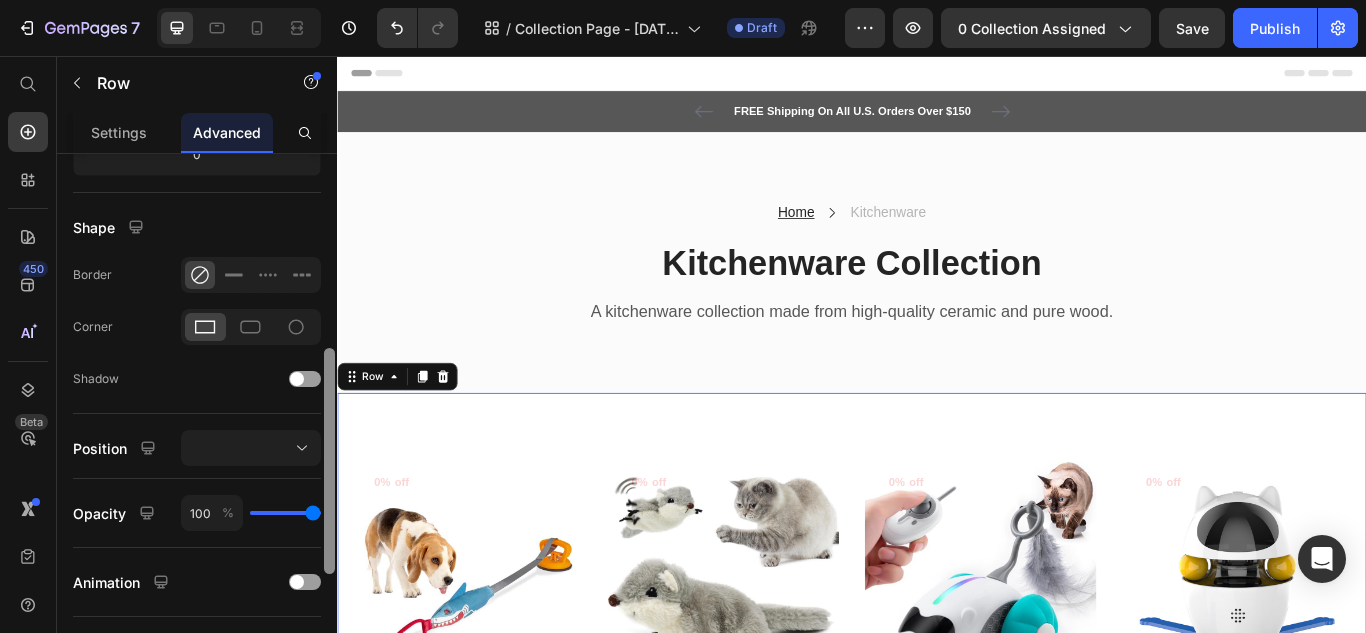 scroll, scrollTop: 539, scrollLeft: 0, axis: vertical 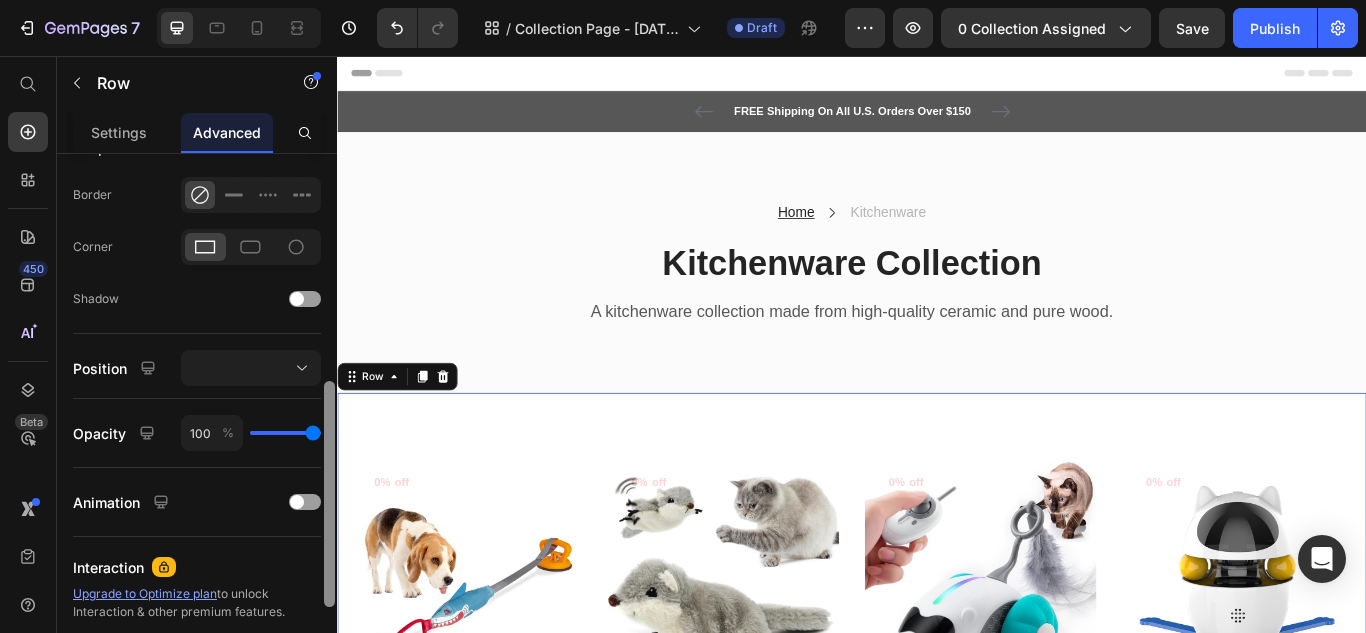 drag, startPoint x: 666, startPoint y: 286, endPoint x: 339, endPoint y: 588, distance: 445.12134 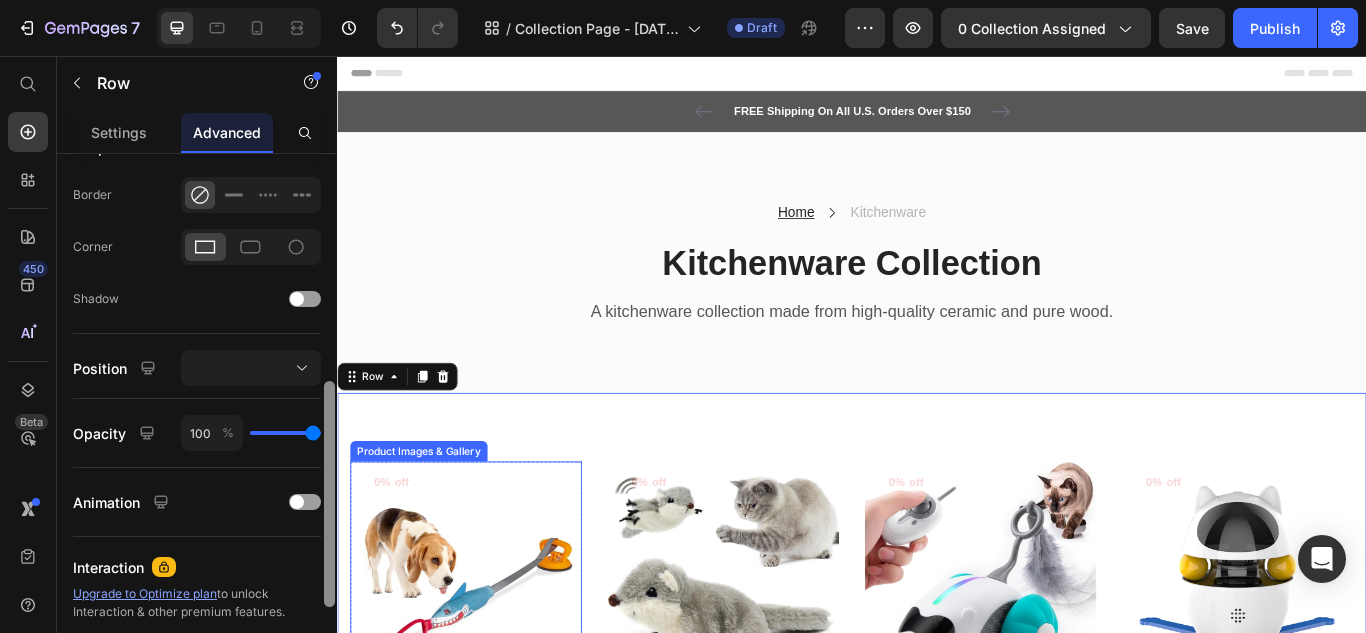 click at bounding box center [487, 664] 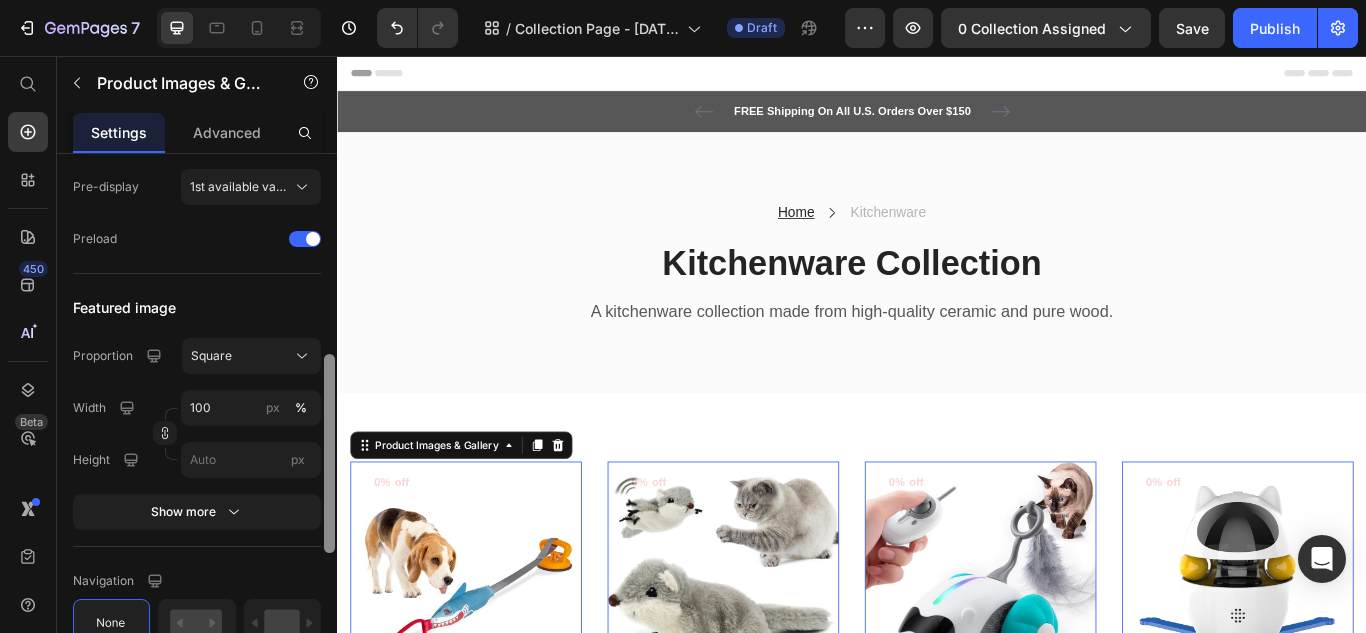 scroll, scrollTop: 0, scrollLeft: 0, axis: both 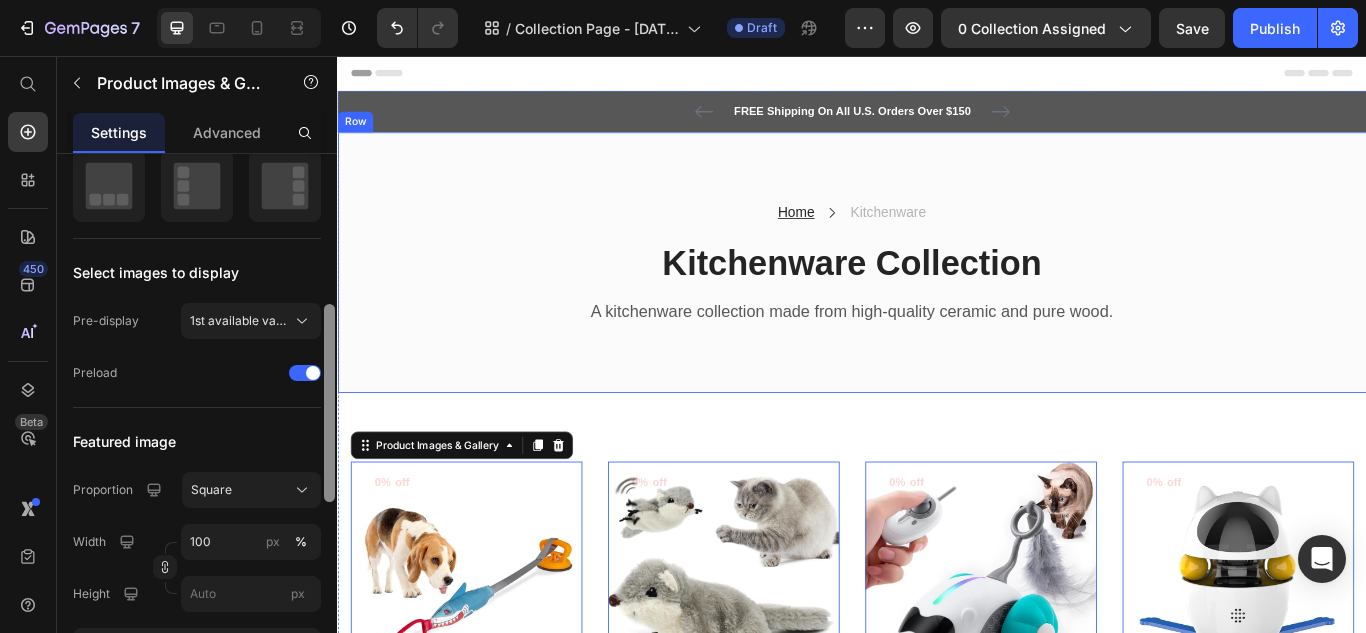 drag, startPoint x: 670, startPoint y: 332, endPoint x: 391, endPoint y: 101, distance: 362.21817 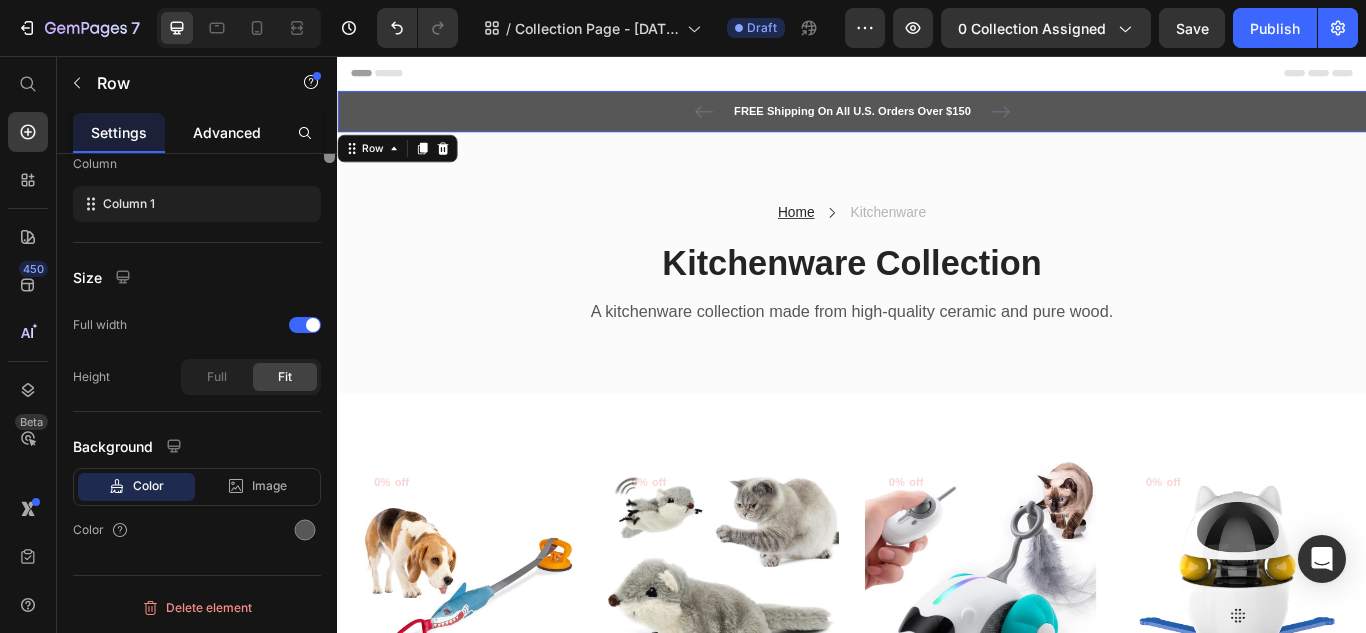 scroll, scrollTop: 0, scrollLeft: 0, axis: both 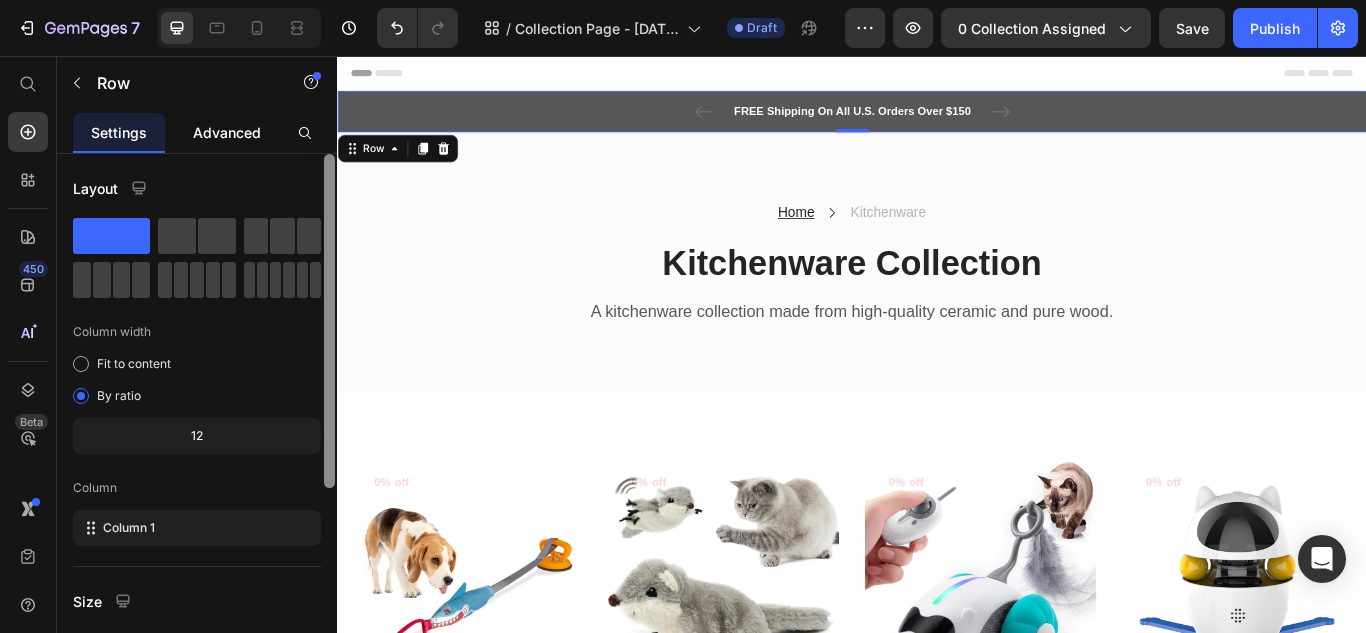 click on "Advanced" 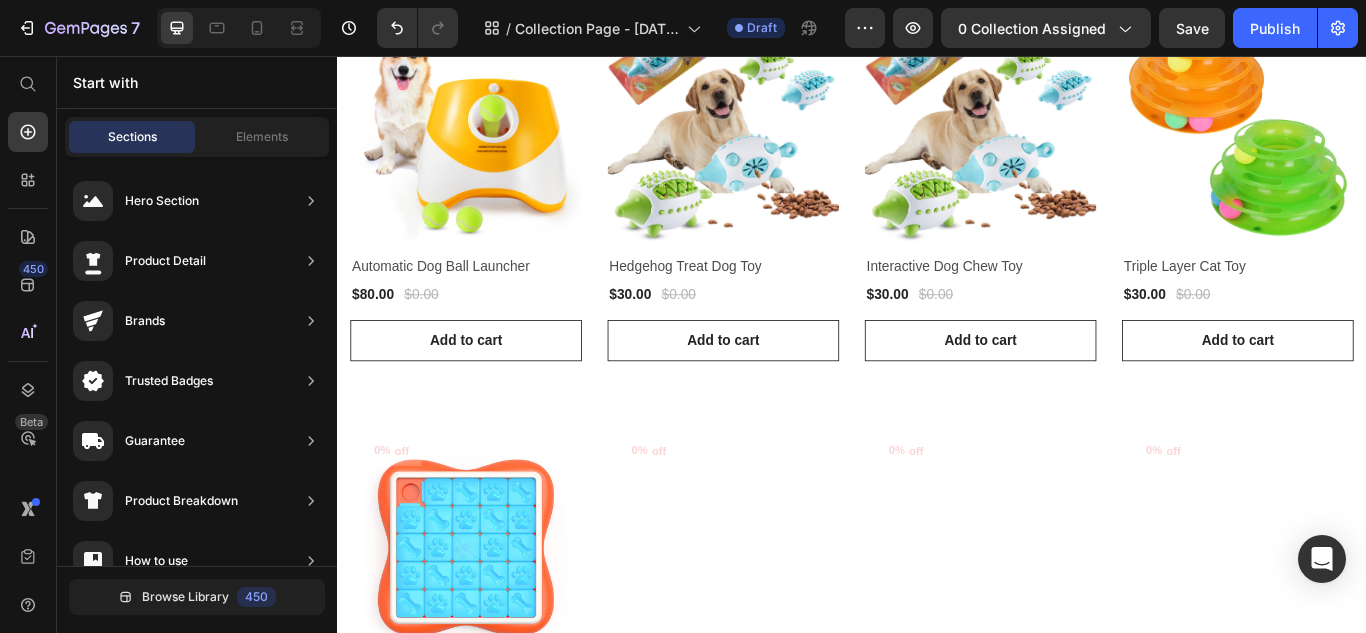 scroll, scrollTop: 1023, scrollLeft: 0, axis: vertical 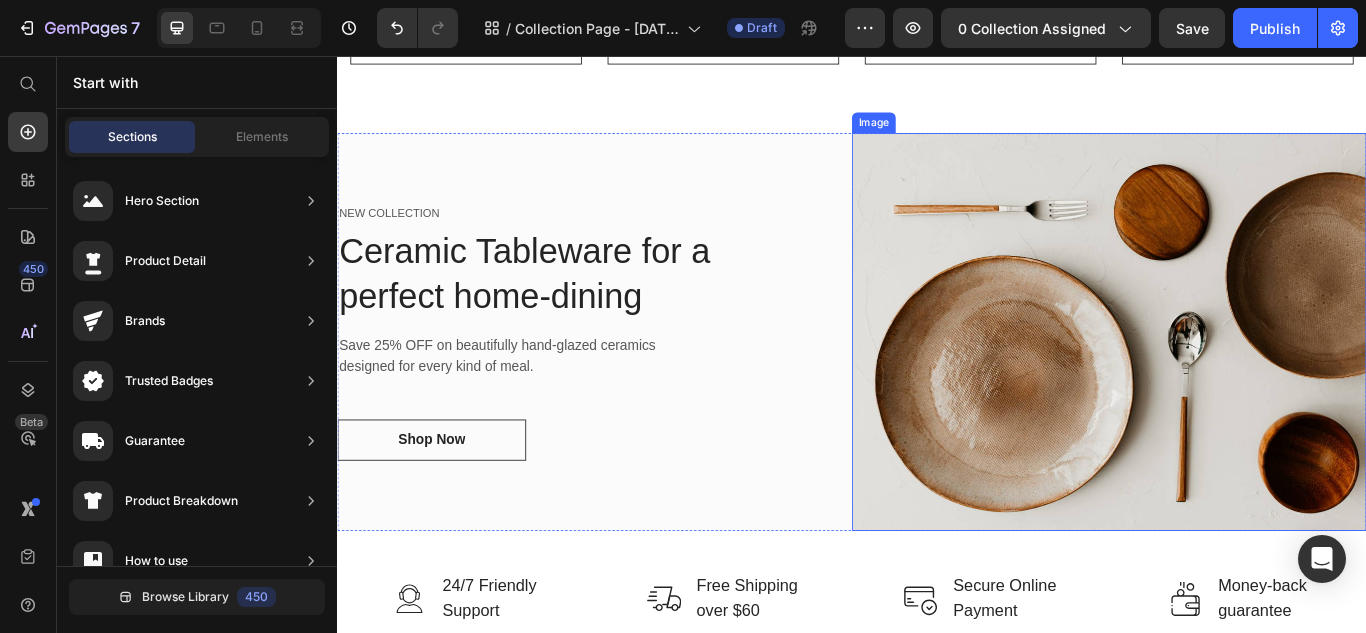click at bounding box center [1237, 378] 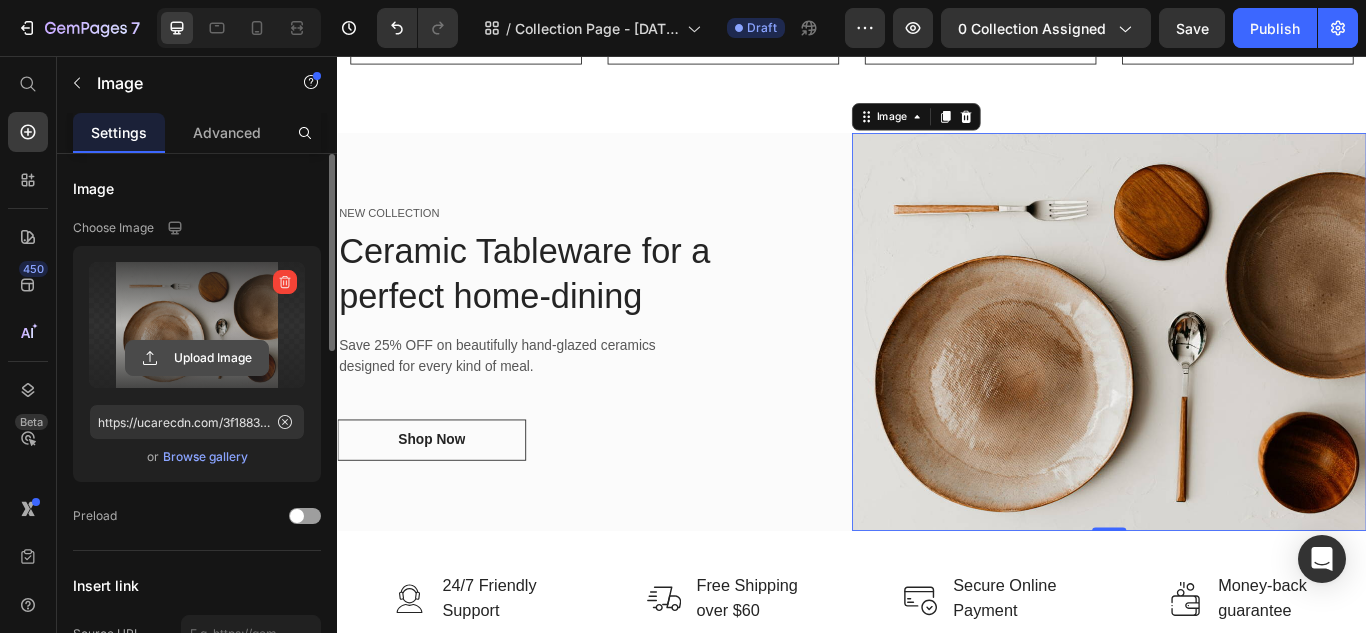 click 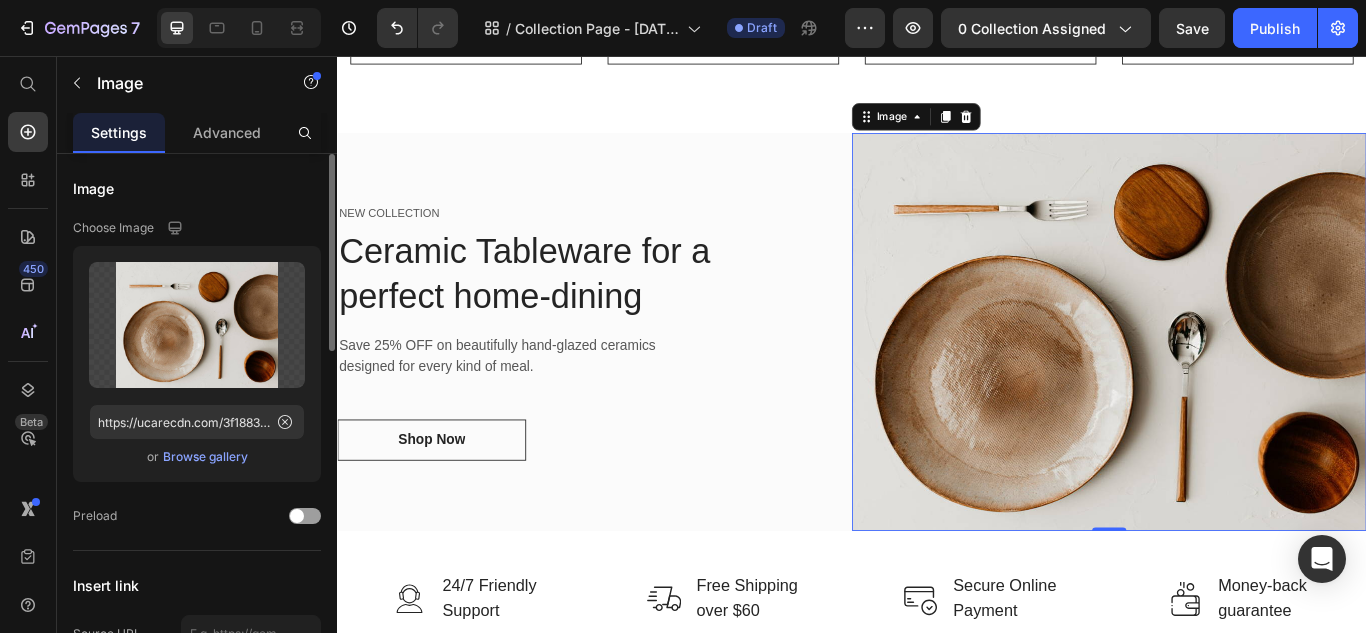 click on "Browse gallery" at bounding box center [205, 457] 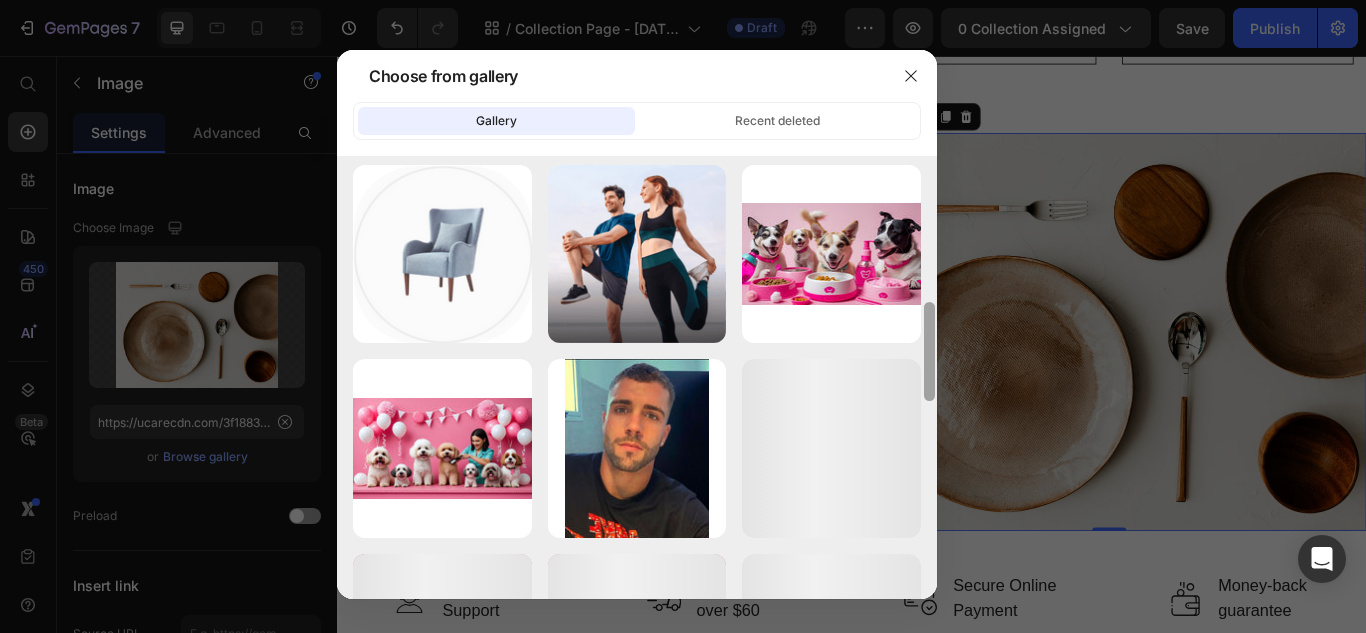 scroll, scrollTop: 749, scrollLeft: 0, axis: vertical 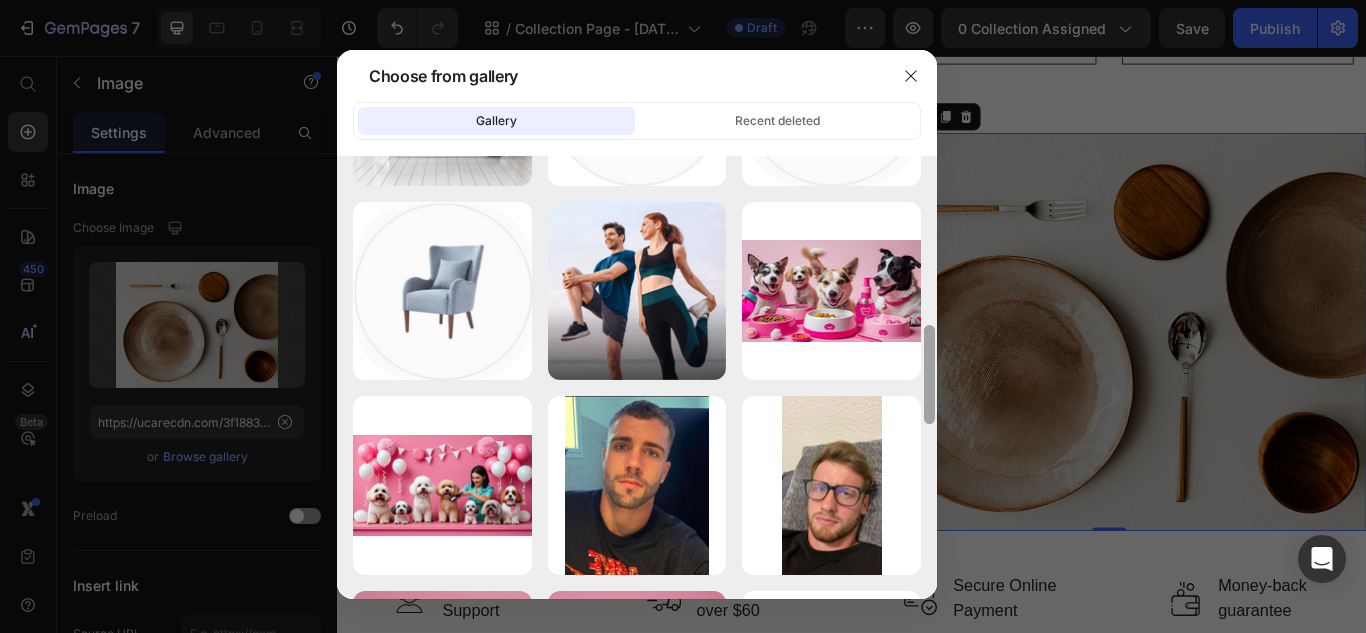 drag, startPoint x: 931, startPoint y: 239, endPoint x: 1006, endPoint y: 520, distance: 290.83673 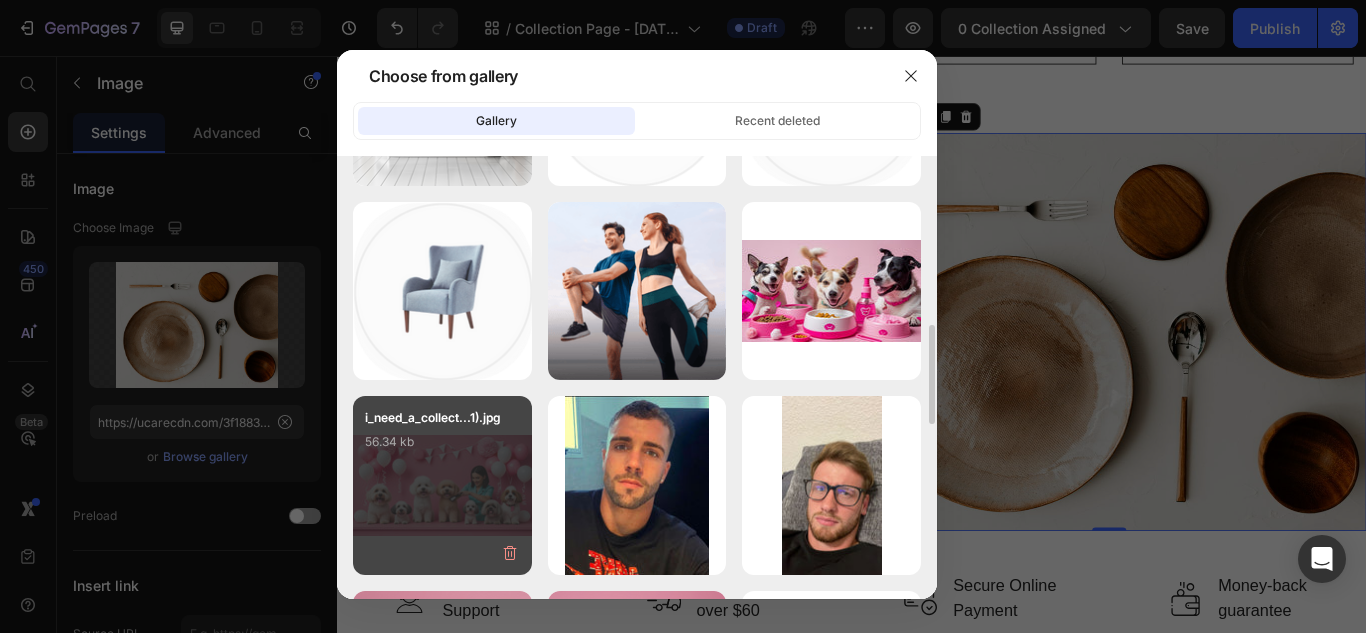 click on "i_need_a_collect...1).jpg 56.34 kb" at bounding box center [442, 448] 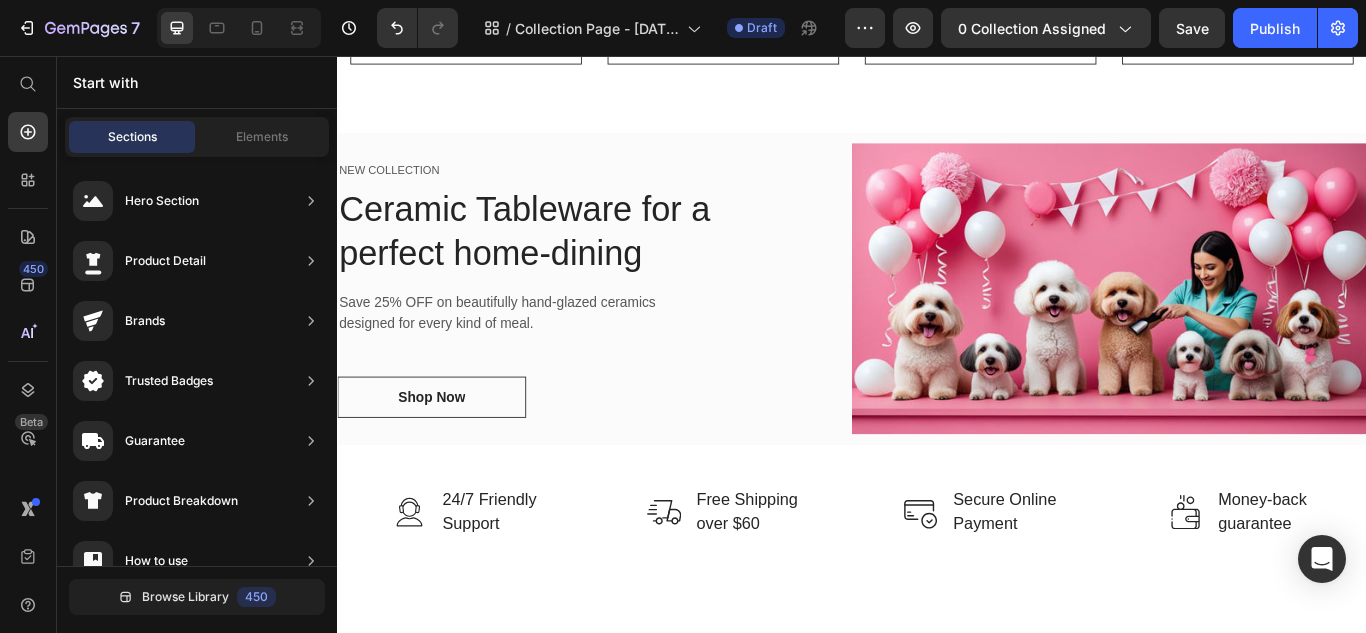click on "Add section Choose templates inspired by CRO experts Generate layout from URL or image Add blank section then drag & drop elements" at bounding box center (937, 822) 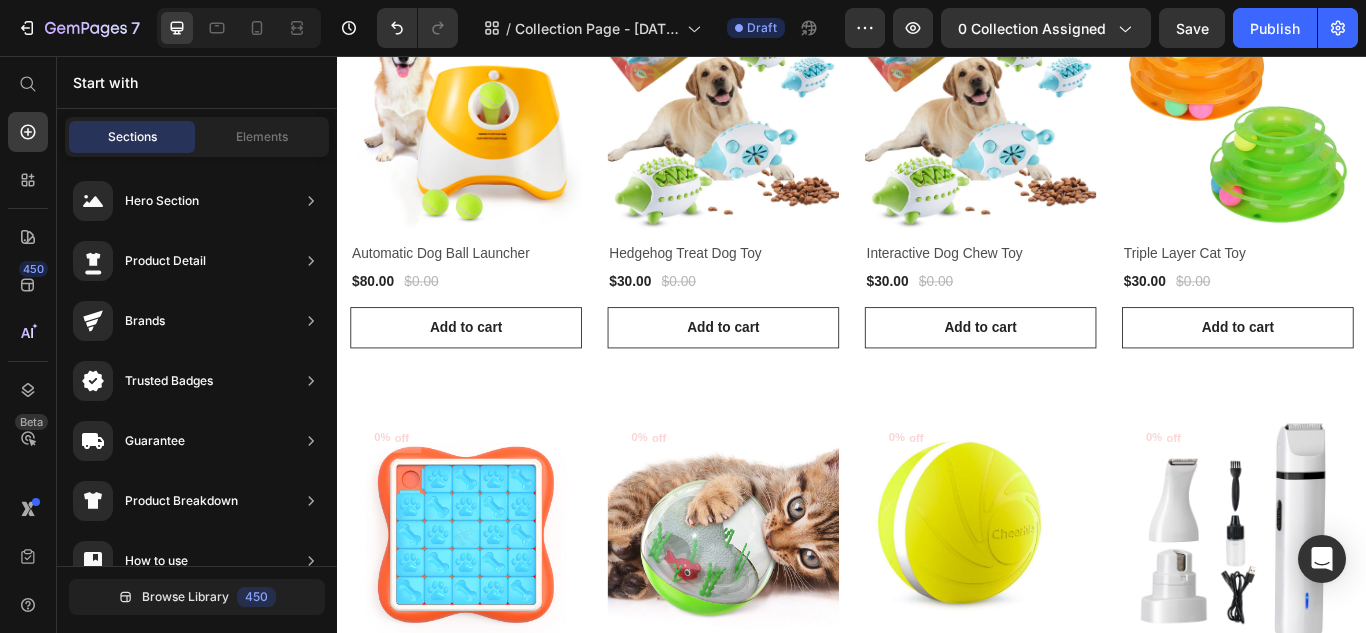 scroll, scrollTop: 1023, scrollLeft: 0, axis: vertical 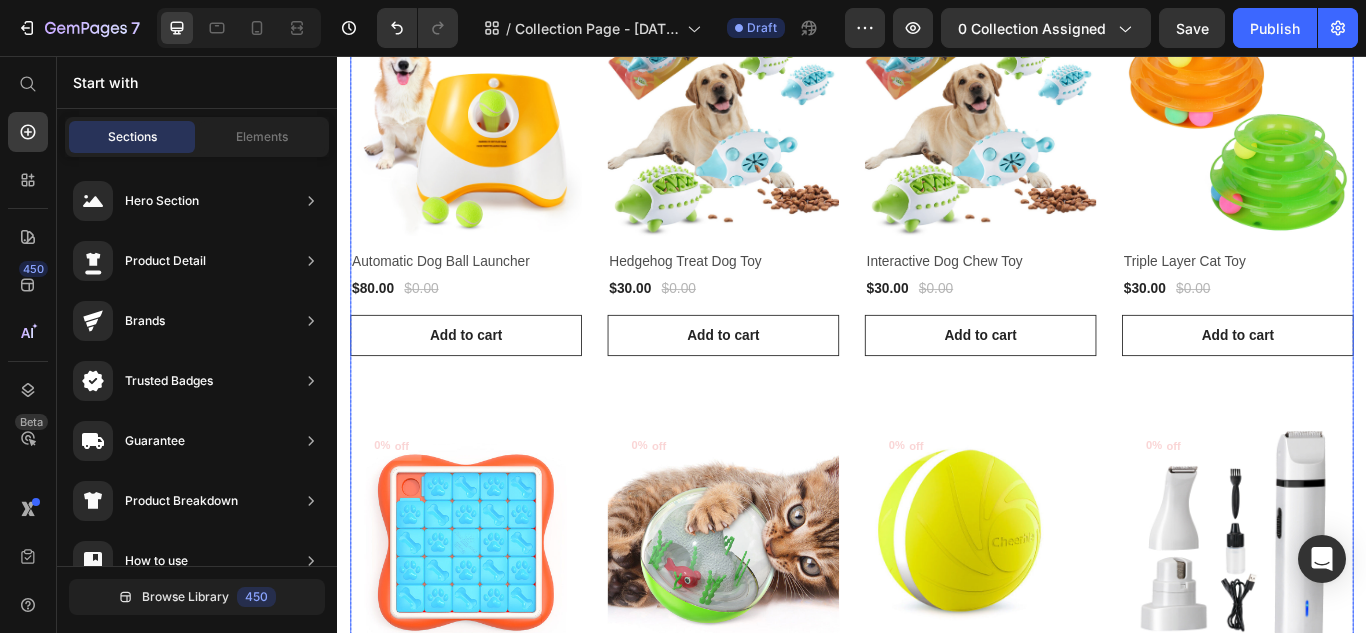 click on "0% off (P) Tag Product Images & Gallery Row Shark Suction Dog Toy (P) Title $30.00 (P) Price $0.00 (P) Price Row Row Add to cart (P) Cart Button 0% off (P) Tag Product Images & Gallery Row Flapping Catnip Squirrel Toy (P) Title $25.00 (P) Price $0.00 (P) Price Row Row Add to cart (P) Cart Button 0% off (P) Tag Product Images & Gallery Row Smart Rechargeable Cat Toy (P) Title $30.00 (P) Price $0.00 (P) Price Row Row Add to cart (P) Cart Button 0% off (P) Tag Product Images & Gallery Row Automatic Interactive Cat Toy (P) Title $50.00 (P) Price $0.00 (P) Price Row Row Add to cart (P) Cart Button 0% off (P) Tag Product Images & Gallery Row Automatic Dog Ball Launcher (P) Title $80.00 (P) Price $0.00 (P) Price Row Row Add to cart (P) Cart Button 0% off (P) Tag Product Images & Gallery Row Hedgehog Treat Dog Toy (P) Title $30.00 (P) Price $0.00 (P) Price Row Row Add to cart (P) Cart Button 0% off (P) Tag Product Images & Gallery Row Interactive Dog Chew Toy (P) Title $30.00 (P) Price $0.00 (P) Price Row Row 0% off" at bounding box center (937, 201) 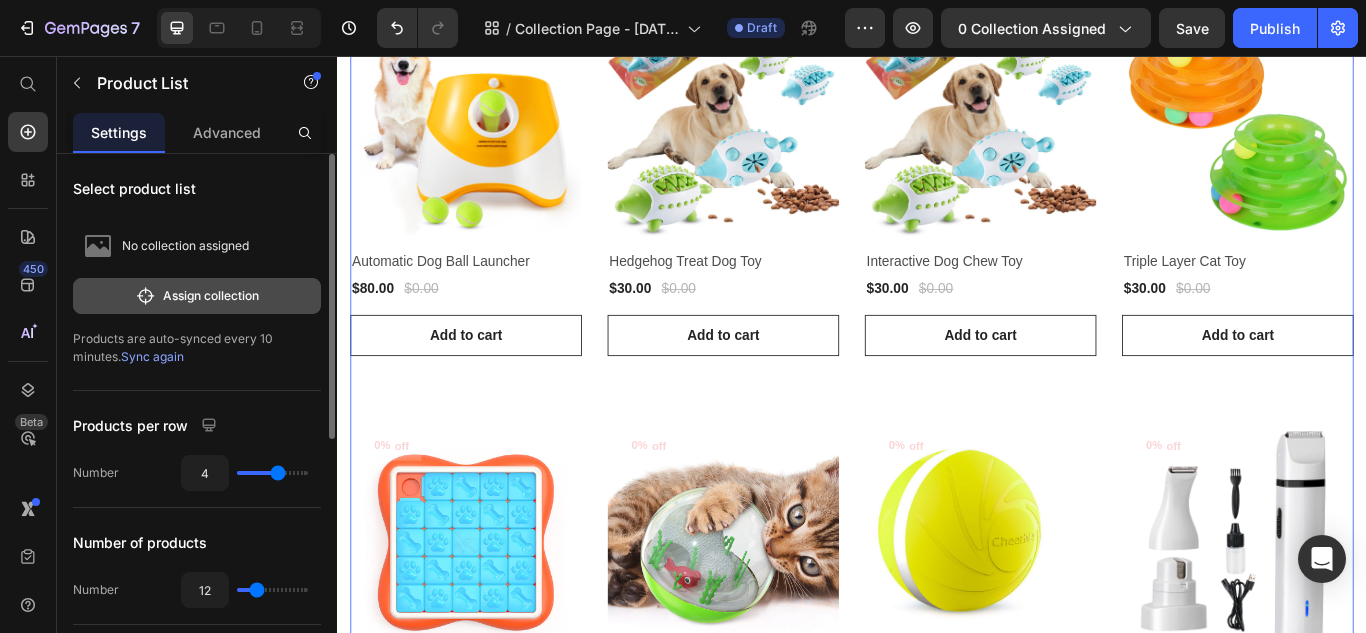 click on "Assign collection" at bounding box center (197, 296) 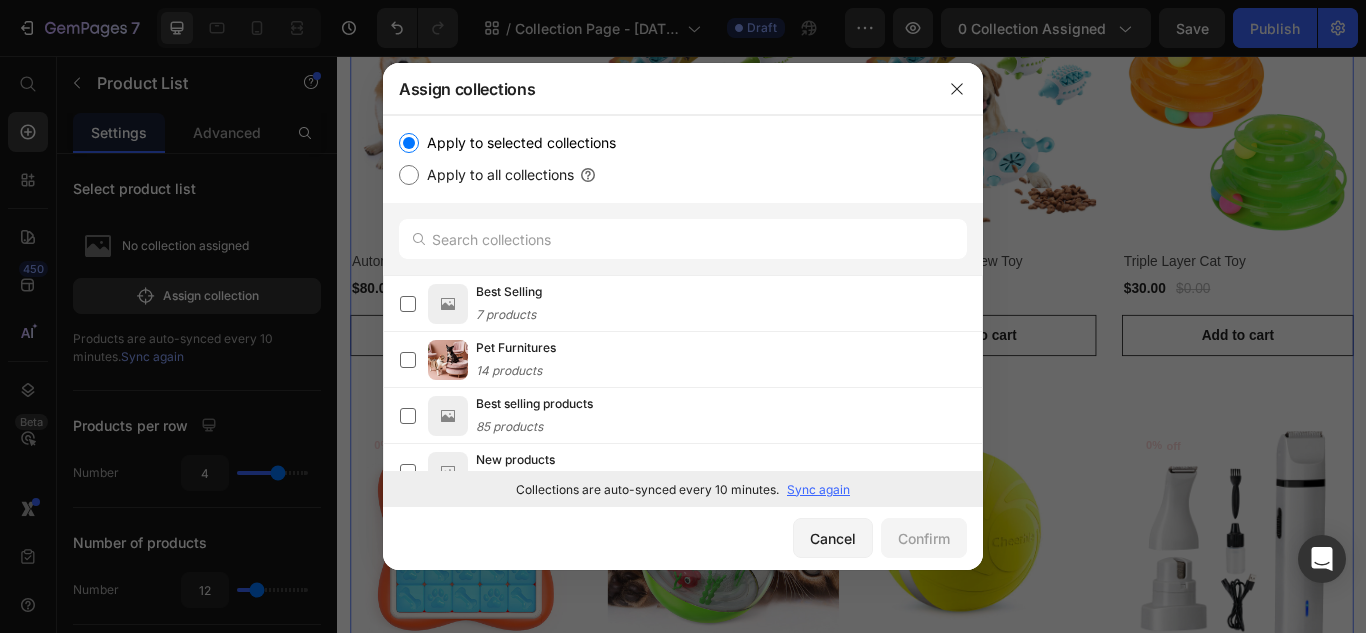 click on "Apply to all collections" at bounding box center (496, 175) 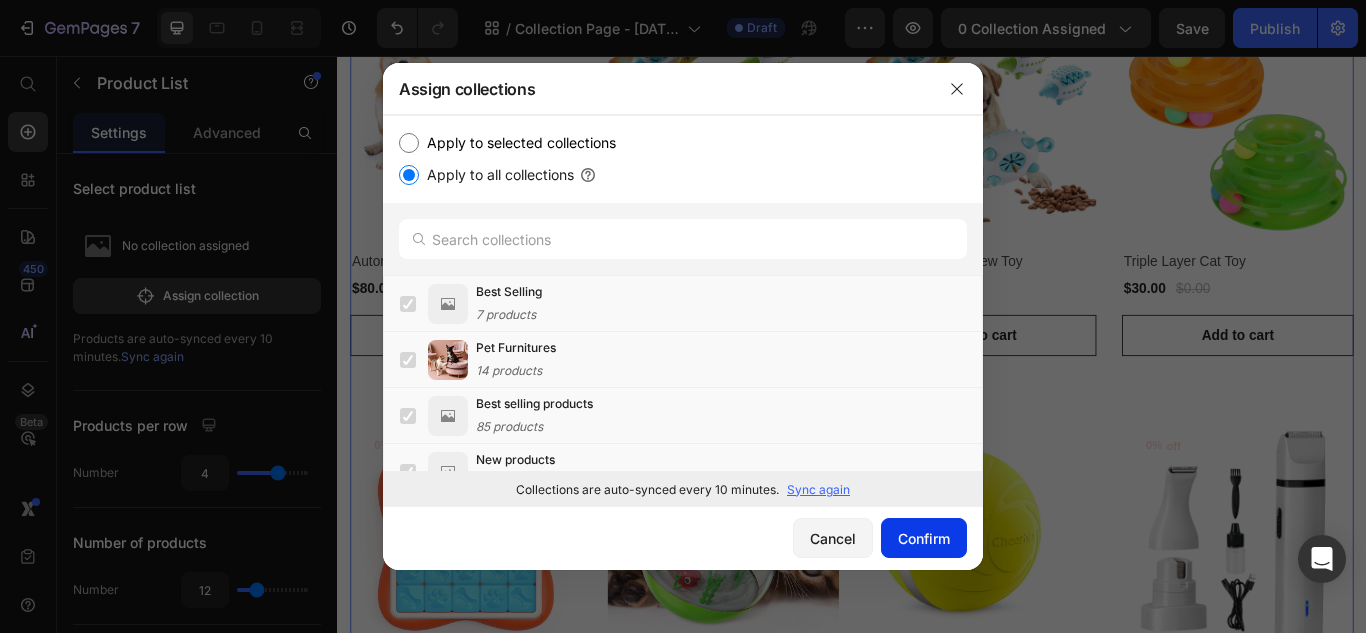 click on "Confirm" at bounding box center [924, 538] 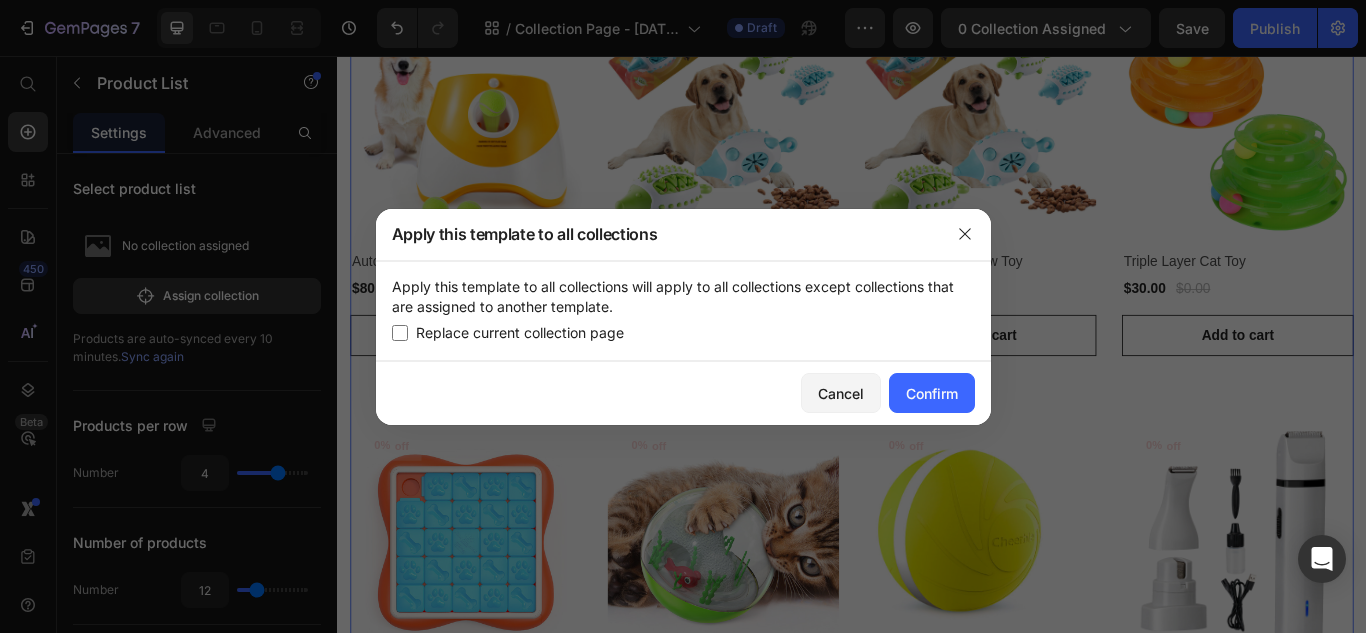 click at bounding box center (400, 333) 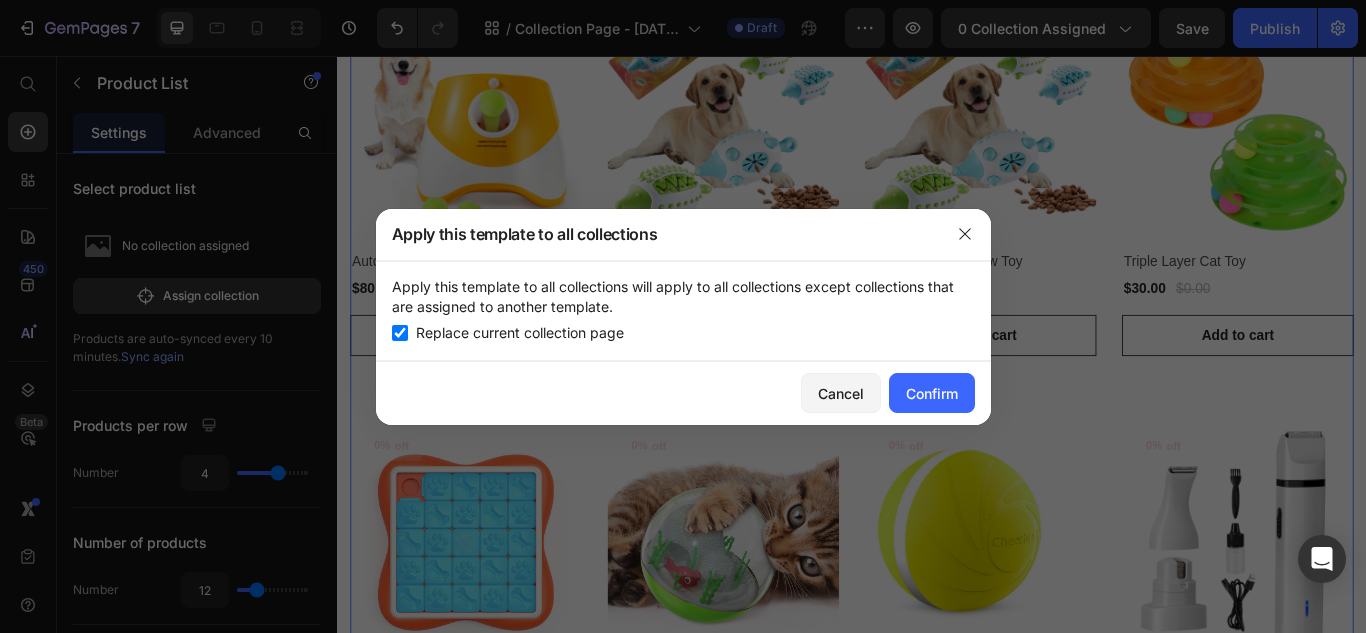 checkbox on "true" 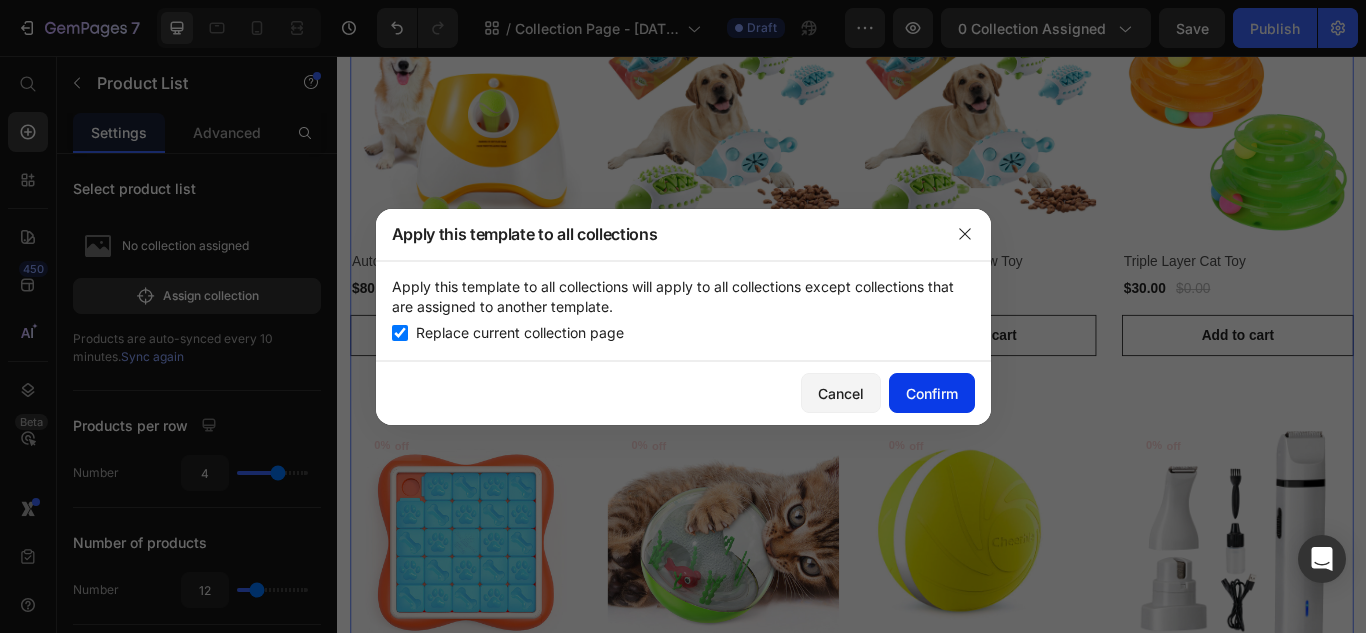 click on "Confirm" at bounding box center (932, 393) 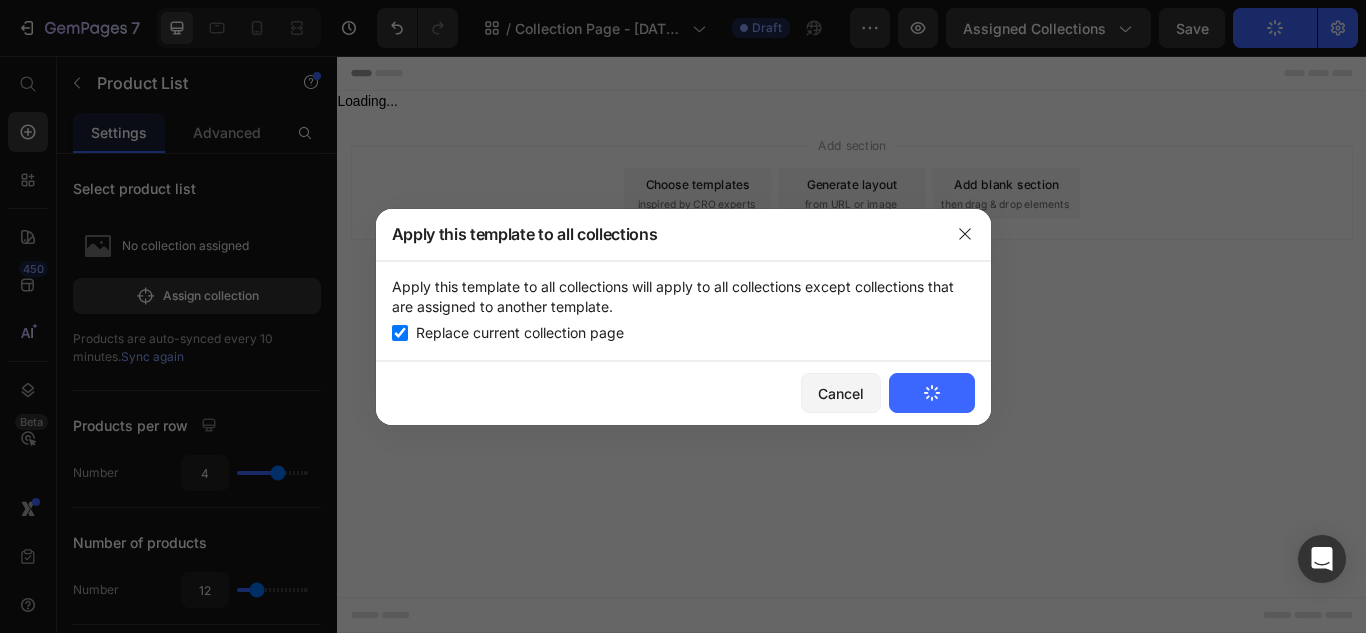 scroll, scrollTop: 0, scrollLeft: 0, axis: both 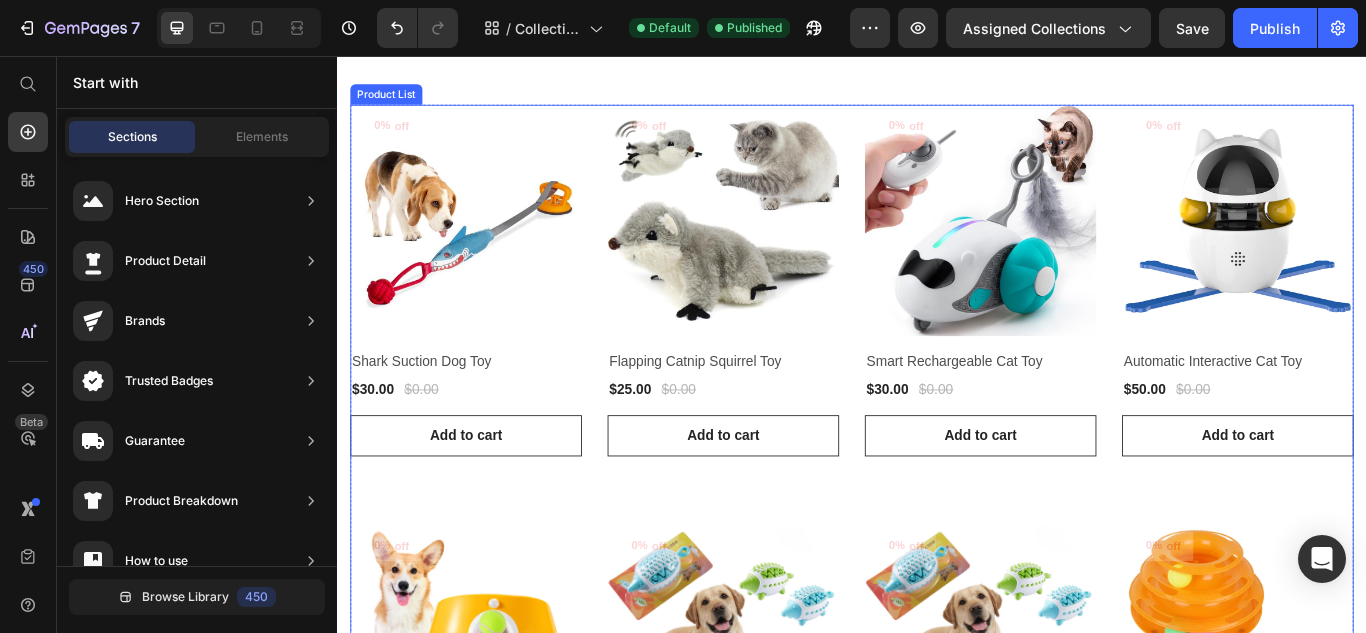 click on "0% off (P) Tag Product Images & Gallery Row Shark Suction Dog Toy (P) Title $30.00 (P) Price $0.00 (P) Price Row Row Add to cart (P) Cart Button 0% off (P) Tag Product Images & Gallery Row Flapping Catnip Squirrel Toy (P) Title $25.00 (P) Price $0.00 (P) Price Row Row Add to cart (P) Cart Button 0% off (P) Tag Product Images & Gallery Row Smart Rechargeable Cat Toy (P) Title $30.00 (P) Price $0.00 (P) Price Row Row Add to cart (P) Cart Button 0% off (P) Tag Product Images & Gallery Row Automatic Interactive Cat Toy (P) Title $50.00 (P) Price $0.00 (P) Price Row Row Add to cart (P) Cart Button 0% off (P) Tag Product Images & Gallery Row Automatic Dog Ball Launcher (P) Title $80.00 (P) Price $0.00 (P) Price Row Row Add to cart (P) Cart Button 0% off (P) Tag Product Images & Gallery Row Hedgehog Treat Dog Toy (P) Title $30.00 (P) Price $0.00 (P) Price Row Row Add to cart (P) Cart Button 0% off (P) Tag Product Images & Gallery Row Interactive Dog Chew Toy (P) Title $30.00 (P) Price $0.00 (P) Price Row Row 0% off" at bounding box center (937, 808) 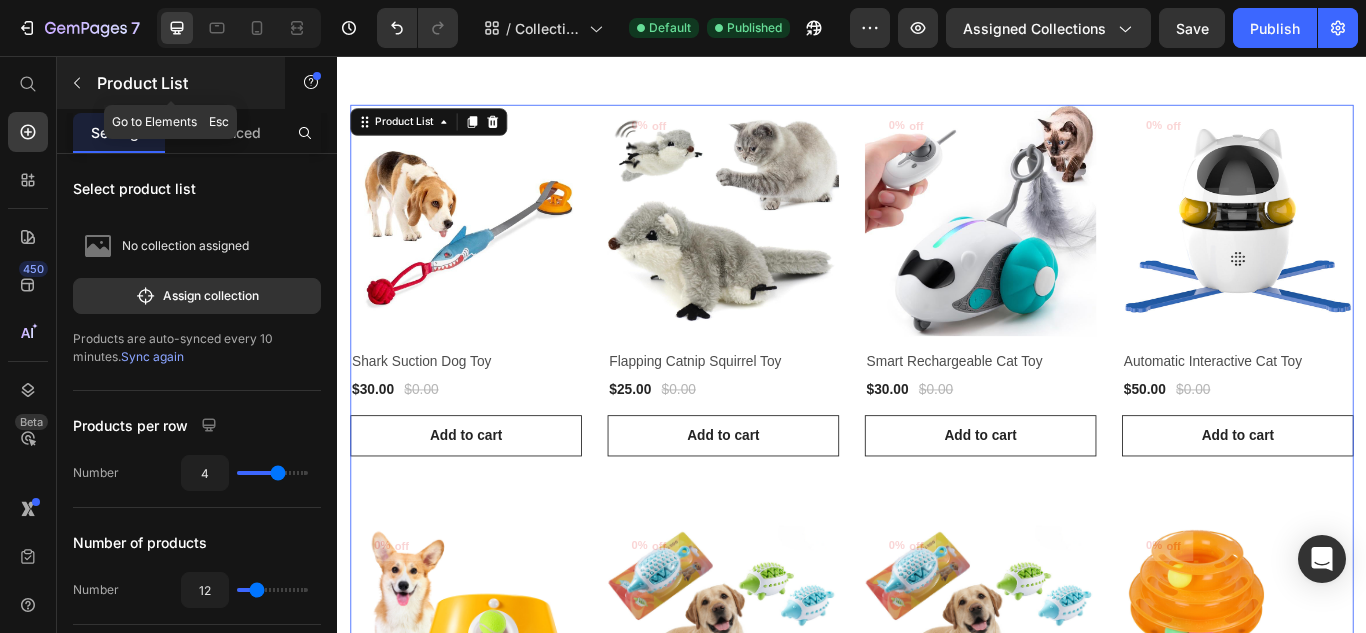 click 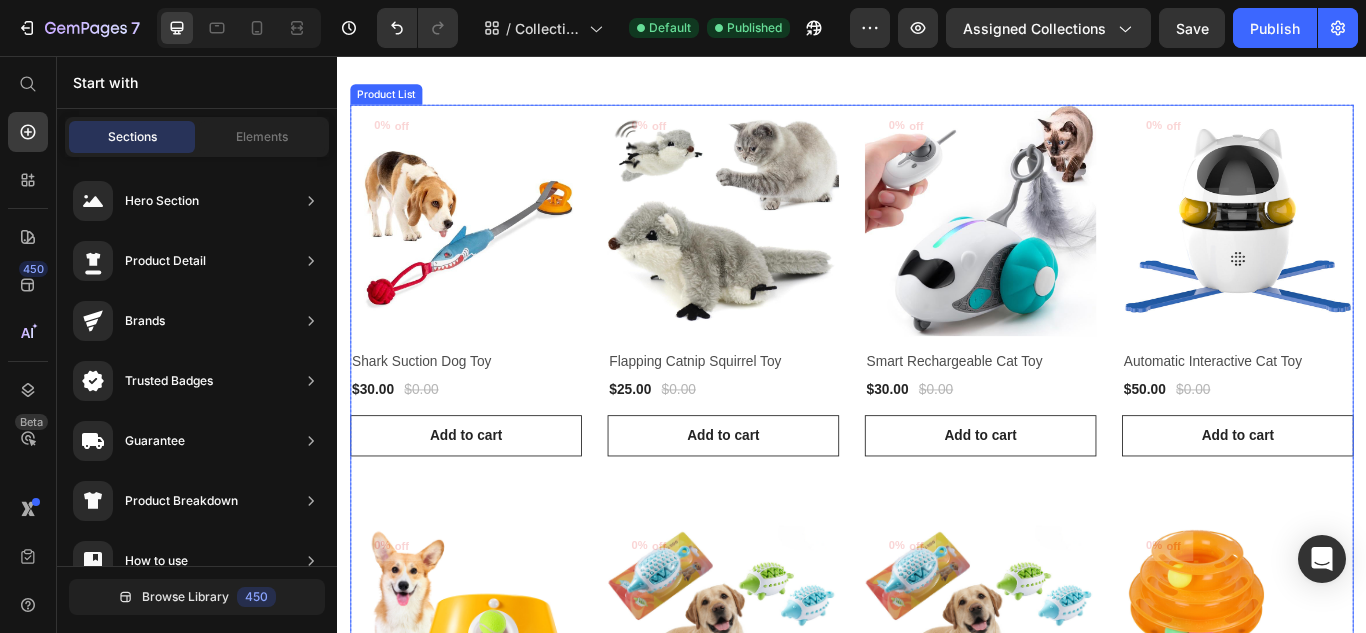 click on "0% off (P) Tag Product Images & Gallery Row Shark Suction Dog Toy (P) Title $30.00 (P) Price $0.00 (P) Price Row Row Add to cart (P) Cart Button 0% off (P) Tag Product Images & Gallery Row Flapping Catnip Squirrel Toy (P) Title $25.00 (P) Price $0.00 (P) Price Row Row Add to cart (P) Cart Button 0% off (P) Tag Product Images & Gallery Row Smart Rechargeable Cat Toy (P) Title $30.00 (P) Price $0.00 (P) Price Row Row Add to cart (P) Cart Button 0% off (P) Tag Product Images & Gallery Row Automatic Interactive Cat Toy (P) Title $50.00 (P) Price $0.00 (P) Price Row Row Add to cart (P) Cart Button 0% off (P) Tag Product Images & Gallery Row Automatic Dog Ball Launcher (P) Title $80.00 (P) Price $0.00 (P) Price Row Row Add to cart (P) Cart Button 0% off (P) Tag Product Images & Gallery Row Hedgehog Treat Dog Toy (P) Title $30.00 (P) Price $0.00 (P) Price Row Row Add to cart (P) Cart Button 0% off (P) Tag Product Images & Gallery Row Interactive Dog Chew Toy (P) Title $30.00 (P) Price $0.00 (P) Price Row Row 0% off" at bounding box center (937, 808) 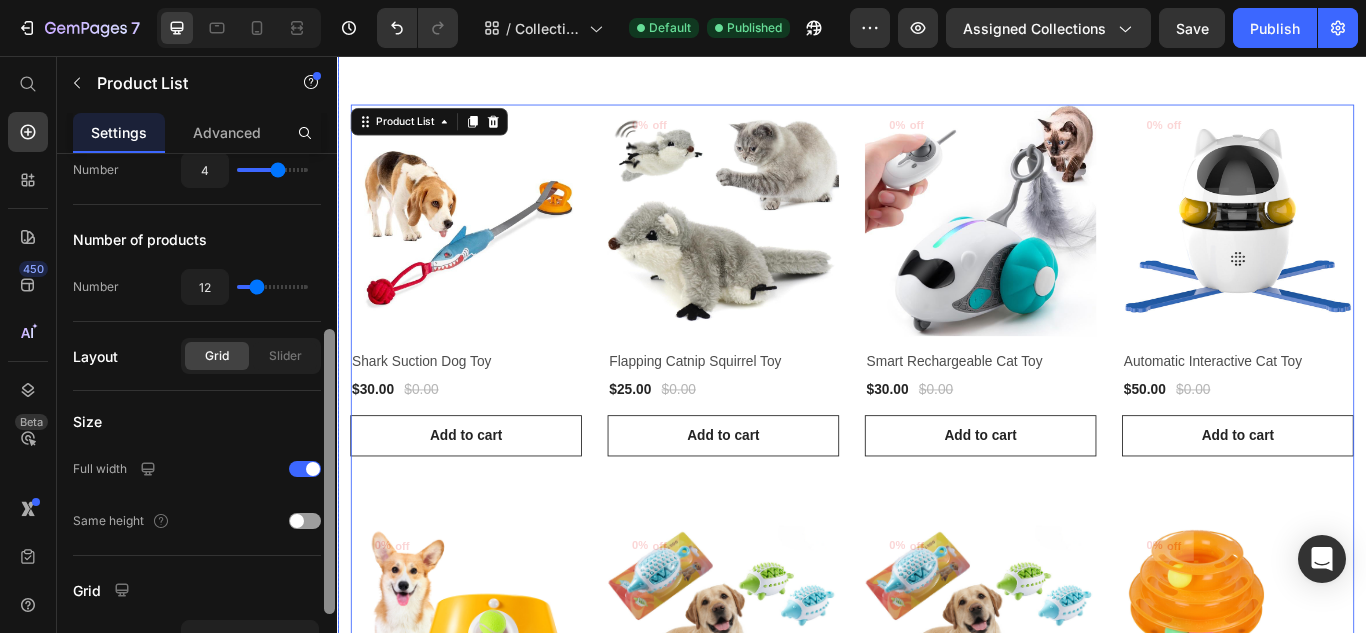 scroll, scrollTop: 344, scrollLeft: 0, axis: vertical 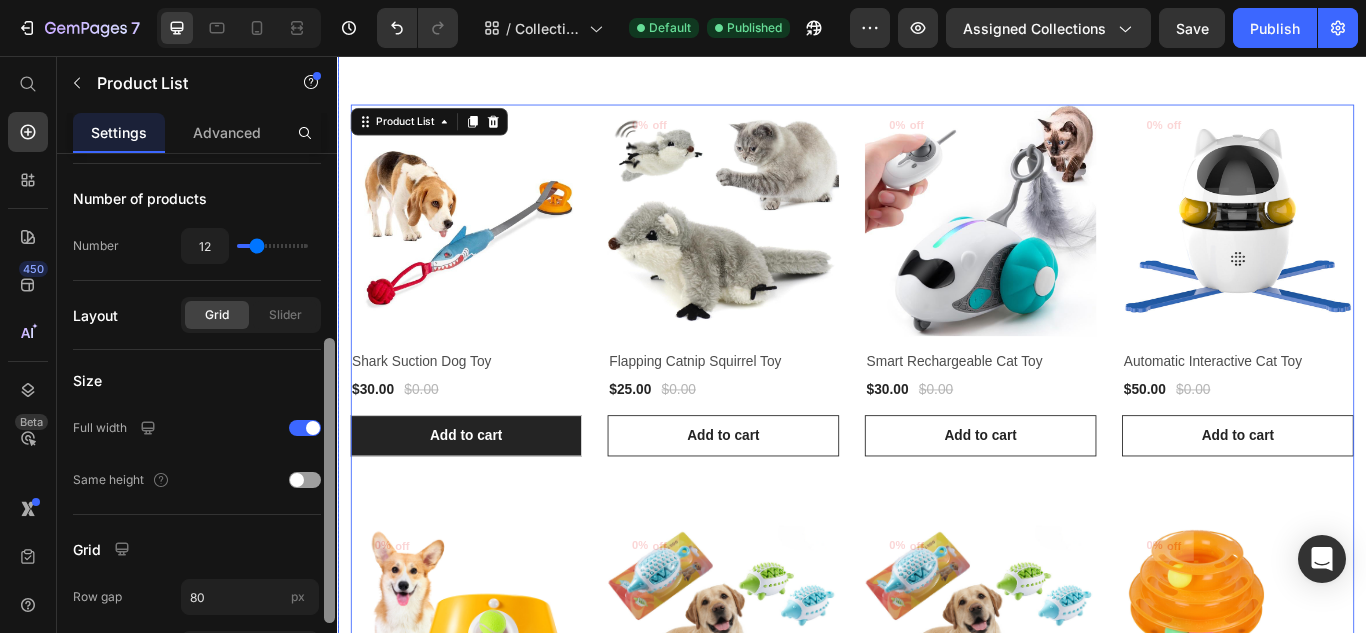drag, startPoint x: 667, startPoint y: 303, endPoint x: 431, endPoint y: 502, distance: 308.70212 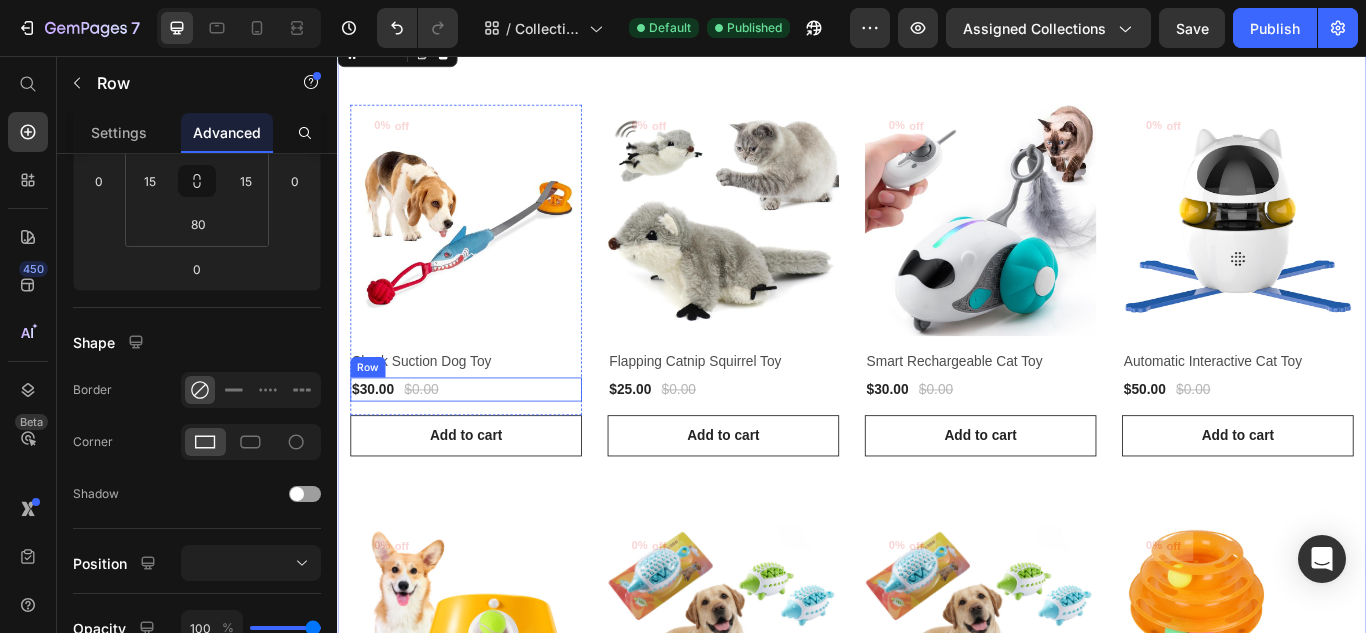scroll, scrollTop: 0, scrollLeft: 0, axis: both 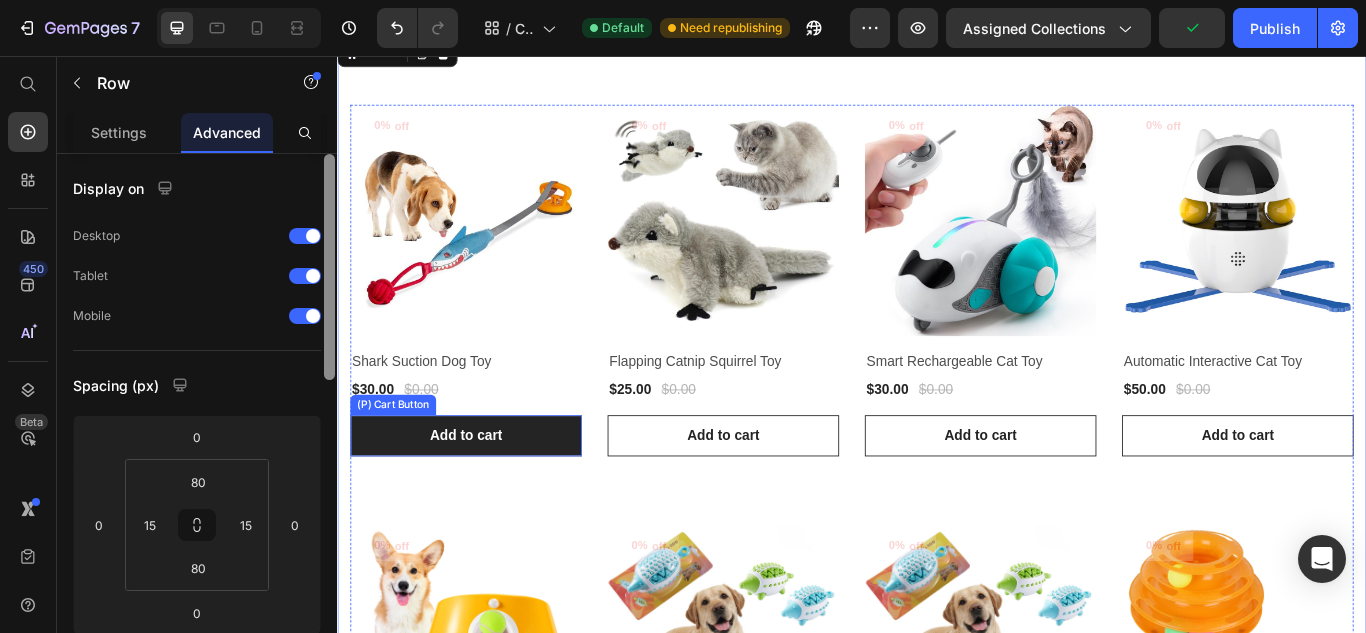 click on "Add to cart" at bounding box center (487, 499) 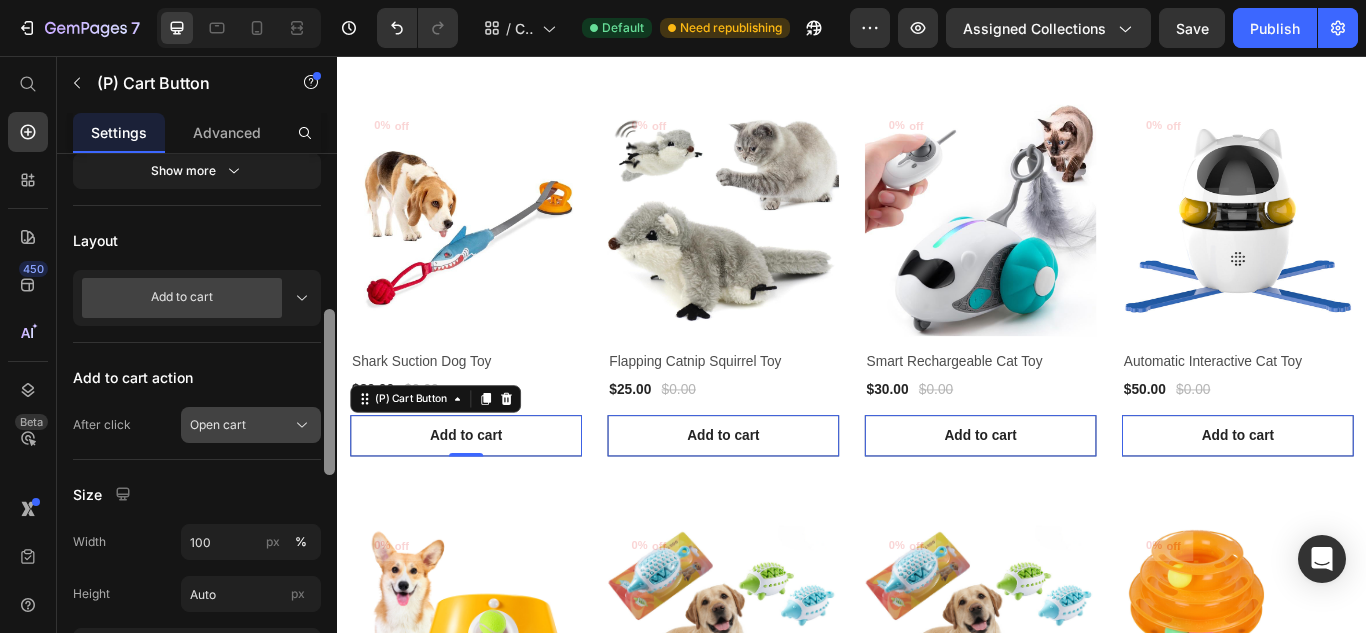 scroll, scrollTop: 491, scrollLeft: 0, axis: vertical 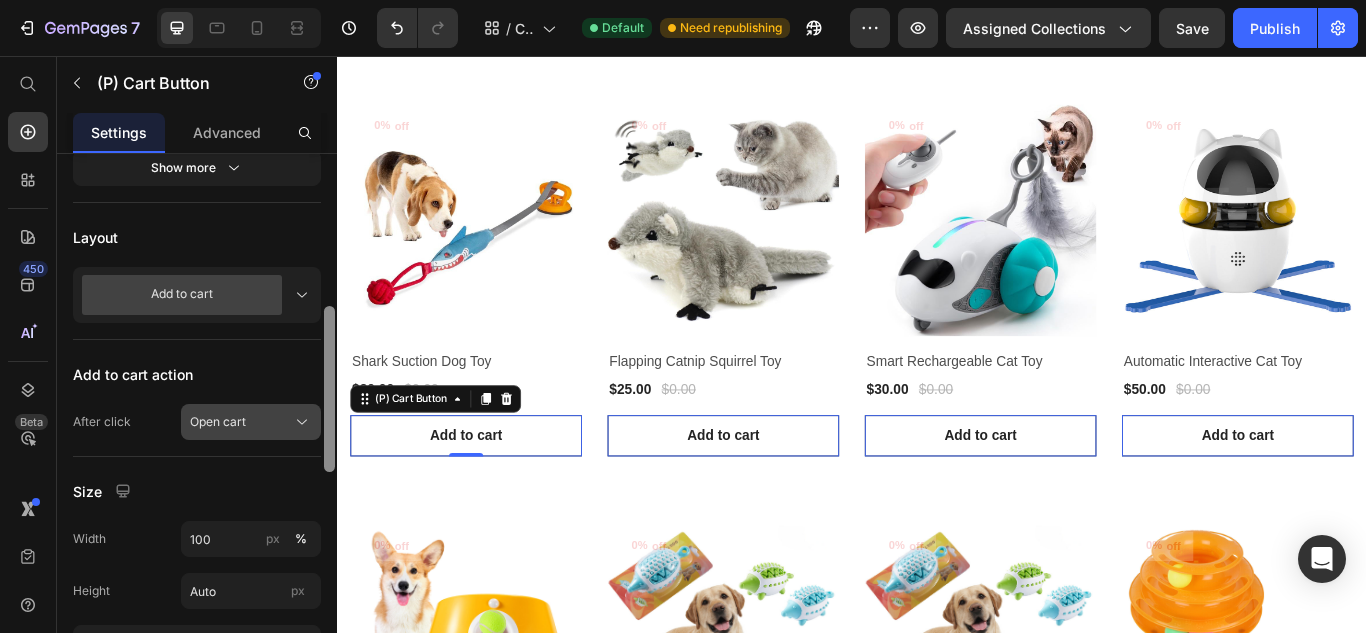 drag, startPoint x: 329, startPoint y: 289, endPoint x: 320, endPoint y: 417, distance: 128.31601 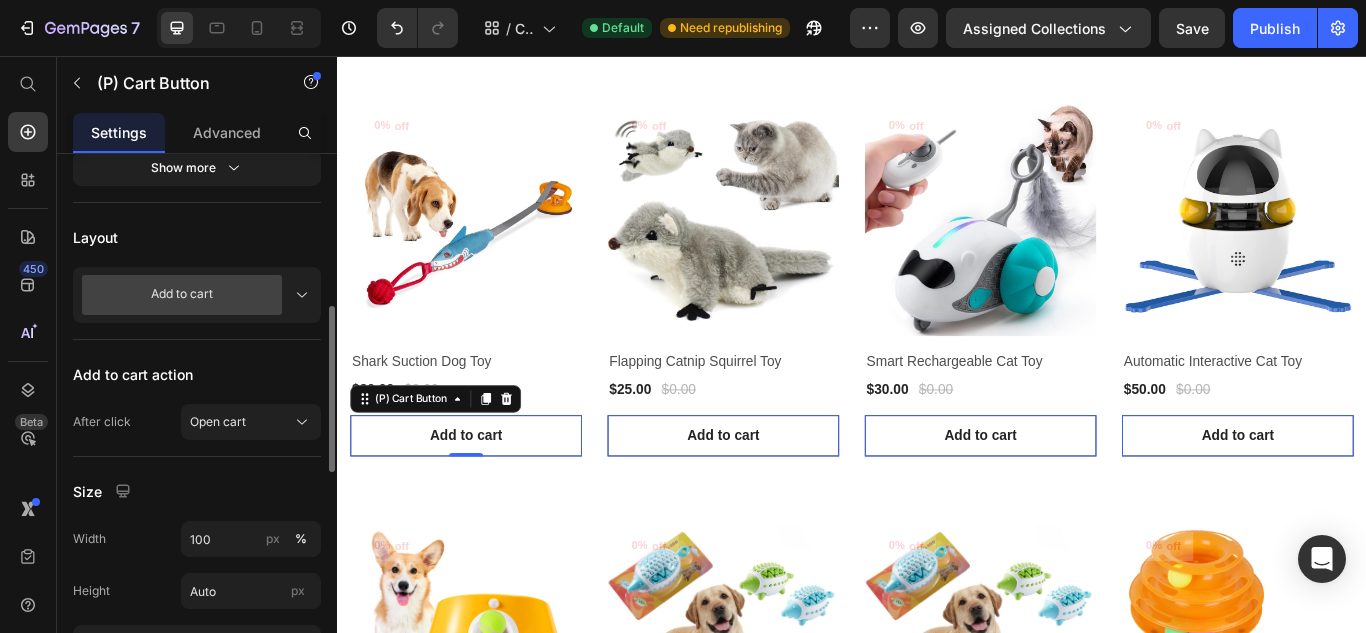 click 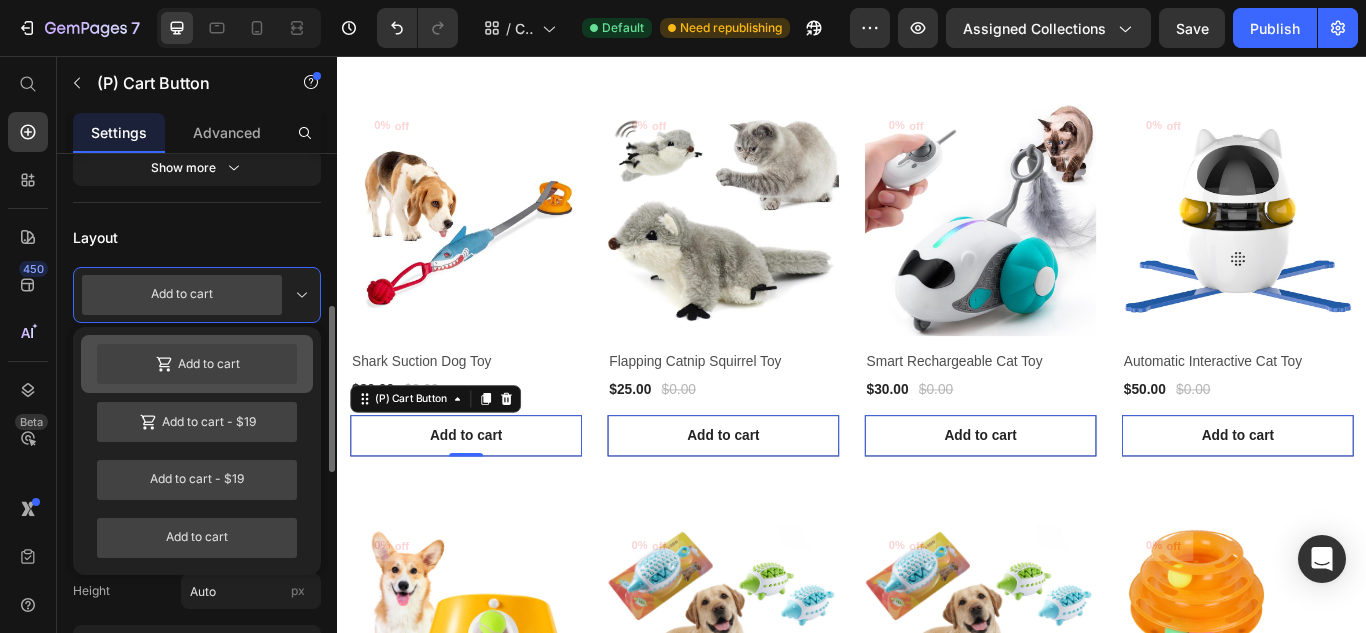click on "Add to cart" at bounding box center (197, 364) 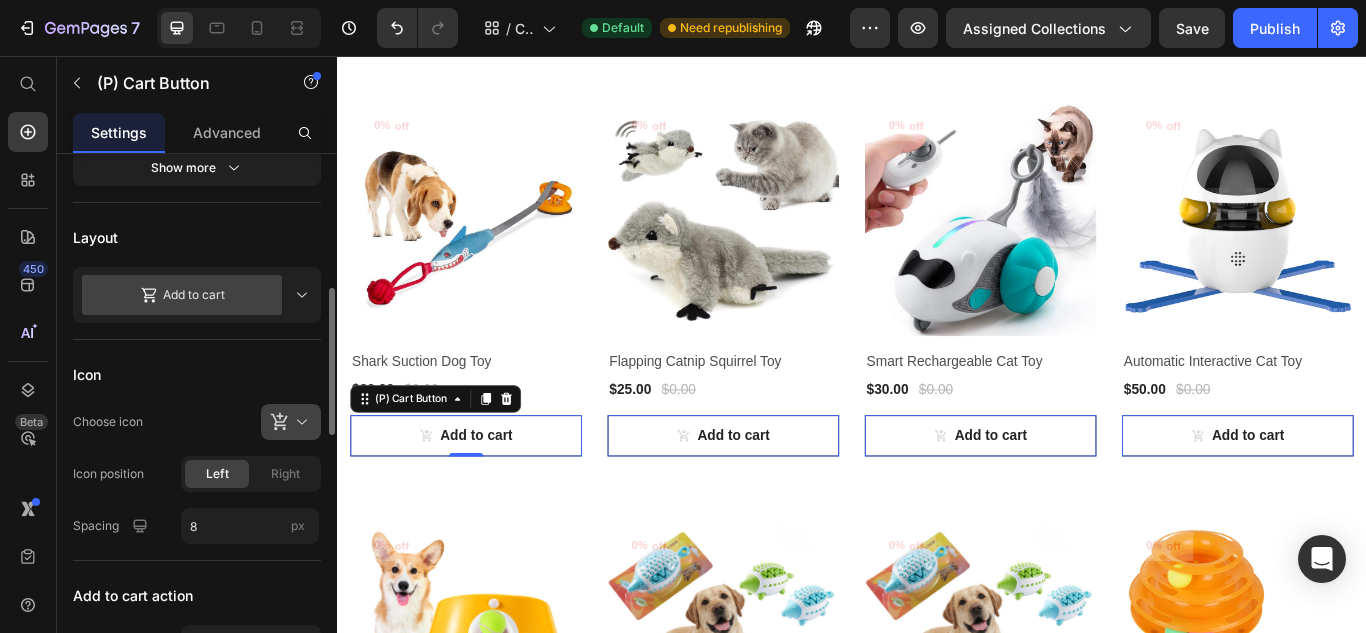 click at bounding box center (299, 422) 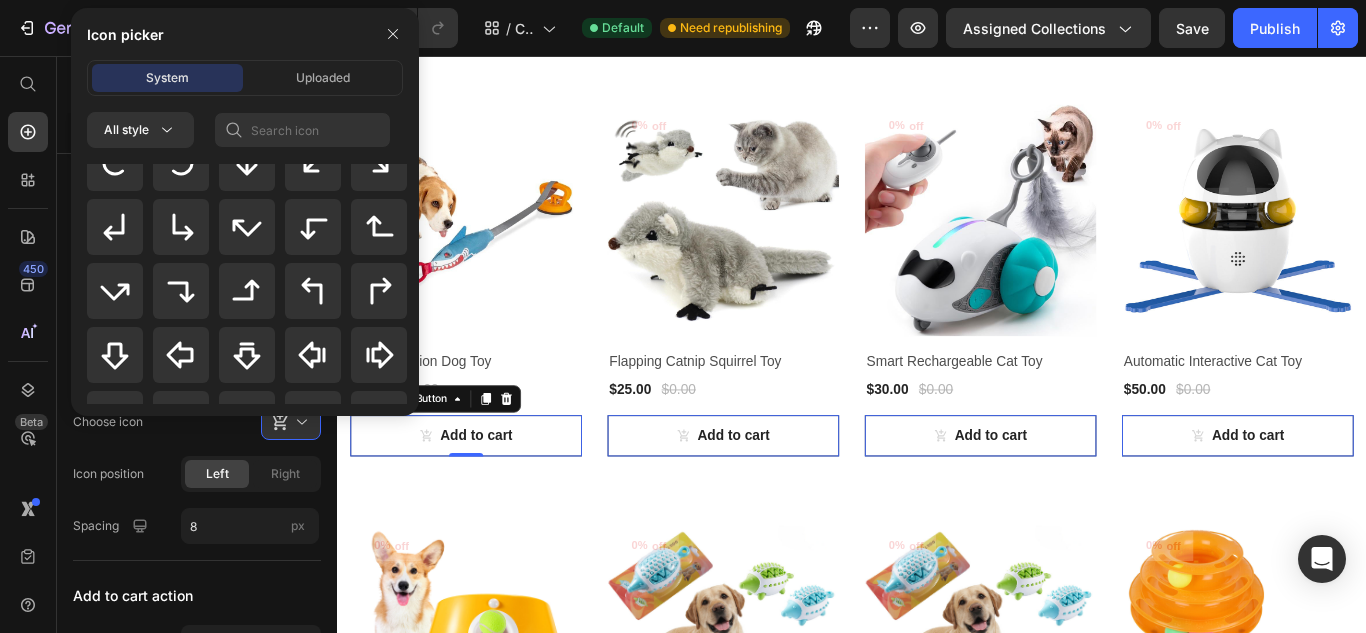 scroll, scrollTop: 0, scrollLeft: 0, axis: both 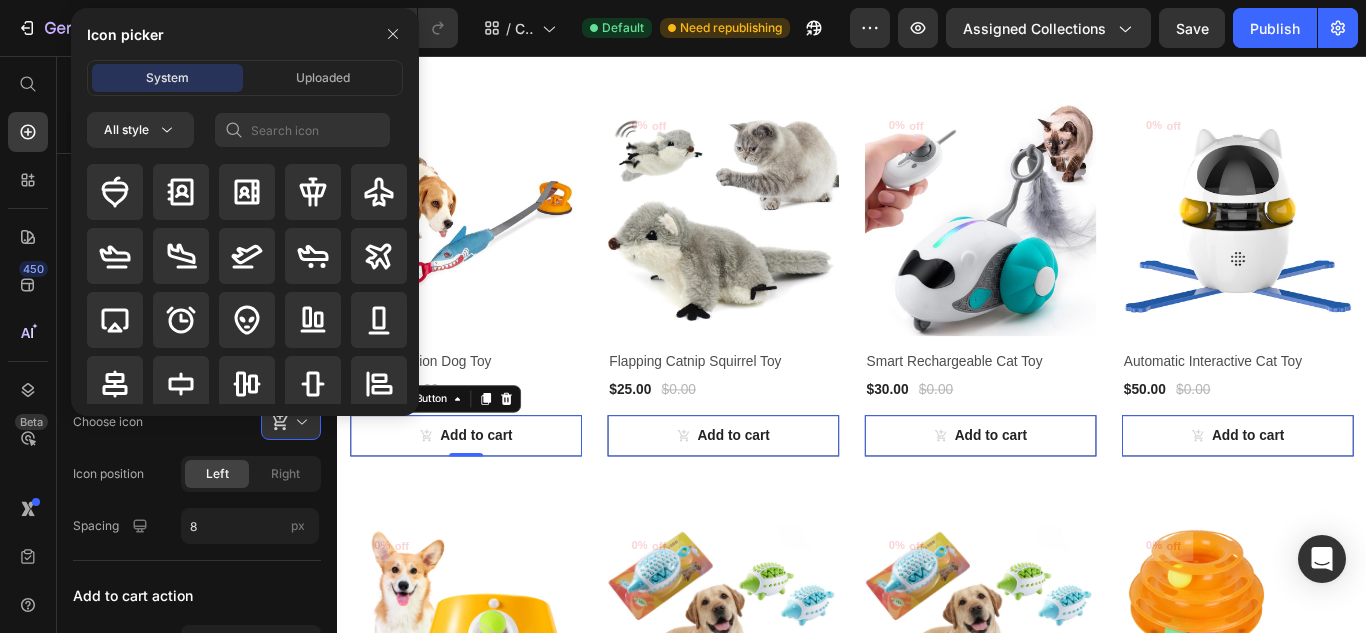 drag, startPoint x: 412, startPoint y: 191, endPoint x: 100, endPoint y: 90, distance: 327.94055 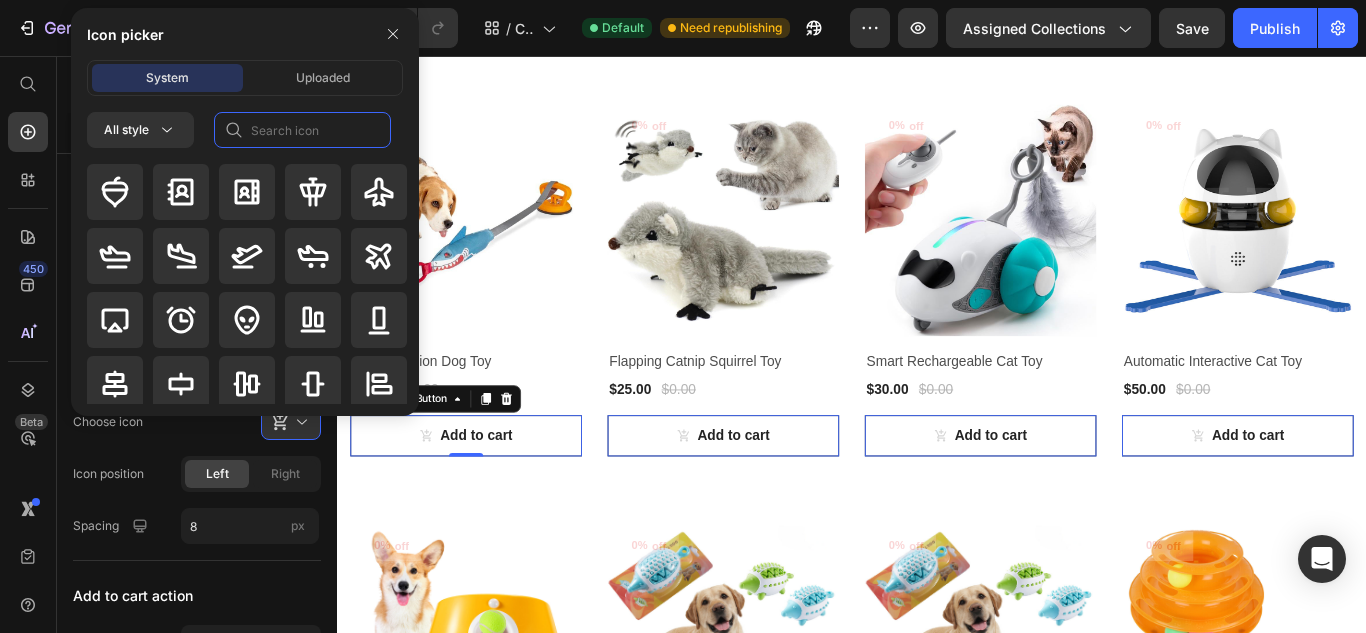 click 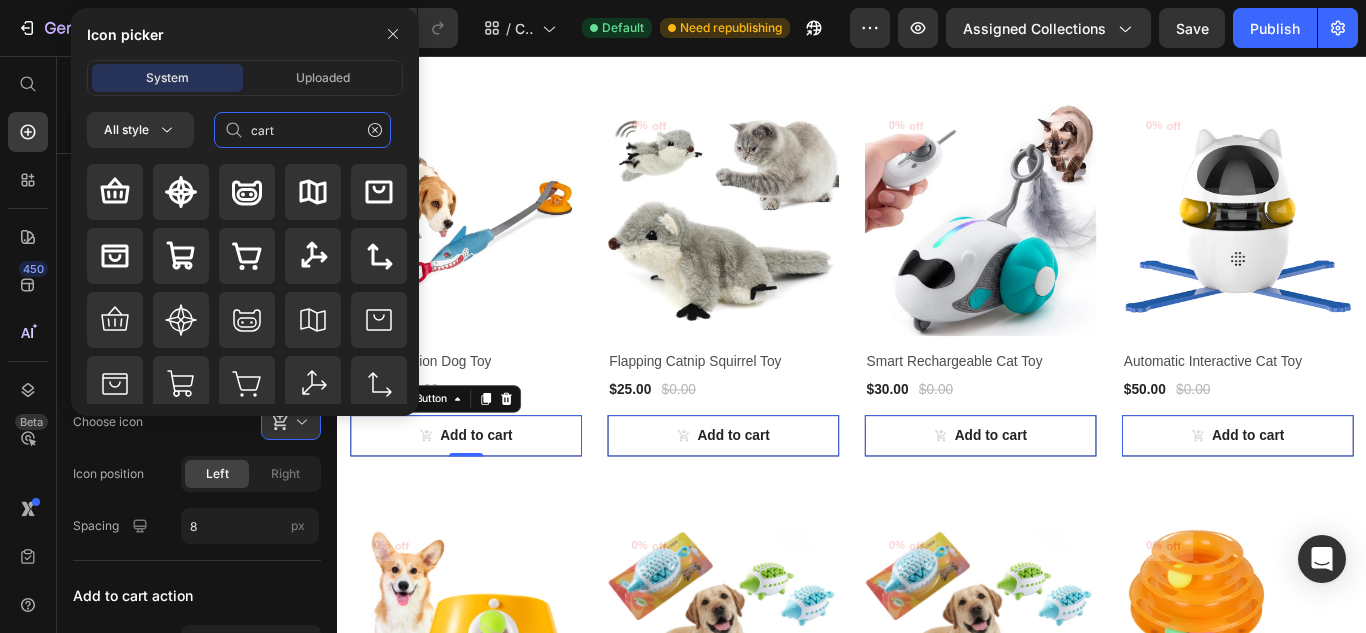 type on "cart" 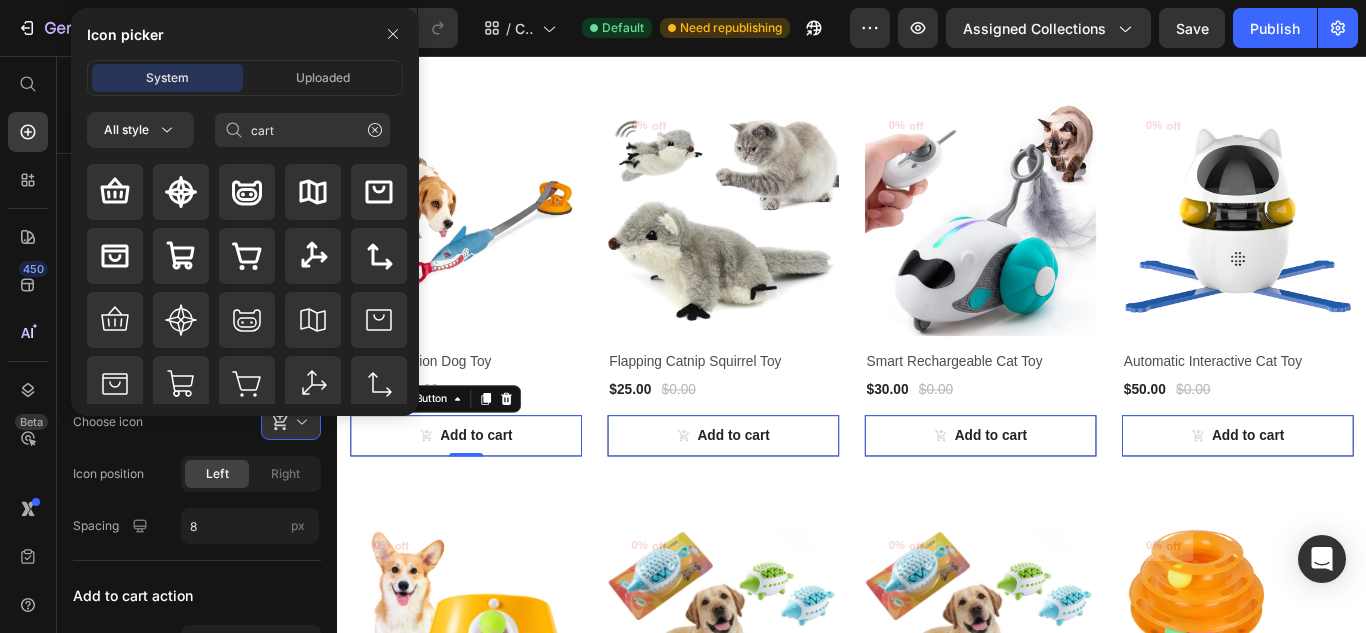 drag, startPoint x: 417, startPoint y: 183, endPoint x: 418, endPoint y: 215, distance: 32.01562 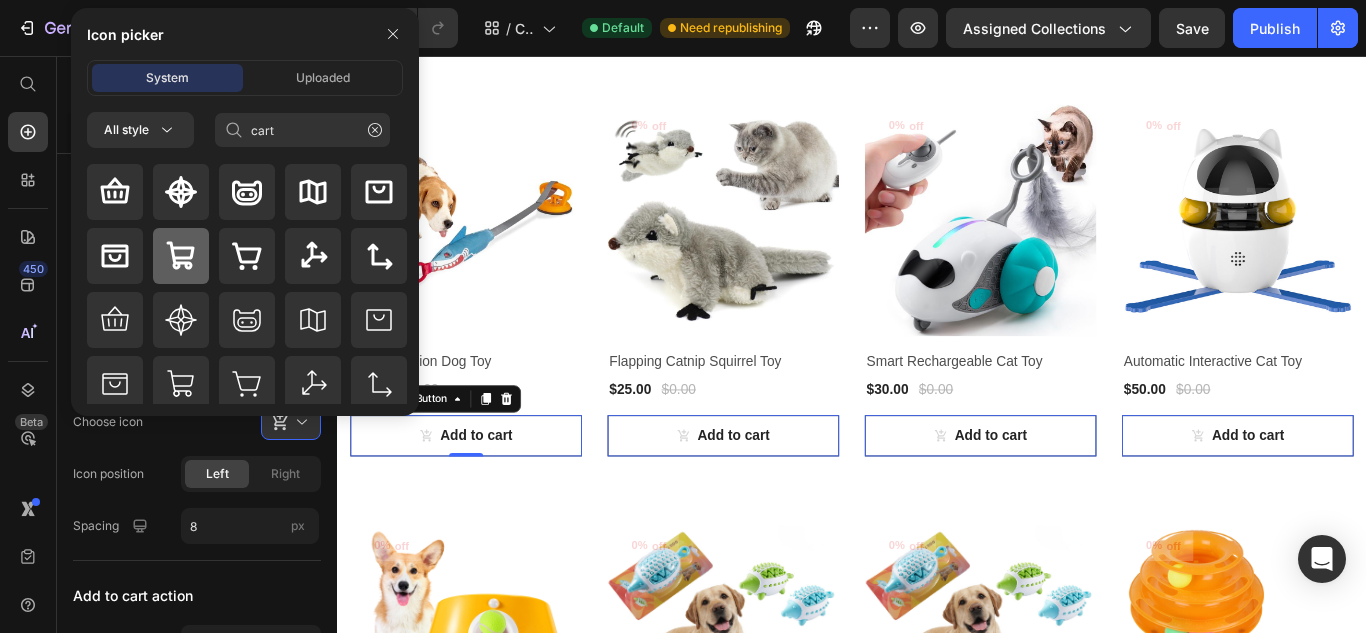 click 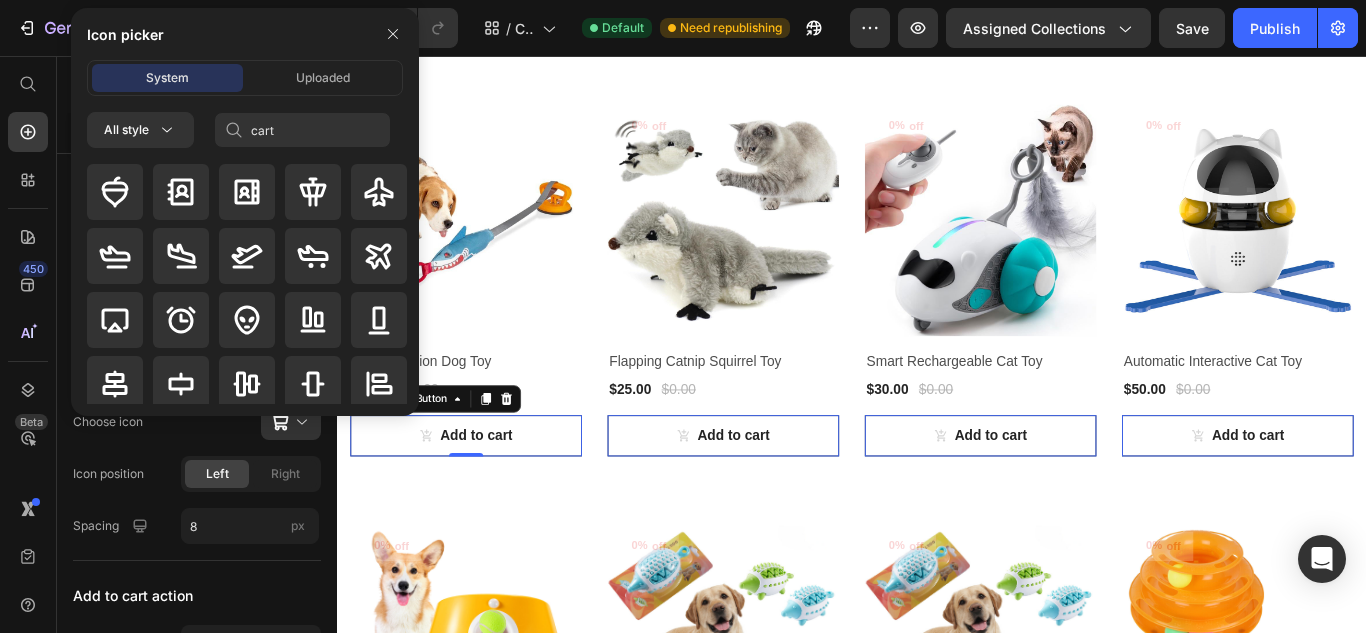 type 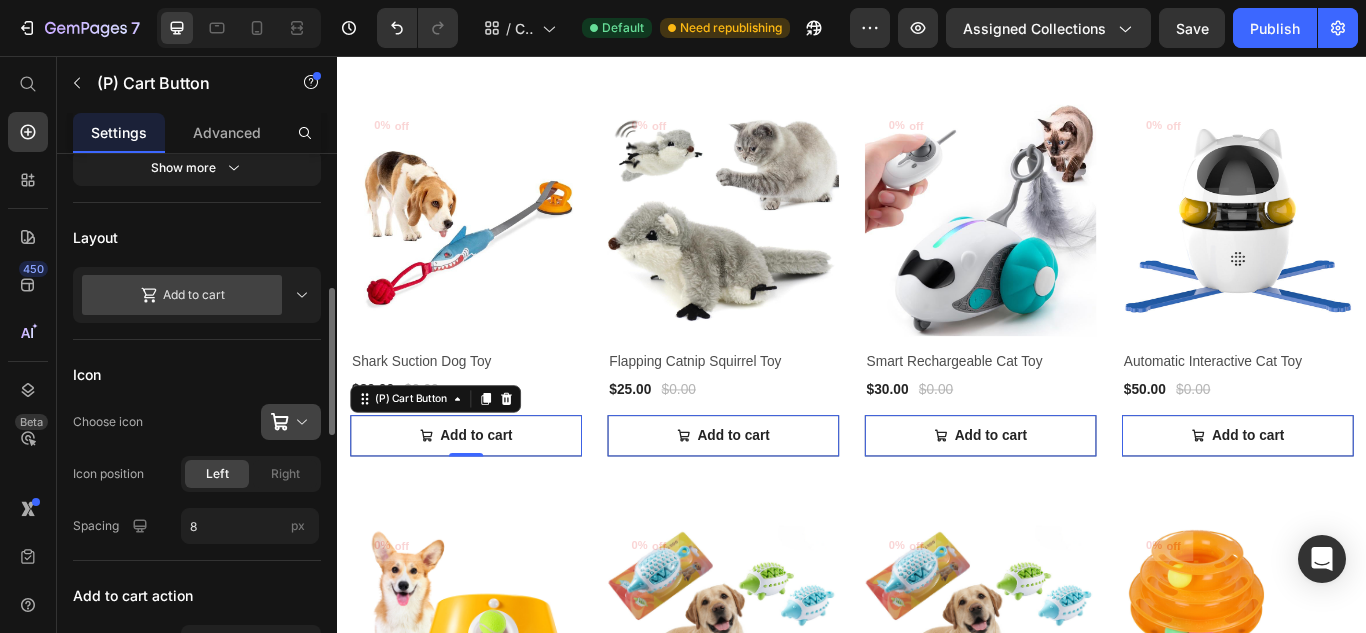 click at bounding box center [299, 422] 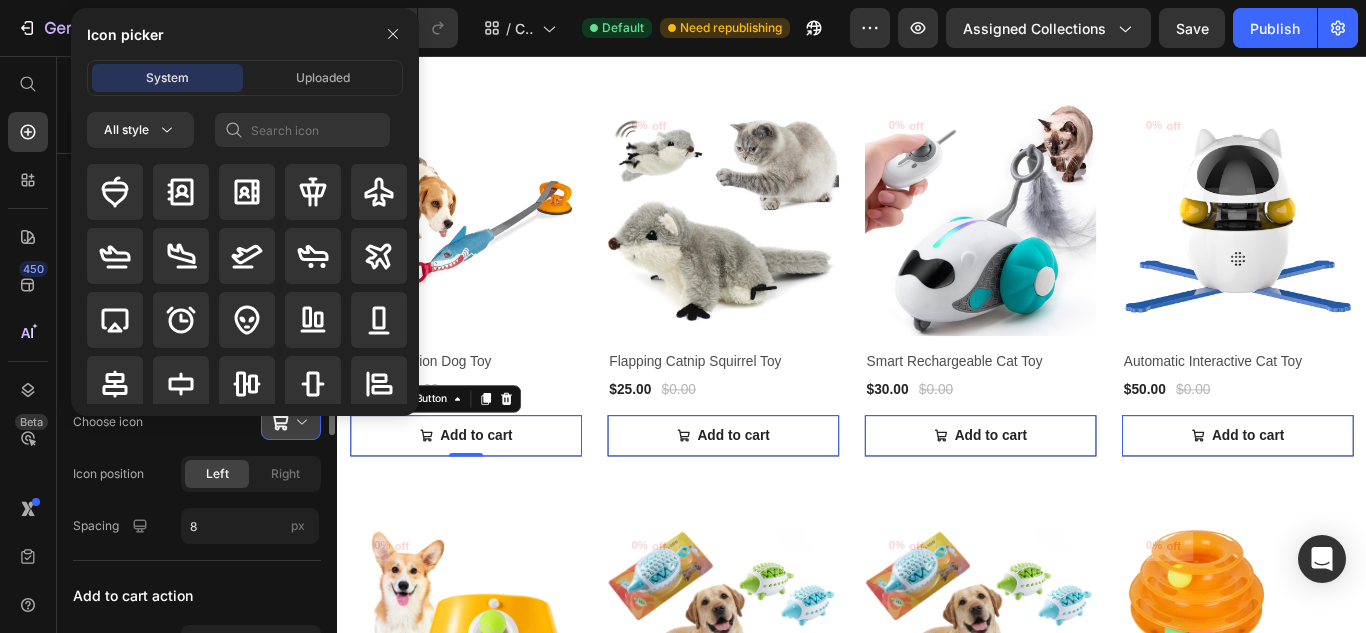 click at bounding box center (245, 286) 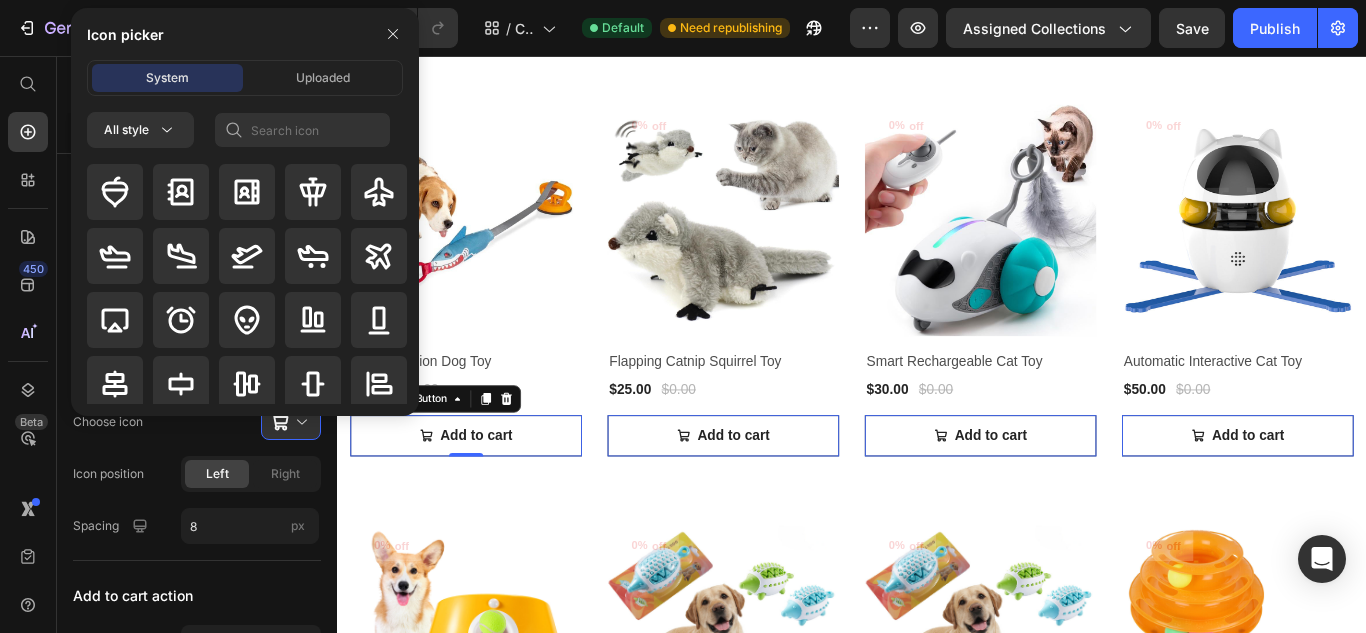 scroll, scrollTop: 1027, scrollLeft: 0, axis: vertical 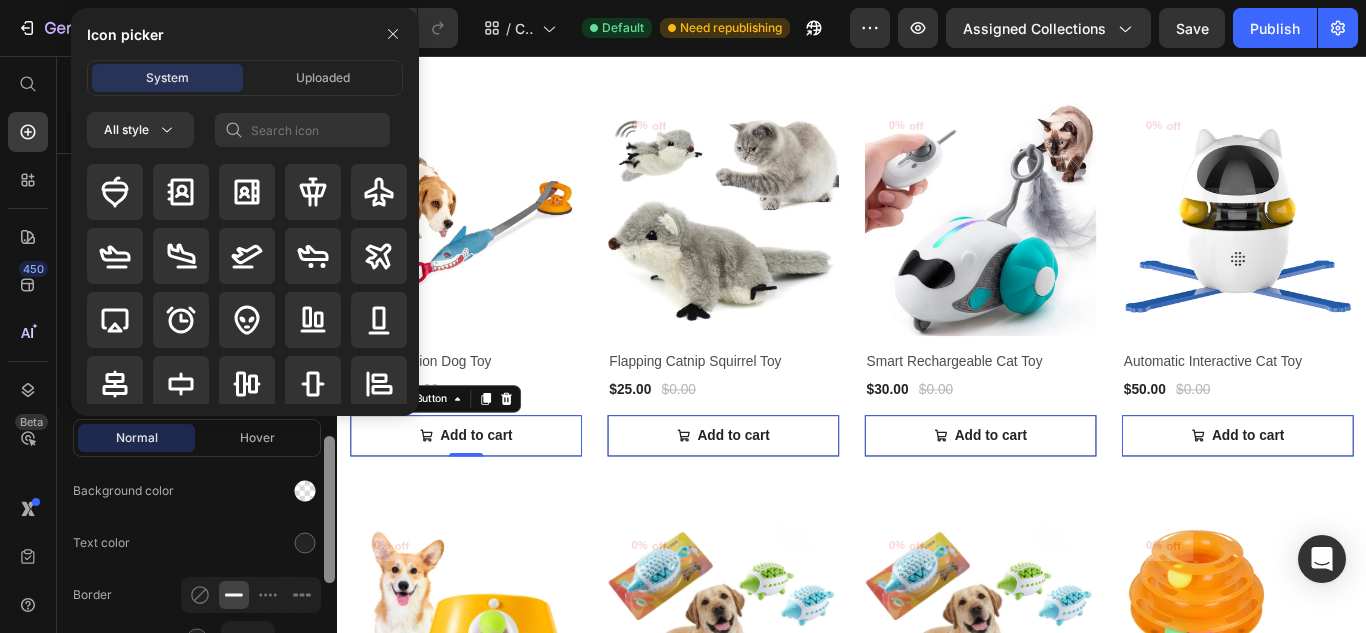 click at bounding box center (329, 422) 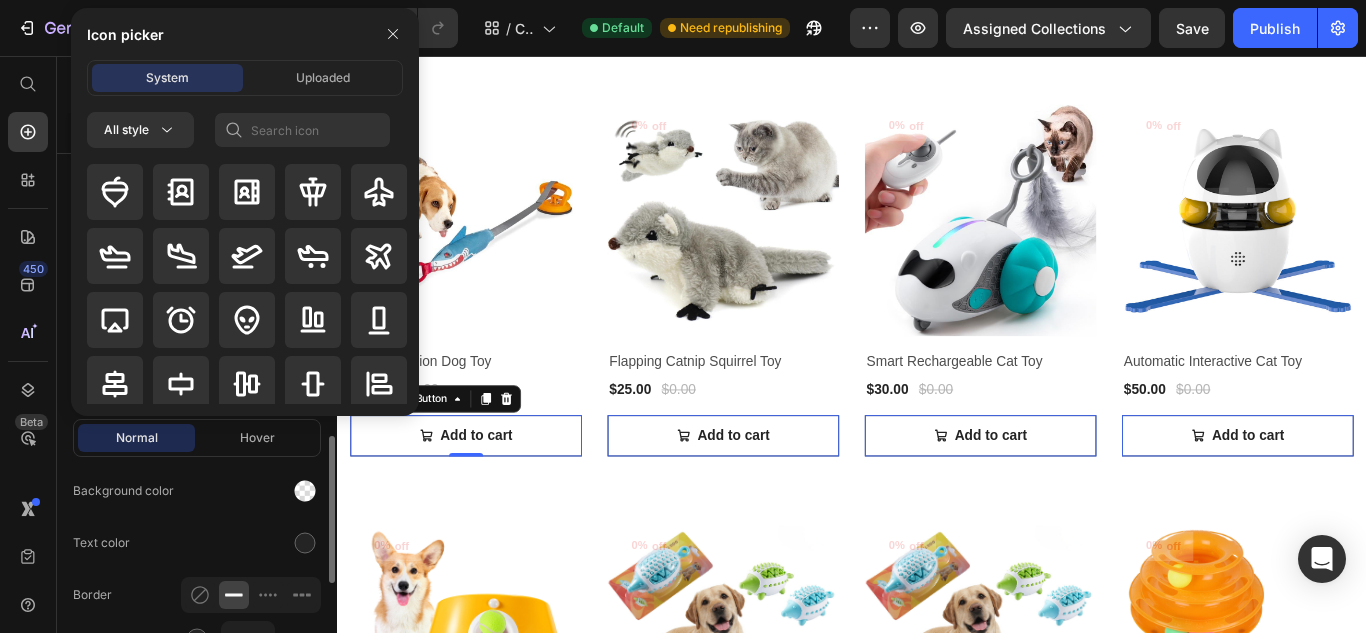 click on "Background color" 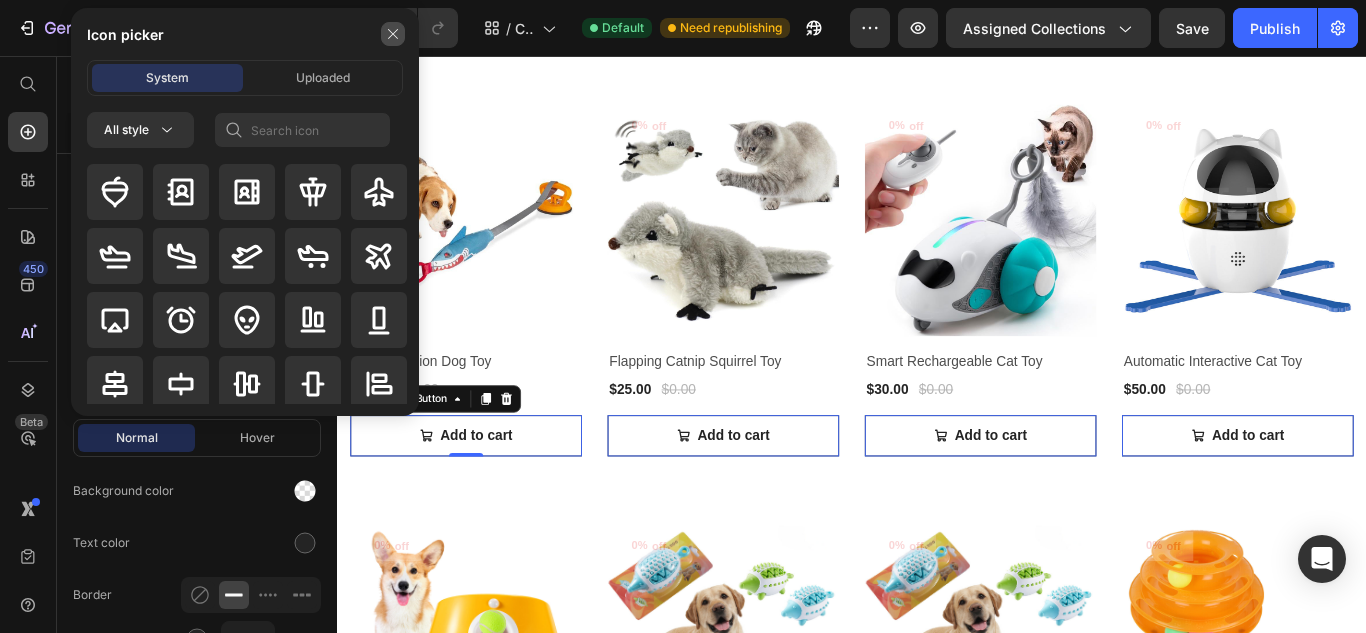 click 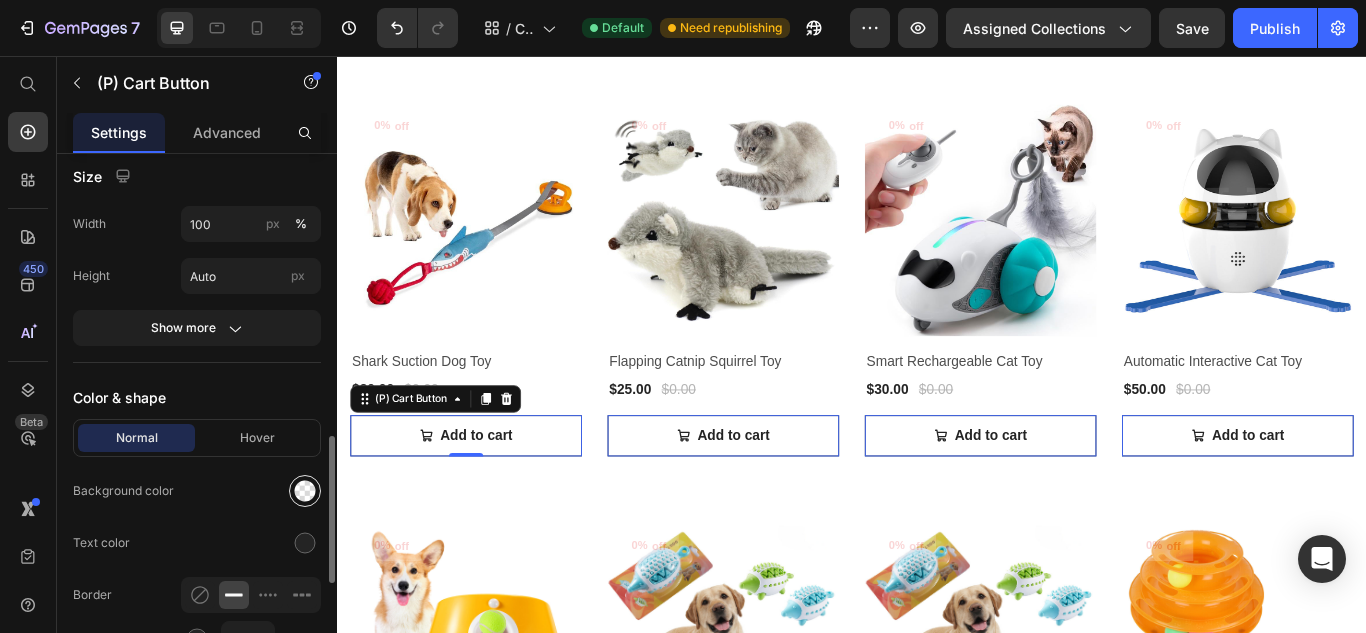 click at bounding box center (305, 491) 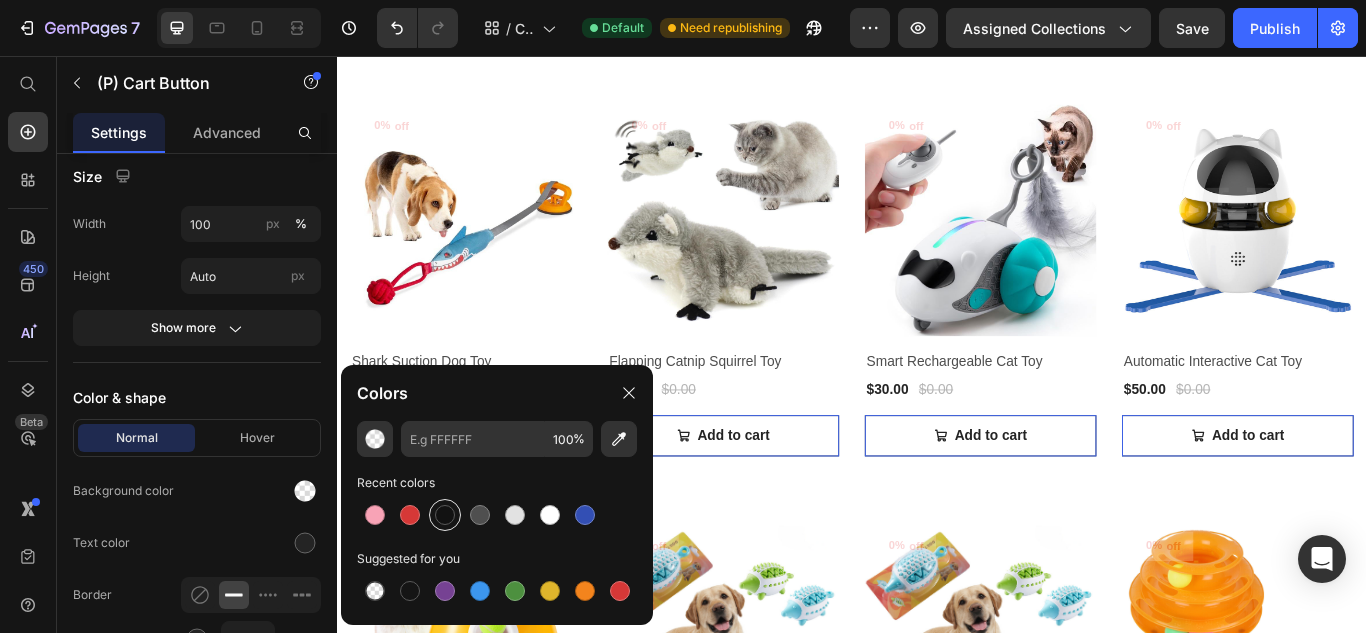 click at bounding box center [445, 515] 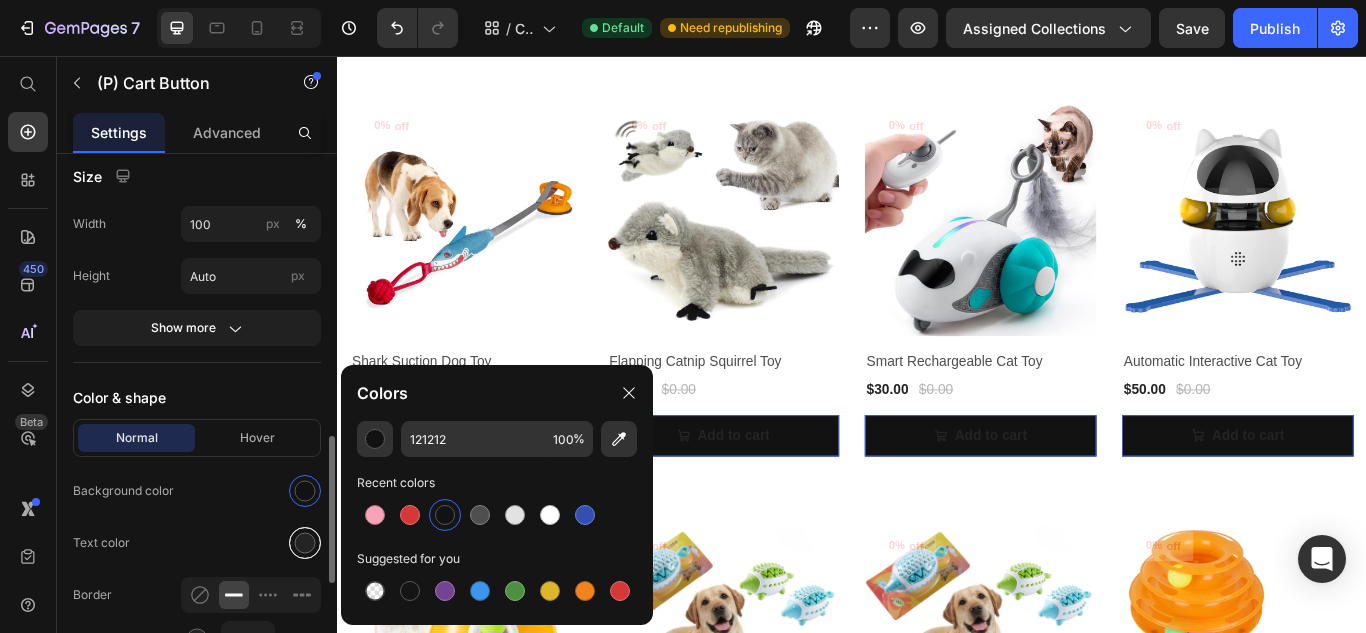 click at bounding box center (305, 543) 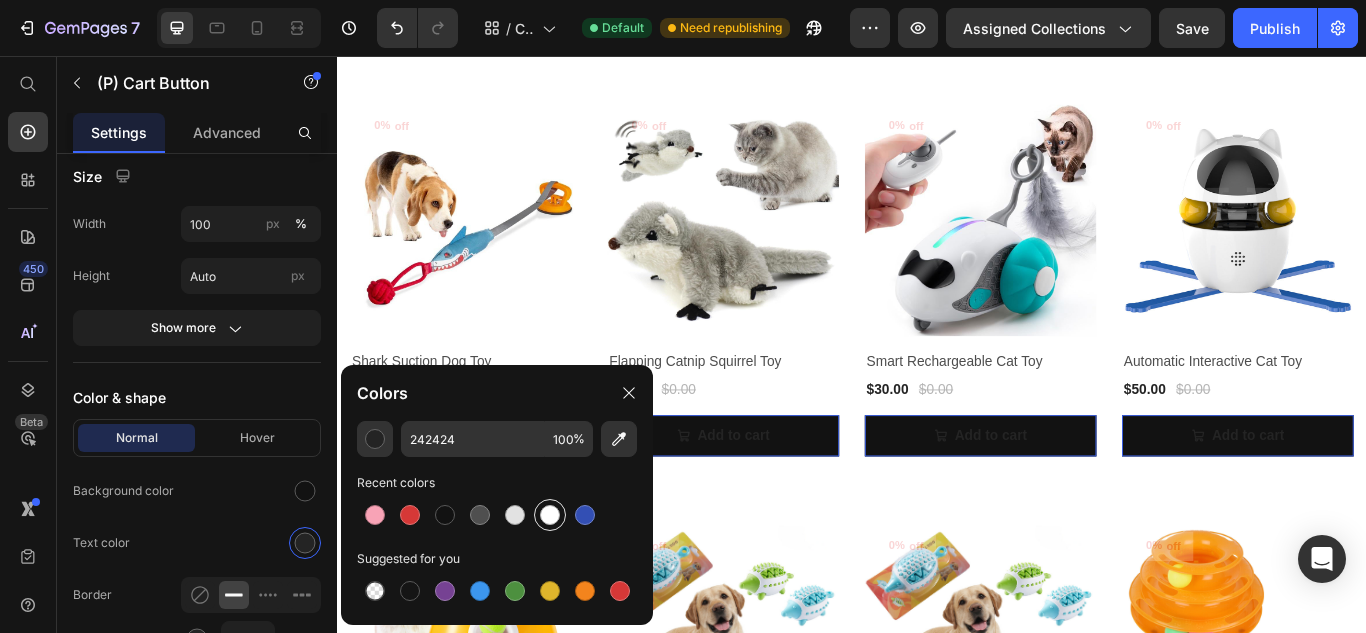 click at bounding box center (550, 515) 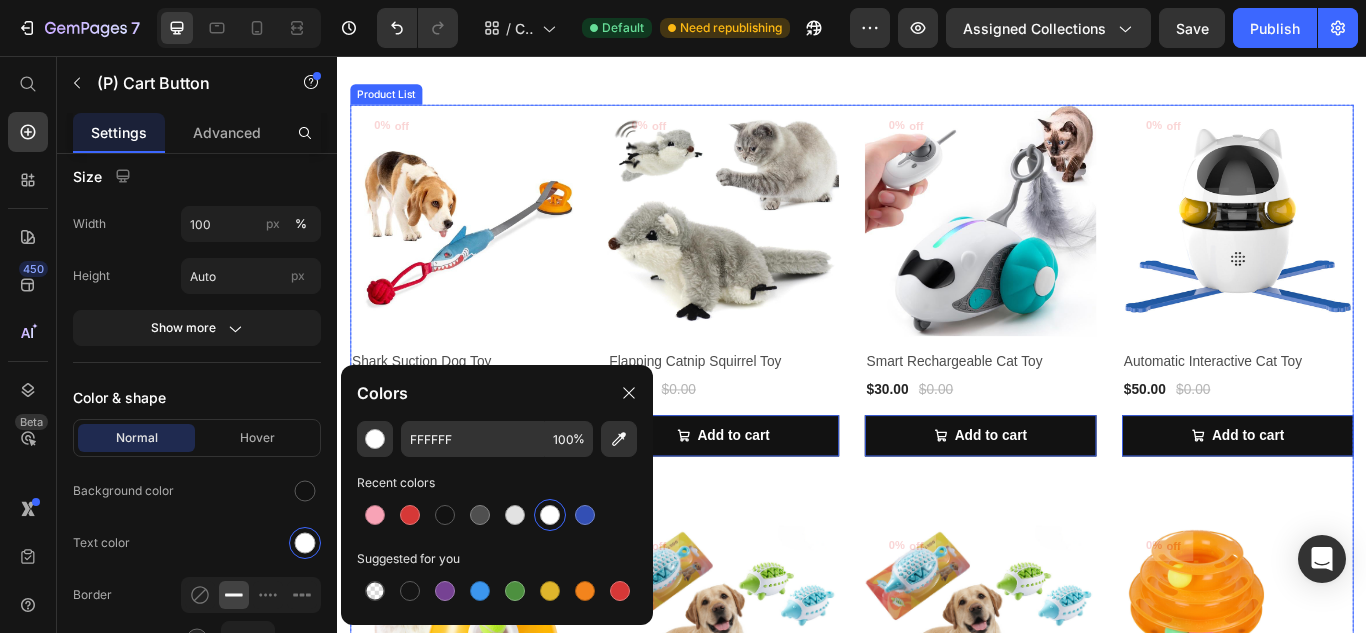 click on "0% off (P) Tag Product Images & Gallery Row Shark Suction Dog Toy (P) Title $30.00 (P) Price $0.00 (P) Price Row Row
Add to cart (P) Cart Button   0 0% off (P) Tag Product Images & Gallery Row Flapping Catnip Squirrel Toy (P) Title $25.00 (P) Price $0.00 (P) Price Row Row
Add to cart (P) Cart Button   0 0% off (P) Tag Product Images & Gallery Row Smart Rechargeable Cat Toy (P) Title $30.00 (P) Price $0.00 (P) Price Row Row
Add to cart (P) Cart Button   0 0% off (P) Tag Product Images & Gallery Row Automatic Interactive Cat Toy (P) Title $50.00 (P) Price $0.00 (P) Price Row Row
Add to cart (P) Cart Button   0 0% off (P) Tag Product Images & Gallery Row Automatic Dog Ball Launcher (P) Title $80.00 (P) Price $0.00 (P) Price Row Row
Add to cart (P) Cart Button   0 0% off (P) Tag Product Images & Gallery Row Hedgehog Treat Dog Toy (P) Title $30.00 (P) Price $0.00 (P) Price Row Row
Add to cart (P) Cart Button   0 0% off" at bounding box center [937, 808] 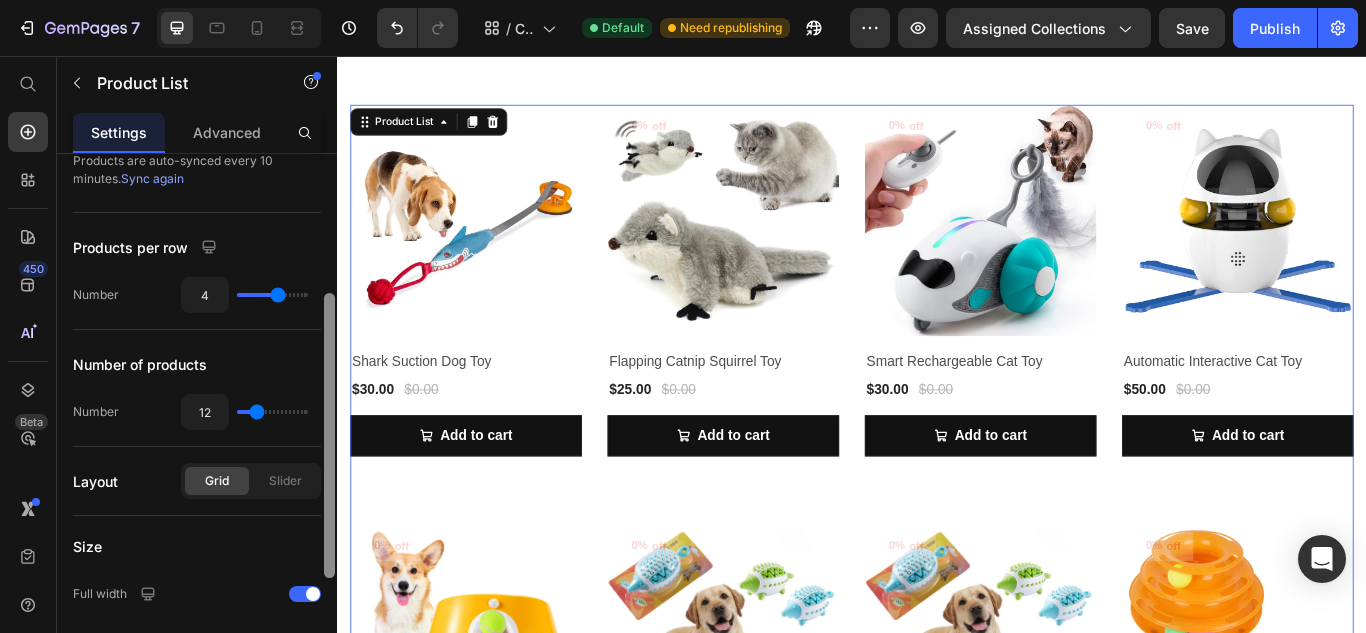 scroll, scrollTop: 207, scrollLeft: 0, axis: vertical 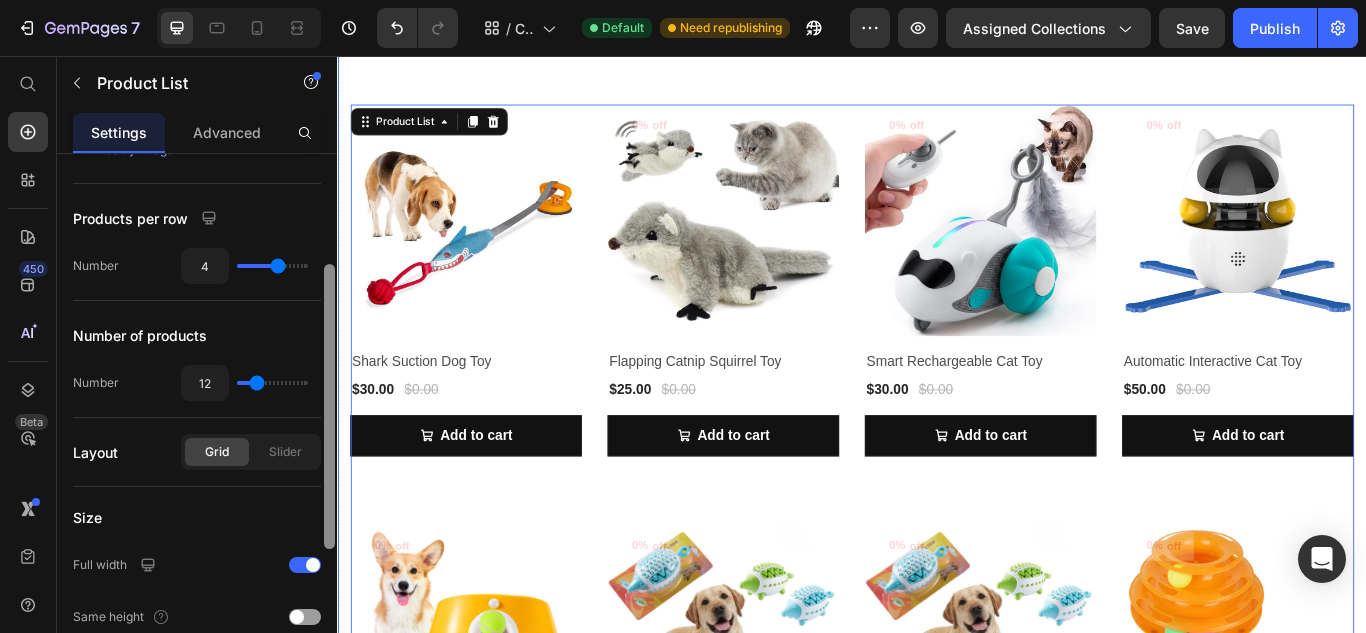 drag, startPoint x: 663, startPoint y: 458, endPoint x: 653, endPoint y: 664, distance: 206.24257 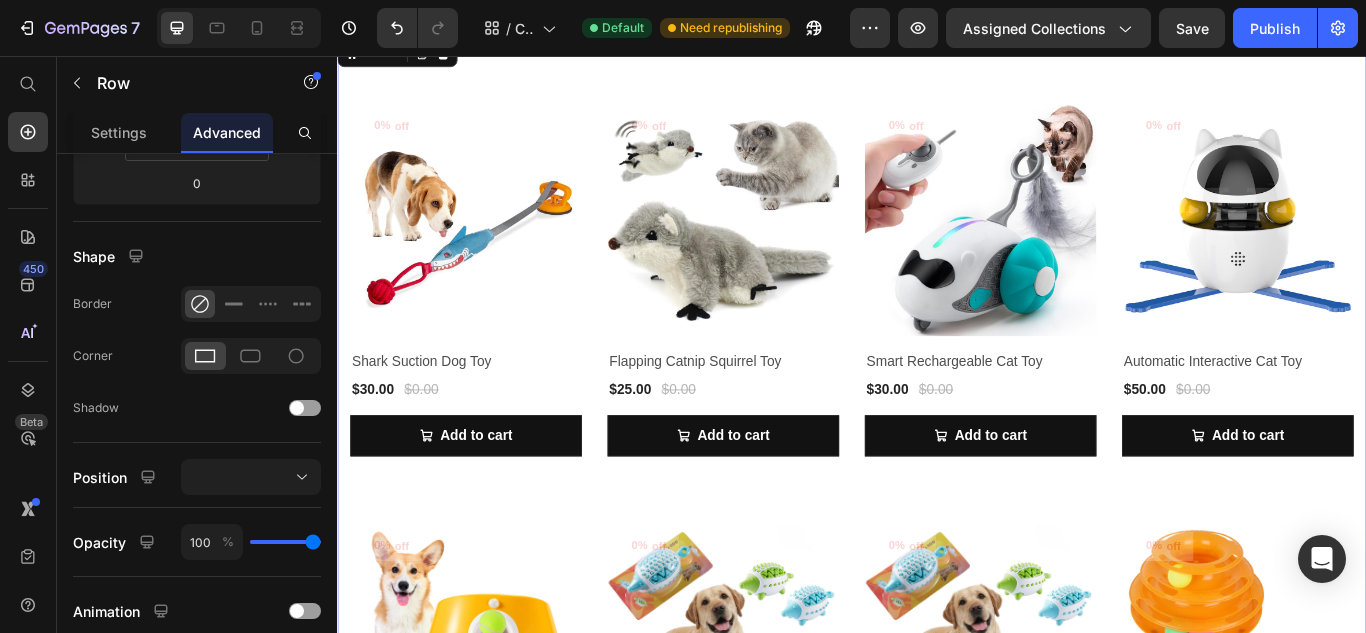 scroll, scrollTop: 0, scrollLeft: 0, axis: both 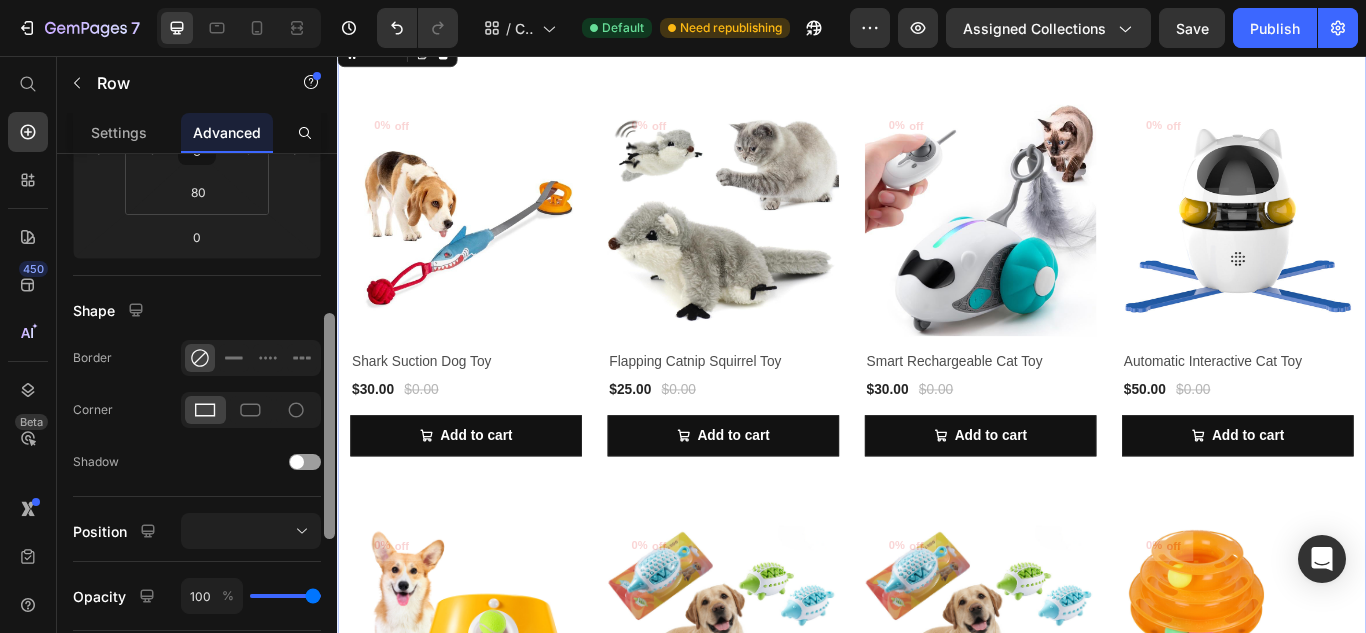 drag, startPoint x: 664, startPoint y: 417, endPoint x: 338, endPoint y: 716, distance: 442.35394 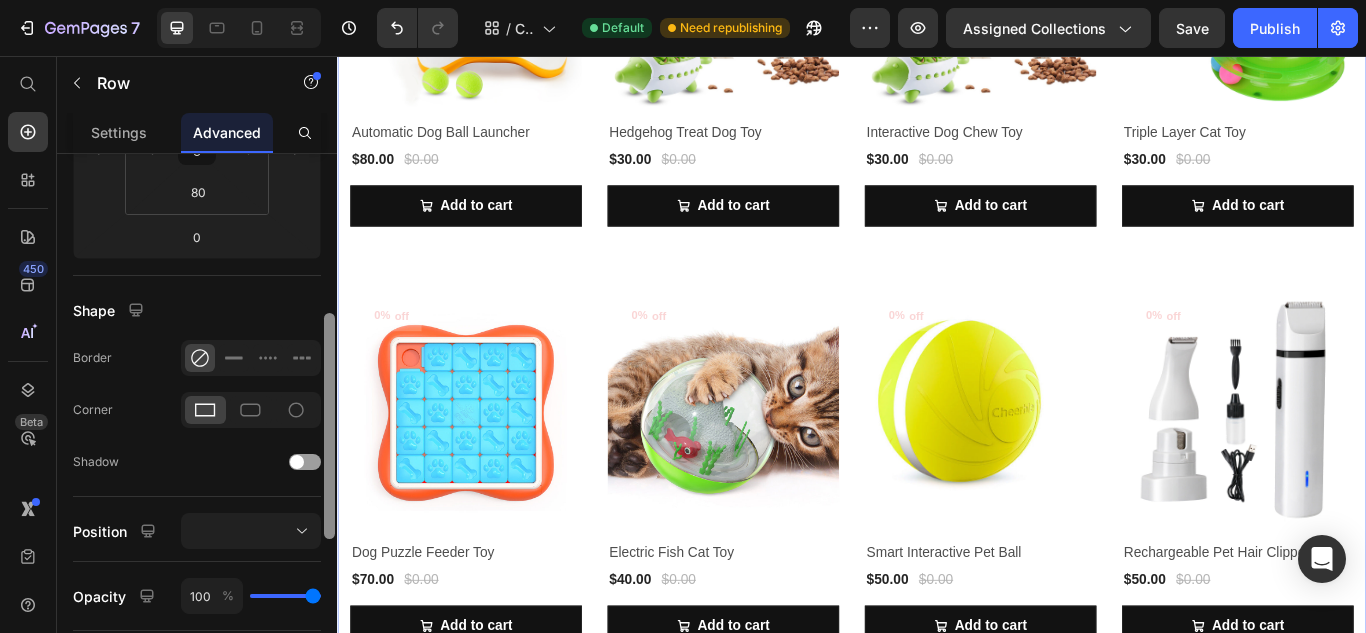 scroll, scrollTop: 1176, scrollLeft: 0, axis: vertical 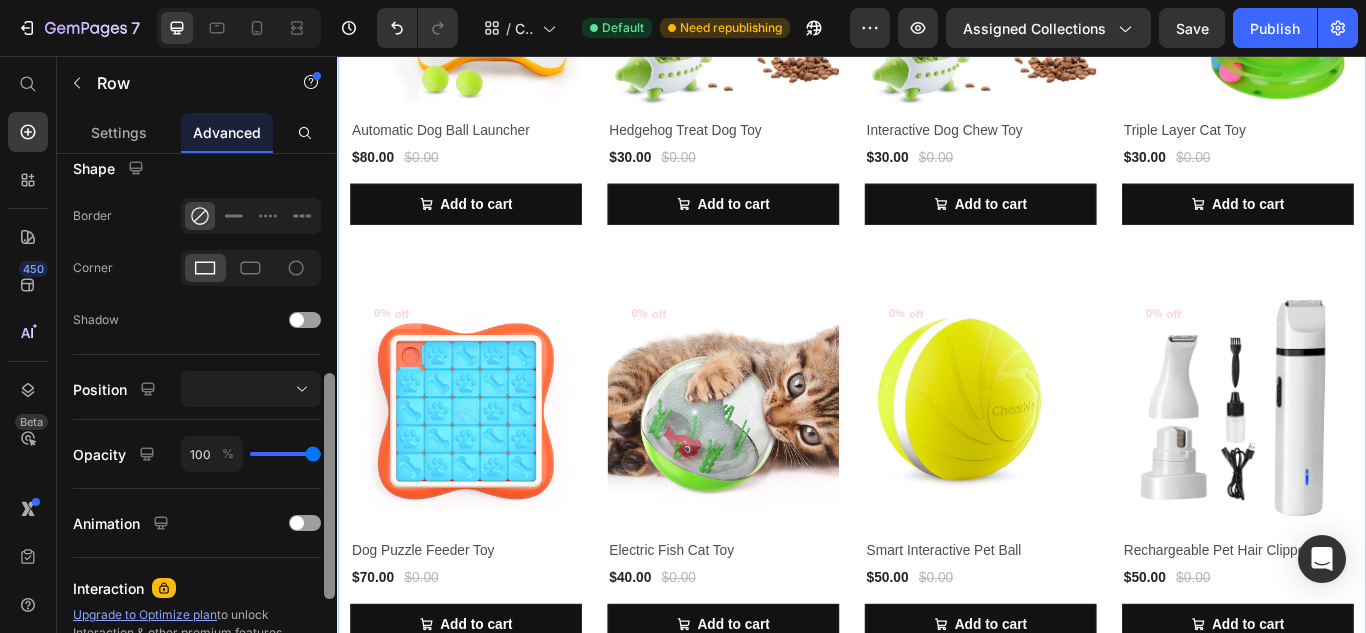 drag, startPoint x: 328, startPoint y: 517, endPoint x: 334, endPoint y: 580, distance: 63.28507 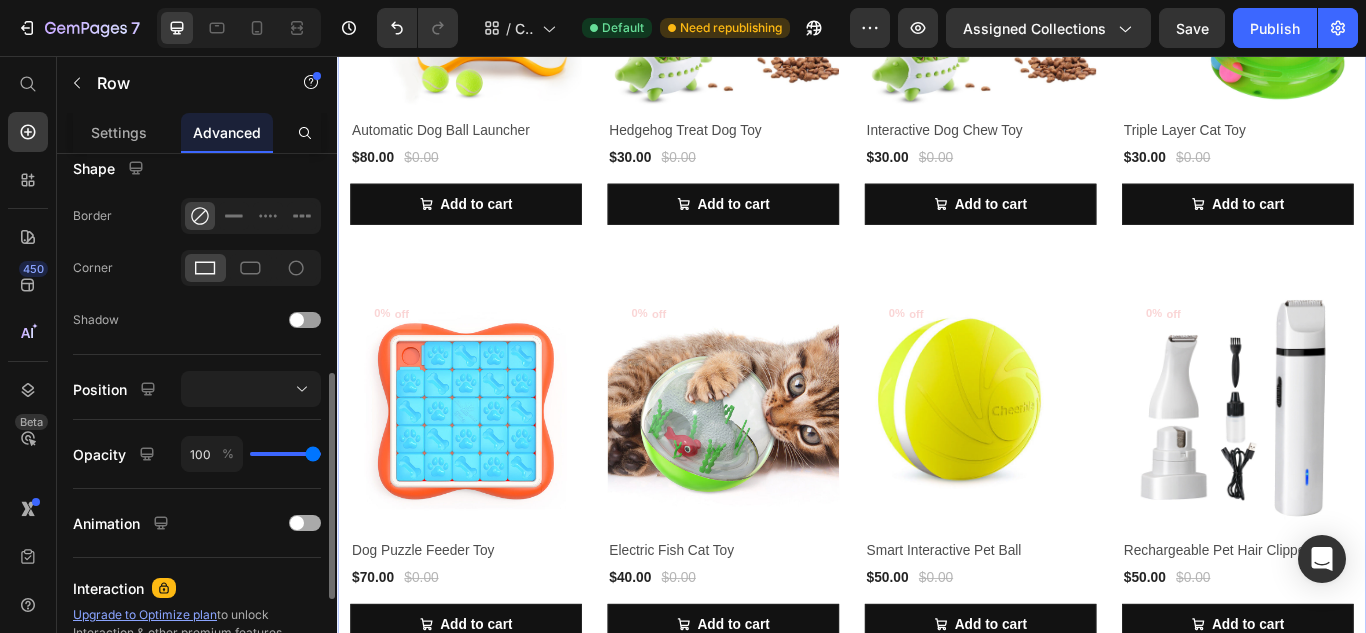 click on "Animation" at bounding box center [197, 523] 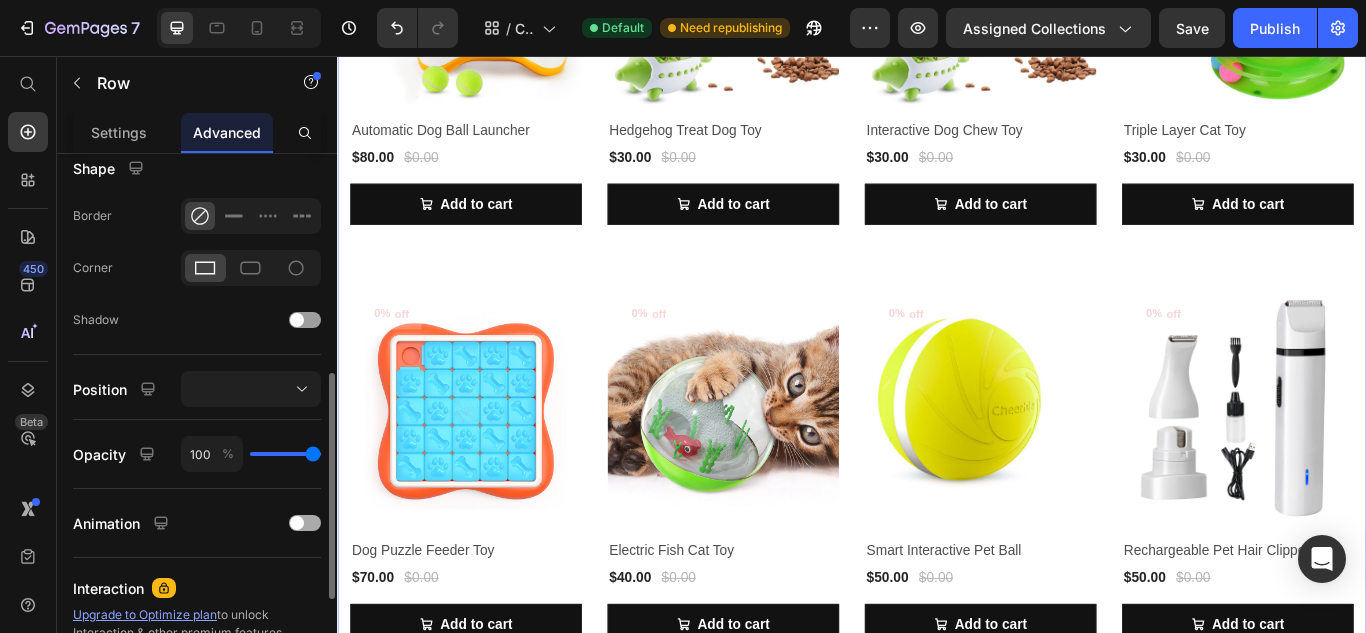 click at bounding box center (297, 523) 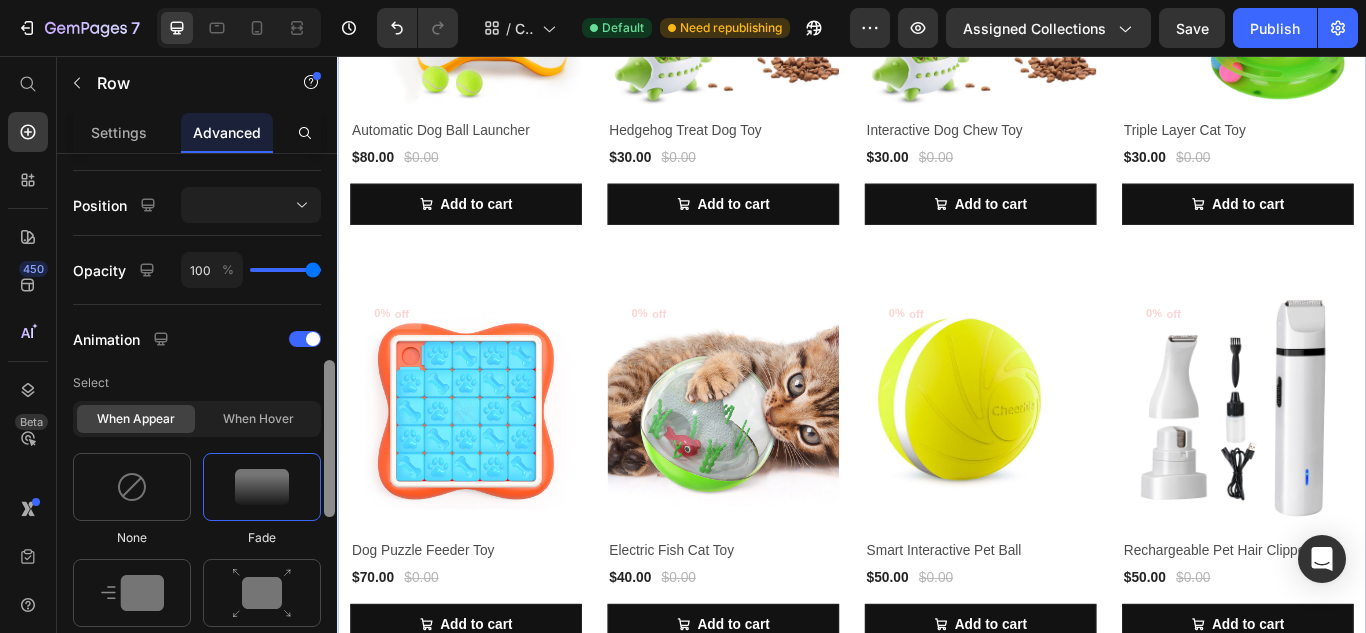 scroll, scrollTop: 845, scrollLeft: 0, axis: vertical 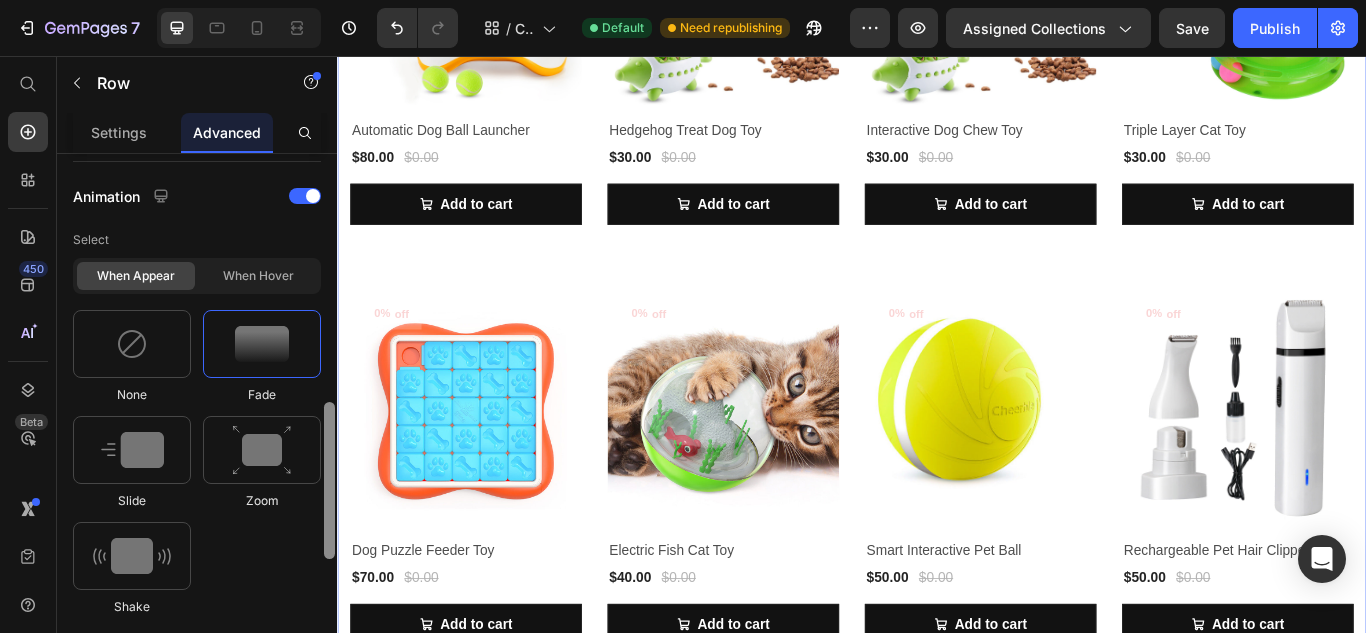 drag, startPoint x: 330, startPoint y: 434, endPoint x: 336, endPoint y: 530, distance: 96.18732 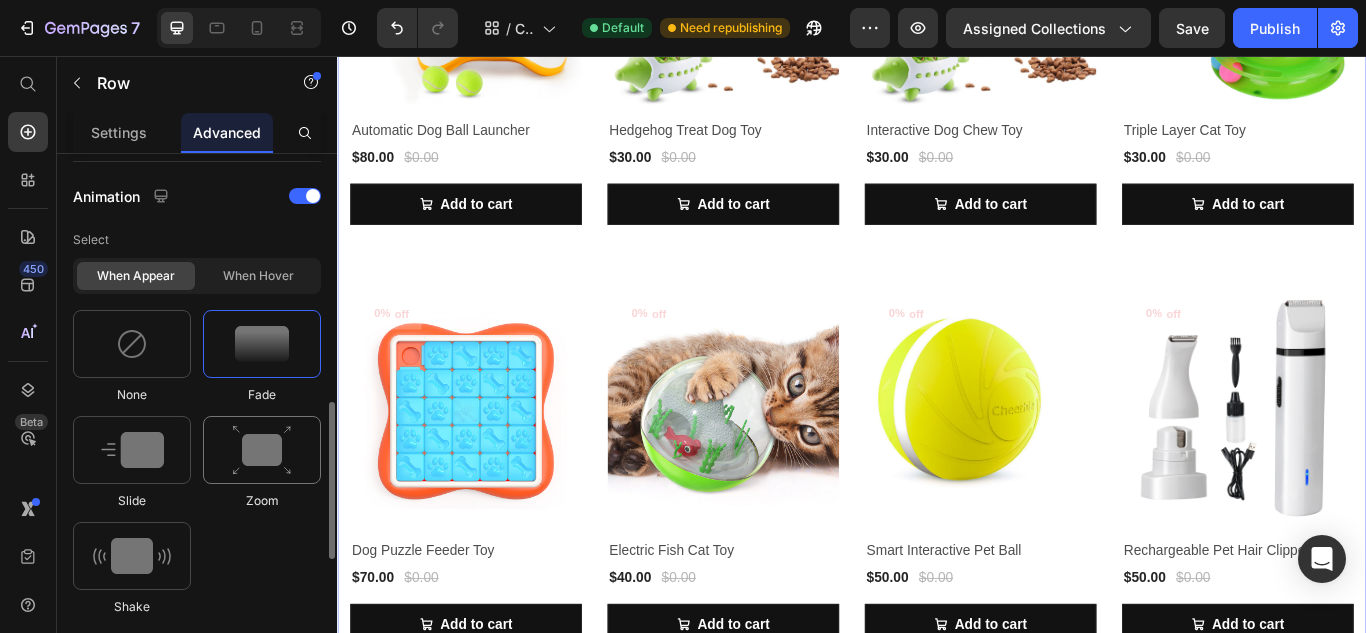 click at bounding box center (262, 450) 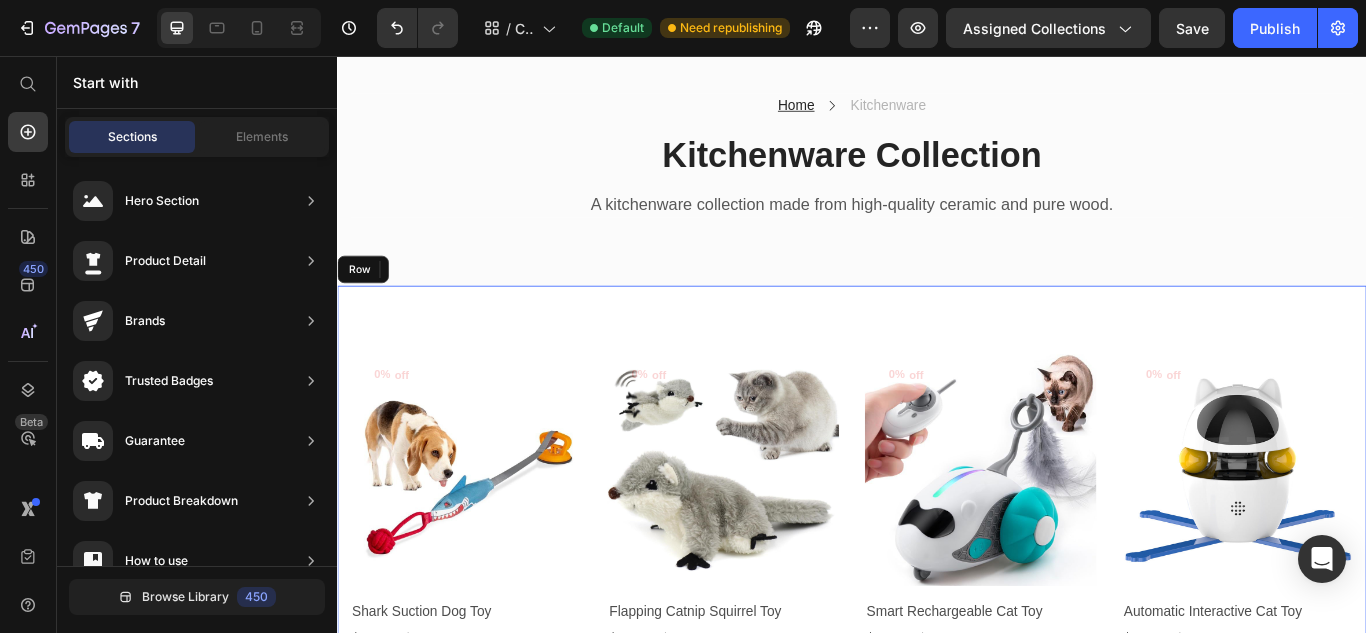 scroll, scrollTop: 24, scrollLeft: 0, axis: vertical 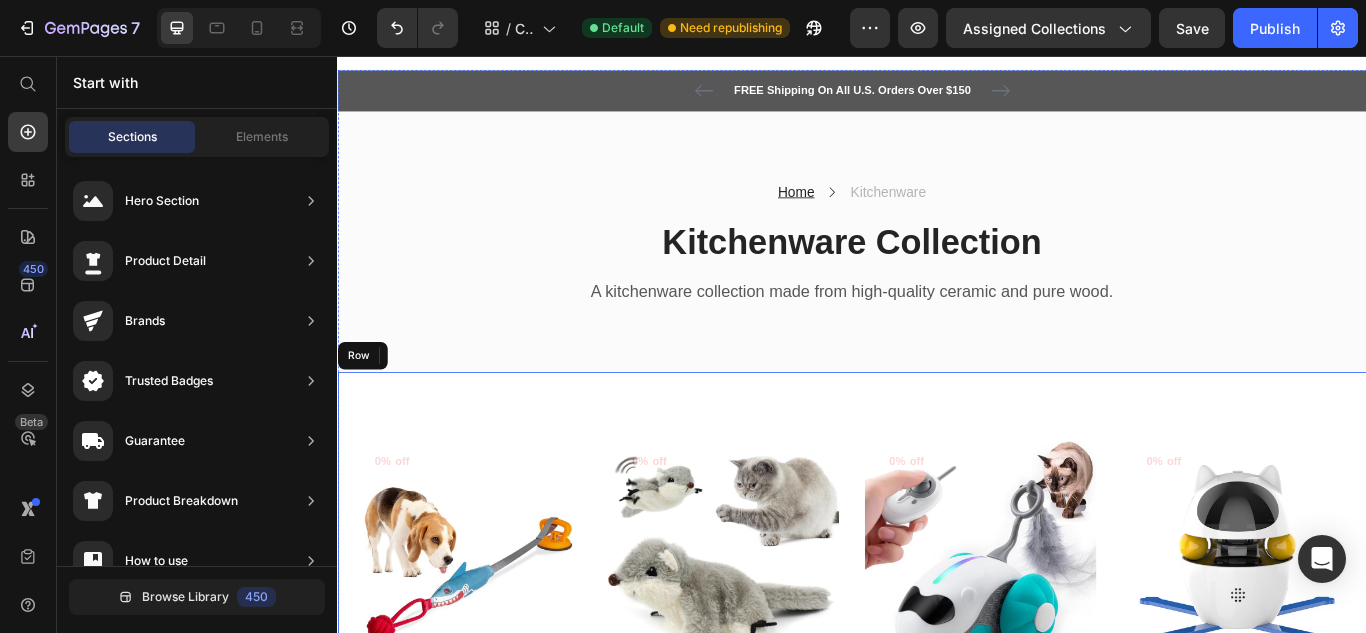 click on "0% off (P) Tag Product Images & Gallery Row Shark Suction Dog Toy (P) Title $30.00 (P) Price $0.00 (P) Price Row Row
Add to cart (P) Cart Button 0% off (P) Tag Product Images & Gallery Row Flapping Catnip Squirrel Toy (P) Title $25.00 (P) Price $0.00 (P) Price Row Row
Add to cart (P) Cart Button 0% off (P) Tag Product Images & Gallery Row Smart Rechargeable Cat Toy (P) Title $30.00 (P) Price $0.00 (P) Price Row Row
Add to cart (P) Cart Button 0% off (P) Tag Product Images & Gallery Row Automatic Interactive Cat Toy (P) Title $50.00 (P) Price $0.00 (P) Price Row Row
Add to cart (P) Cart Button 0% off (P) Tag Product Images & Gallery Row Automatic Dog Ball Launcher (P) Title $80.00 (P) Price $0.00 (P) Price Row Row
Add to cart (P) Cart Button 0% off (P) Tag Product Images & Gallery Row Hedgehog Treat Dog Toy (P) Title $30.00 (P) Price $0.00 (P) Price Row Row
Add to cart (P) Cart Button 0% off (P) Tag Row (P) Title 0%" at bounding box center [937, 1200] 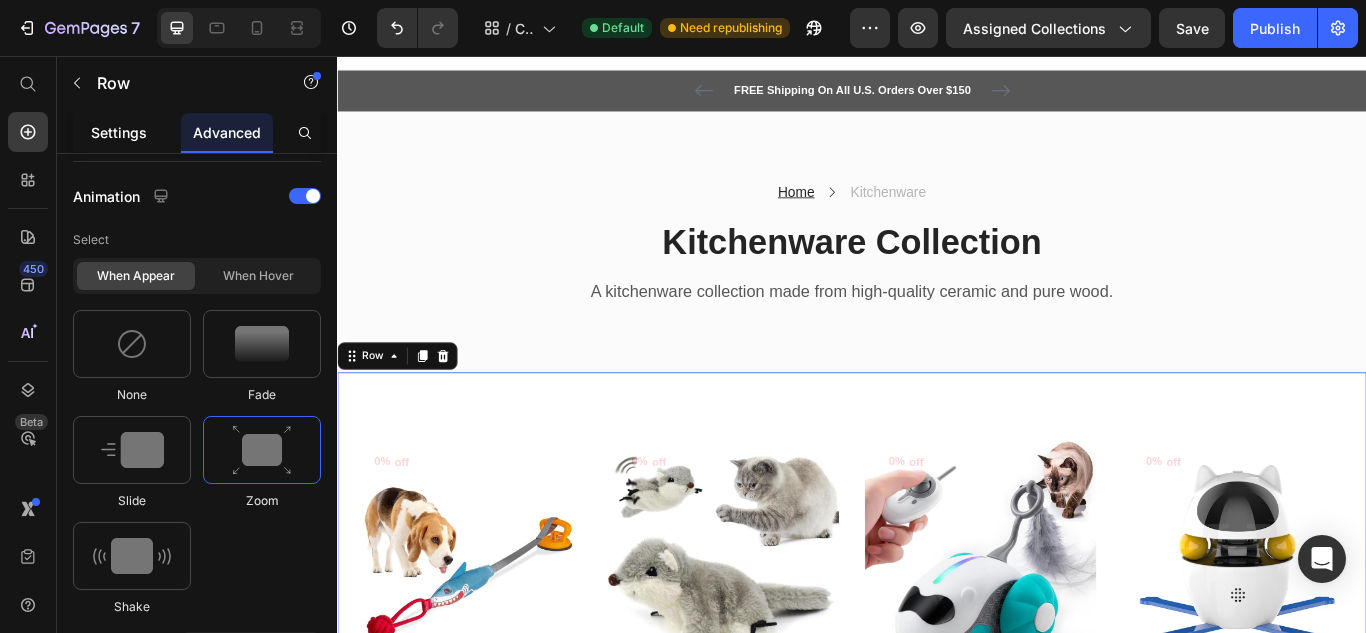 click on "Settings" 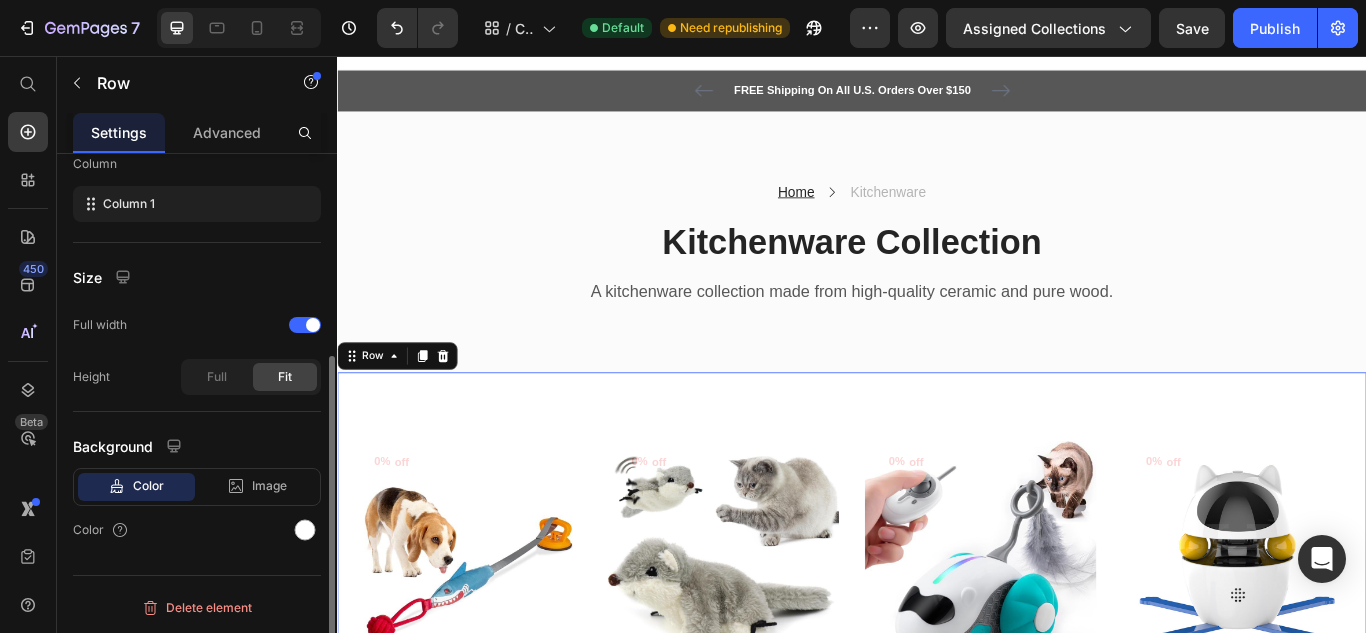 scroll, scrollTop: 0, scrollLeft: 0, axis: both 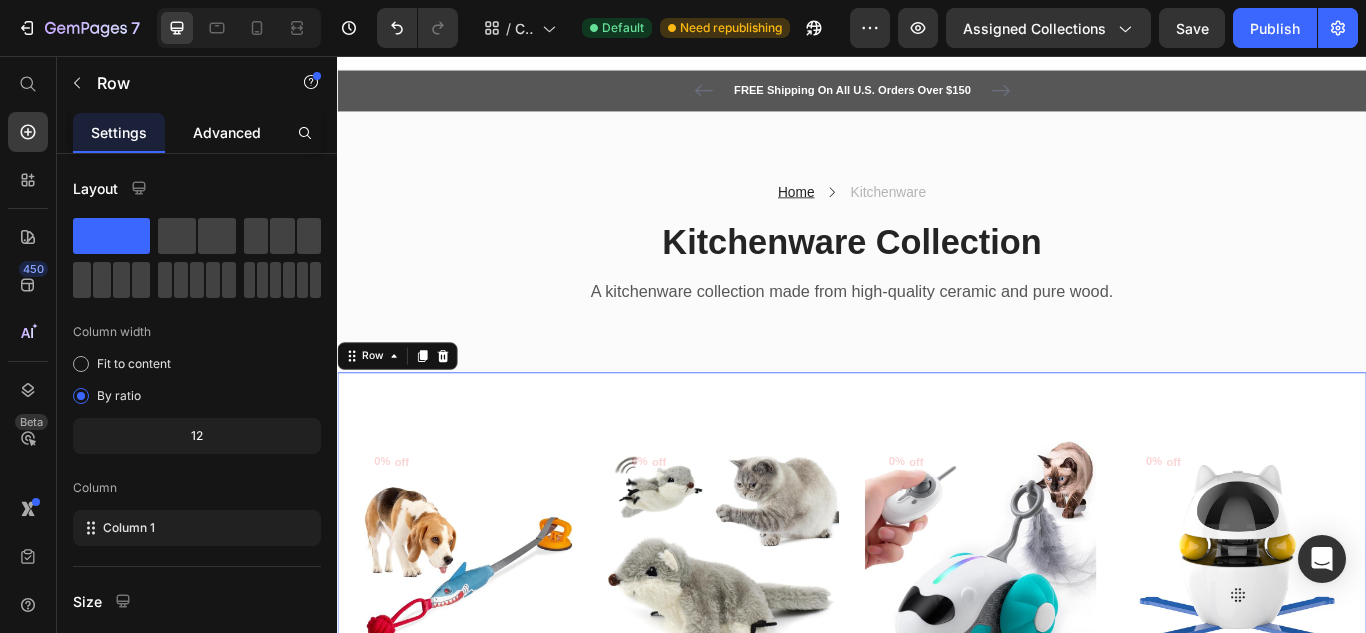 click on "Advanced" at bounding box center [227, 132] 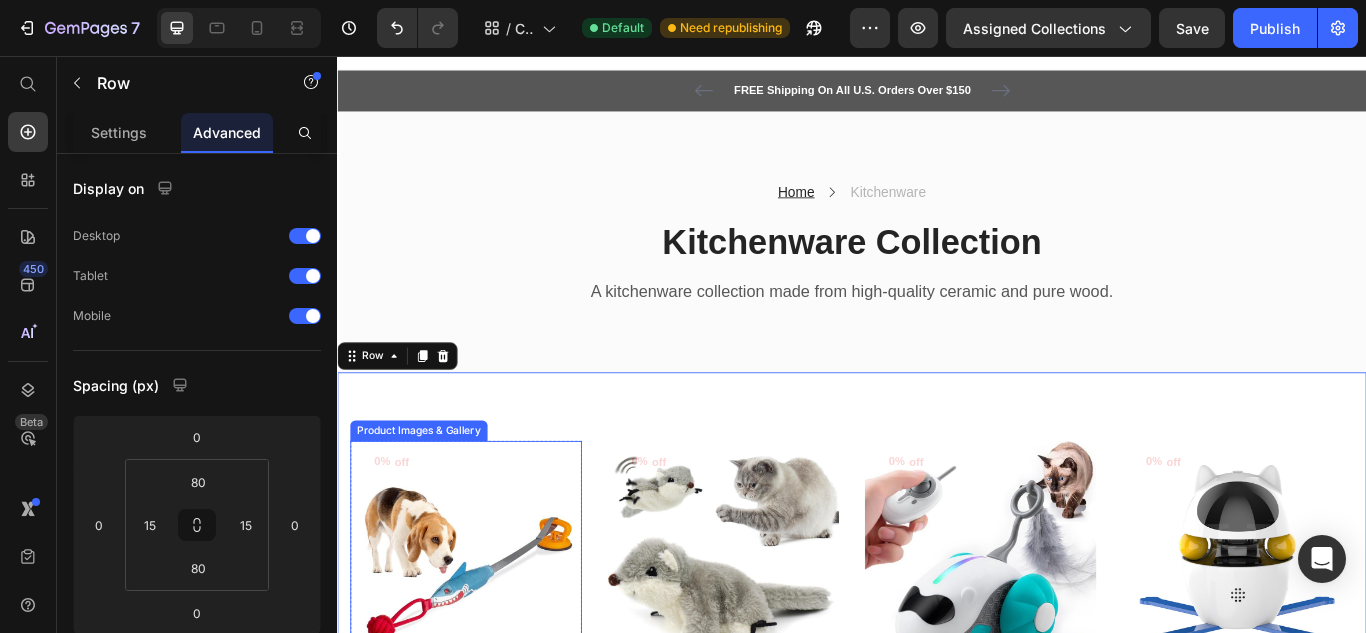click at bounding box center (487, 640) 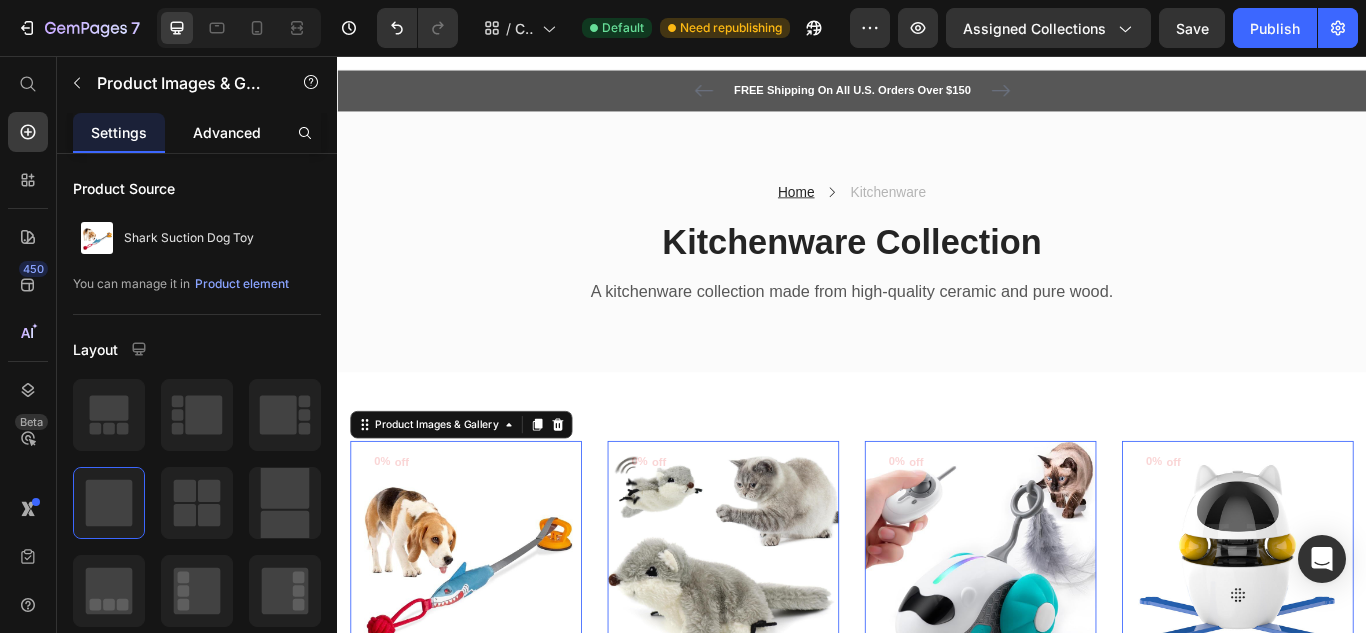 click on "Advanced" at bounding box center (227, 132) 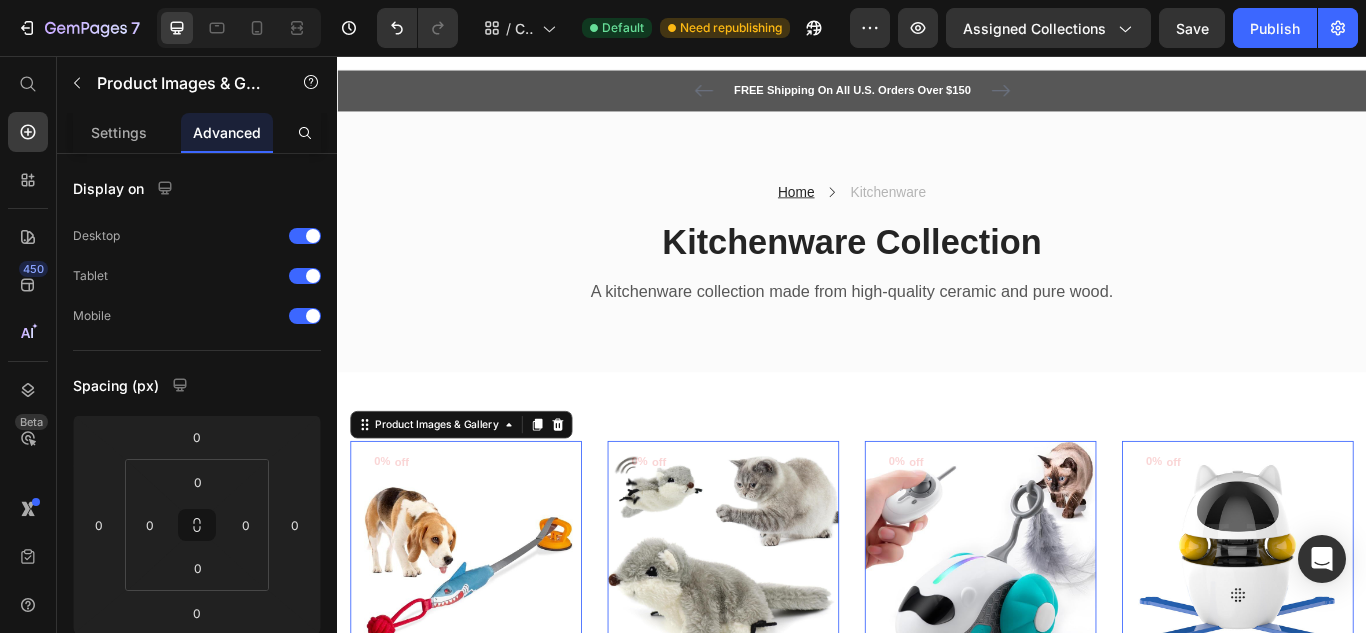 click at bounding box center [487, 640] 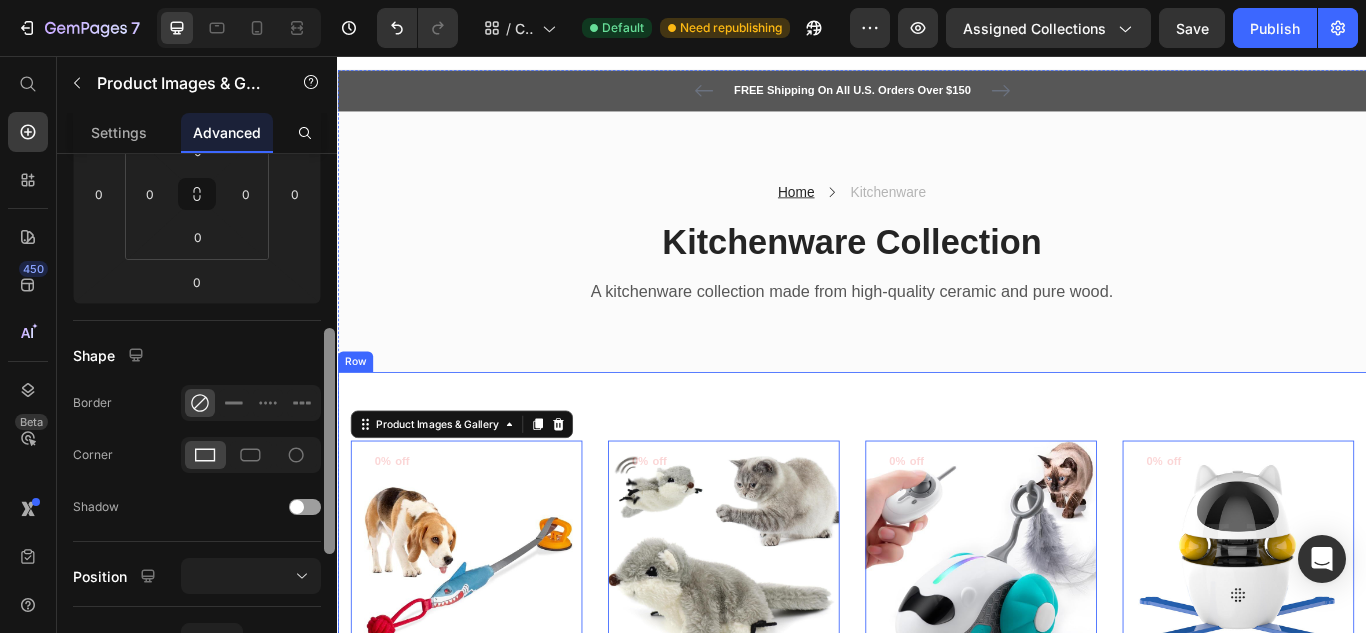 scroll, scrollTop: 355, scrollLeft: 0, axis: vertical 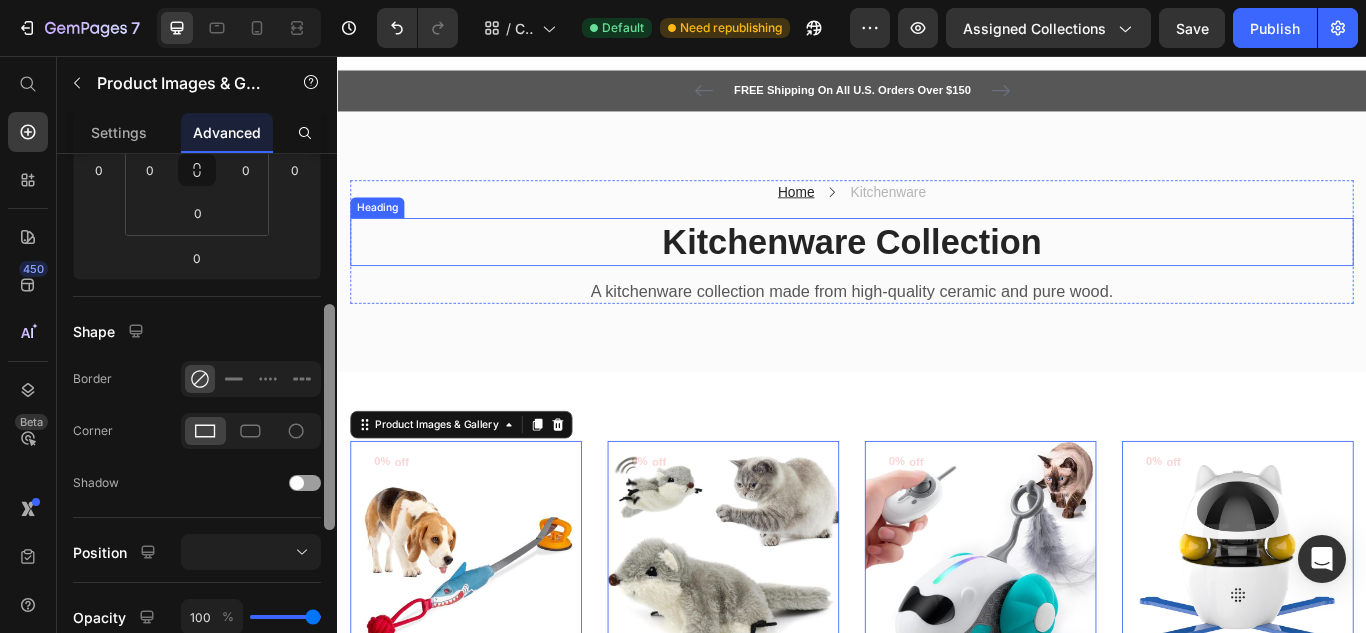drag, startPoint x: 666, startPoint y: 396, endPoint x: 356, endPoint y: 158, distance: 390.82477 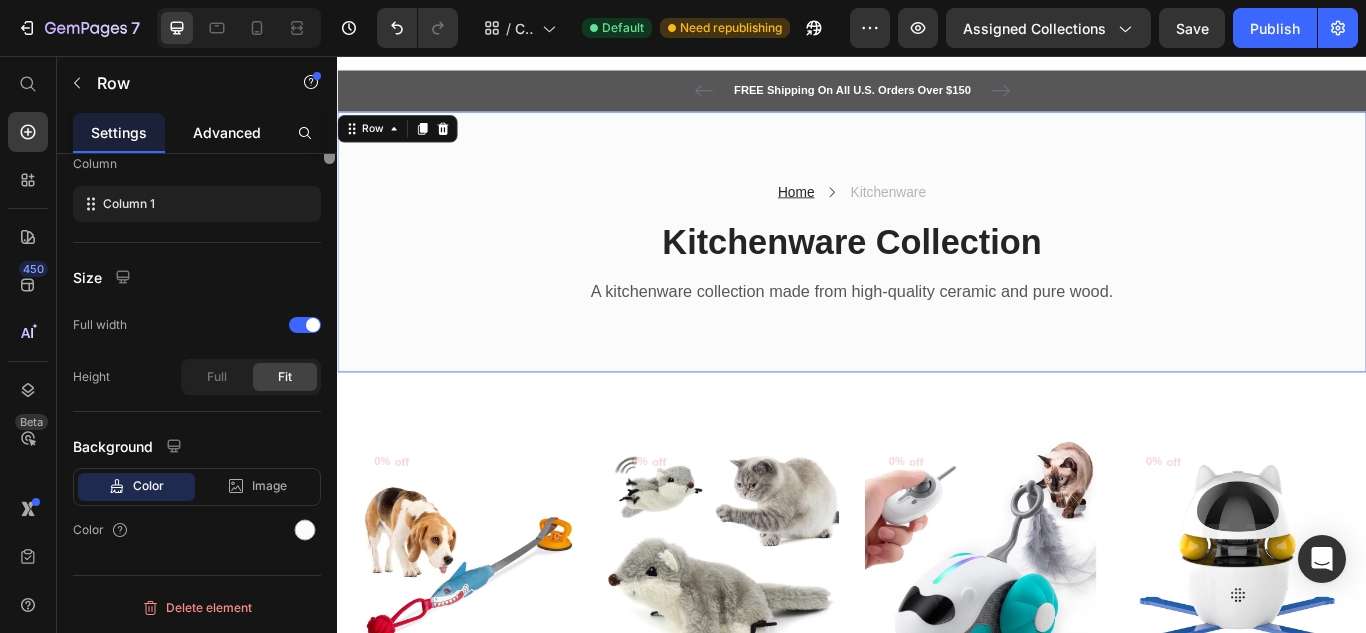 scroll, scrollTop: 0, scrollLeft: 0, axis: both 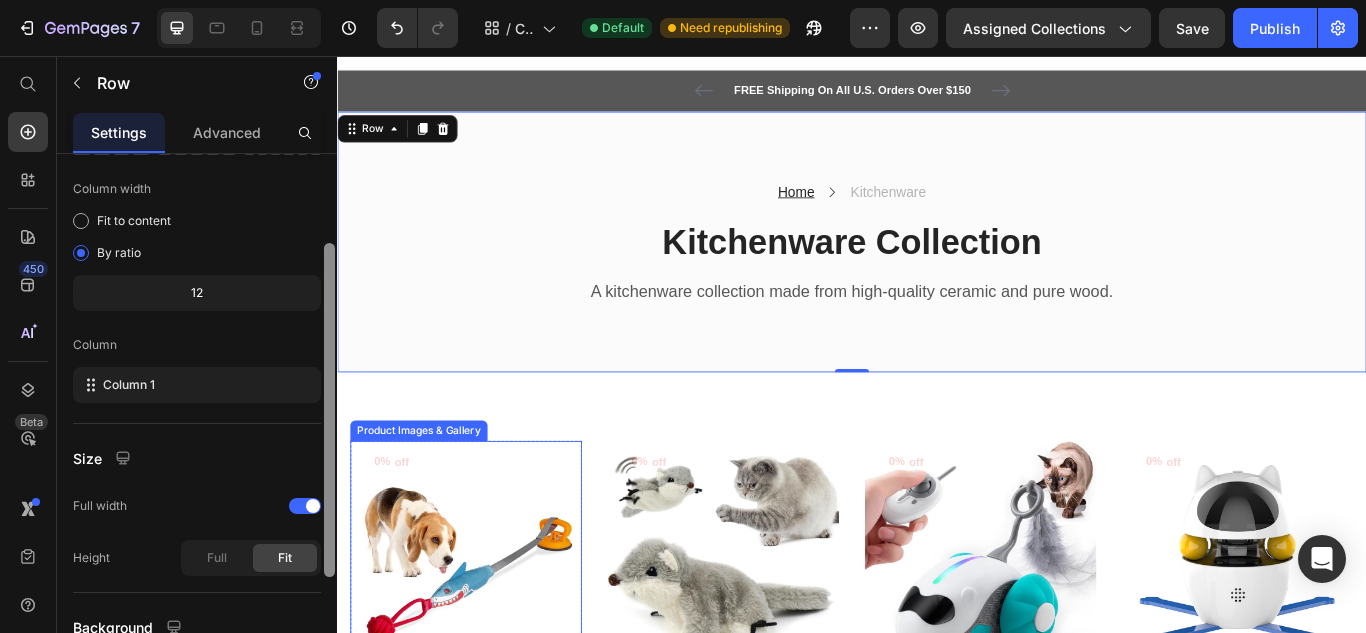 drag, startPoint x: 665, startPoint y: 294, endPoint x: 354, endPoint y: 522, distance: 385.62286 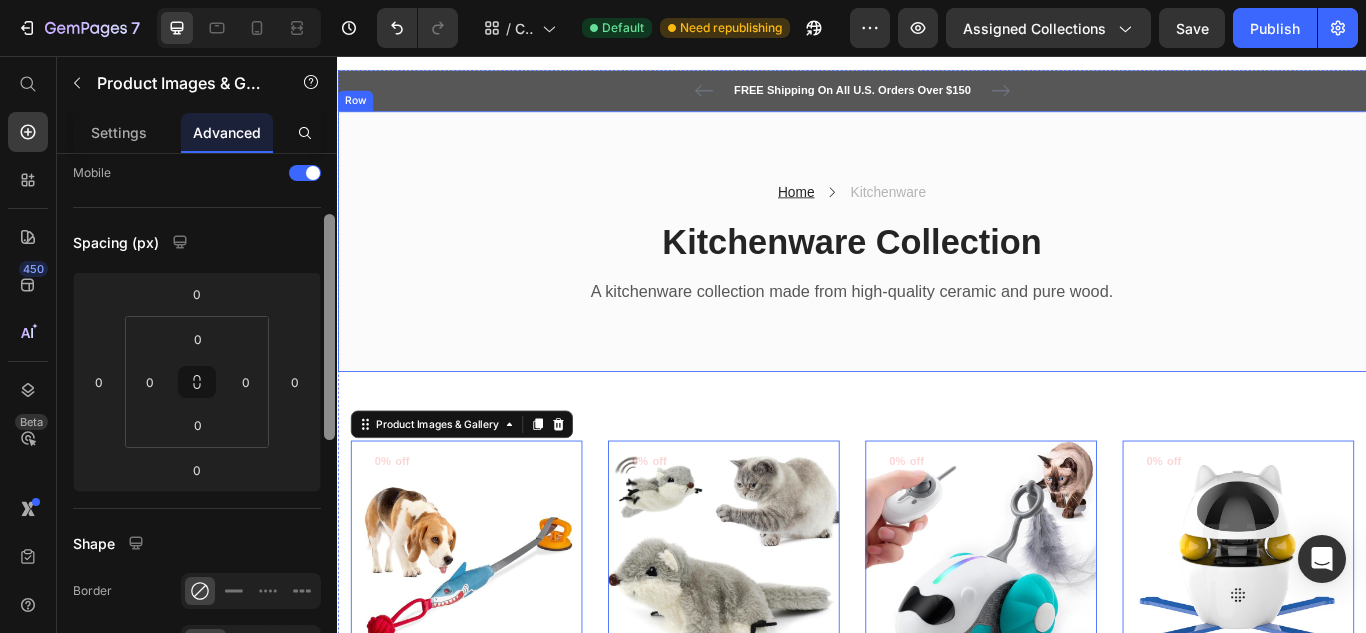 scroll, scrollTop: 0, scrollLeft: 0, axis: both 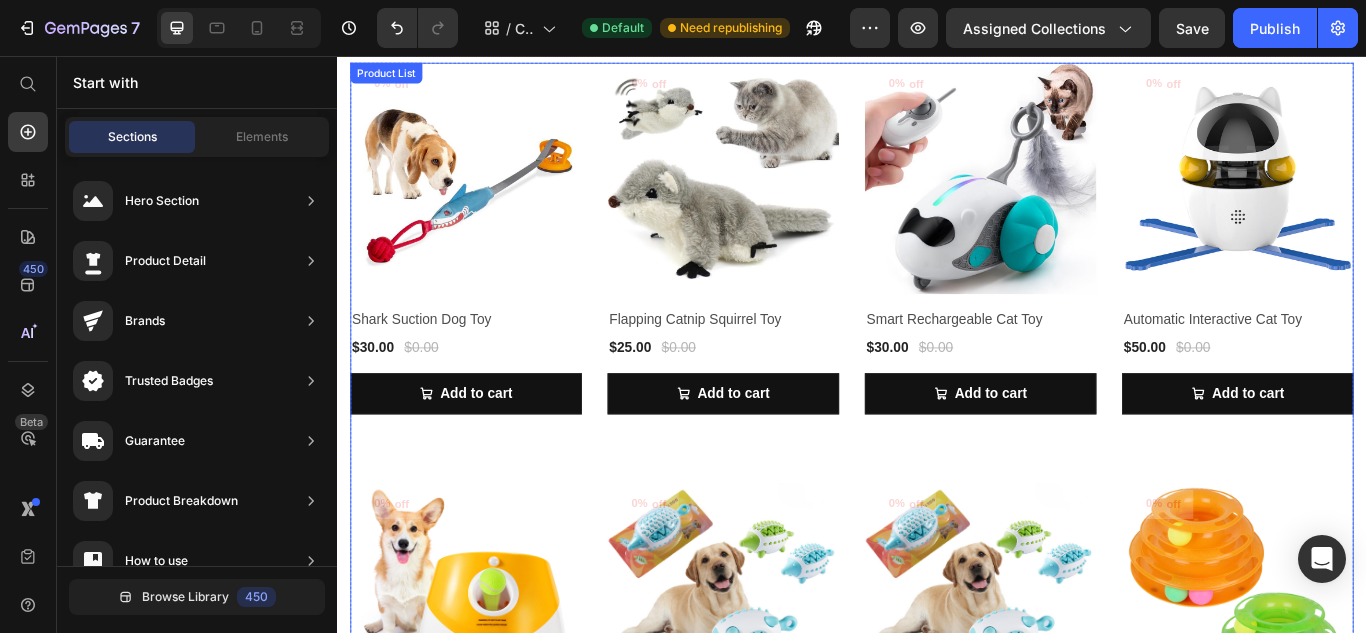 click on "0% off (P) Tag Product Images & Gallery Row Shark Suction Dog Toy (P) Title $30.00 (P) Price $0.00 (P) Price Row Row
Add to cart (P) Cart Button 0% off (P) Tag Product Images & Gallery Row Flapping Catnip Squirrel Toy (P) Title $25.00 (P) Price $0.00 (P) Price Row Row
Add to cart (P) Cart Button 0% off (P) Tag Product Images & Gallery Row Smart Rechargeable Cat Toy (P) Title $30.00 (P) Price $0.00 (P) Price Row Row
Add to cart (P) Cart Button 0% off (P) Tag Product Images & Gallery Row Automatic Interactive Cat Toy (P) Title $50.00 (P) Price $0.00 (P) Price Row Row
Add to cart (P) Cart Button 0% off (P) Tag Product Images & Gallery Row Automatic Dog Ball Launcher (P) Title $80.00 (P) Price $0.00 (P) Price Row Row
Add to cart (P) Cart Button 0% off (P) Tag Product Images & Gallery Row Hedgehog Treat Dog Toy (P) Title $30.00 (P) Price $0.00 (P) Price Row Row
Add to cart (P) Cart Button 0% off (P) Tag Row (P) Title 0%" at bounding box center (937, 759) 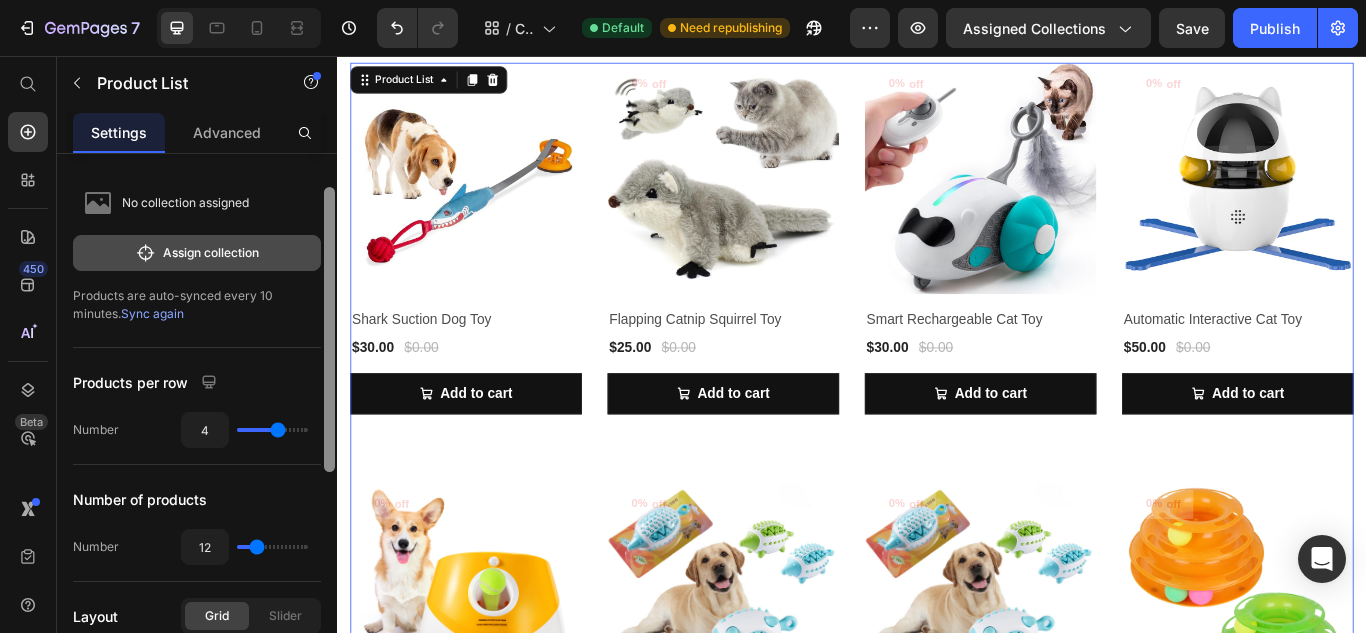 scroll, scrollTop: 42, scrollLeft: 0, axis: vertical 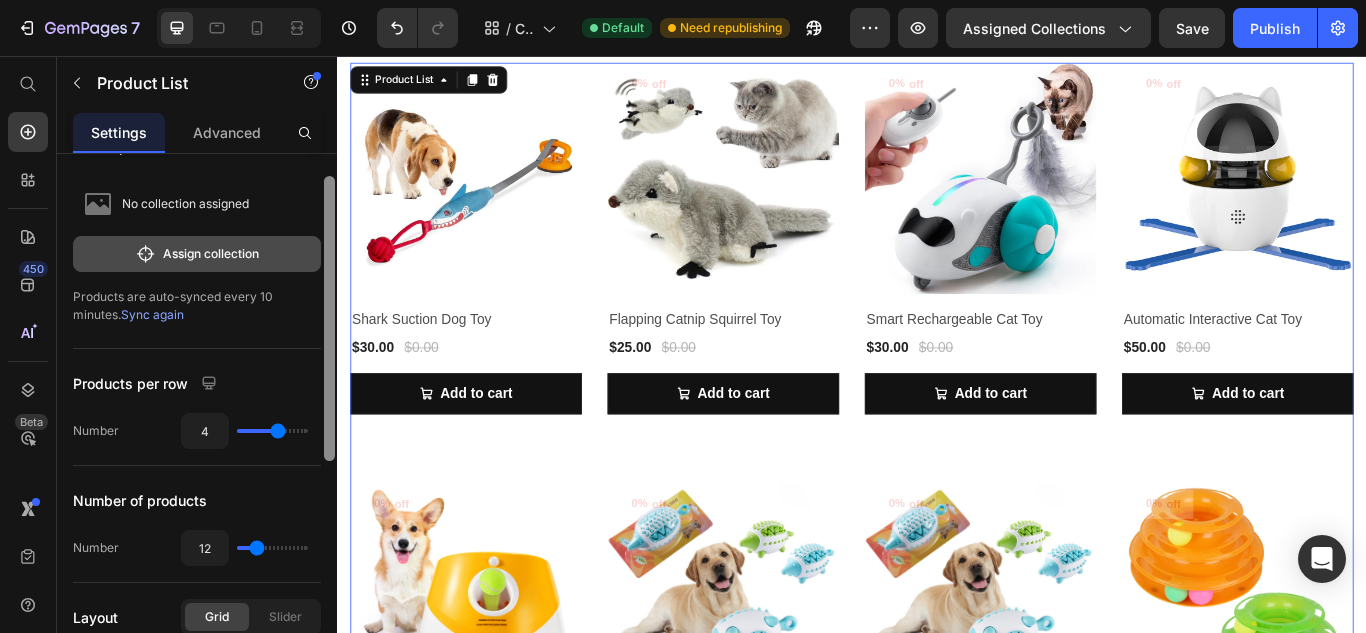 click on "Assign collection" 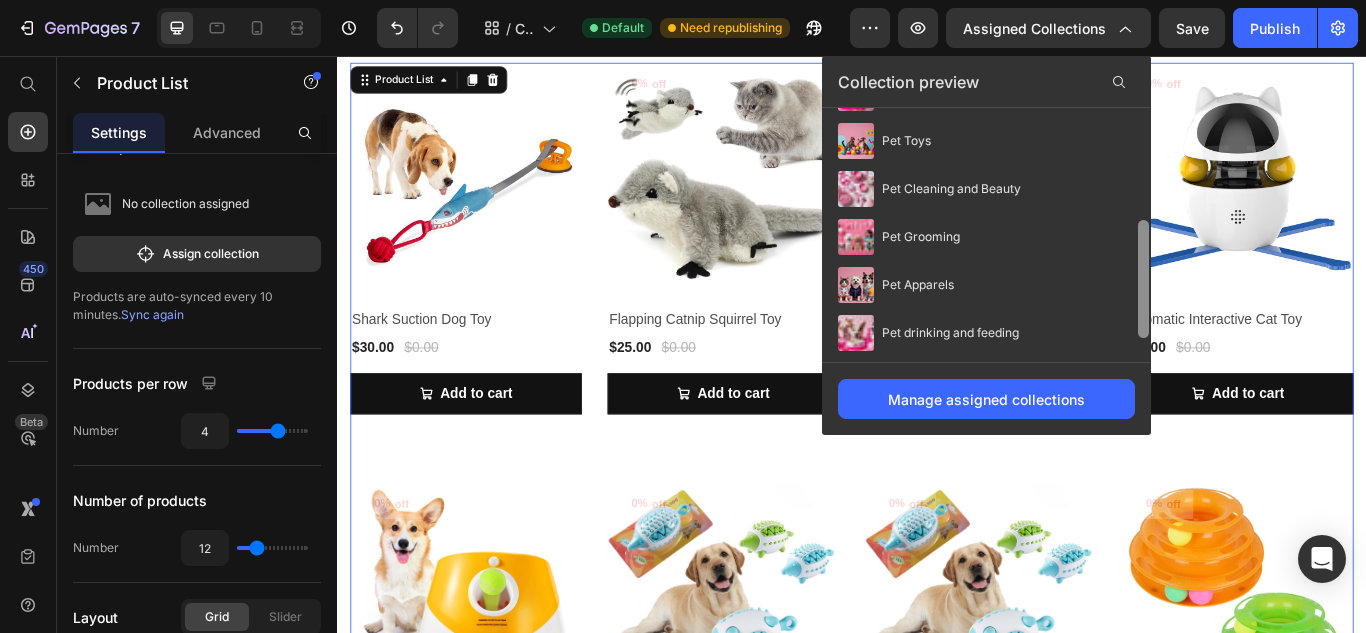 drag, startPoint x: 1480, startPoint y: 237, endPoint x: 1339, endPoint y: 550, distance: 343.29288 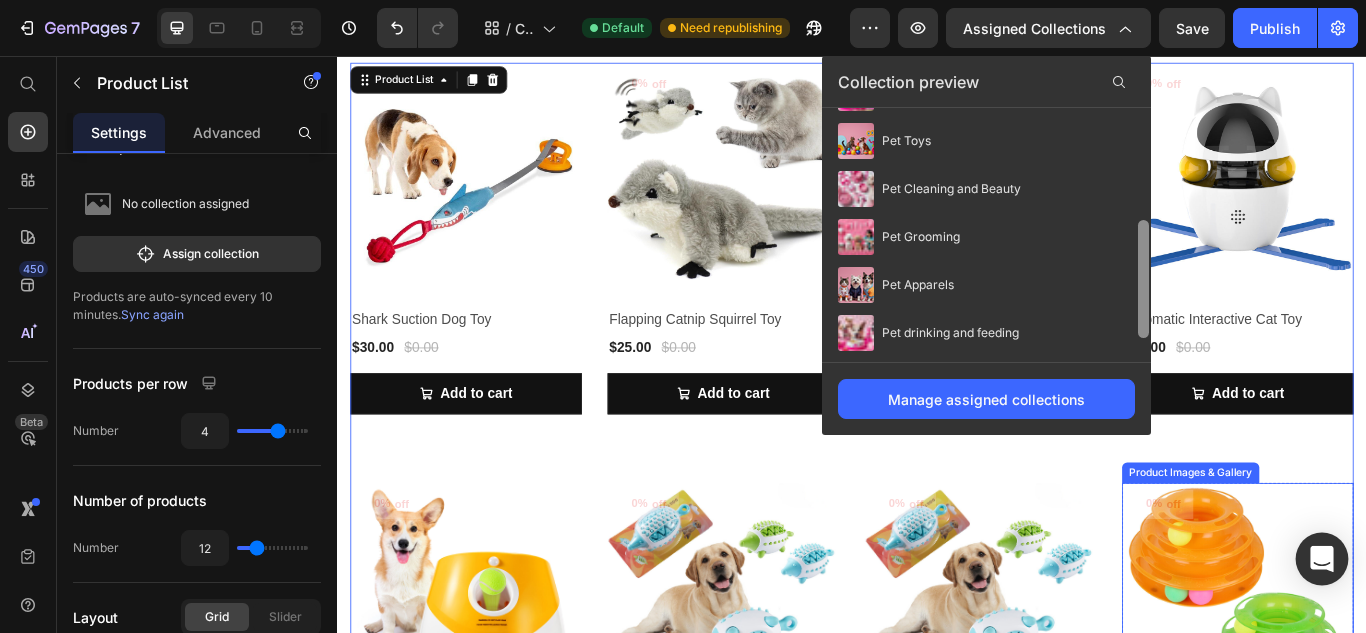 scroll, scrollTop: 290, scrollLeft: 0, axis: vertical 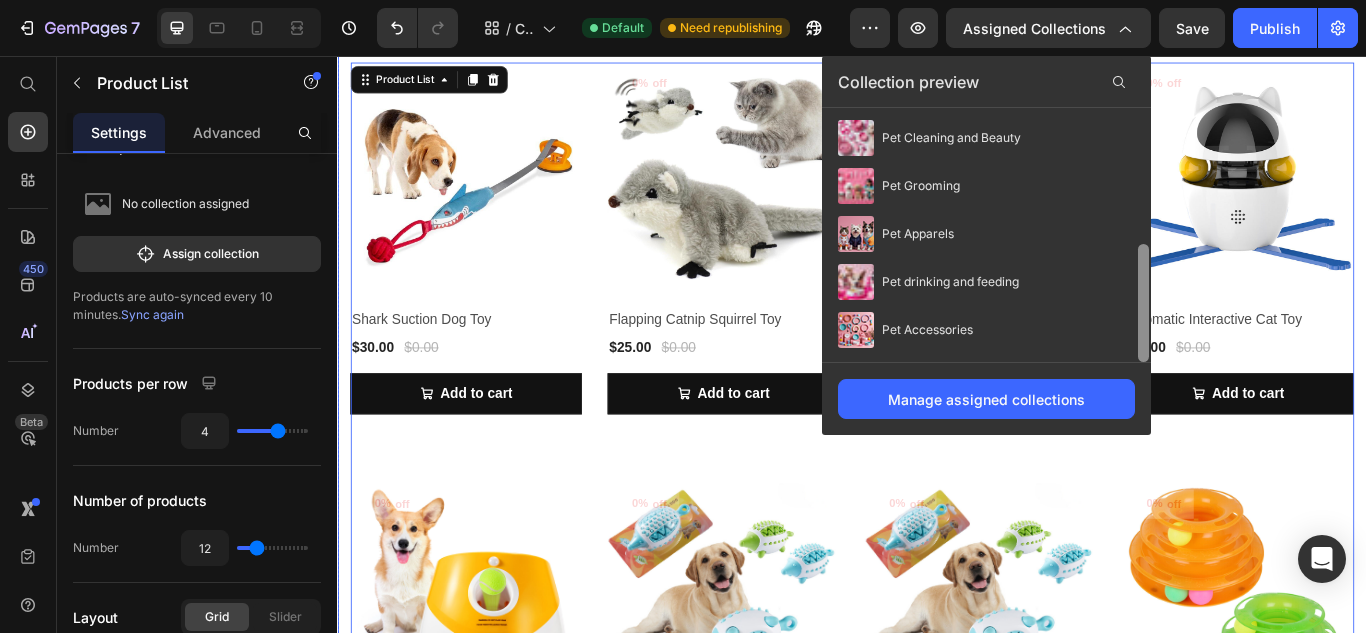 click on "0% off (P) Tag Product Images & Gallery Row Shark Suction Dog Toy (P) Title $30.00 (P) Price $0.00 (P) Price Row Row
Add to cart (P) Cart Button 0% off (P) Tag Product Images & Gallery Row Flapping Catnip Squirrel Toy (P) Title $25.00 (P) Price $0.00 (P) Price Row Row
Add to cart (P) Cart Button 0% off (P) Tag Product Images & Gallery Row Smart Rechargeable Cat Toy (P) Title $30.00 (P) Price $0.00 (P) Price Row Row
Add to cart (P) Cart Button 0% off (P) Tag Product Images & Gallery Row Automatic Interactive Cat Toy (P) Title $50.00 (P) Price $0.00 (P) Price Row Row
Add to cart (P) Cart Button 0% off (P) Tag Product Images & Gallery Row Automatic Dog Ball Launcher (P) Title $80.00 (P) Price $0.00 (P) Price Row Row
Add to cart (P) Cart Button 0% off (P) Tag Product Images & Gallery Row Hedgehog Treat Dog Toy (P) Title $30.00 (P) Price $0.00 (P) Price Row Row
Add to cart (P) Cart Button 0% off (P) Tag Row (P) Title 0%" at bounding box center [937, 759] 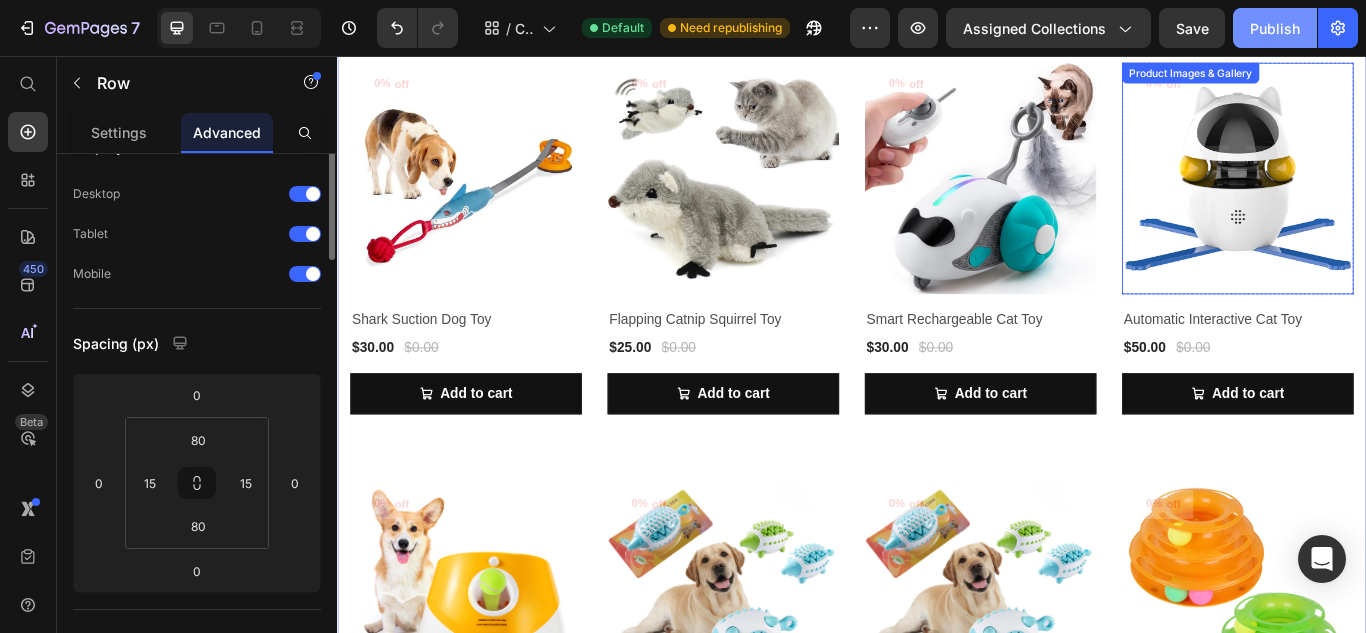 scroll, scrollTop: 0, scrollLeft: 0, axis: both 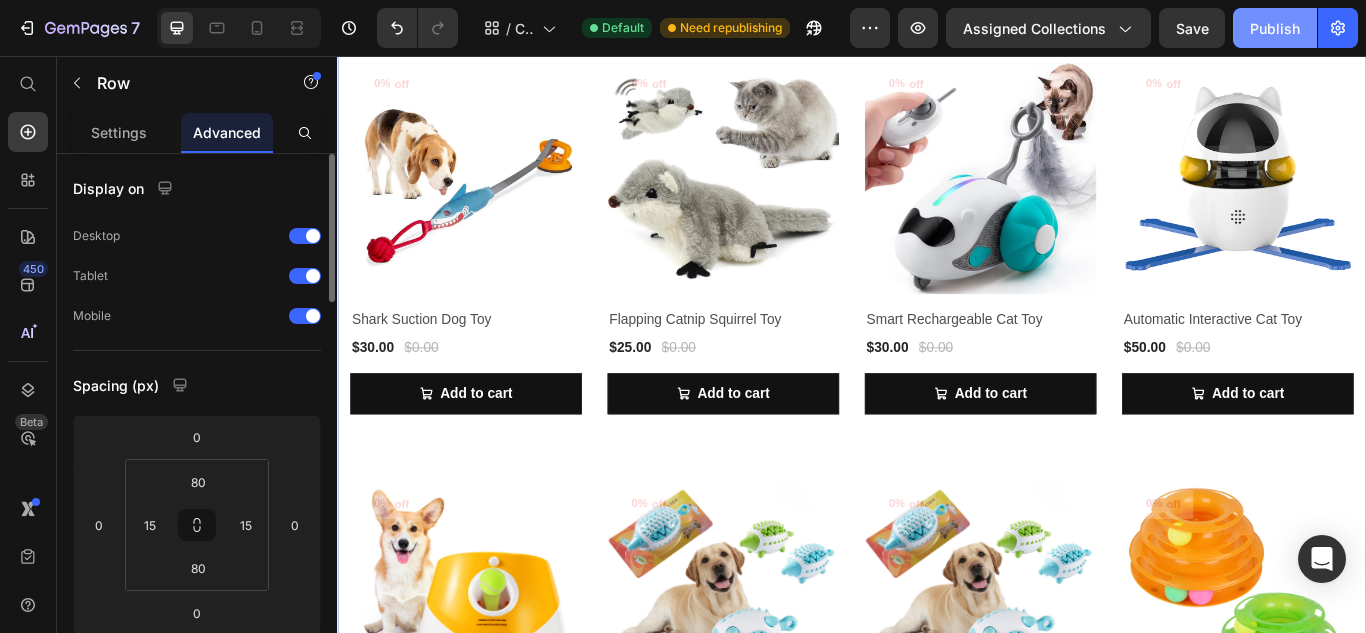 click on "Publish" at bounding box center (1275, 28) 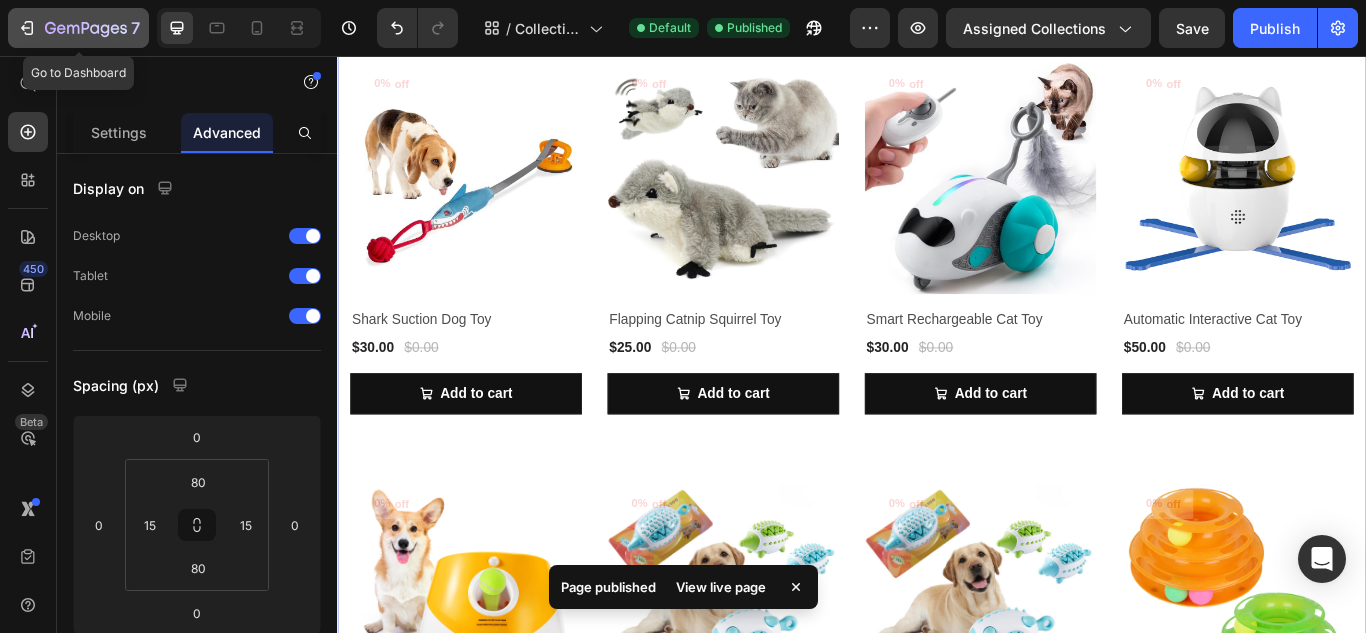 click on "7" at bounding box center [78, 28] 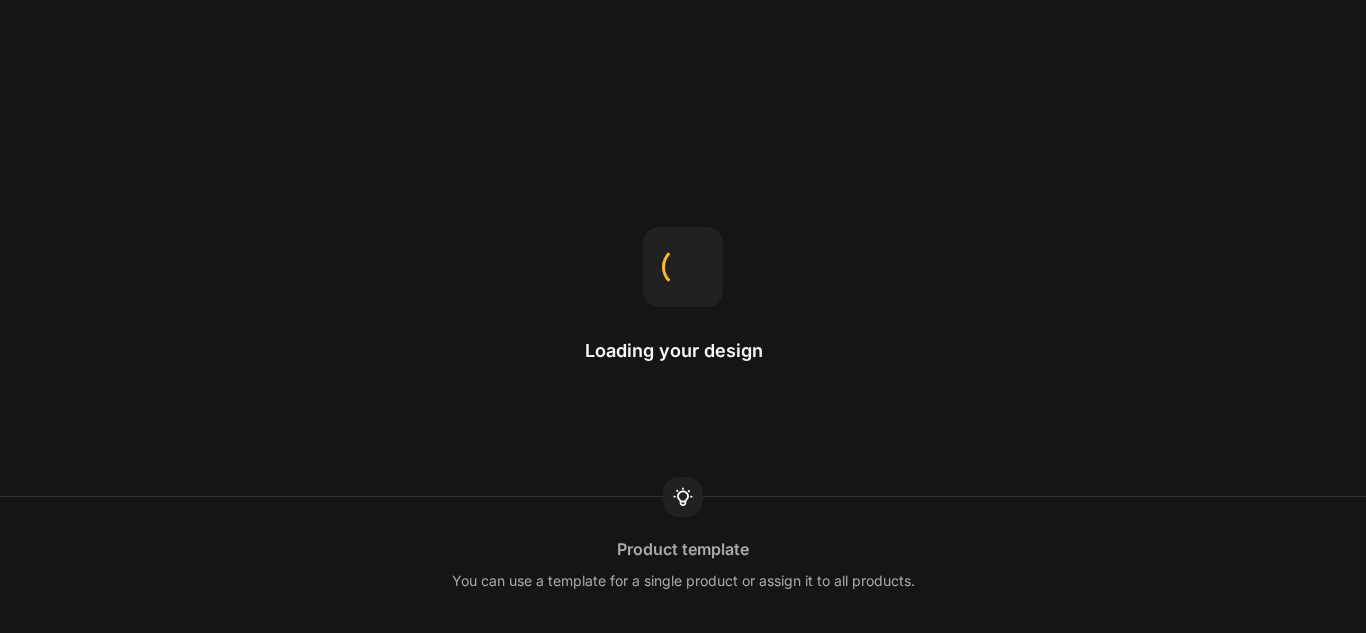 scroll, scrollTop: 0, scrollLeft: 0, axis: both 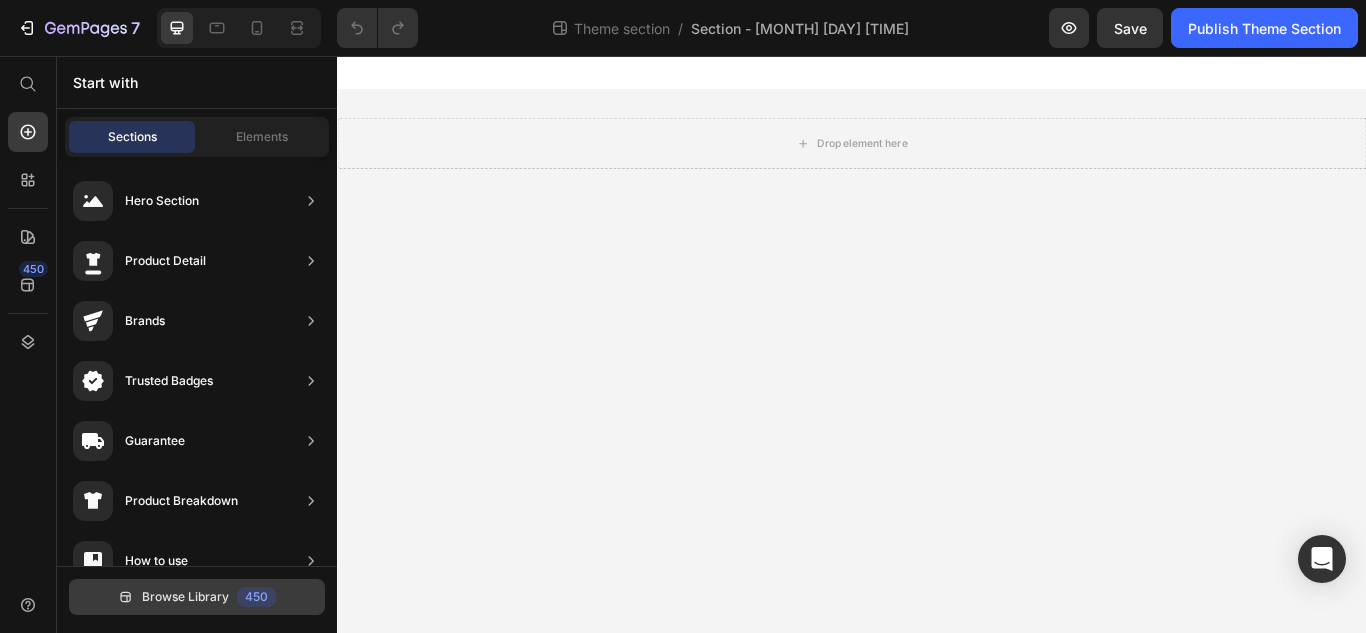 click on "450" at bounding box center [256, 597] 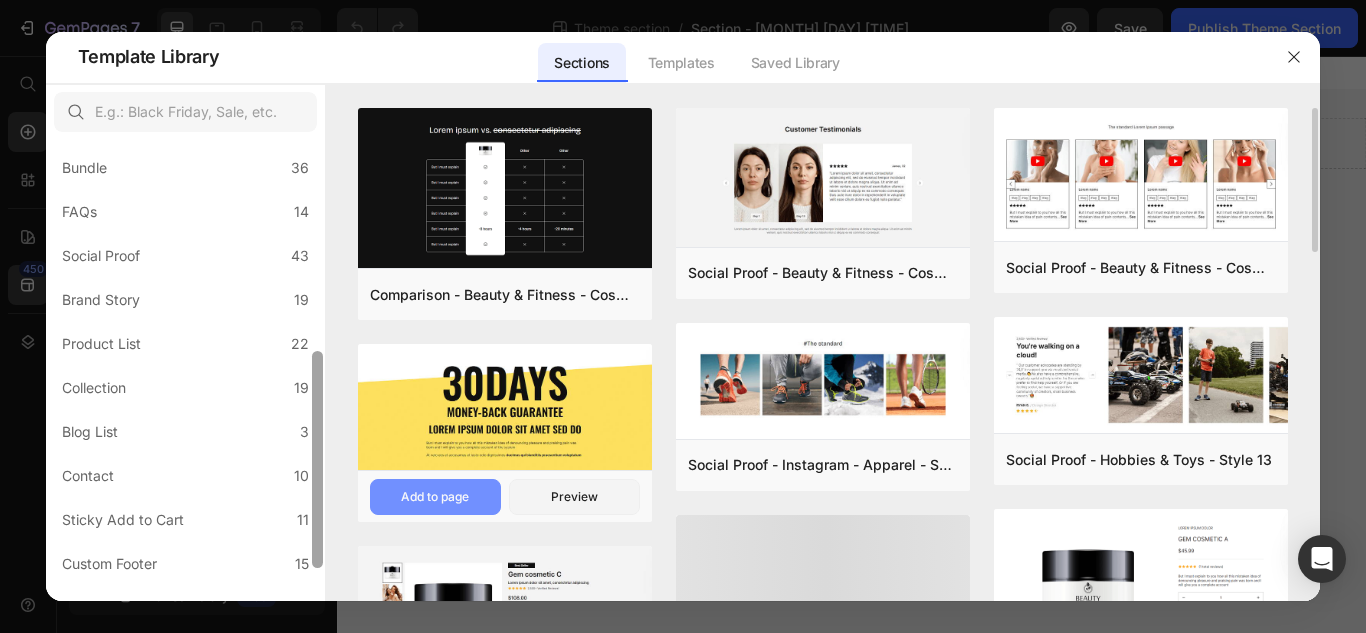 scroll, scrollTop: 471, scrollLeft: 0, axis: vertical 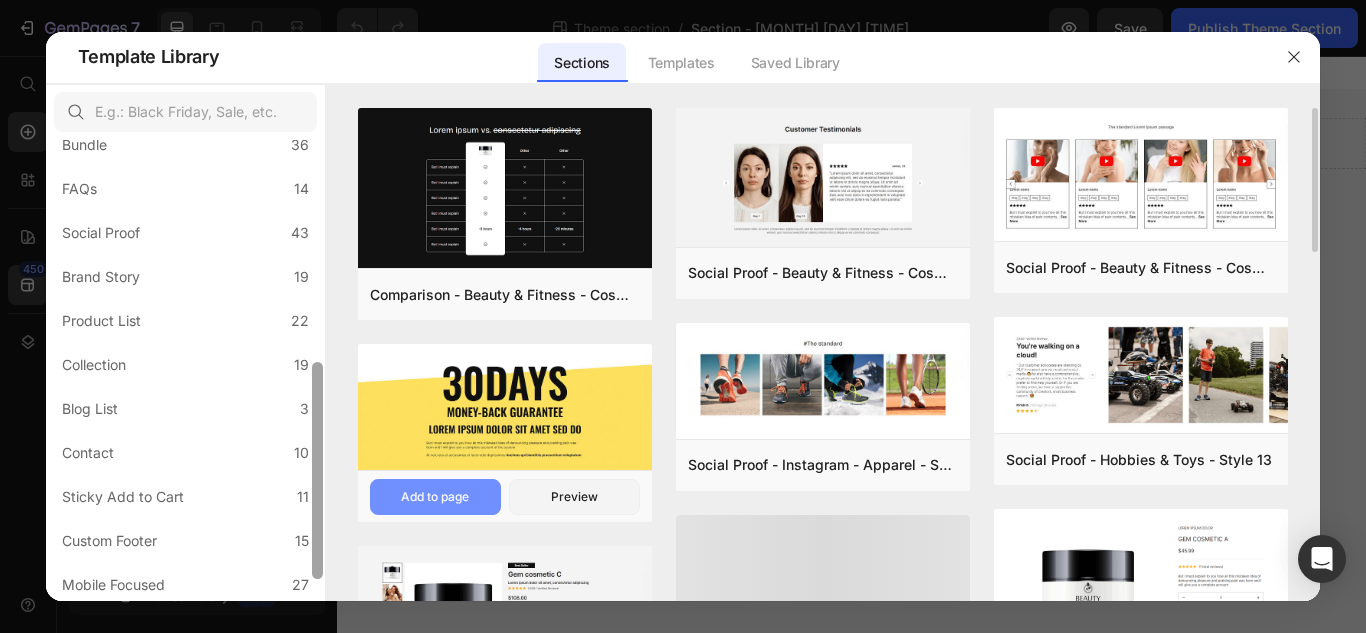 drag, startPoint x: 316, startPoint y: 265, endPoint x: 378, endPoint y: 488, distance: 231.45842 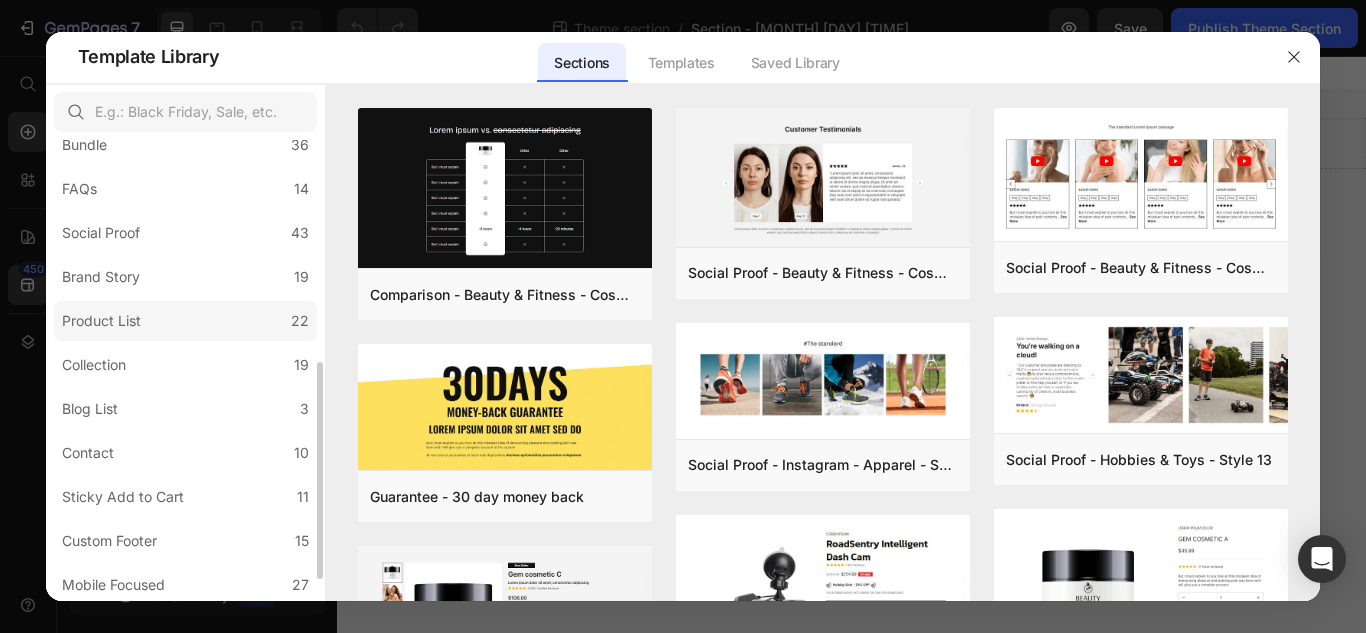 click on "Product List 22" 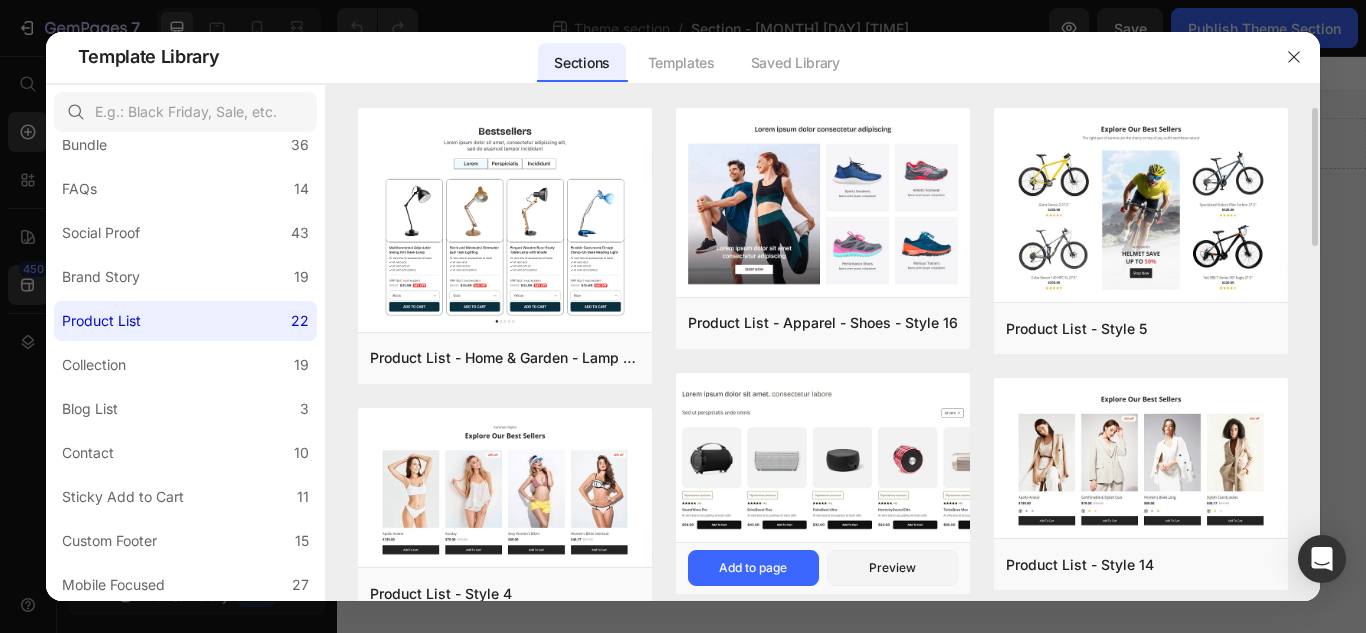 click at bounding box center [823, 458] 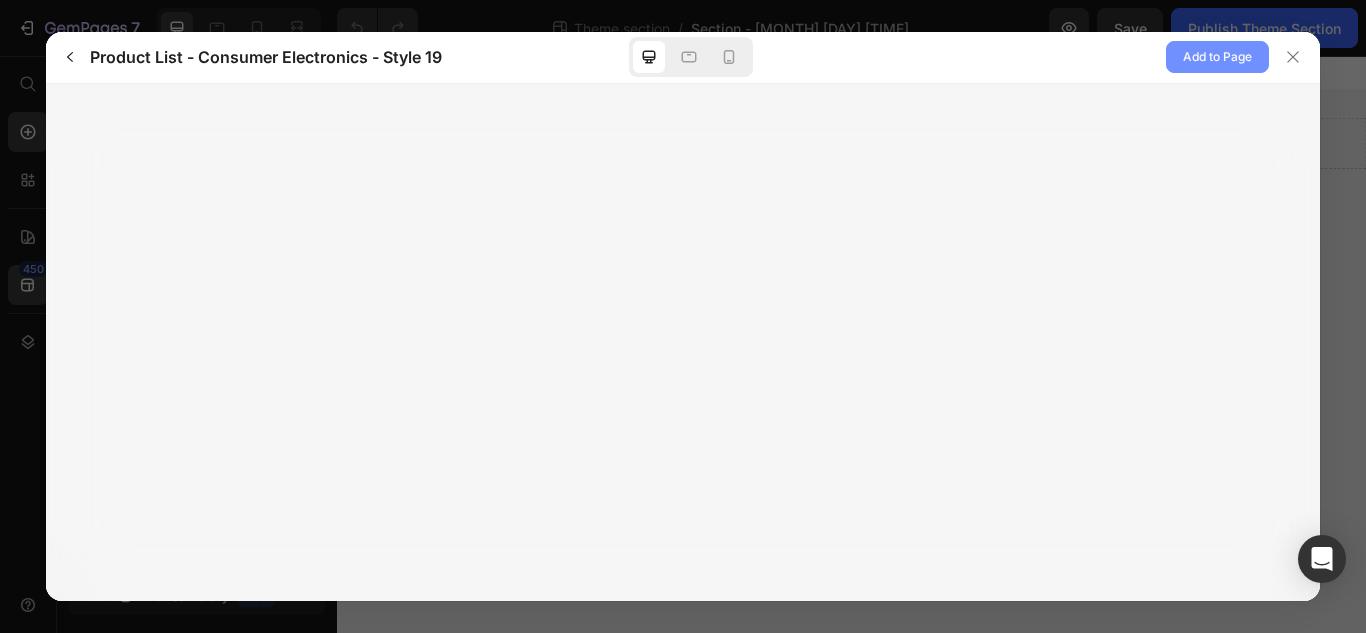 click on "Add to Page" 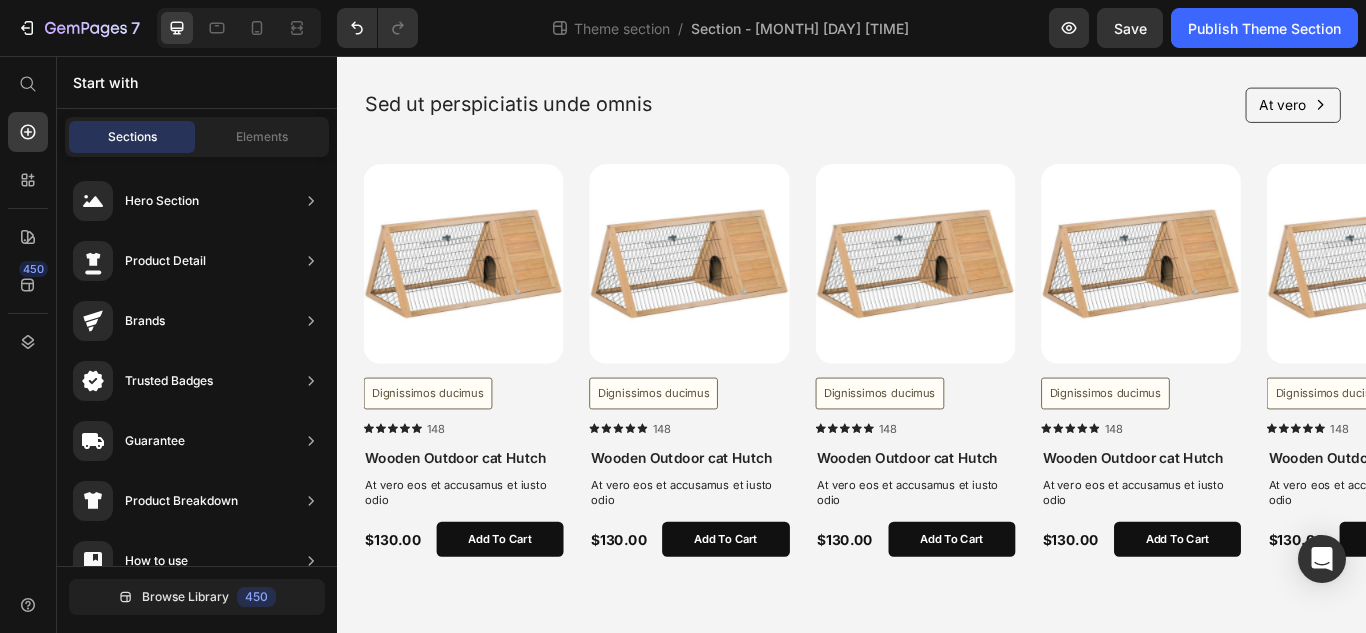 scroll, scrollTop: 233, scrollLeft: 0, axis: vertical 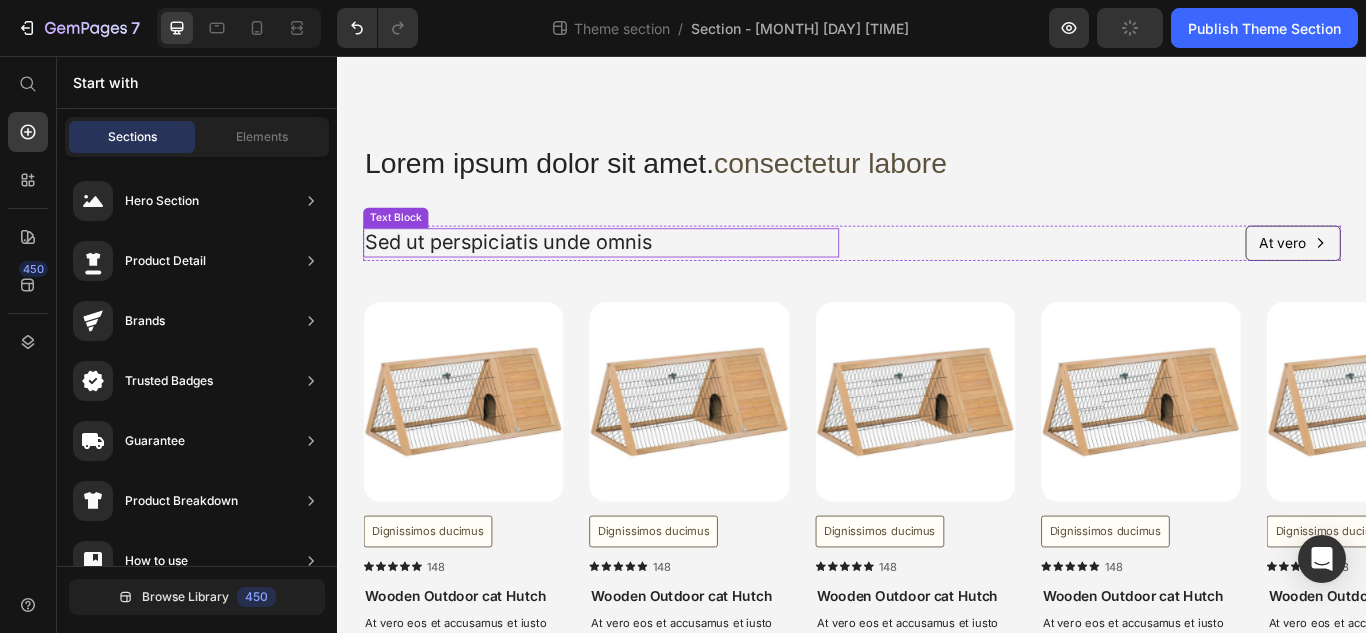 click on "Sed ut perspiciatis unde omnis" at bounding box center [644, 274] 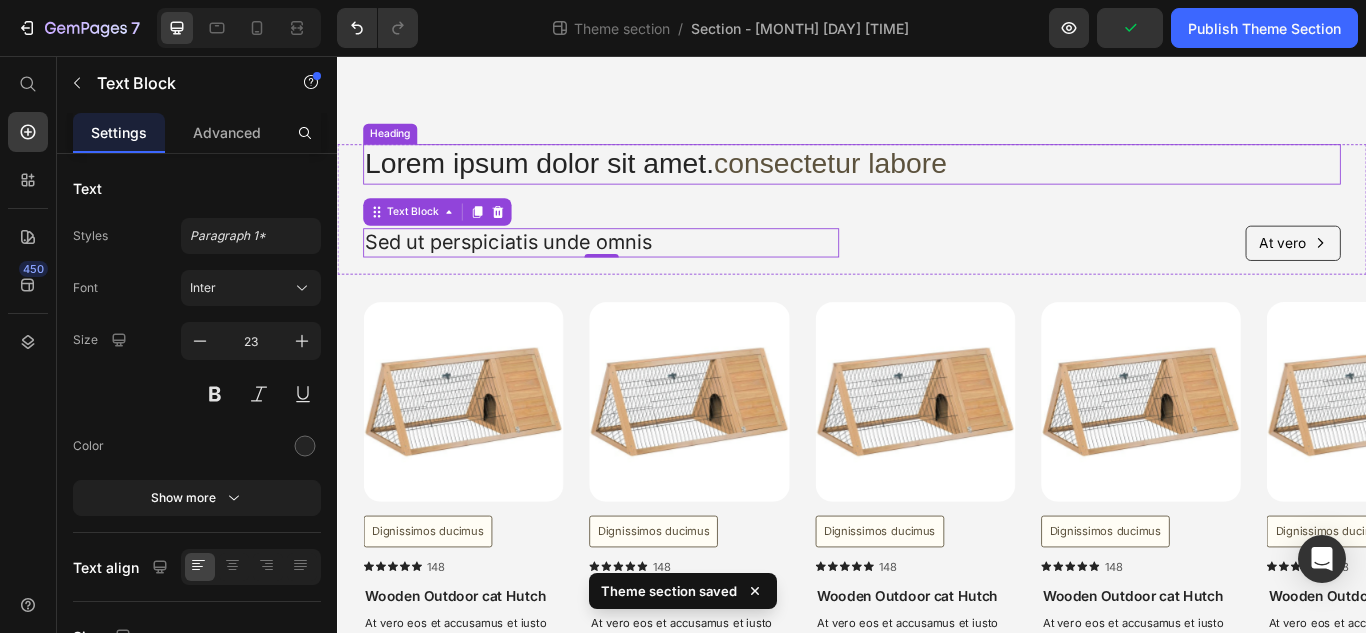 click on "consectetur labore" at bounding box center (912, 181) 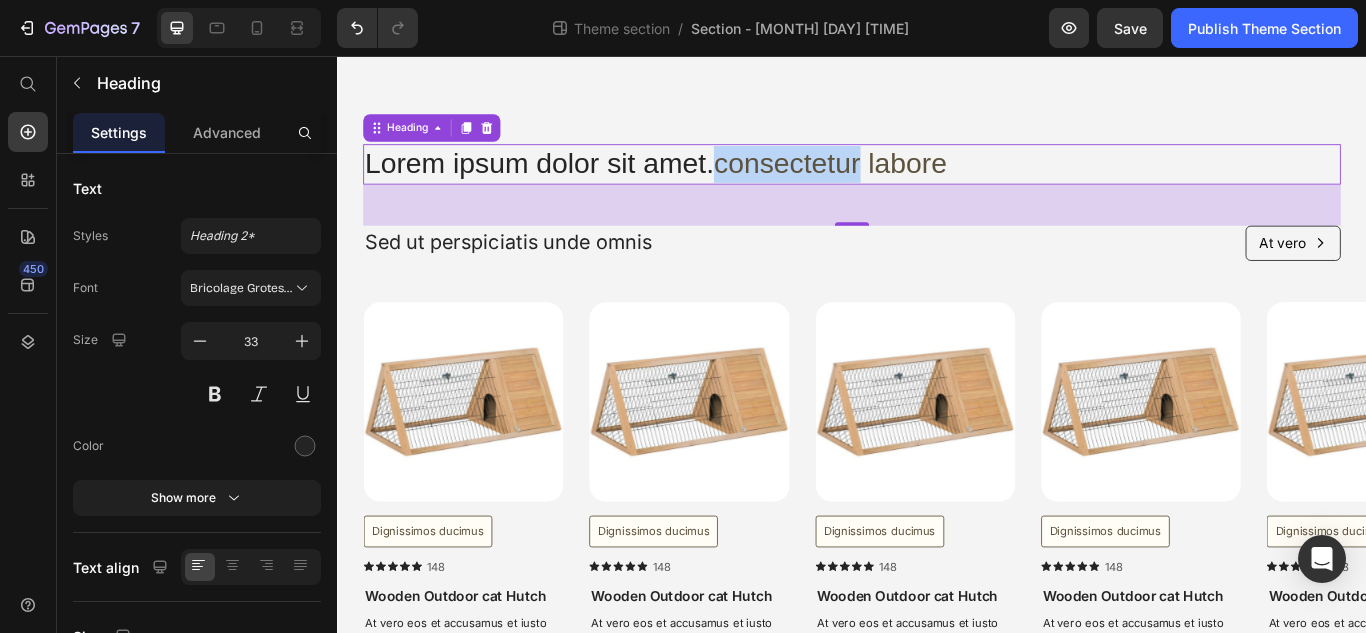 click on "consectetur labore" at bounding box center (912, 181) 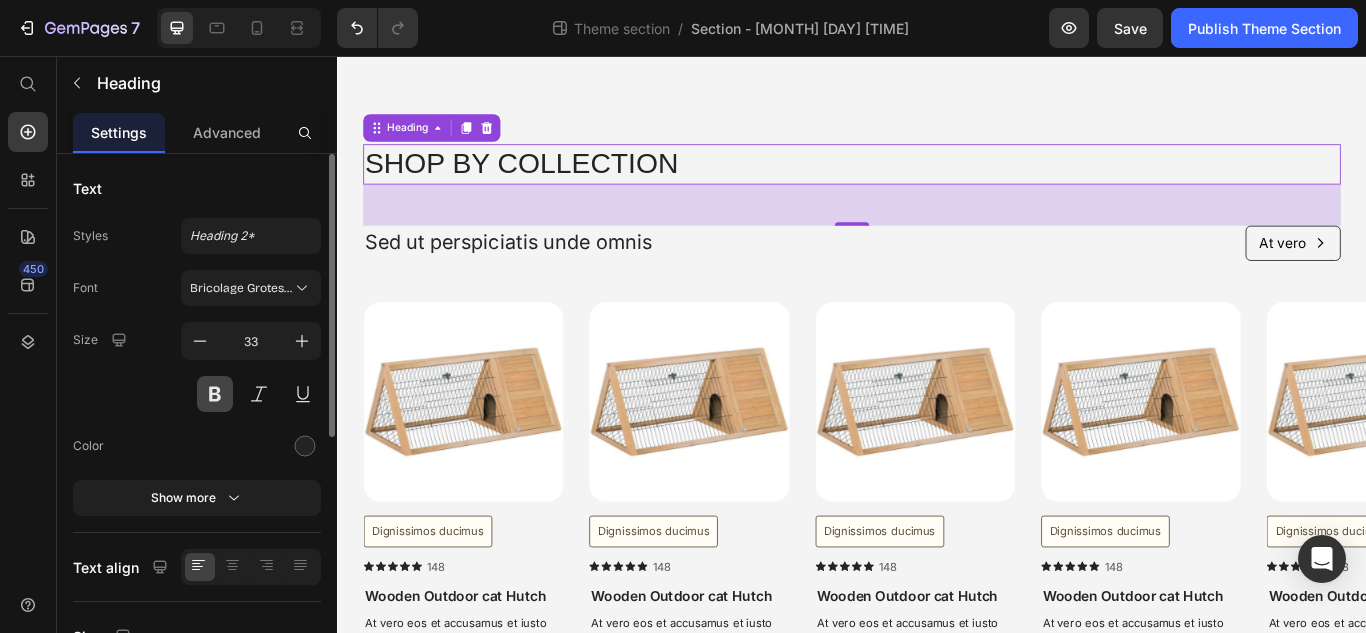 click at bounding box center (215, 394) 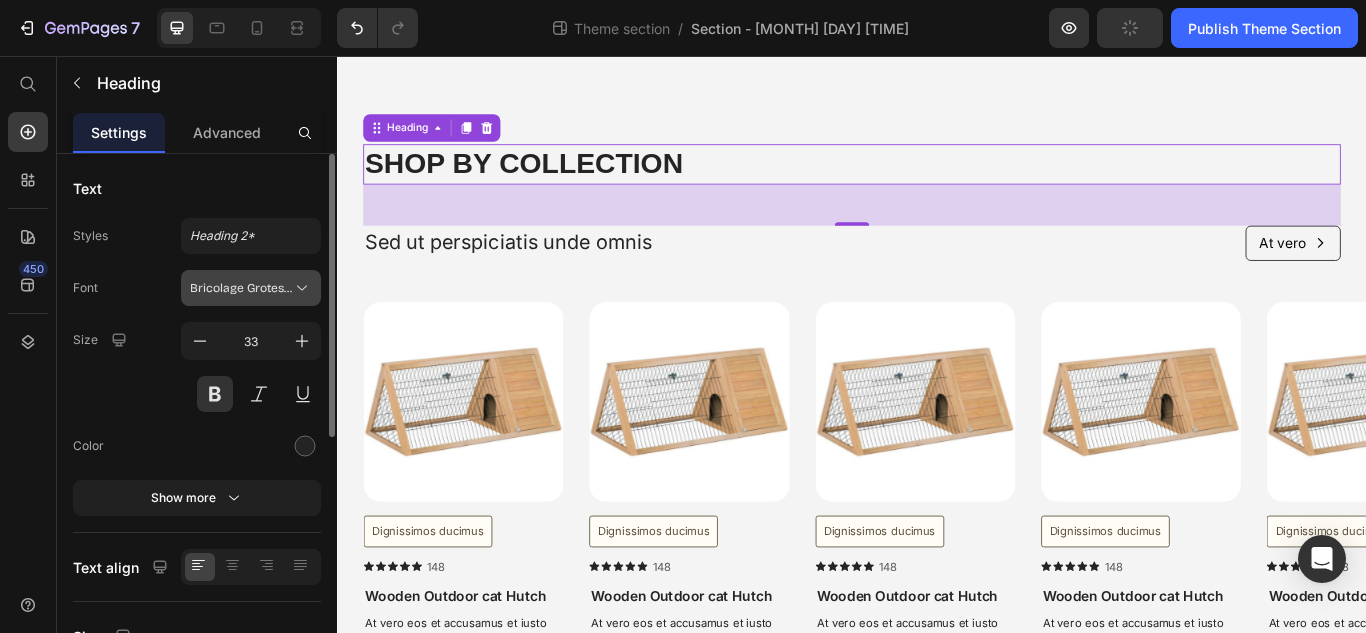 click on "Bricolage Grotesque" at bounding box center [241, 288] 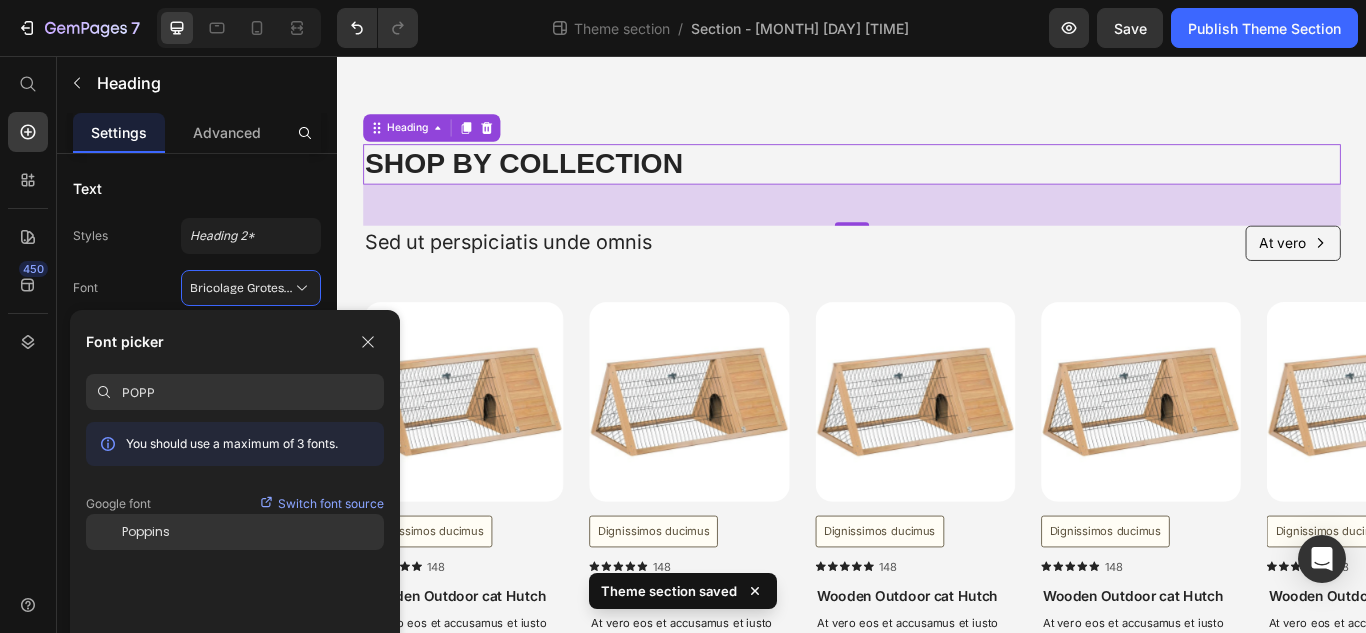 click on "Poppins" 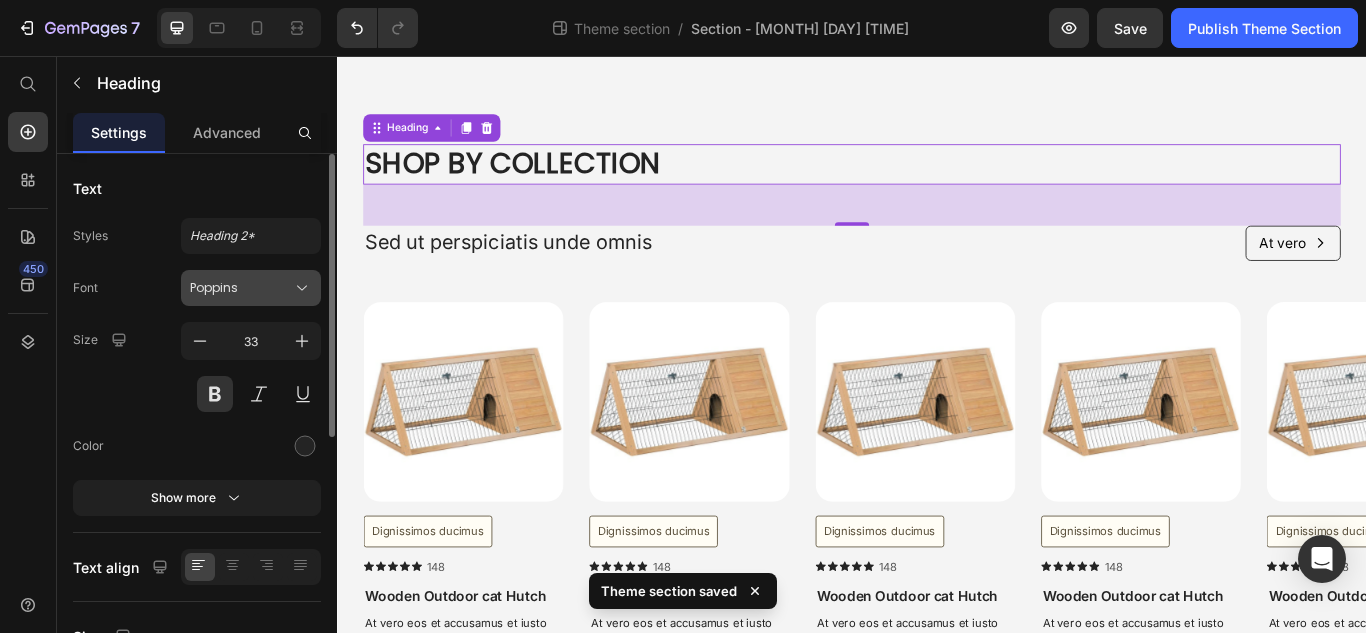 click 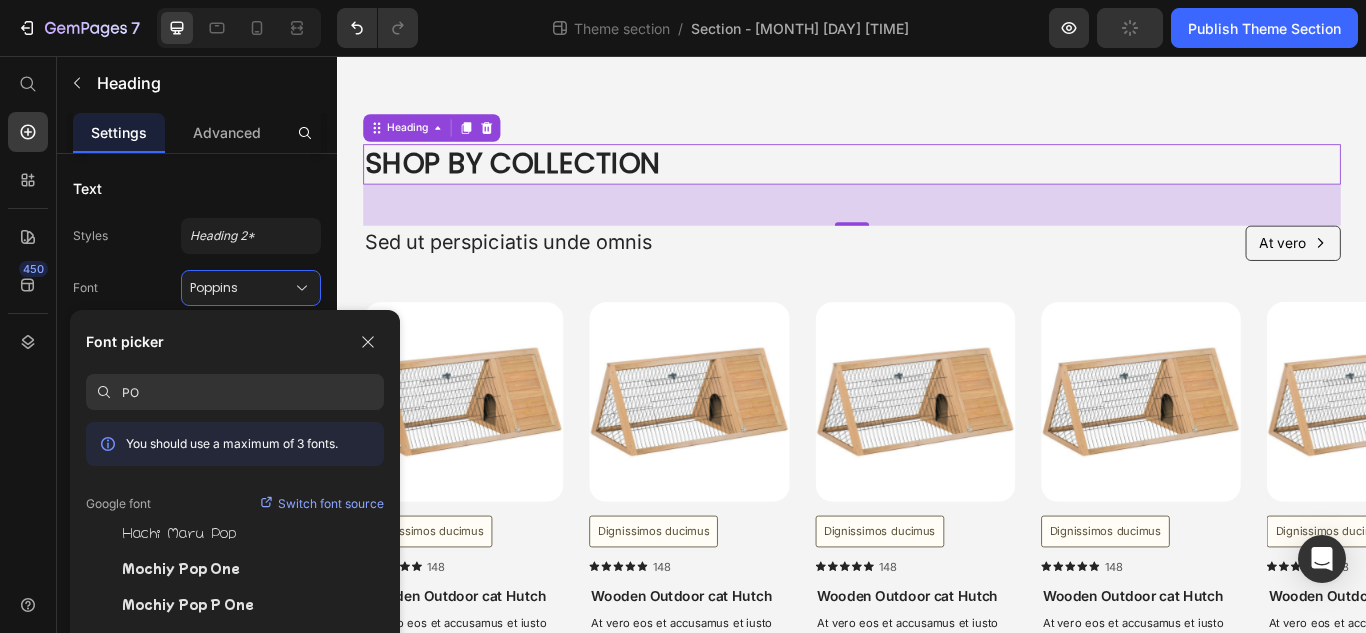 type on "P" 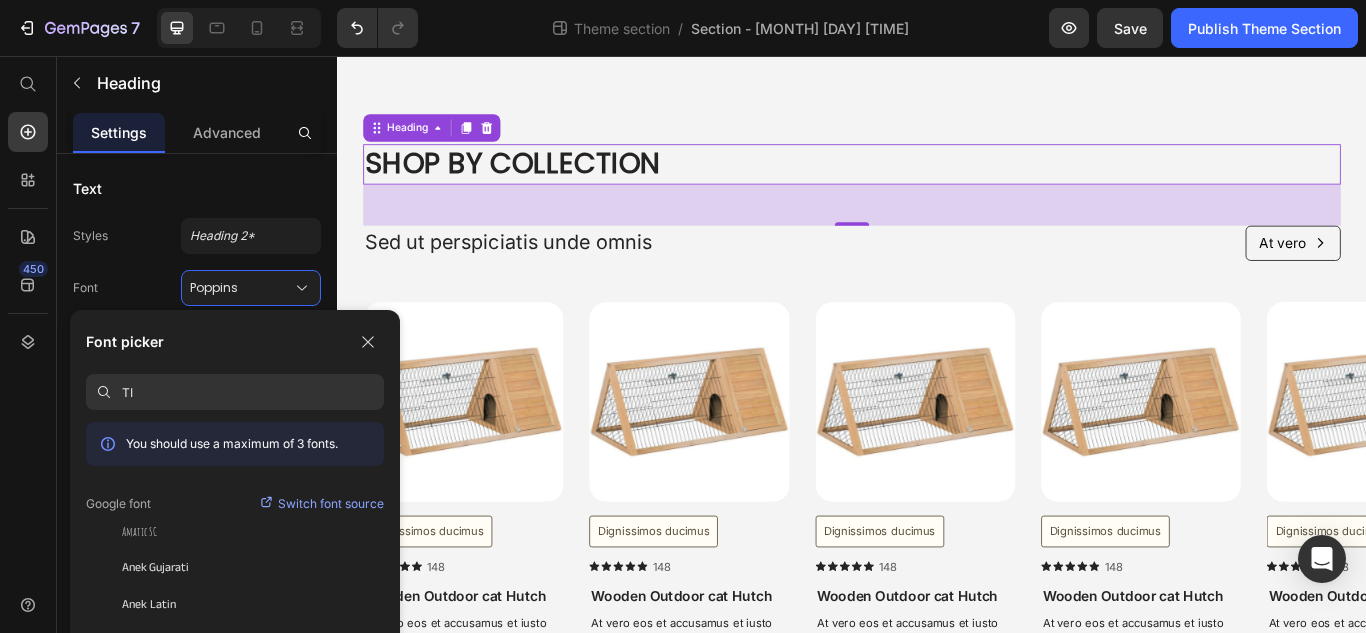 type on "T" 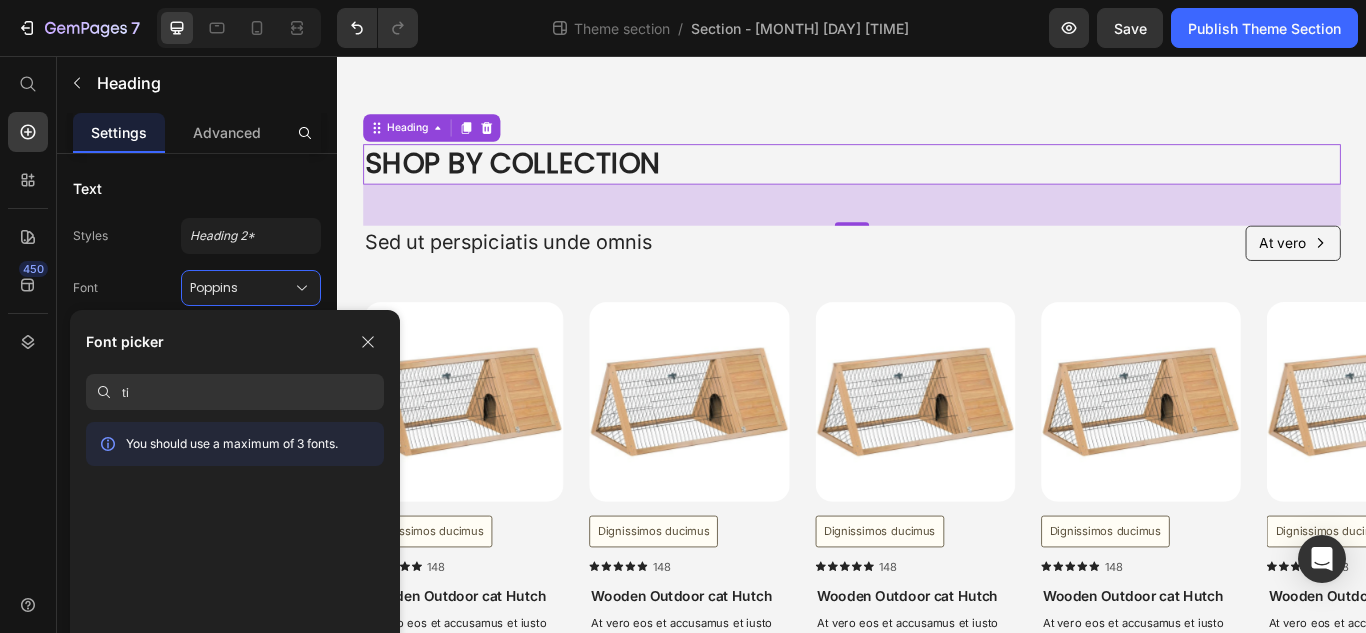 type on "t" 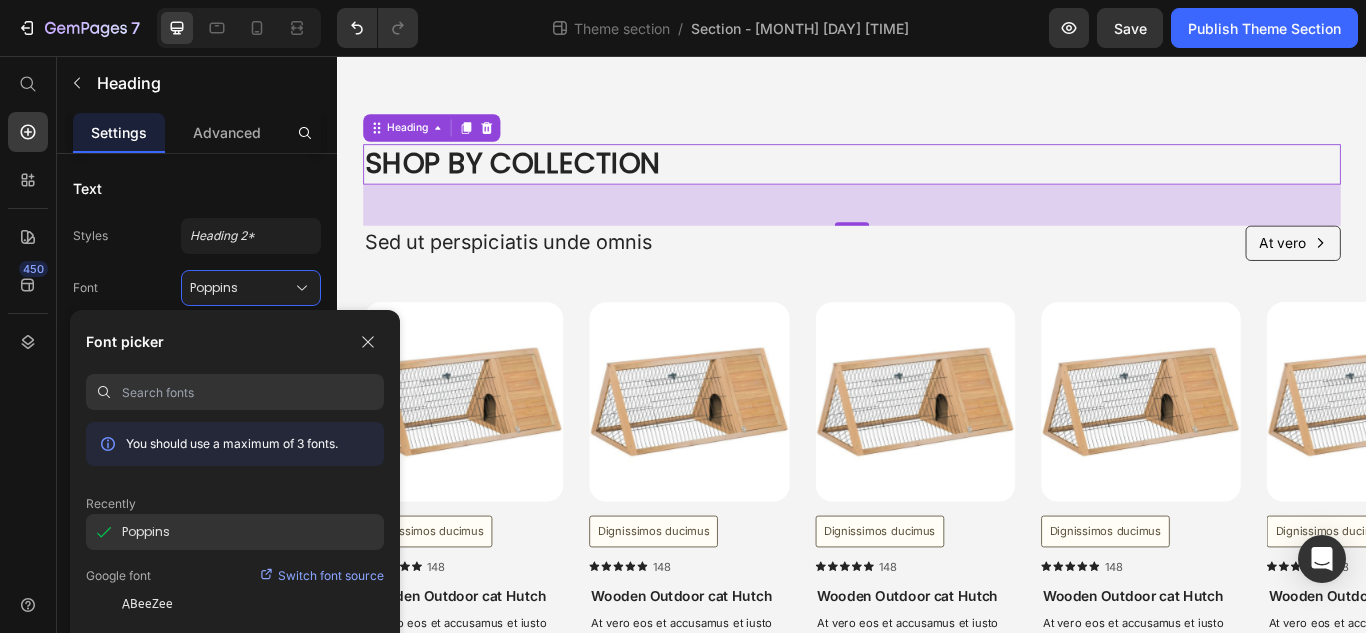 type 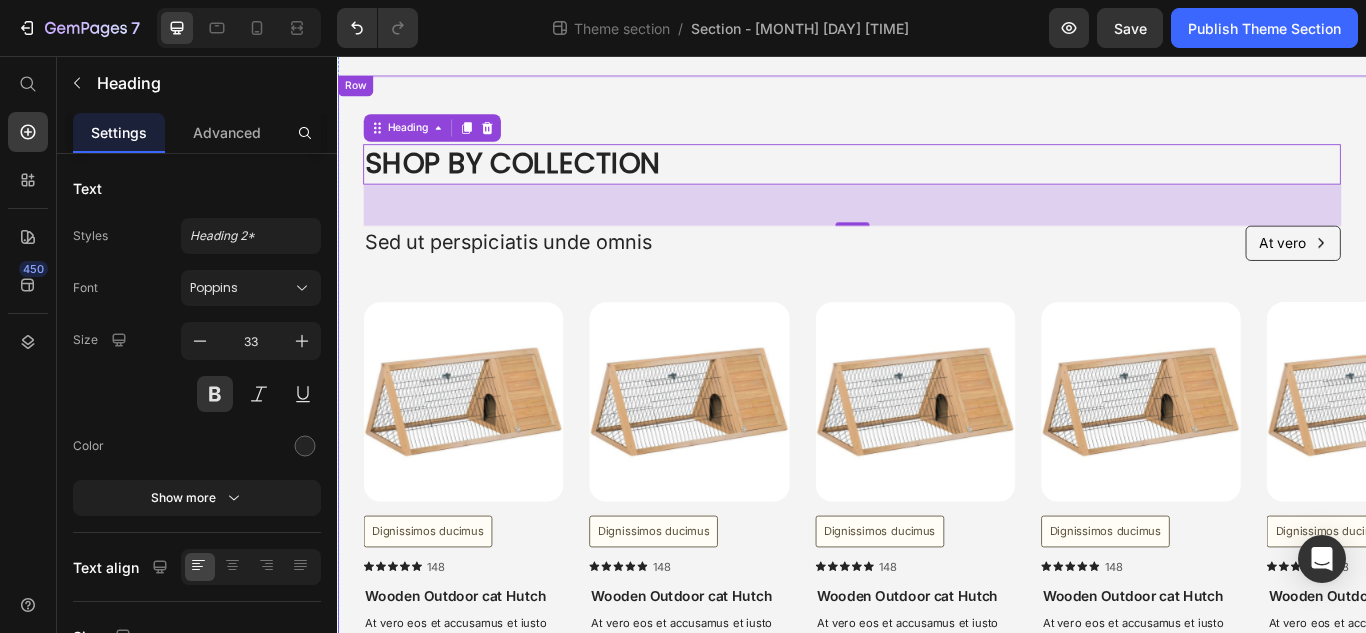 click on "SHOP BY COLLECTION Heading   48 Sed ut perspiciatis unde omnis Text Block
At vero Button Row Row Product Images Dignissimos ducimus Button Icon Icon Icon Icon Icon Icon List 148 Text Block Row Wooden Outdoor cat Hutch Product Title At vero eos et accusamus et iusto odio Text Block $130.00 Product Price add to cart Add to Cart Row Product Product Images Dignissimos ducimus Button Icon Icon Icon Icon Icon Icon List 148 Text Block Row Wooden Outdoor cat Hutch Product Title At vero eos et accusamus et iusto odio Text Block $130.00 Product Price add to cart Add to Cart Row Product Product Images Dignissimos ducimus Button Icon Icon Icon Icon Icon Icon List 148 Text Block Row Wooden Outdoor cat Hutch Product Title At vero eos et accusamus et iusto odio Text Block $130.00 Product Price add to cart Add to Cart Row Product Product Images Dignissimos ducimus Button Icon Icon Icon Icon Icon Icon List 148 Text Block Row Wooden Outdoor cat Hutch Product Title At vero eos et accusamus et iusto odio $130.00" at bounding box center [937, 480] 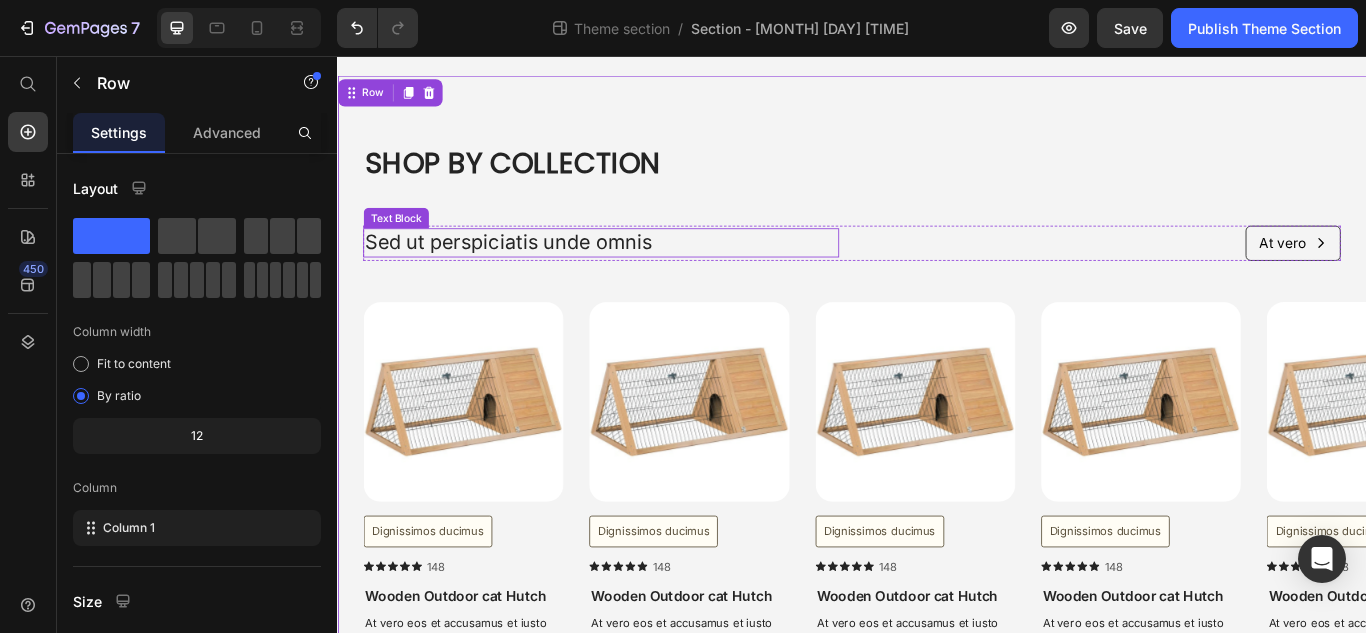 click on "Sed ut perspiciatis unde omnis" at bounding box center (644, 274) 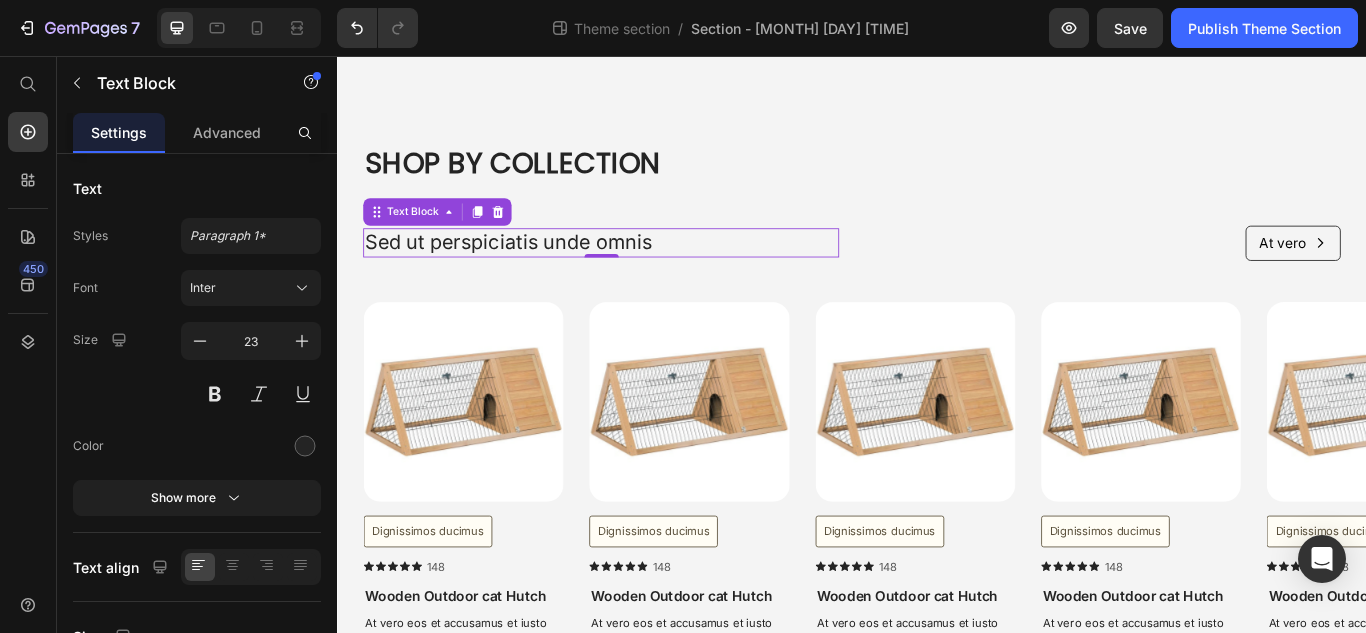 click on "Sed ut perspiciatis unde omnis" at bounding box center [644, 274] 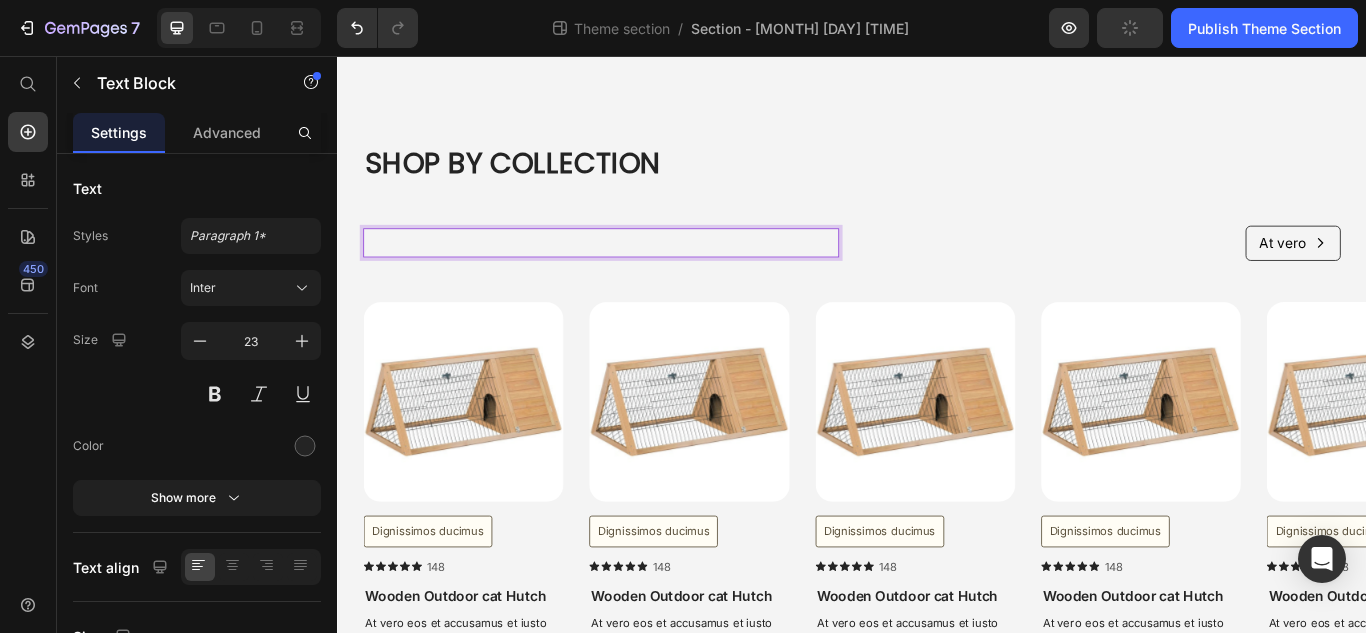 scroll, scrollTop: 34, scrollLeft: 0, axis: vertical 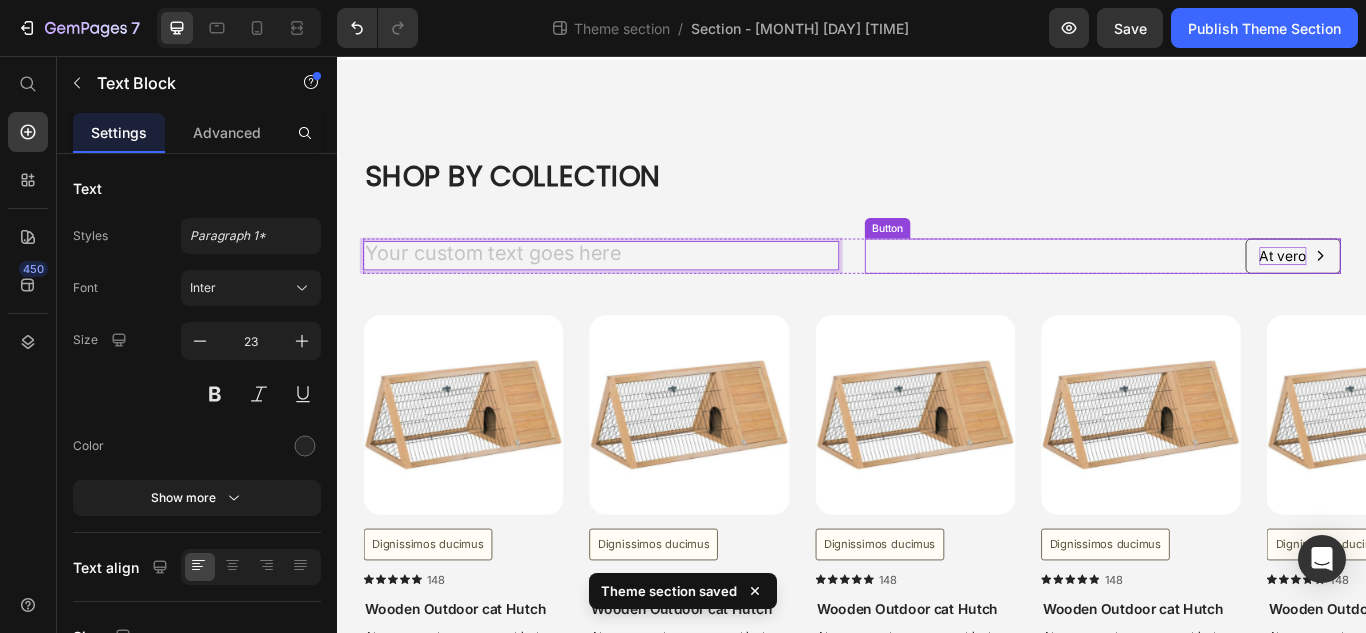 click on "At vero" at bounding box center (1439, 289) 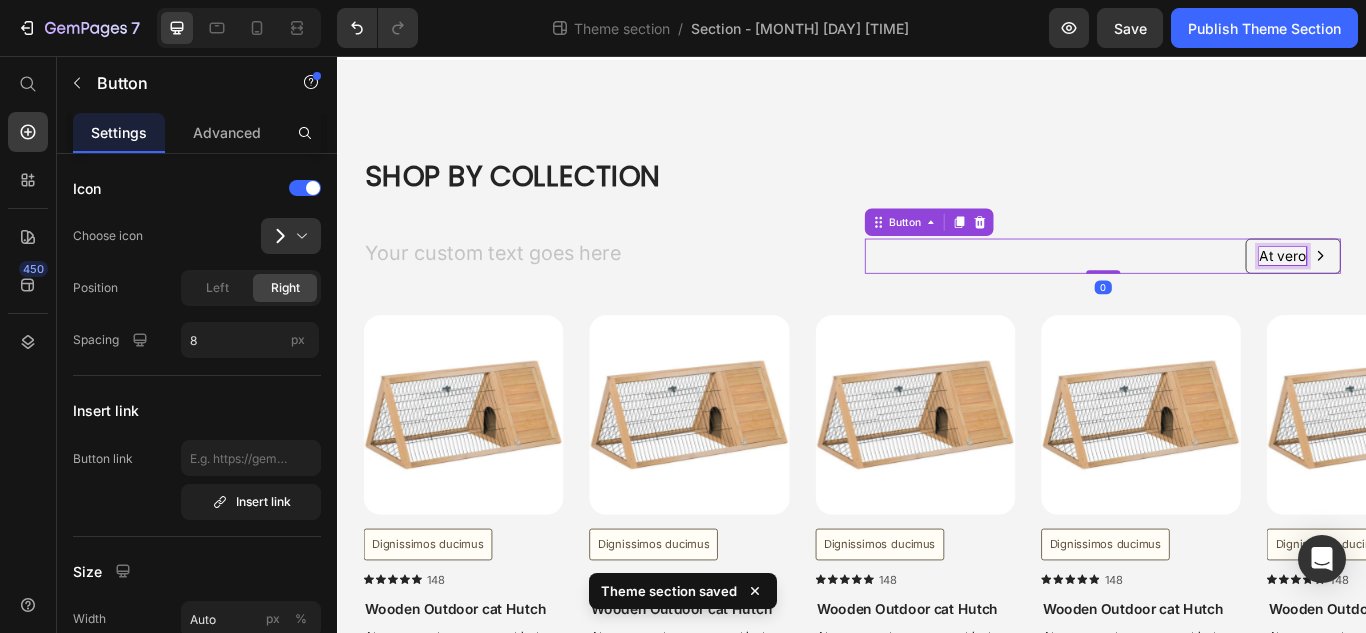 click on "At vero" at bounding box center (1439, 289) 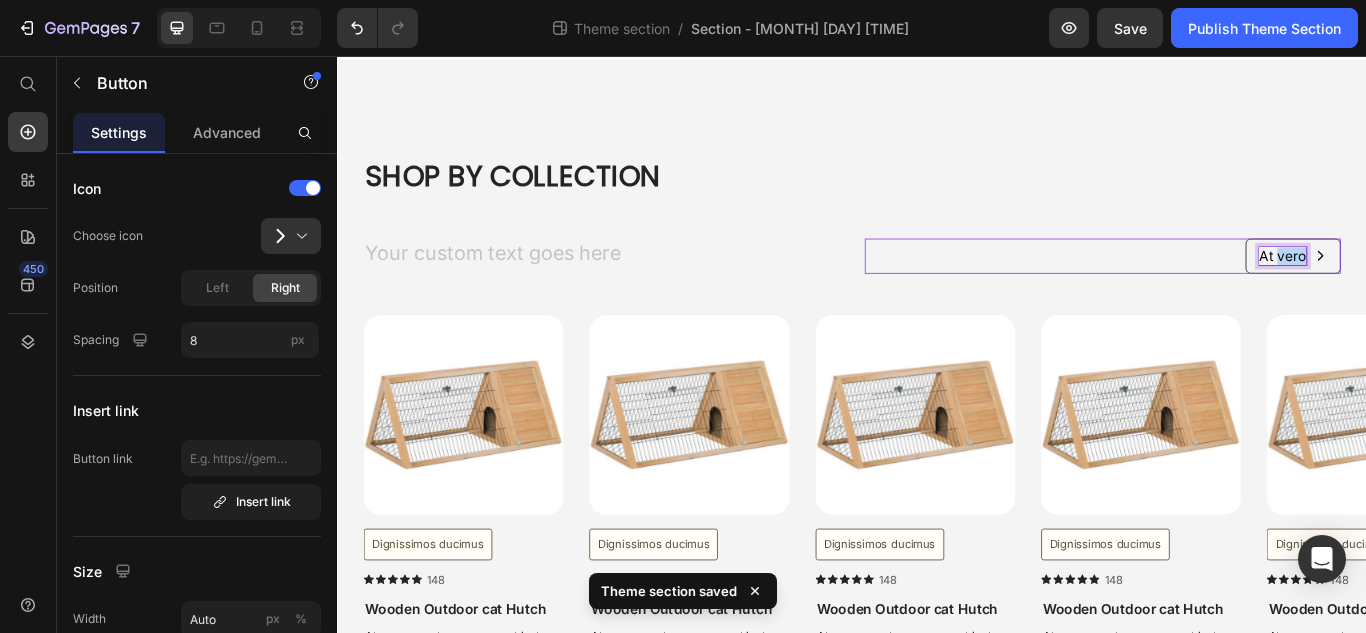 click on "At vero" at bounding box center [1439, 289] 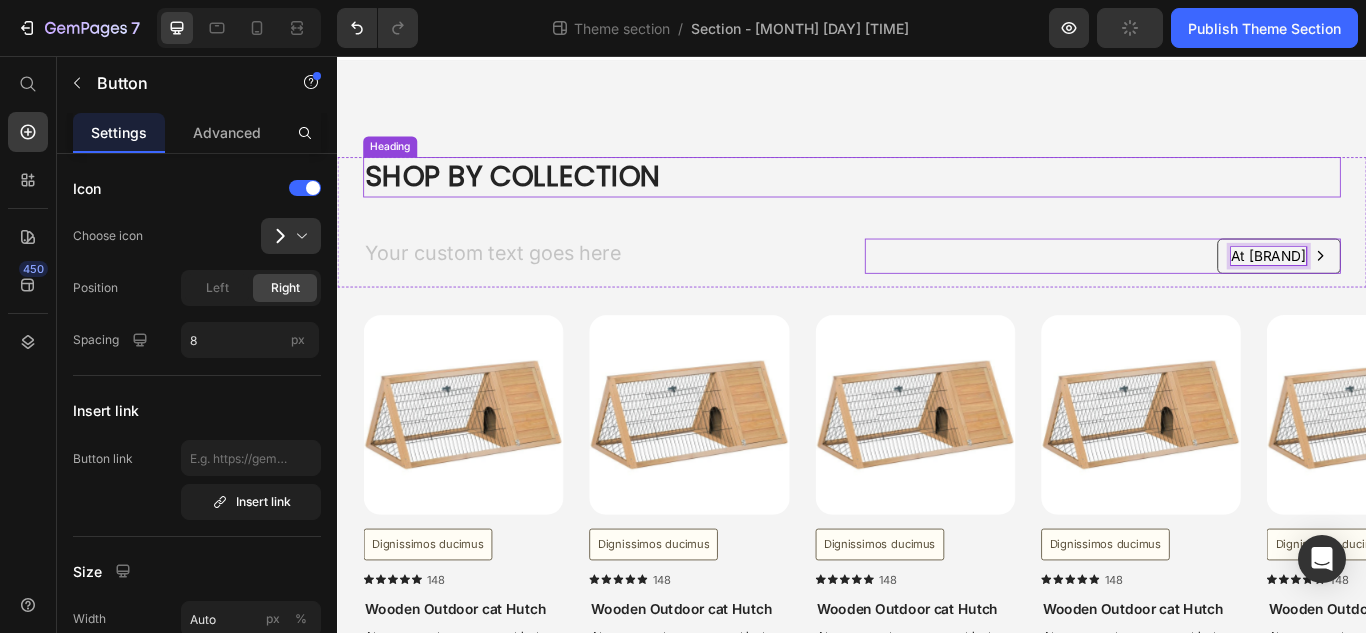click on "SHOP BY COLLECTION" at bounding box center (937, 197) 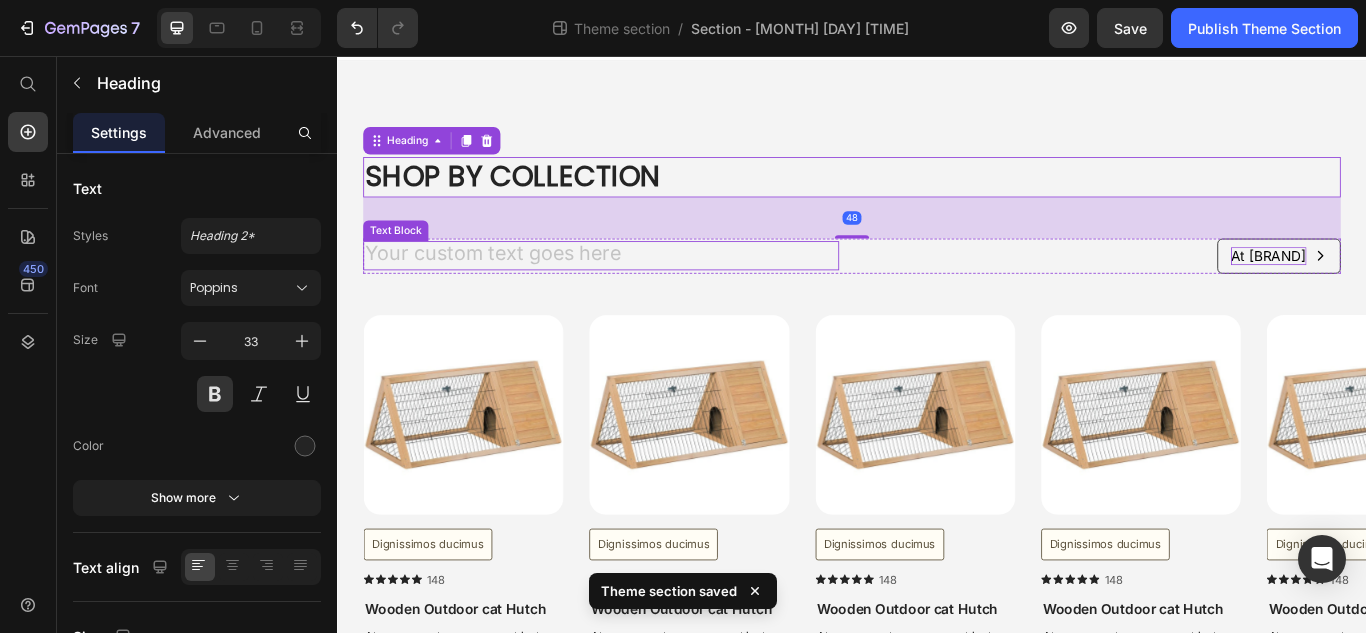 click at bounding box center [644, 289] 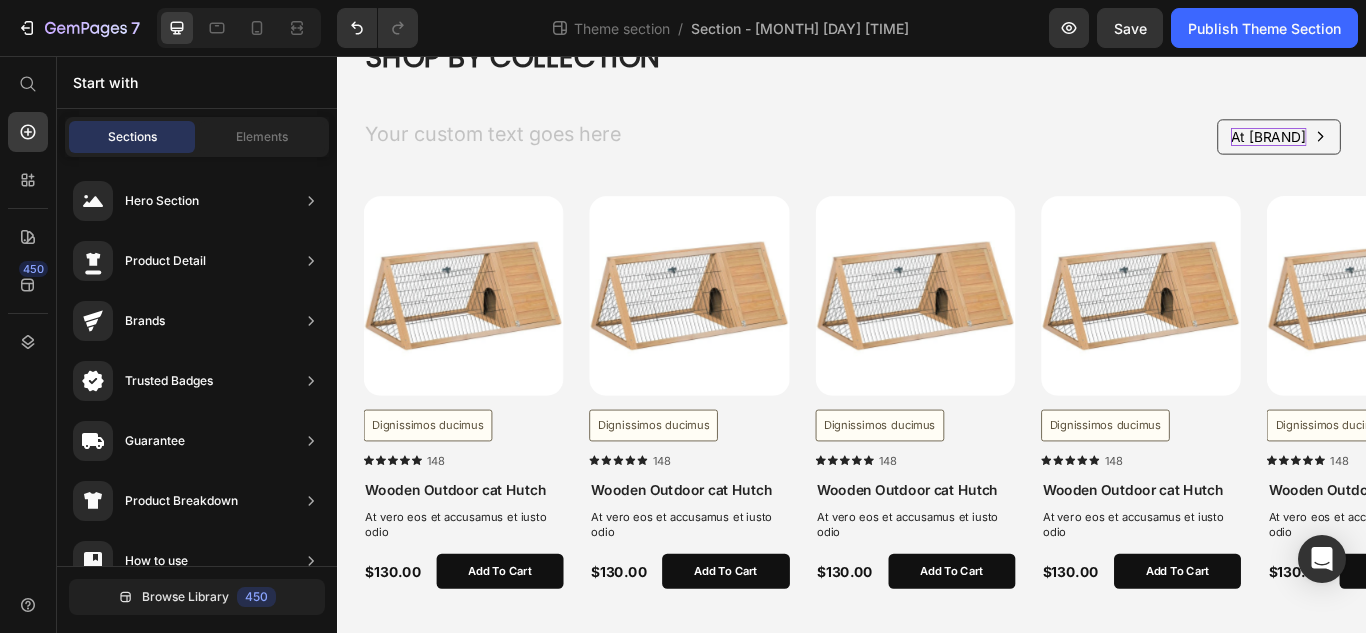 scroll, scrollTop: 233, scrollLeft: 0, axis: vertical 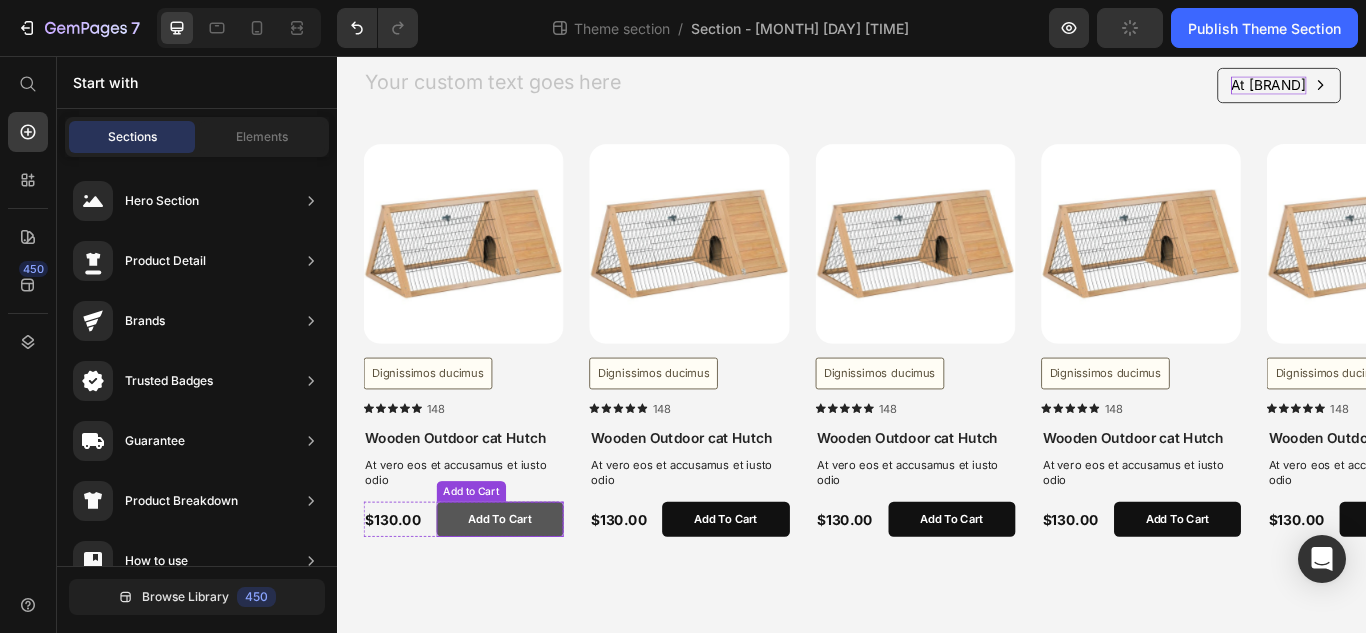 click on "add to cart" at bounding box center [526, 596] 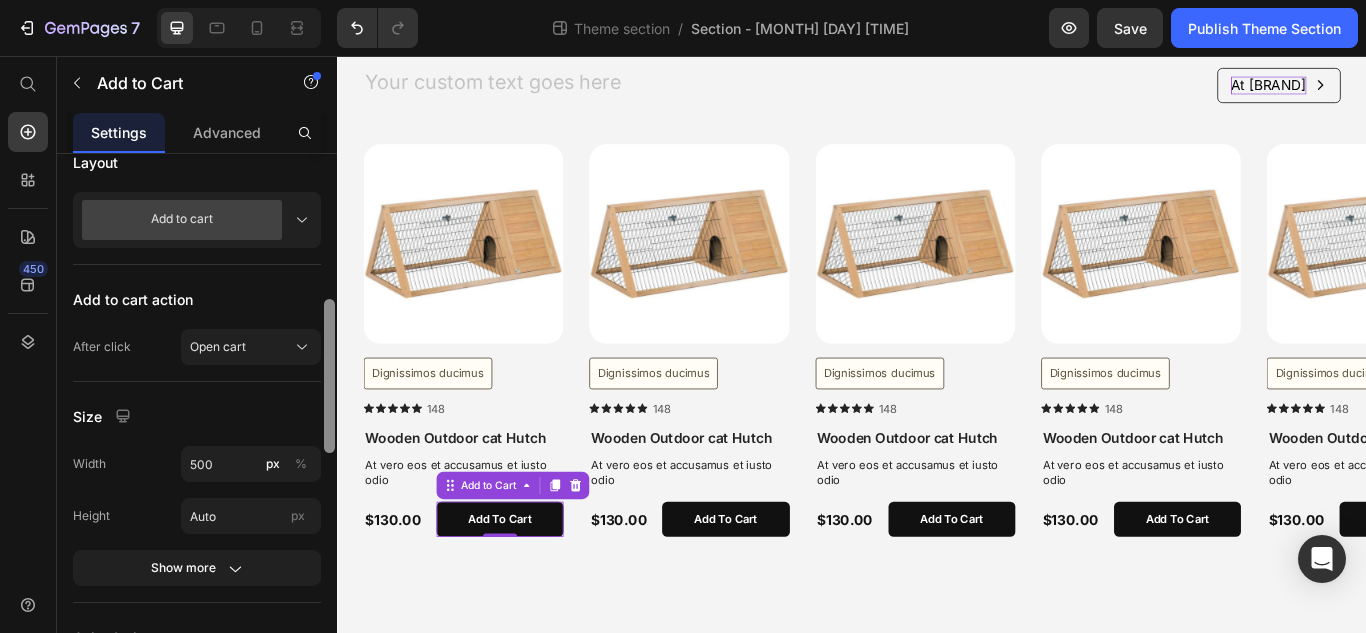 scroll, scrollTop: 552, scrollLeft: 0, axis: vertical 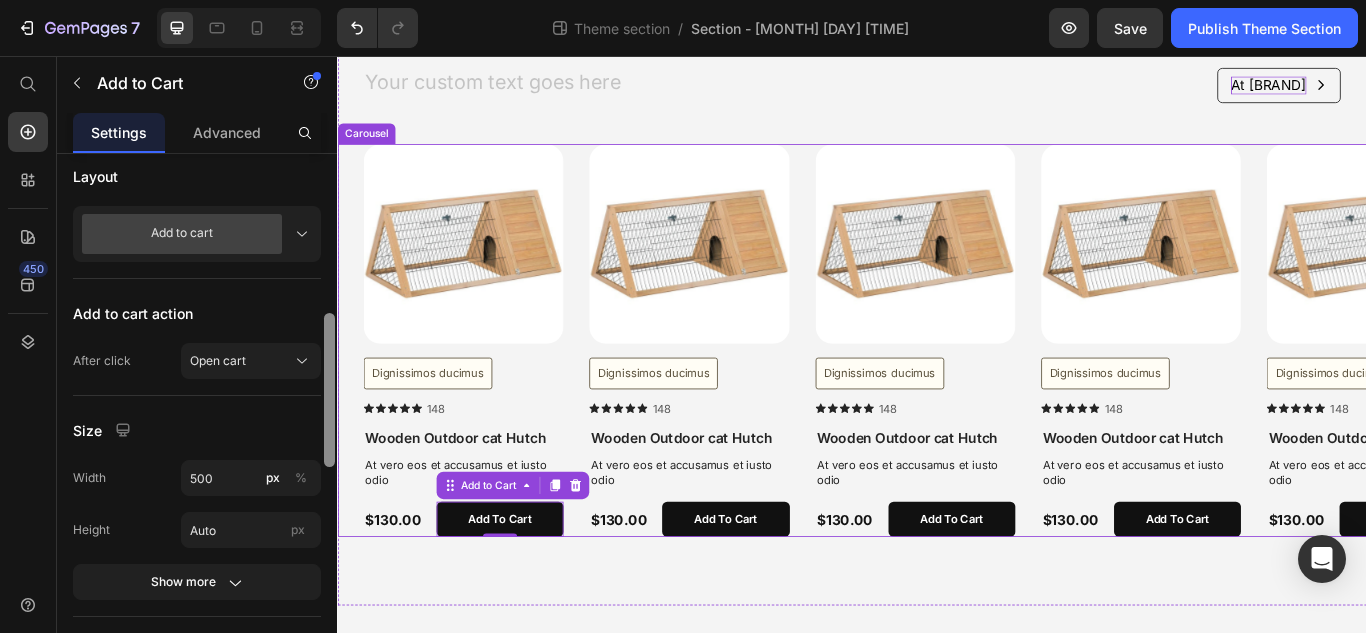 drag, startPoint x: 665, startPoint y: 267, endPoint x: 641, endPoint y: 293, distance: 35.383614 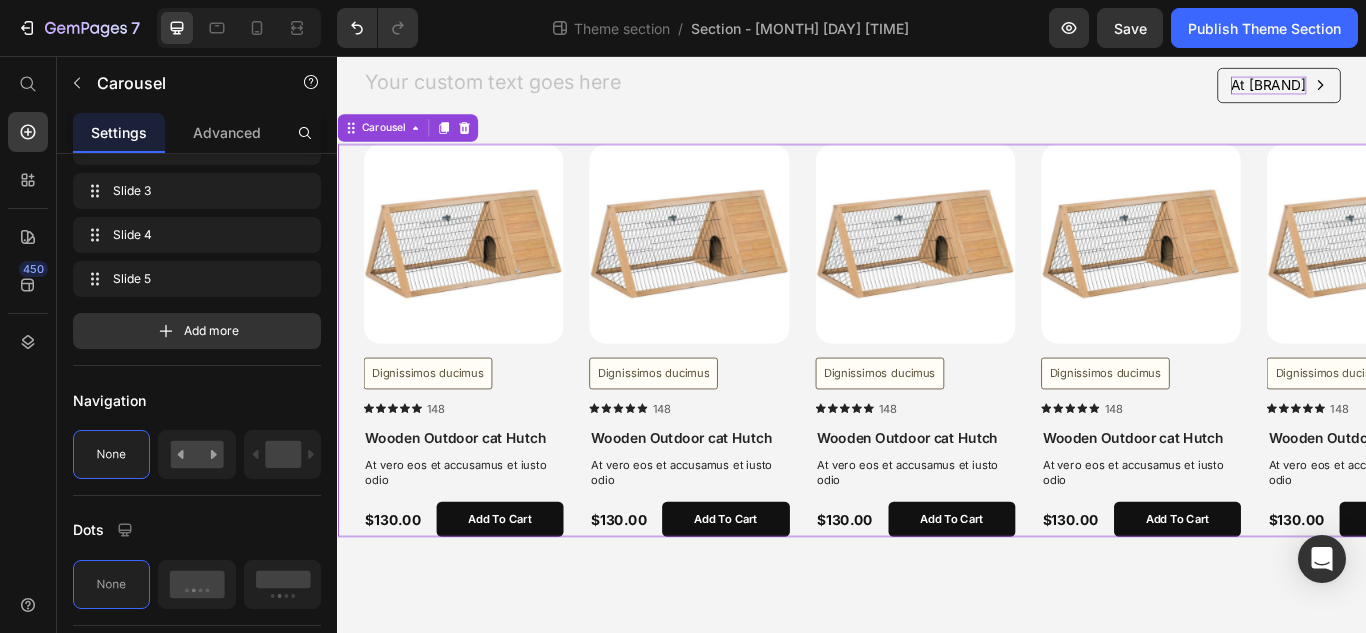 scroll, scrollTop: 0, scrollLeft: 0, axis: both 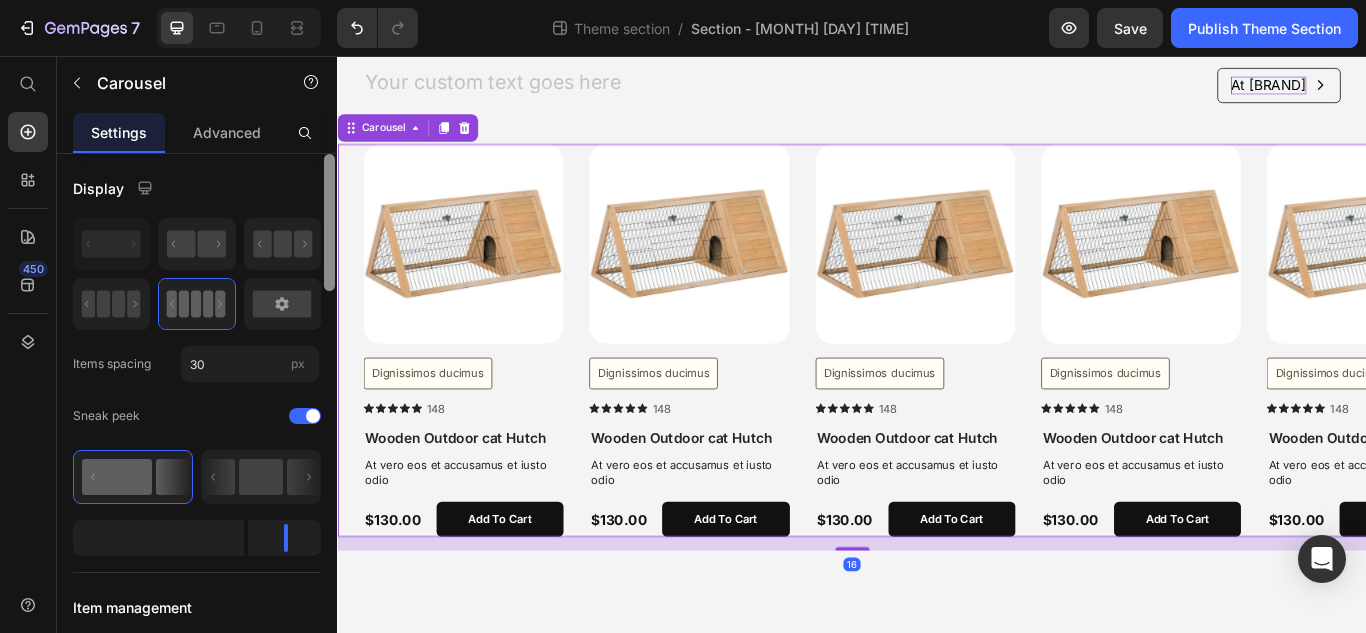 click 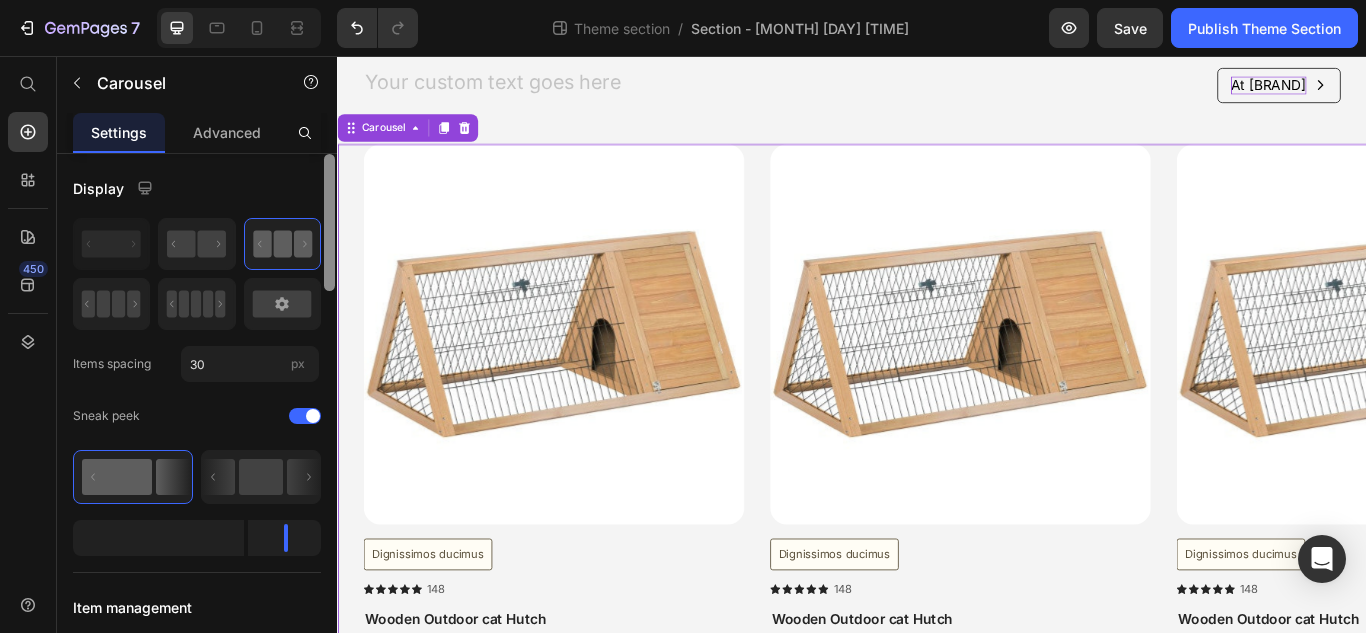scroll, scrollTop: 536, scrollLeft: 0, axis: vertical 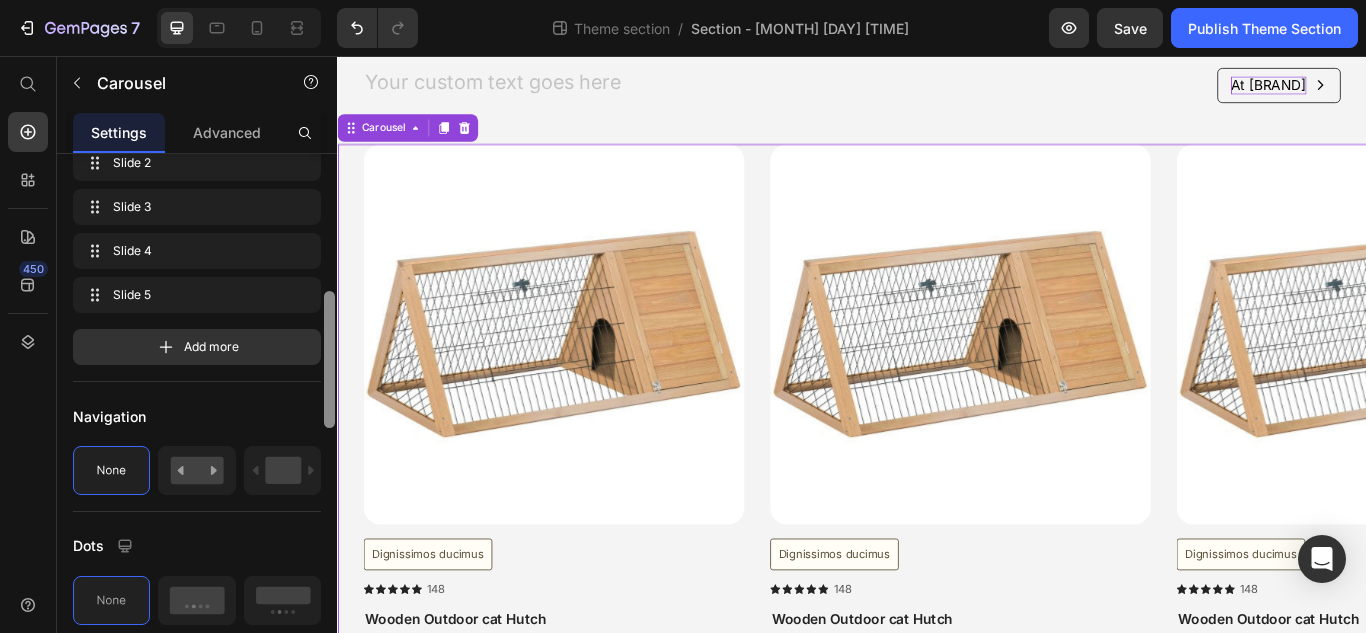 click at bounding box center [329, 422] 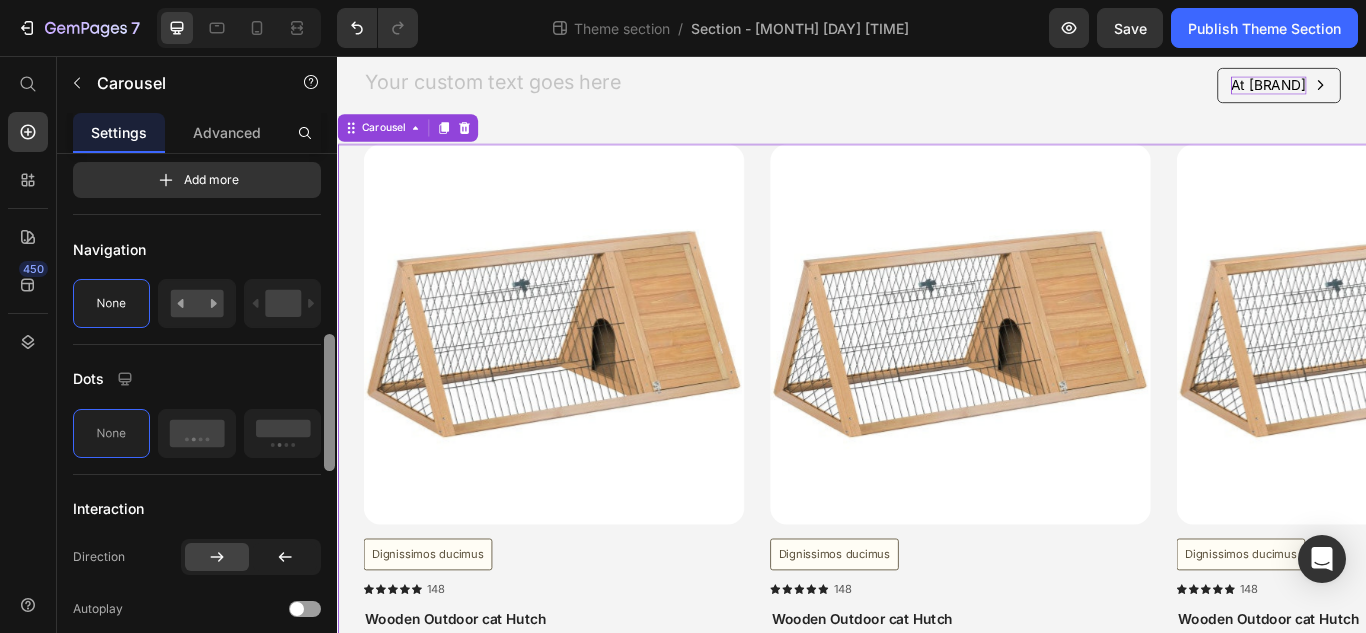scroll, scrollTop: 707, scrollLeft: 0, axis: vertical 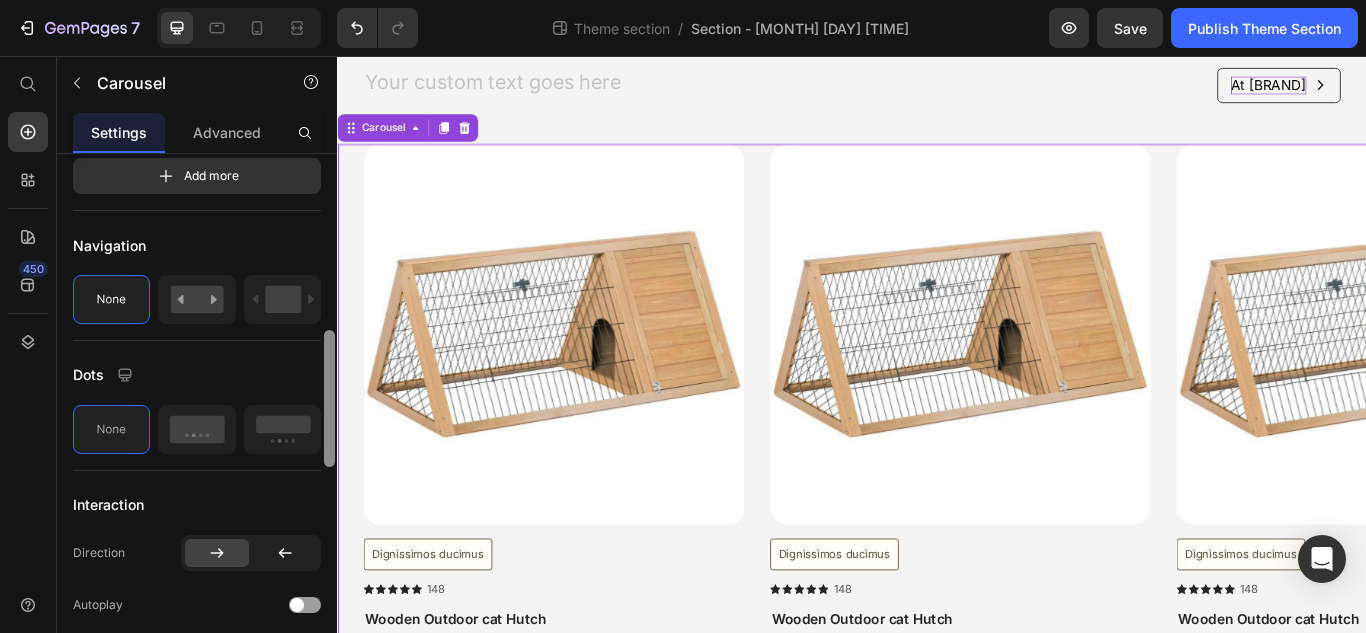 drag, startPoint x: 329, startPoint y: 373, endPoint x: 330, endPoint y: 417, distance: 44.011364 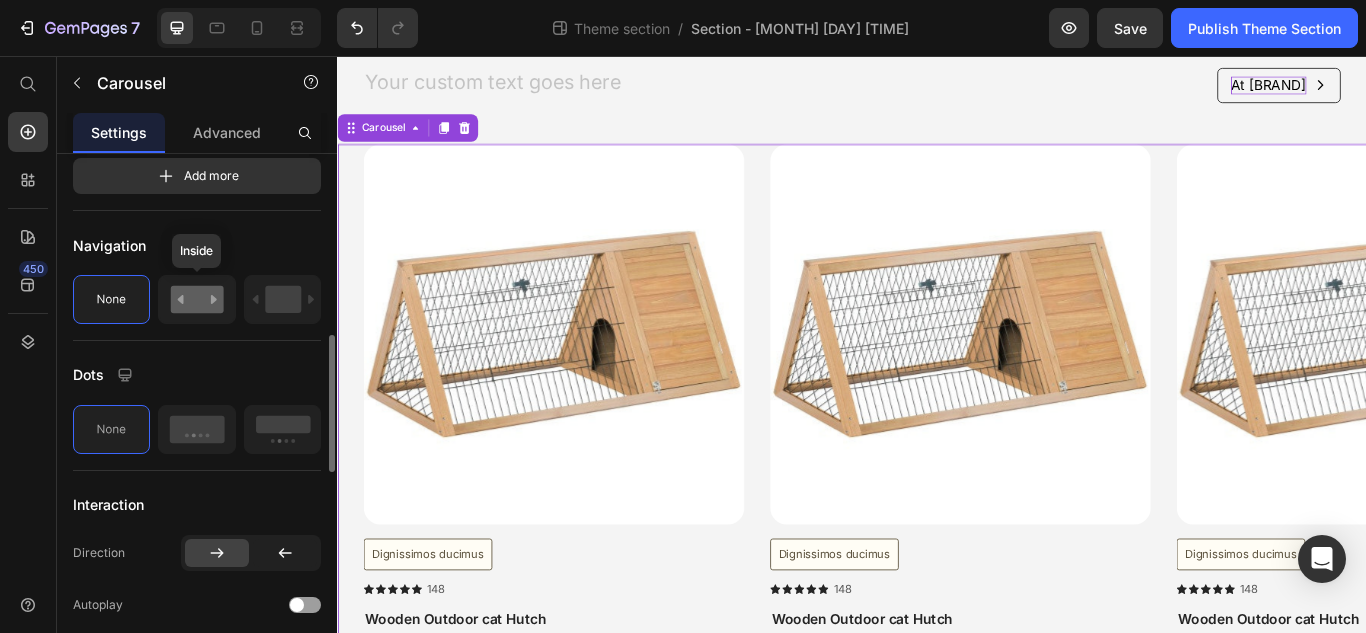 click 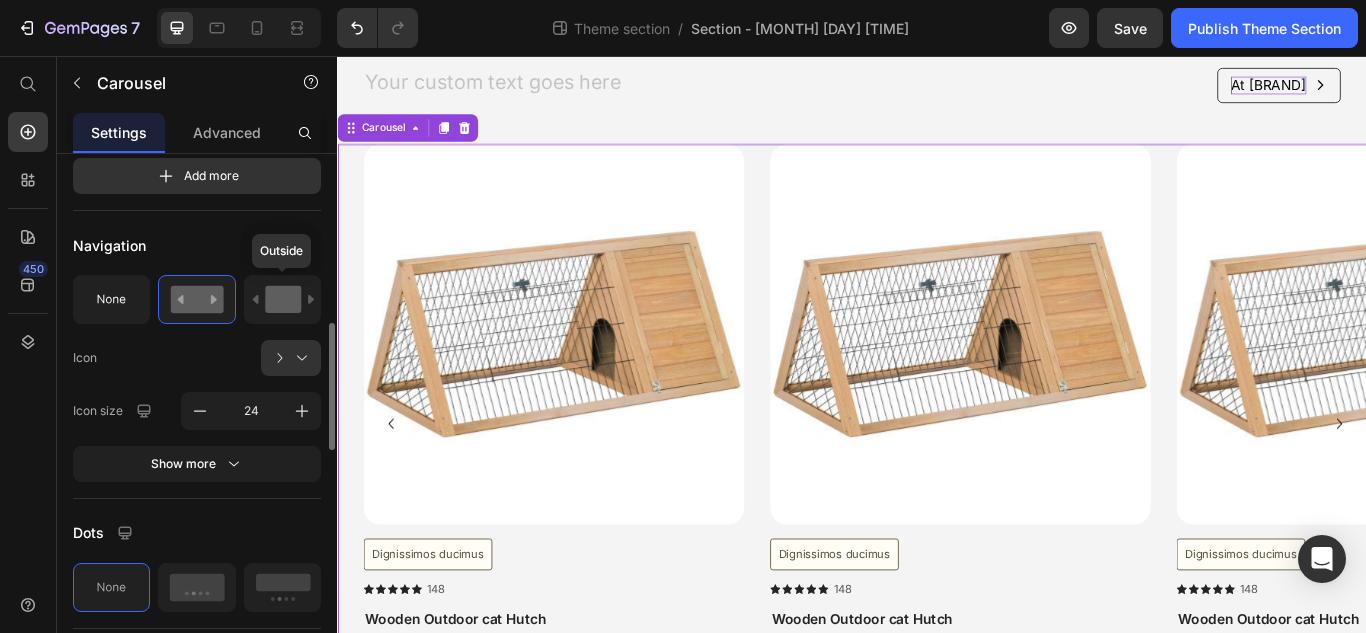 click 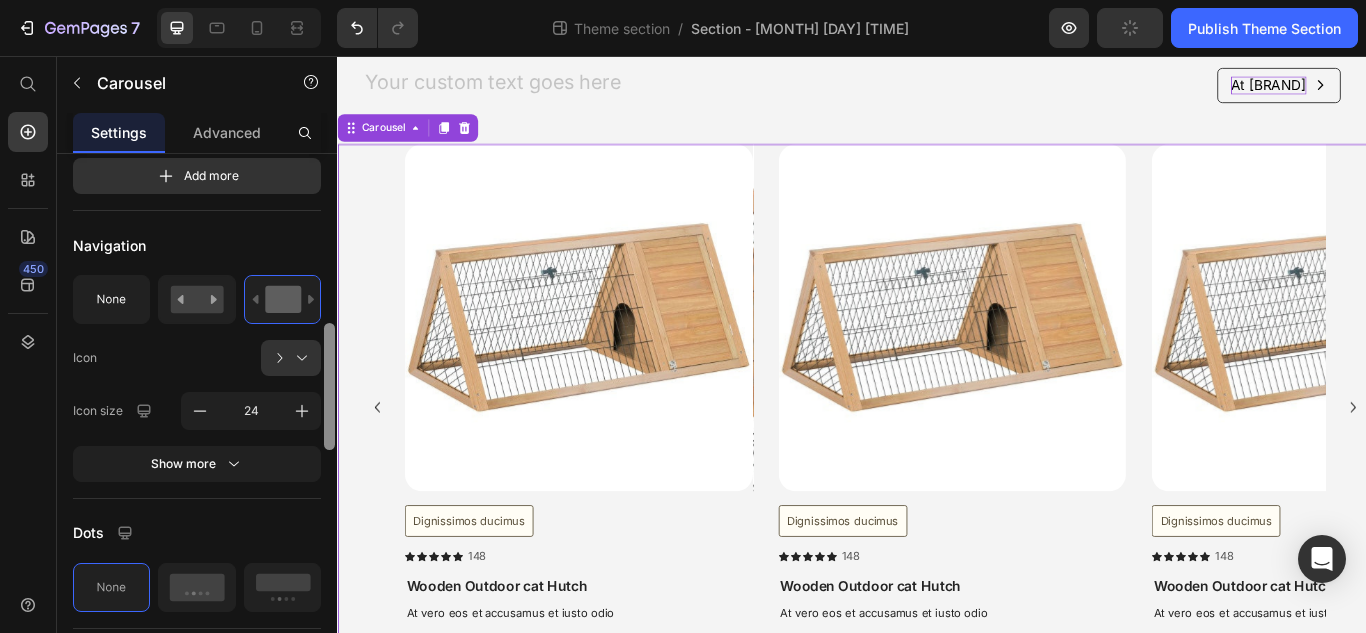 scroll, scrollTop: 682, scrollLeft: 0, axis: vertical 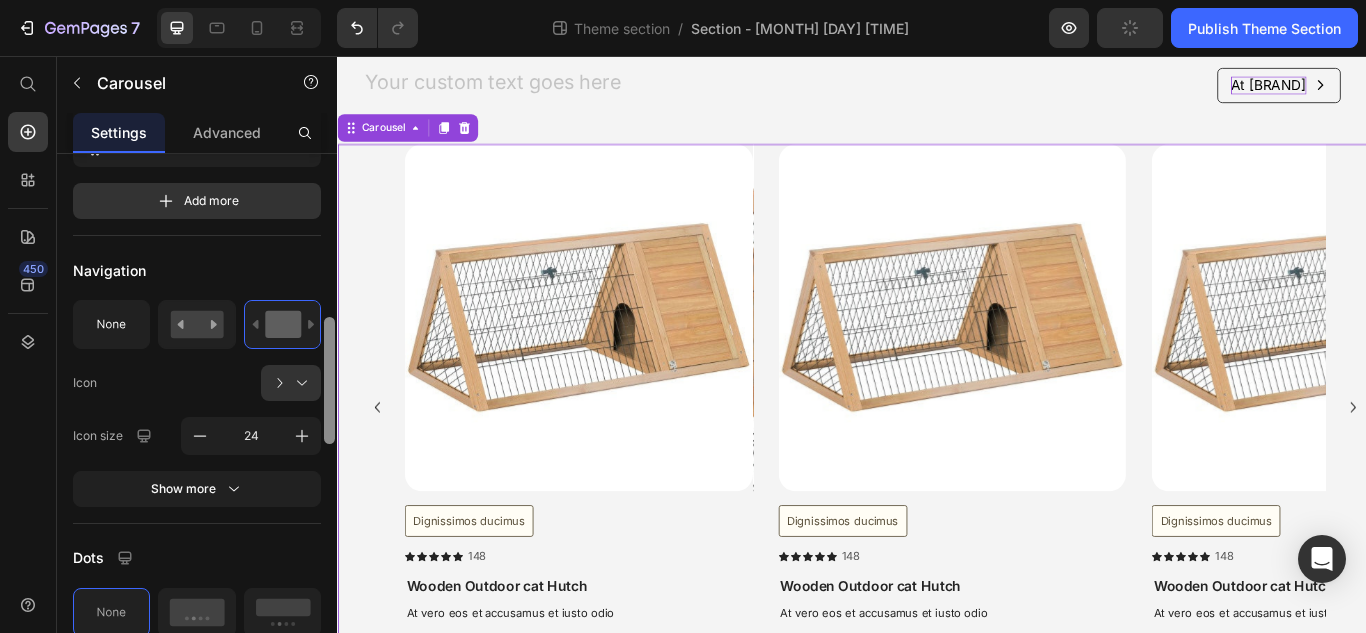 drag, startPoint x: 668, startPoint y: 428, endPoint x: 349, endPoint y: 277, distance: 352.9334 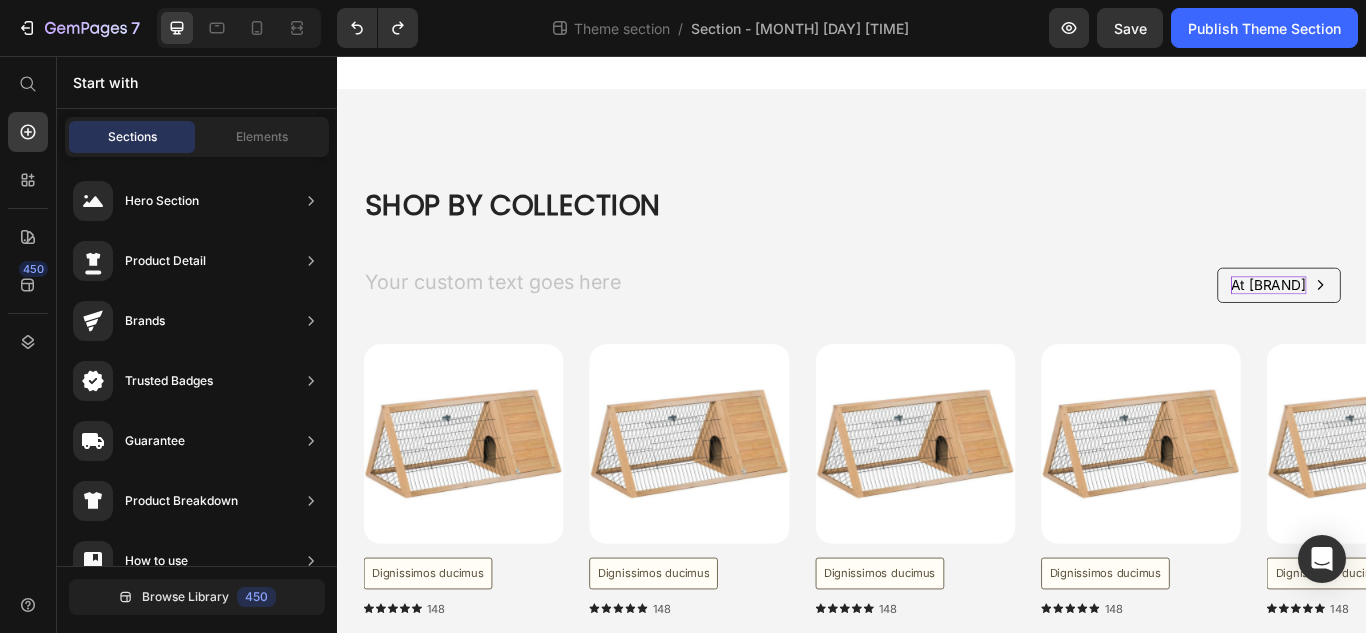 scroll, scrollTop: 233, scrollLeft: 0, axis: vertical 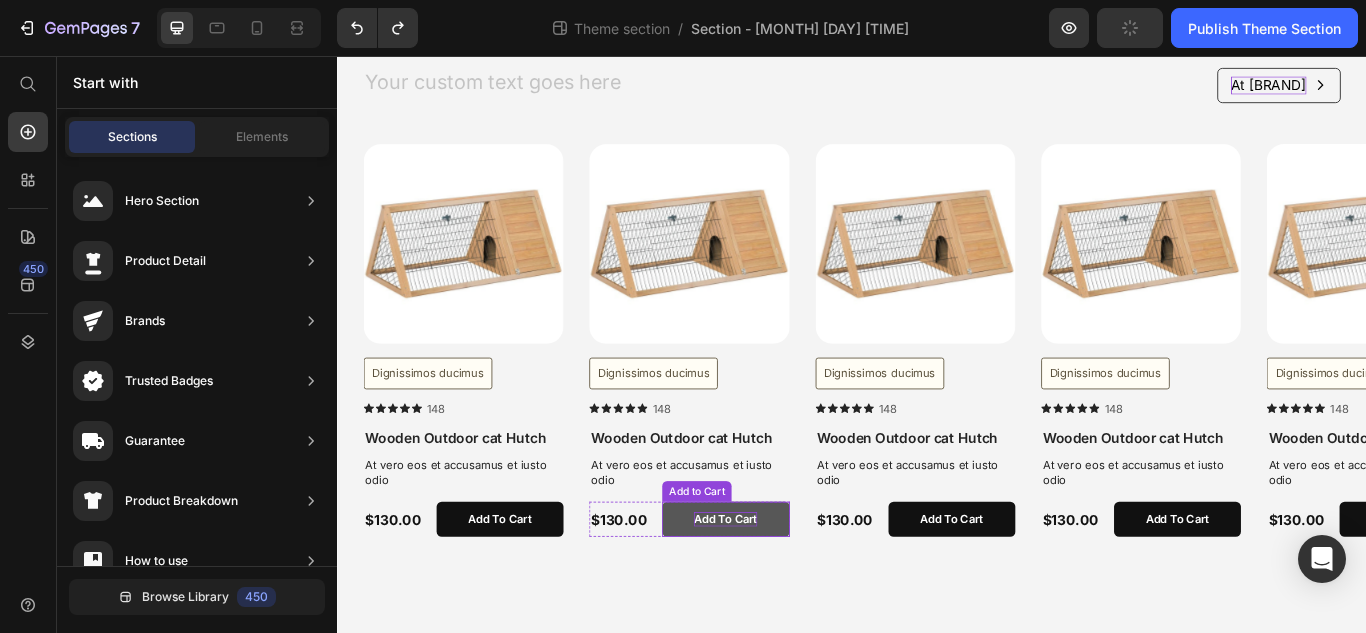 click on "add to cart" at bounding box center [789, 596] 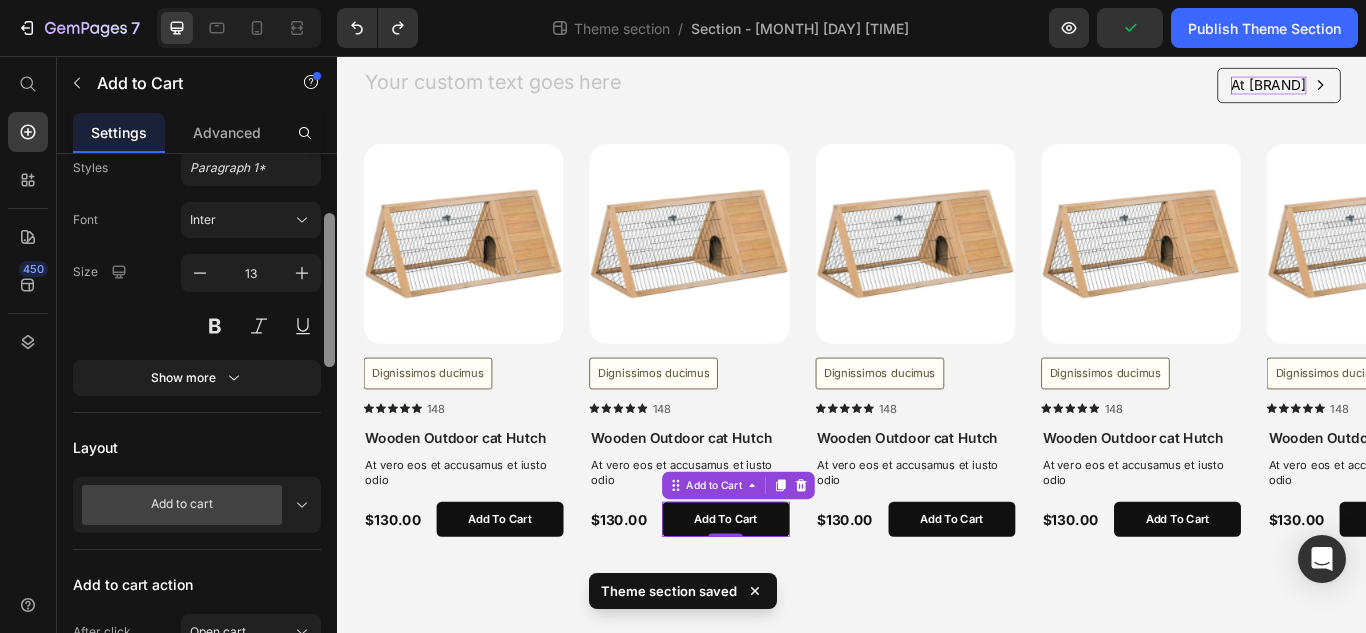 scroll, scrollTop: 289, scrollLeft: 0, axis: vertical 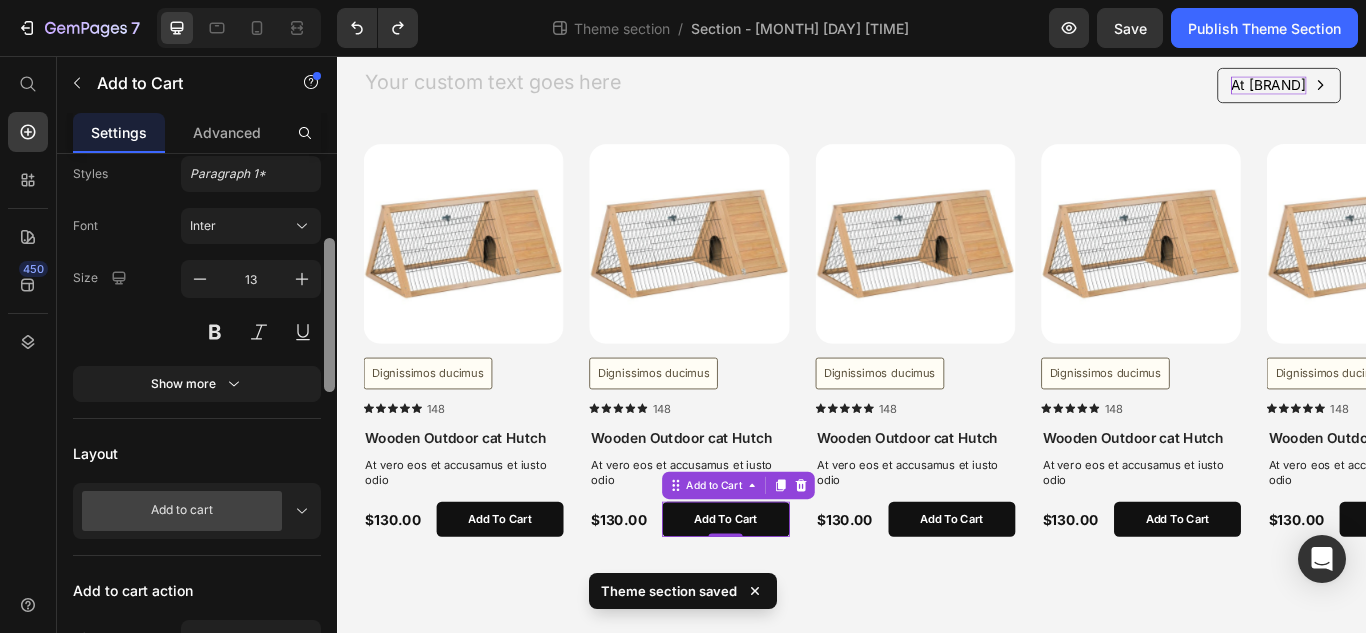 click at bounding box center [329, 315] 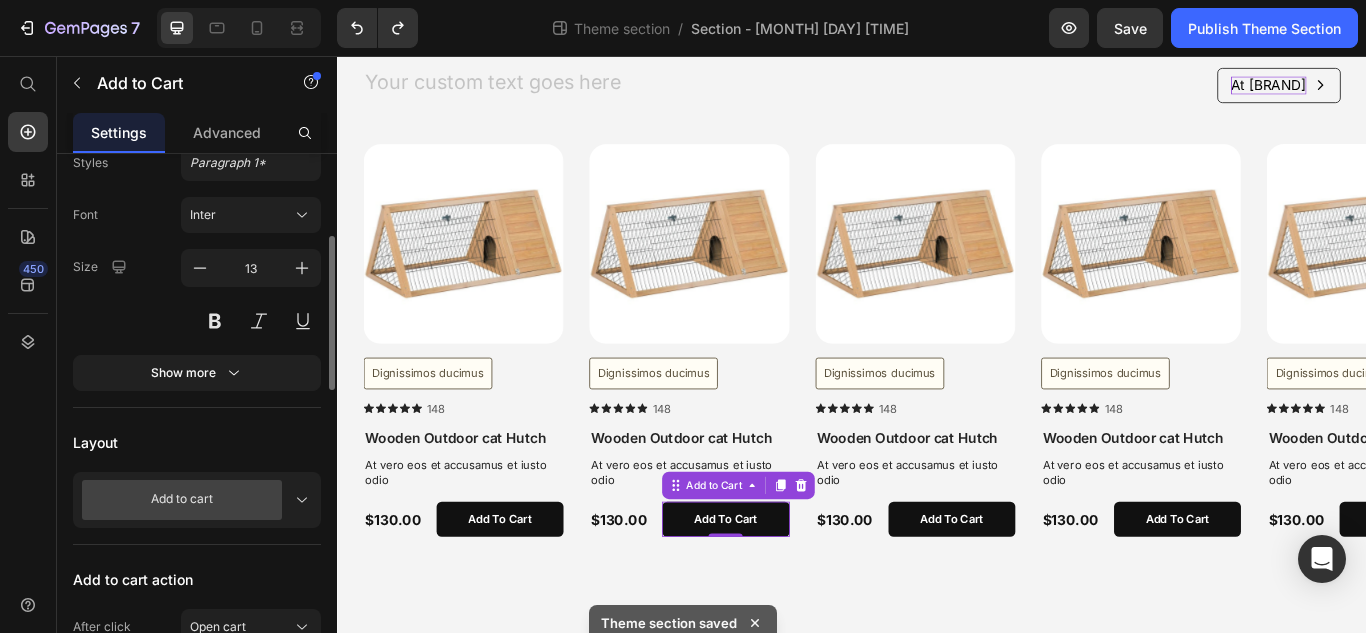 click on "Add to cart" at bounding box center [197, 500] 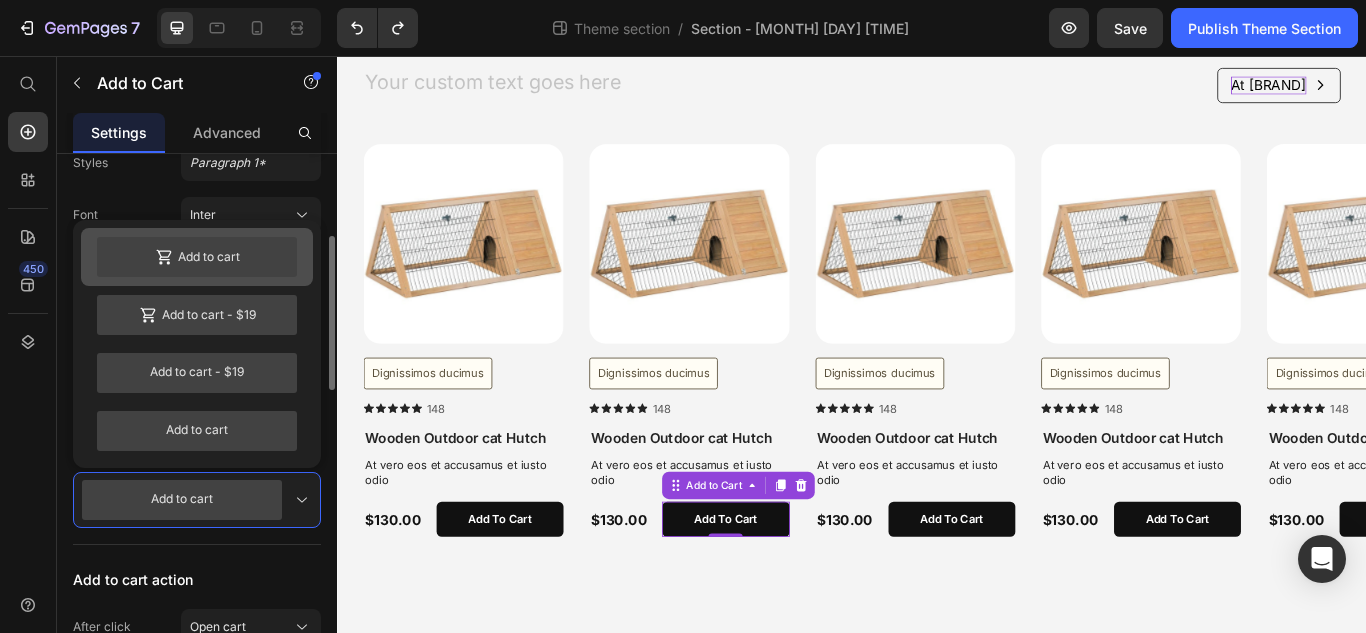 click on "Add to cart" at bounding box center [197, 257] 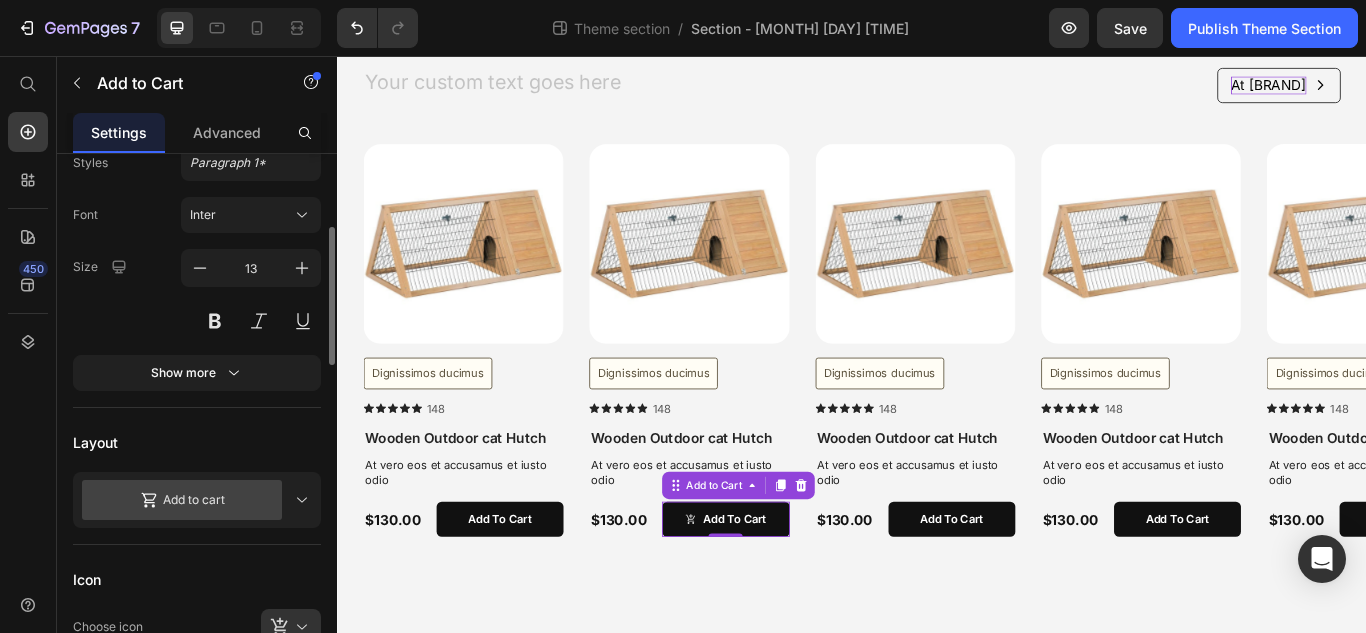 click 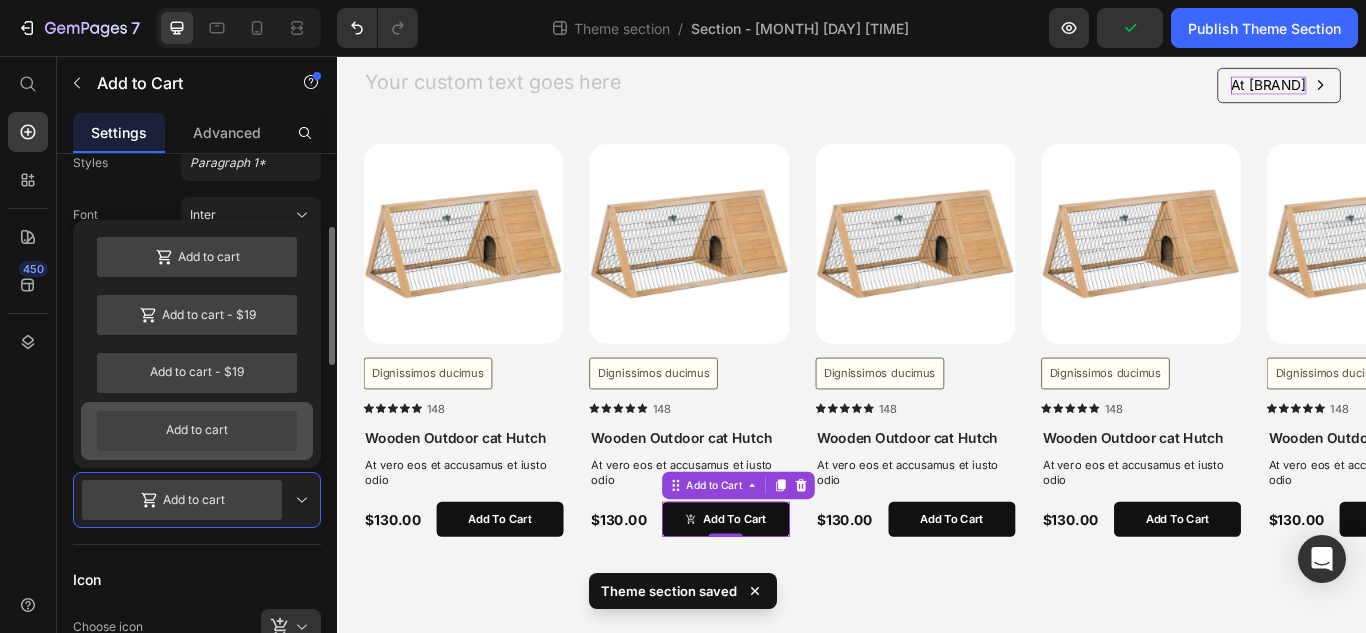 click on "Add to cart" at bounding box center (197, 431) 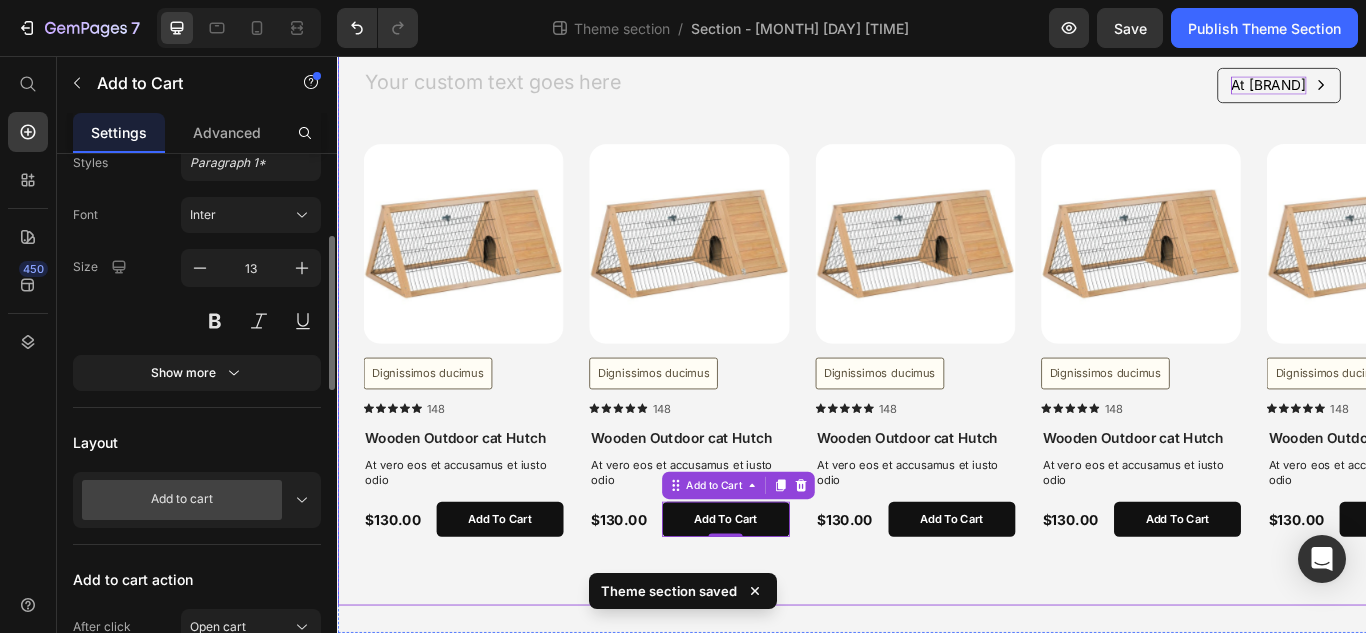 click on "SHOP BY COLLECTION Heading Text Block
At Pawsieur Button Row Row Product Images Dignissimos ducimus Button Icon Icon Icon Icon Icon Icon List 148 Text Block Row Wooden Outdoor cat Hutch Product Title At vero eos et accusamus et iusto odio Text Block $130.00 Product Price add to cart Add to Cart Row Product Product Images Dignissimos ducimus Button Icon Icon Icon Icon Icon Icon List 148 Text Block Row Wooden Outdoor cat Hutch Product Title At vero eos et accusamus et iusto odio Text Block $130.00 Product Price add to cart Add to Cart   0 Row Product Product Images Dignissimos ducimus Button Icon Icon Icon Icon Icon Icon List 148 Text Block Row Wooden Outdoor cat Hutch Product Title At vero eos et accusamus et iusto odio Text Block $130.00 Product Price add to cart Add to Cart Row Product Product Images Dignissimos ducimus Button Icon Icon Icon Icon Icon Icon List 148 Text Block Row Wooden Outdoor cat Hutch Product Title At vero eos et accusamus et iusto odio Text Block $130.00 Product Price Row" at bounding box center [937, 296] 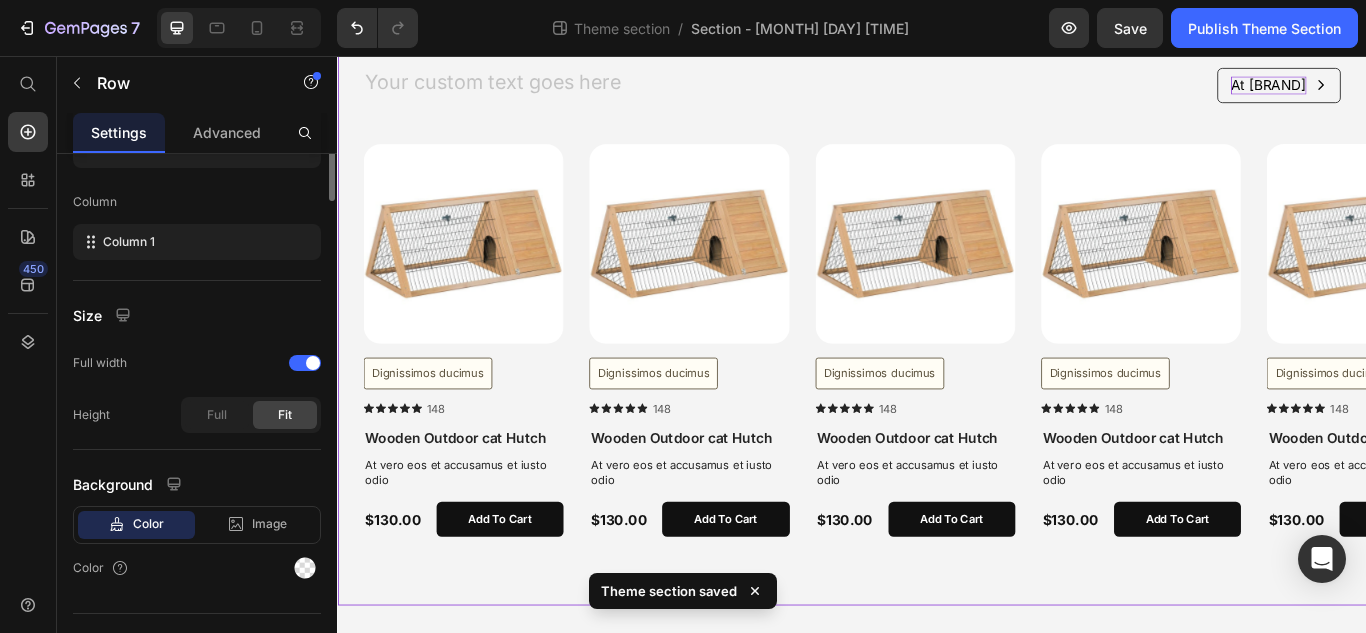scroll, scrollTop: 0, scrollLeft: 0, axis: both 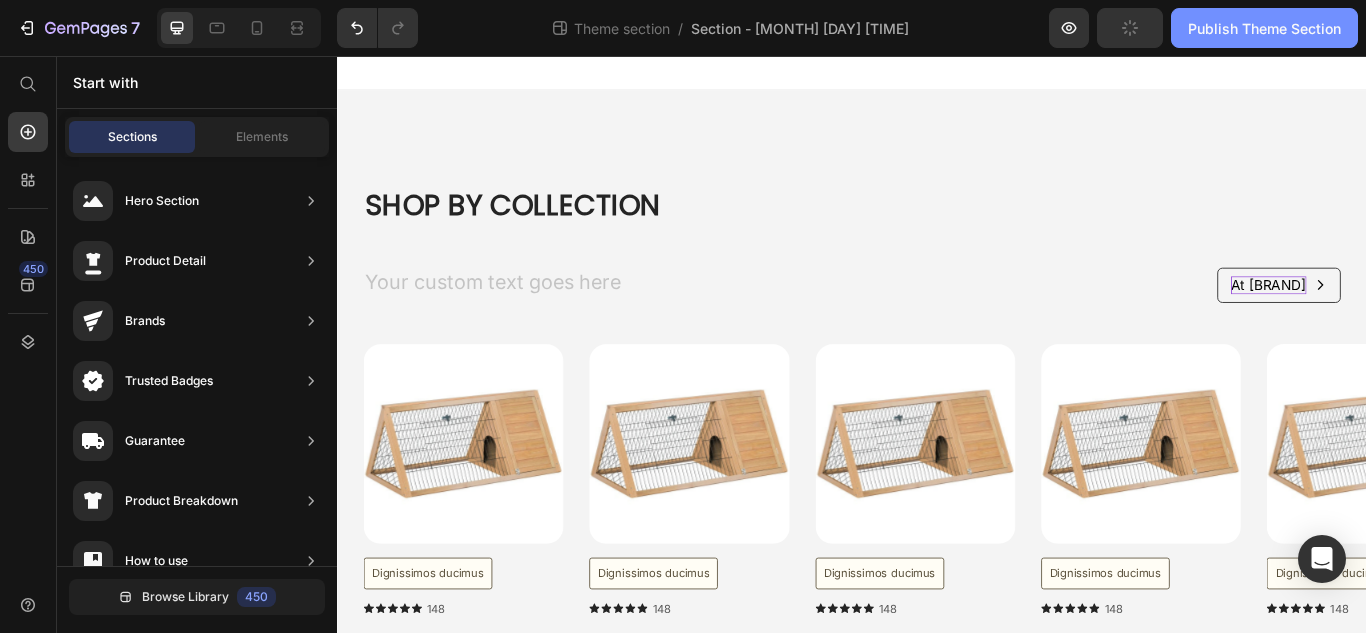 click on "Publish Theme Section" at bounding box center (1264, 28) 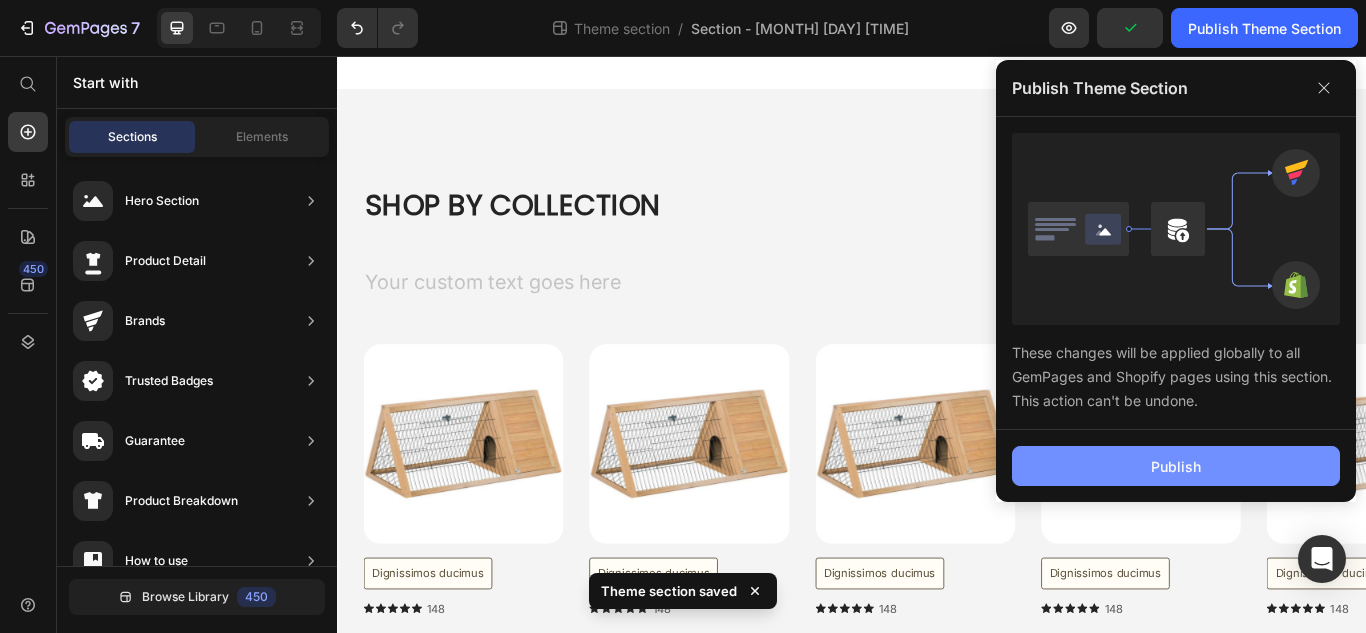 click on "Publish" at bounding box center [1176, 466] 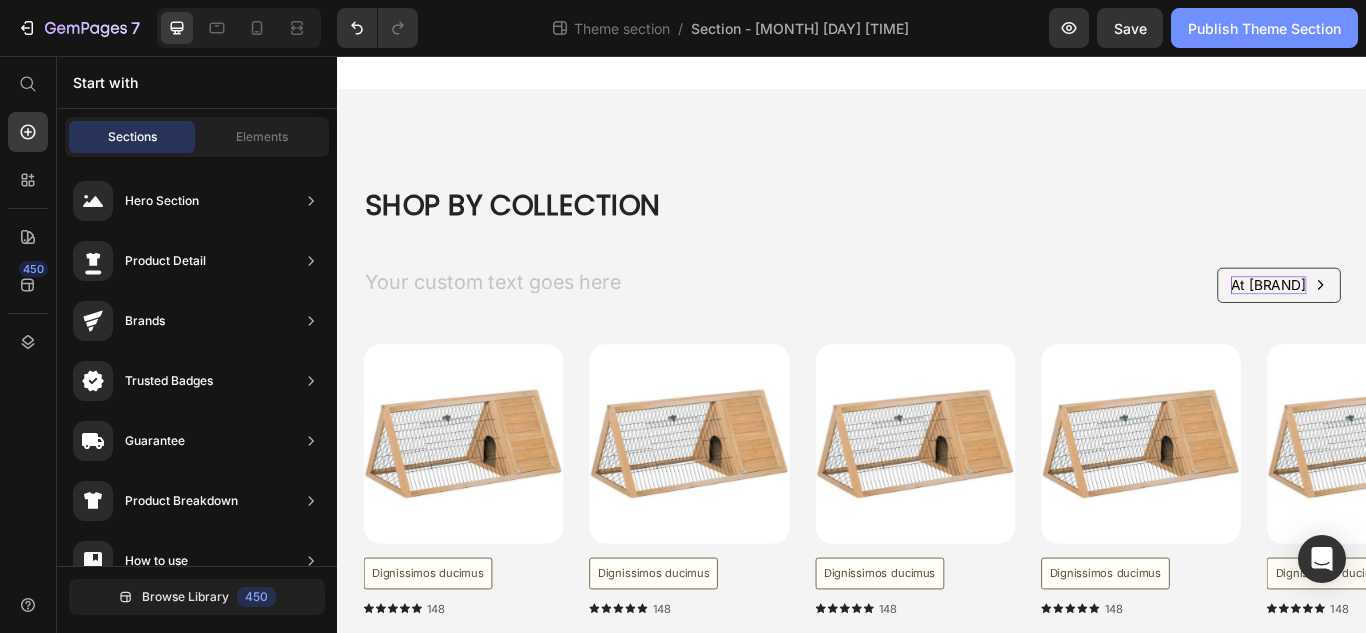 click on "Publish Theme Section" at bounding box center [1264, 28] 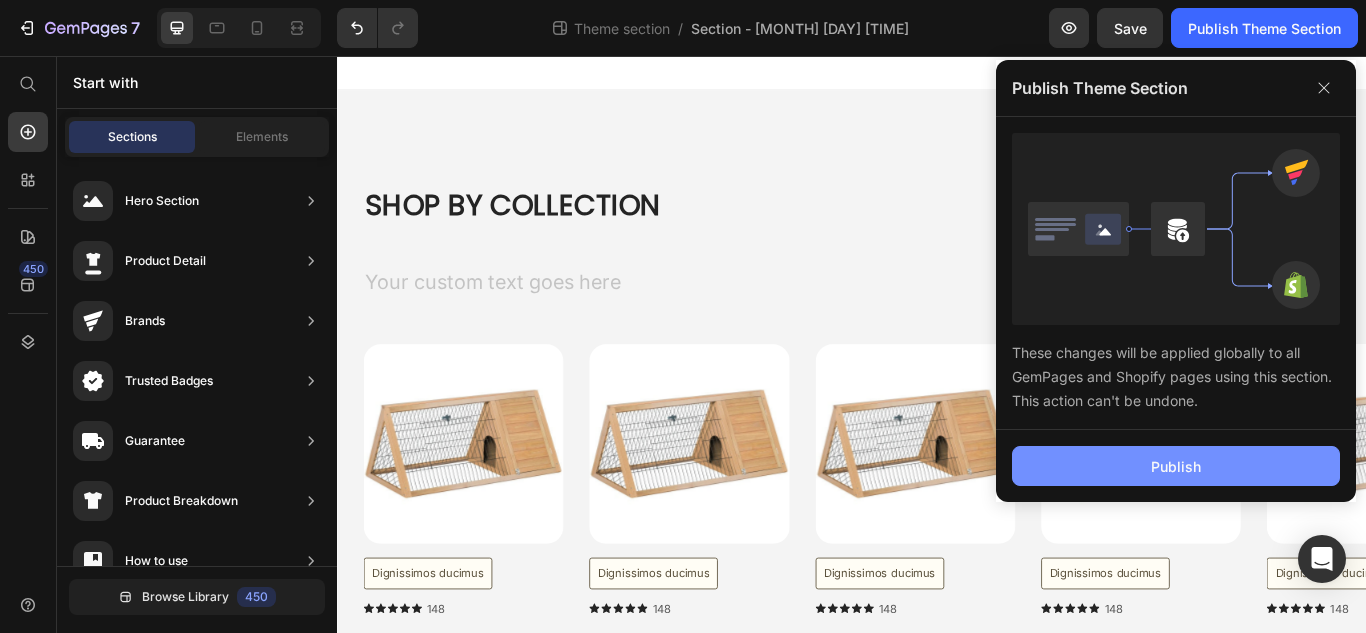 click on "Publish" 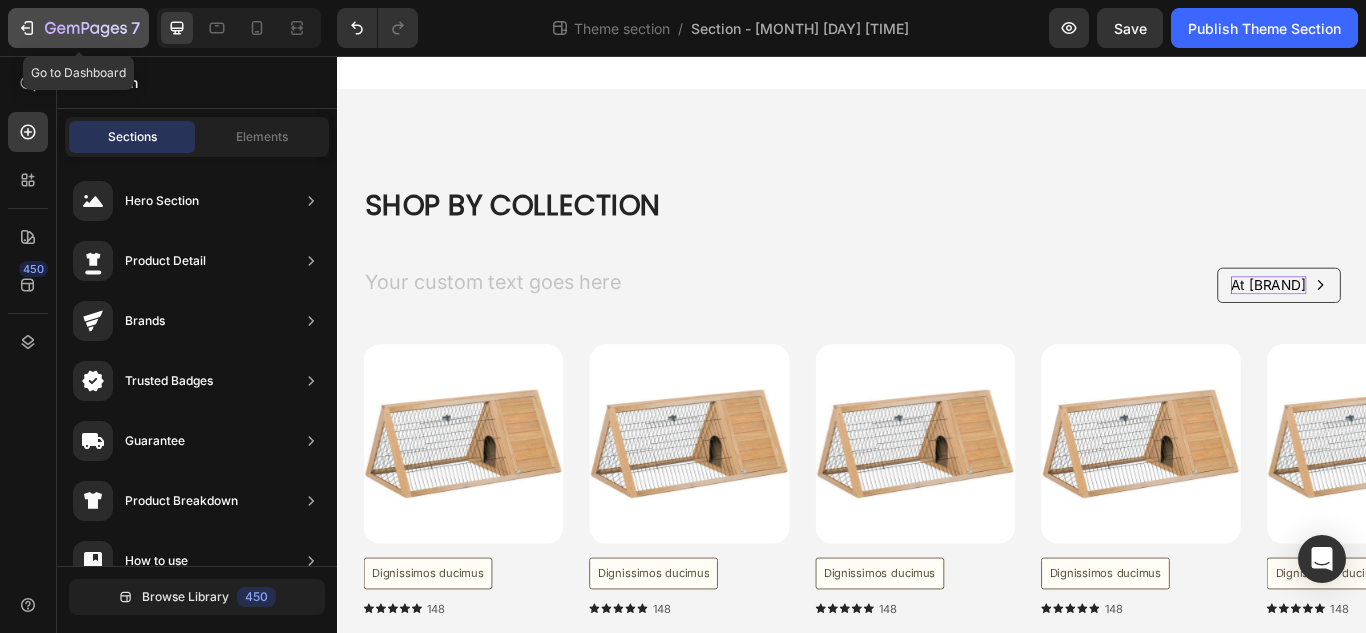 click 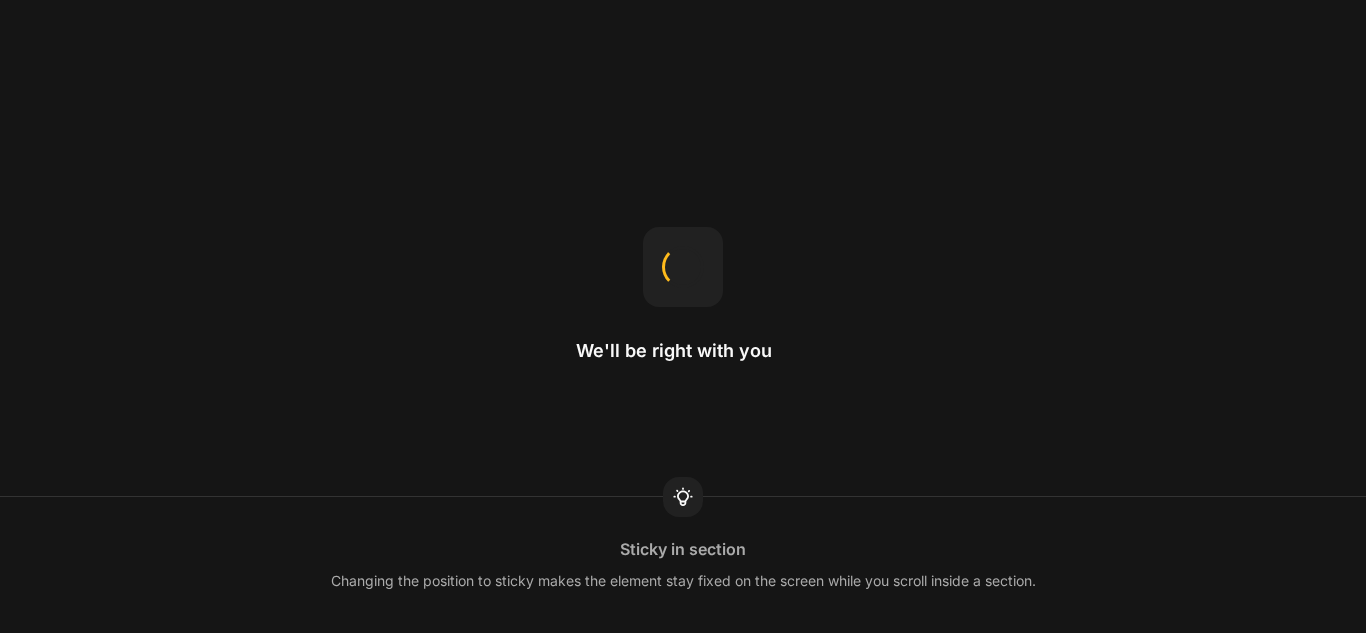 scroll, scrollTop: 0, scrollLeft: 0, axis: both 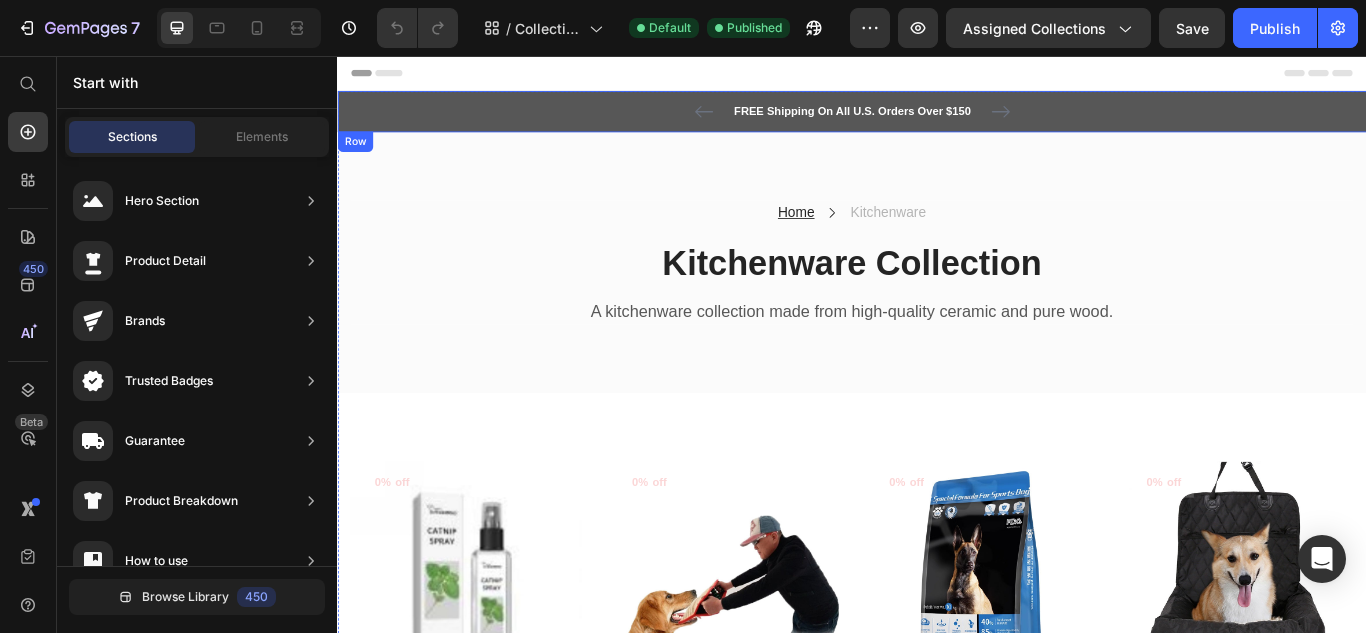click on "FREE Shipping On All U.S. Orders Over $150 Text block 5000+ Text block                Icon                Icon                Icon                Icon                Icon Icon List Hoz REVIEWS Text block Row 60-DAY FREE RETURNS Text block
Carousel Row" at bounding box center [937, 121] 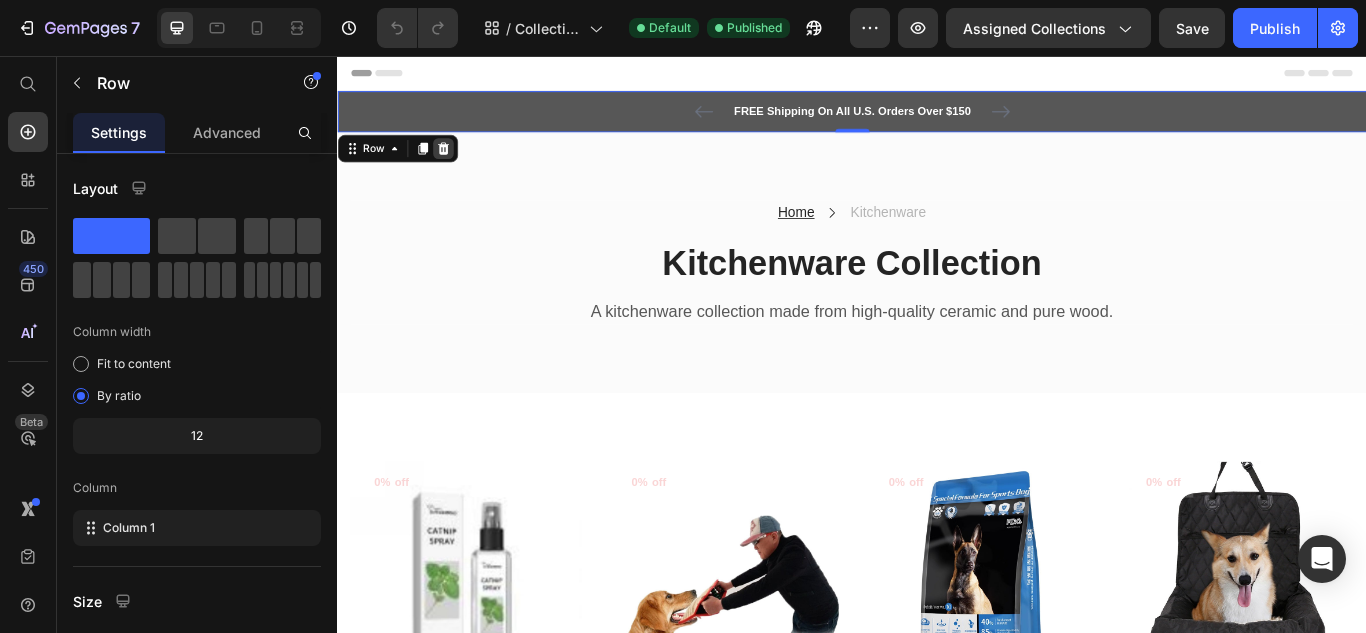 click 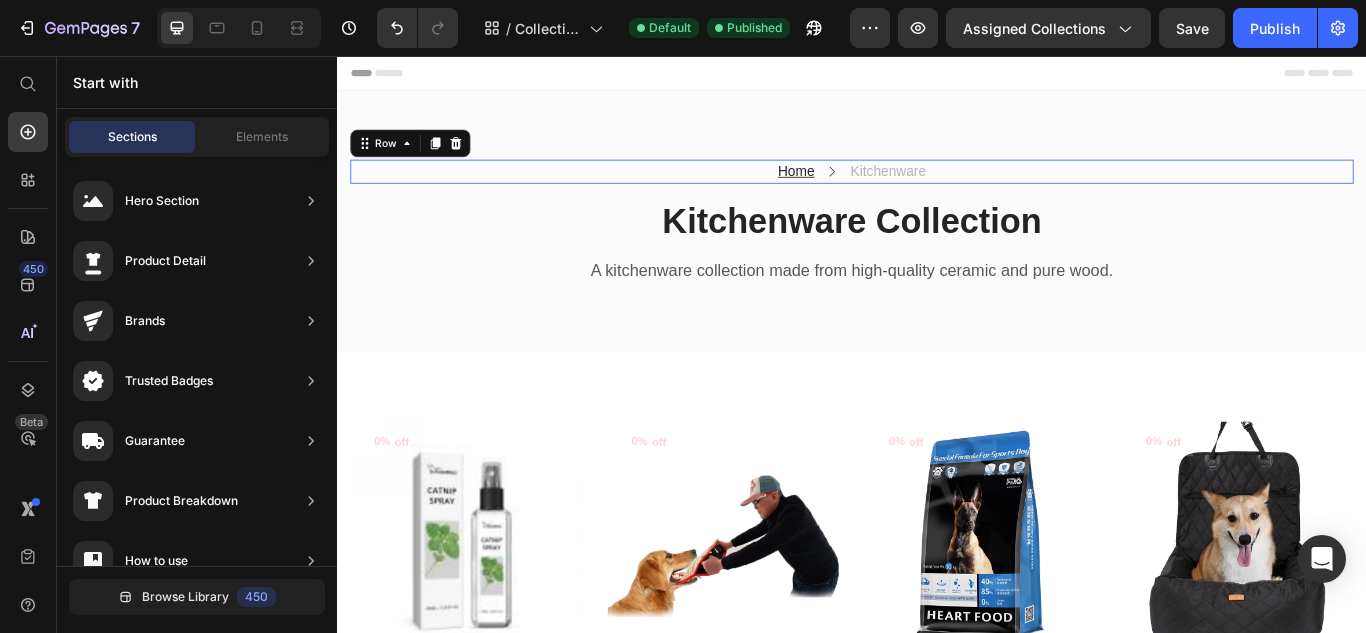 click on "Home Text block
Icon Kitchenware Text block Row   0" at bounding box center [937, 191] 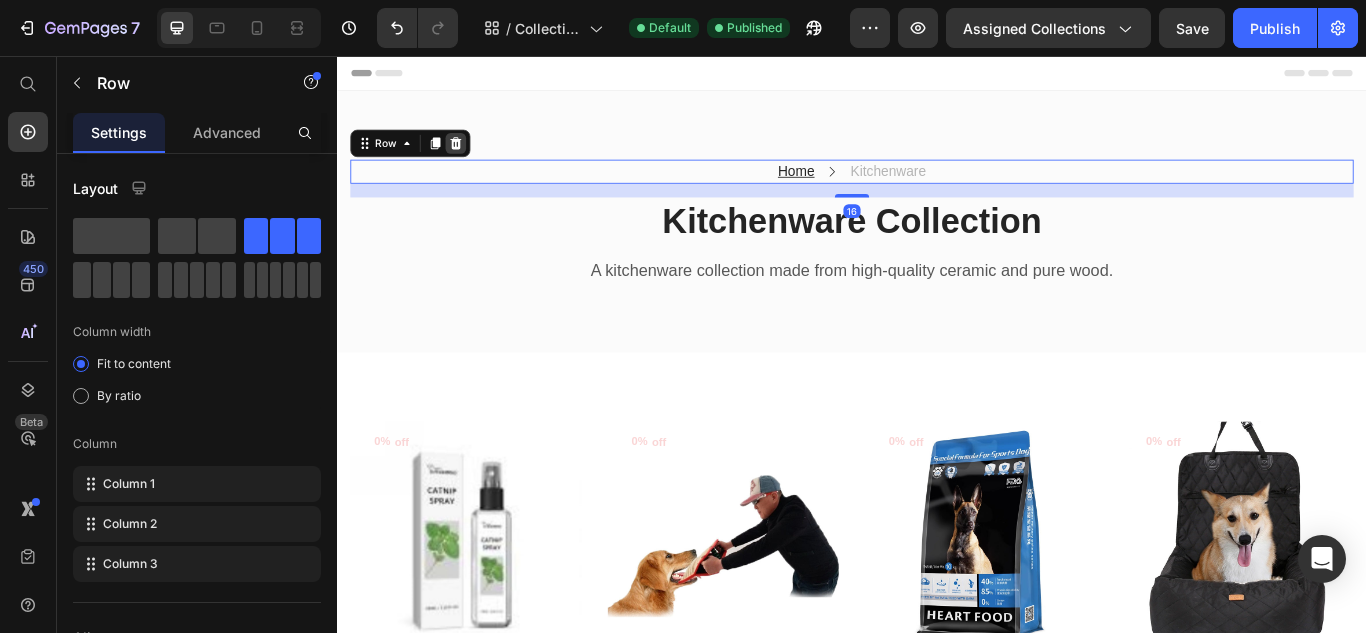 click 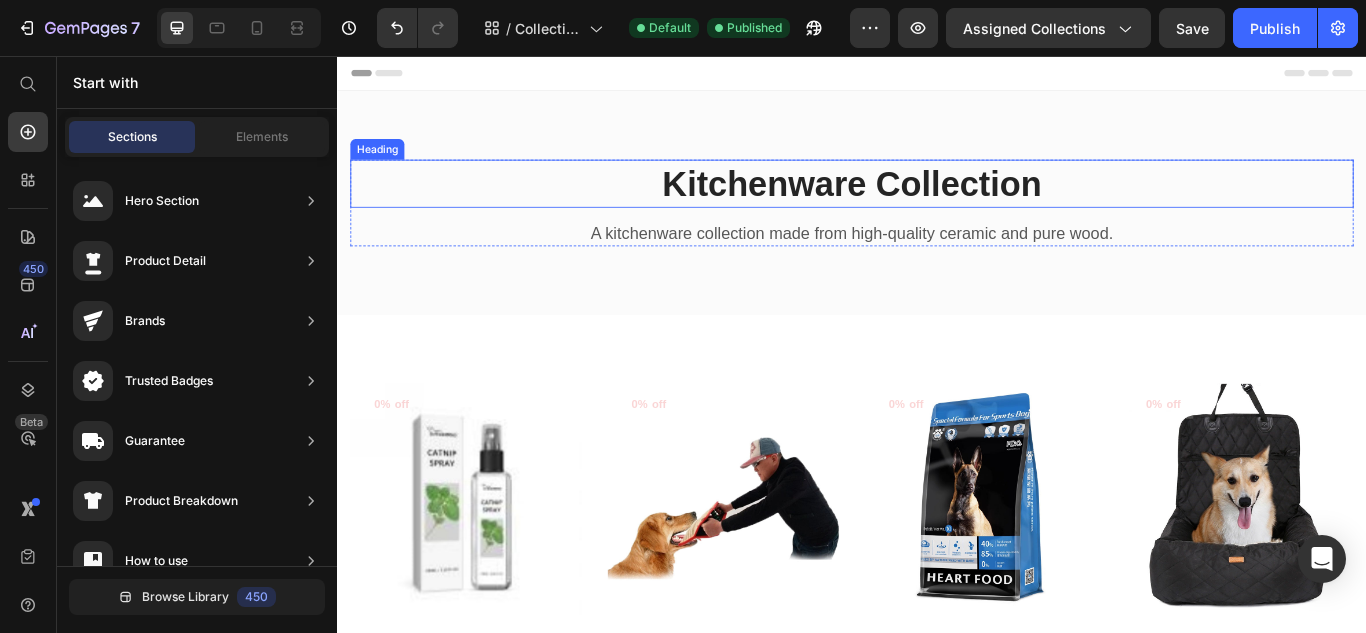 click on "Kitchenware Collection" at bounding box center (937, 205) 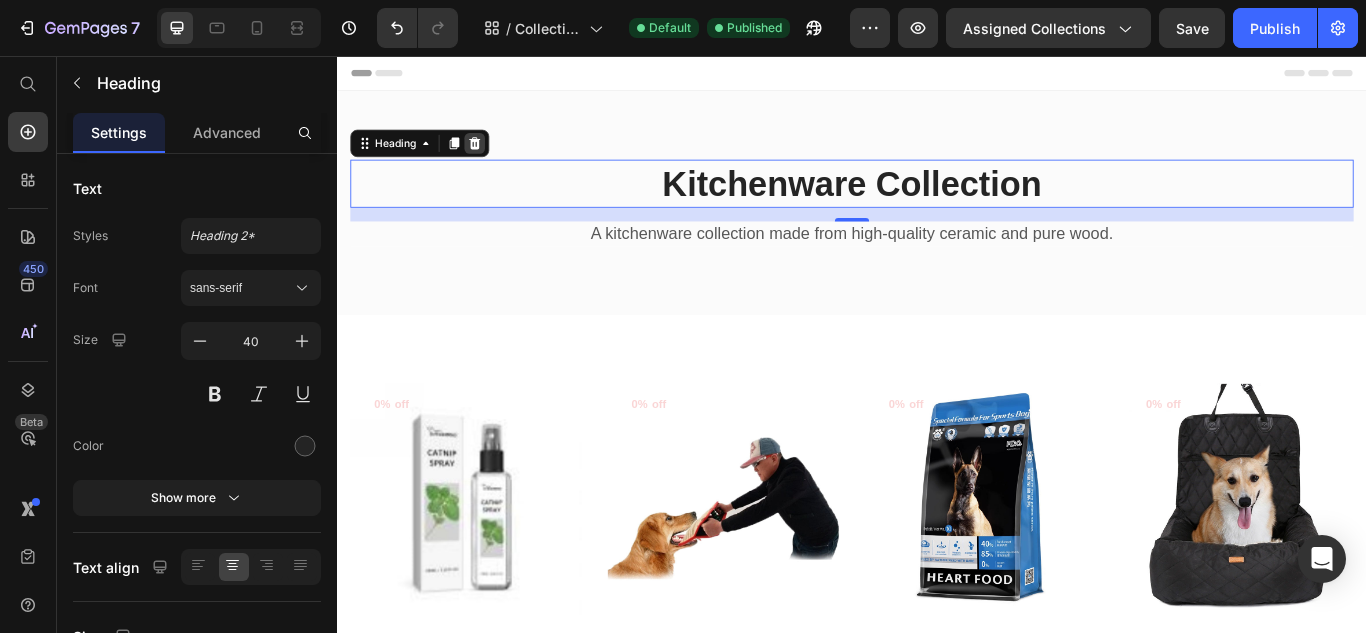 click 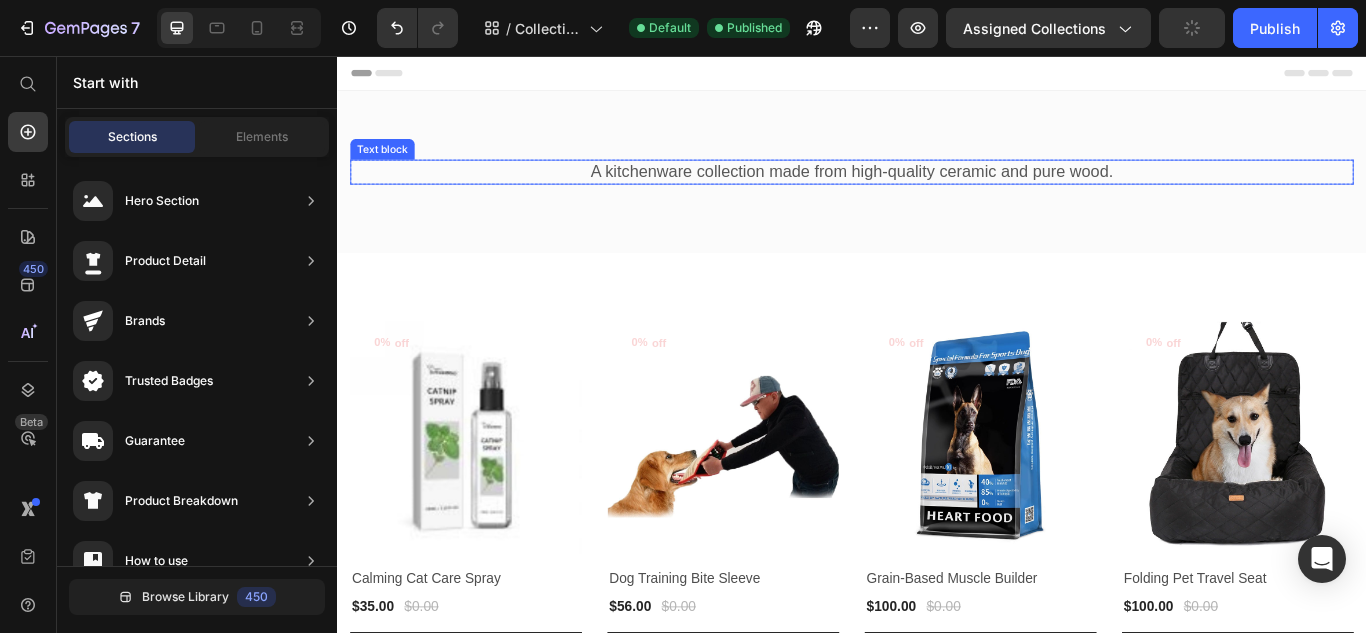 click on "A kitchenware collection made from high-quality ceramic and pure wood." at bounding box center [937, 191] 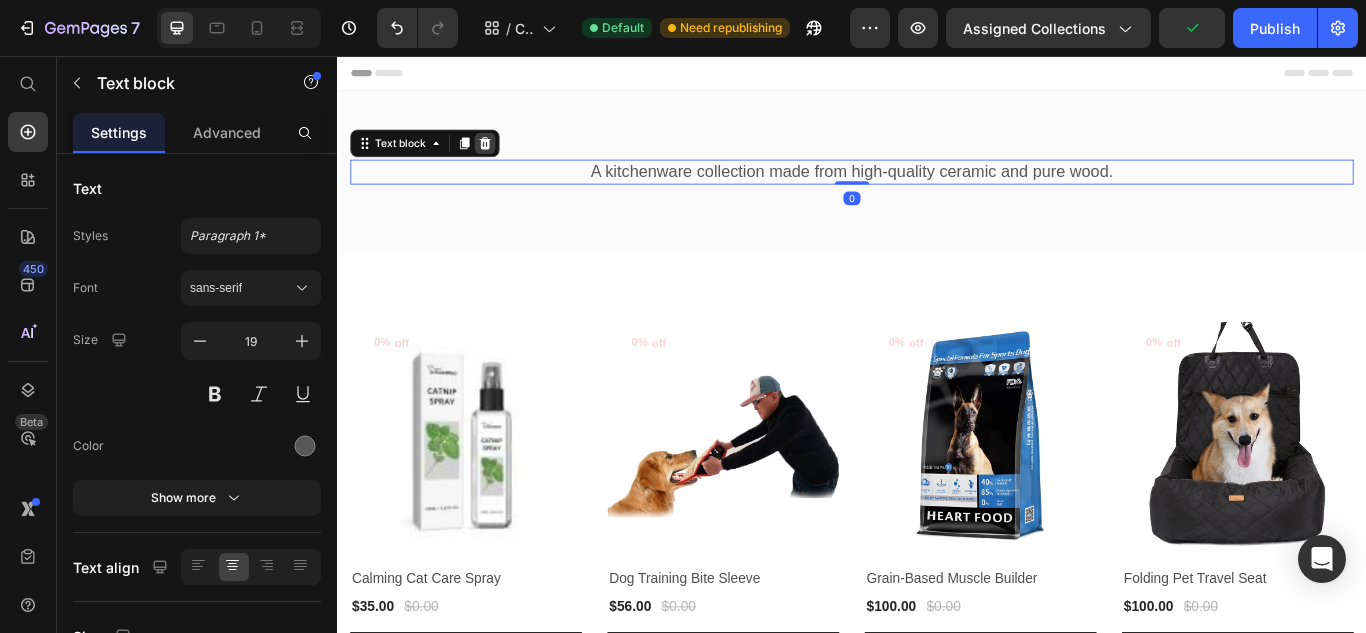 click 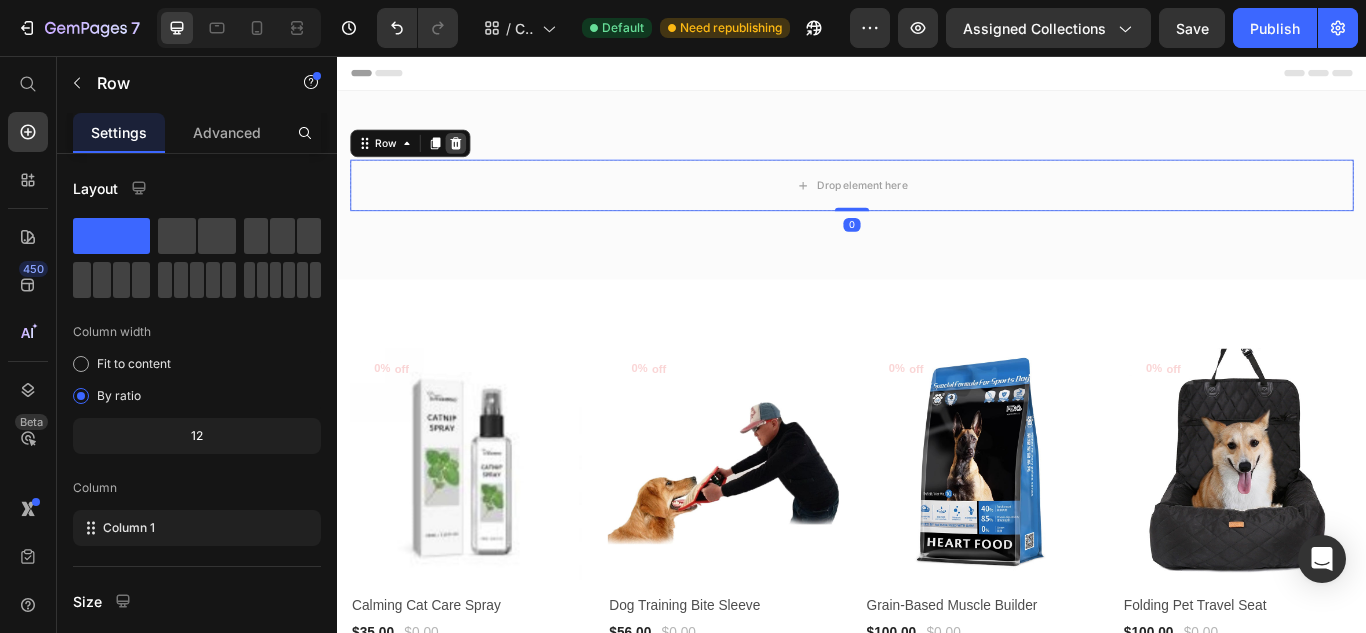 click 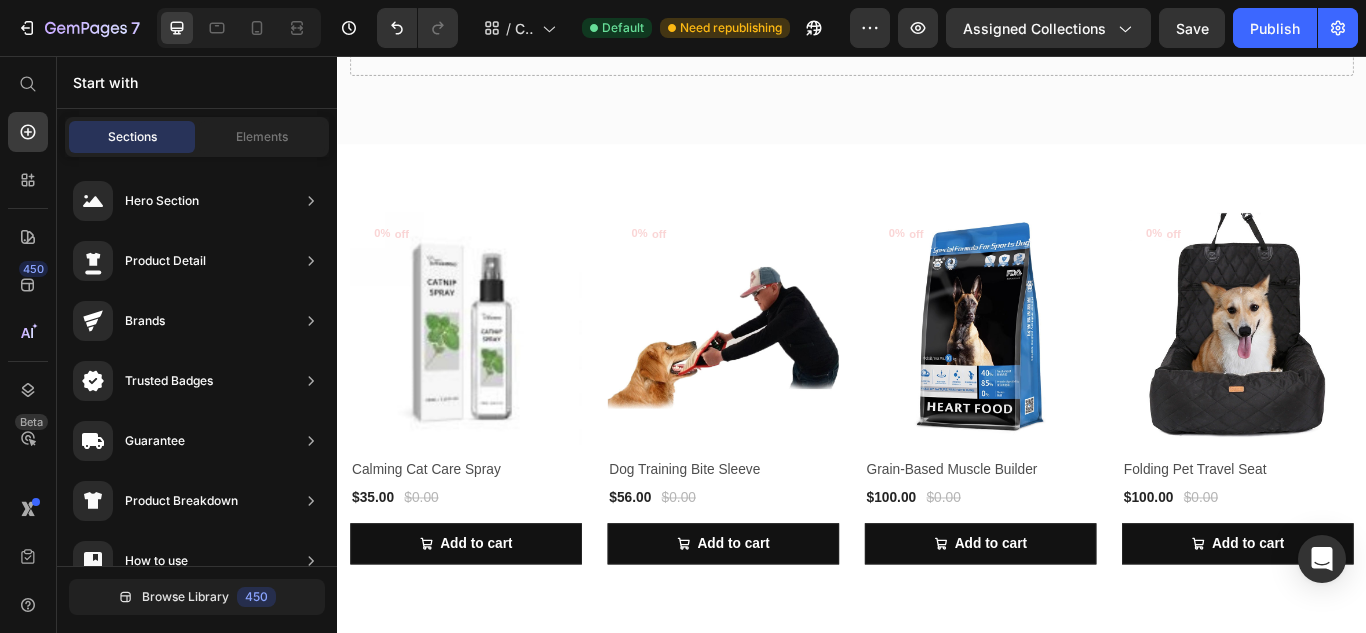 scroll, scrollTop: 162, scrollLeft: 0, axis: vertical 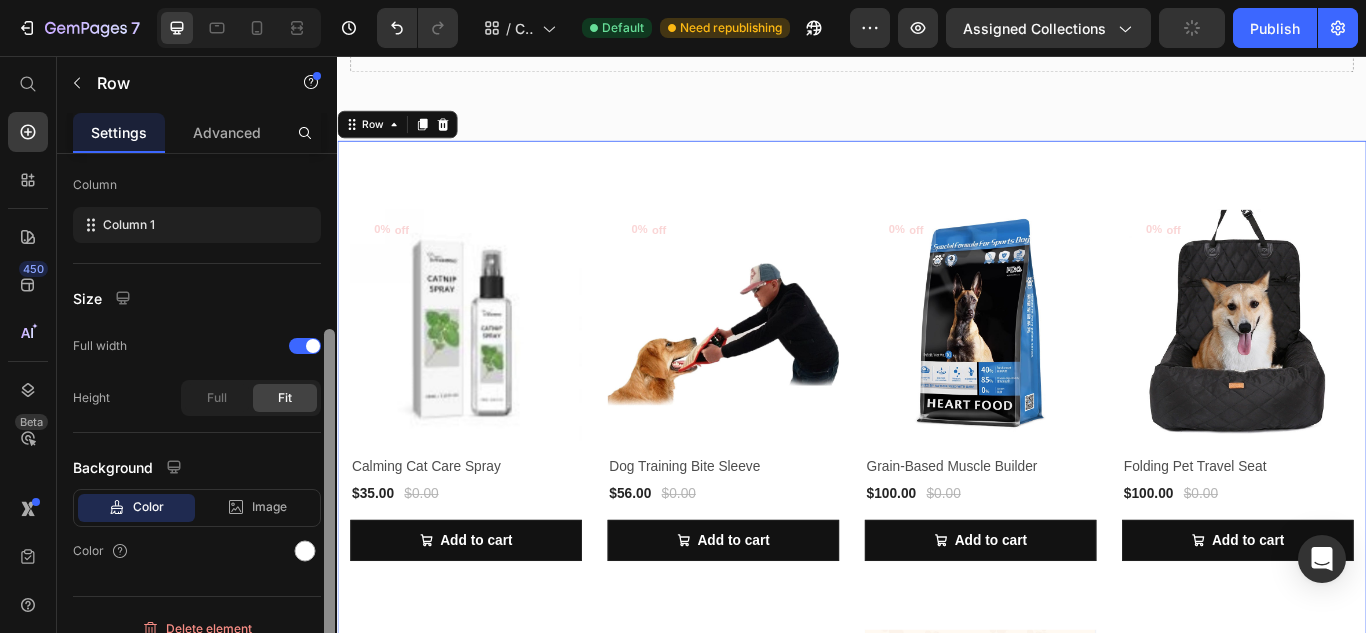 drag, startPoint x: 325, startPoint y: 238, endPoint x: 325, endPoint y: 431, distance: 193 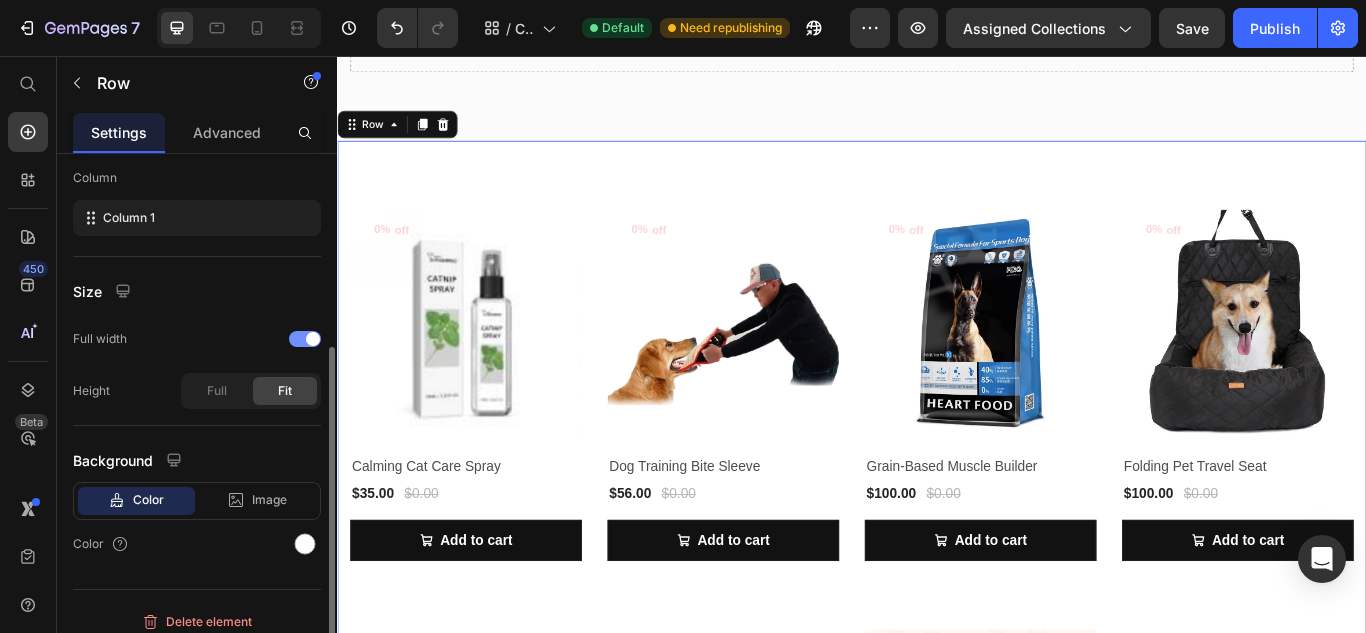 click at bounding box center (305, 339) 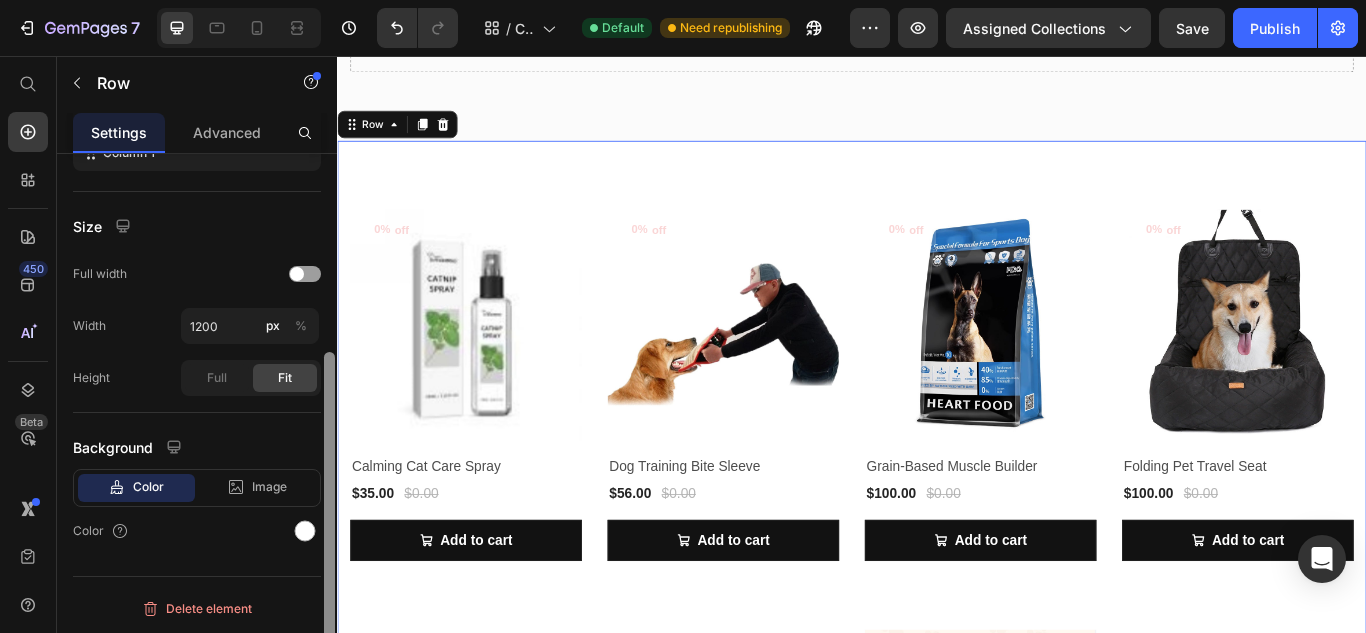 scroll, scrollTop: 376, scrollLeft: 0, axis: vertical 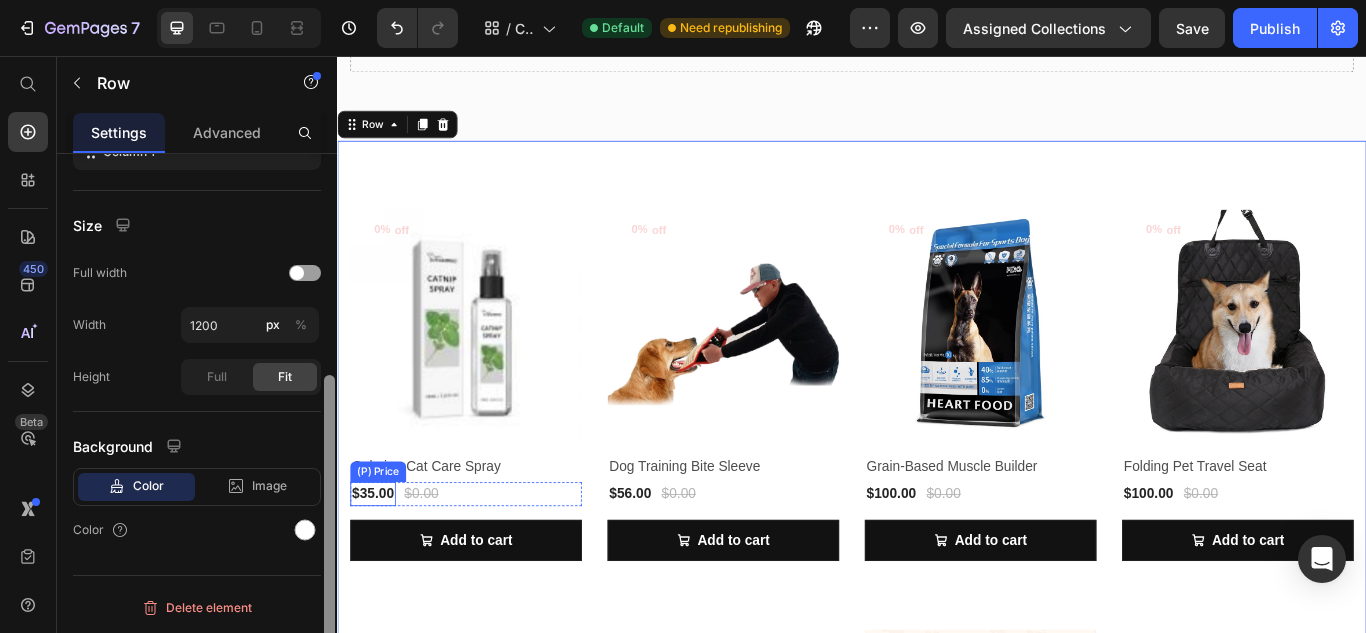 drag, startPoint x: 671, startPoint y: 423, endPoint x: 352, endPoint y: 549, distance: 342.9825 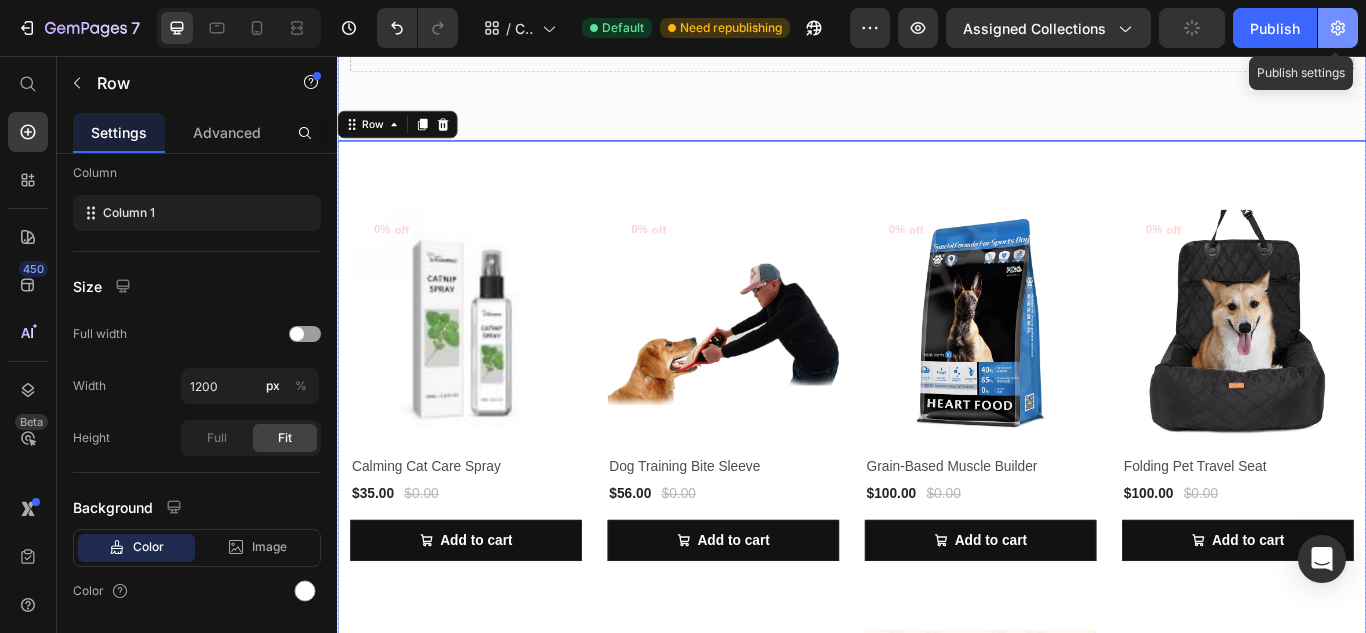 scroll, scrollTop: 0, scrollLeft: 0, axis: both 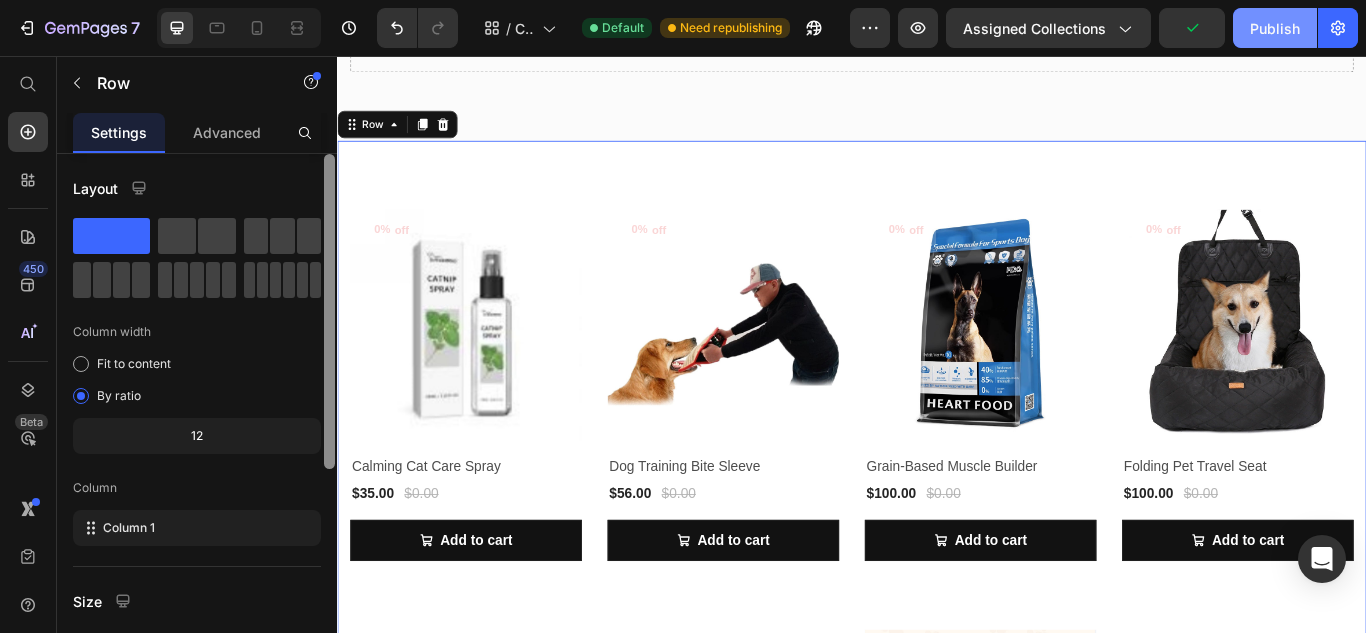 click on "Publish" at bounding box center [1275, 28] 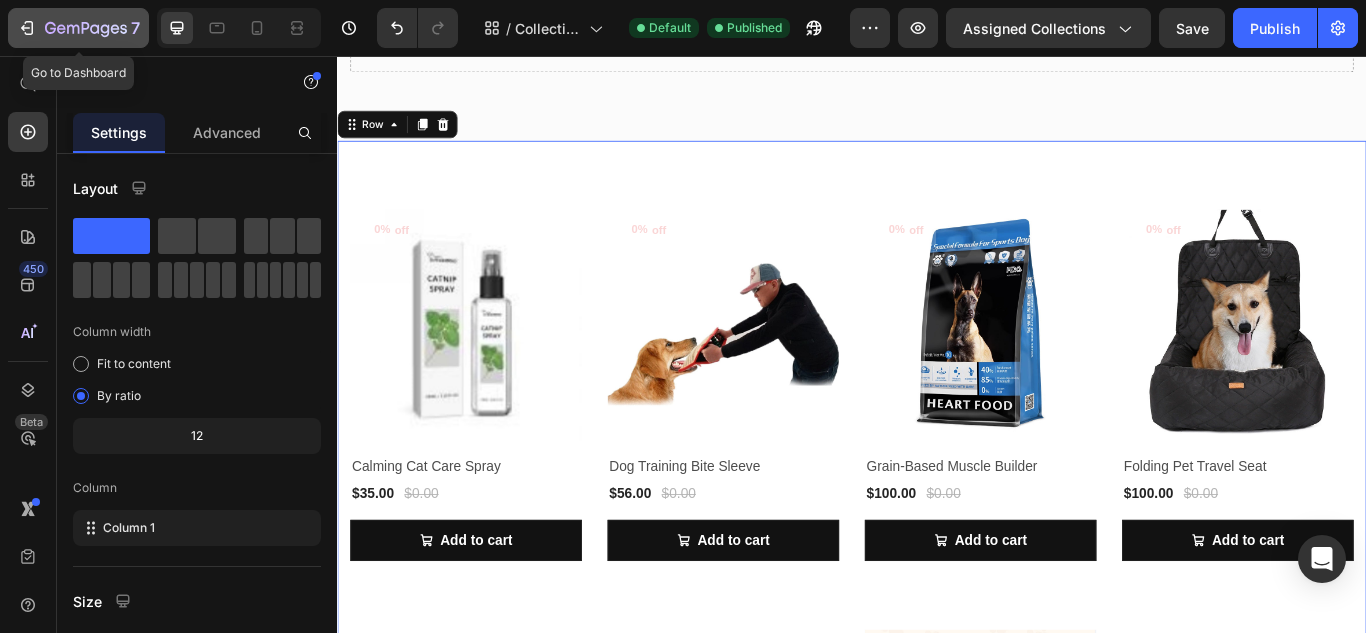 click on "7" 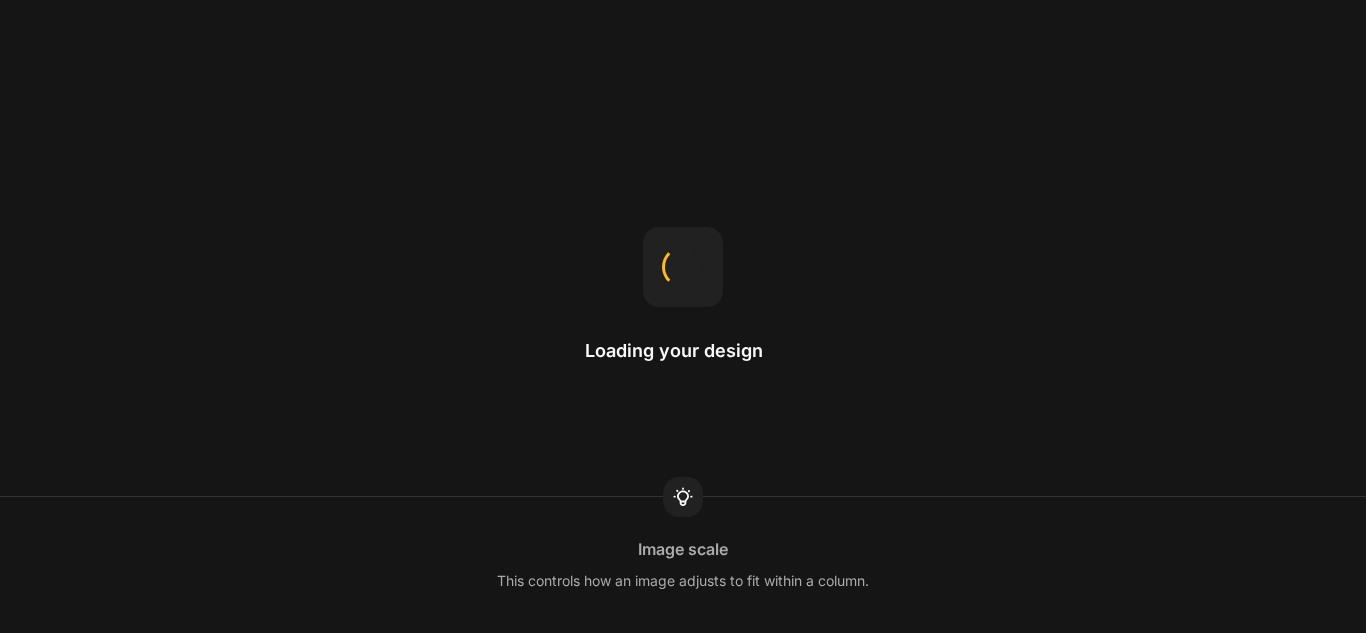 scroll, scrollTop: 0, scrollLeft: 0, axis: both 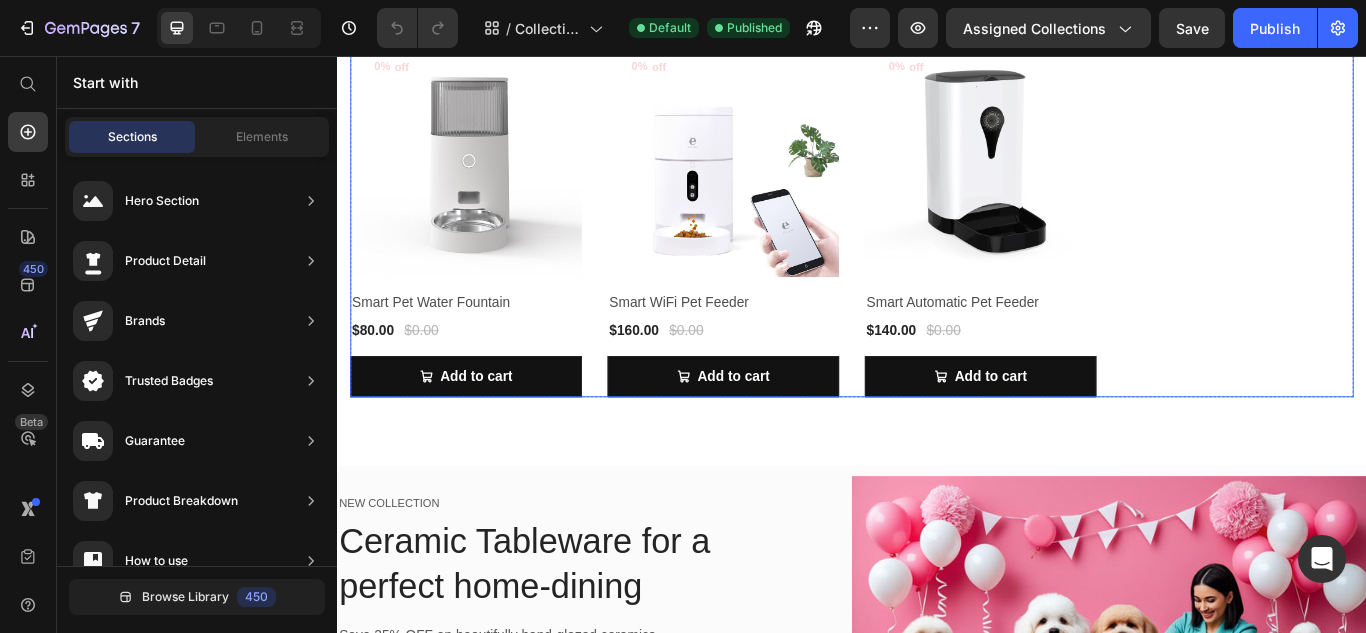 click on "0% off (P) Tag Product Images & Gallery Row Pet Food Storage Container (P) Title $50.00 (P) Price $0.00 (P) Price Row Row
Add to cart (P) Cart Button 0% off (P) Tag Product Images & Gallery Row Pet Feeder With Camera (P) Title $100.00 (P) Price $0.00 (P) Price Row Row
Add to cart (P) Cart Button 0% off (P) Tag Product Images & Gallery Row WiFi Smart Pet Feeder (P) Title $140.00 (P) Price $0.00 (P) Price Row Row
Add to cart (P) Cart Button 0% off (P) Tag Product Images & Gallery Row Automatic Pet Feeding Machine (P) Title $90.00 (P) Price $0.00 (P) Price Row Row
Add to cart (P) Cart Button 0% off (P) Tag Product Images & Gallery Row Dual Bowl Smart Feeder (P) Title $80.00 (P) Price $0.00 (P) Price Row Row
Add to cart (P) Cart Button 0% off (P) Tag Product Images & Gallery Row Remote Smart Pet Feeder (P) Title $140.00 (P) Price $0.00 (P) Price Row Row
Add to cart (P) Cart Button 0% off (P) Tag Row (P) Title $150.00" at bounding box center [937, -241] 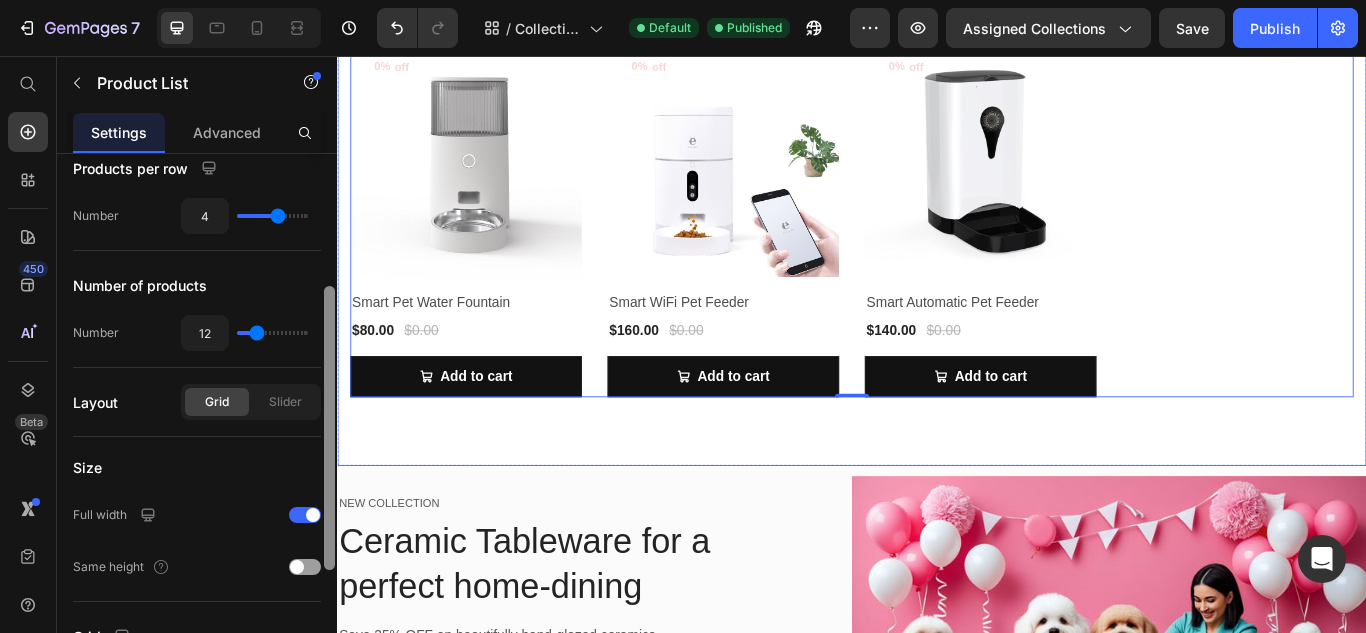 drag, startPoint x: 332, startPoint y: 203, endPoint x: 336, endPoint y: 343, distance: 140.05713 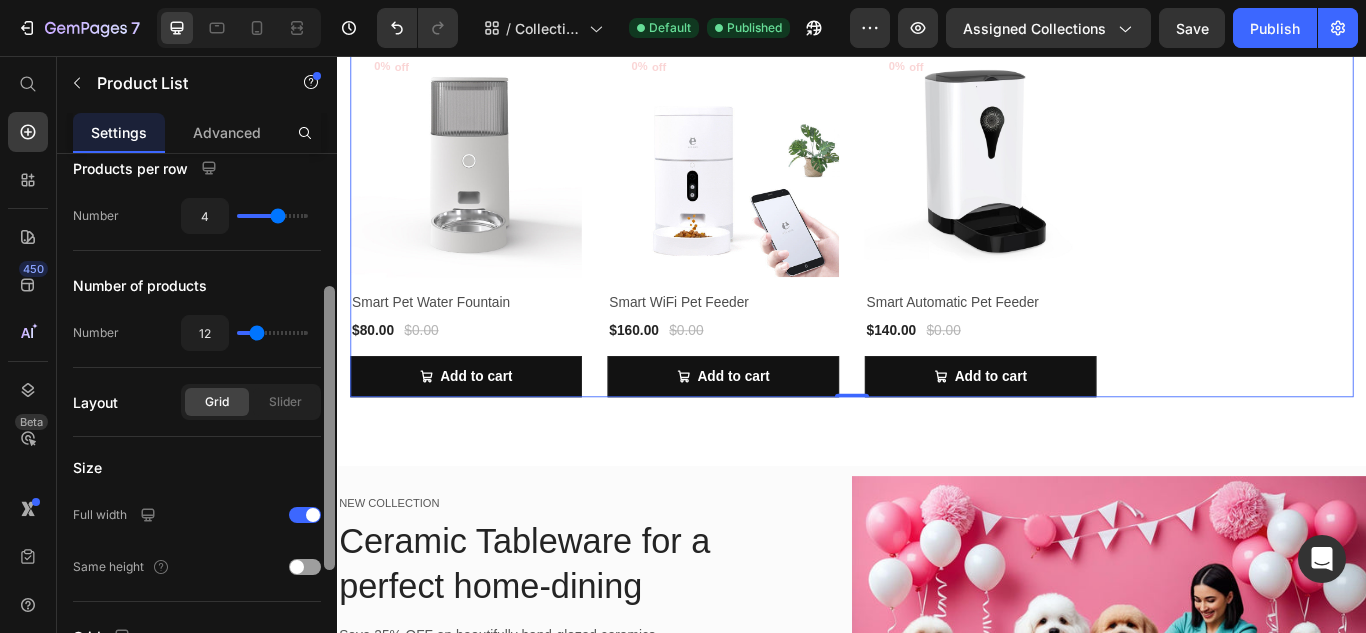 scroll, scrollTop: 263, scrollLeft: 0, axis: vertical 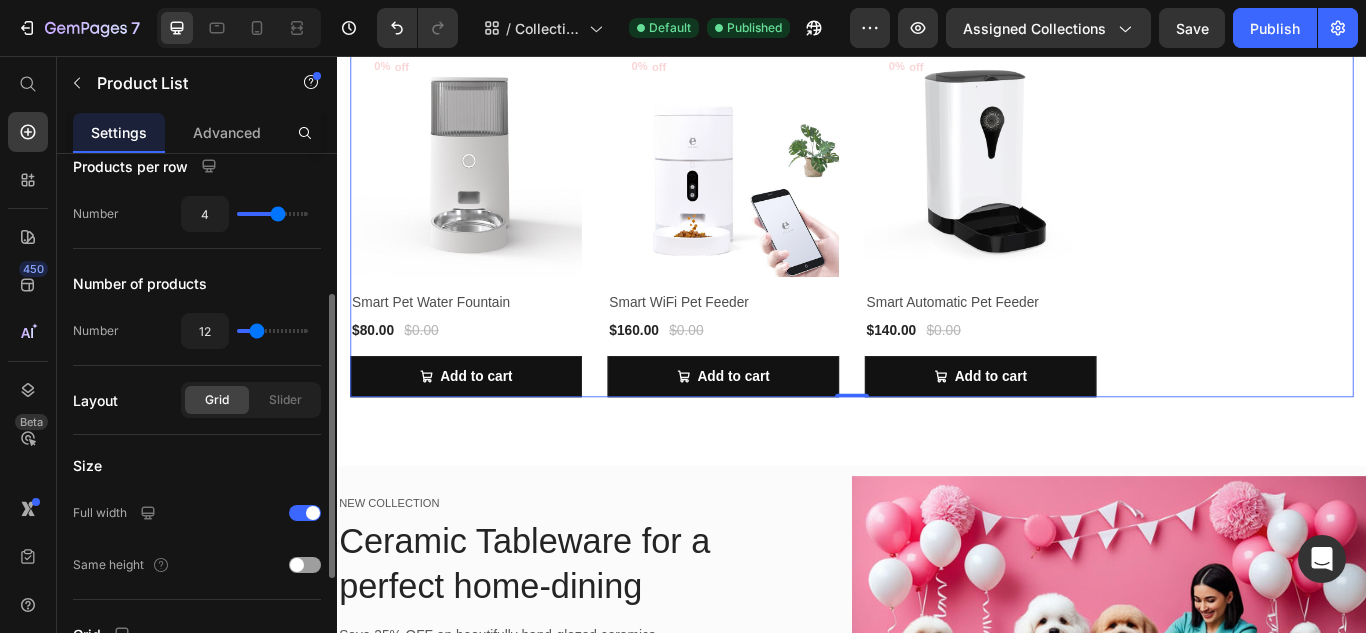 type on "4" 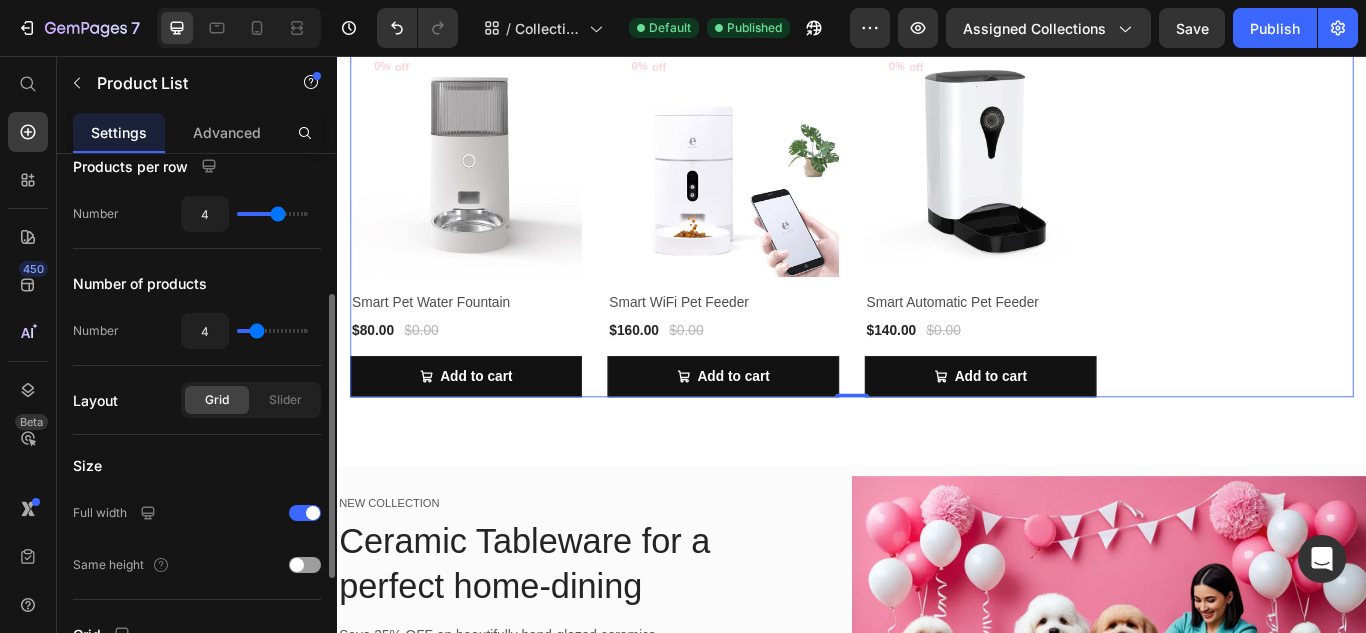 type on "4" 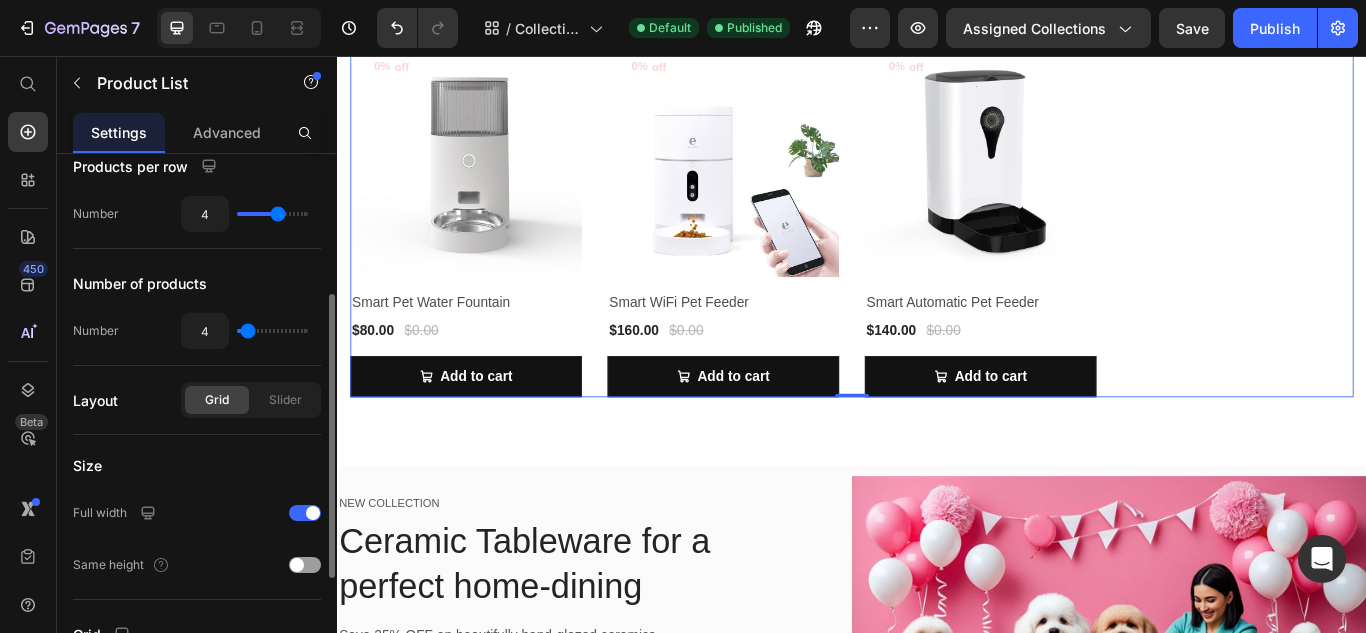 type on "8" 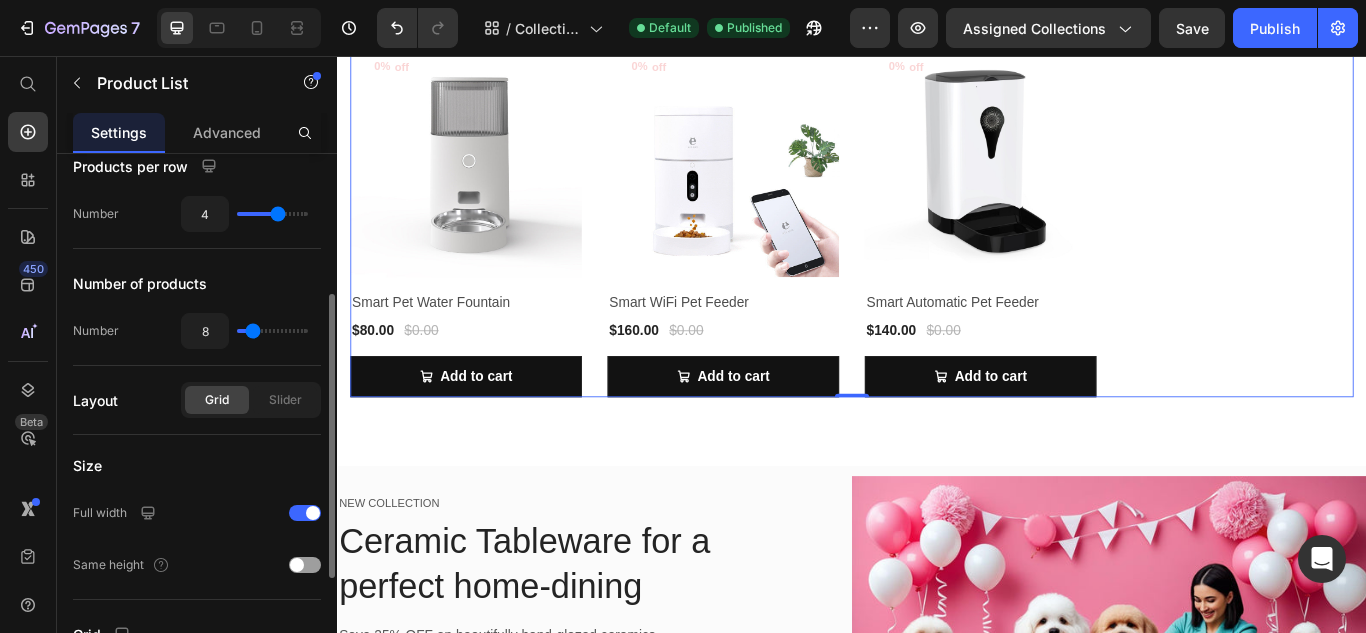 type on "17" 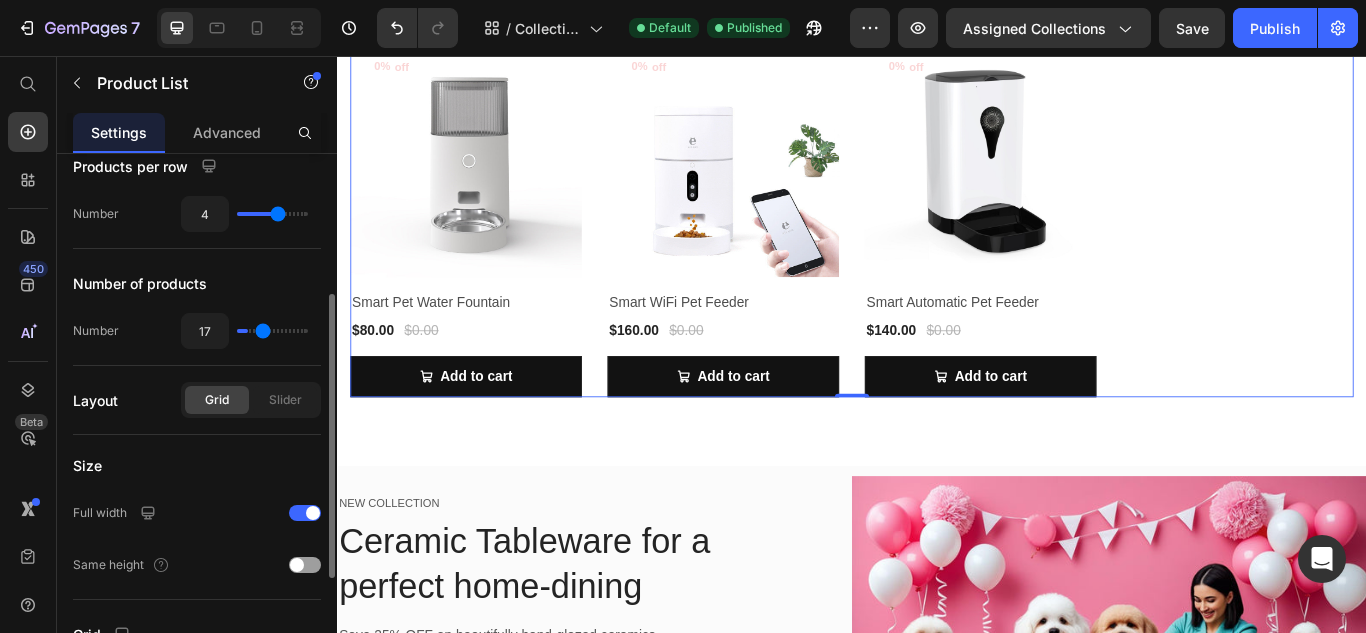 type on "27" 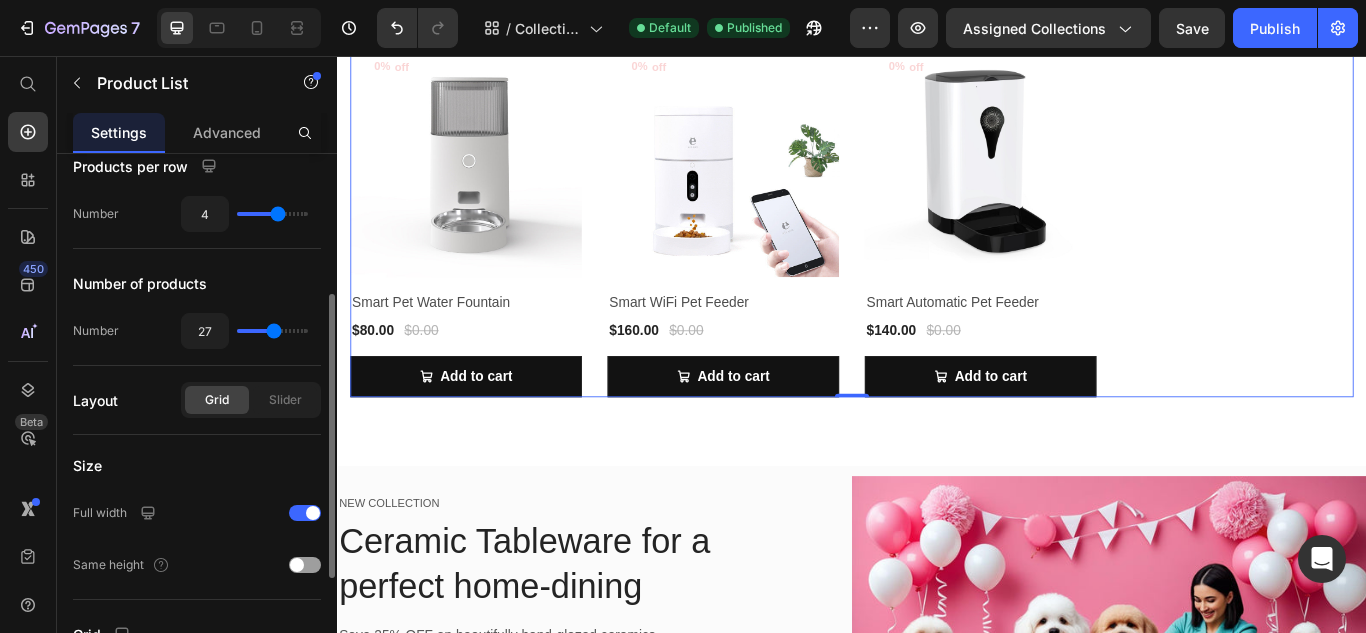 type on "32" 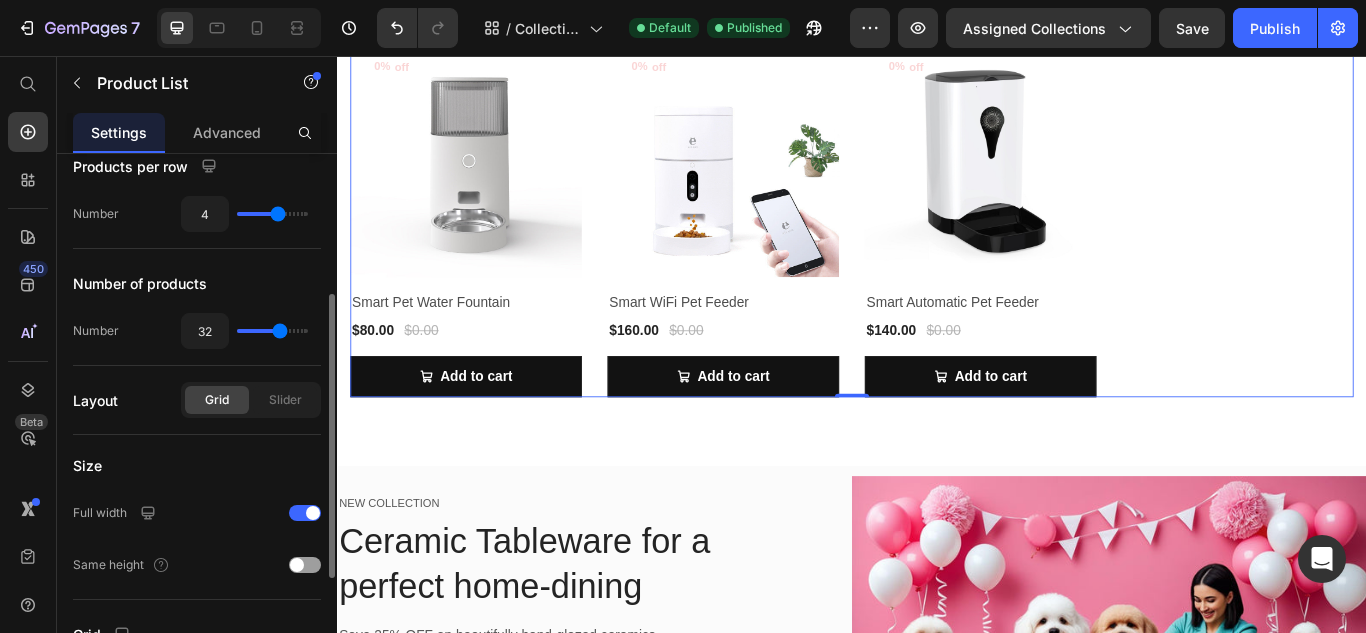 type on "39" 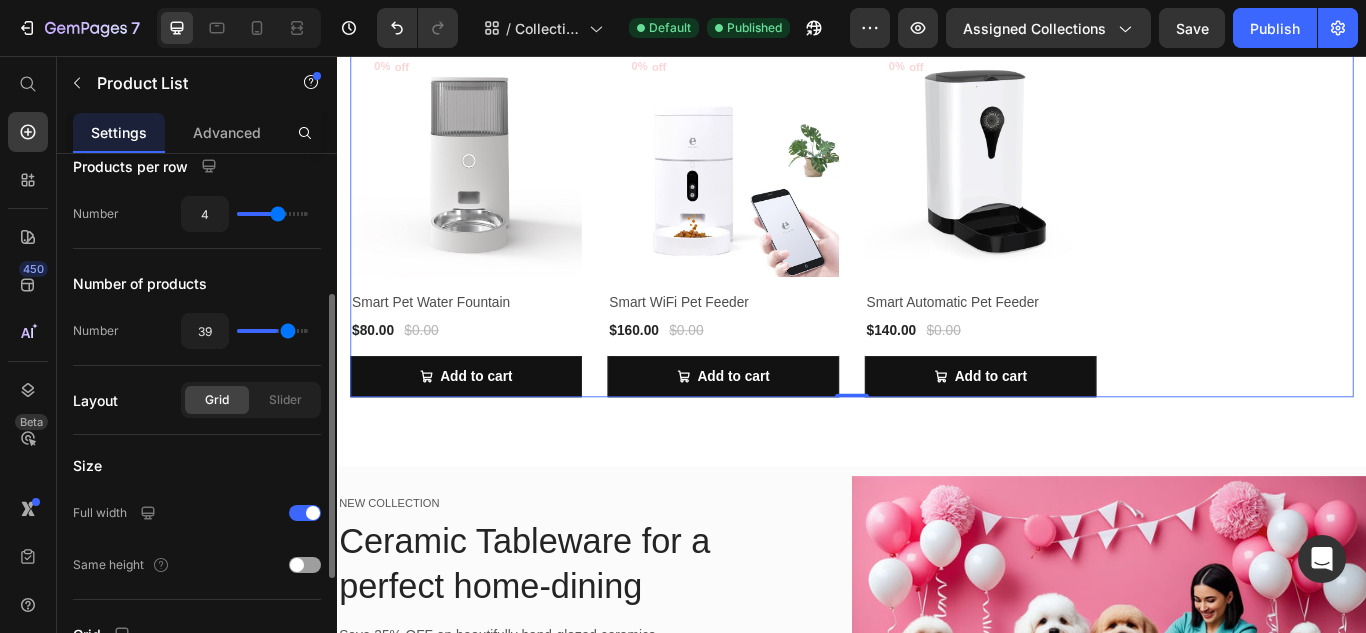 type on "44" 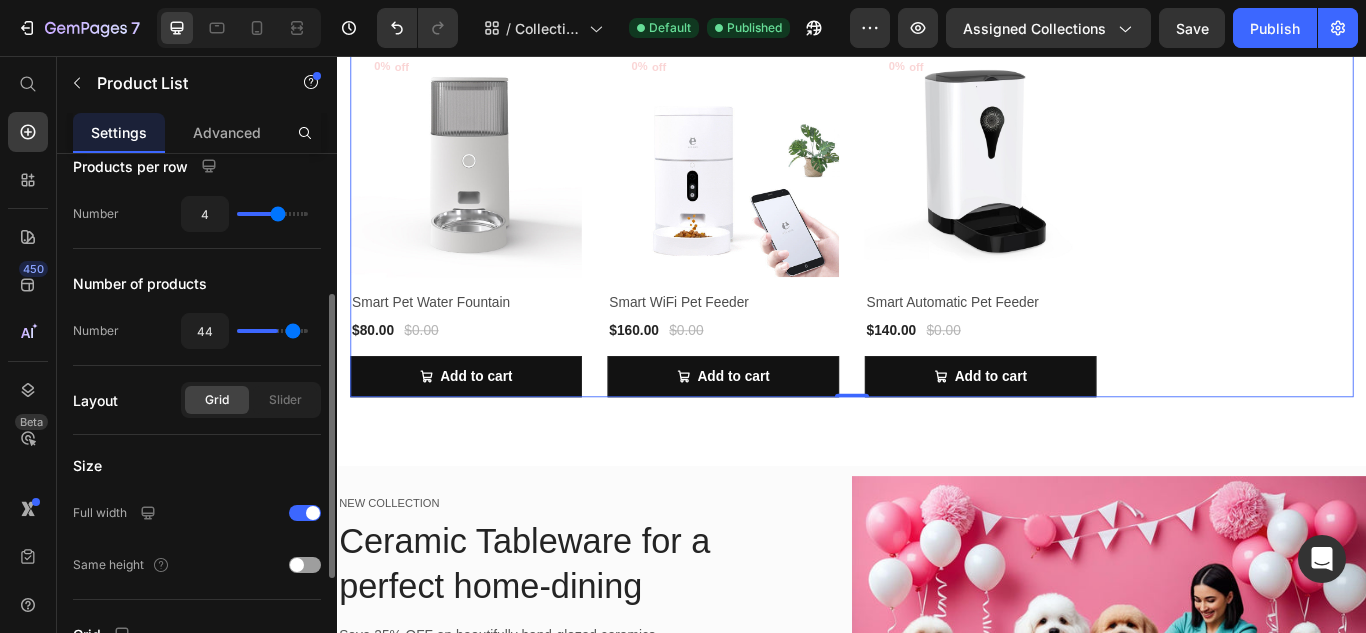 type on "47" 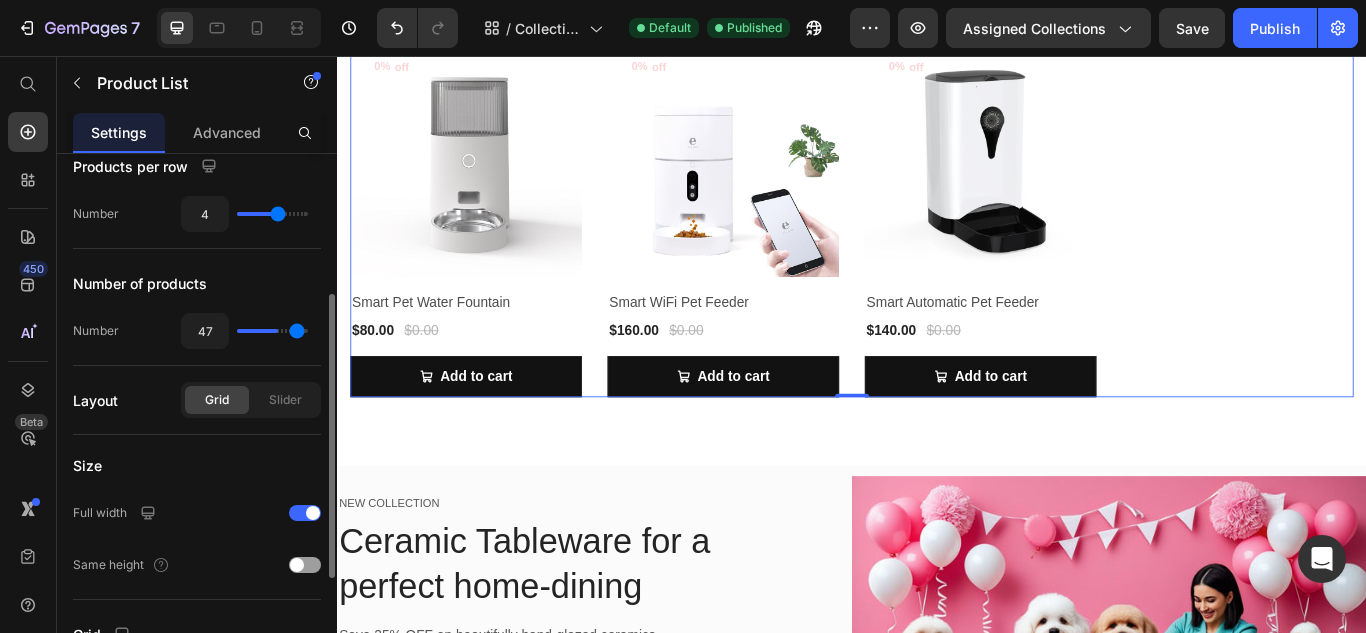 type on "50" 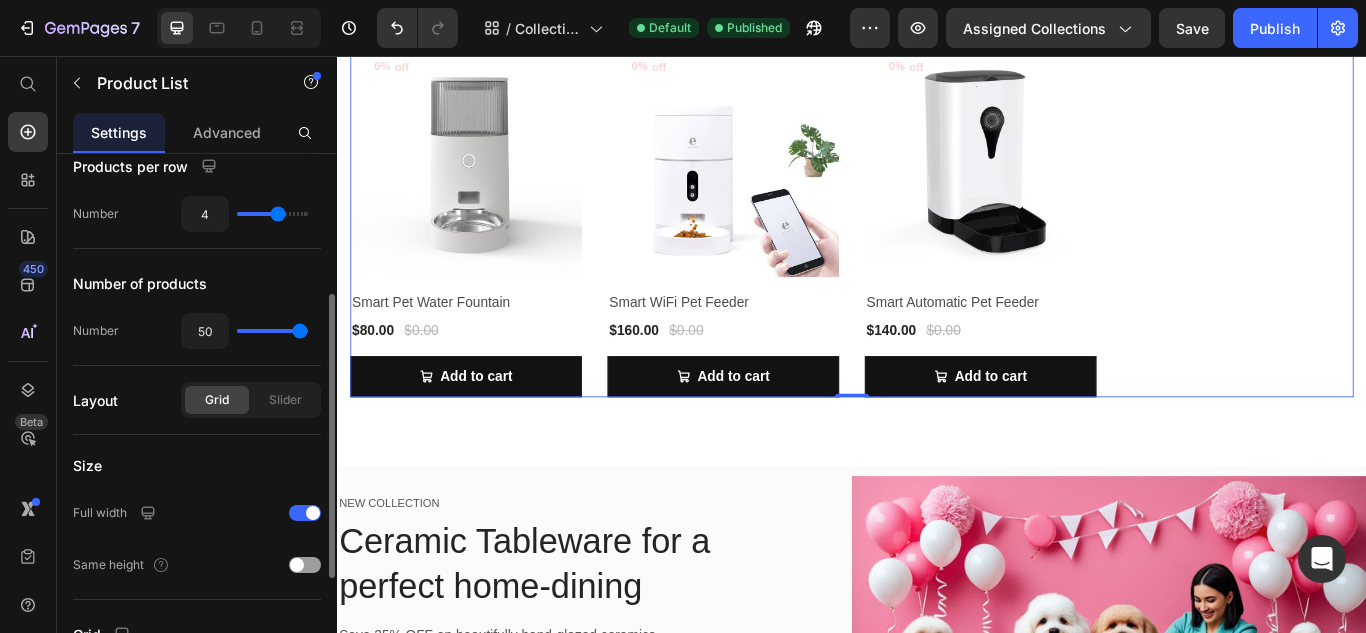 drag, startPoint x: 248, startPoint y: 330, endPoint x: 384, endPoint y: 360, distance: 139.26952 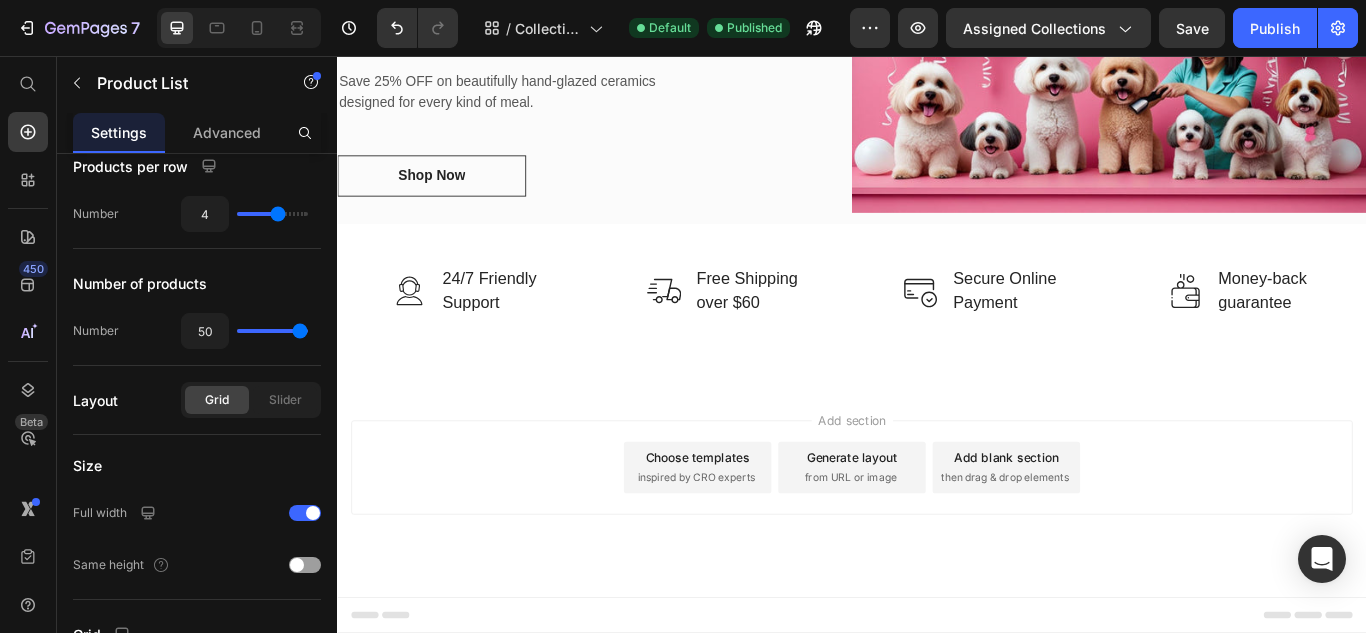scroll, scrollTop: 605, scrollLeft: 0, axis: vertical 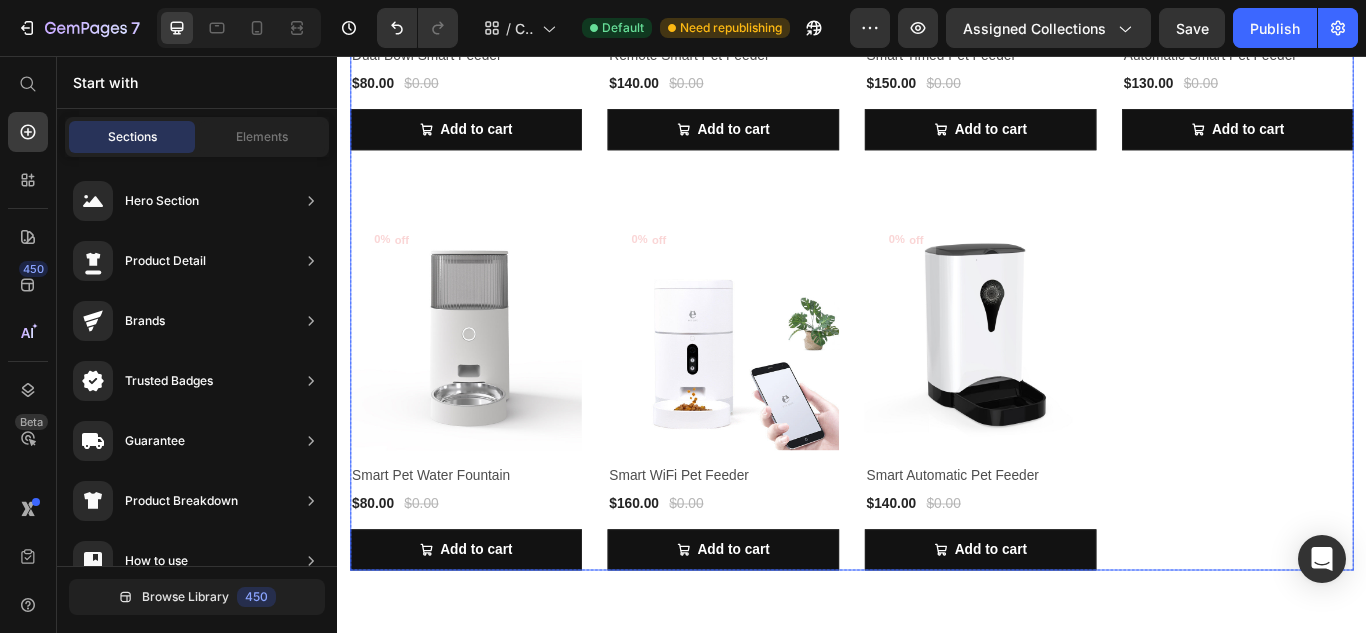 click on "0% off (P) Tag Product Images & Gallery Row Pet Food Storage Container (P) Title $50.00 (P) Price $0.00 (P) Price Row Row
Add to cart (P) Cart Button 0% off (P) Tag Product Images & Gallery Row Pet Feeder With Camera (P) Title $100.00 (P) Price $0.00 (P) Price Row Row
Add to cart (P) Cart Button 0% off (P) Tag Product Images & Gallery Row WiFi Smart Pet Feeder (P) Title $140.00 (P) Price $0.00 (P) Price Row Row
Add to cart (P) Cart Button 0% off (P) Tag Product Images & Gallery Row Automatic Pet Feeding Machine (P) Title $90.00 (P) Price $0.00 (P) Price Row Row
Add to cart (P) Cart Button 0% off (P) Tag Product Images & Gallery Row Dual Bowl Smart Feeder (P) Title $80.00 (P) Price $0.00 (P) Price Row Row
Add to cart (P) Cart Button 0% off (P) Tag Product Images & Gallery Row Remote Smart Pet Feeder (P) Title $140.00 (P) Price $0.00 (P) Price Row Row
Add to cart (P) Cart Button 0% off (P) Tag Row (P) Title $150.00" at bounding box center [937, -39] 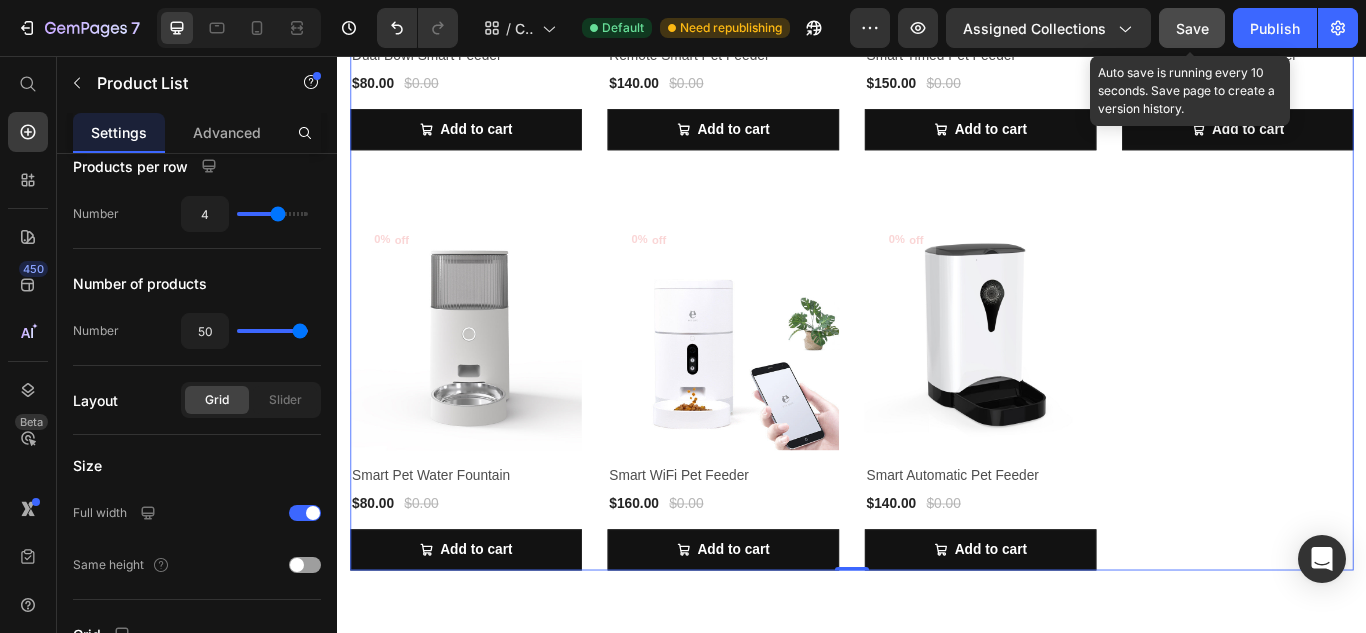 click on "Save" at bounding box center [1192, 28] 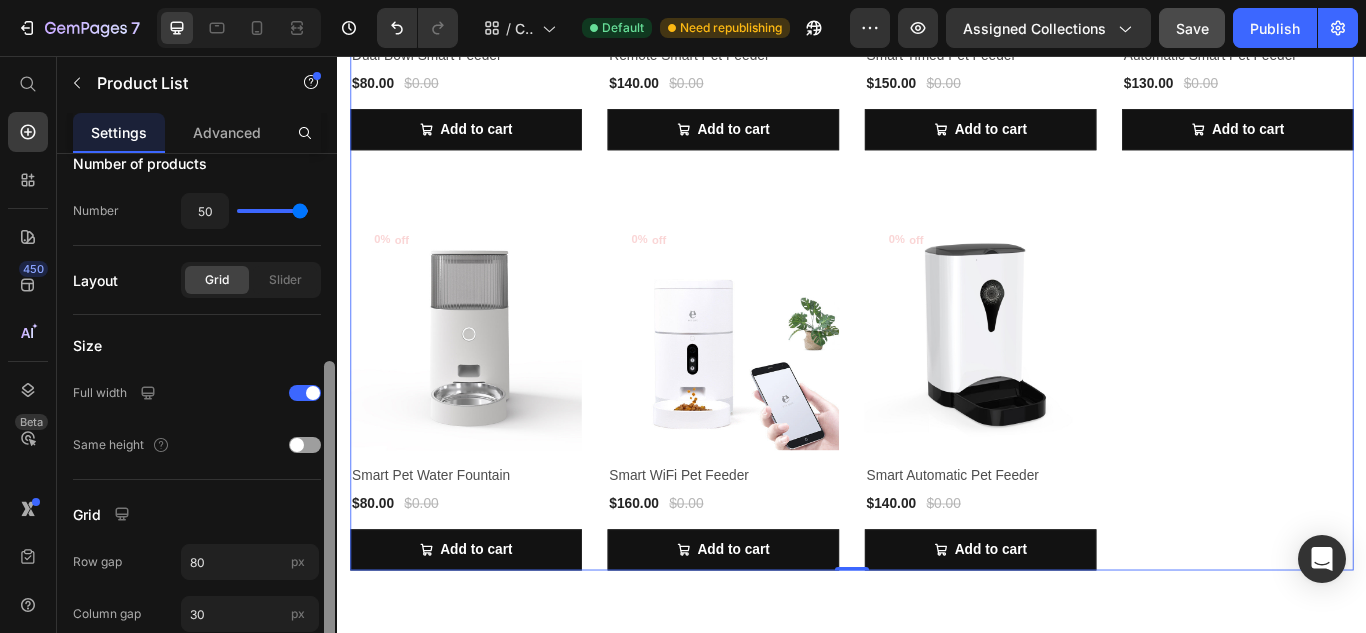 scroll, scrollTop: 385, scrollLeft: 0, axis: vertical 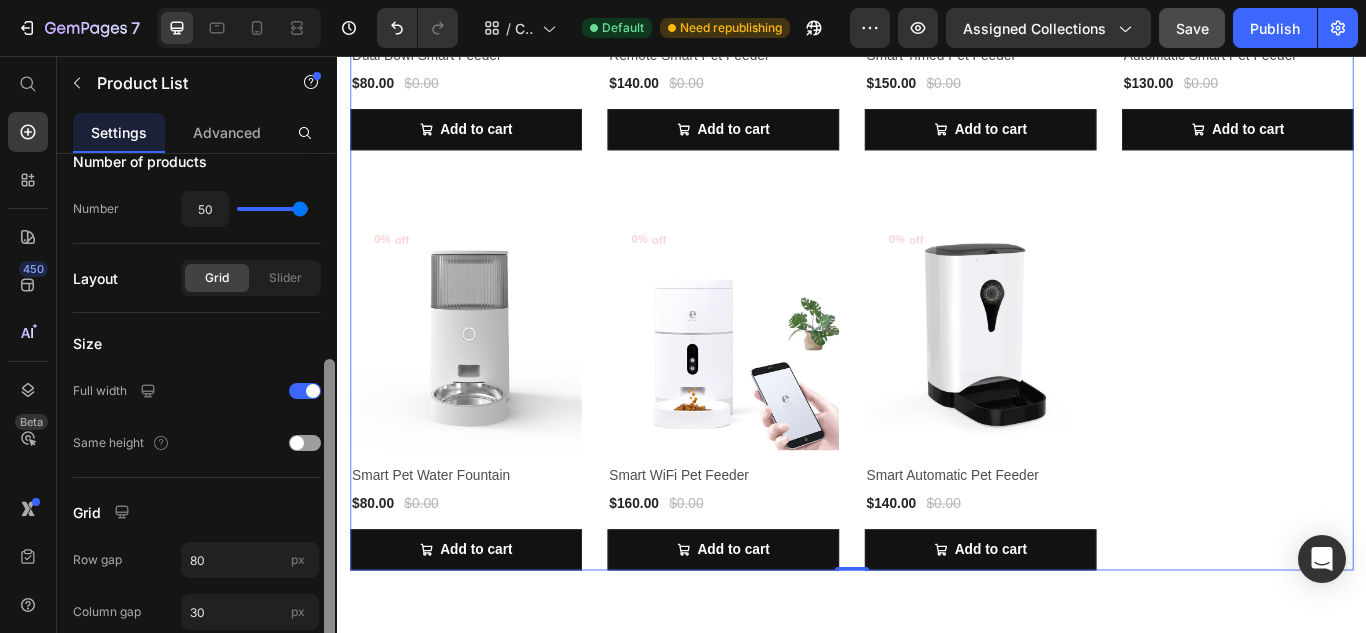 drag, startPoint x: 325, startPoint y: 474, endPoint x: 330, endPoint y: 539, distance: 65.192024 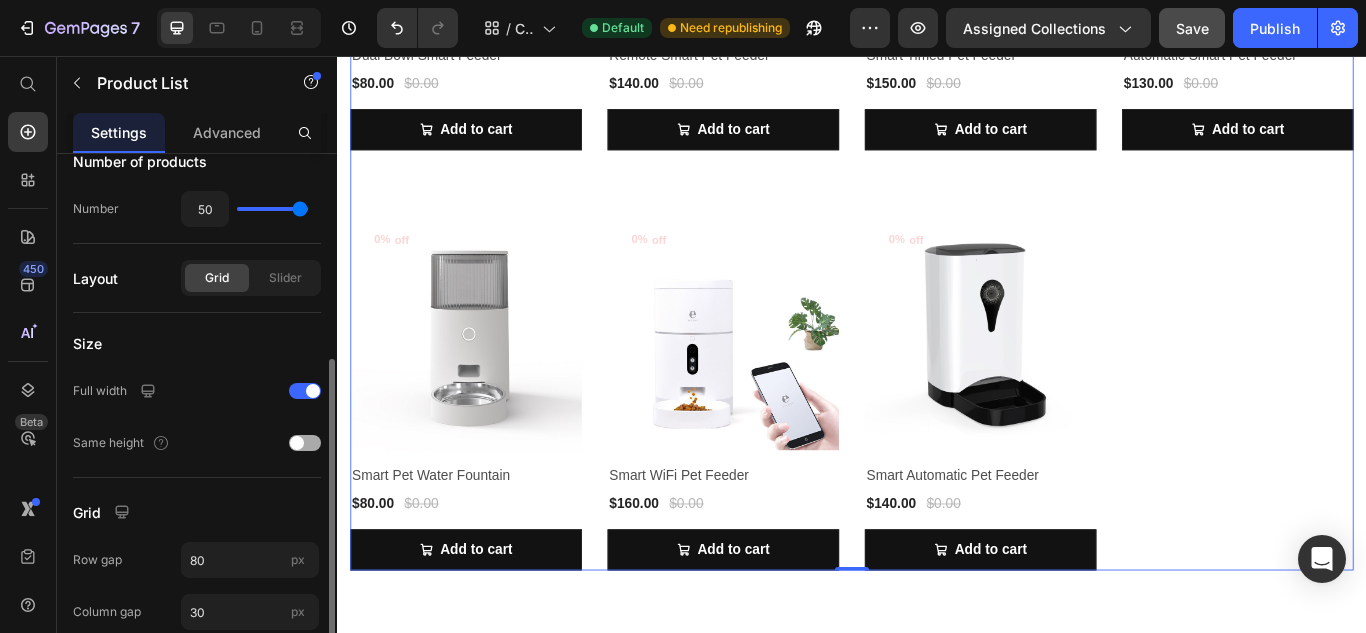 click at bounding box center [305, 443] 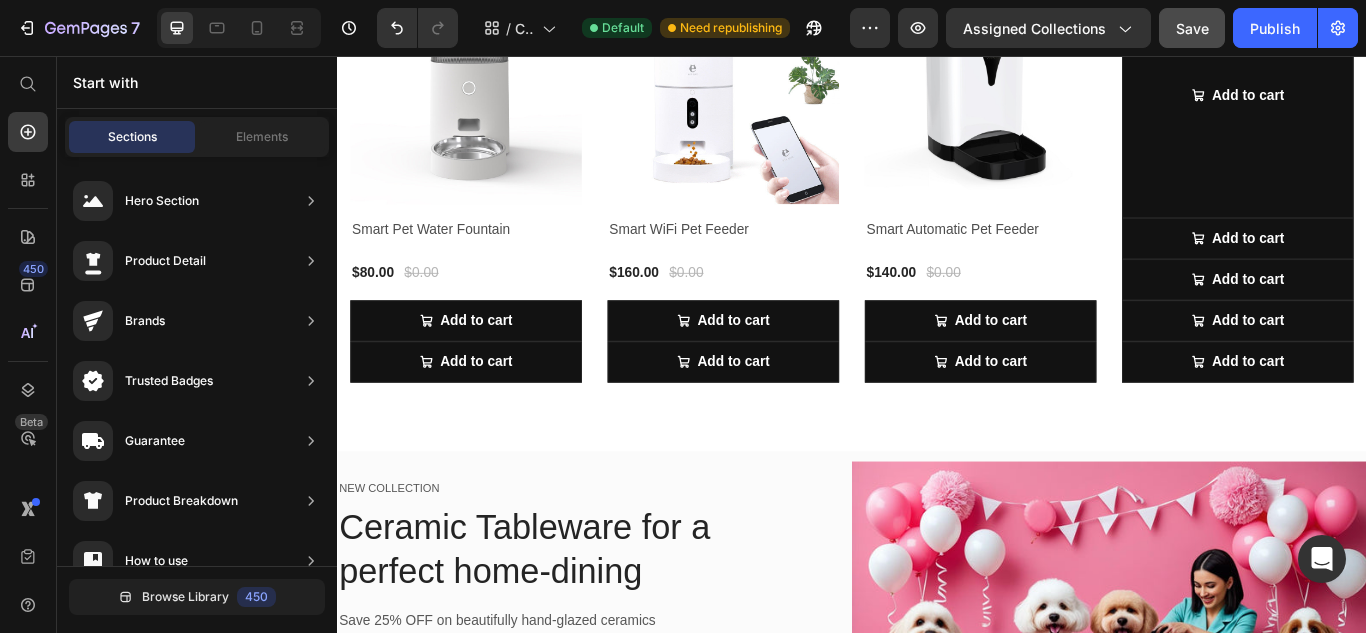 scroll, scrollTop: 1327, scrollLeft: 0, axis: vertical 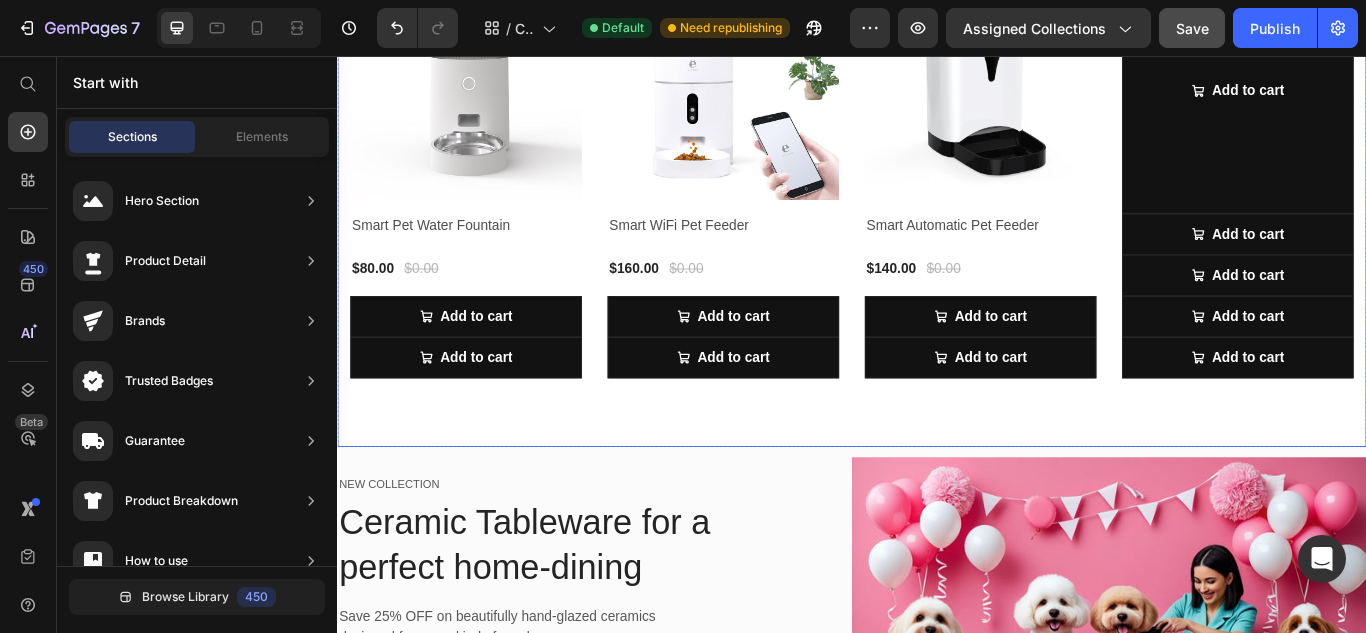 click on "0% off (P) Tag Product Images & Gallery Row Pet Food Storage Container (P) Title $50.00 (P) Price $0.00 (P) Price Row Row
Add to cart (P) Cart Button 0% off (P) Tag Product Images & Gallery Row Pet Feeder With Camera (P) Title $100.00 (P) Price $0.00 (P) Price Row Row
Add to cart (P) Cart Button 0% off (P) Tag Product Images & Gallery Row WiFi Smart Pet Feeder (P) Title $140.00 (P) Price $0.00 (P) Price Row Row
Add to cart (P) Cart Button 0% off (P) Tag Product Images & Gallery Row Automatic Pet Feeding Machine (P) Title $90.00 (P) Price $0.00 (P) Price Row Row
Add to cart (P) Cart Button 0% off (P) Tag Product Images & Gallery Row Dual Bowl Smart Feeder (P) Title $80.00 (P) Price $0.00 (P) Price Row Row
Add to cart (P) Cart Button 0% off (P) Tag Product Images & Gallery Row Remote Smart Pet Feeder (P) Title $140.00 (P) Price $0.00 (P) Price Row Row
Add to cart (P) Cart Button 0% off (P) Tag Row (P) Title $150.00" at bounding box center (937, -249) 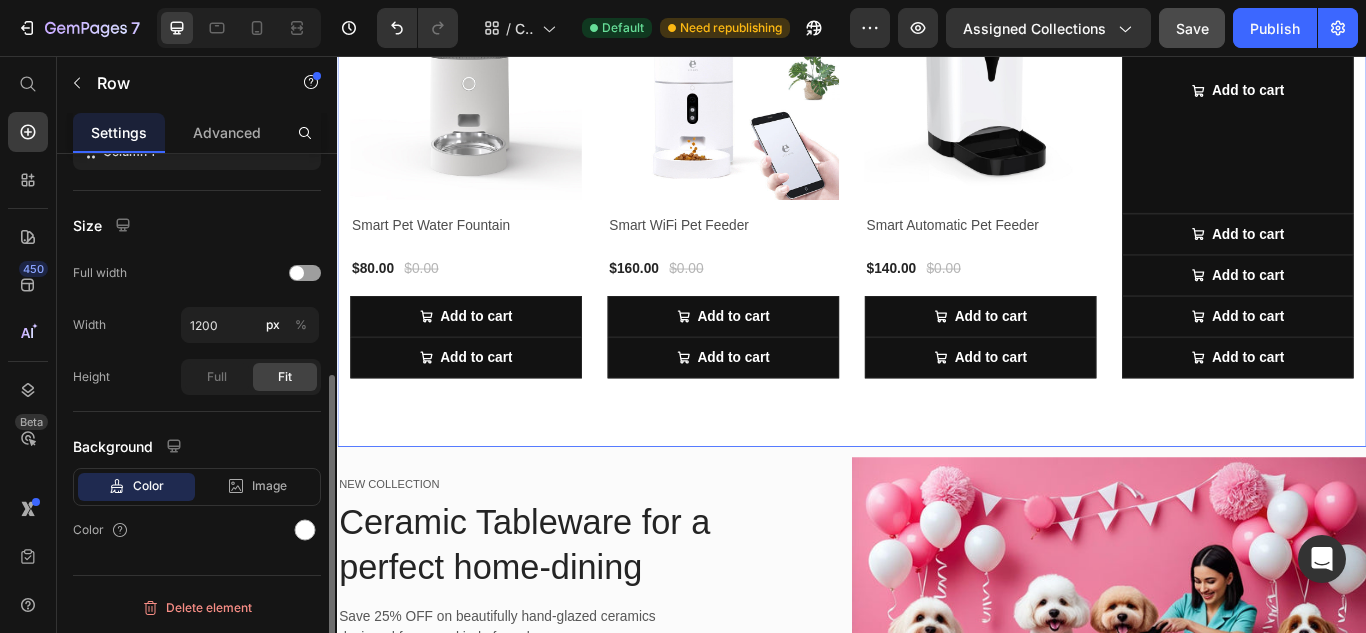 scroll, scrollTop: 0, scrollLeft: 0, axis: both 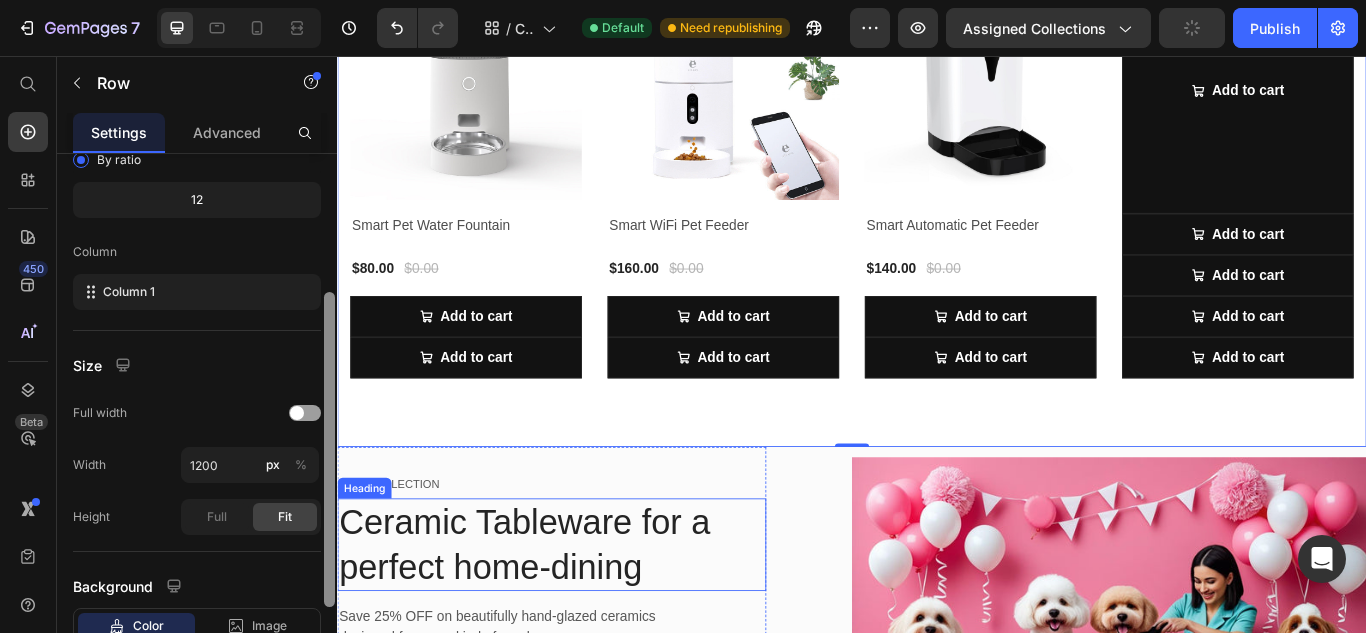 drag, startPoint x: 665, startPoint y: 474, endPoint x: 342, endPoint y: 669, distance: 377.29828 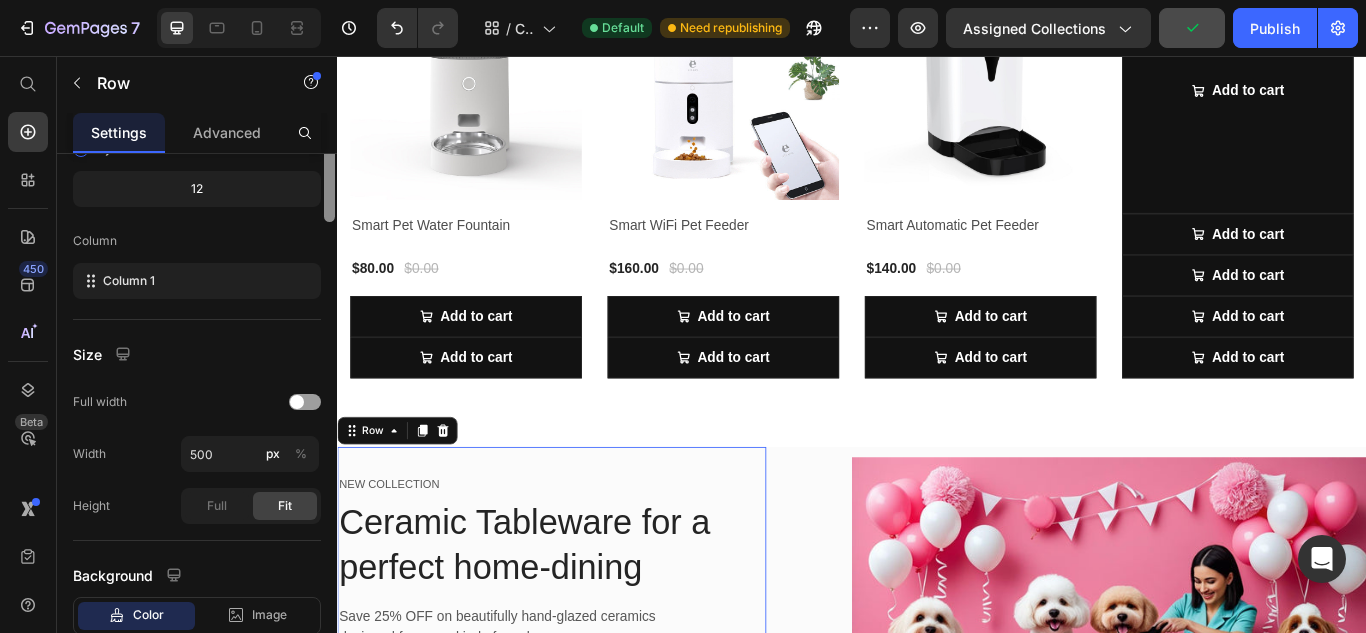 scroll, scrollTop: 0, scrollLeft: 0, axis: both 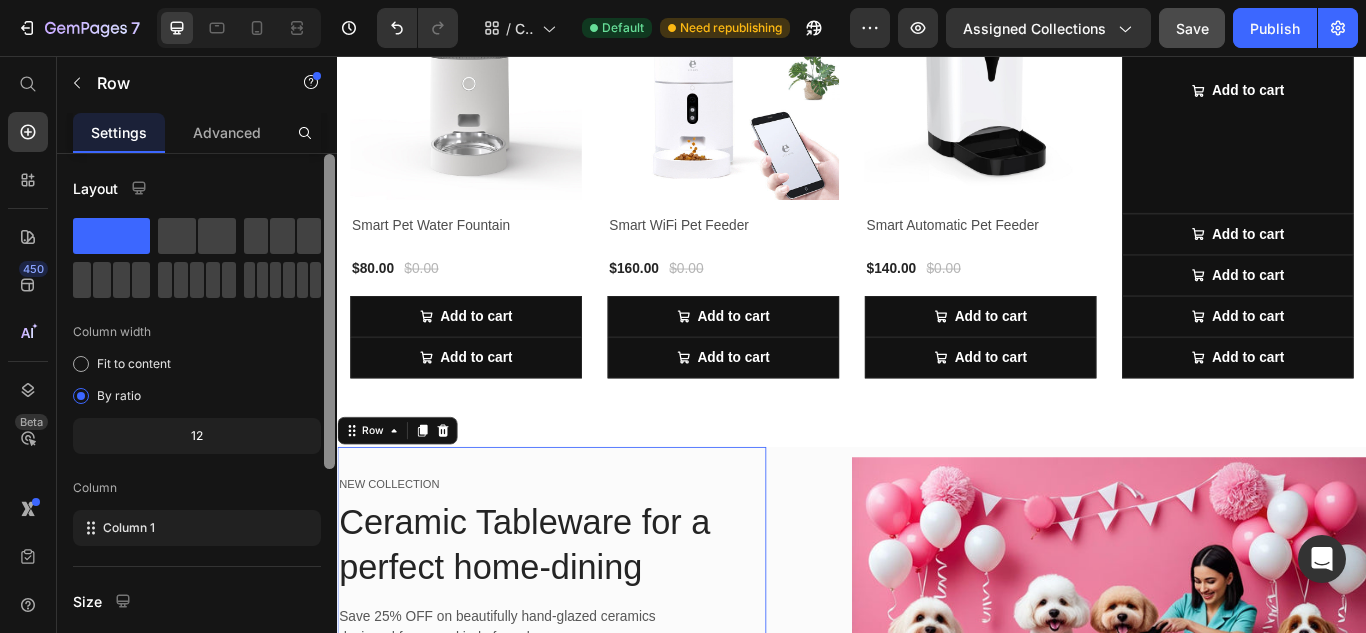 drag, startPoint x: 332, startPoint y: 528, endPoint x: 268, endPoint y: 340, distance: 198.59506 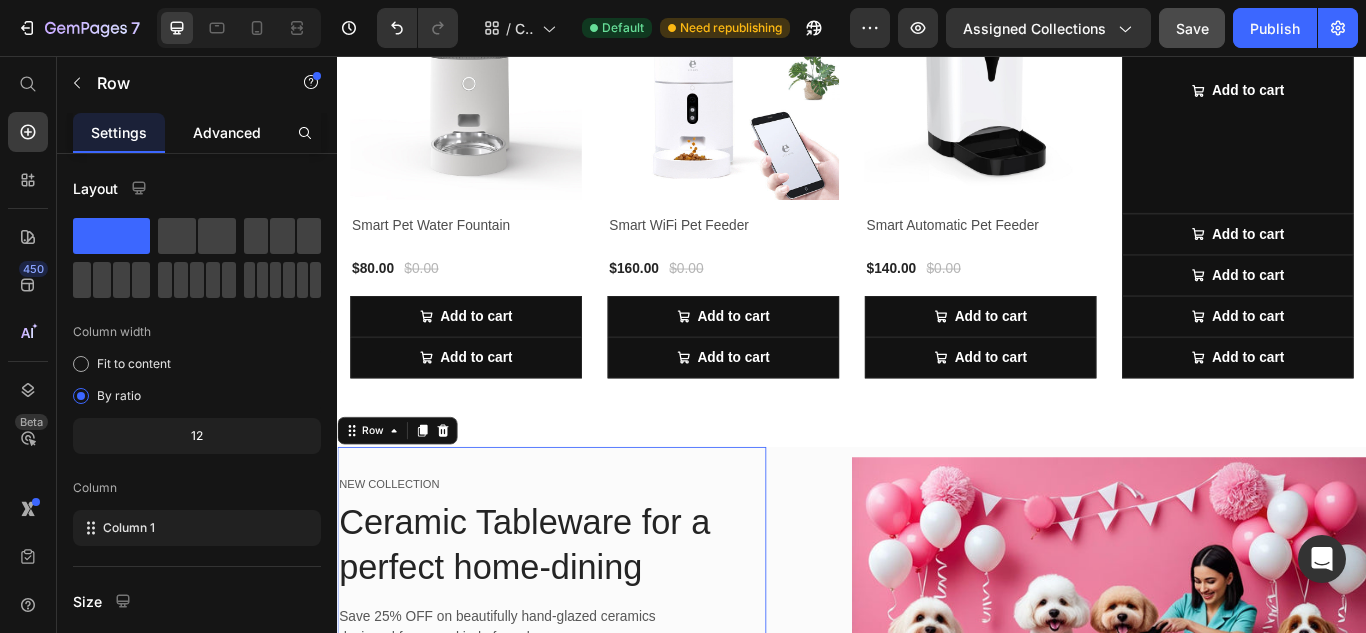 click on "Advanced" at bounding box center [227, 132] 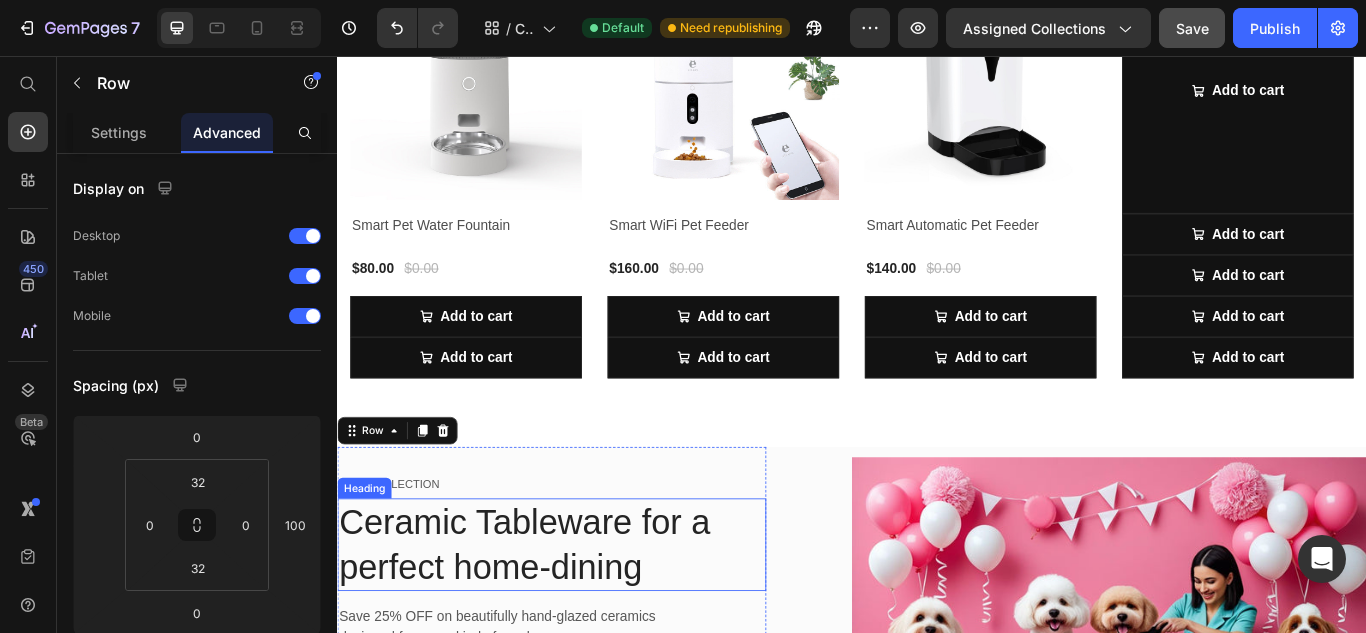 scroll, scrollTop: 402, scrollLeft: 0, axis: vertical 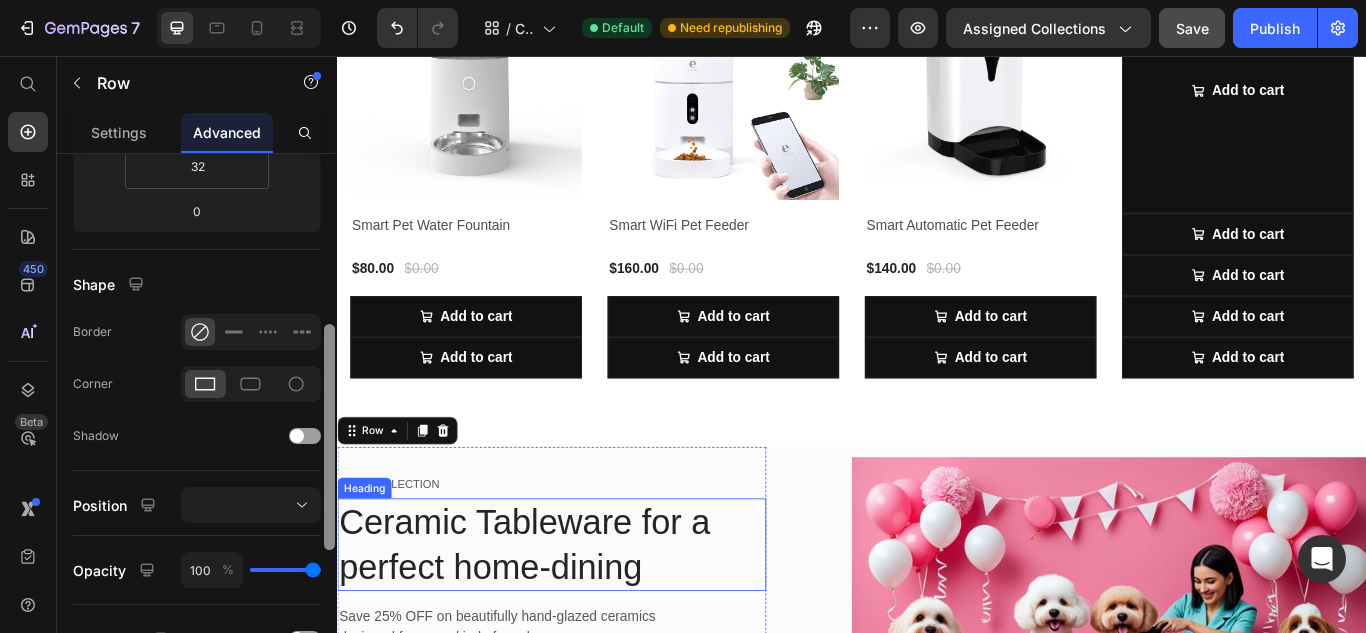 drag, startPoint x: 665, startPoint y: 353, endPoint x: 385, endPoint y: 668, distance: 421.4558 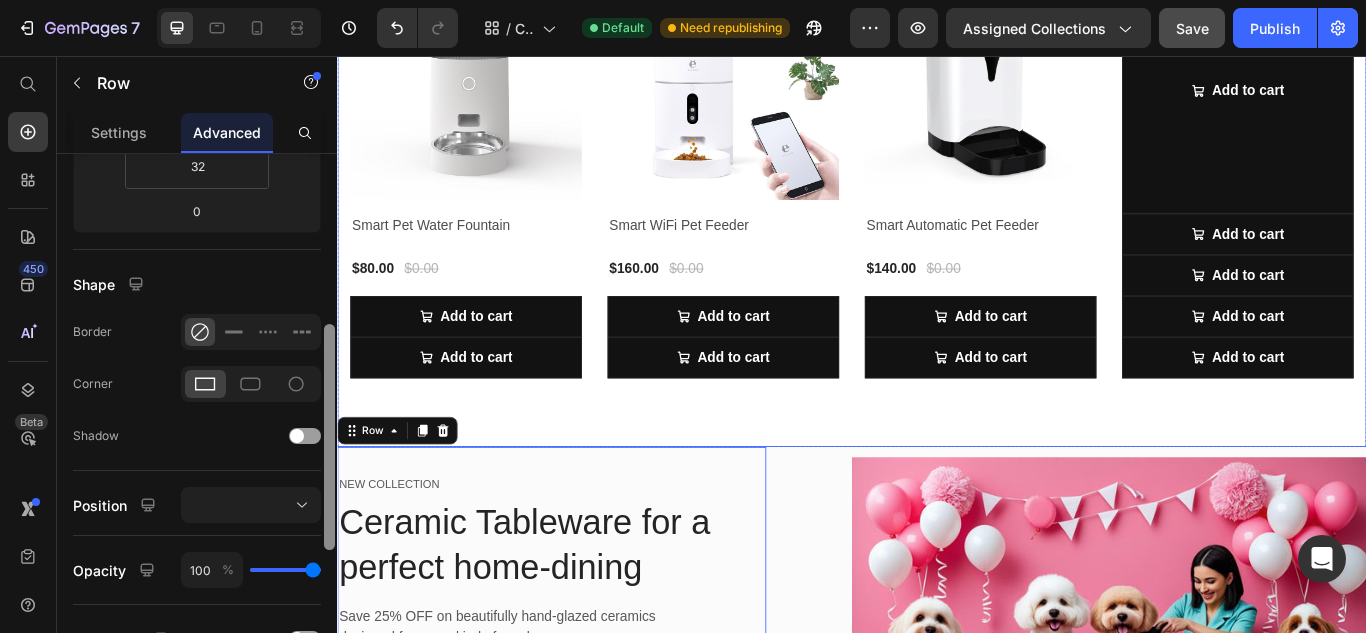 click on "0% off (P) Tag Product Images & Gallery Row Pet Food Storage Container (P) Title $50.00 (P) Price $0.00 (P) Price Row Row
Add to cart (P) Cart Button 0% off (P) Tag Product Images & Gallery Row Pet Feeder With Camera (P) Title $100.00 (P) Price $0.00 (P) Price Row Row
Add to cart (P) Cart Button 0% off (P) Tag Product Images & Gallery Row WiFi Smart Pet Feeder (P) Title $140.00 (P) Price $0.00 (P) Price Row Row
Add to cart (P) Cart Button 0% off (P) Tag Product Images & Gallery Row Automatic Pet Feeding Machine (P) Title $90.00 (P) Price $0.00 (P) Price Row Row
Add to cart (P) Cart Button 0% off (P) Tag Product Images & Gallery Row Dual Bowl Smart Feeder (P) Title $80.00 (P) Price $0.00 (P) Price Row Row
Add to cart (P) Cart Button 0% off (P) Tag Product Images & Gallery Row Remote Smart Pet Feeder (P) Title $140.00 (P) Price $0.00 (P) Price Row Row
Add to cart (P) Cart Button 0% off (P) Tag Row (P) Title $150.00" at bounding box center [937, -249] 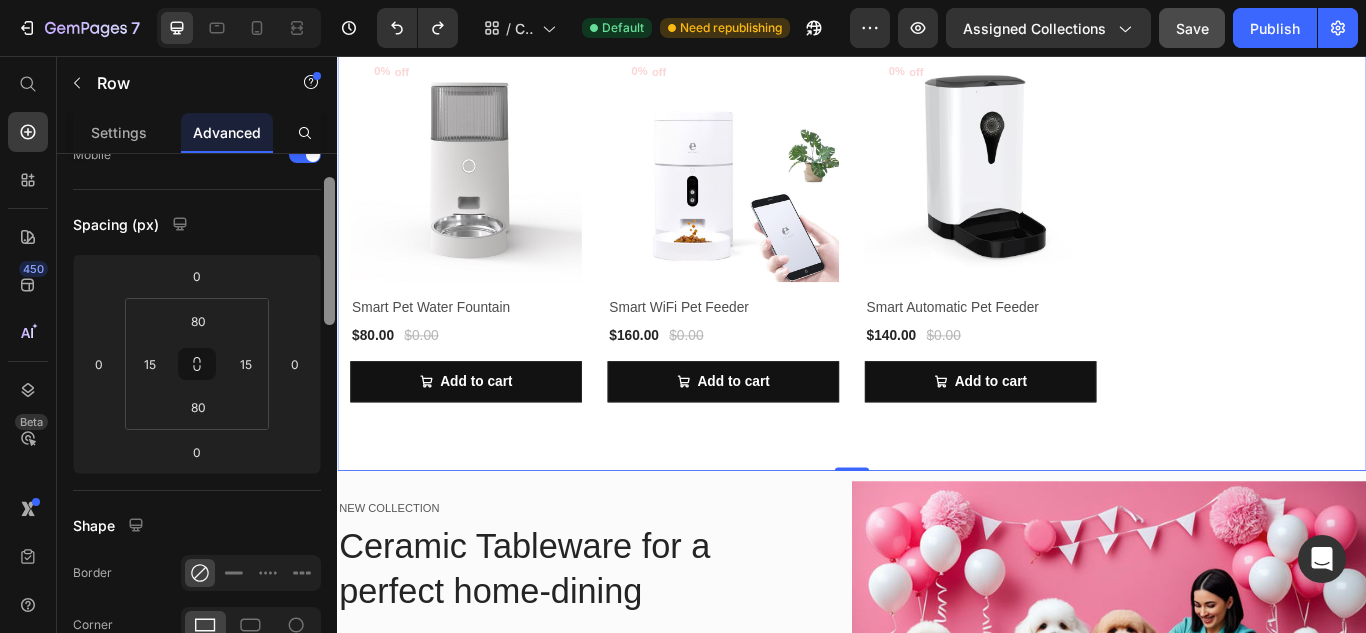 scroll, scrollTop: 144, scrollLeft: 0, axis: vertical 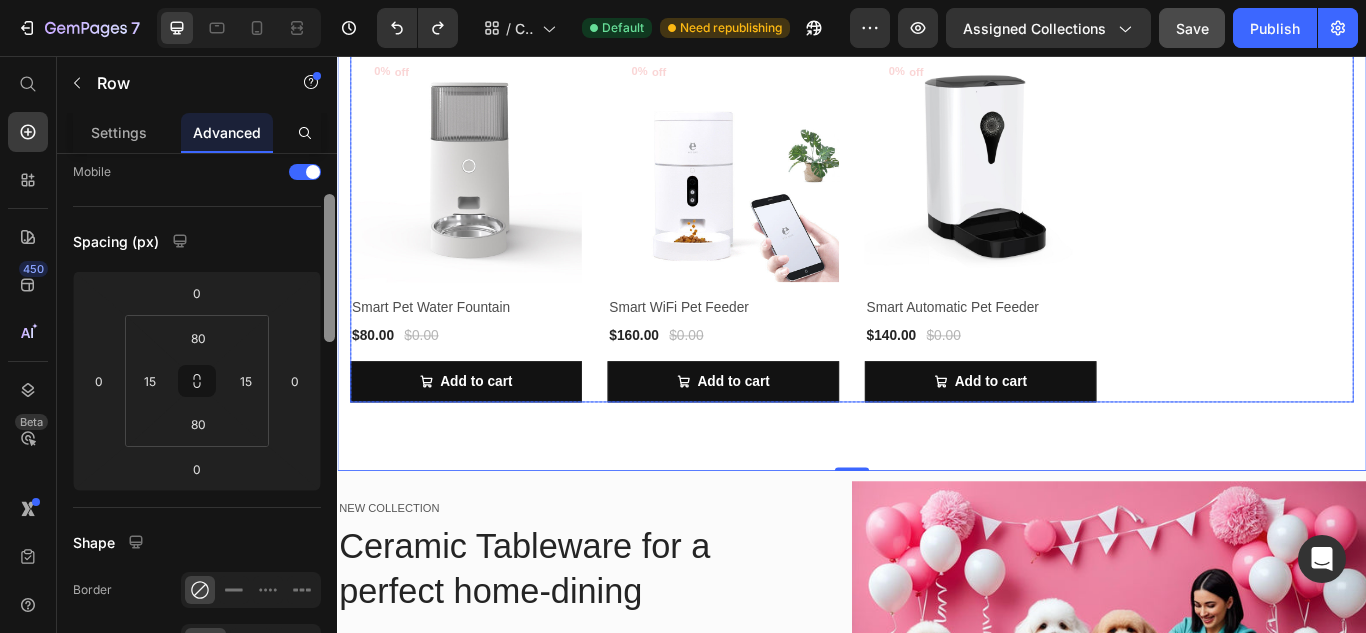 click on "0% off (P) Tag Product Images & Gallery Row Pet Food Storage Container (P) Title $50.00 (P) Price $0.00 (P) Price Row Row
Add to cart (P) Cart Button 0% off (P) Tag Product Images & Gallery Row Pet Feeder With Camera (P) Title $100.00 (P) Price $0.00 (P) Price Row Row
Add to cart (P) Cart Button 0% off (P) Tag Product Images & Gallery Row WiFi Smart Pet Feeder (P) Title $140.00 (P) Price $0.00 (P) Price Row Row
Add to cart (P) Cart Button 0% off (P) Tag Product Images & Gallery Row Automatic Pet Feeding Machine (P) Title $90.00 (P) Price $0.00 (P) Price Row Row
Add to cart (P) Cart Button 0% off (P) Tag Product Images & Gallery Row Dual Bowl Smart Feeder (P) Title $80.00 (P) Price $0.00 (P) Price Row Row
Add to cart (P) Cart Button 0% off (P) Tag Product Images & Gallery Row Remote Smart Pet Feeder (P) Title $140.00 (P) Price $0.00 (P) Price Row Row
Add to cart (P) Cart Button 0% off (P) Tag Row (P) Title $150.00" at bounding box center (937, -235) 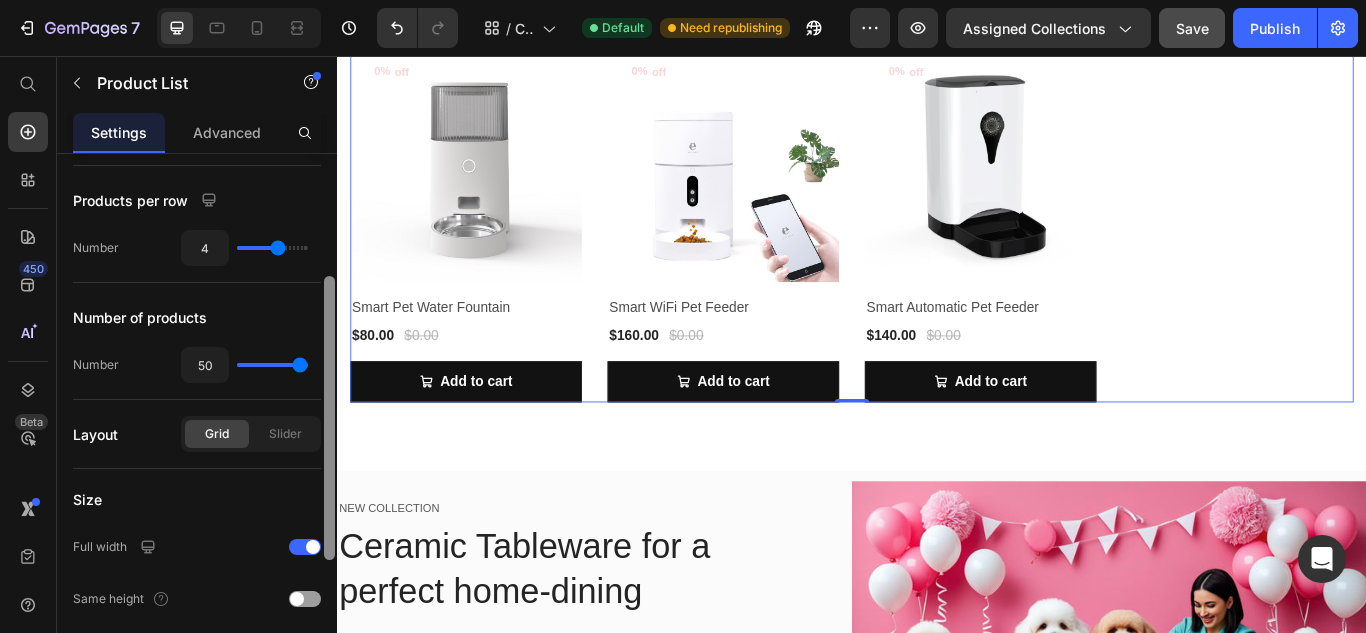 scroll, scrollTop: 0, scrollLeft: 0, axis: both 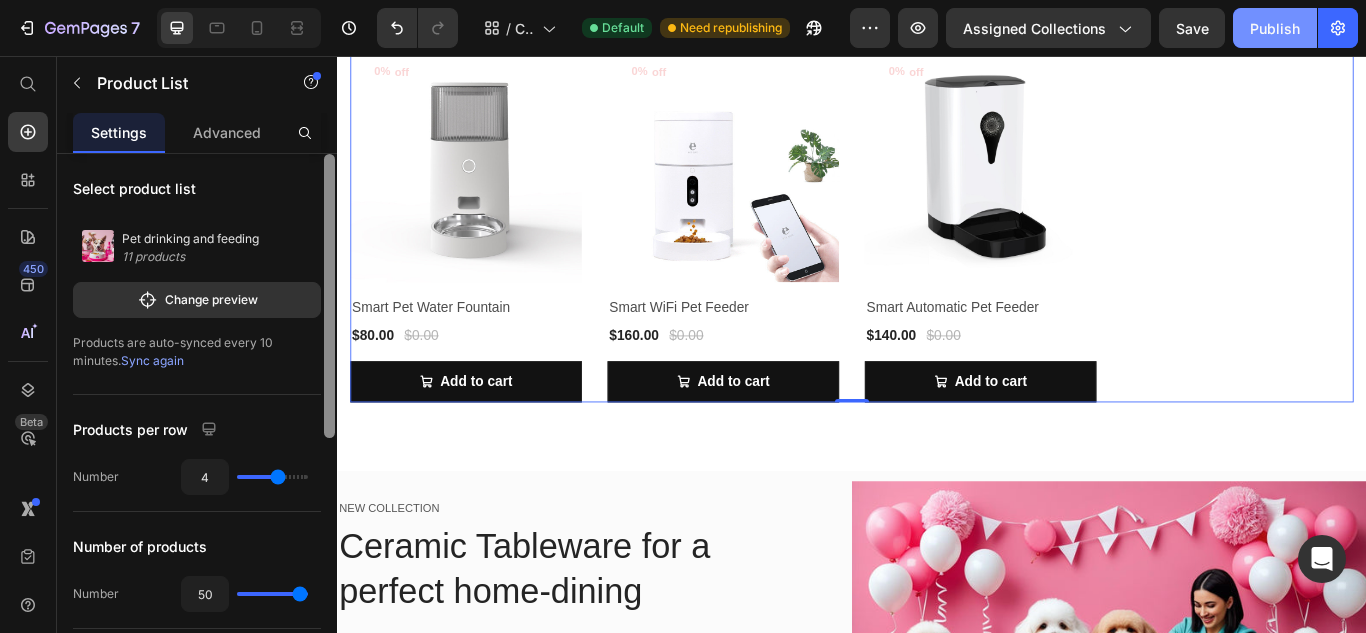 click on "Publish" 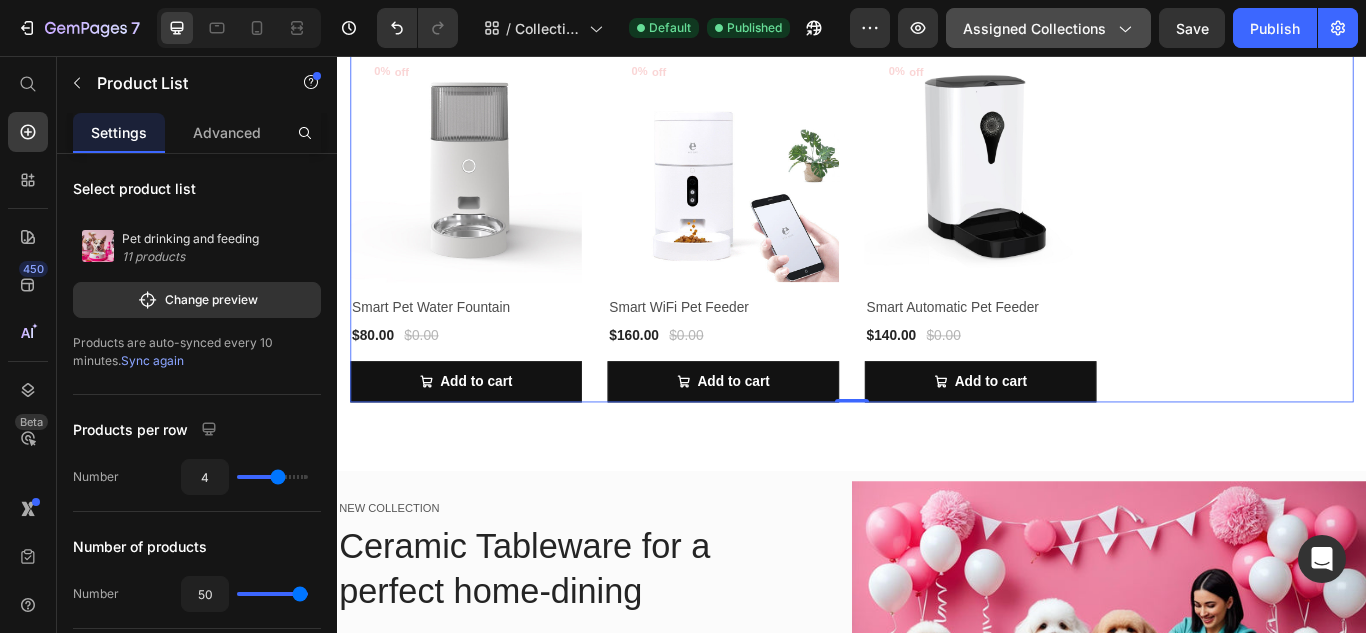 click 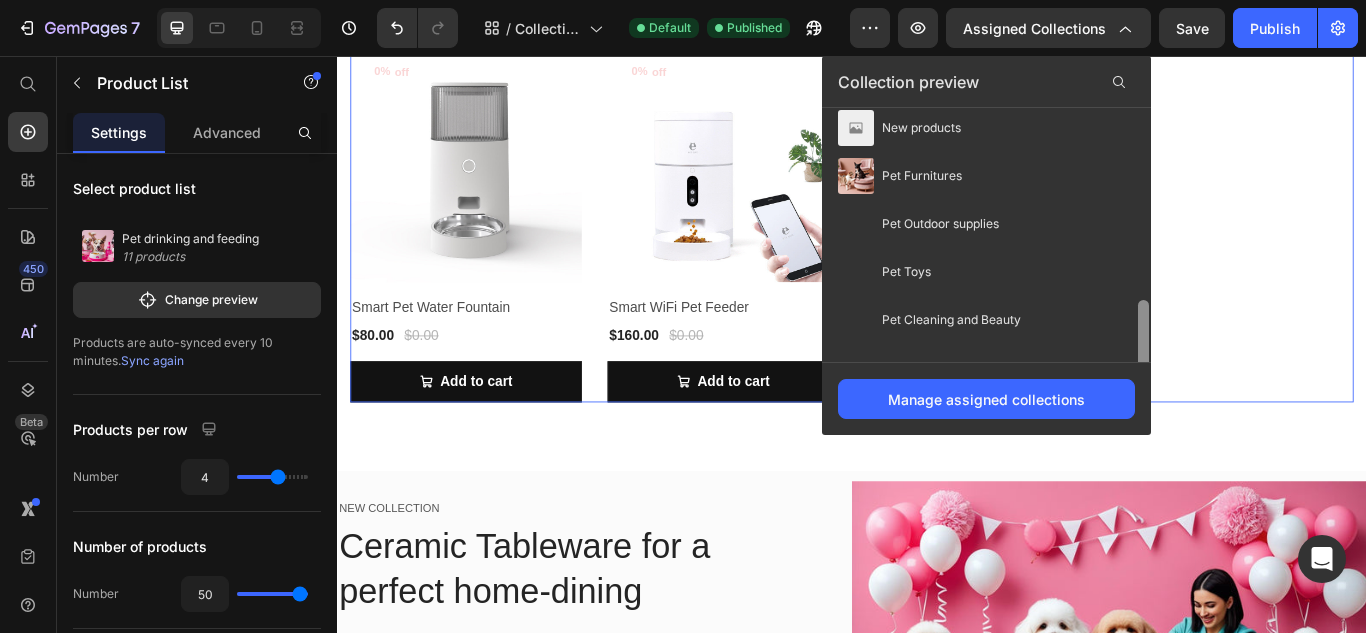 scroll, scrollTop: 0, scrollLeft: 0, axis: both 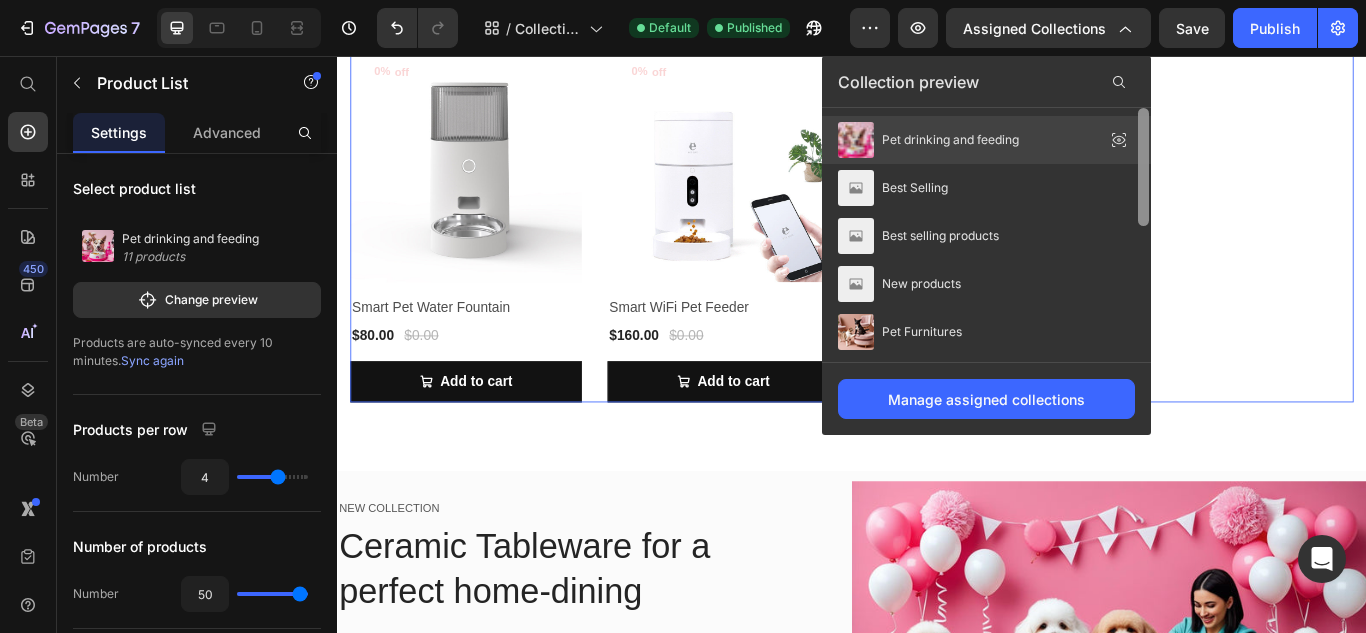 drag, startPoint x: 1143, startPoint y: 189, endPoint x: 1117, endPoint y: 139, distance: 56.35601 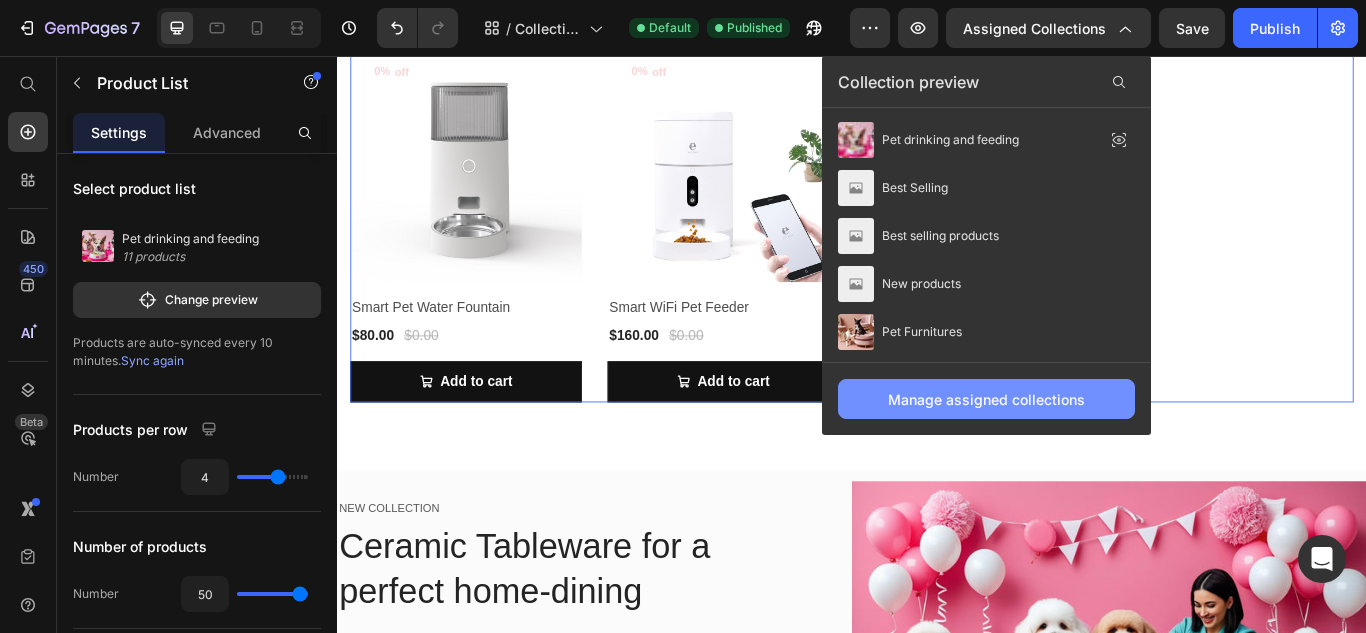 click on "Manage assigned collections" at bounding box center [986, 399] 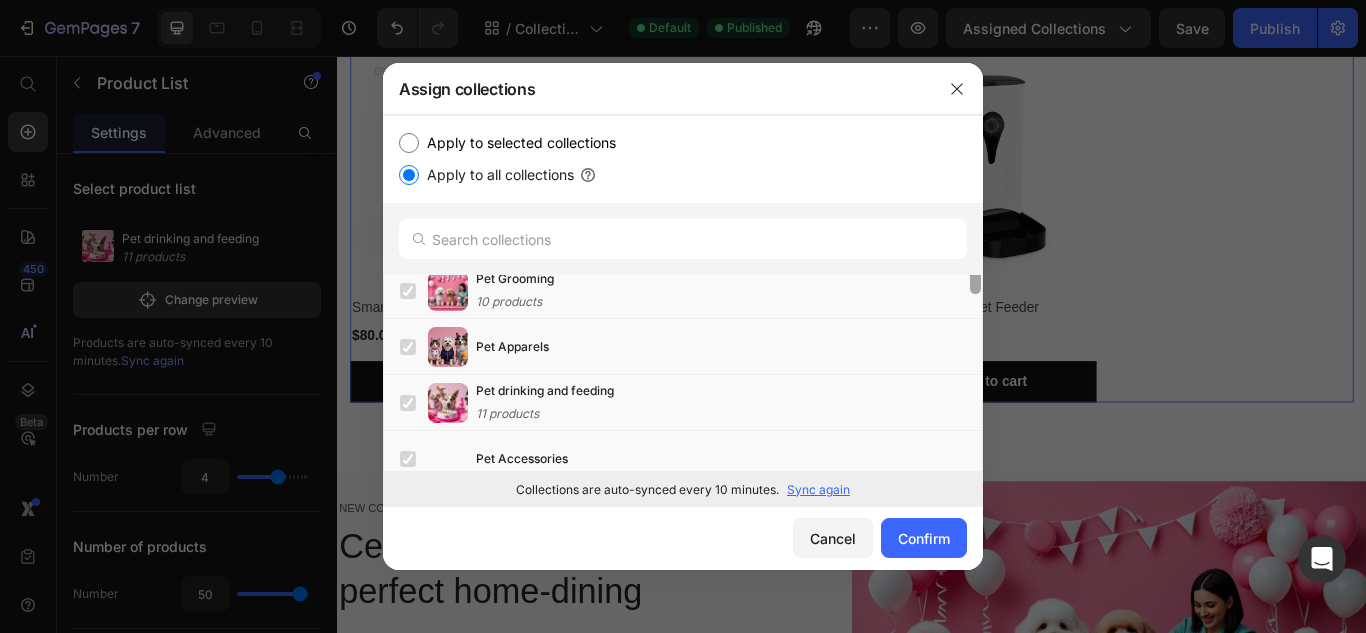 scroll, scrollTop: 421, scrollLeft: 0, axis: vertical 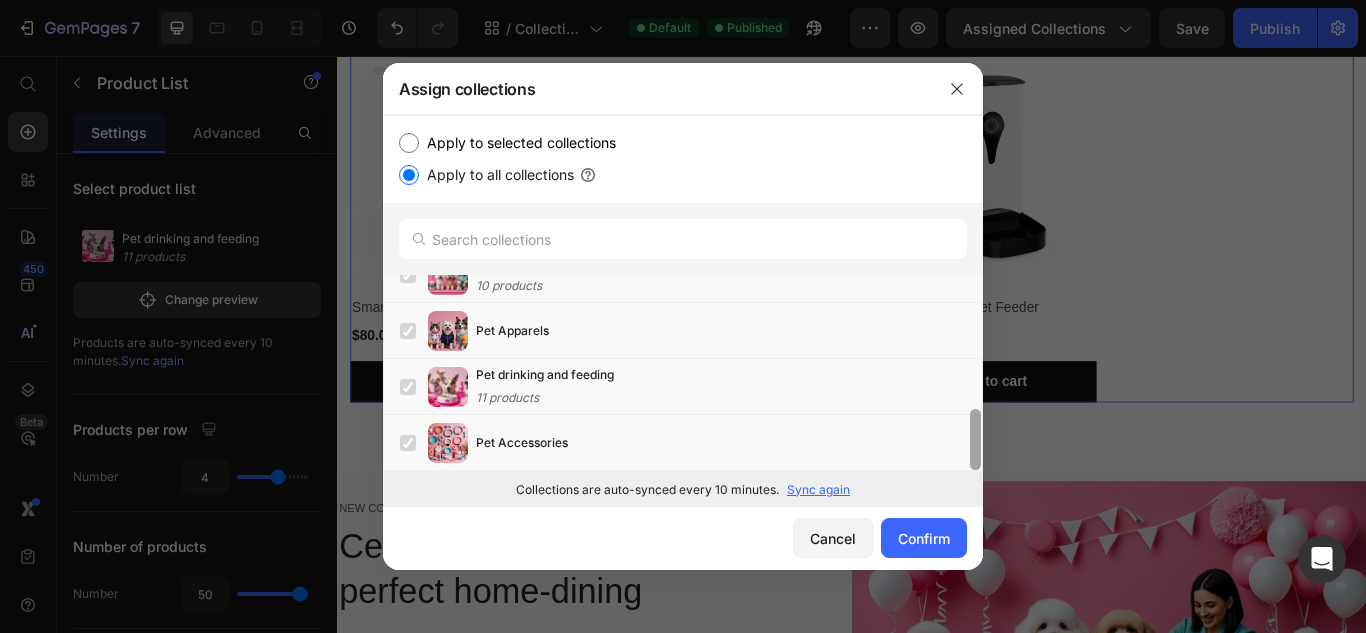 drag, startPoint x: 974, startPoint y: 315, endPoint x: 998, endPoint y: 491, distance: 177.62883 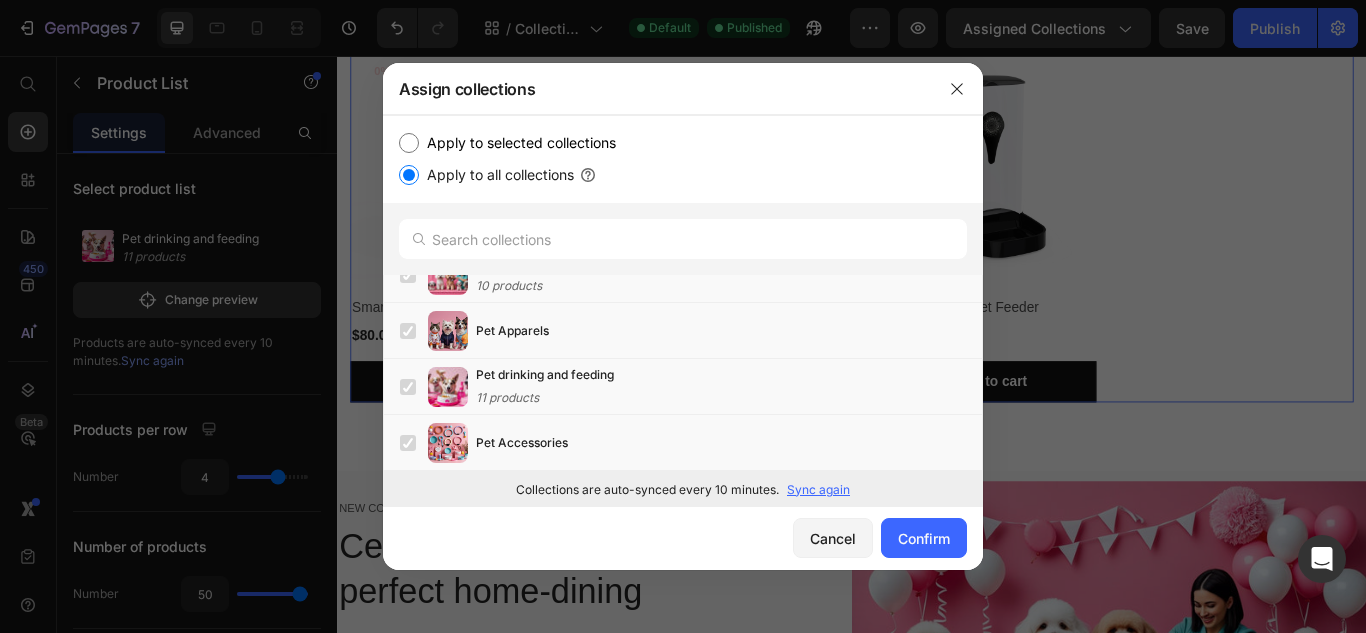 click on "Apply to selected collections" at bounding box center [409, 143] 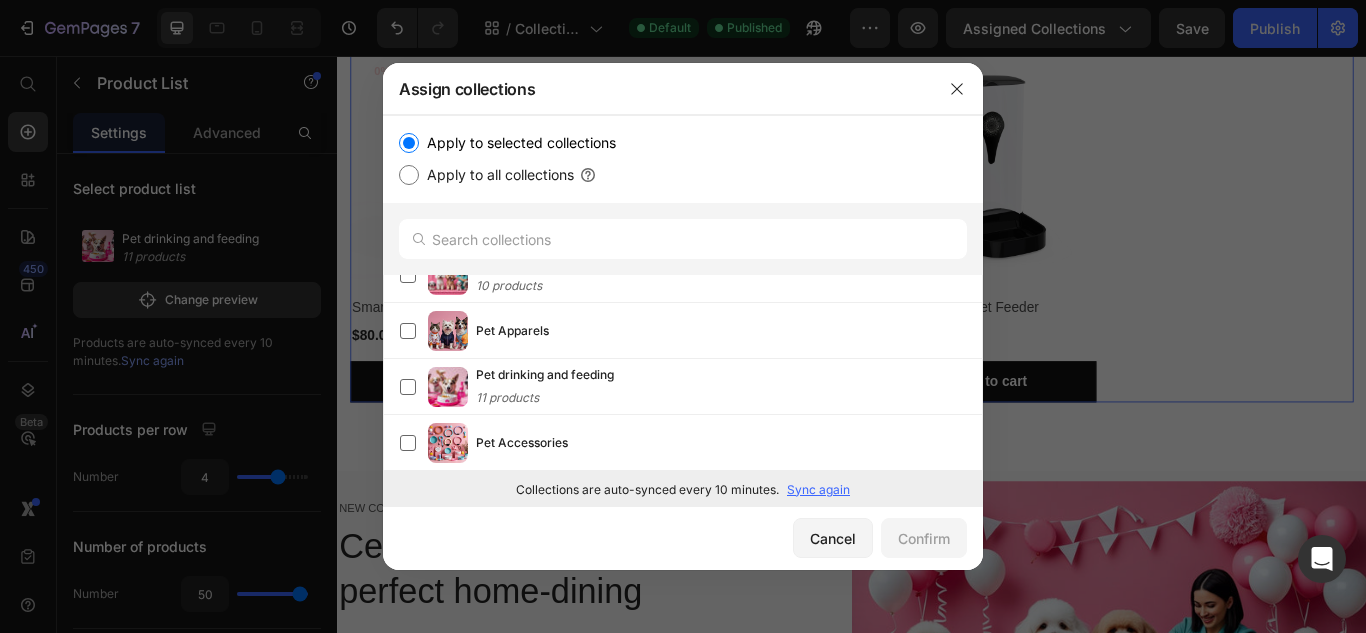 scroll, scrollTop: 0, scrollLeft: 0, axis: both 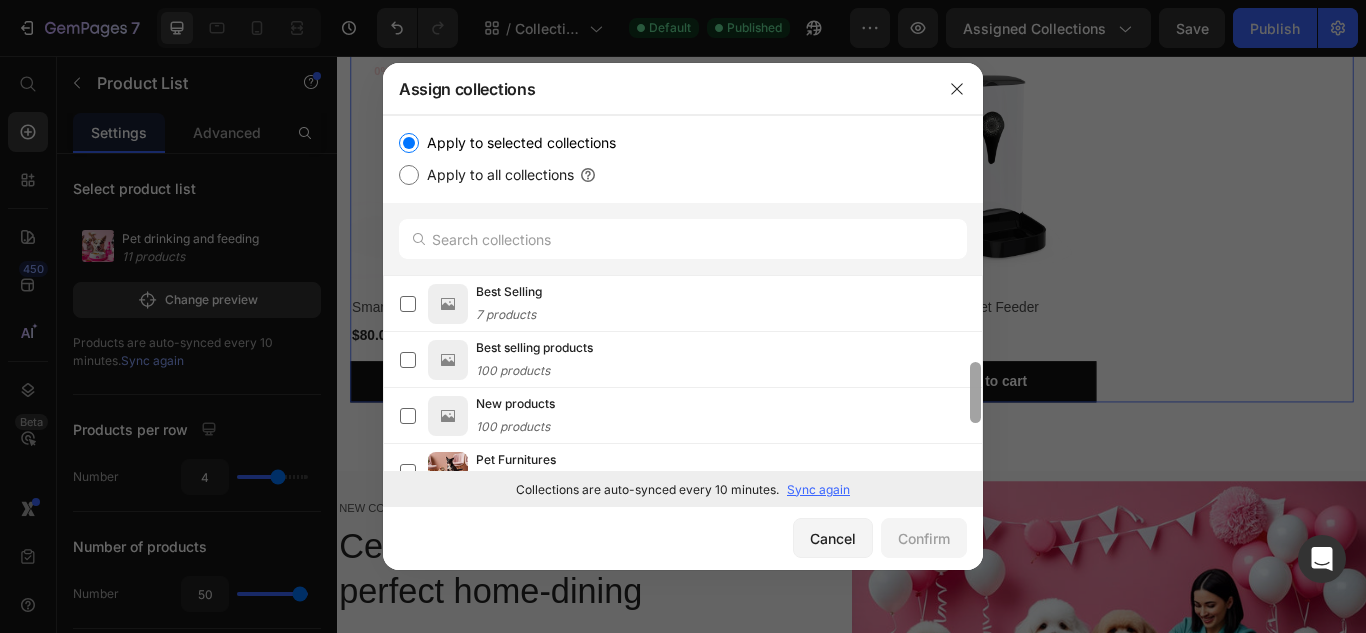 drag, startPoint x: 974, startPoint y: 418, endPoint x: 916, endPoint y: 168, distance: 256.63983 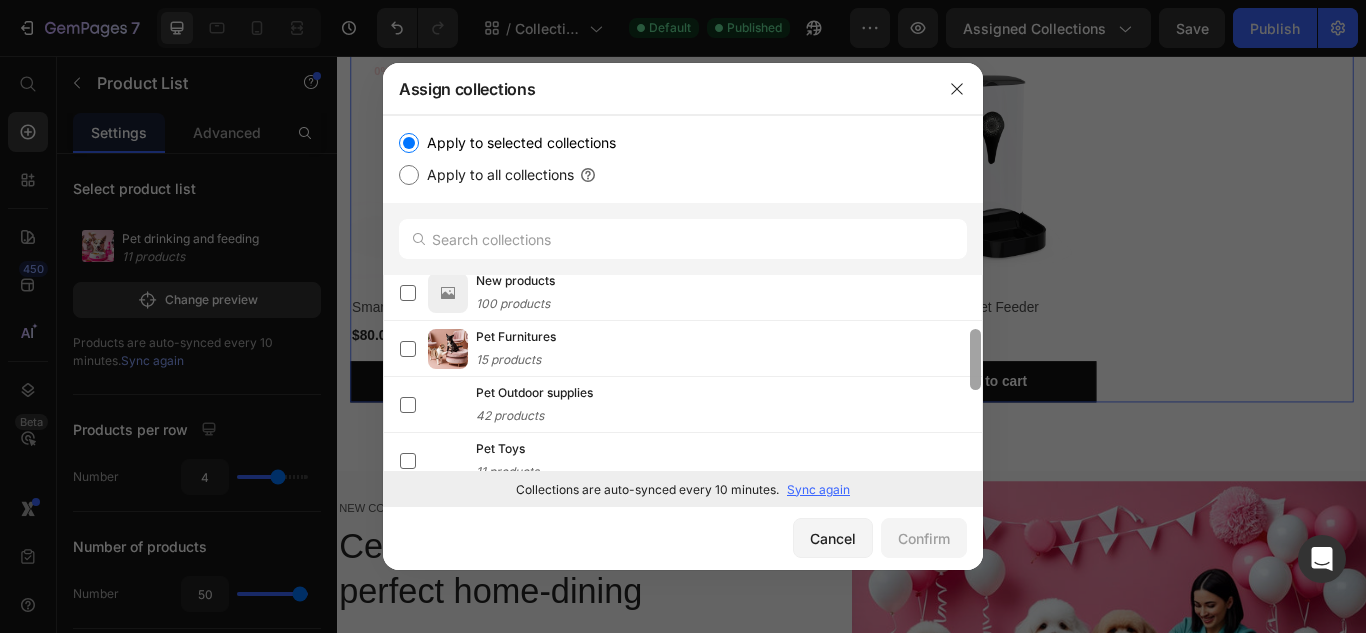 scroll, scrollTop: 141, scrollLeft: 0, axis: vertical 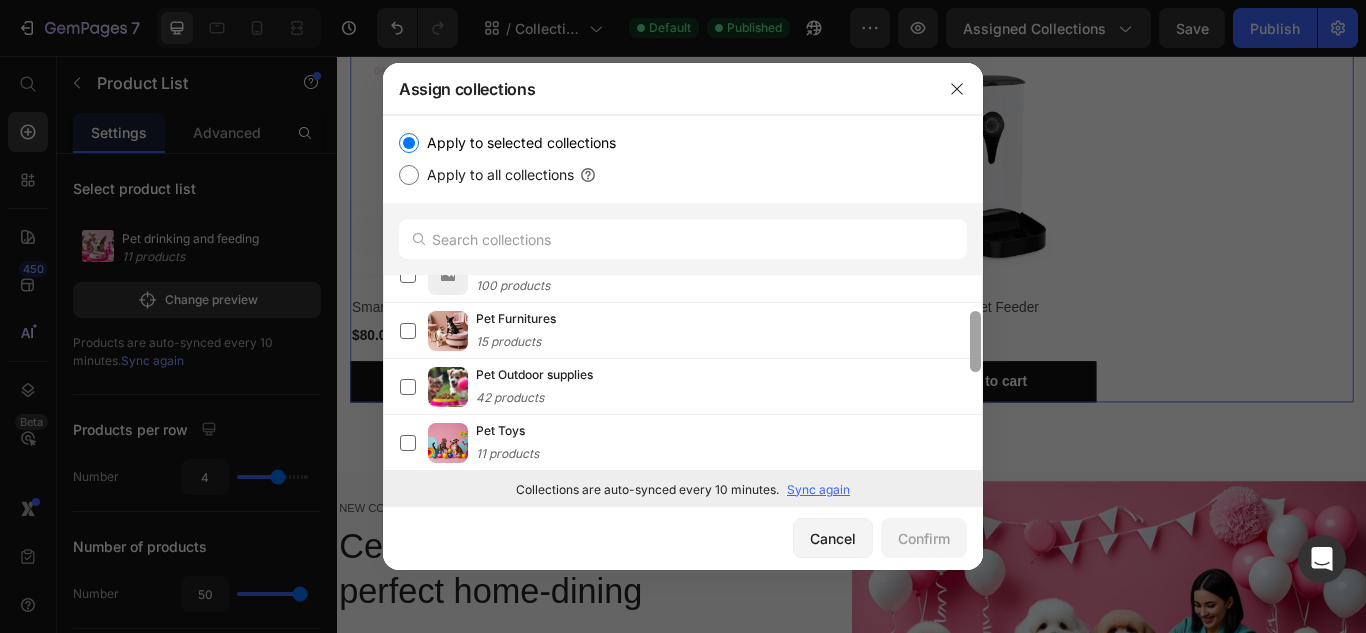 drag, startPoint x: 975, startPoint y: 318, endPoint x: 981, endPoint y: 363, distance: 45.39824 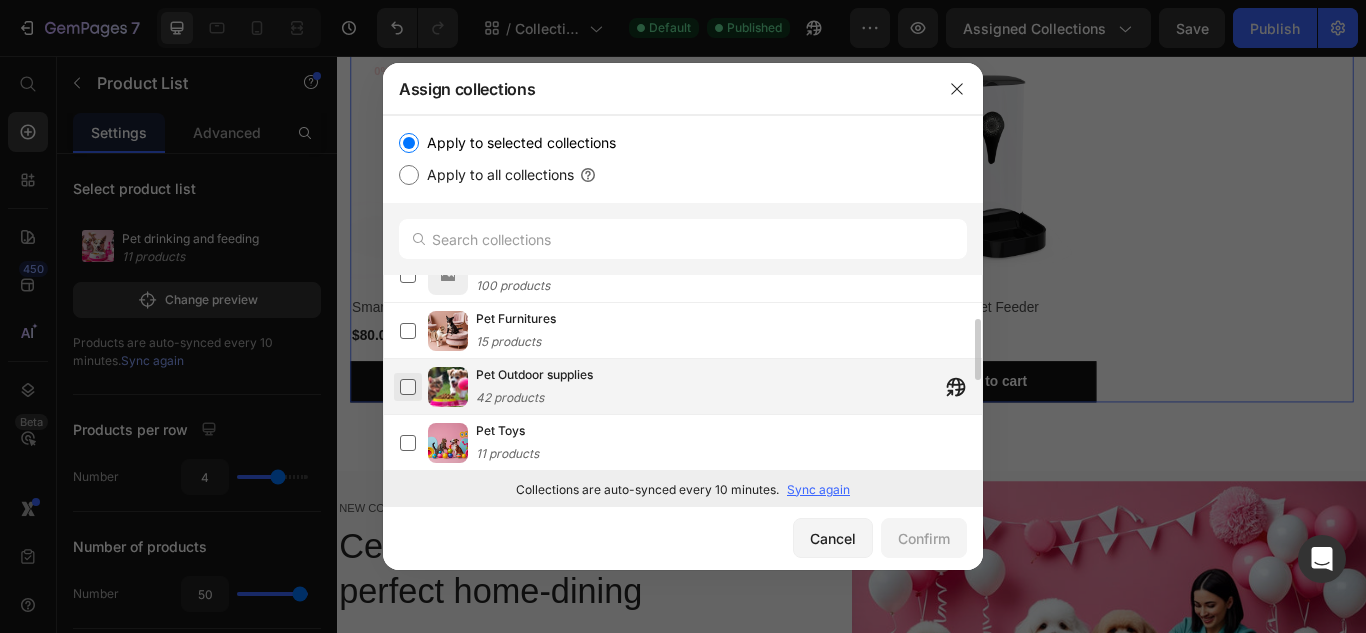 click at bounding box center [408, 387] 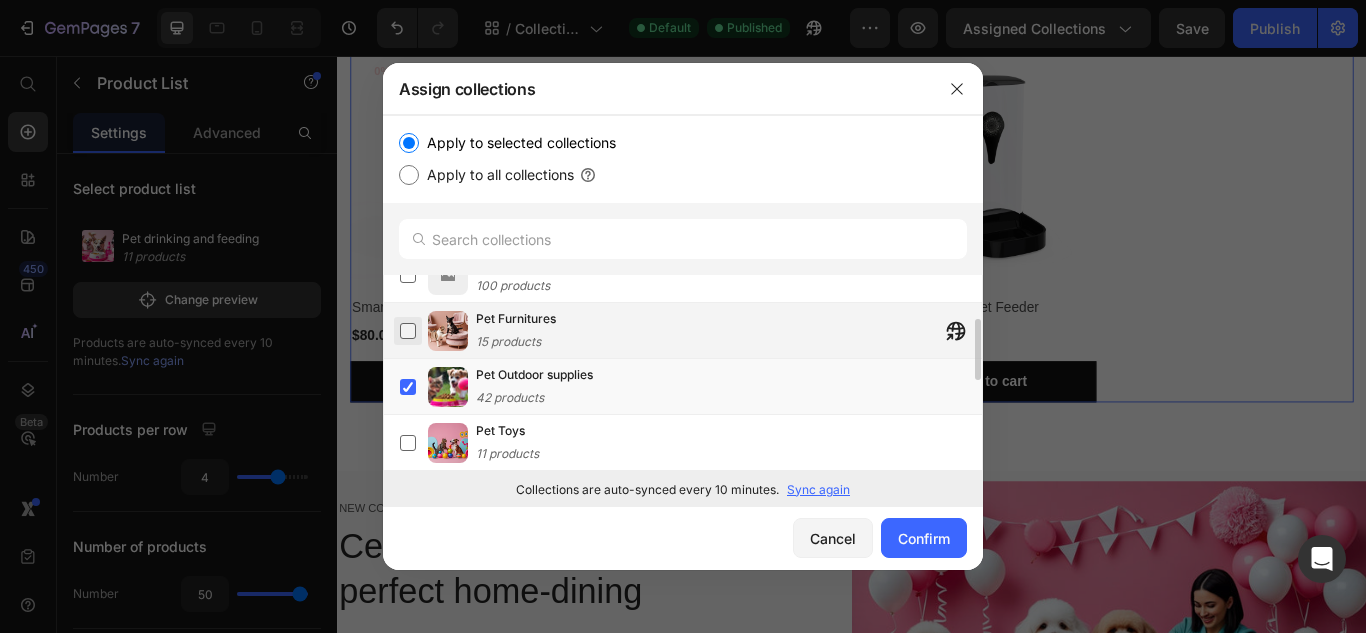 click at bounding box center [408, 331] 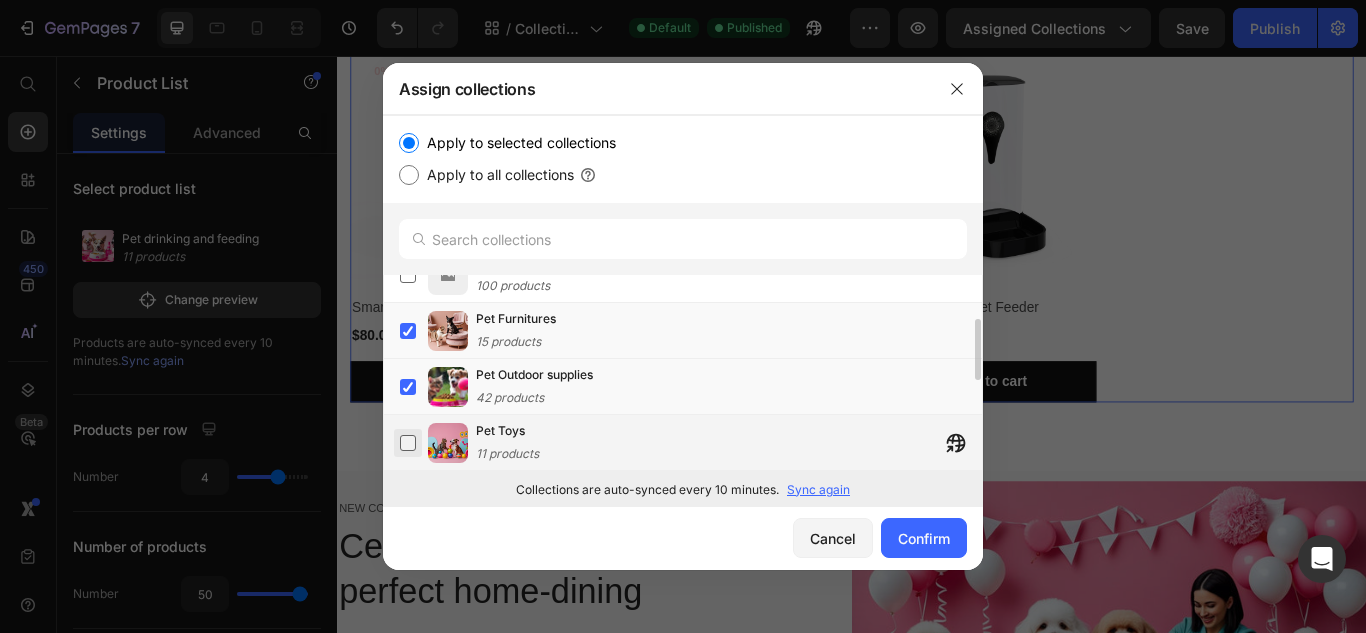 click at bounding box center (408, 443) 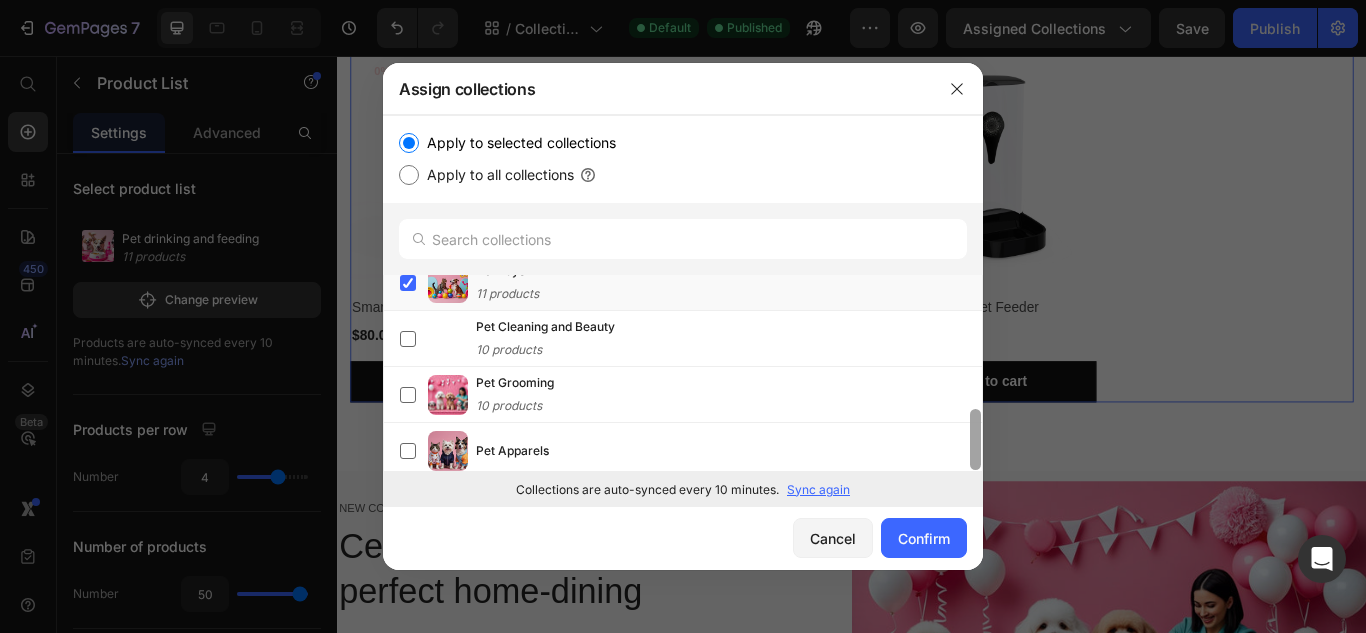 scroll, scrollTop: 339, scrollLeft: 0, axis: vertical 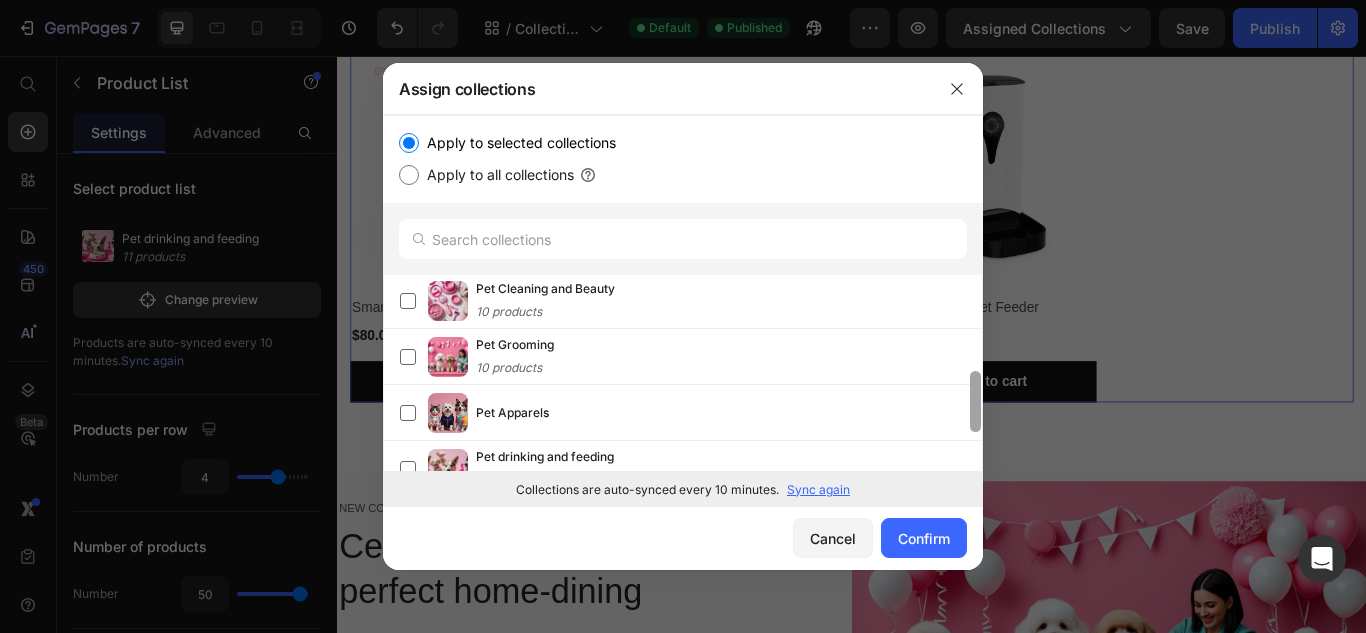 drag, startPoint x: 970, startPoint y: 364, endPoint x: 1001, endPoint y: 427, distance: 70.21396 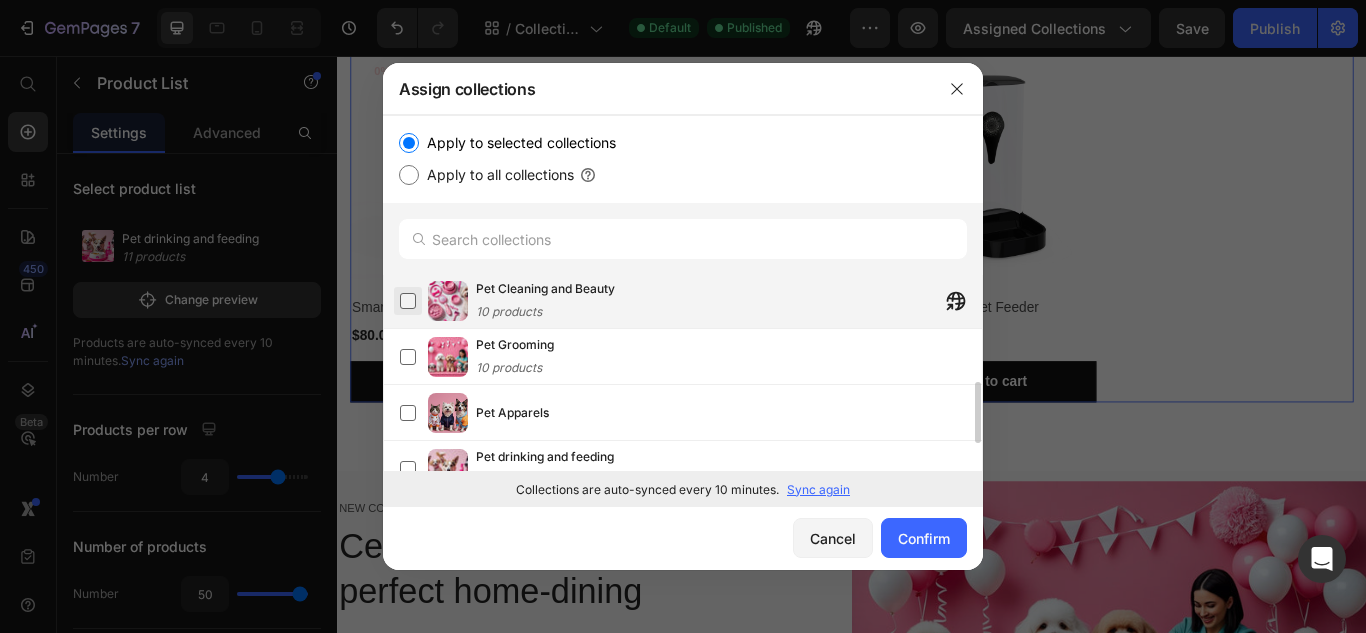 click at bounding box center [408, 301] 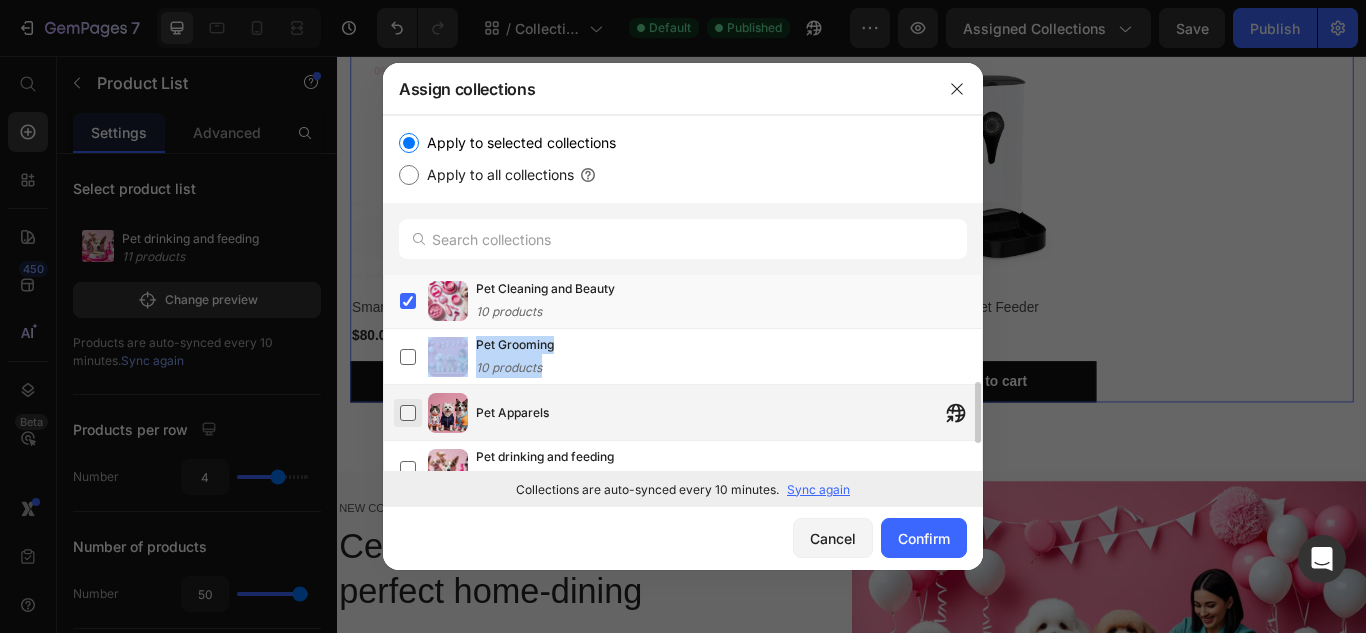 drag, startPoint x: 414, startPoint y: 370, endPoint x: 410, endPoint y: 421, distance: 51.156624 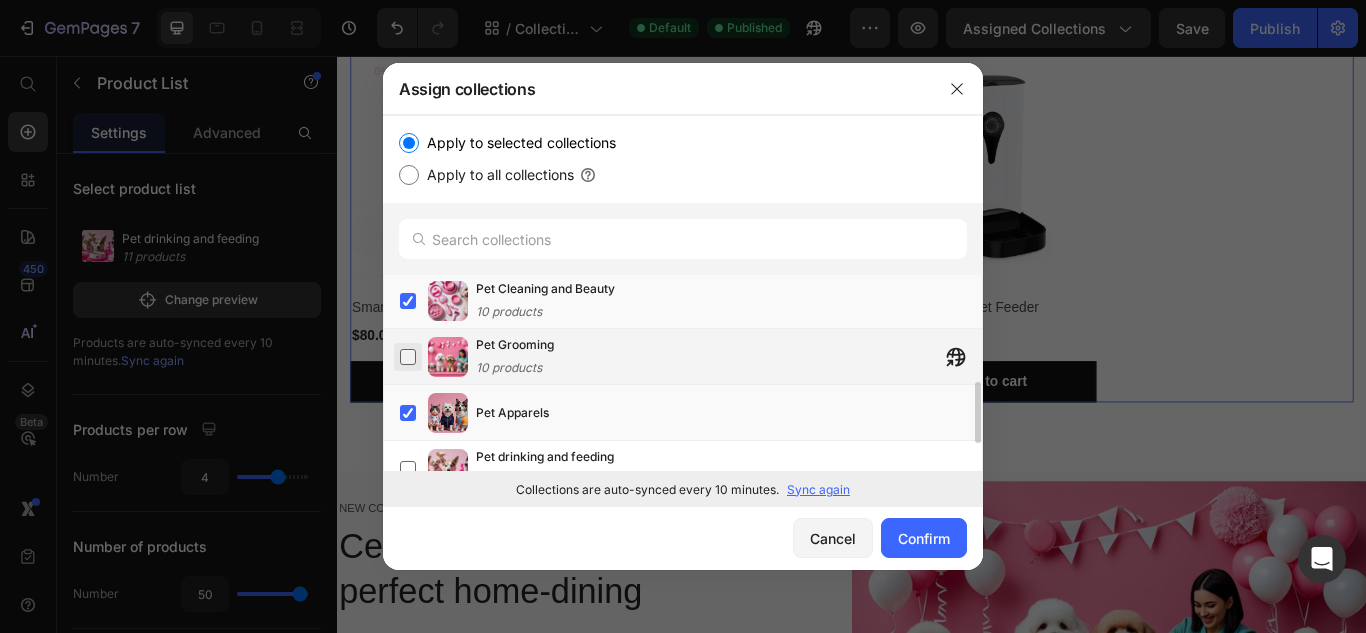 click at bounding box center [408, 357] 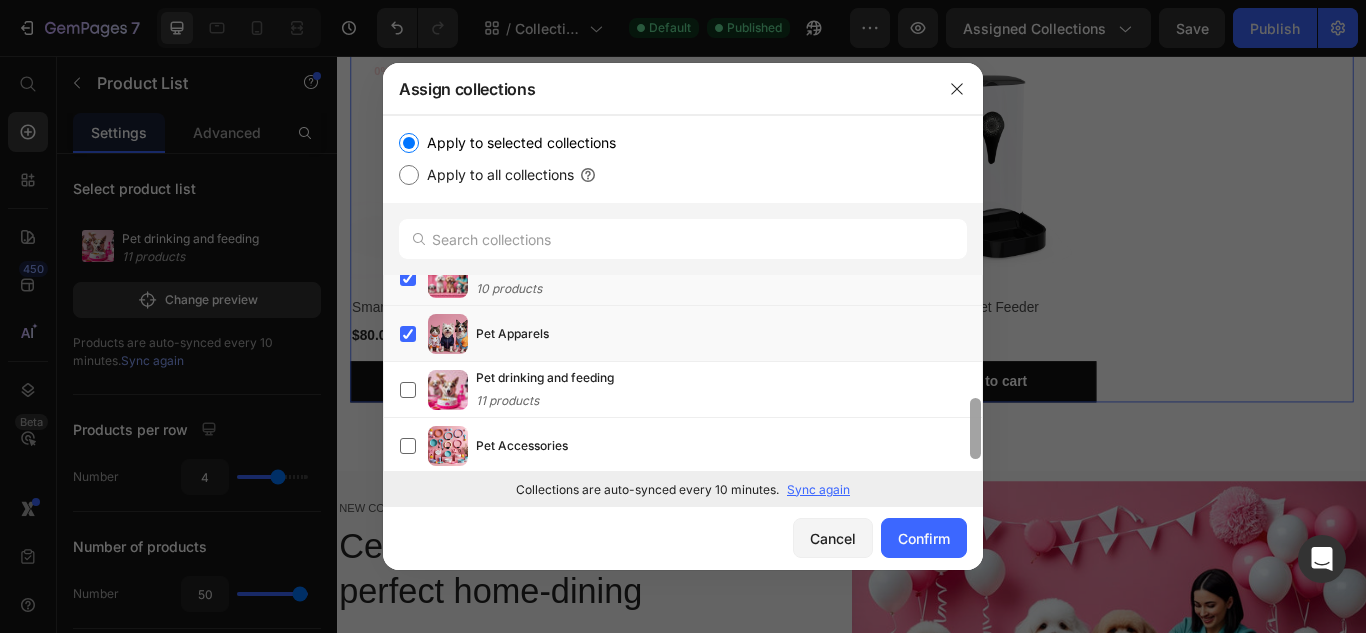 scroll, scrollTop: 421, scrollLeft: 0, axis: vertical 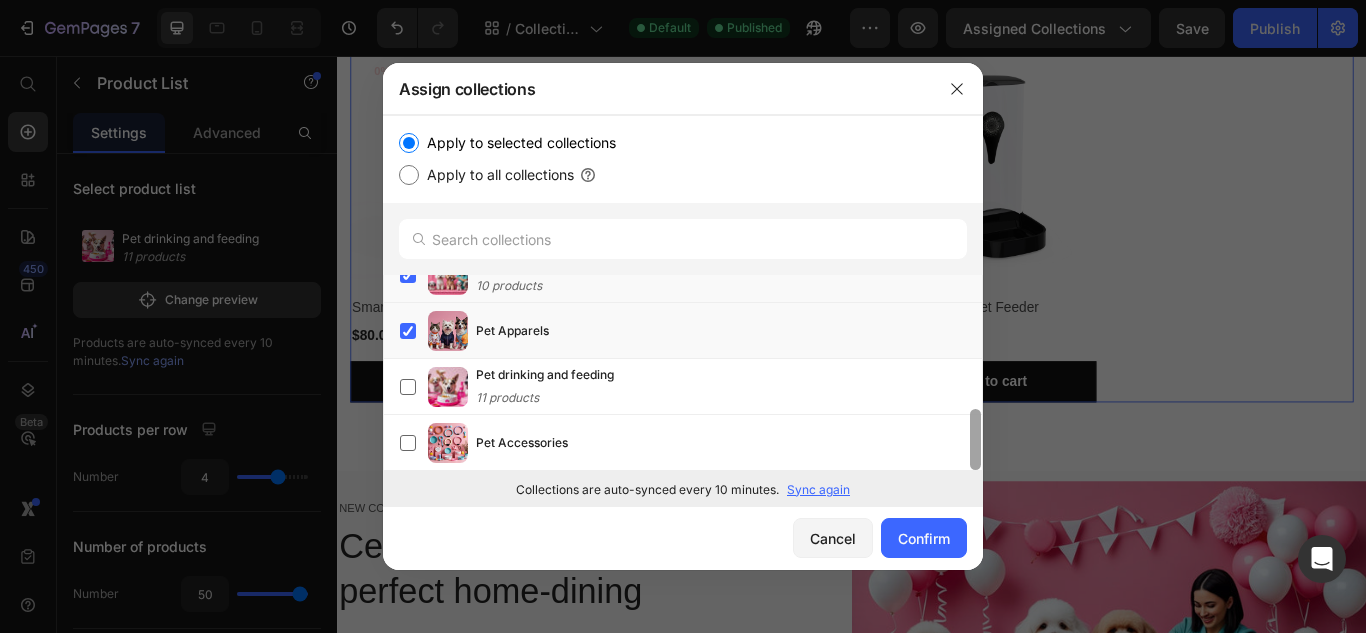 drag, startPoint x: 972, startPoint y: 411, endPoint x: 989, endPoint y: 470, distance: 61.400326 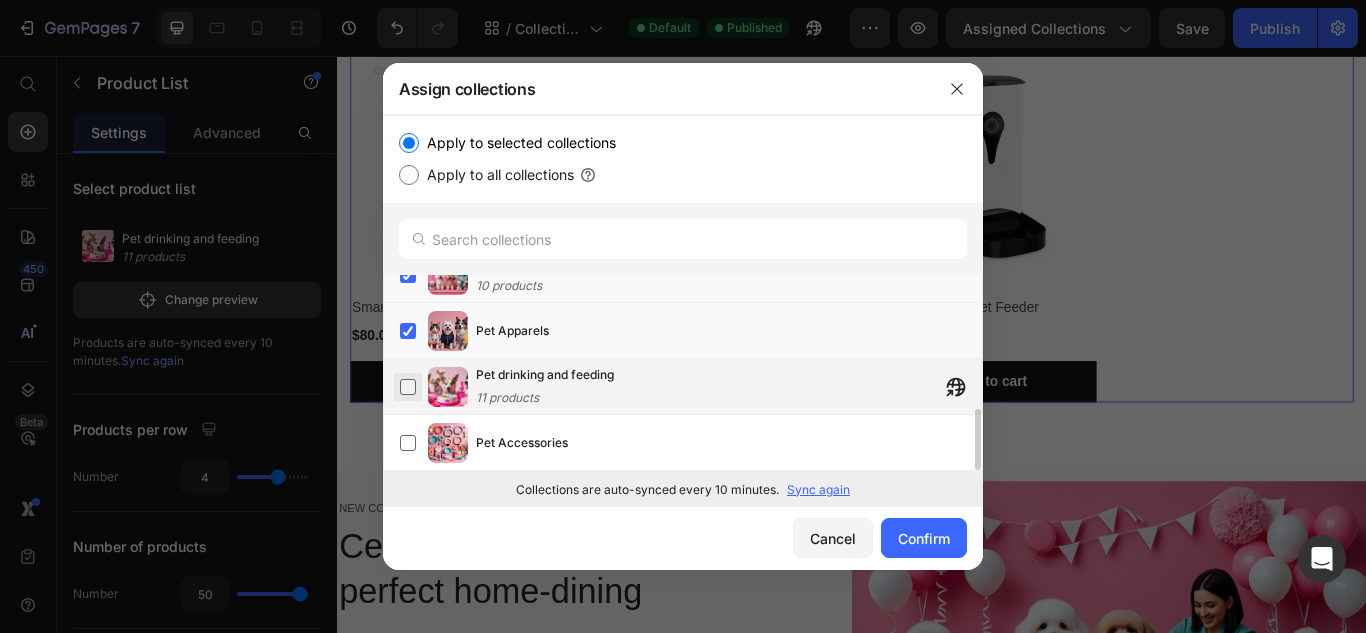 click at bounding box center [408, 387] 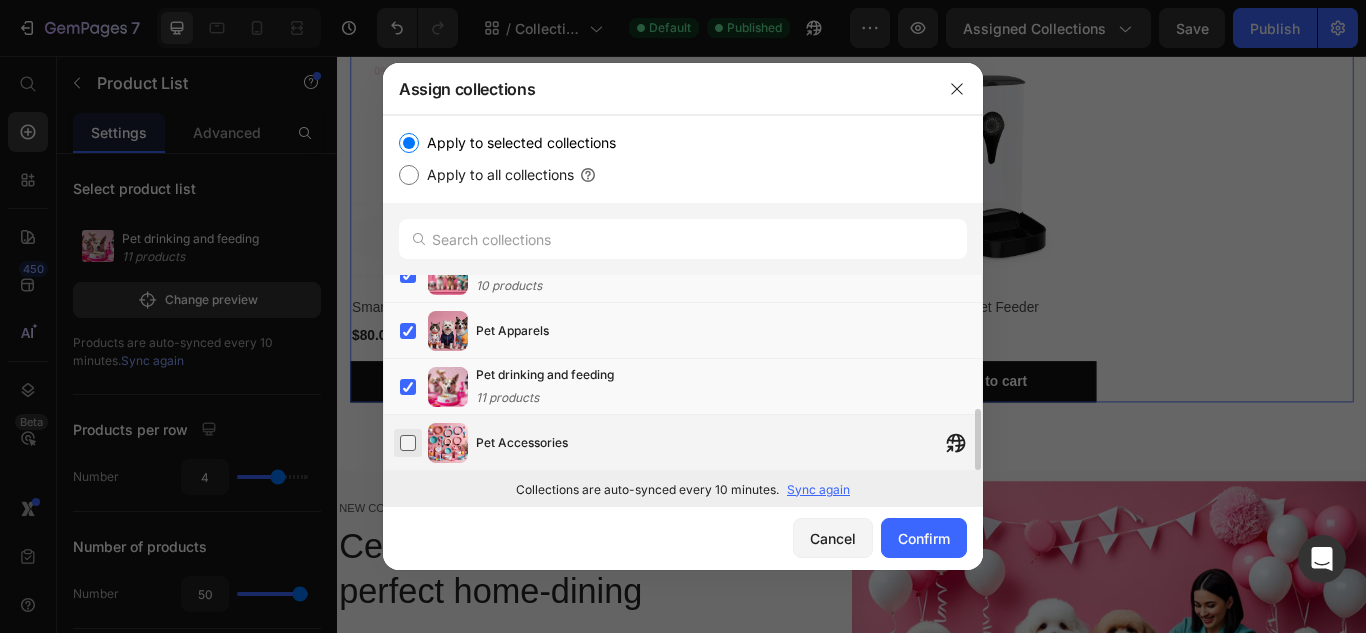 click at bounding box center (408, 443) 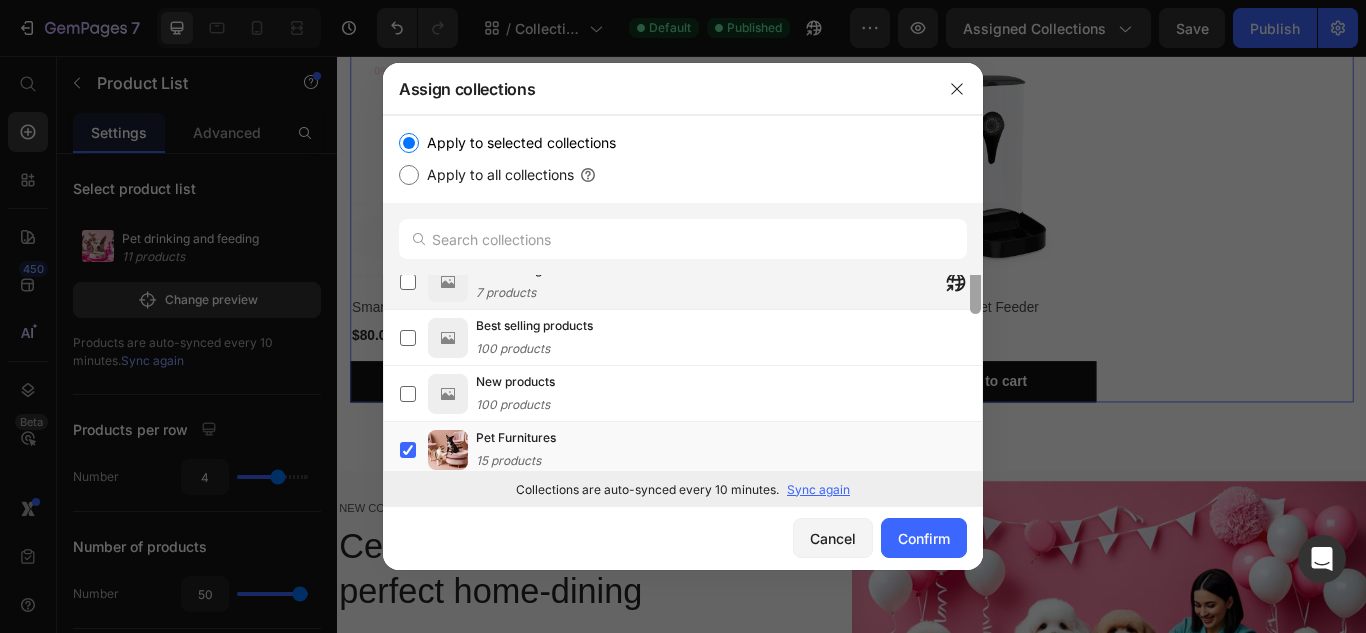 scroll, scrollTop: 0, scrollLeft: 0, axis: both 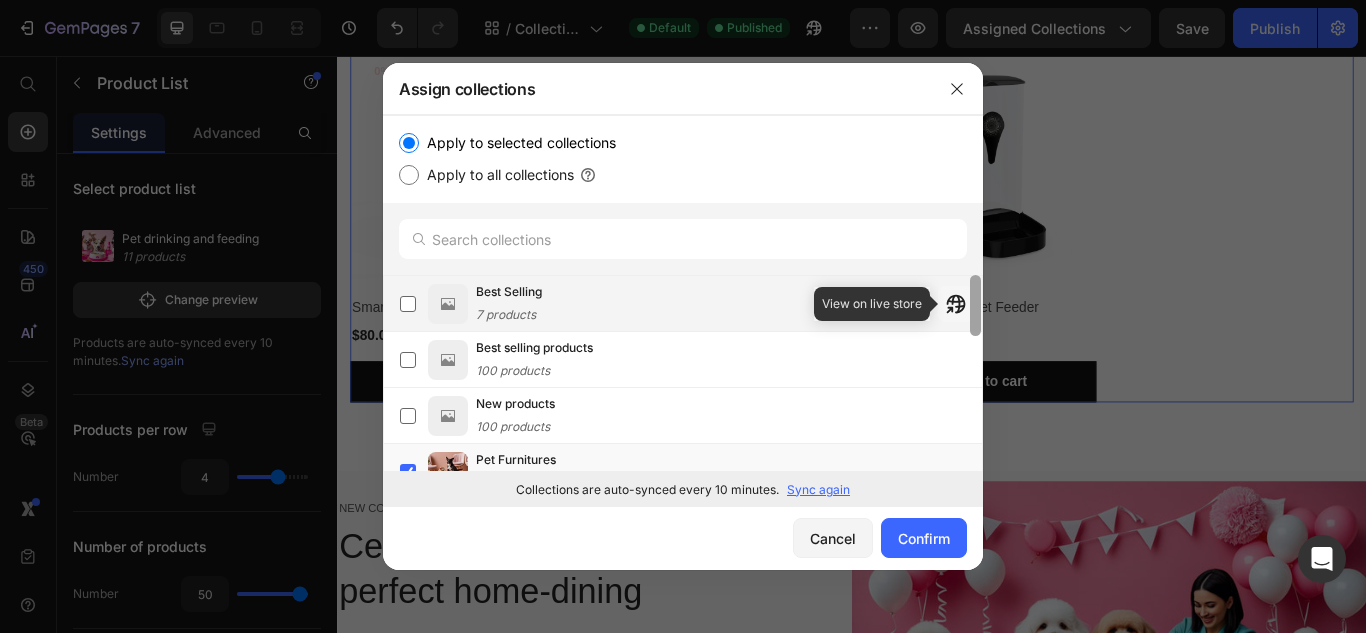 drag, startPoint x: 977, startPoint y: 458, endPoint x: 963, endPoint y: 291, distance: 167.5858 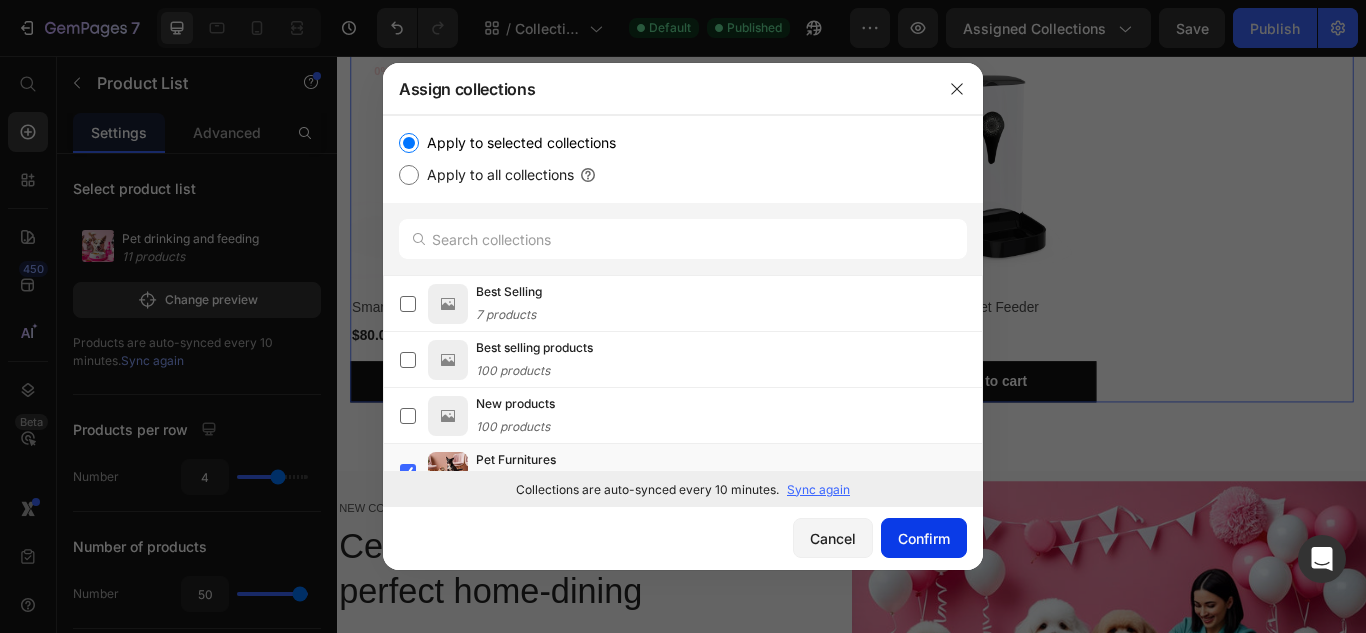 click on "Confirm" at bounding box center [924, 538] 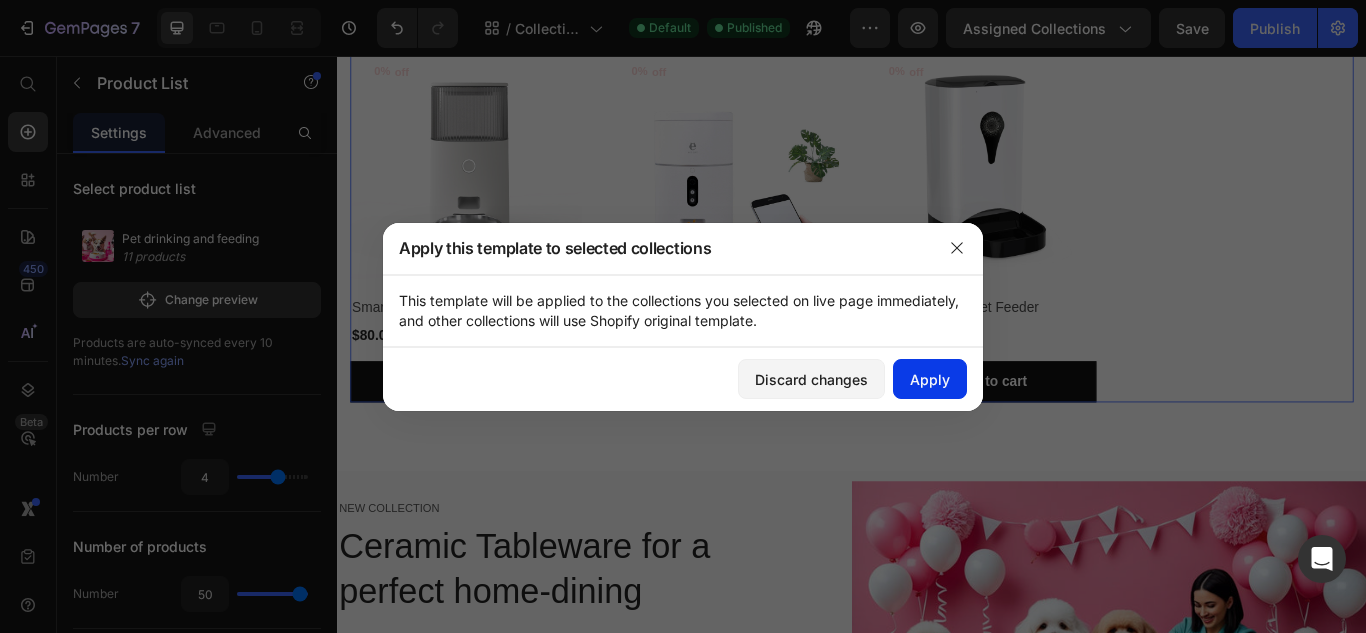 click on "Apply" at bounding box center [930, 379] 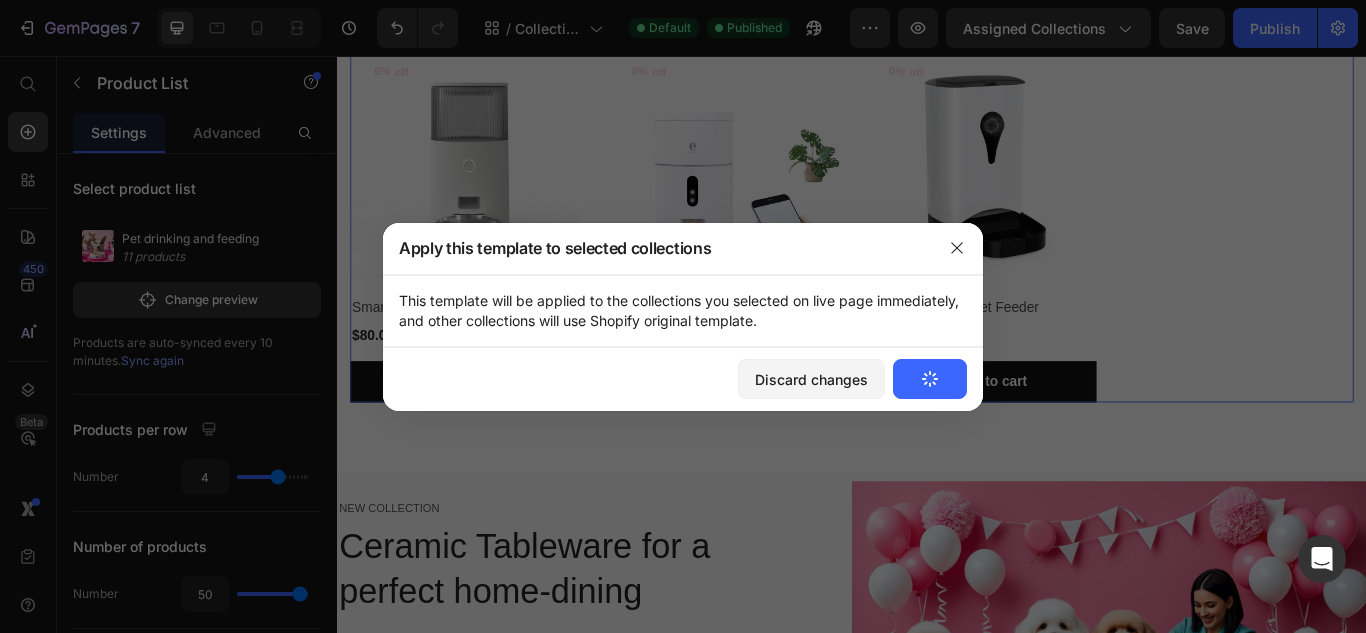 click 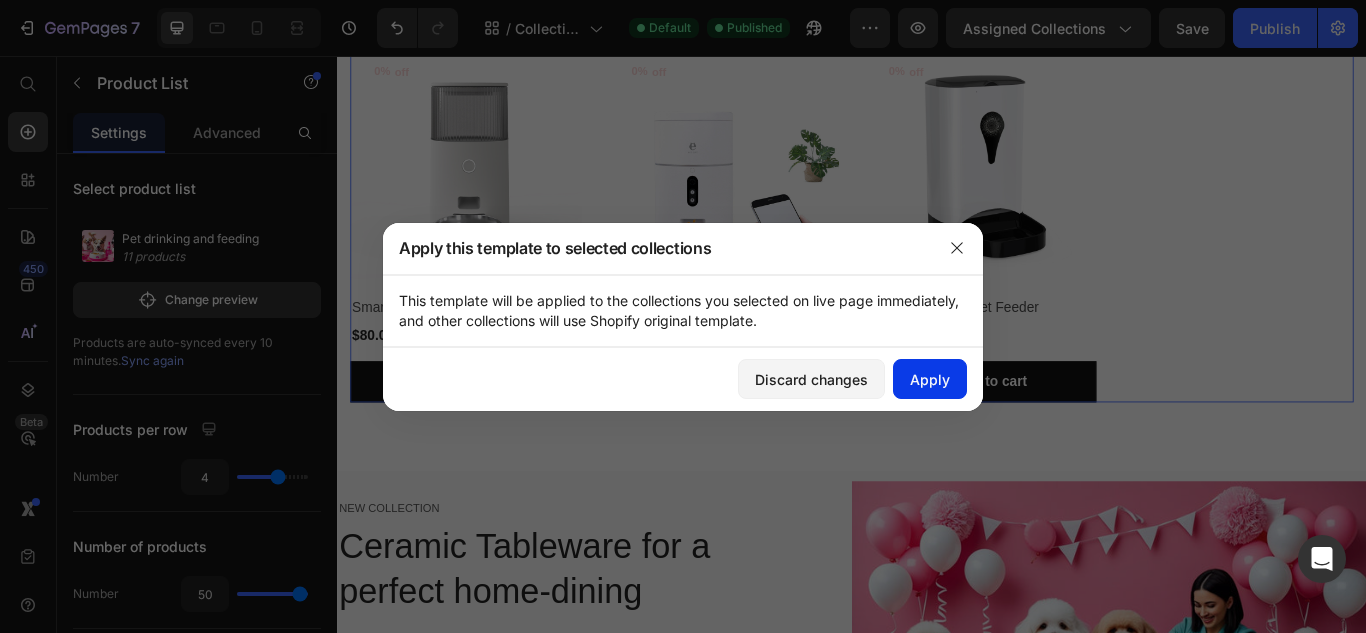 click on "Apply" at bounding box center [930, 379] 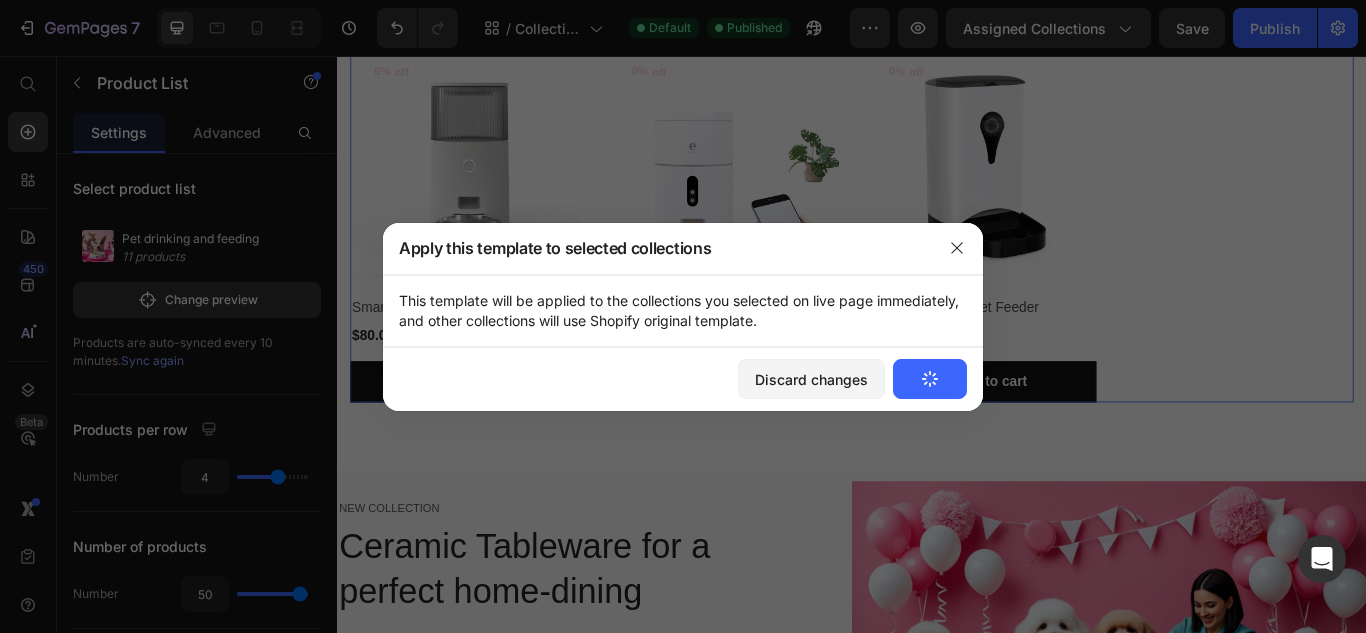 click 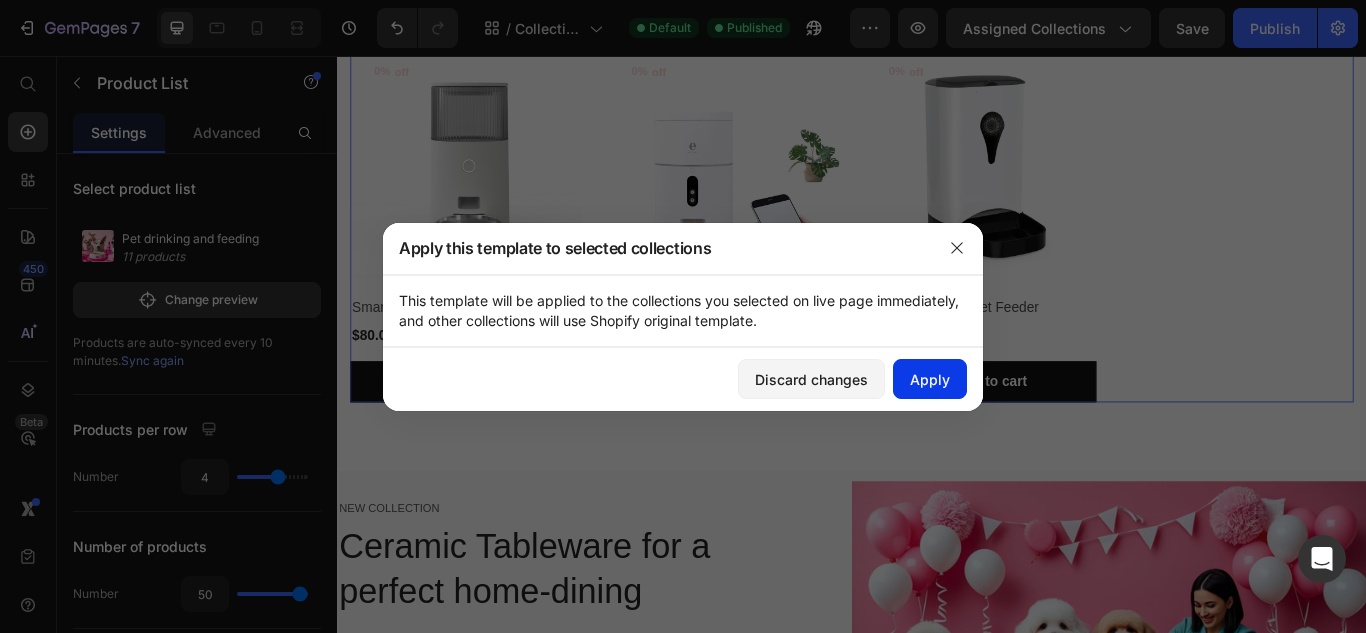 click on "Apply" at bounding box center (930, 379) 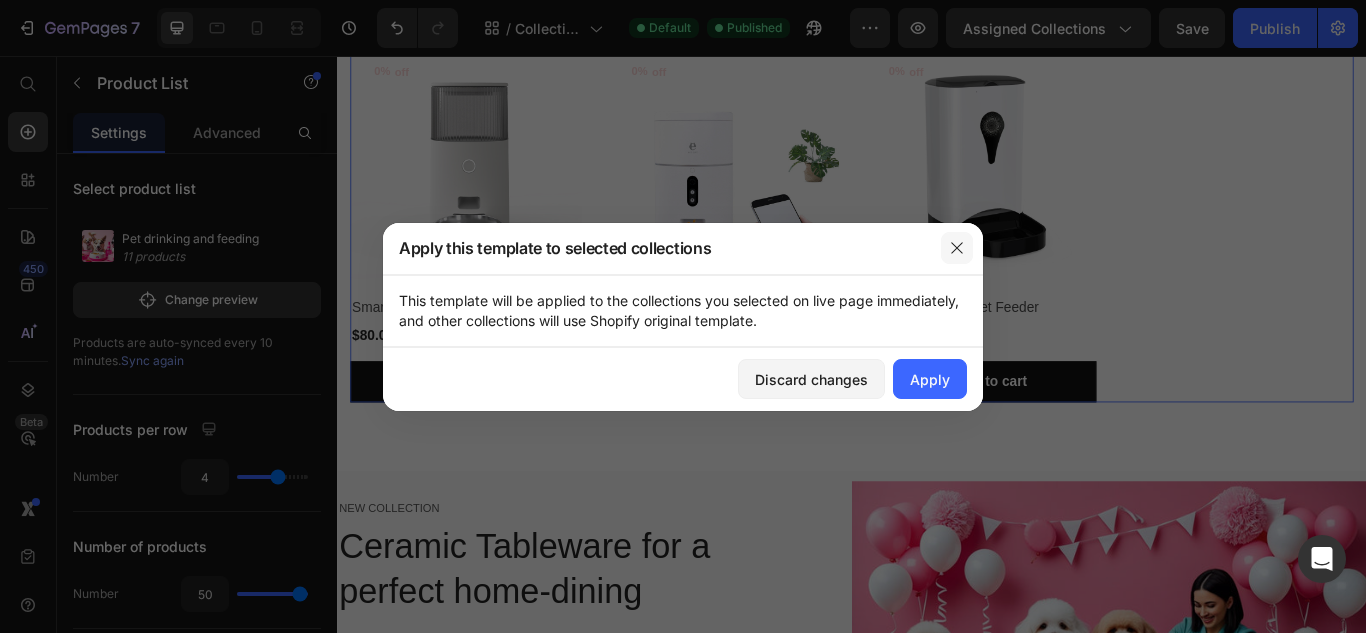 click at bounding box center (957, 248) 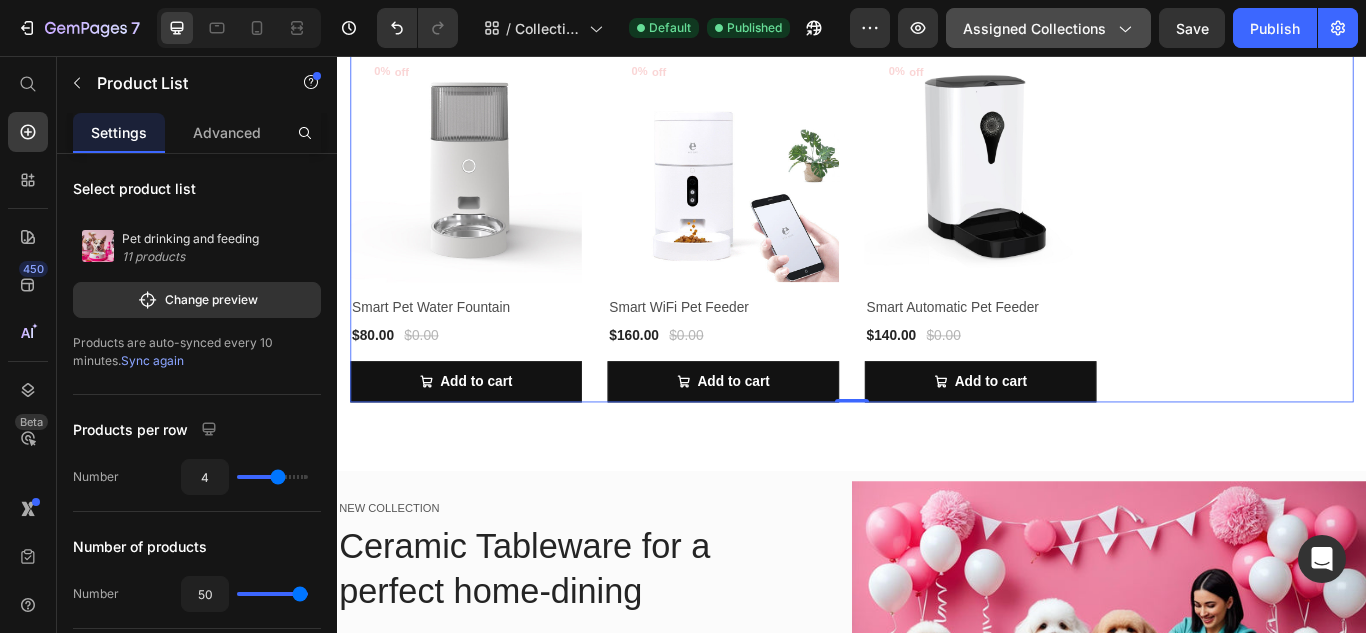 click 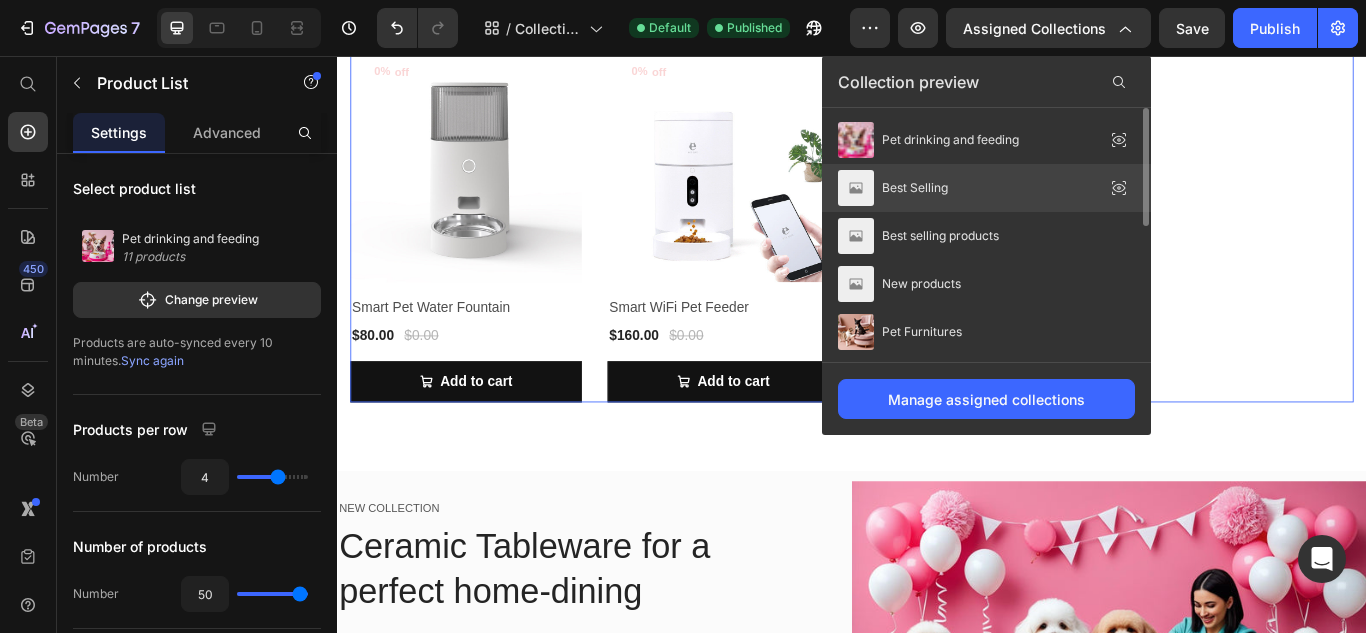 click 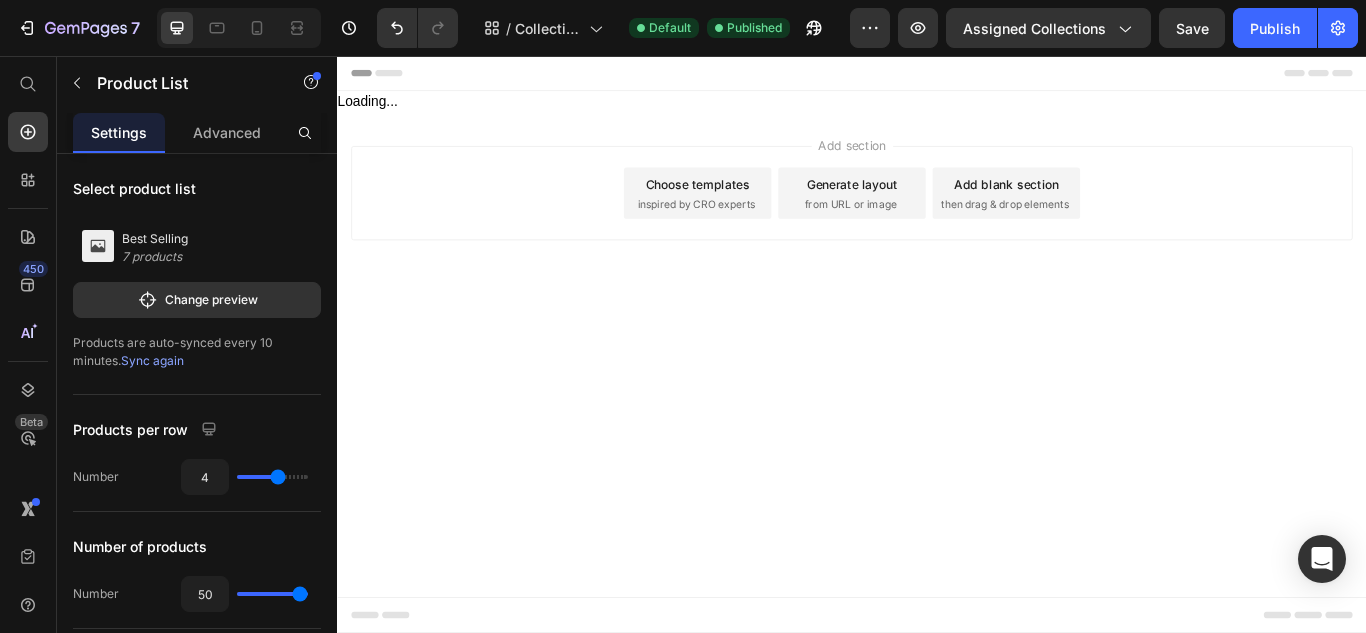 scroll, scrollTop: 0, scrollLeft: 0, axis: both 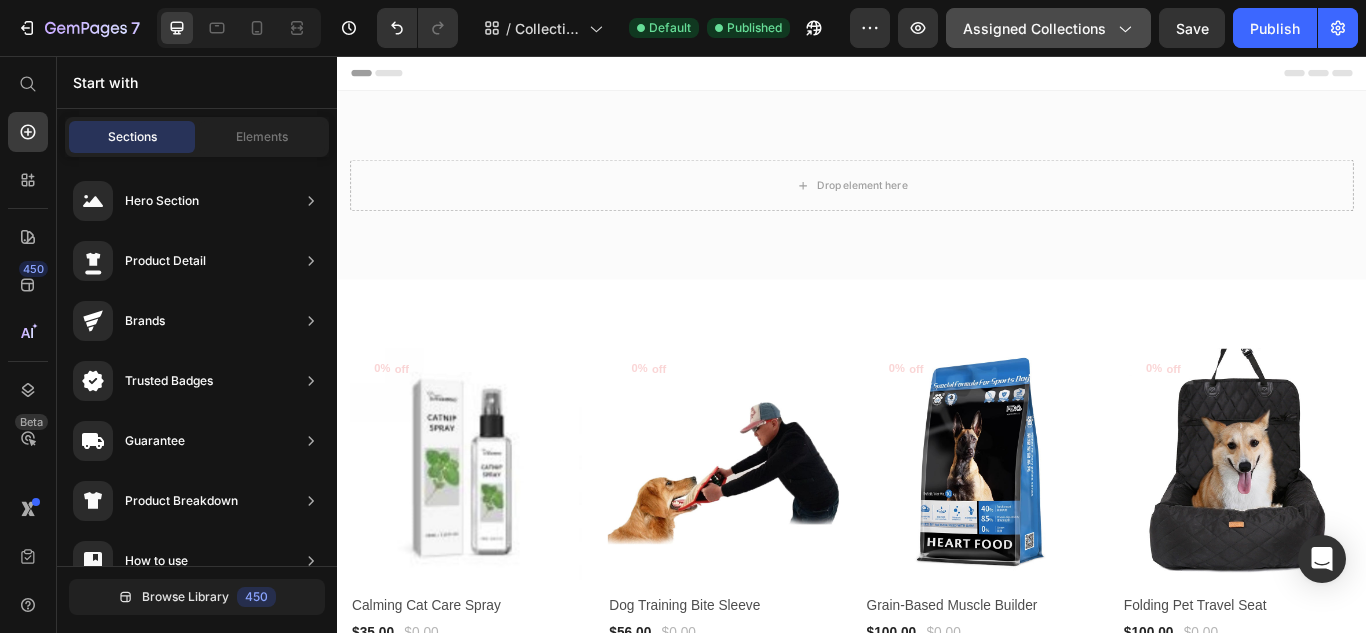 click 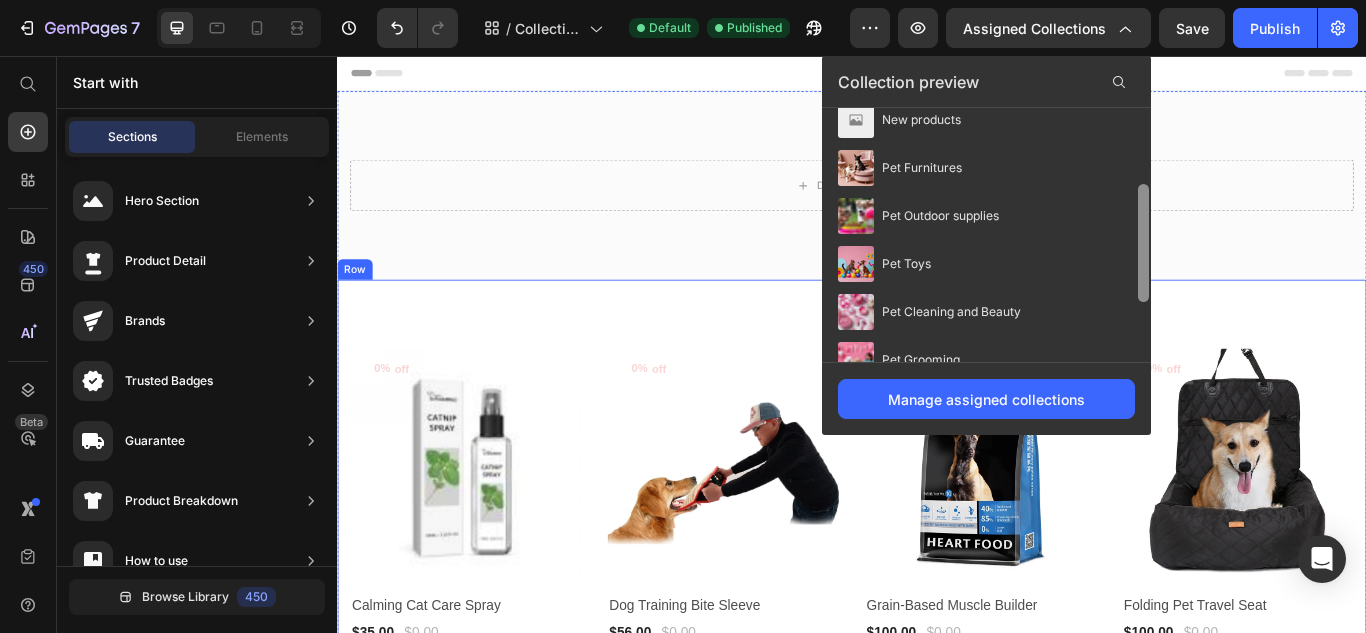 drag, startPoint x: 1479, startPoint y: 245, endPoint x: 1294, endPoint y: 354, distance: 214.72308 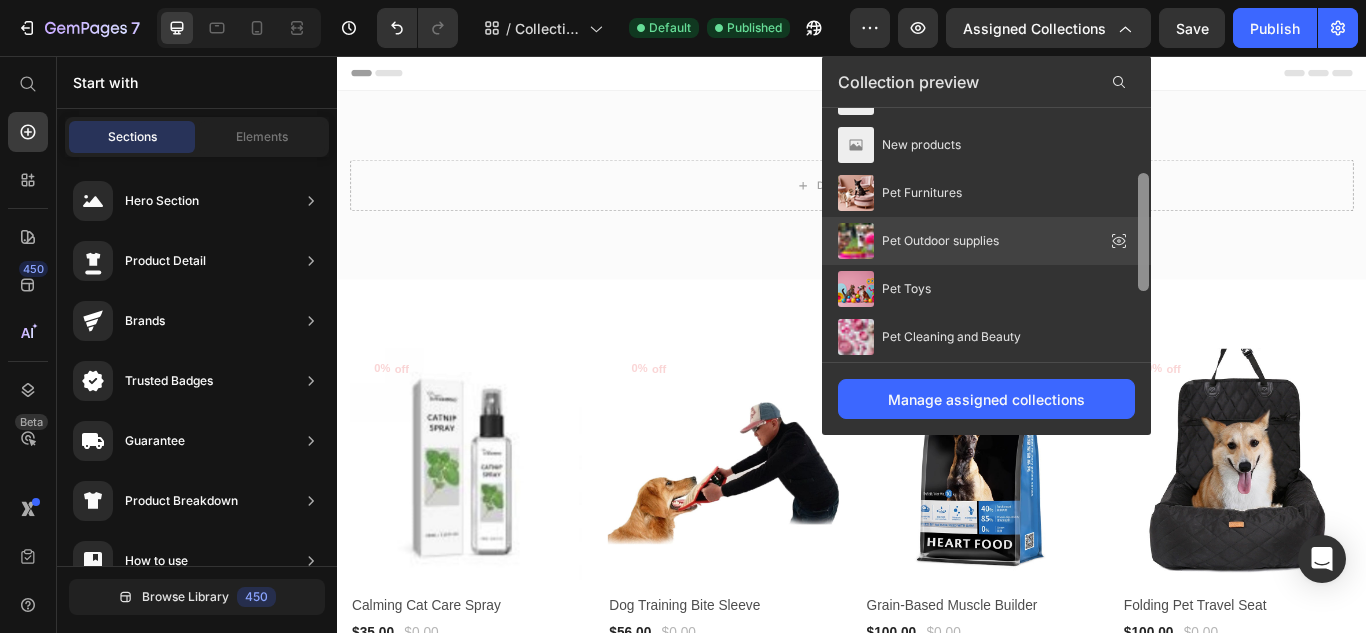 scroll, scrollTop: 128, scrollLeft: 0, axis: vertical 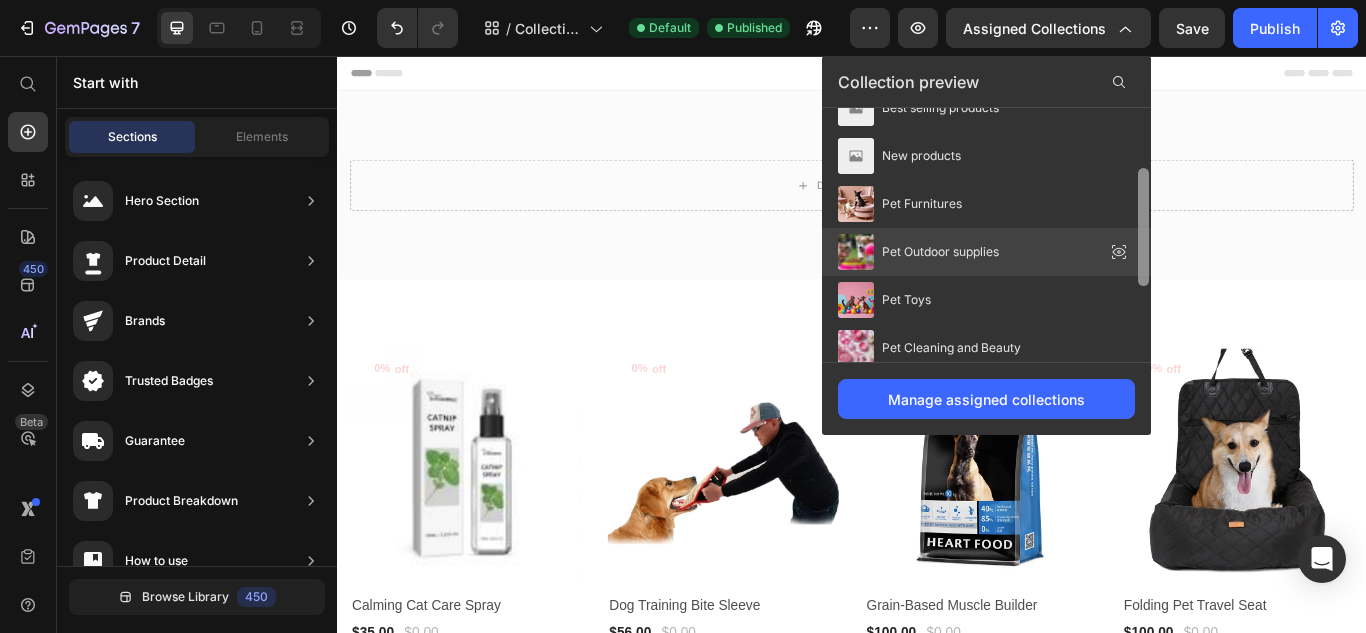 click on "Pet Outdoor supplies" 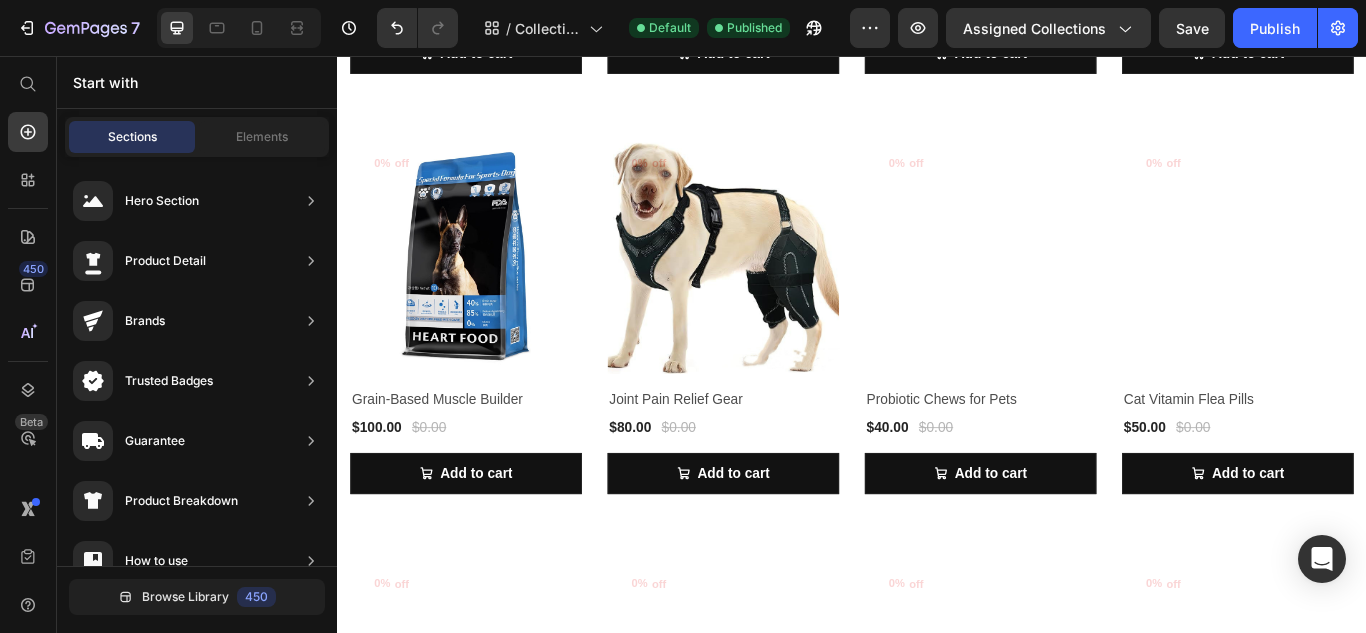 scroll, scrollTop: 0, scrollLeft: 0, axis: both 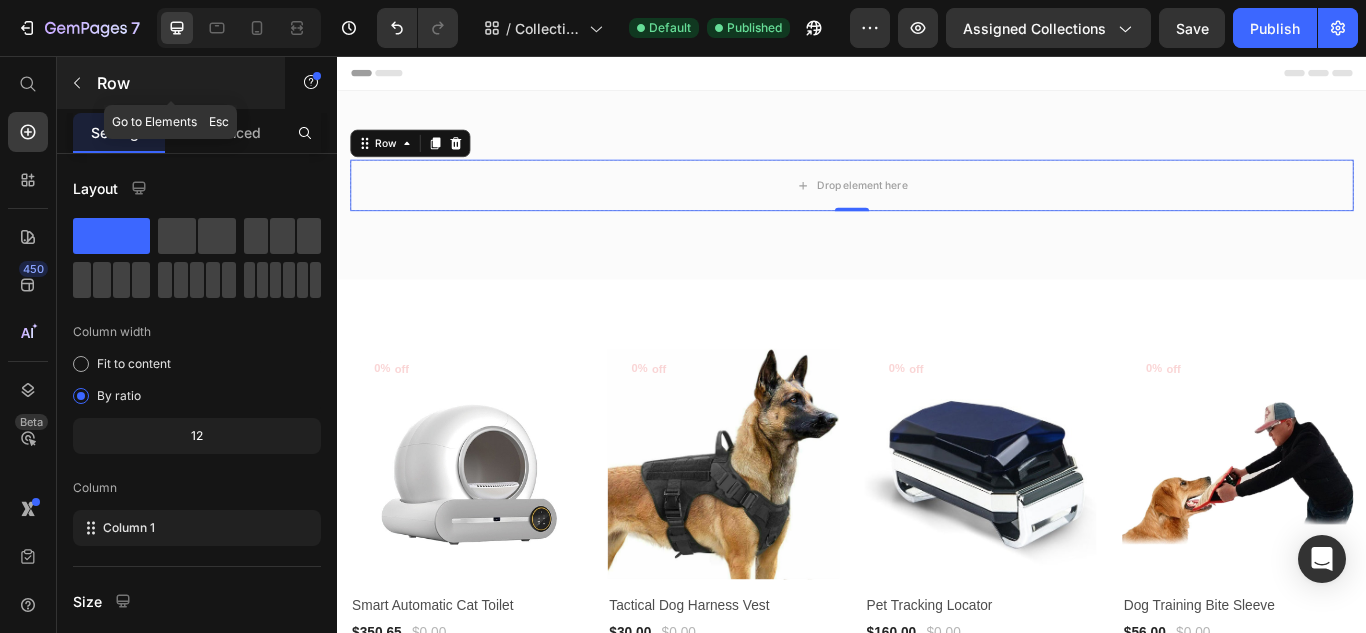 click 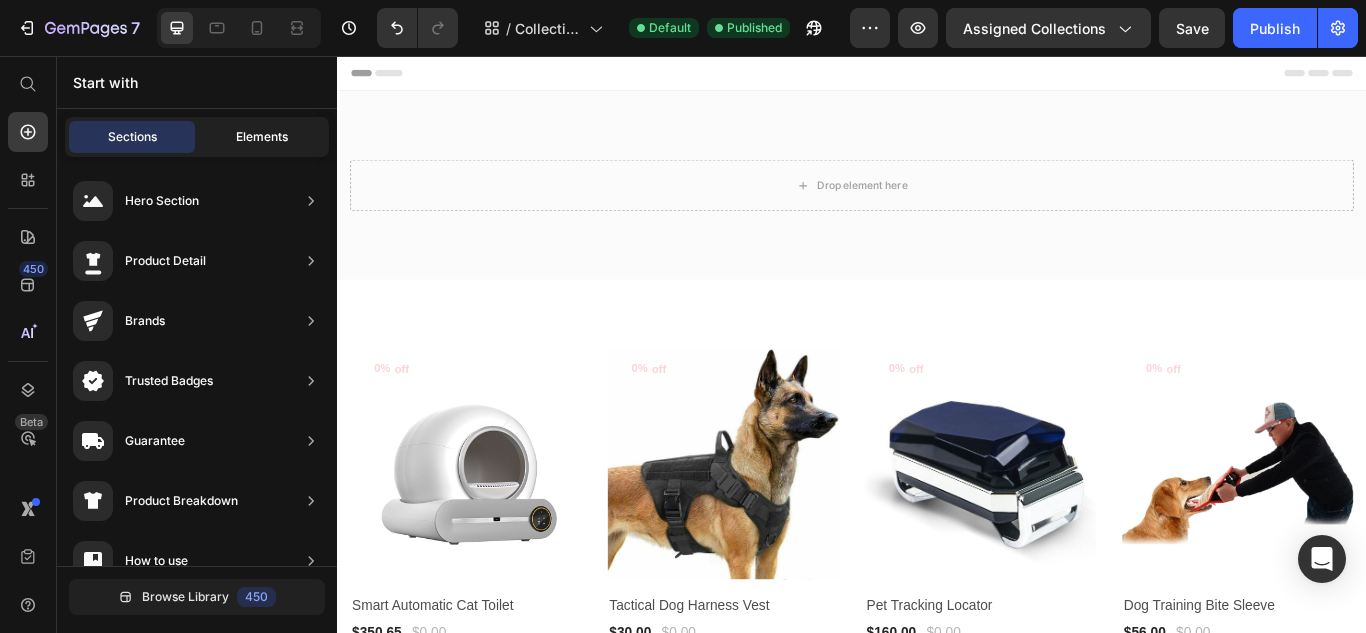 click on "Elements" at bounding box center [262, 137] 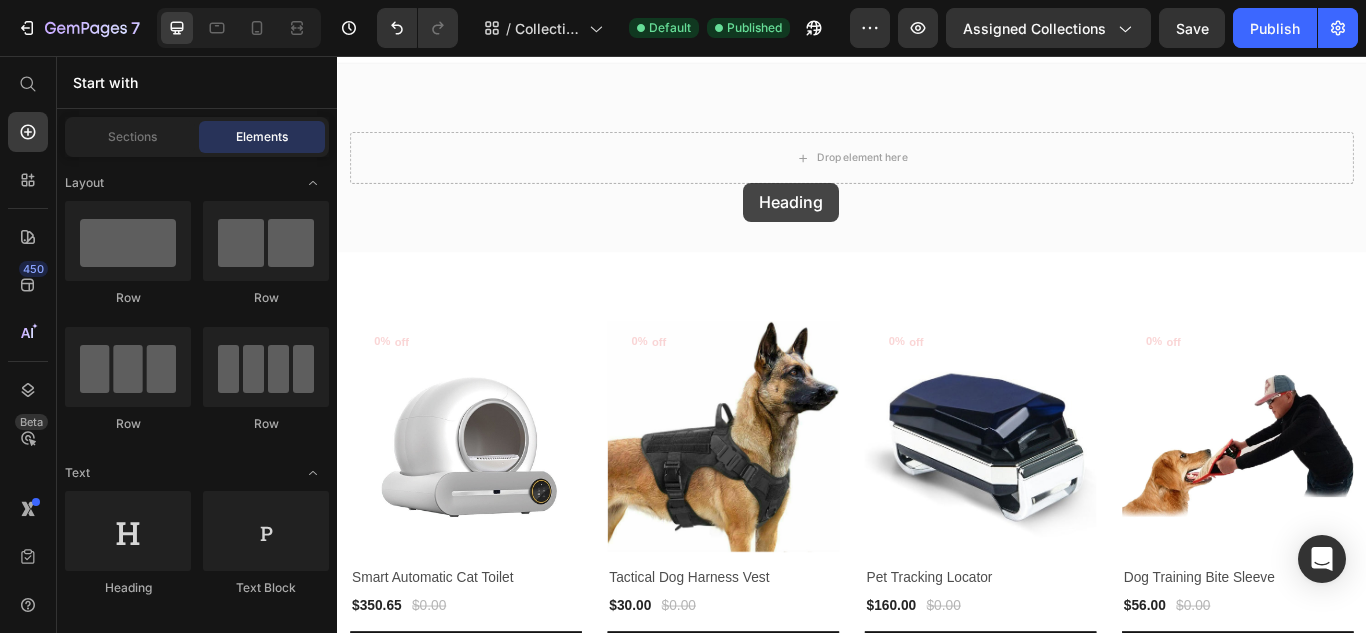 scroll, scrollTop: 128, scrollLeft: 0, axis: vertical 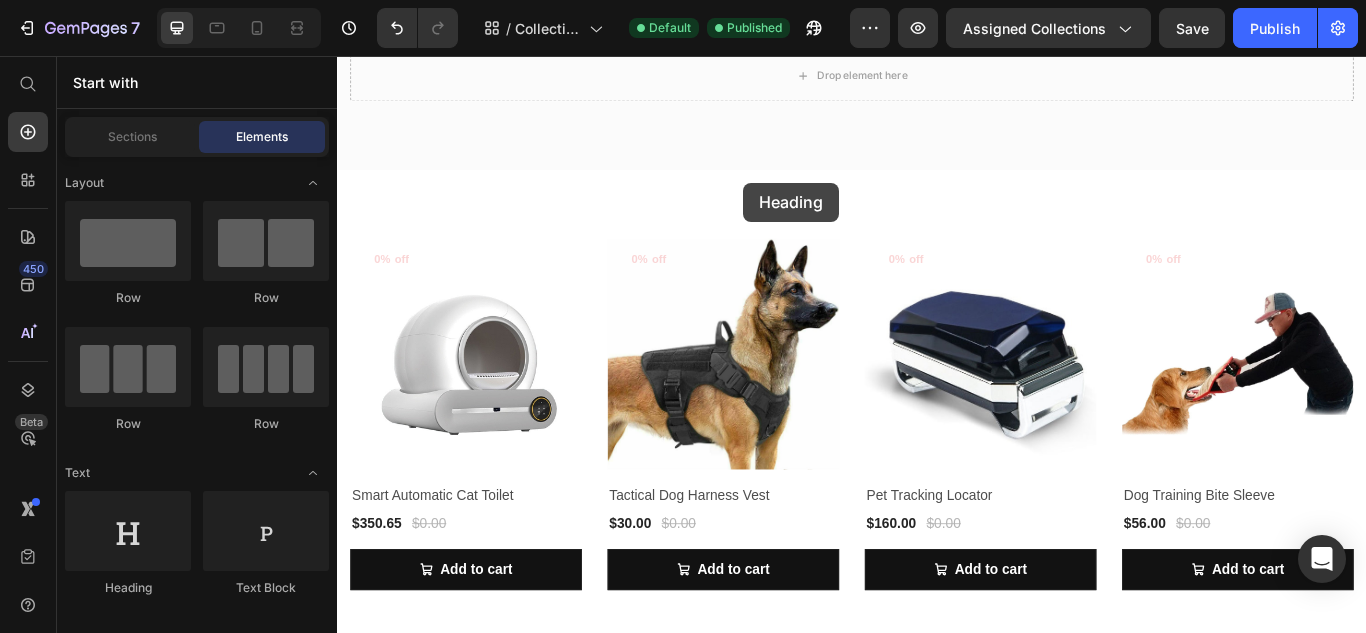 drag, startPoint x: 463, startPoint y: 614, endPoint x: 1056, endPoint y: 396, distance: 631.8014 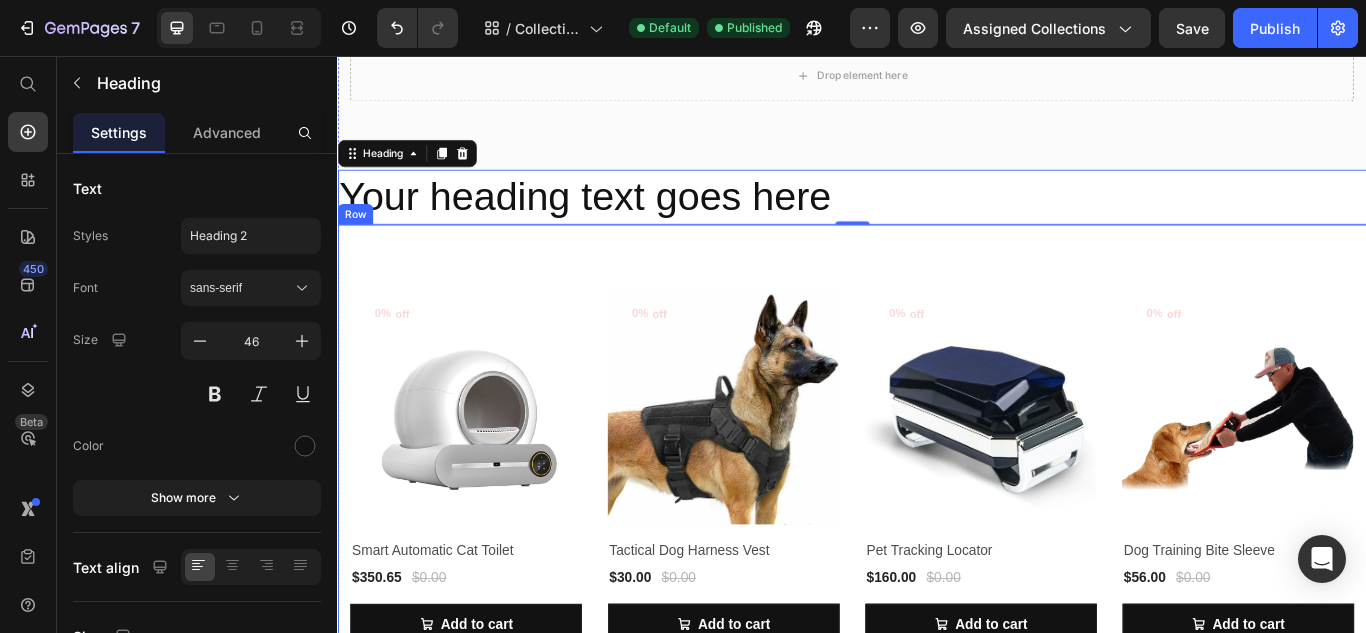 scroll, scrollTop: 160, scrollLeft: 0, axis: vertical 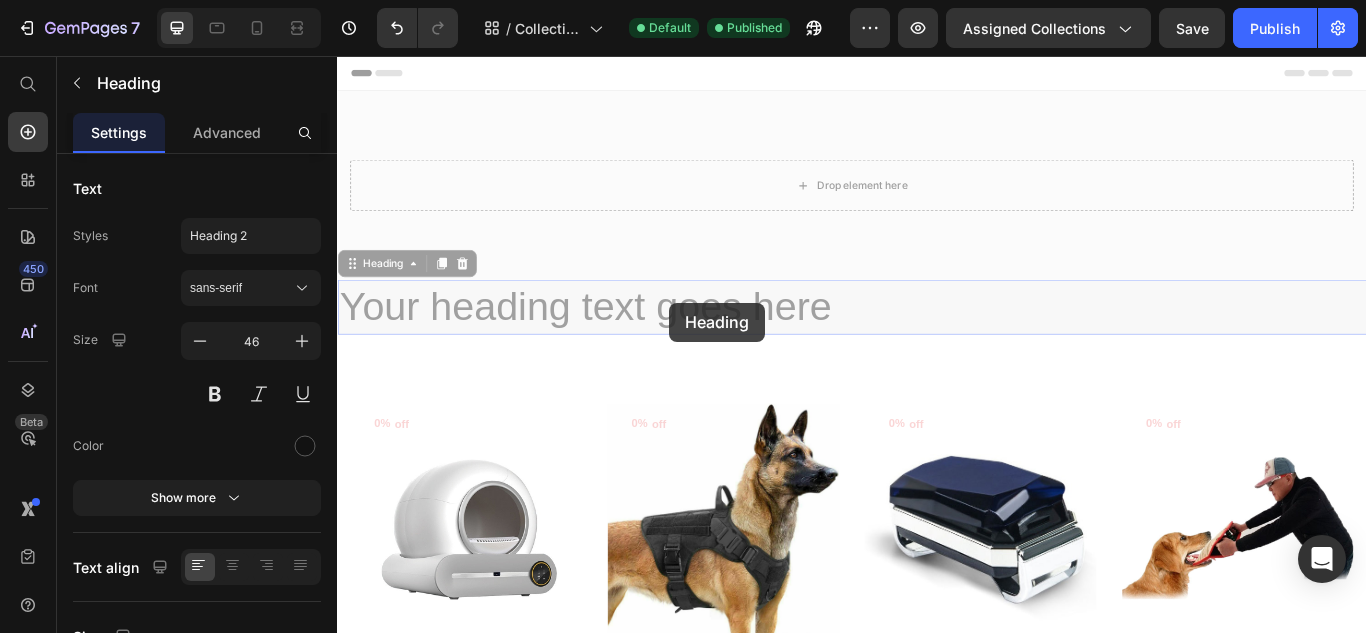 drag, startPoint x: 795, startPoint y: 374, endPoint x: 929, endPoint y: 208, distance: 213.33542 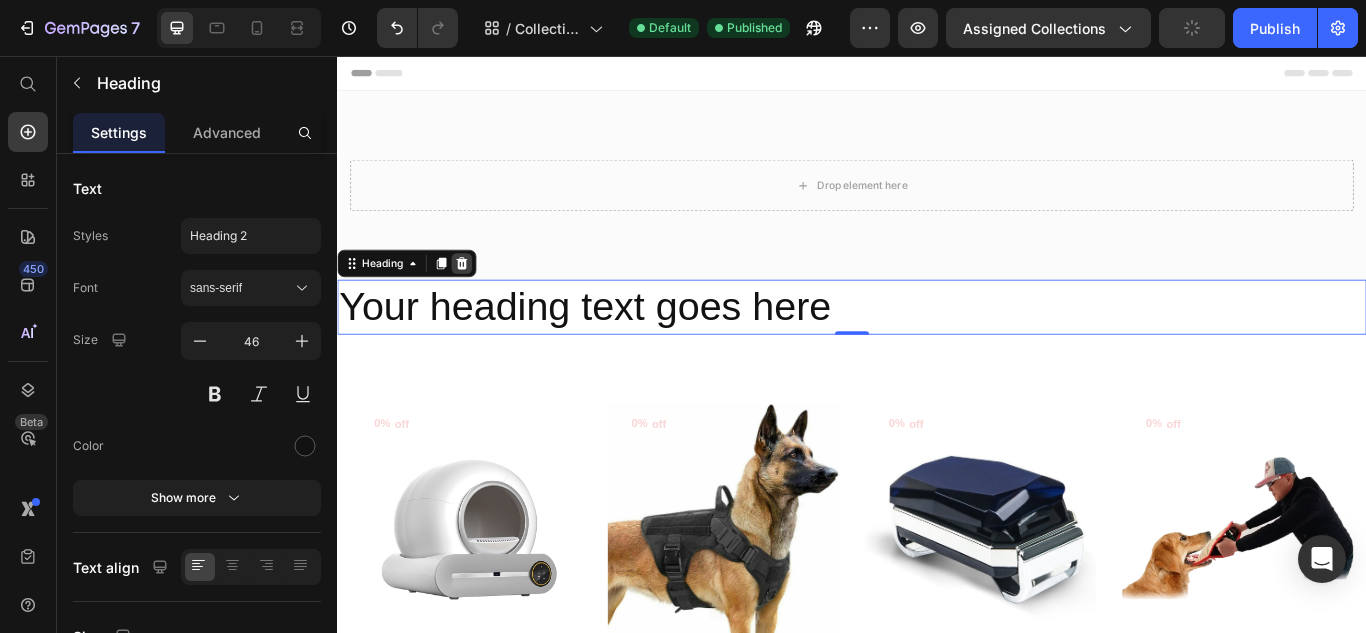click 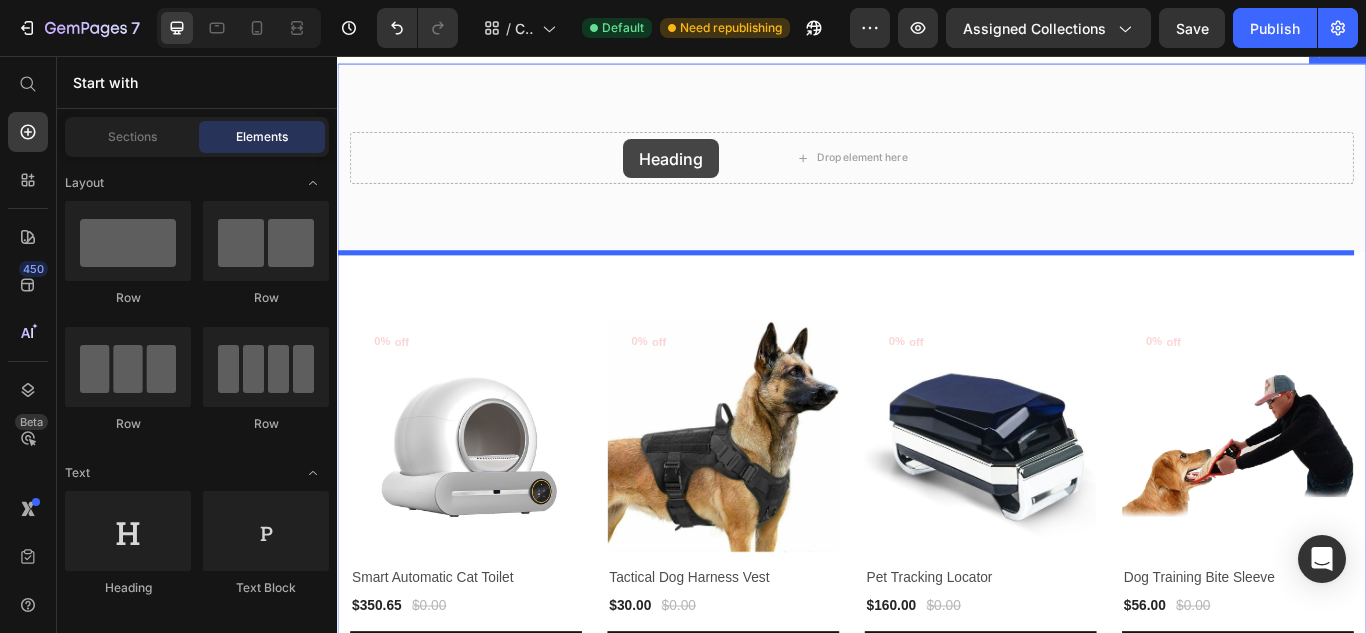 scroll, scrollTop: 48, scrollLeft: 0, axis: vertical 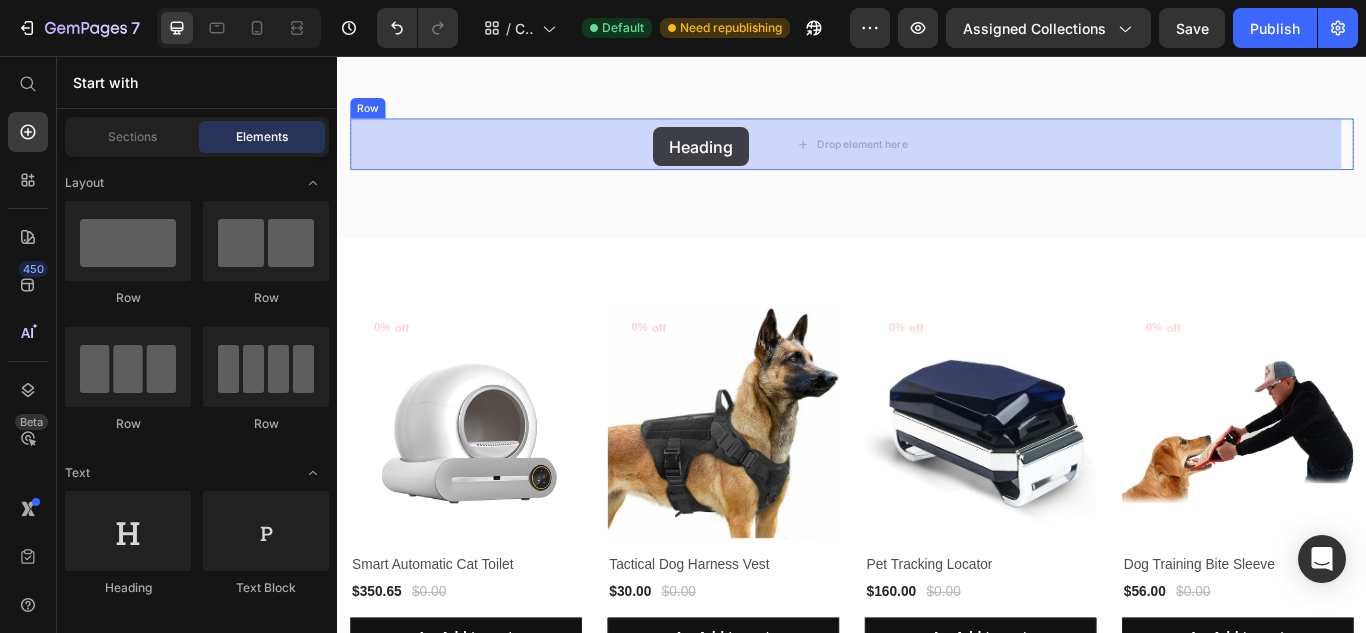 drag, startPoint x: 472, startPoint y: 614, endPoint x: 705, endPoint y: 141, distance: 527.2741 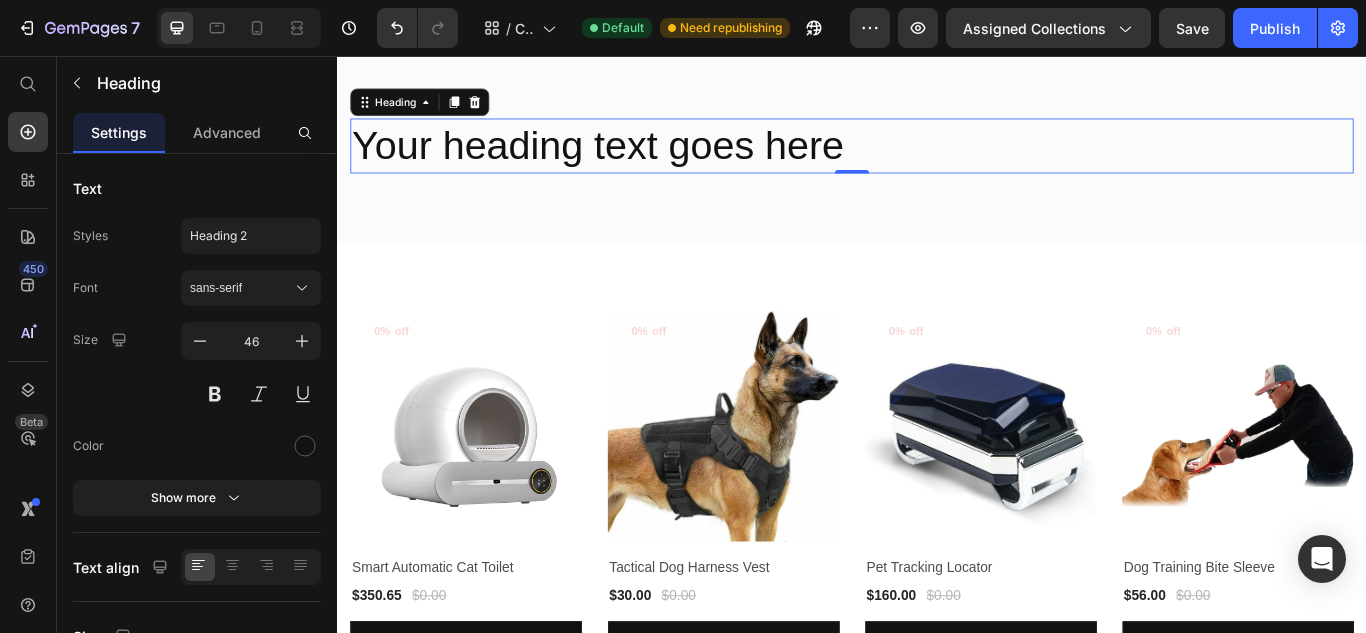click on "Your heading text goes here" at bounding box center [937, 161] 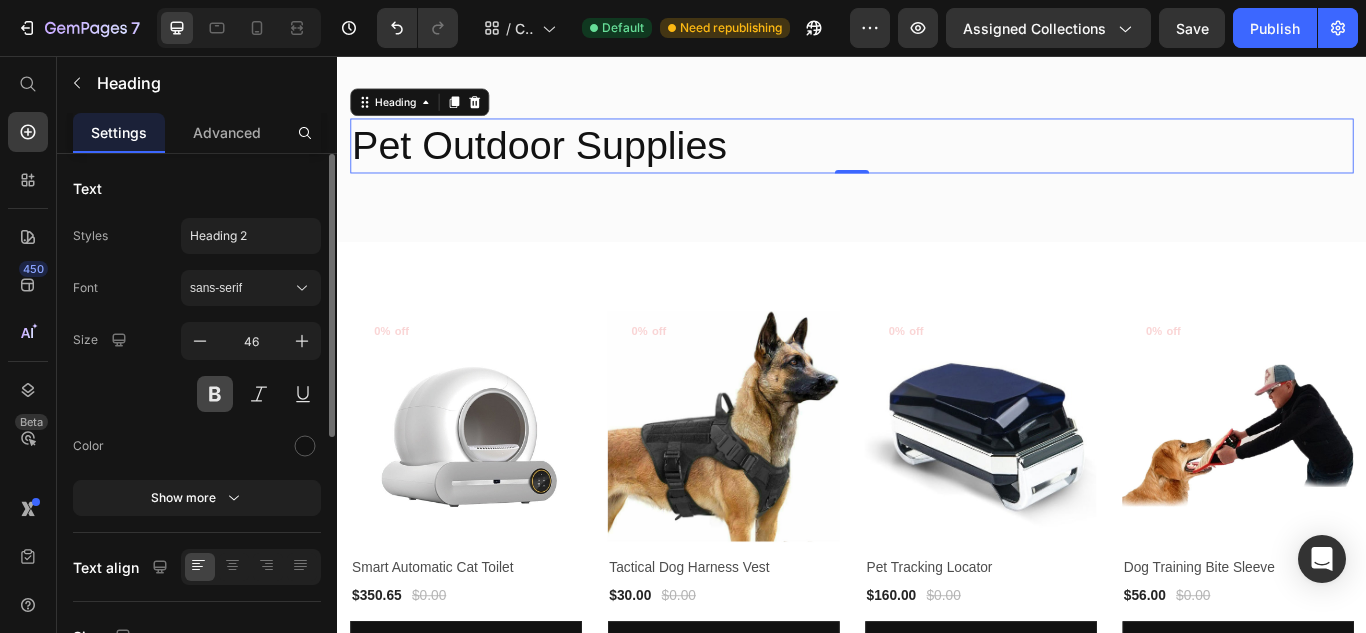 click at bounding box center (215, 394) 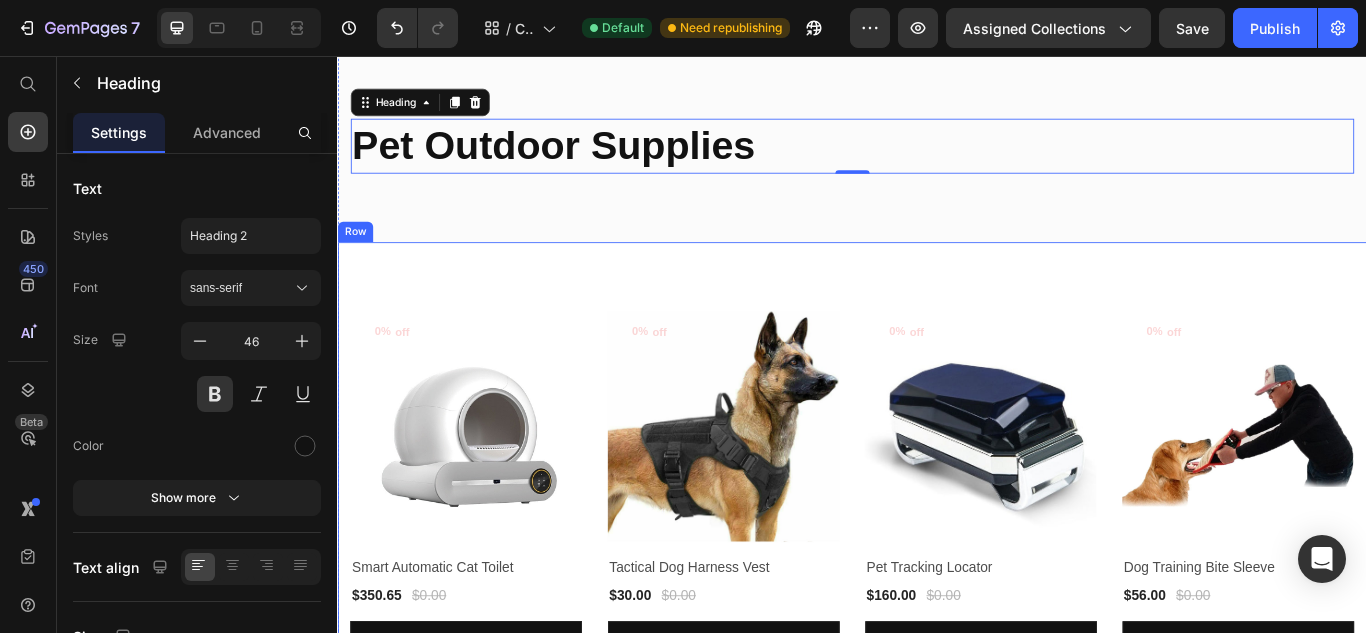 click on "0% off (P) Tag Product Images & Gallery Row Smart Automatic Cat Toilet (P) Title $350.65 (P) Price $0.00 (P) Price Row Row
Add to cart (P) Cart Button 0% off (P) Tag Product Images & Gallery Row Tactical Dog Harness Vest (P) Title $30.00 (P) Price $0.00 (P) Price Row Row
Add to cart (P) Cart Button 0% off (P) Tag Product Images & Gallery Row Pet Tracking Locator (P) Title $160.00 (P) Price $0.00 (P) Price Row Row
Add to cart (P) Cart Button 0% off (P) Tag Product Images & Gallery Row Dog Training Bite Sleeve (P) Title $56.00 (P) Price $0.00 (P) Price Row Row
Add to cart (P) Cart Button 0% off (P) Tag Product Images & Gallery Row Rechargeable Dog Training Collar (P) Title $50.50 (P) Price $0.00 (P) Price Row Row
Add to cart (P) Cart Button 0% off (P) Tag Product Images & Gallery Row Remote-Control Pet Trainer (P) Title $50.00 (P) Price $0.00 (P) Price Row Row
Add to cart (P) Cart Button 0% off (P) Tag Row (P) Title" at bounding box center [937, 3008] 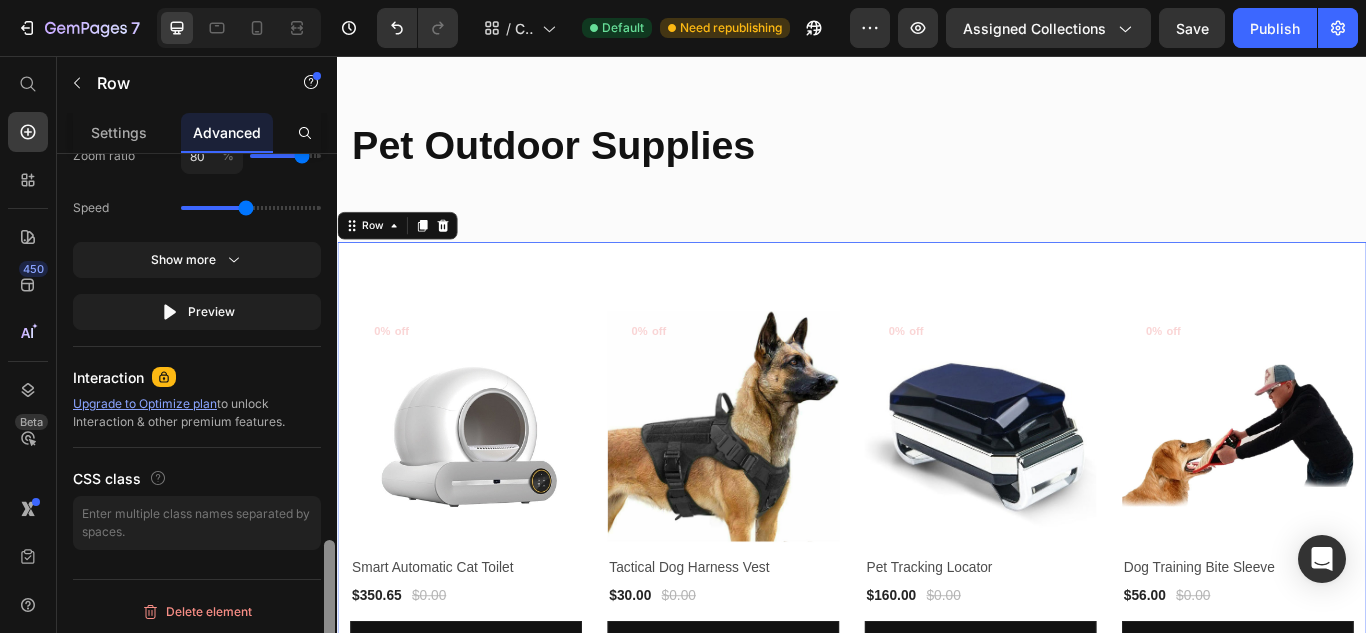 drag, startPoint x: 327, startPoint y: 228, endPoint x: 331, endPoint y: 387, distance: 159.05031 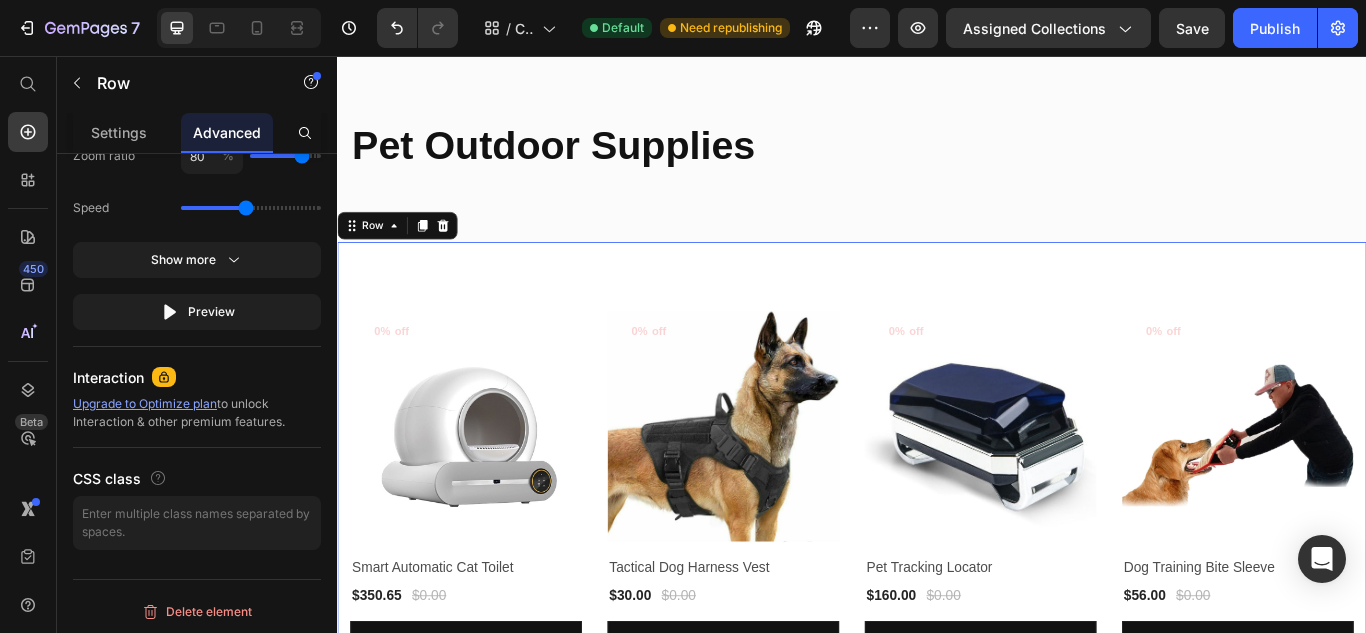 scroll, scrollTop: 571, scrollLeft: 0, axis: vertical 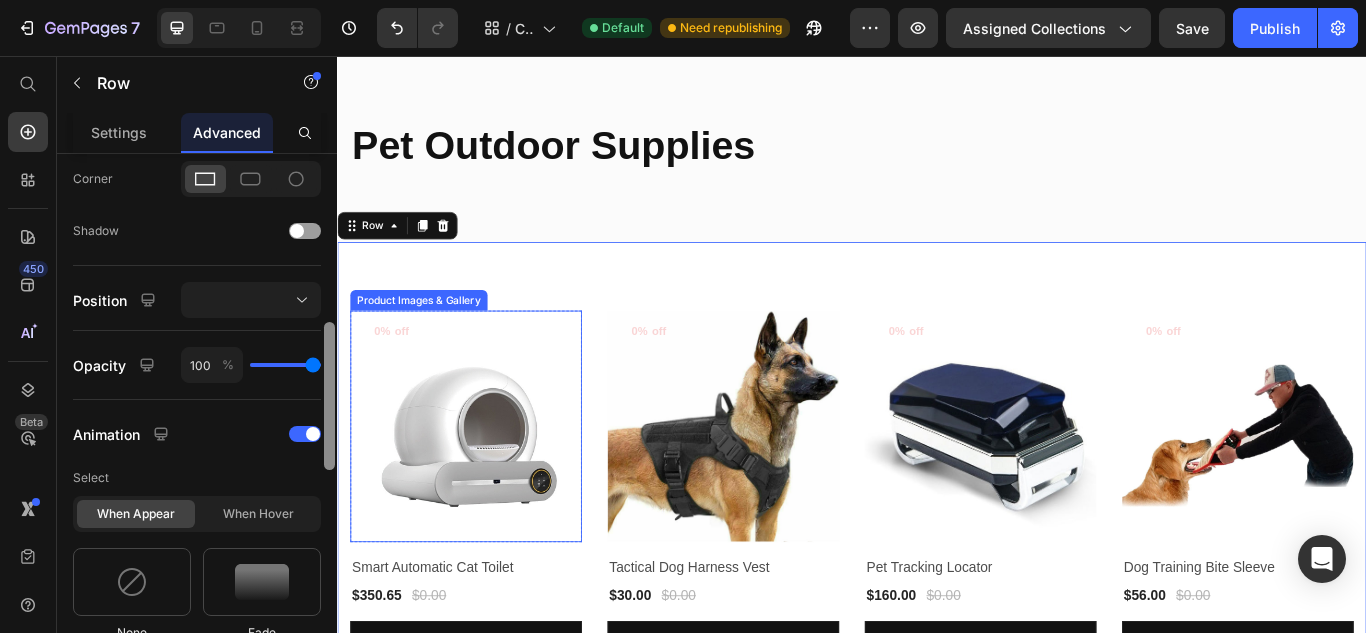 drag, startPoint x: 667, startPoint y: 458, endPoint x: 352, endPoint y: 573, distance: 335.33566 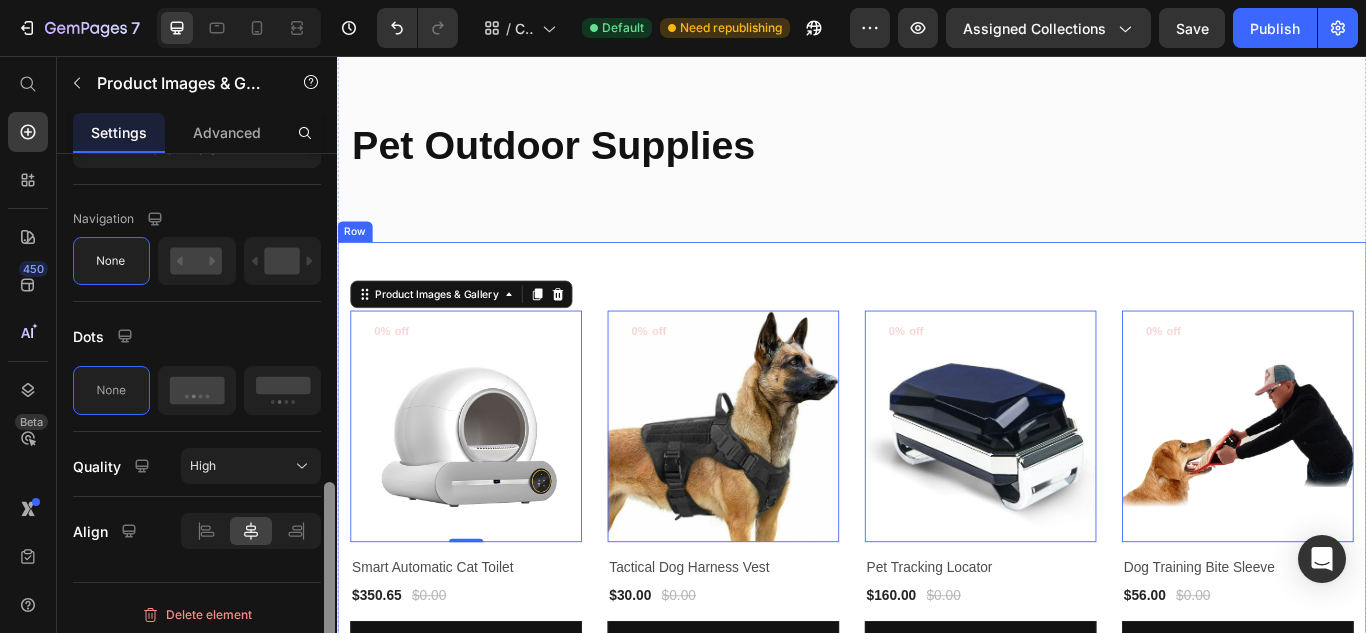 scroll, scrollTop: 896, scrollLeft: 0, axis: vertical 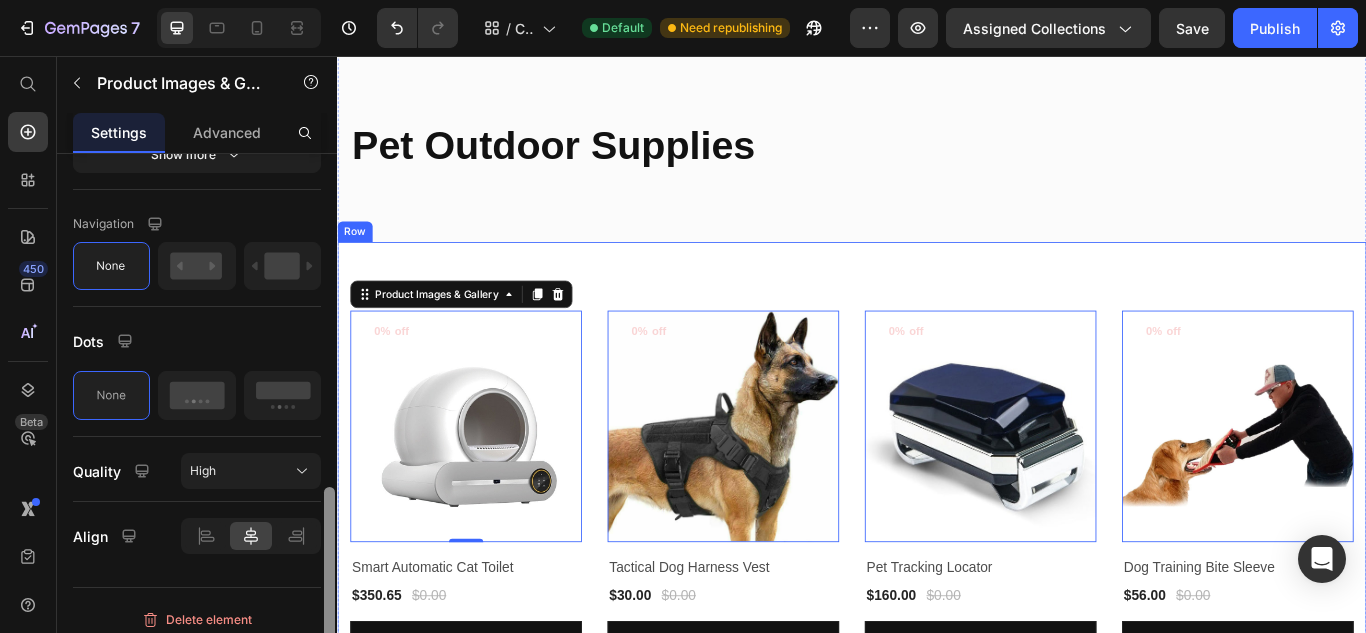 drag, startPoint x: 665, startPoint y: 529, endPoint x: 340, endPoint y: 397, distance: 350.78342 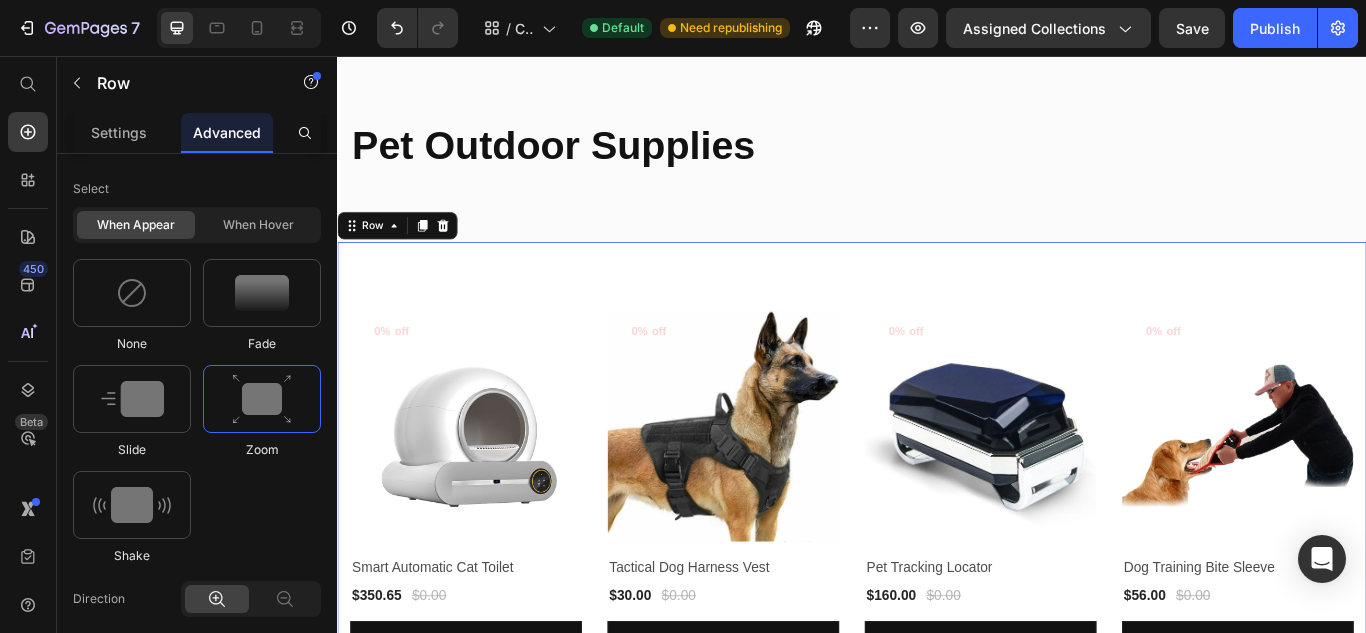 scroll, scrollTop: 0, scrollLeft: 0, axis: both 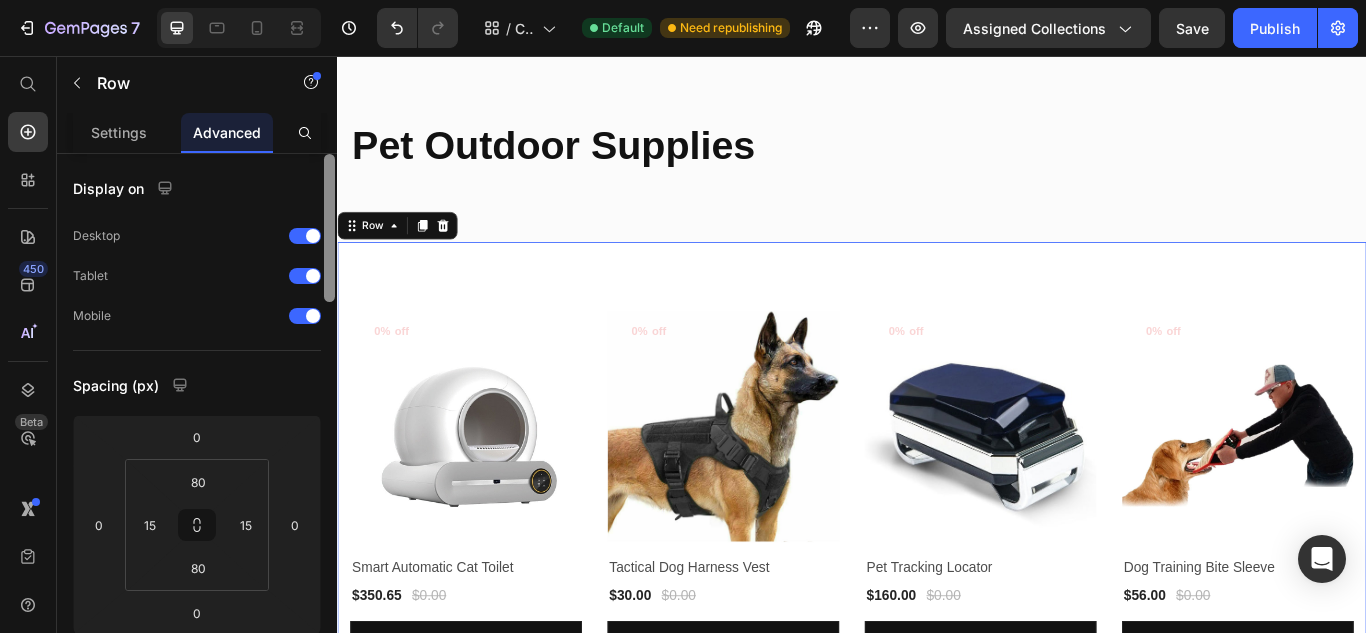 click on "Advanced" at bounding box center (227, 132) 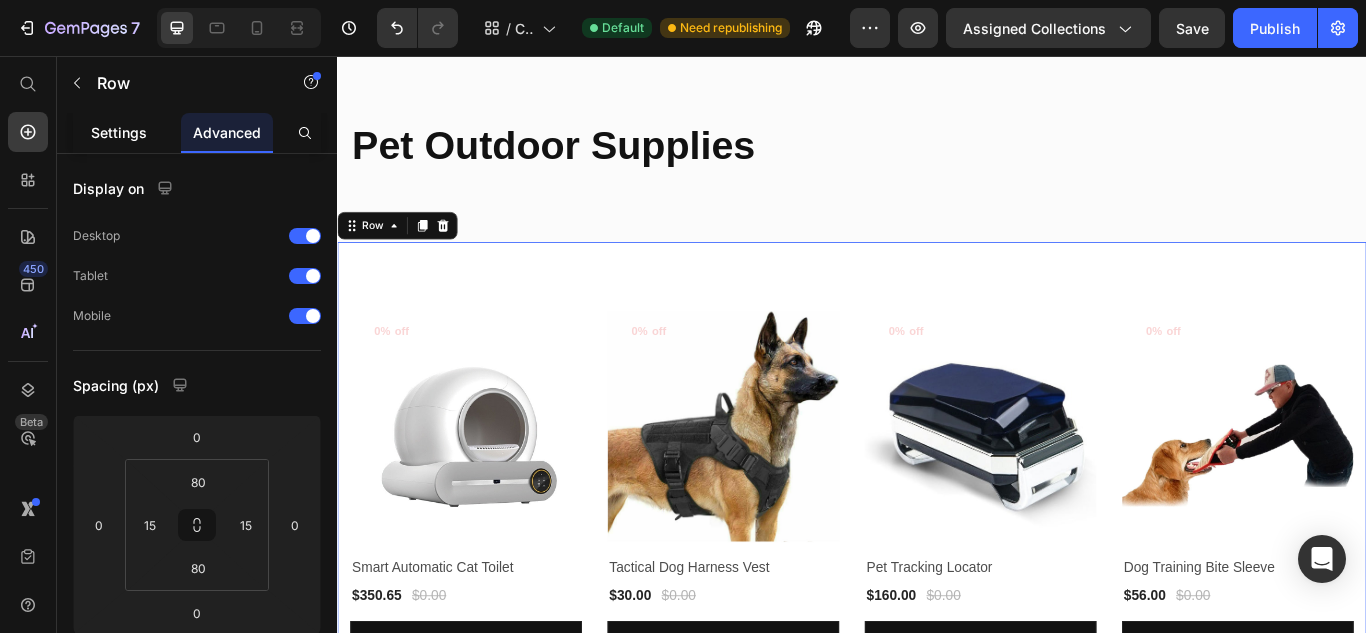 click on "Settings" at bounding box center [119, 132] 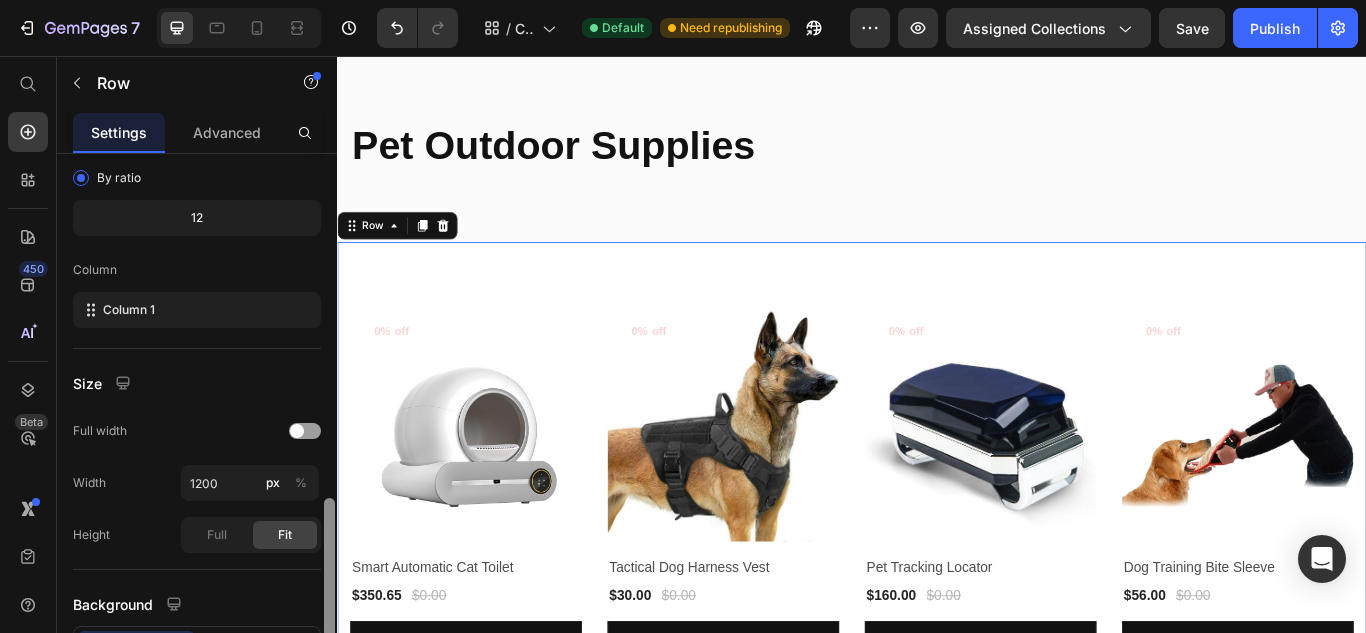 scroll, scrollTop: 376, scrollLeft: 0, axis: vertical 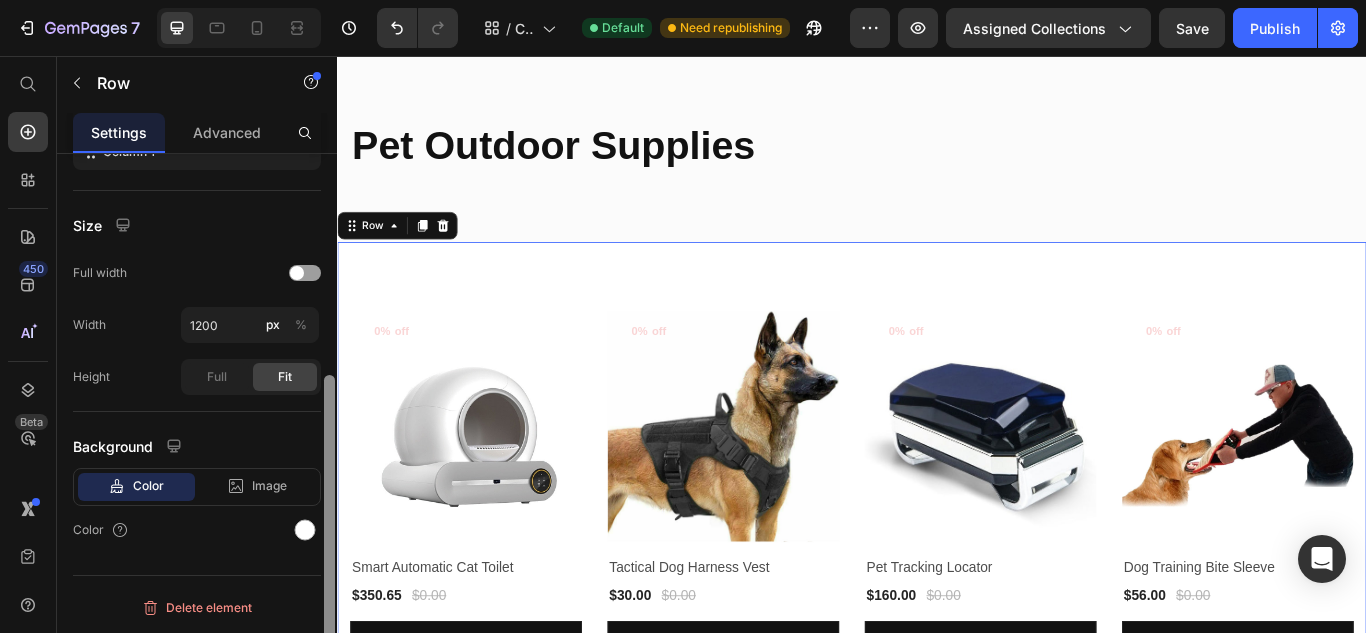 drag, startPoint x: 327, startPoint y: 199, endPoint x: 330, endPoint y: 547, distance: 348.01294 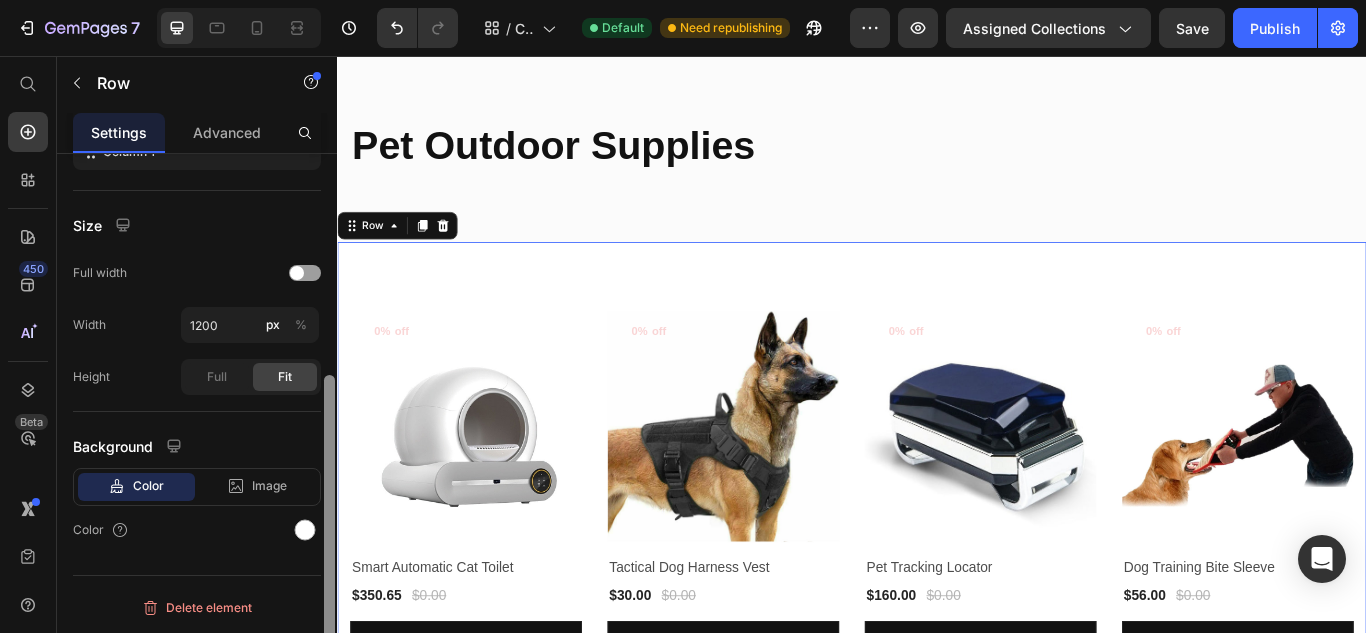 click at bounding box center (329, 532) 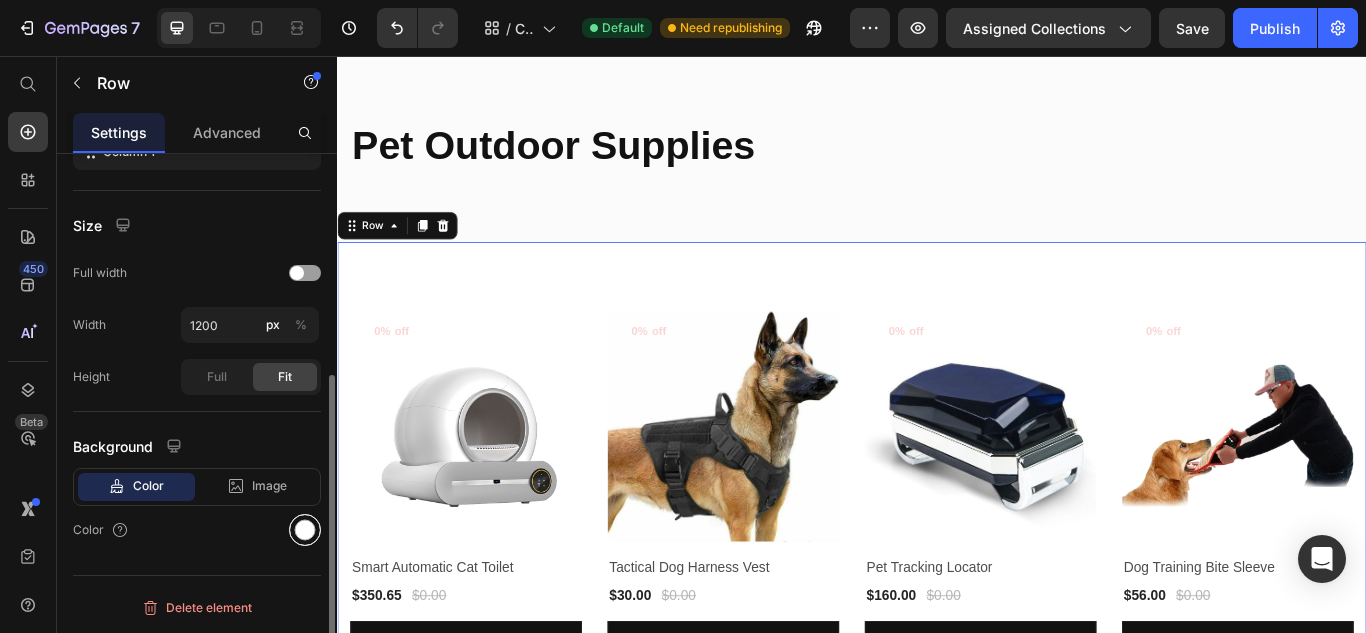 click at bounding box center [305, 530] 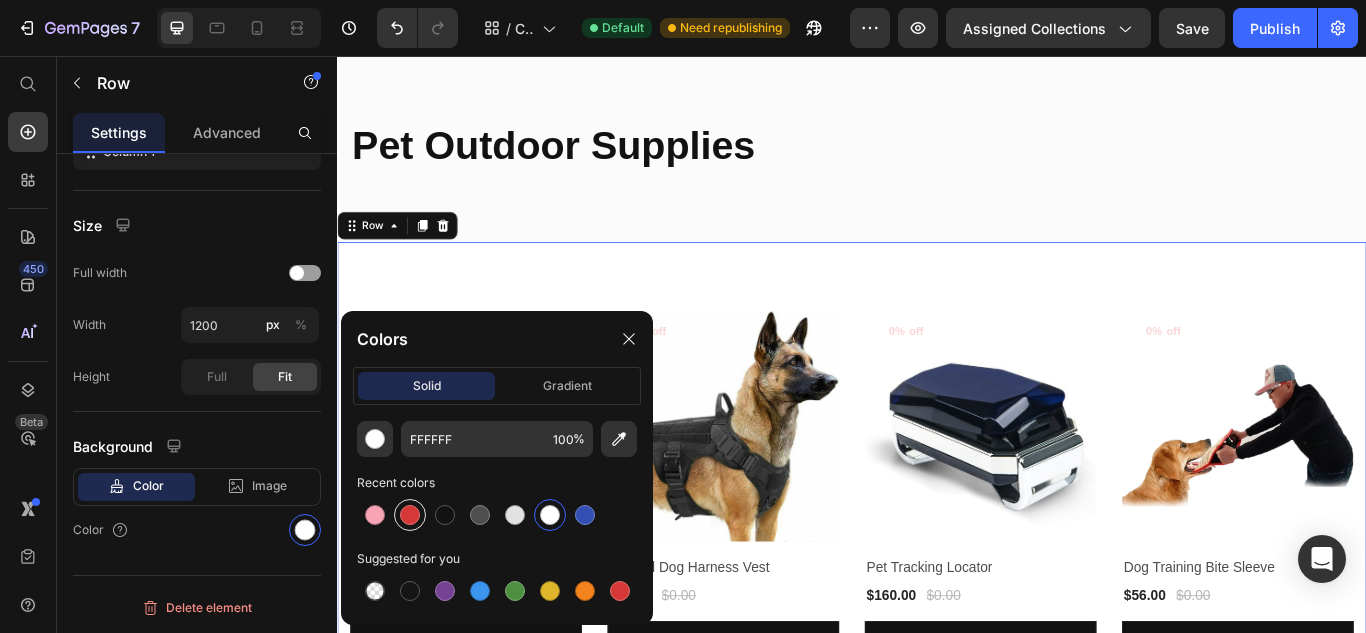 click at bounding box center (410, 515) 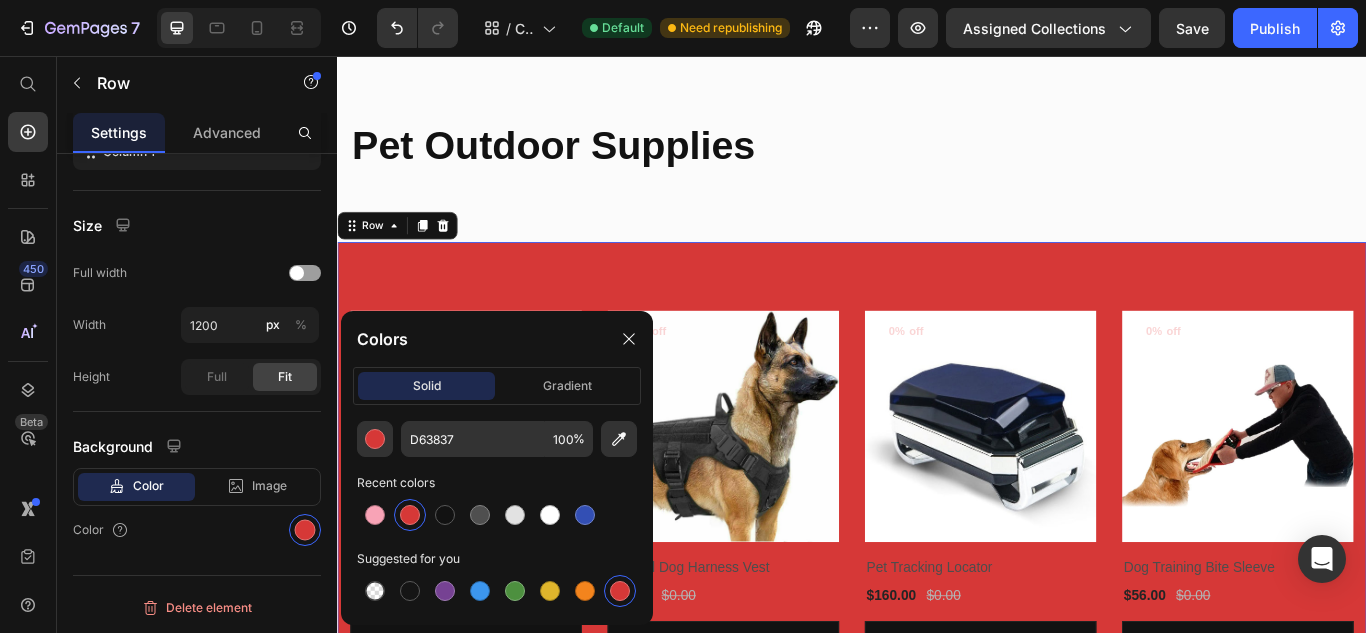click at bounding box center [410, 515] 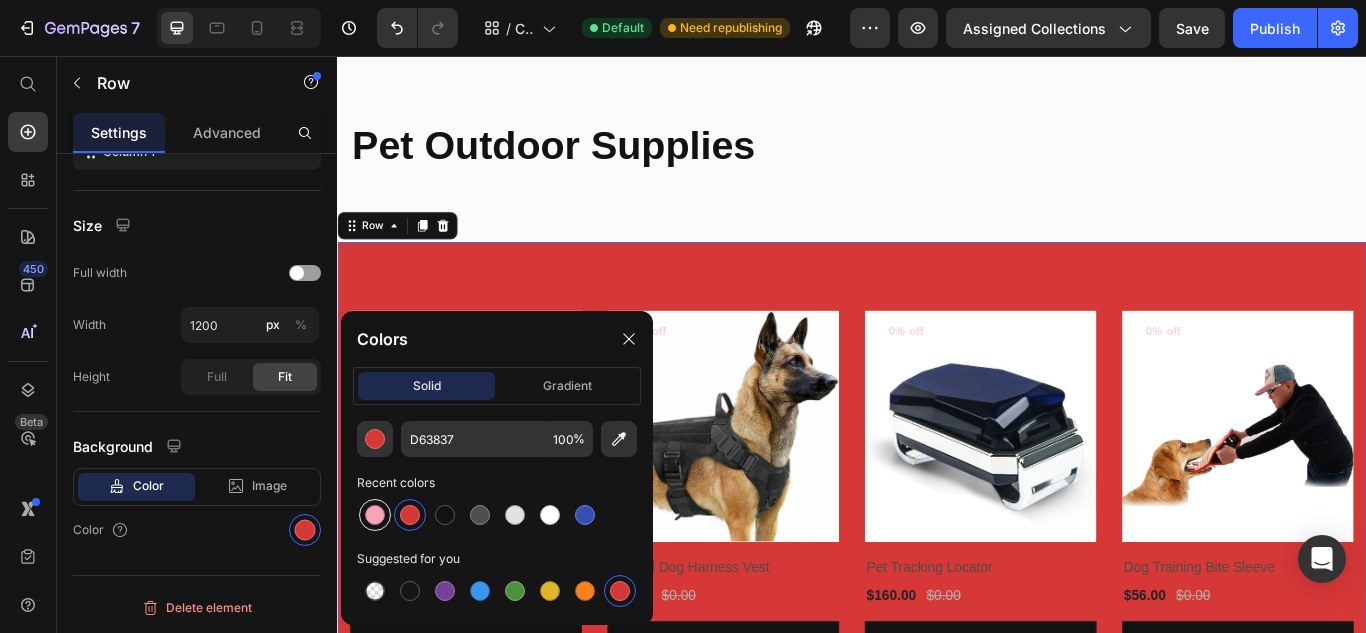 click at bounding box center (375, 515) 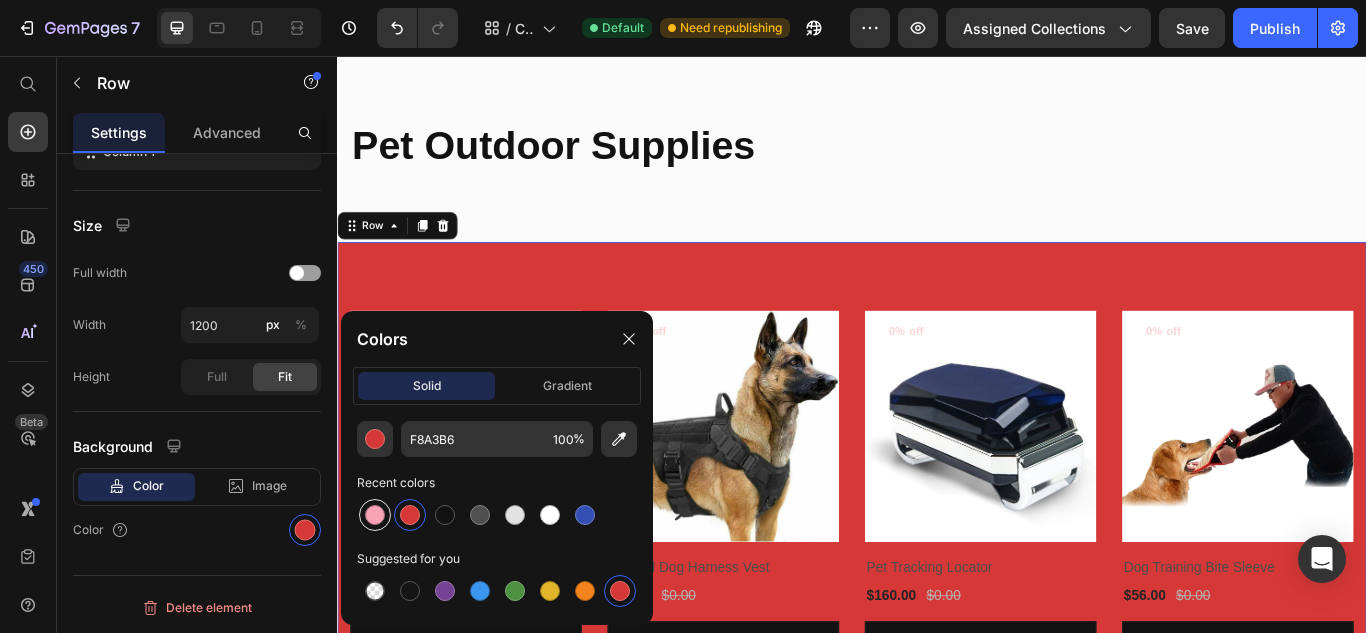 click at bounding box center [375, 515] 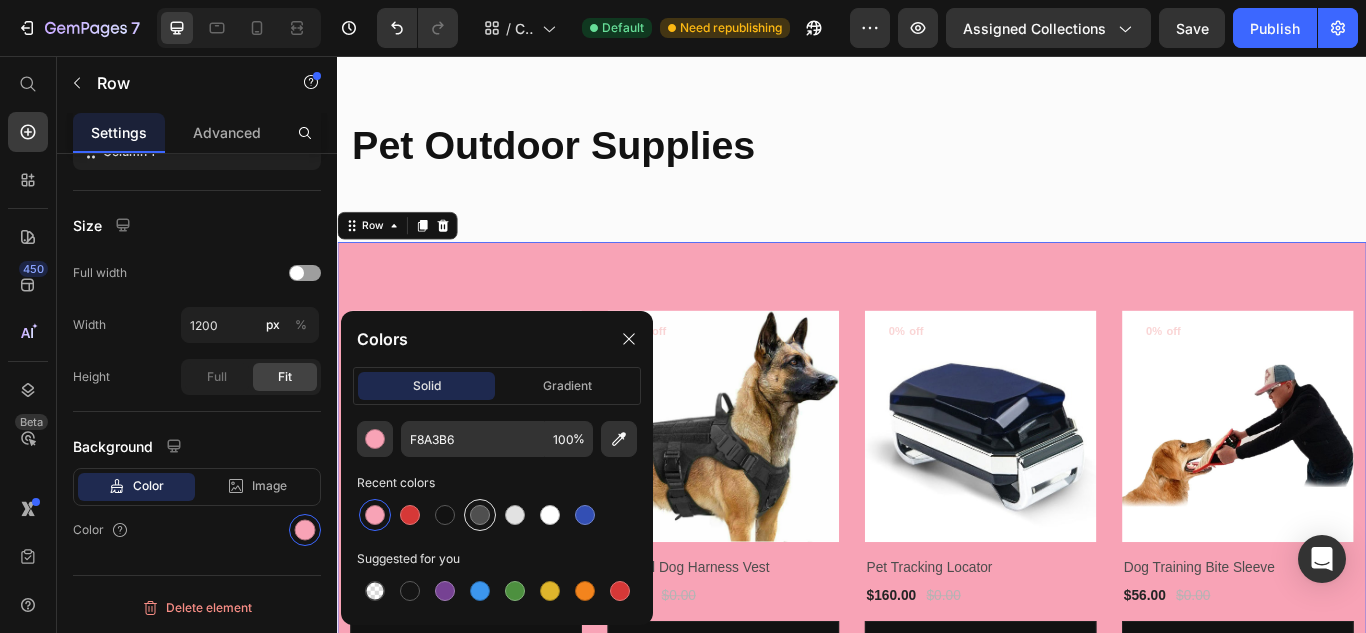 click at bounding box center (480, 515) 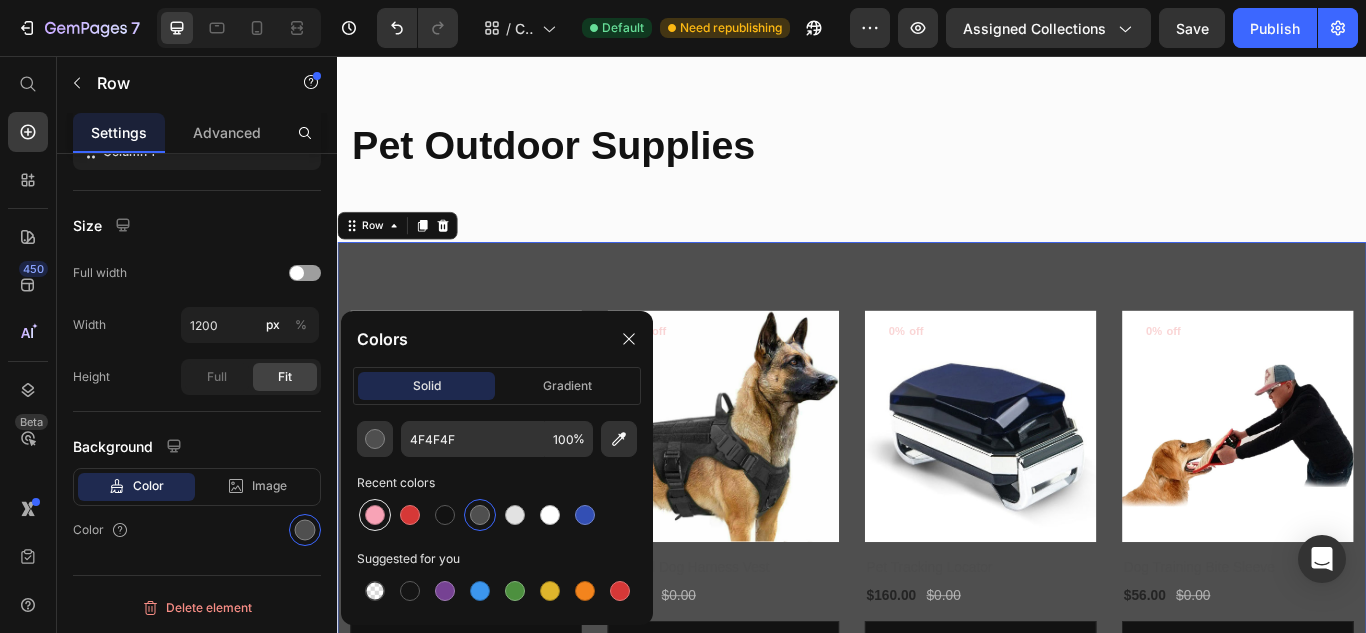 click at bounding box center [375, 515] 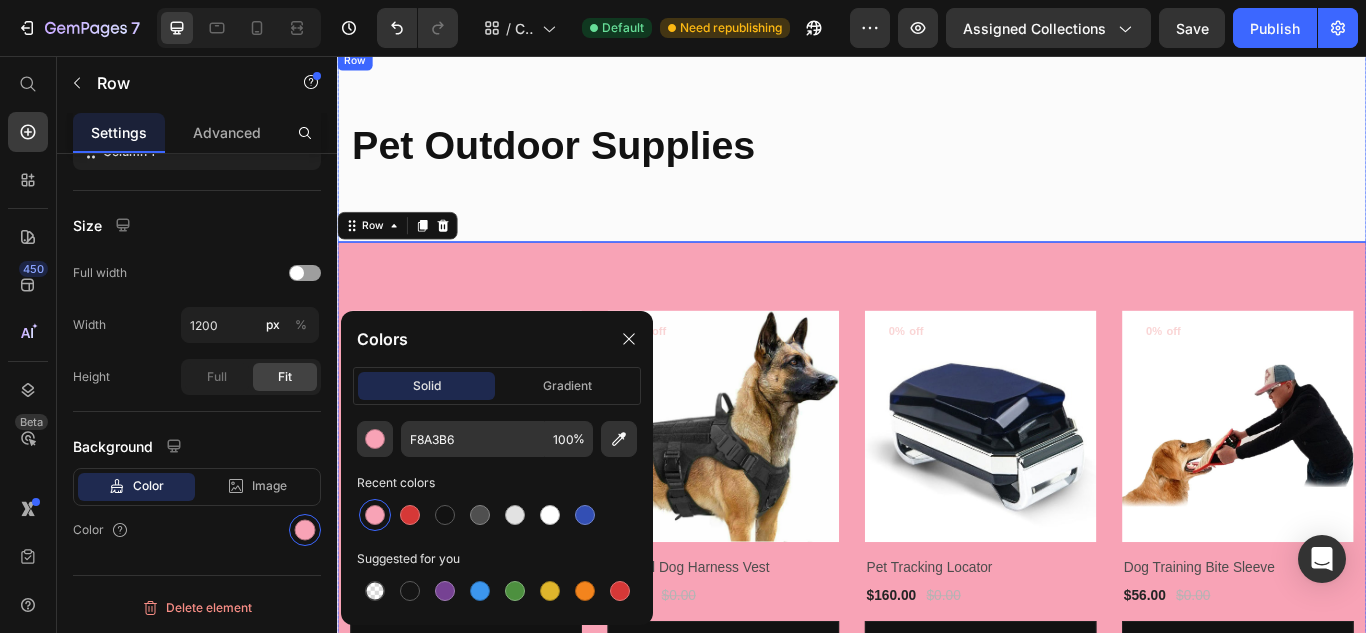 click on "Pet Outdoor Supplies Heading Row Row" at bounding box center (937, 161) 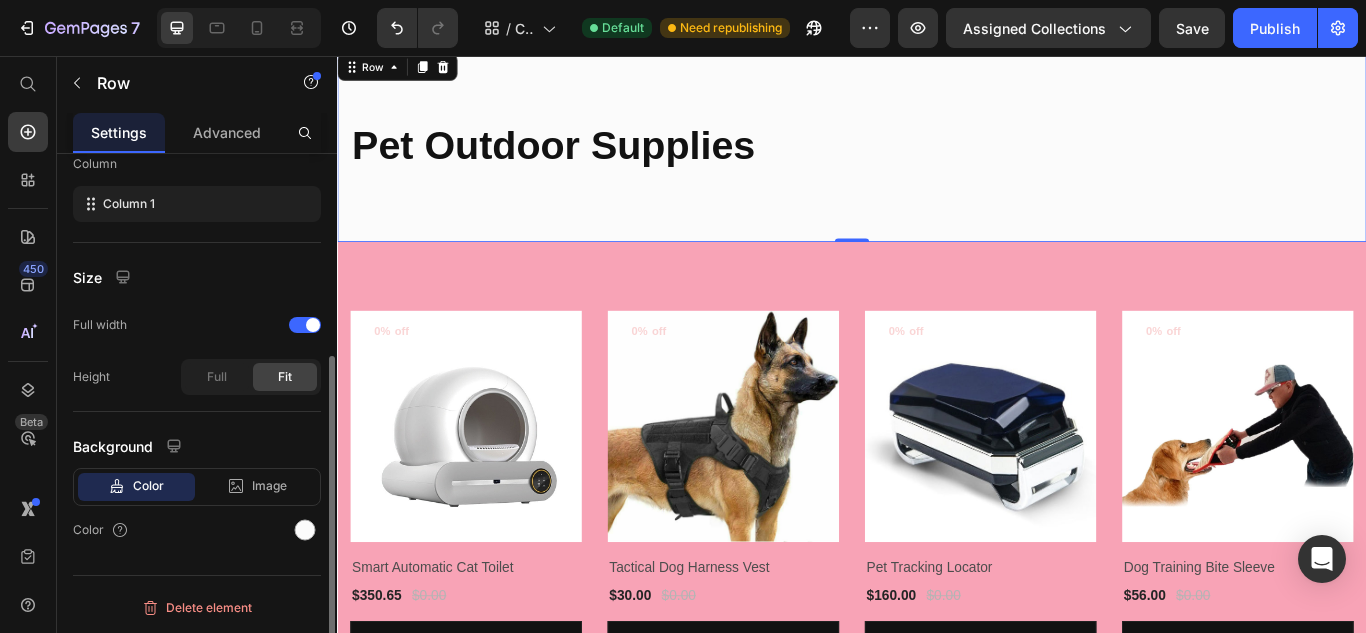 scroll, scrollTop: 324, scrollLeft: 0, axis: vertical 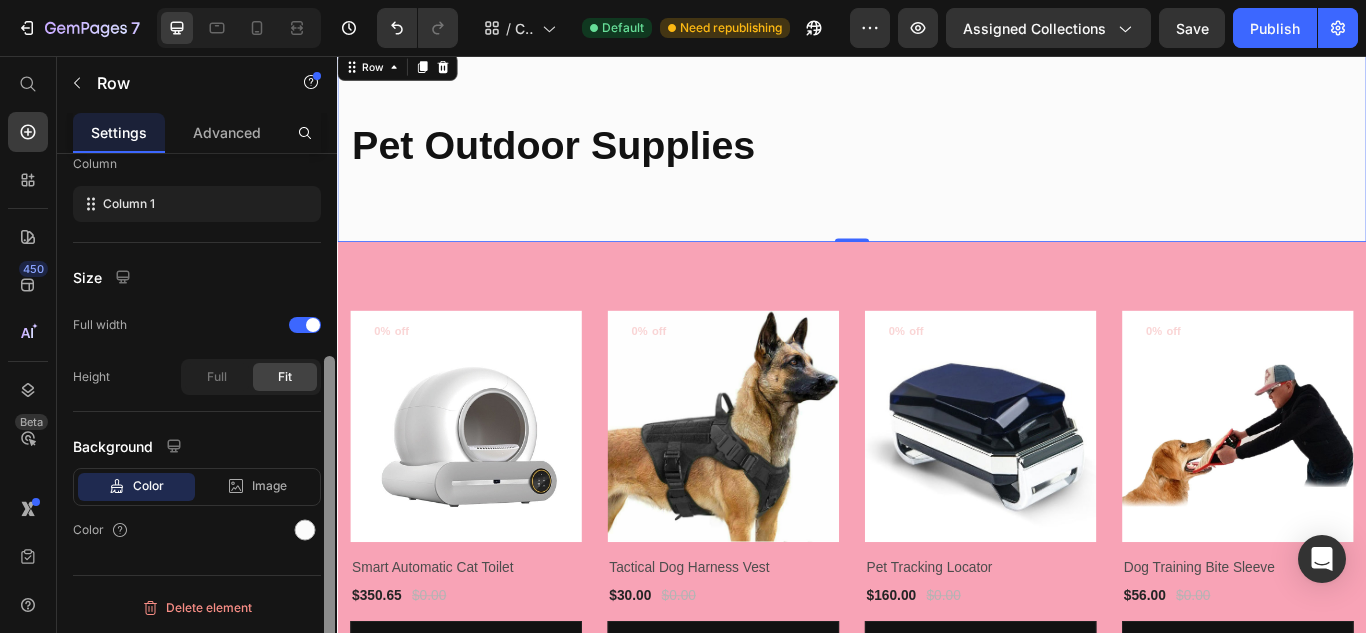 drag, startPoint x: 336, startPoint y: 427, endPoint x: 324, endPoint y: 382, distance: 46.572525 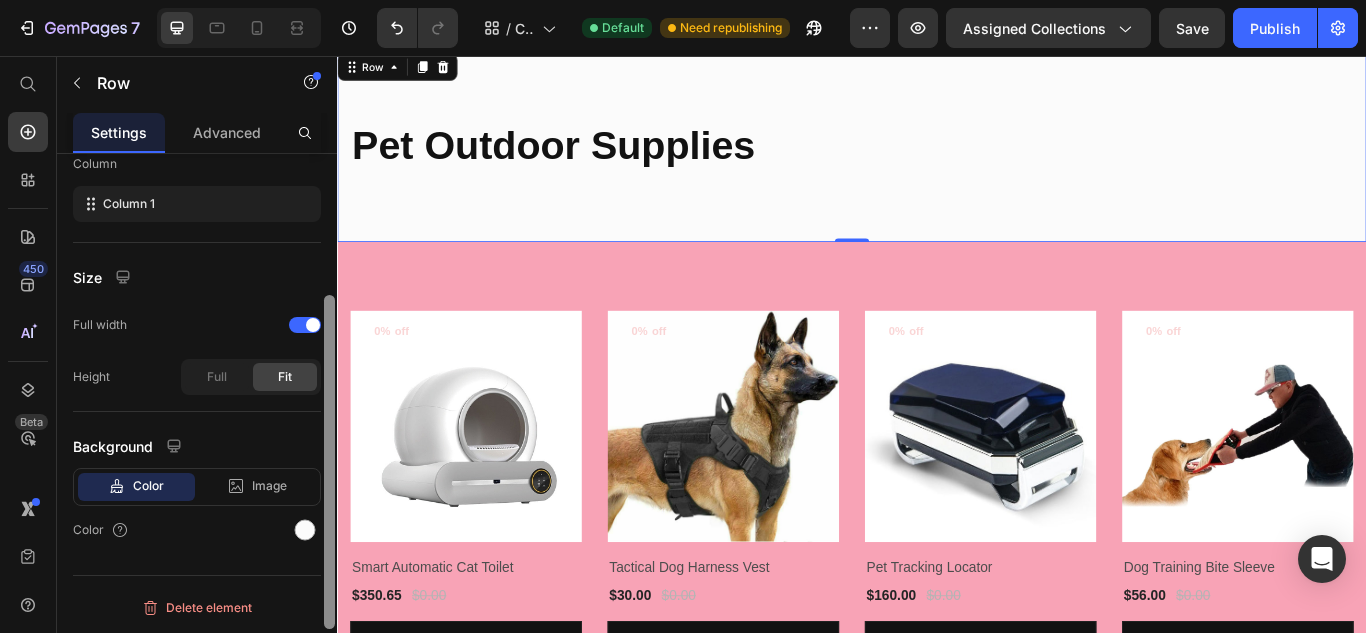 scroll, scrollTop: 244, scrollLeft: 0, axis: vertical 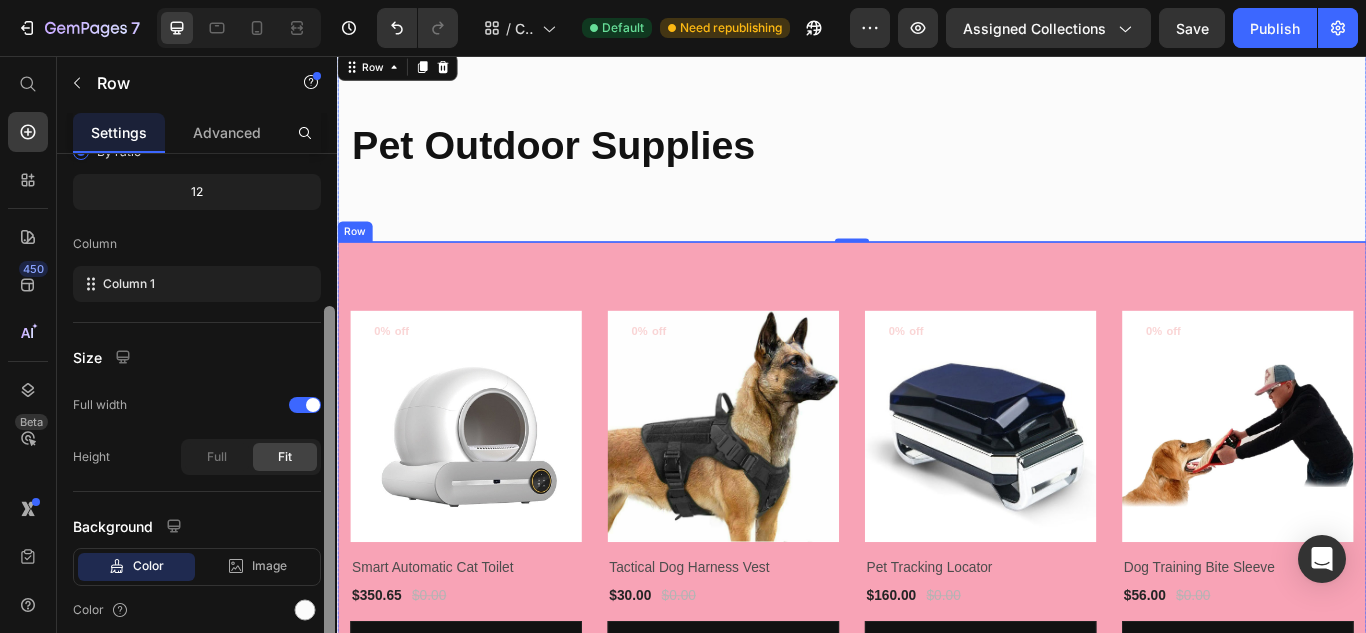 drag, startPoint x: 661, startPoint y: 438, endPoint x: 338, endPoint y: 276, distance: 361.34888 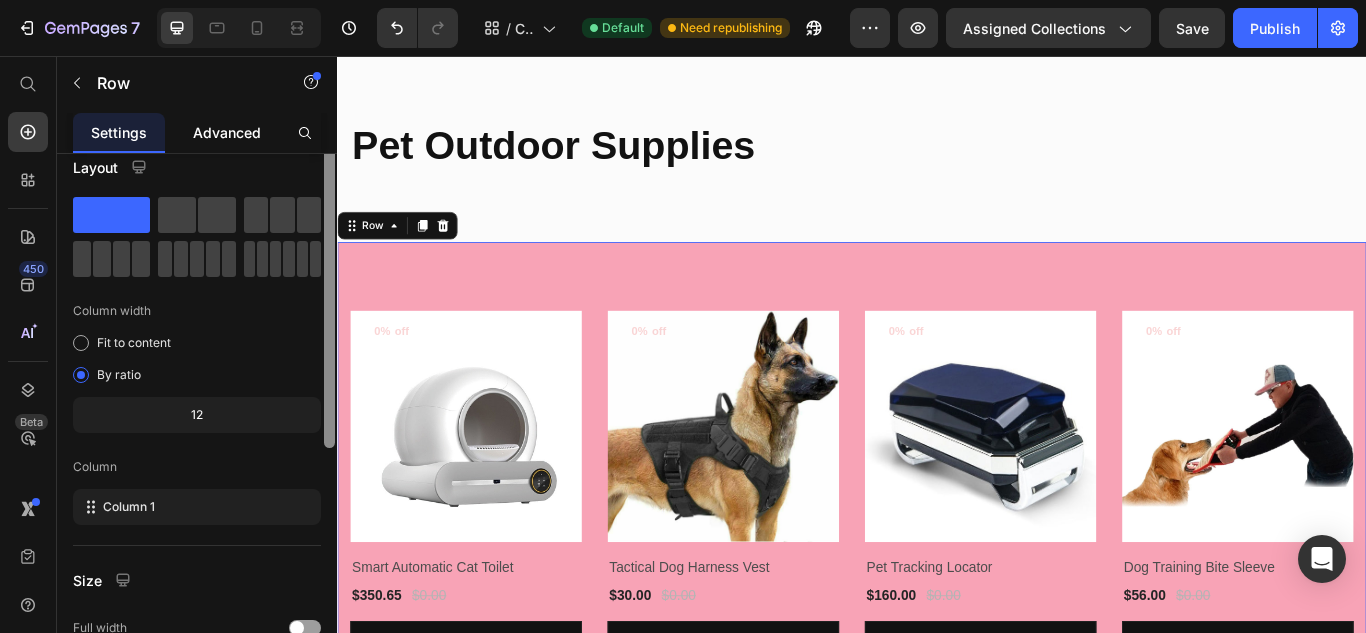 scroll, scrollTop: 0, scrollLeft: 0, axis: both 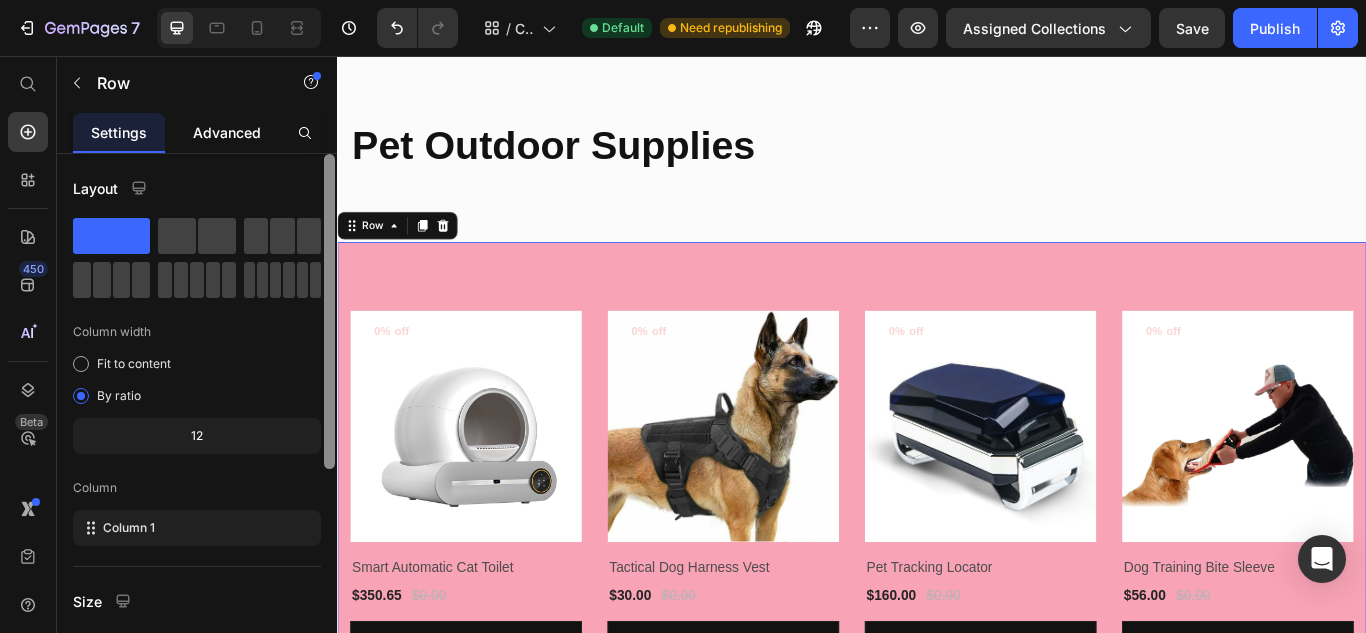 click on "Advanced" at bounding box center (227, 132) 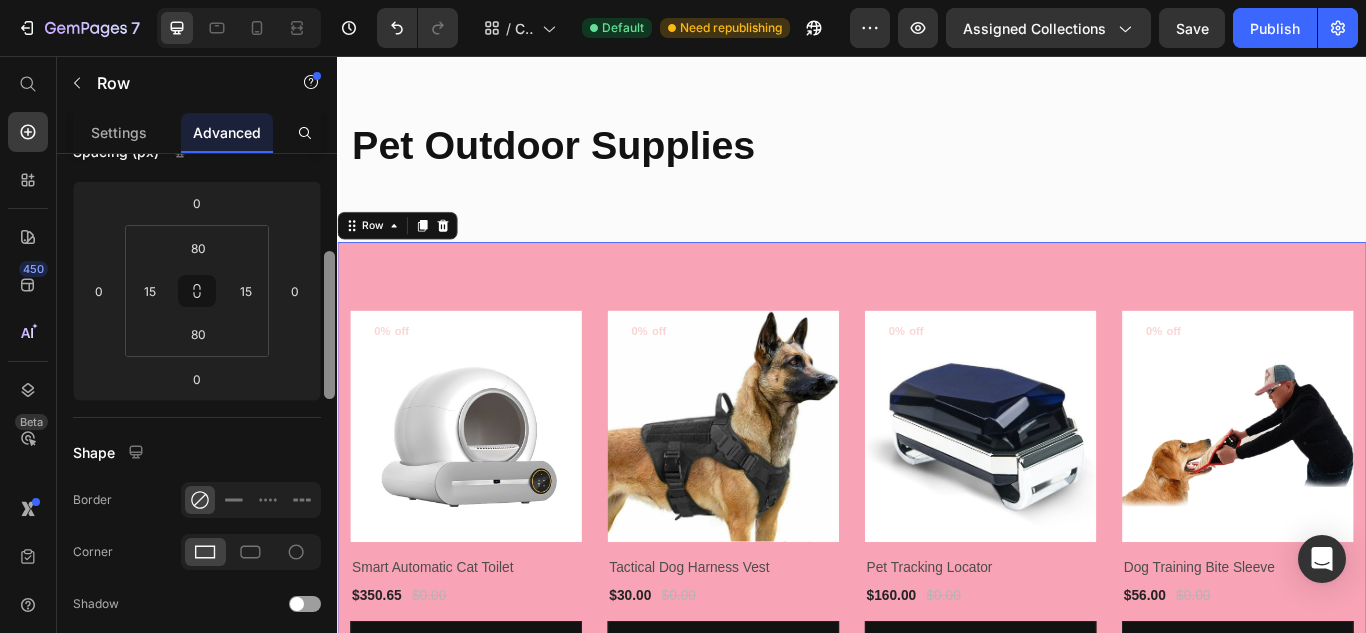 scroll, scrollTop: 259, scrollLeft: 0, axis: vertical 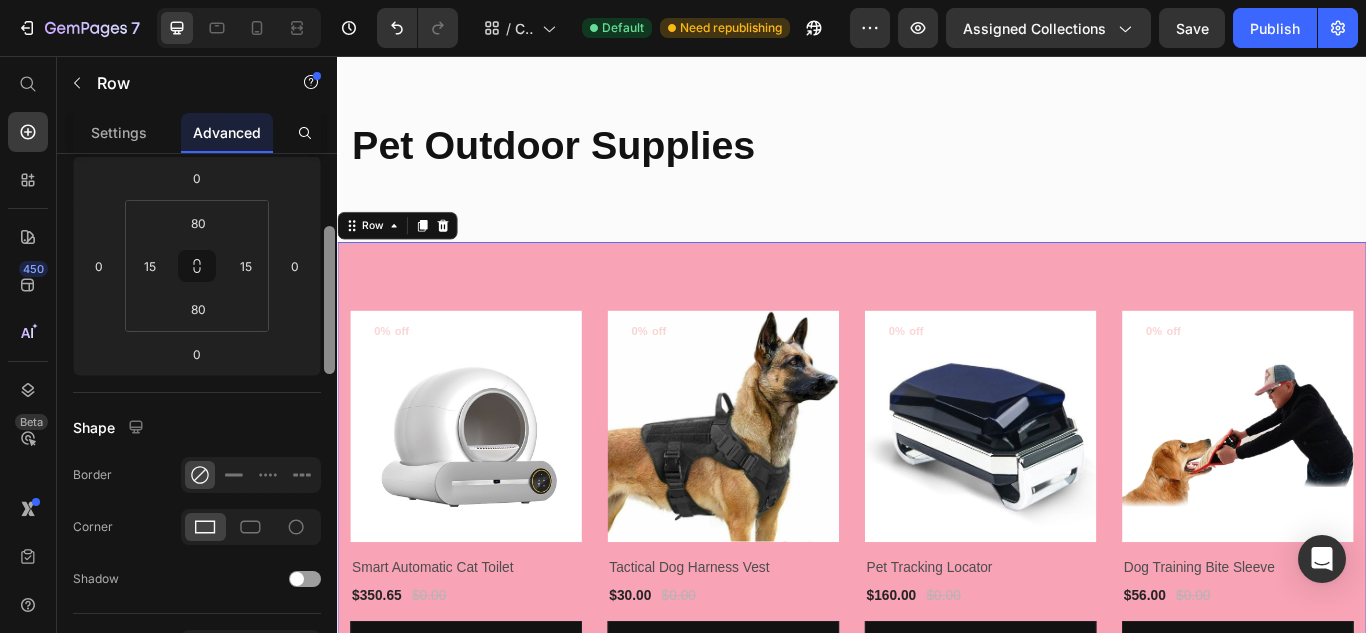 drag, startPoint x: 665, startPoint y: 255, endPoint x: 343, endPoint y: 365, distance: 340.27048 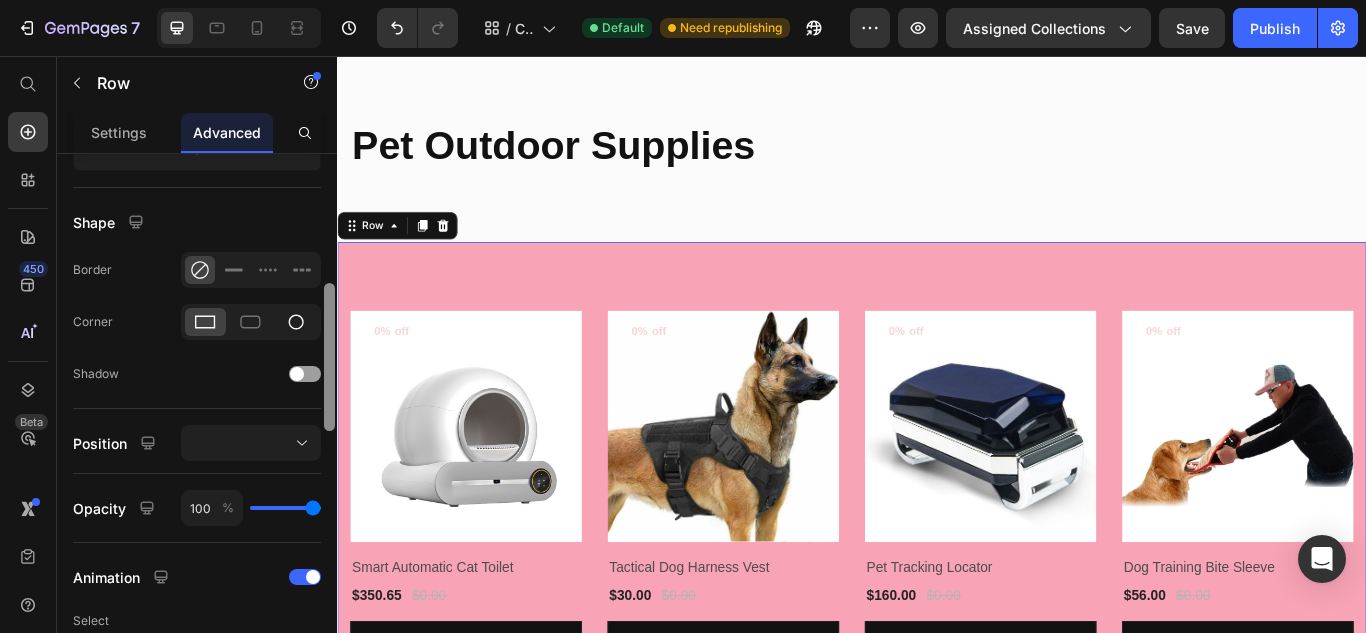 scroll, scrollTop: 467, scrollLeft: 0, axis: vertical 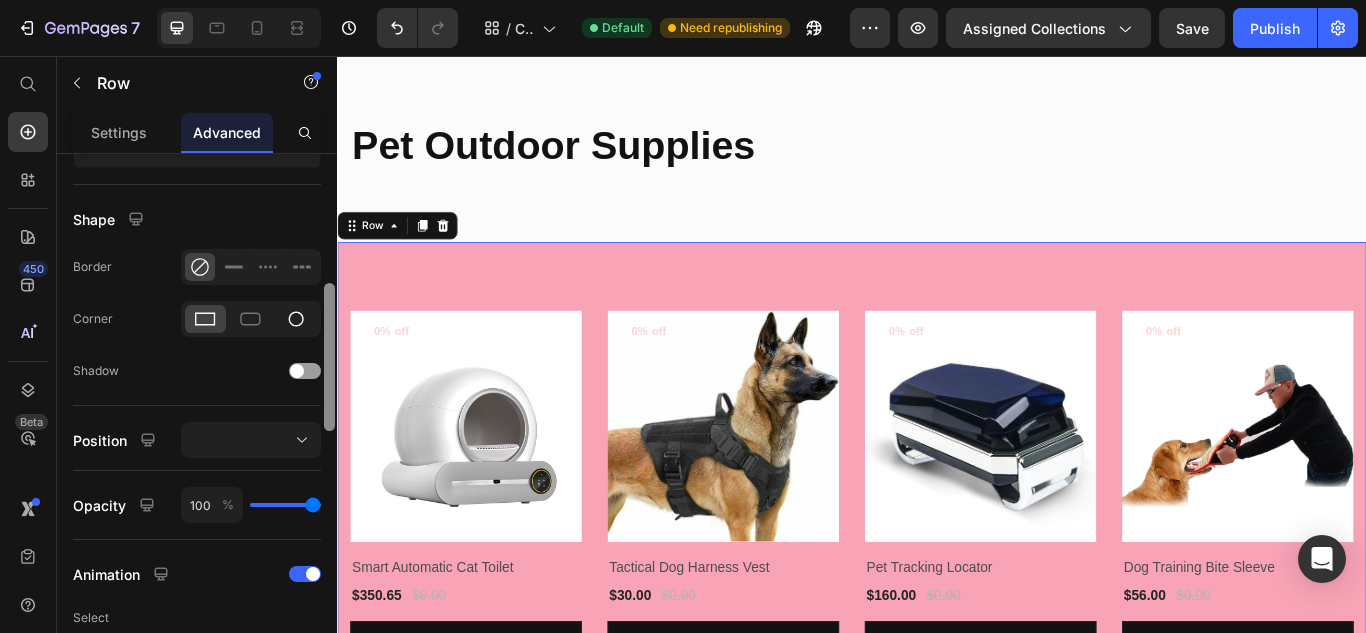 click 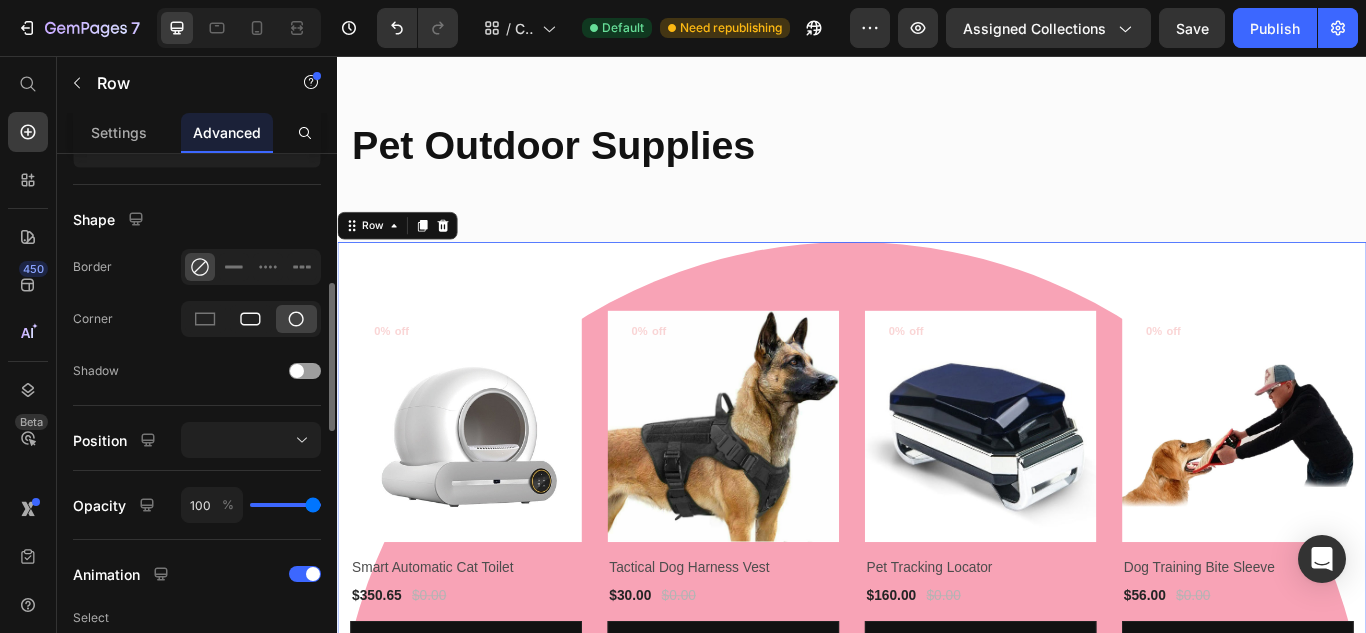 click 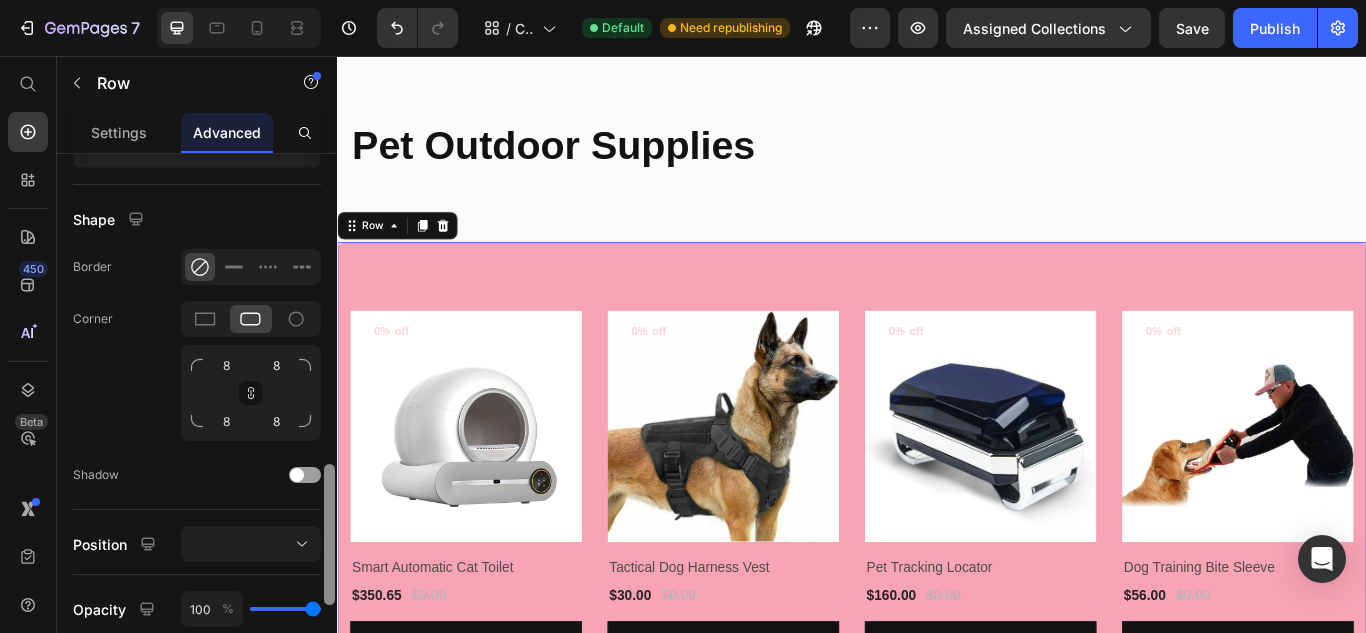 scroll, scrollTop: 668, scrollLeft: 0, axis: vertical 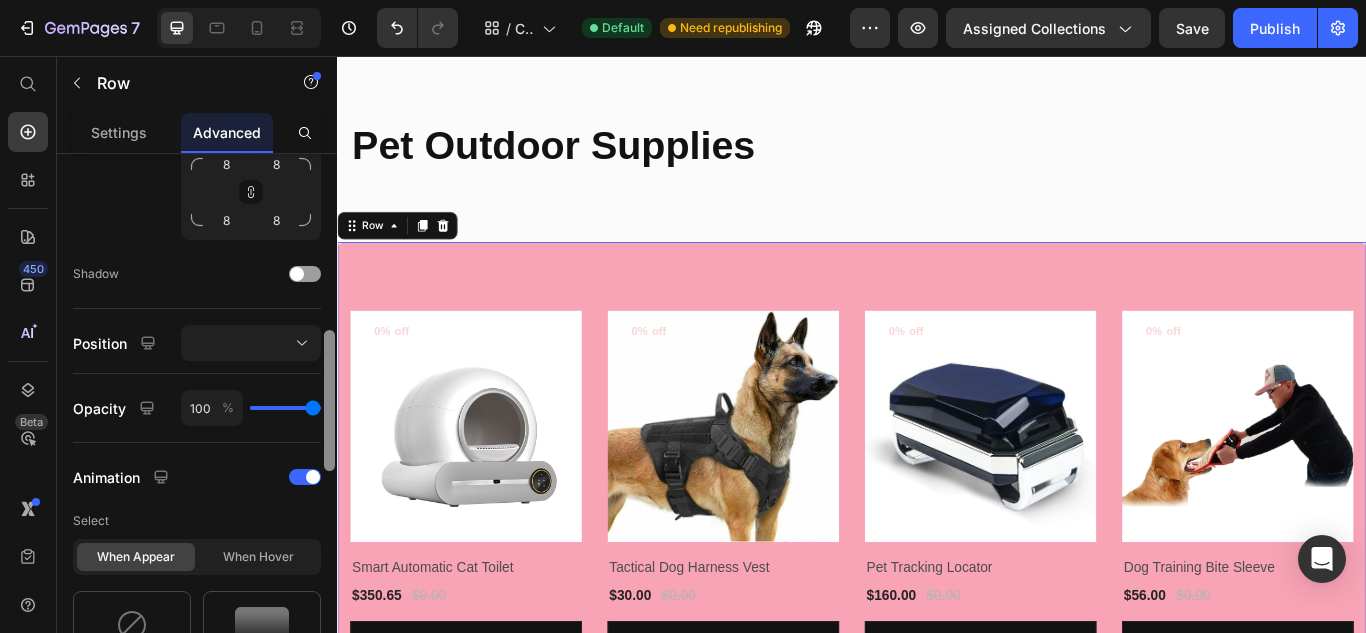 drag, startPoint x: 668, startPoint y: 394, endPoint x: 342, endPoint y: 483, distance: 337.93048 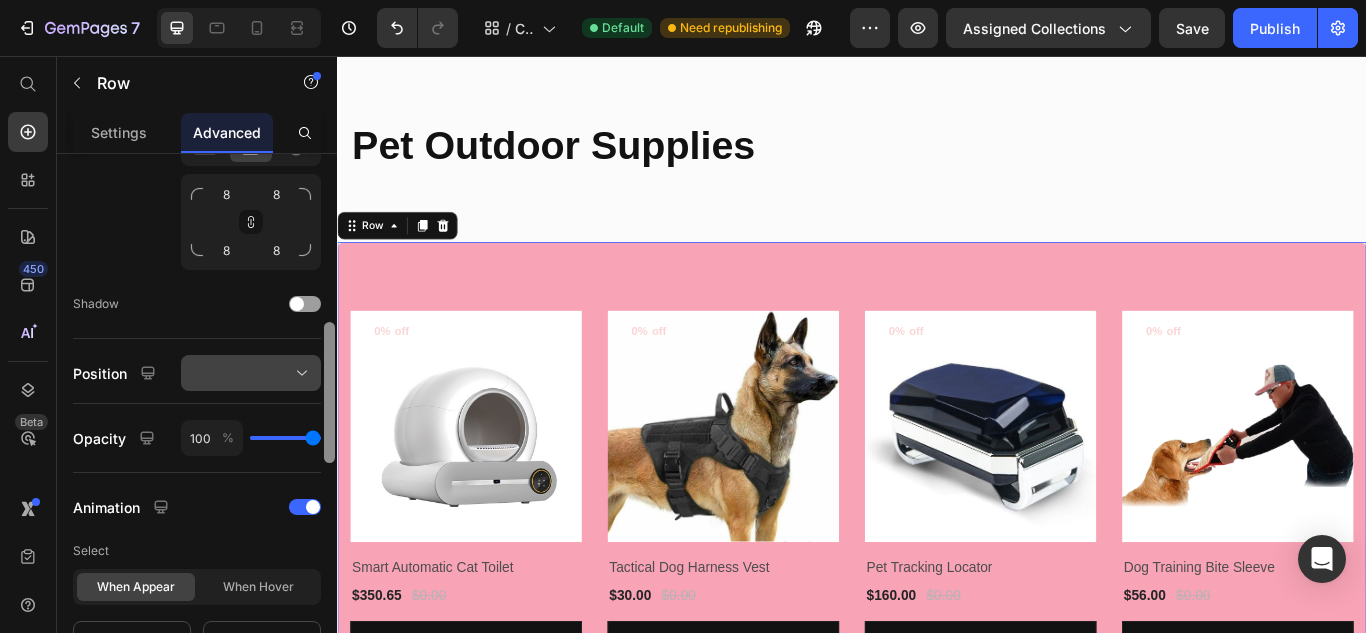 scroll, scrollTop: 634, scrollLeft: 0, axis: vertical 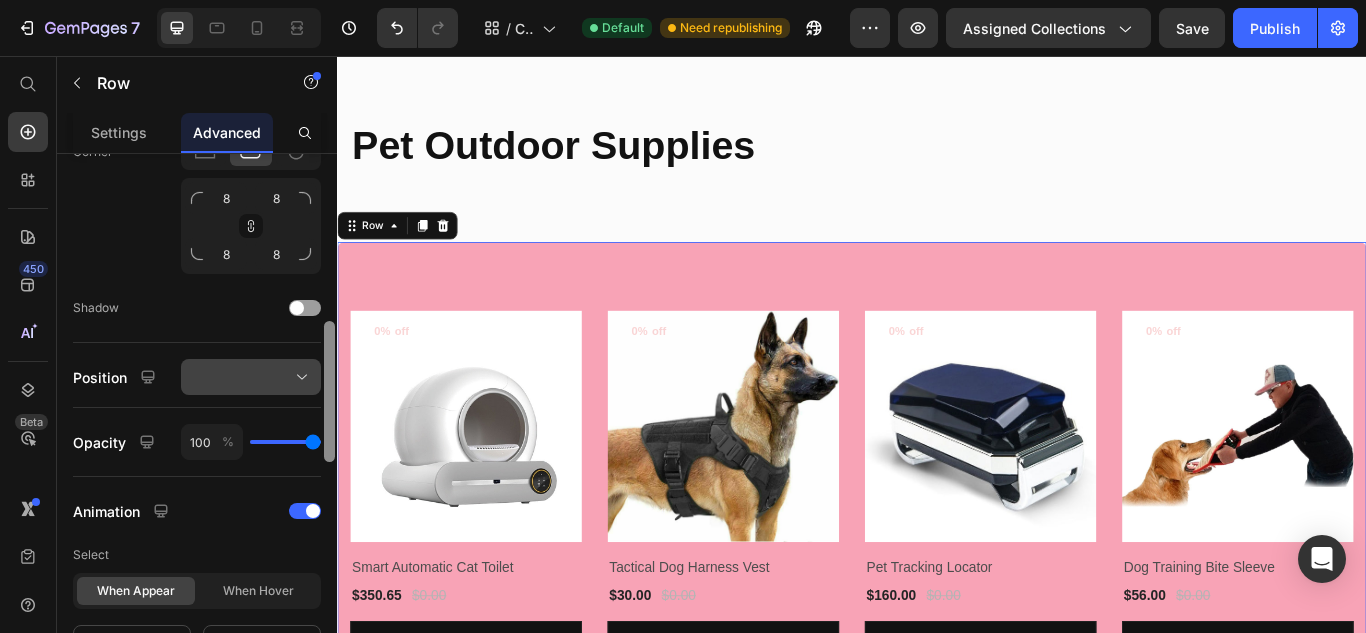 click 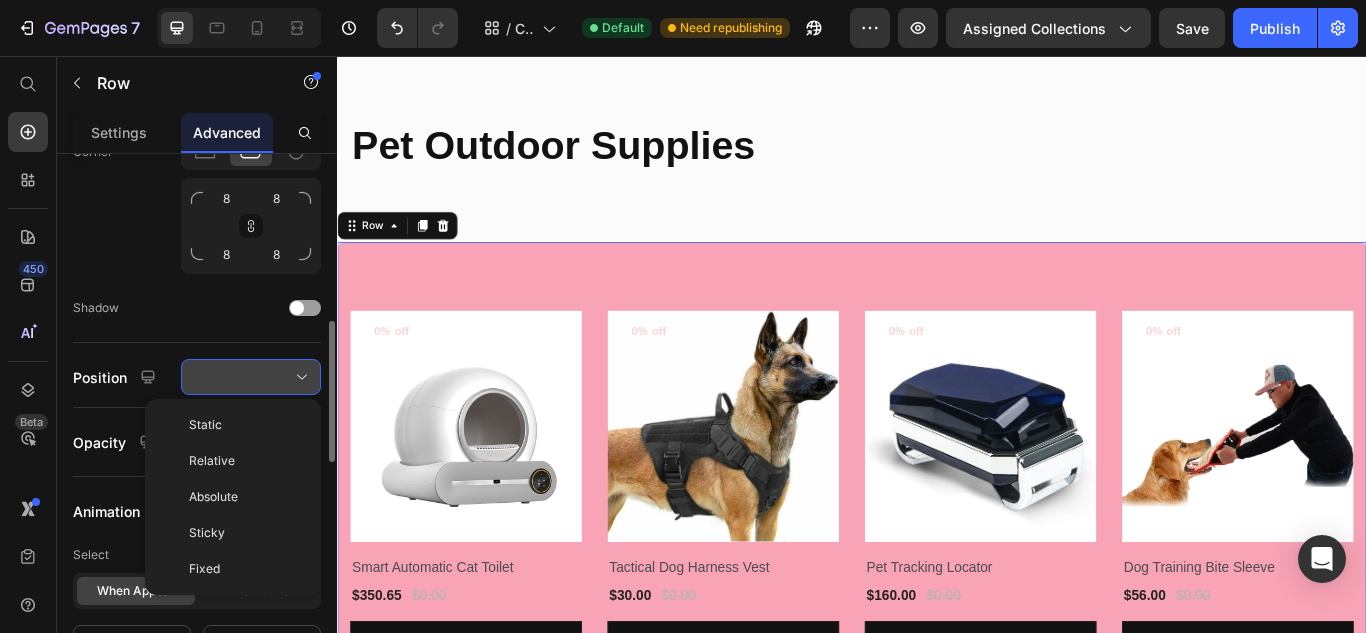 click 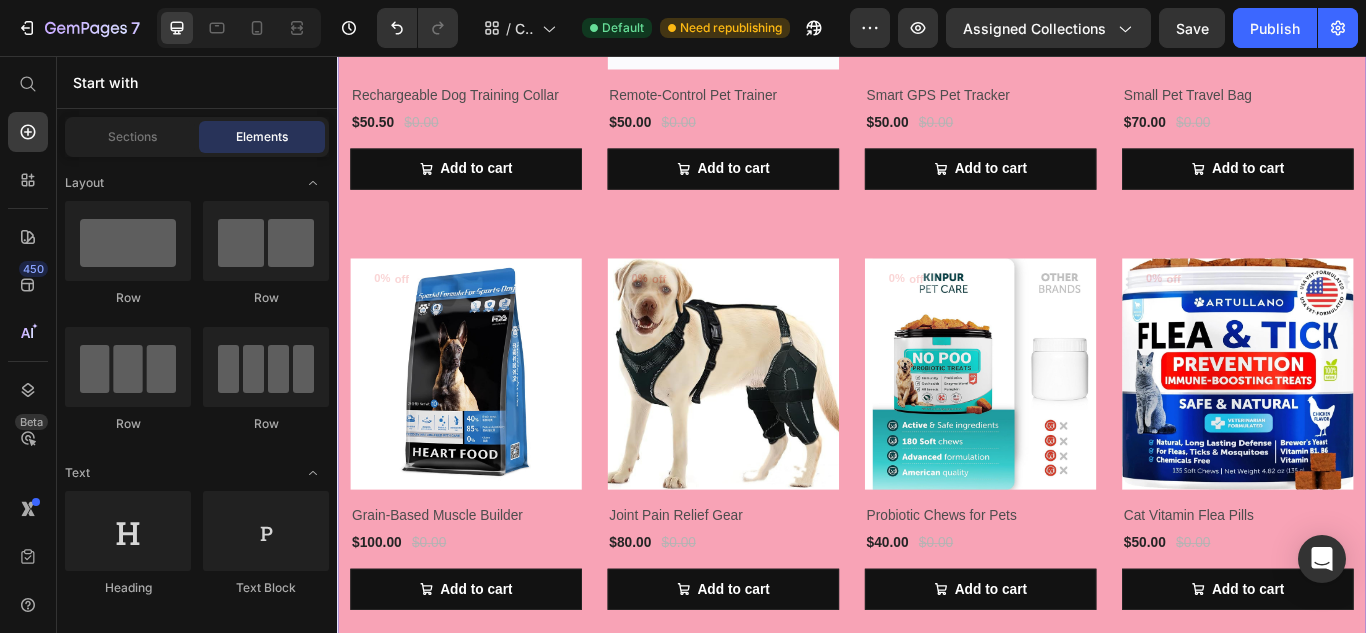 scroll, scrollTop: 0, scrollLeft: 0, axis: both 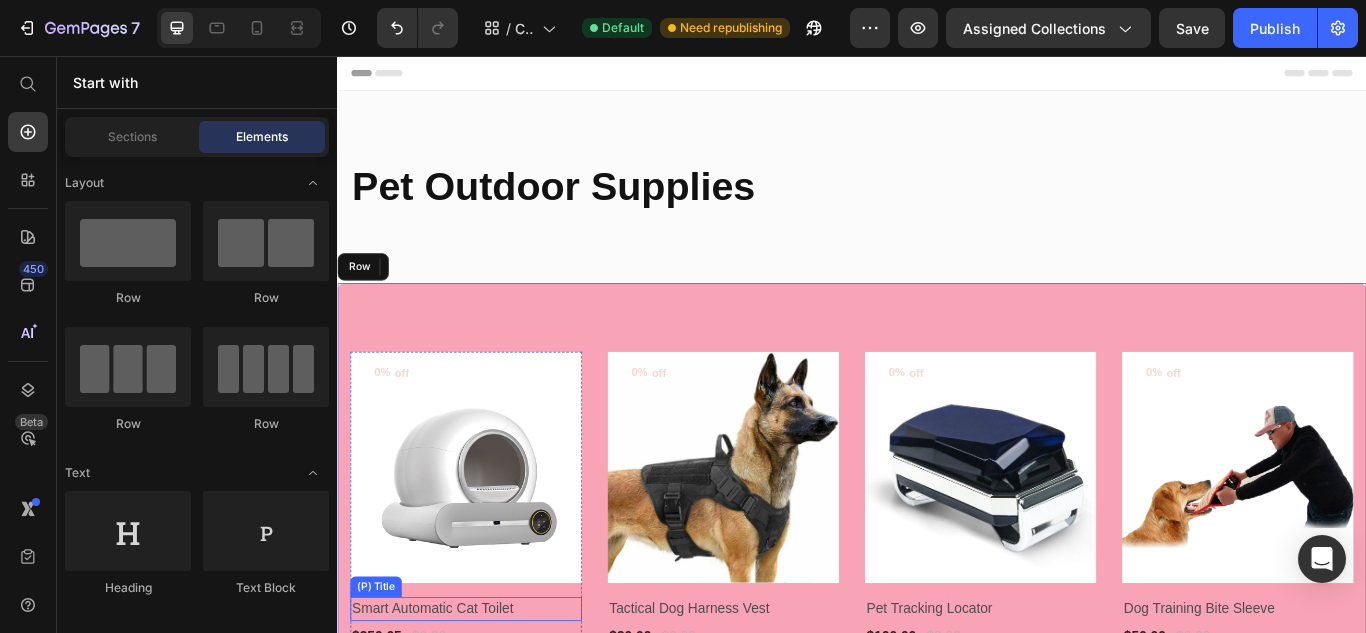 click on "Smart Automatic Cat Toilet" at bounding box center [487, 701] 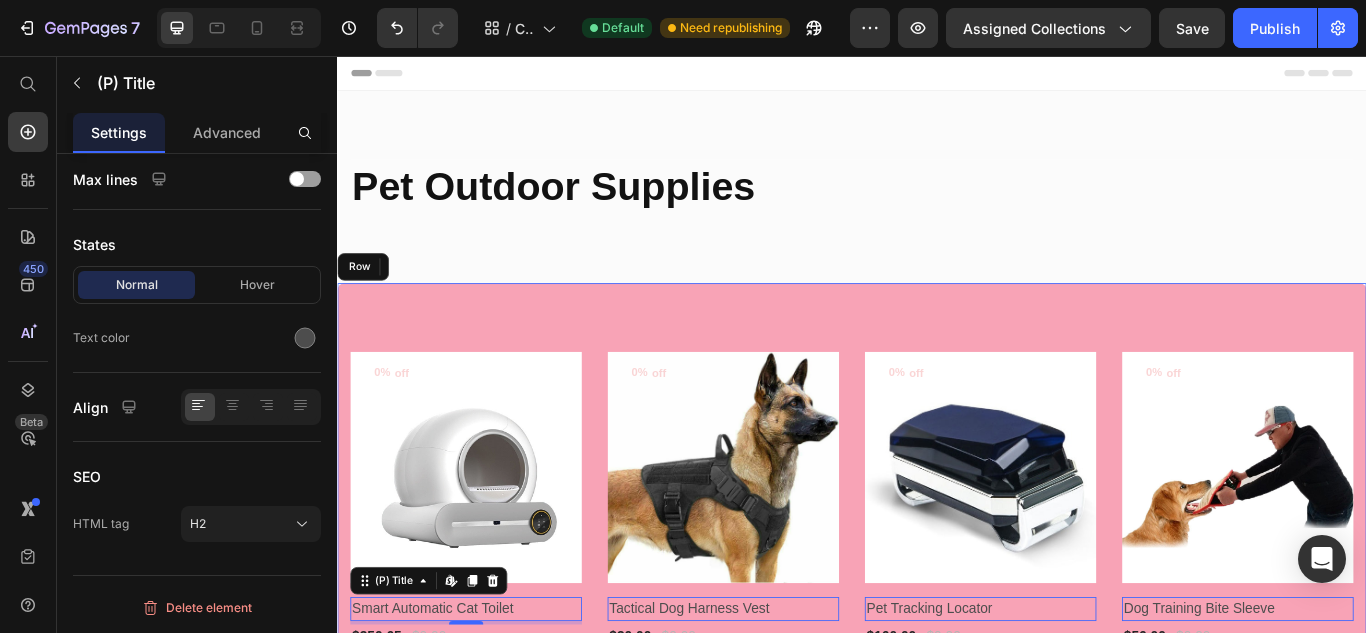scroll, scrollTop: 0, scrollLeft: 0, axis: both 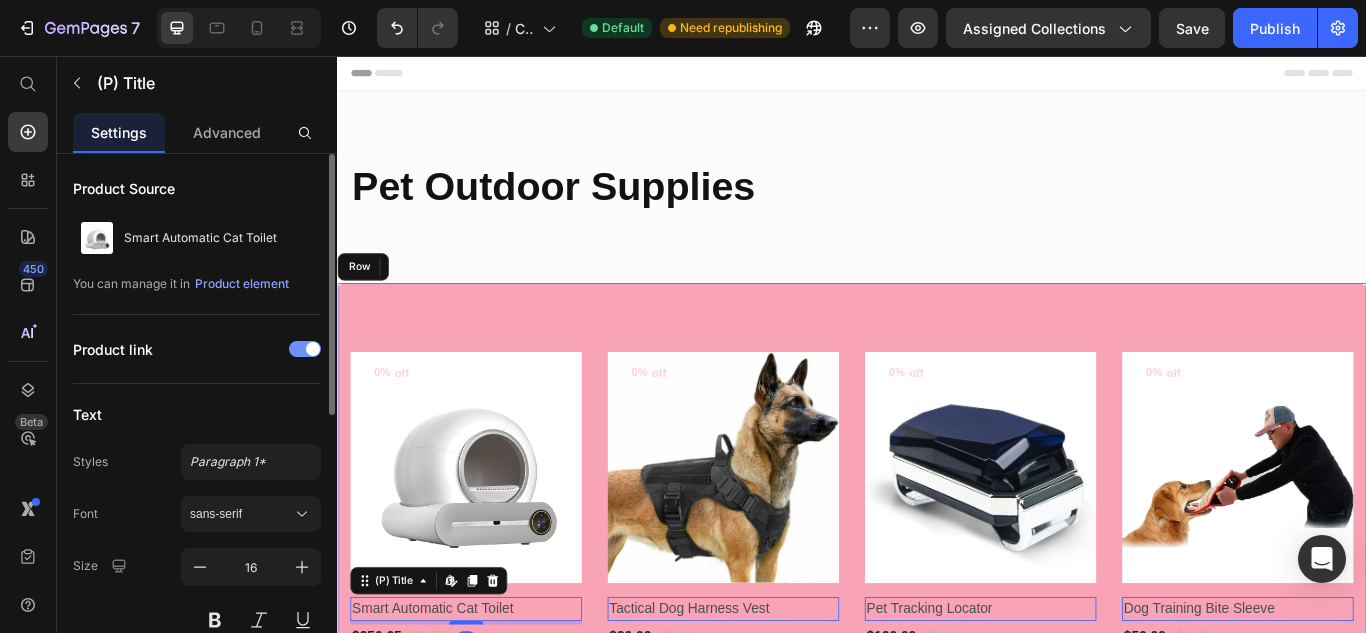click on "Product link" 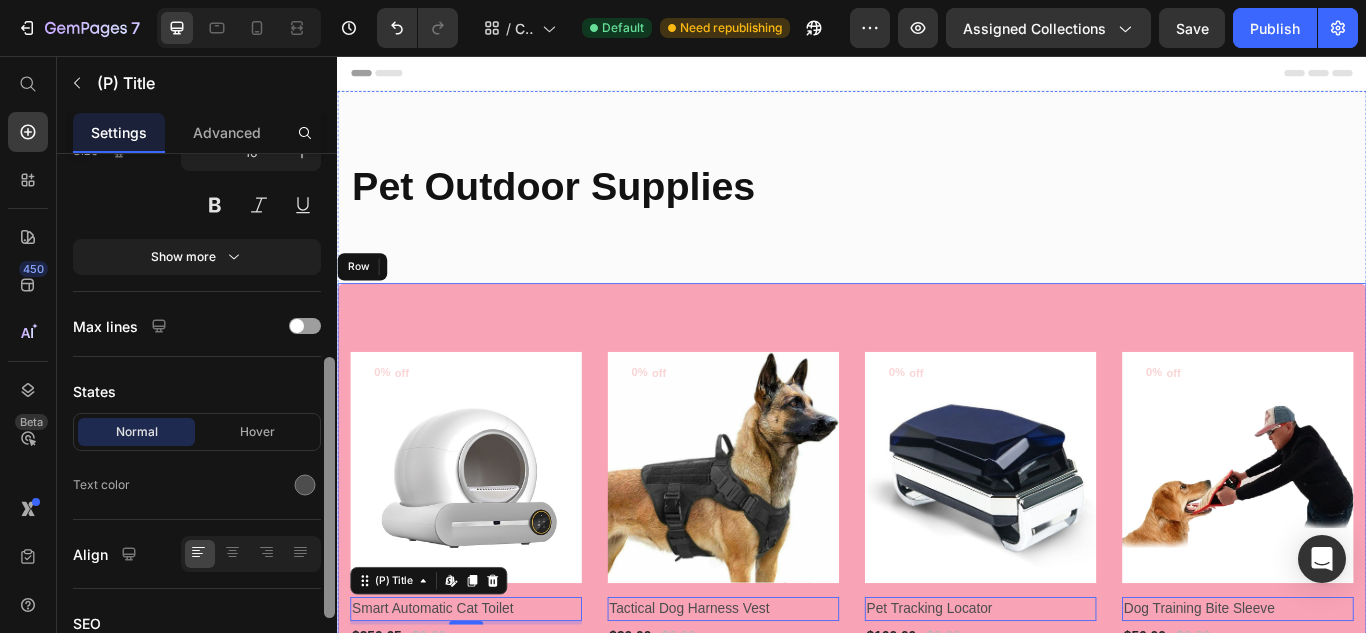 drag, startPoint x: 665, startPoint y: 420, endPoint x: 338, endPoint y: 724, distance: 446.48068 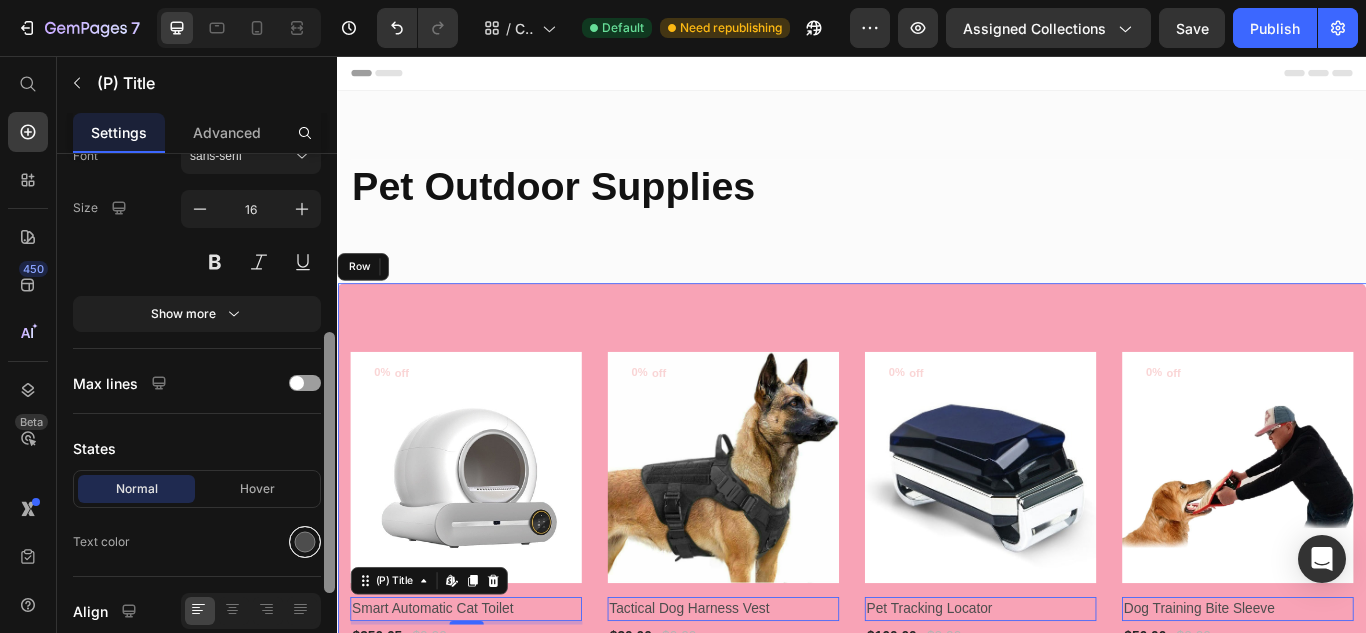 scroll, scrollTop: 360, scrollLeft: 0, axis: vertical 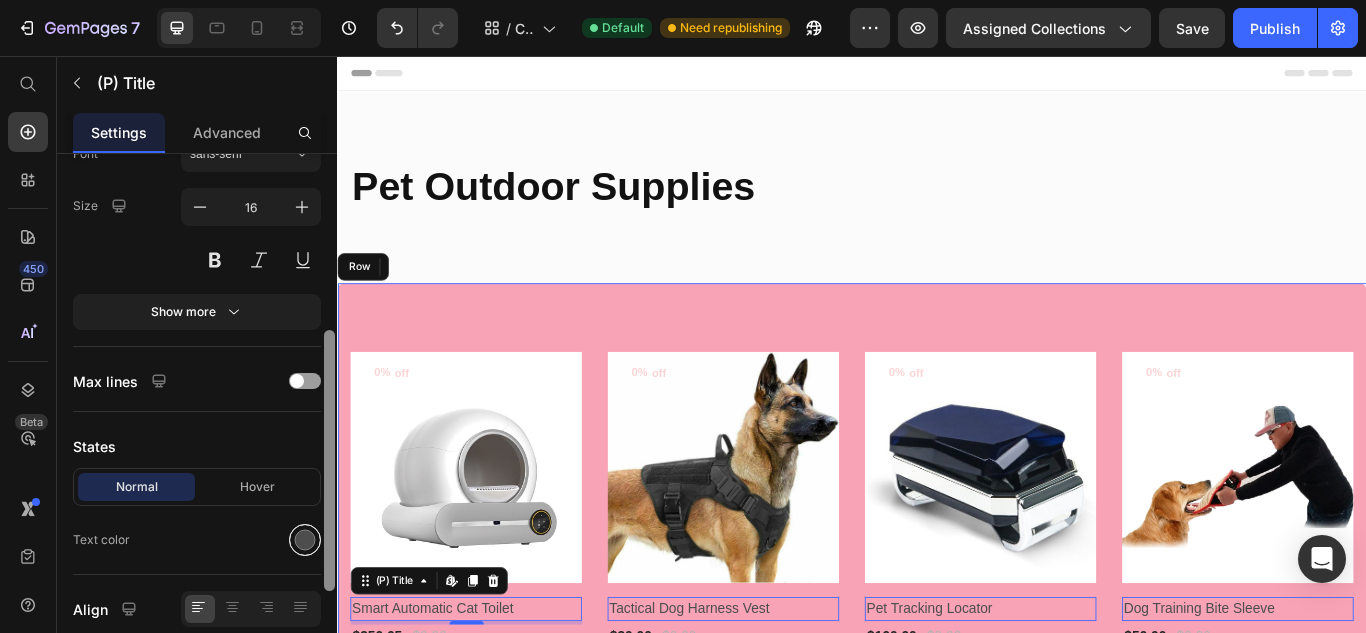 click at bounding box center (305, 540) 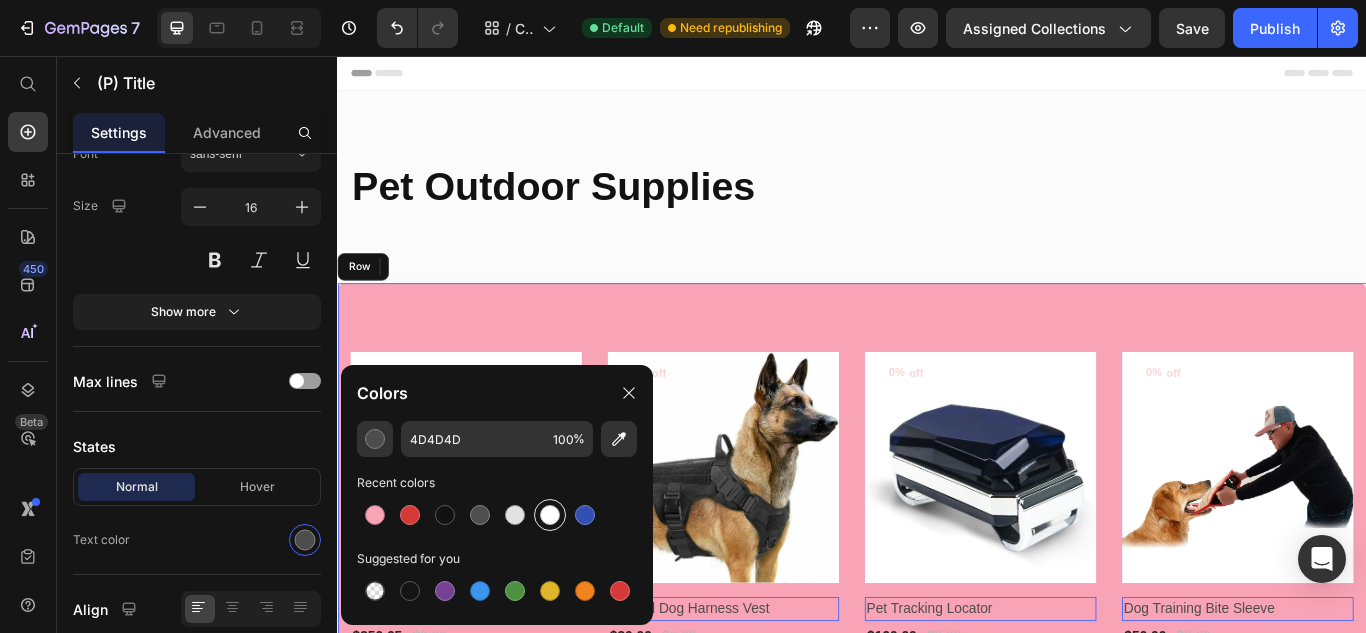click at bounding box center (550, 515) 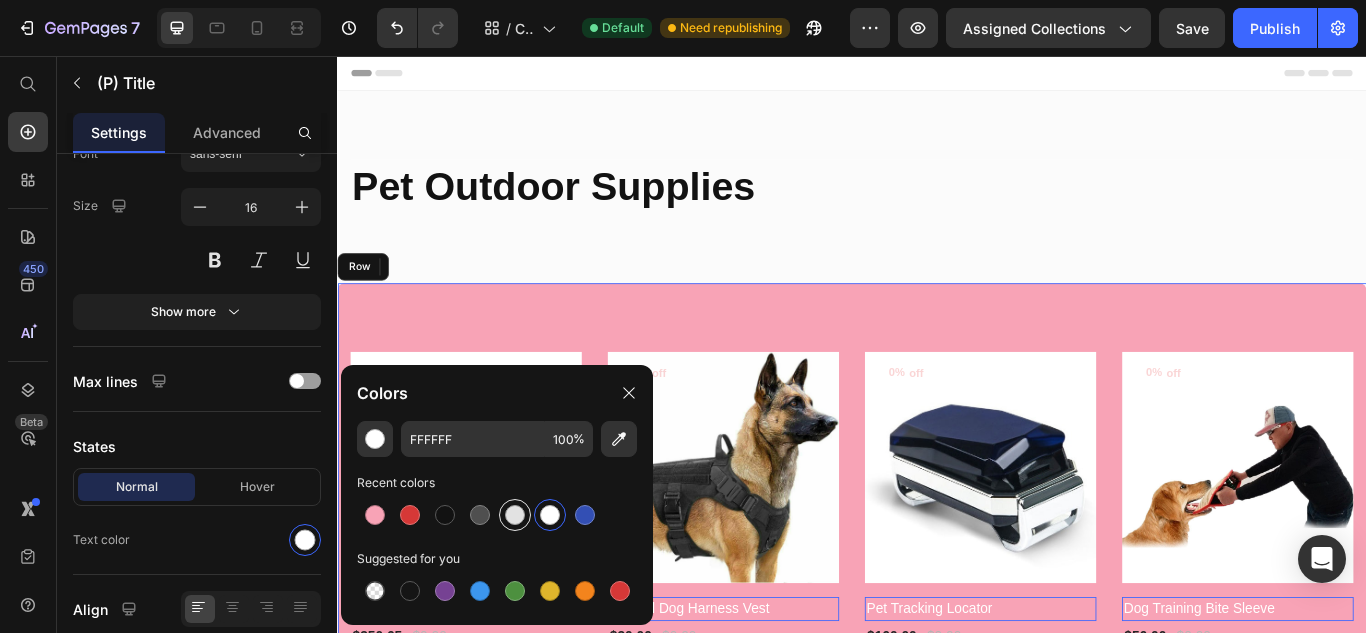 click at bounding box center [515, 515] 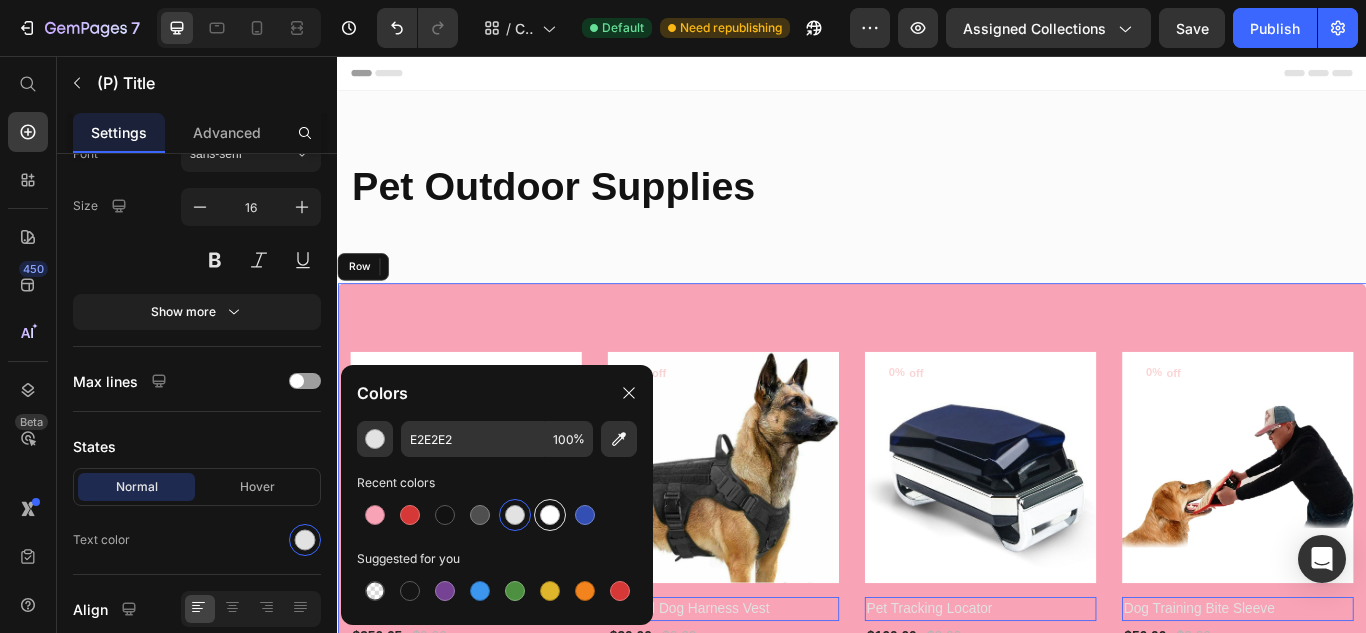 click at bounding box center [550, 515] 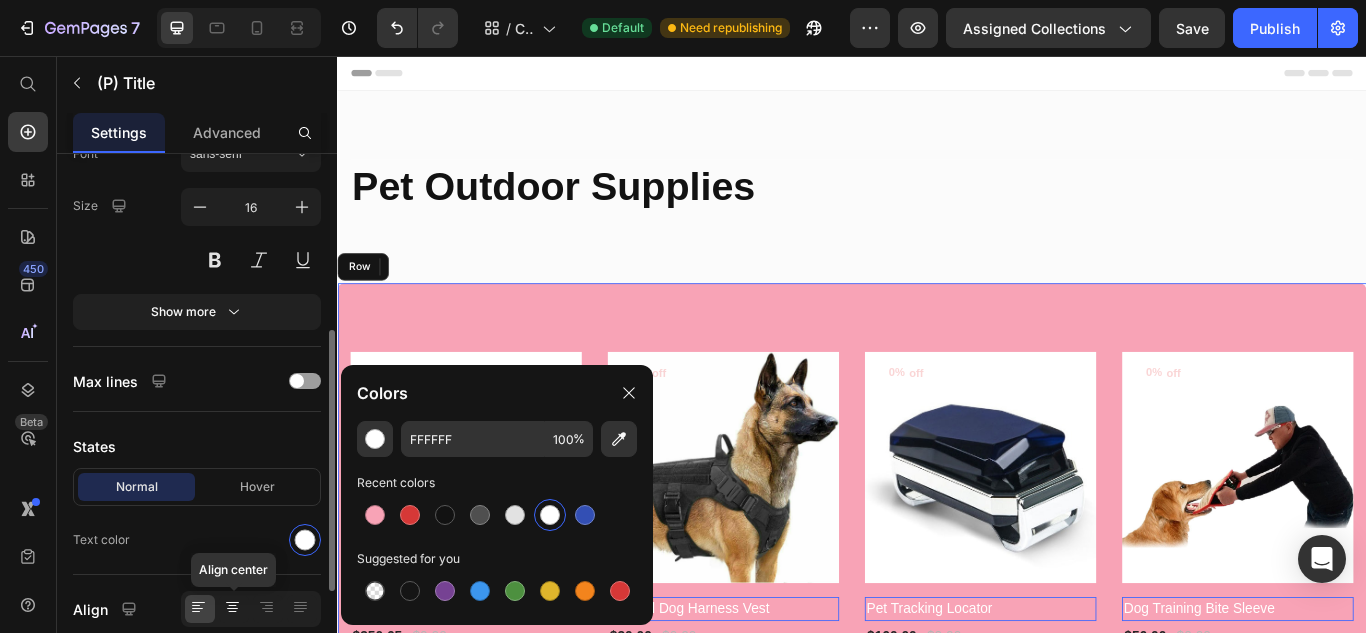 click 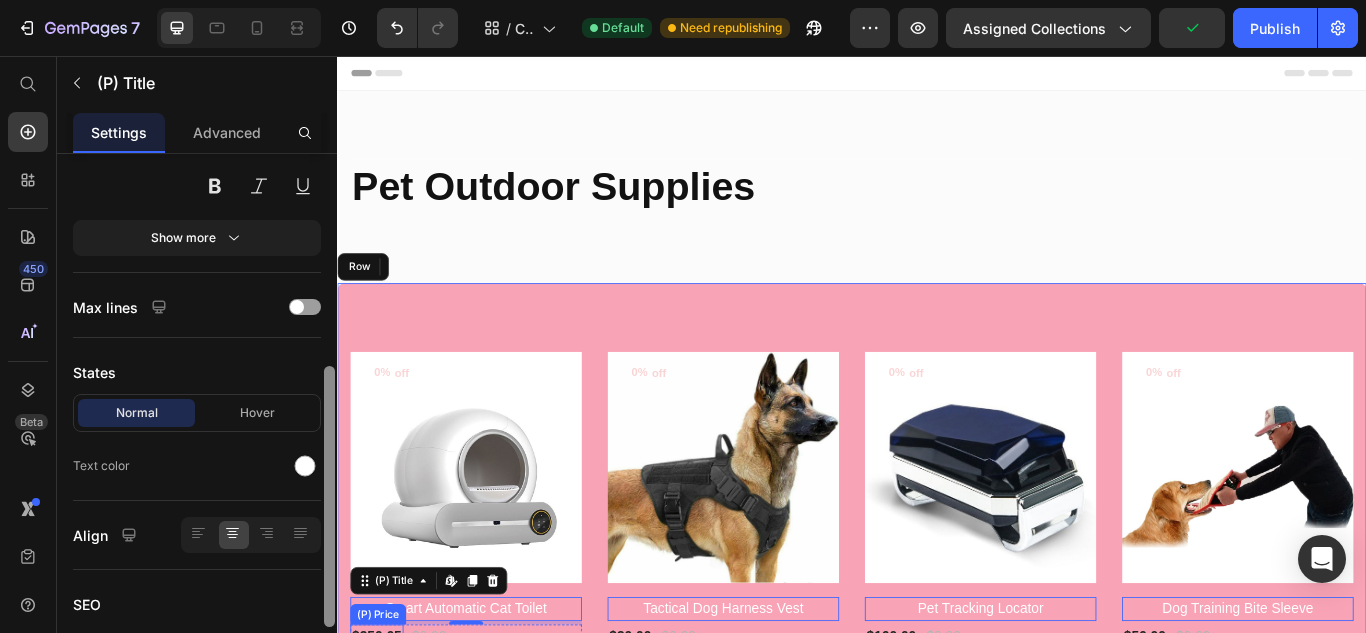 drag, startPoint x: 329, startPoint y: 558, endPoint x: 370, endPoint y: 638, distance: 89.89438 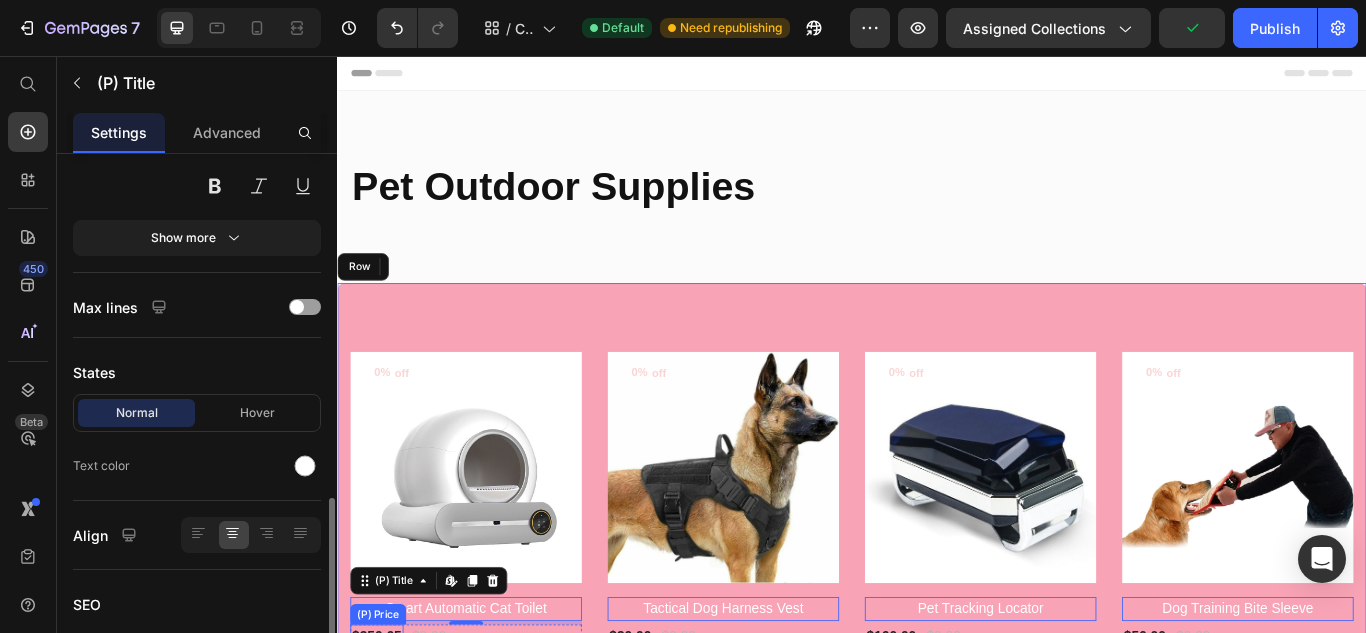 scroll, scrollTop: 523, scrollLeft: 0, axis: vertical 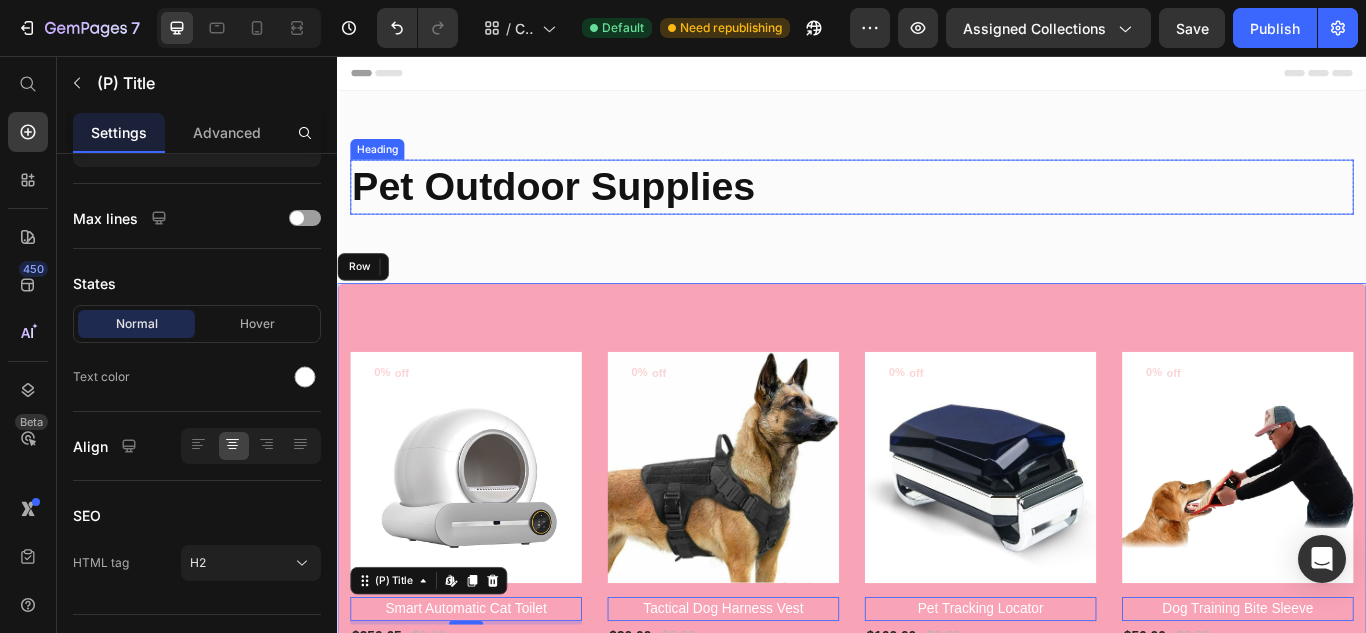 click on "Pet Outdoor Supplies" at bounding box center (937, 209) 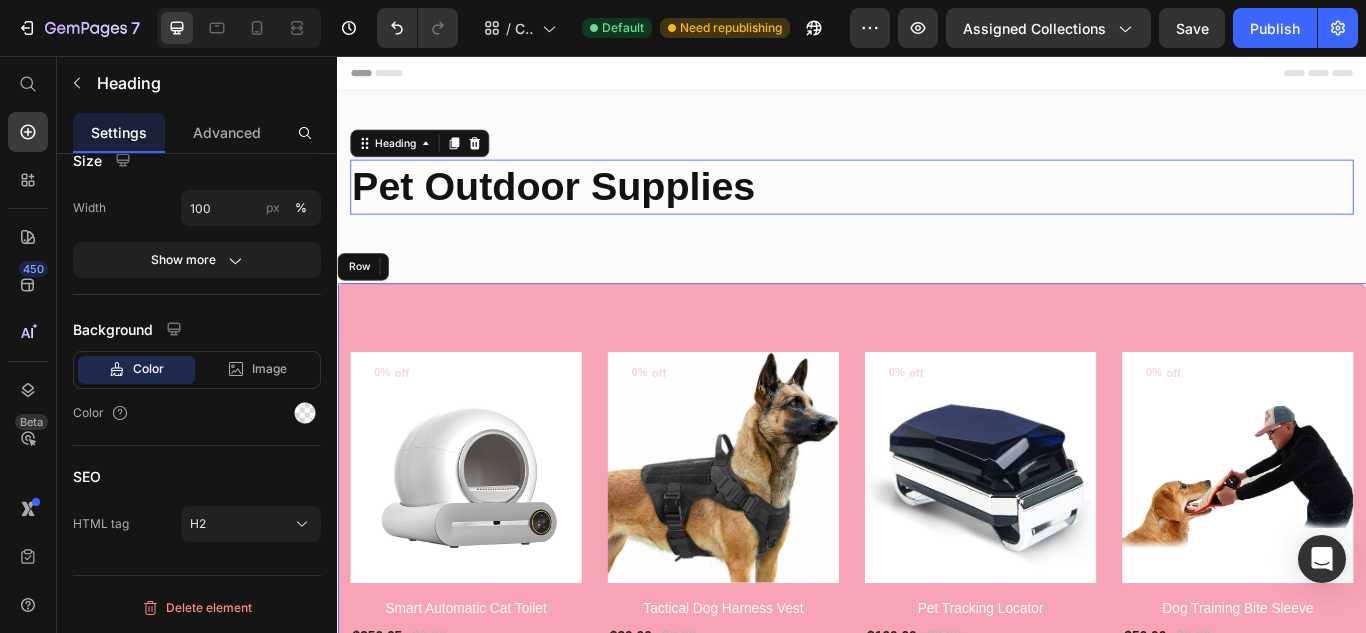 scroll, scrollTop: 0, scrollLeft: 0, axis: both 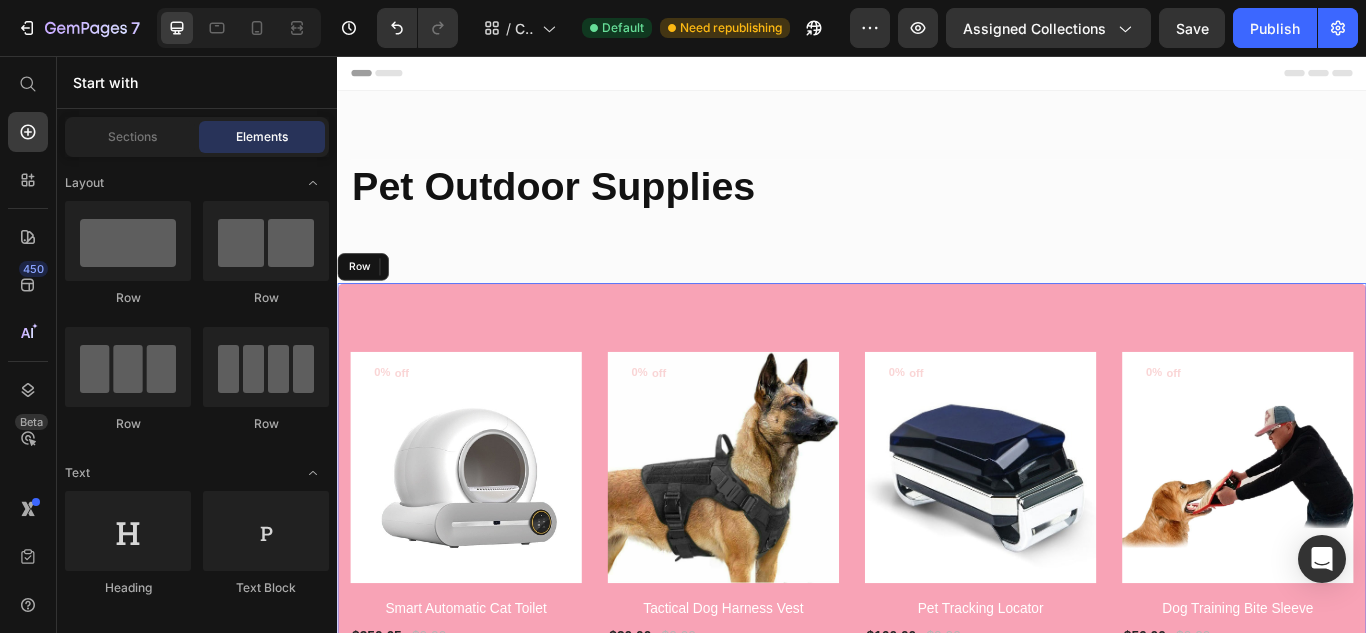 drag, startPoint x: 1533, startPoint y: 107, endPoint x: 1600, endPoint y: 63, distance: 80.1561 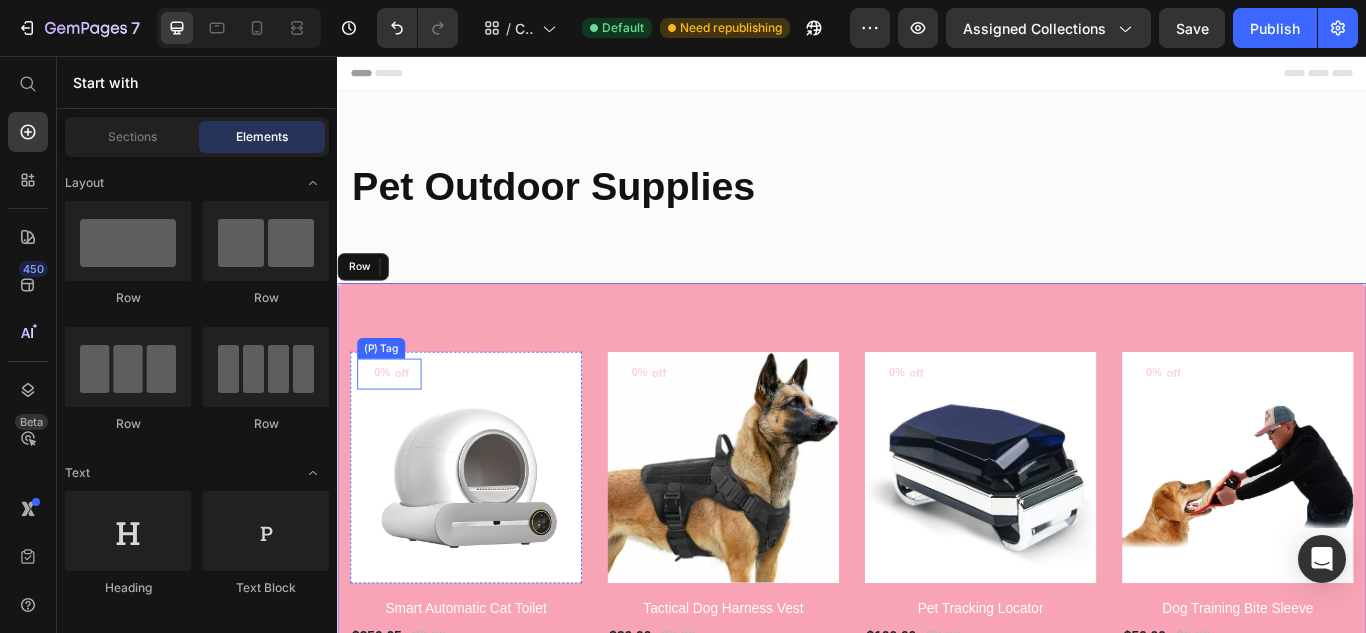 click on "0%" at bounding box center [389, 425] 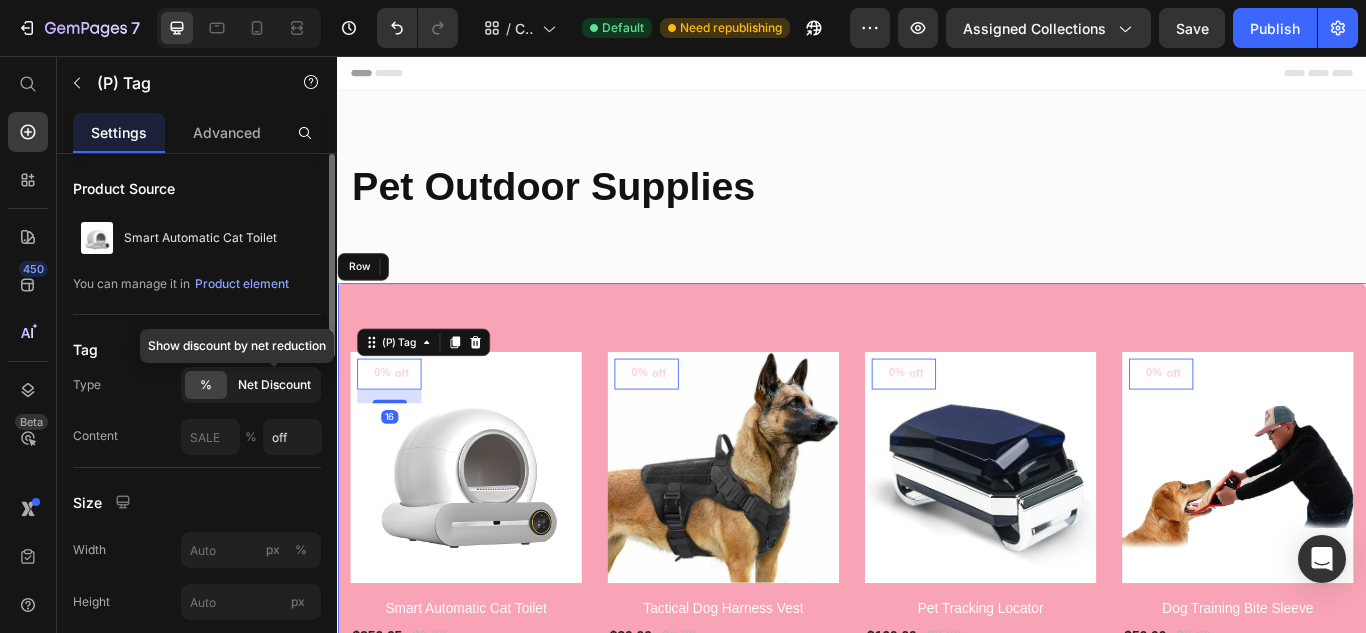 click on "Net Discount" 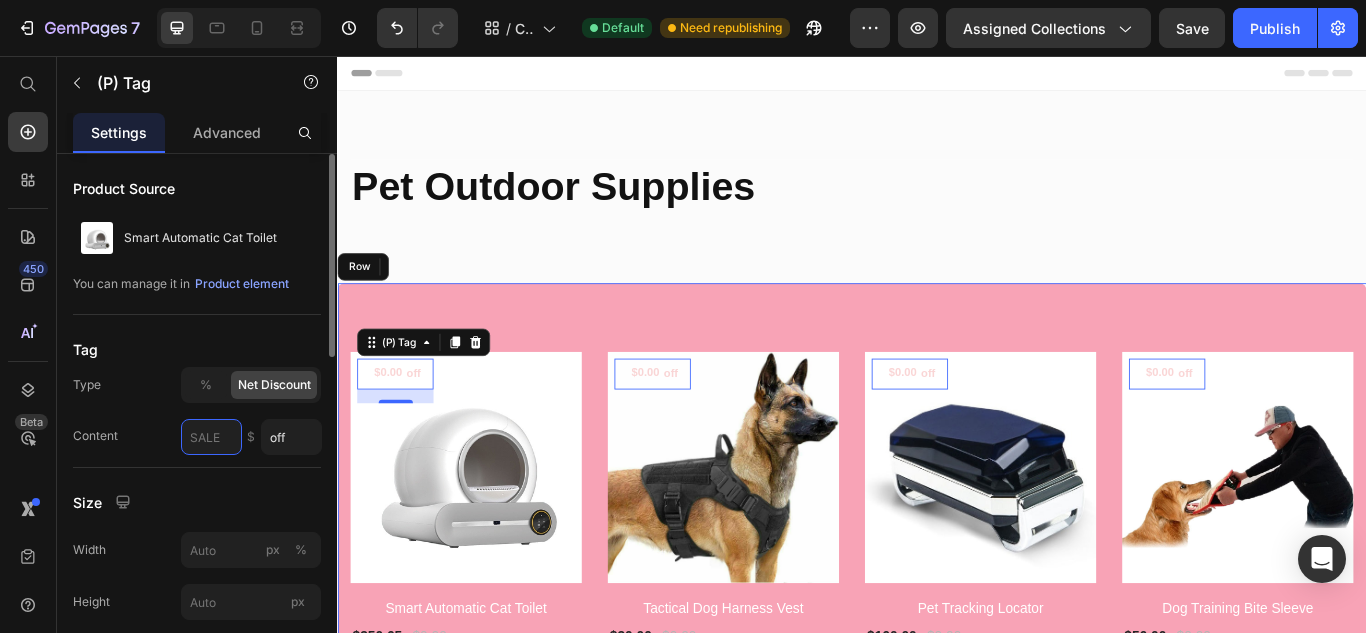 click at bounding box center (211, 437) 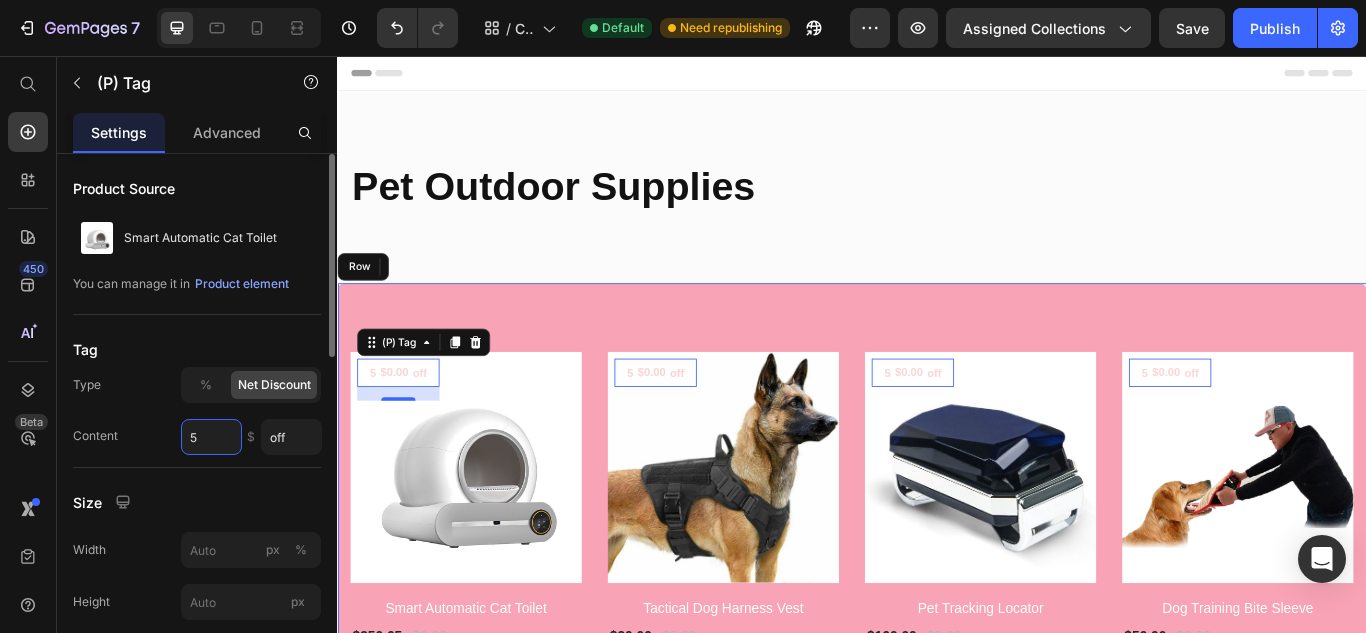 type 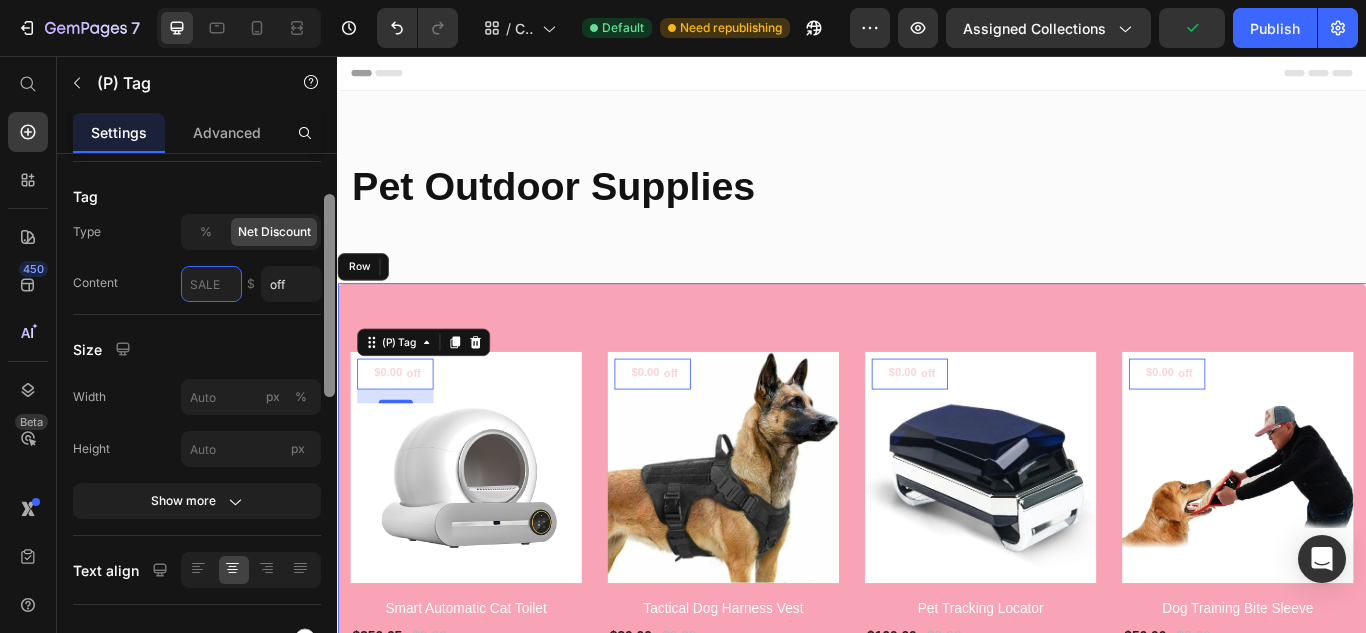 scroll, scrollTop: 171, scrollLeft: 0, axis: vertical 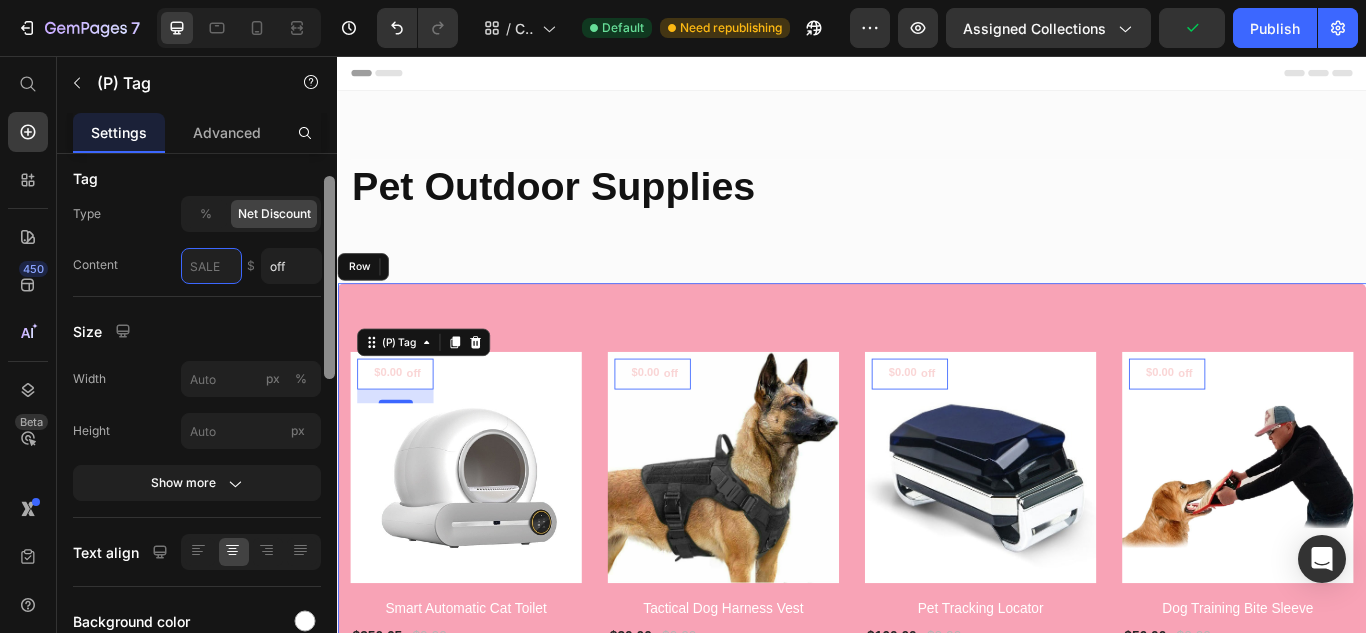 drag, startPoint x: 332, startPoint y: 293, endPoint x: 329, endPoint y: 358, distance: 65.06919 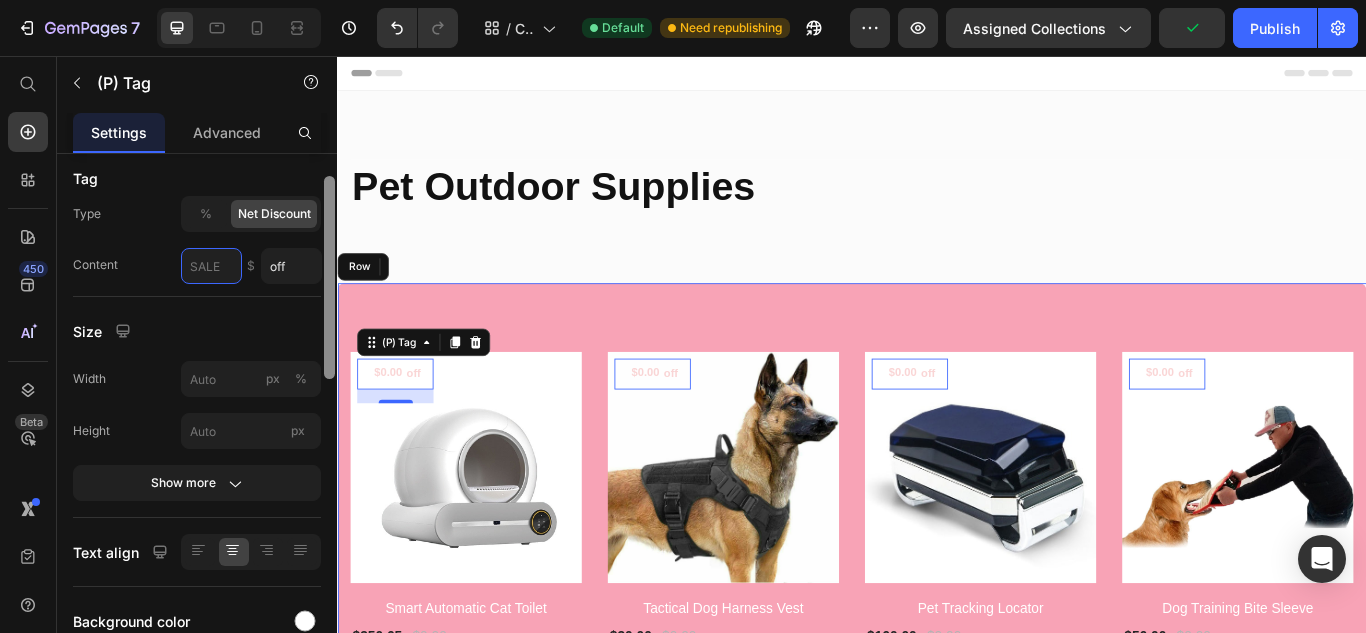 click at bounding box center (329, 277) 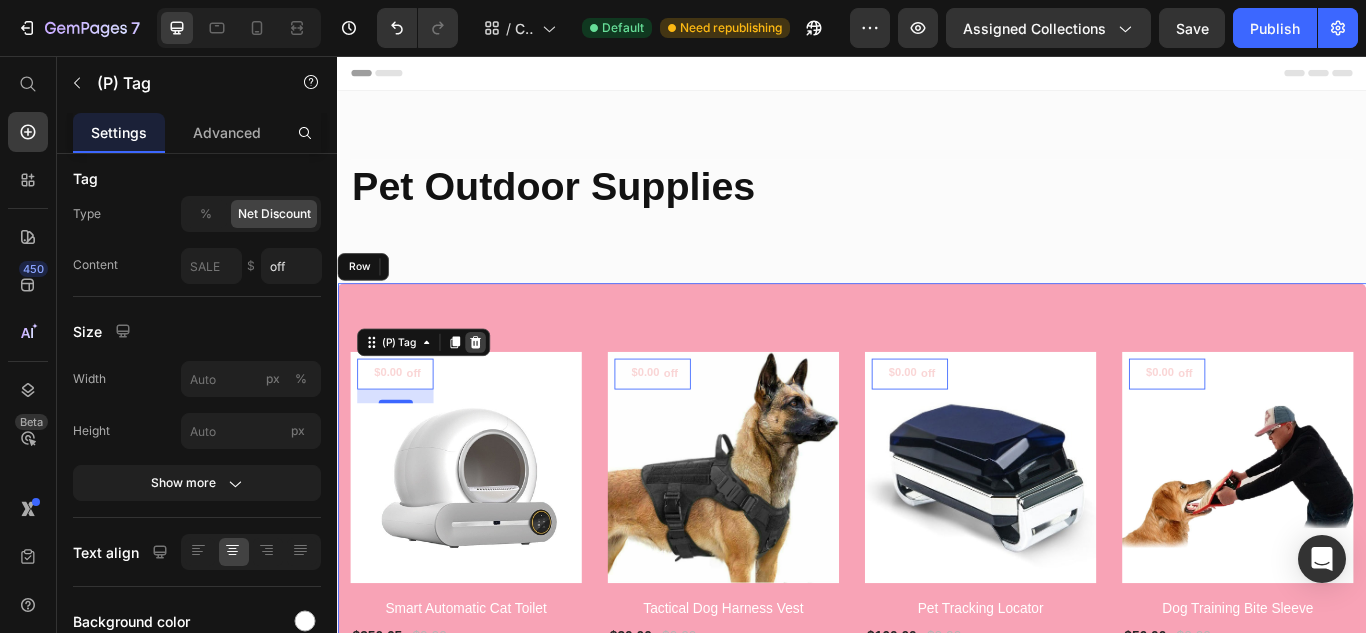 click 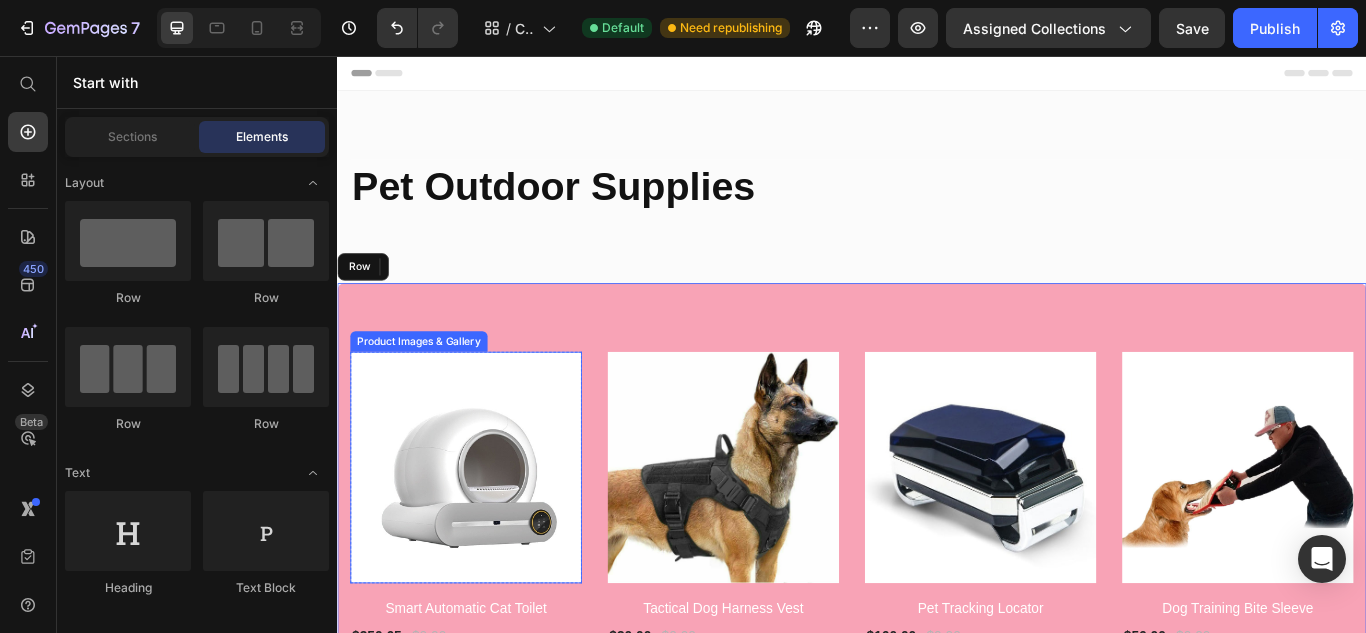 click at bounding box center (487, 536) 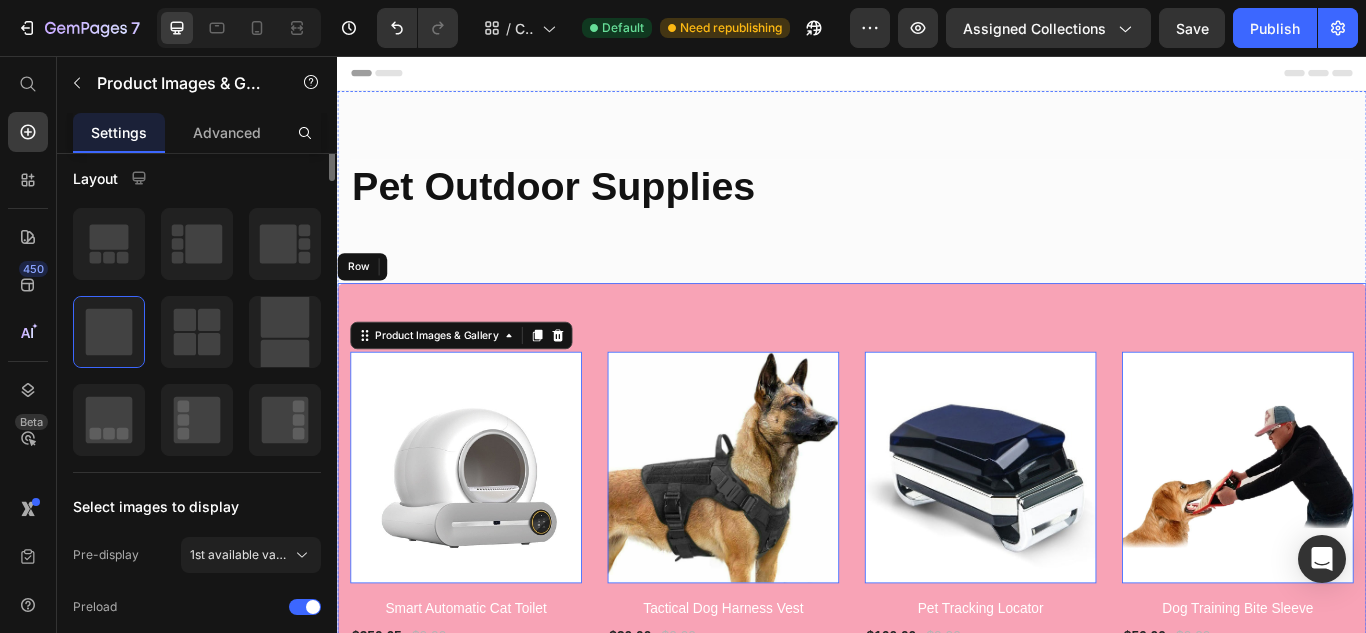 scroll, scrollTop: 0, scrollLeft: 0, axis: both 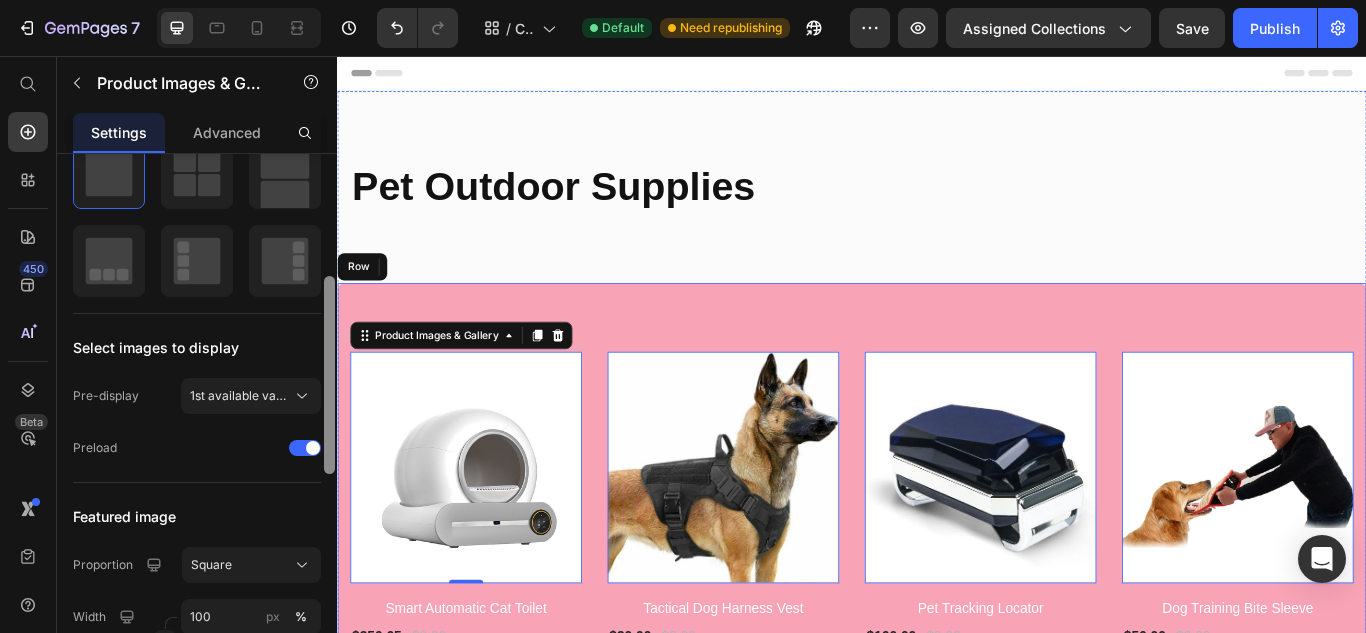 drag, startPoint x: 668, startPoint y: 376, endPoint x: 339, endPoint y: 572, distance: 382.95822 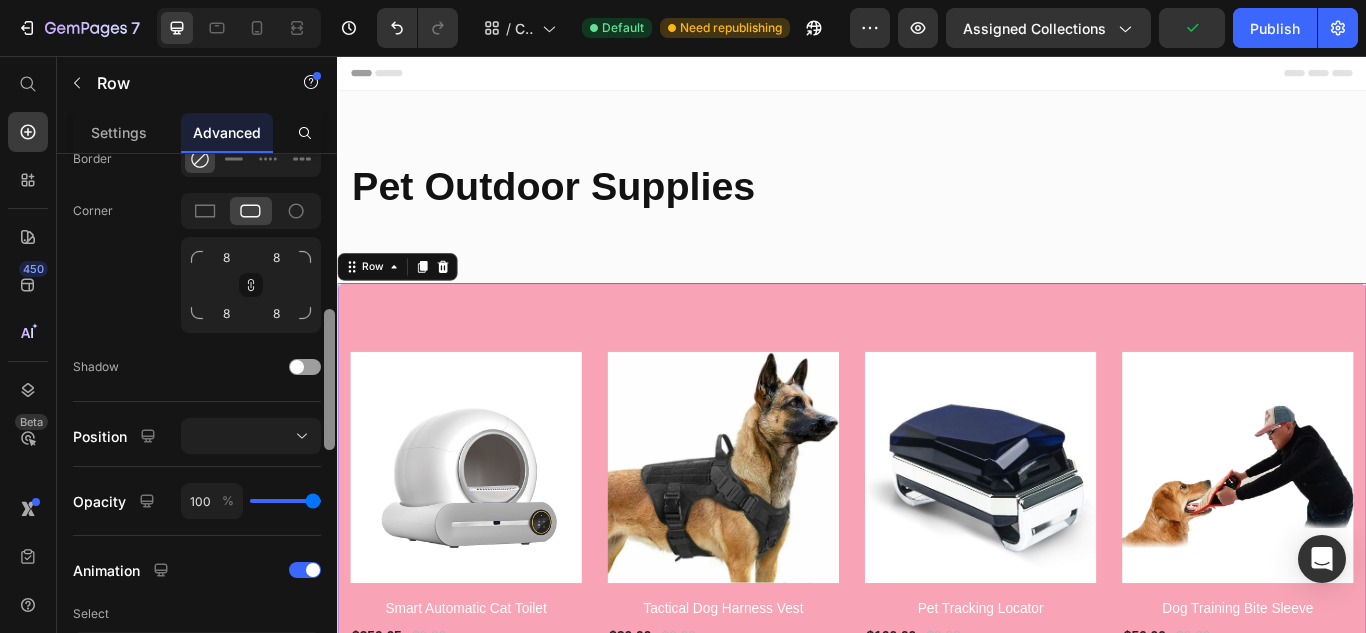 scroll, scrollTop: 572, scrollLeft: 0, axis: vertical 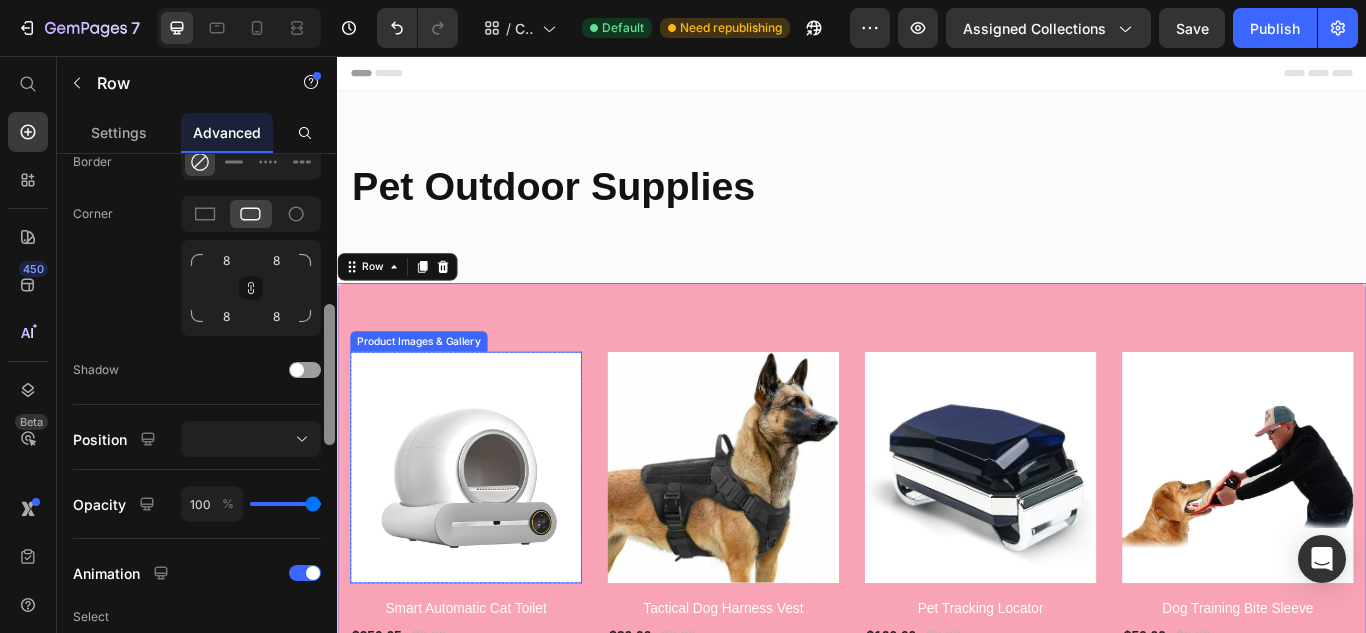 click at bounding box center [487, 536] 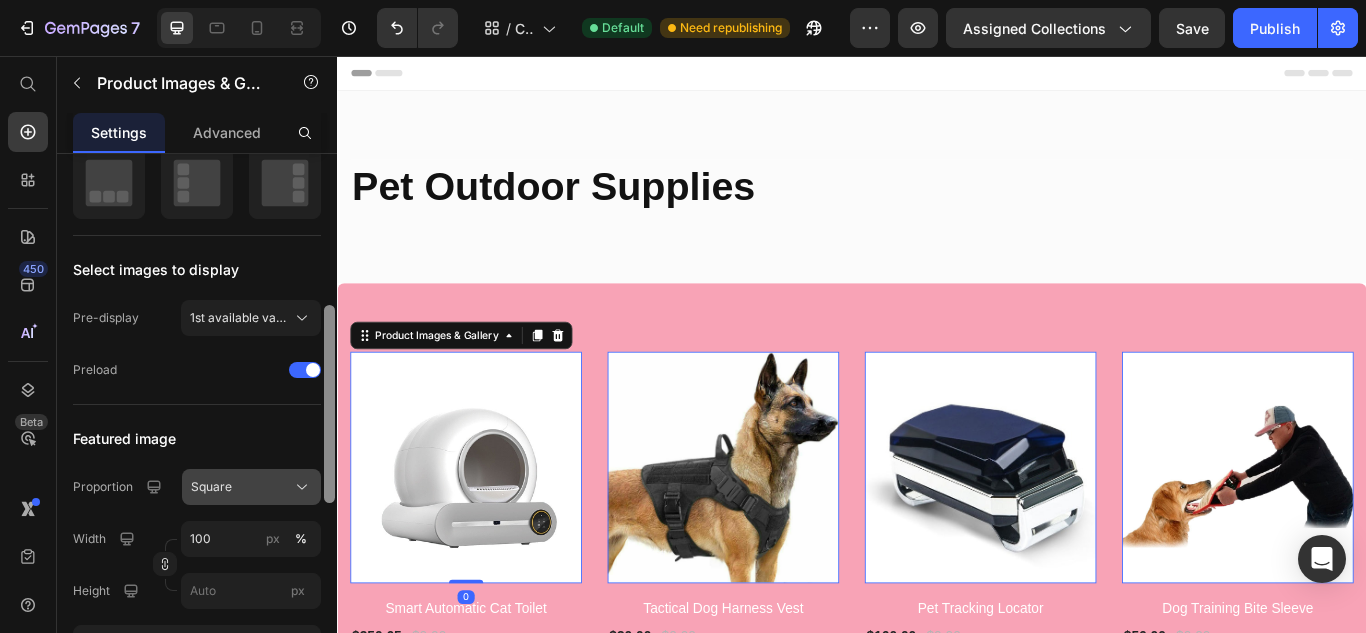 scroll, scrollTop: 411, scrollLeft: 0, axis: vertical 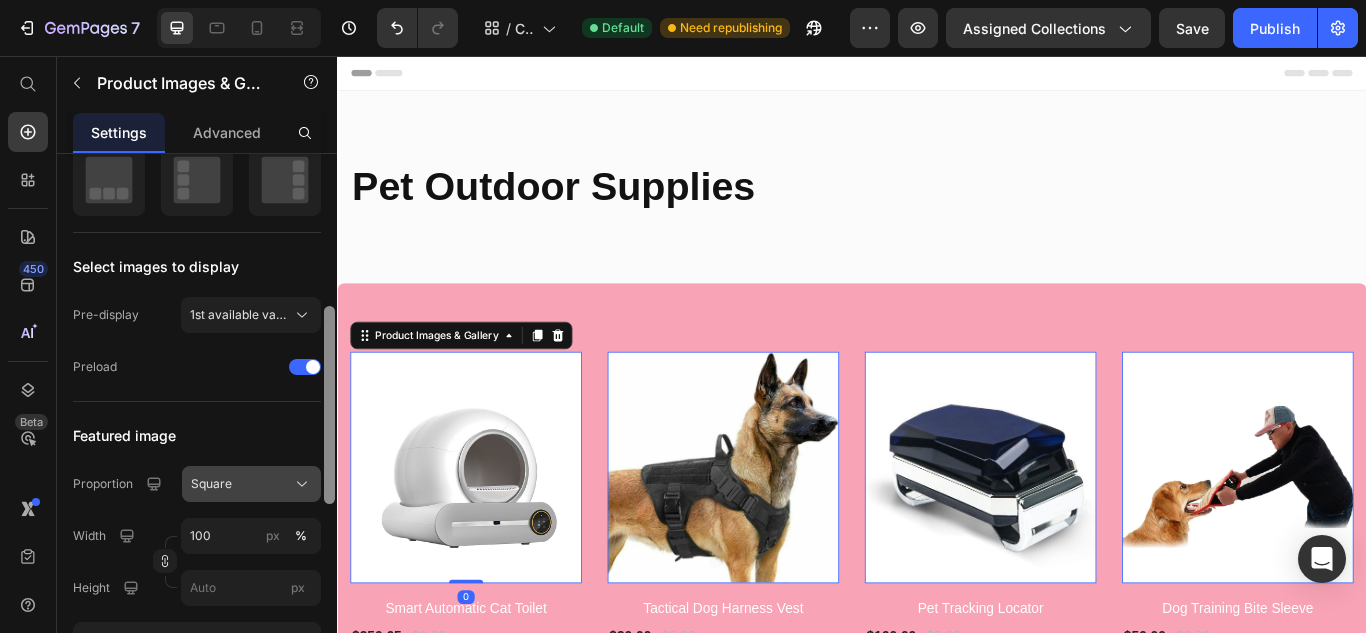 click on "Square" at bounding box center (251, 484) 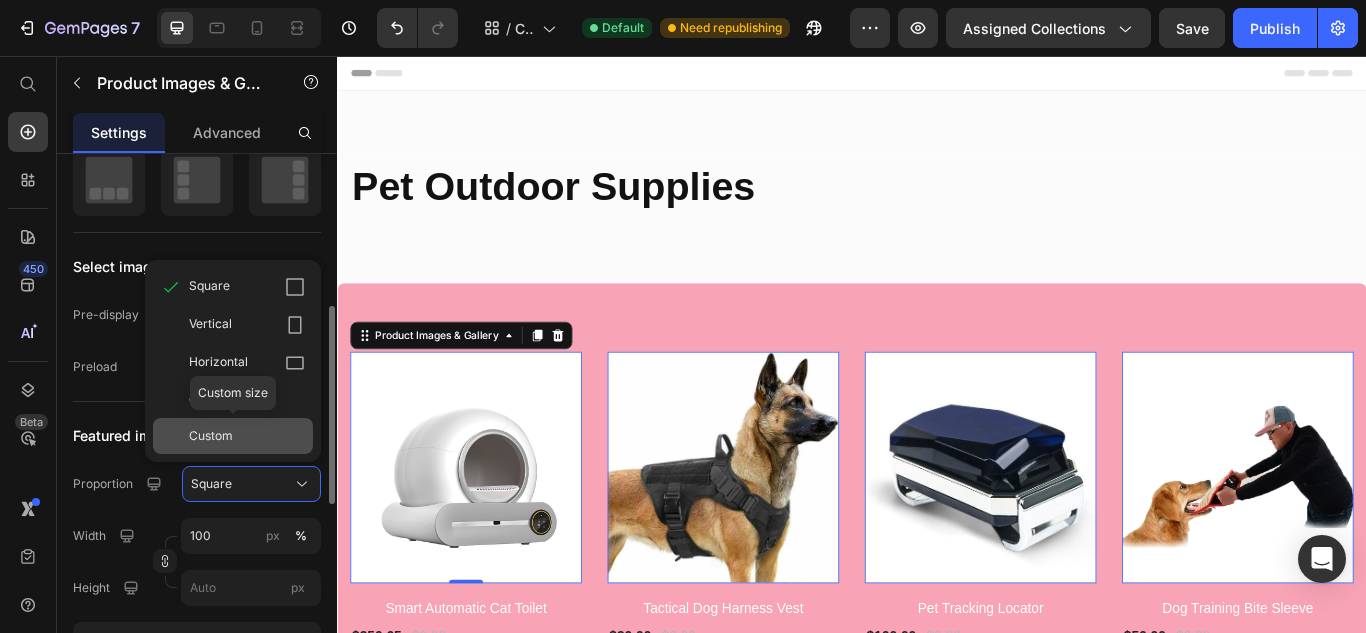 click on "Custom" at bounding box center (247, 436) 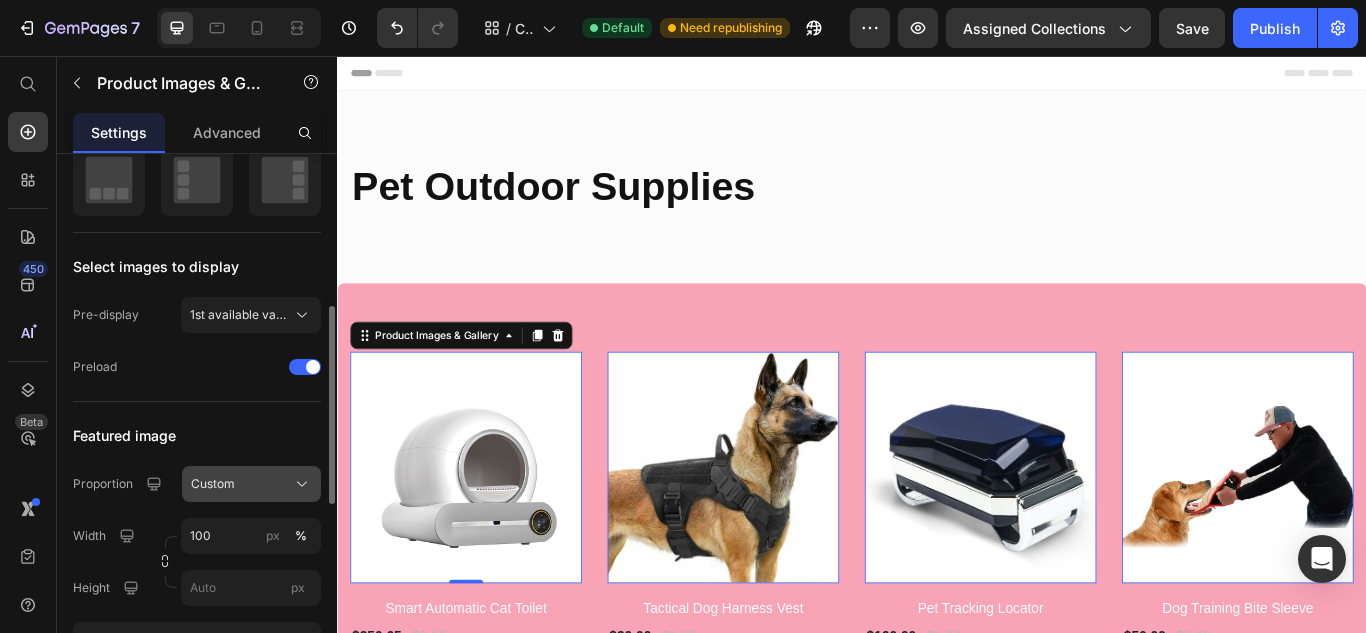 click 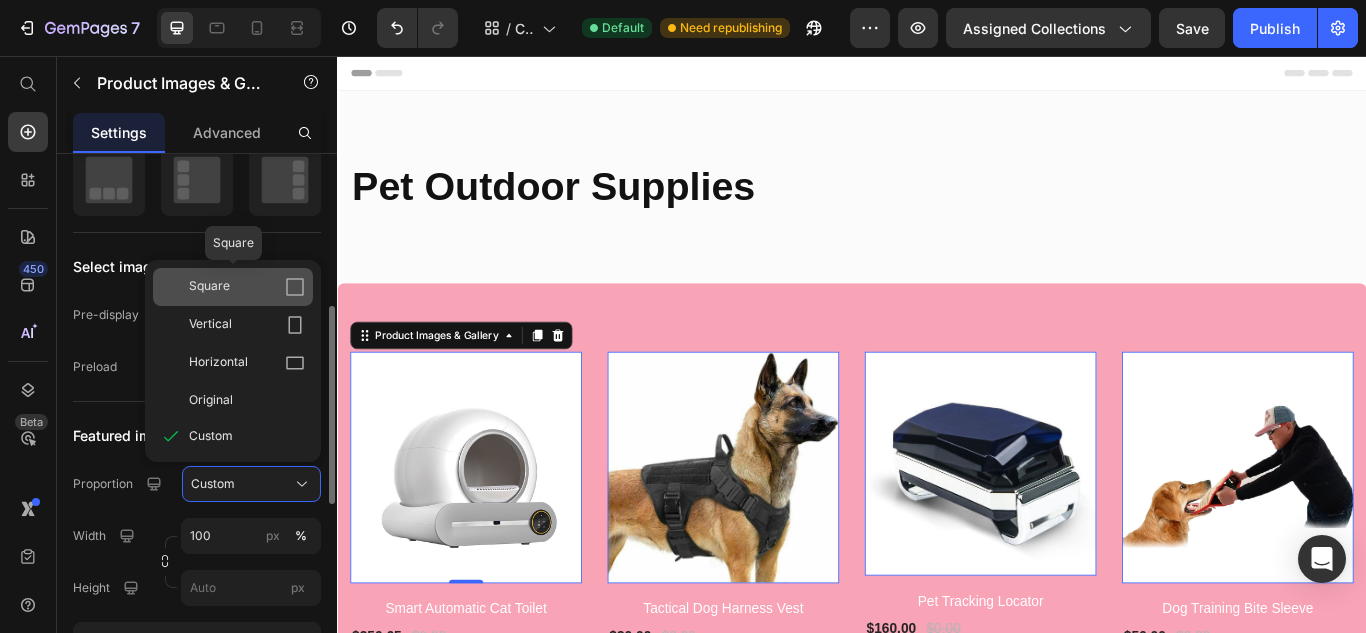 click on "Square" at bounding box center [247, 287] 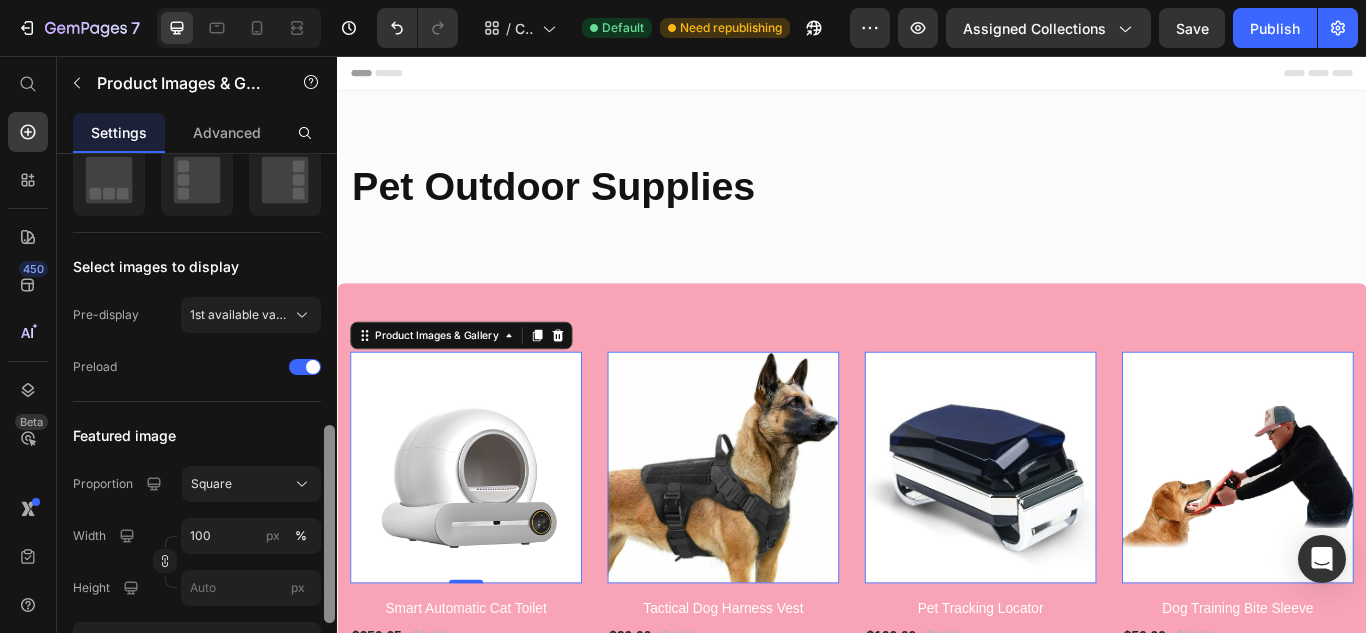 scroll, scrollTop: 497, scrollLeft: 0, axis: vertical 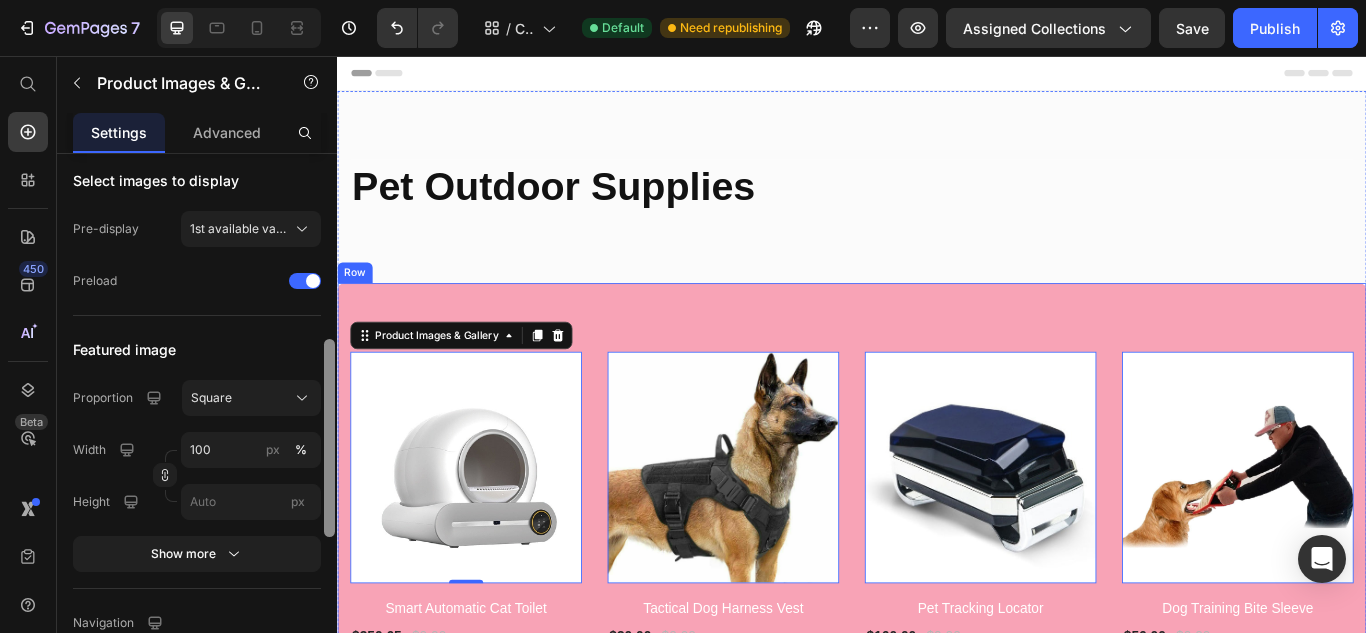 drag, startPoint x: 669, startPoint y: 531, endPoint x: 343, endPoint y: 619, distance: 337.6685 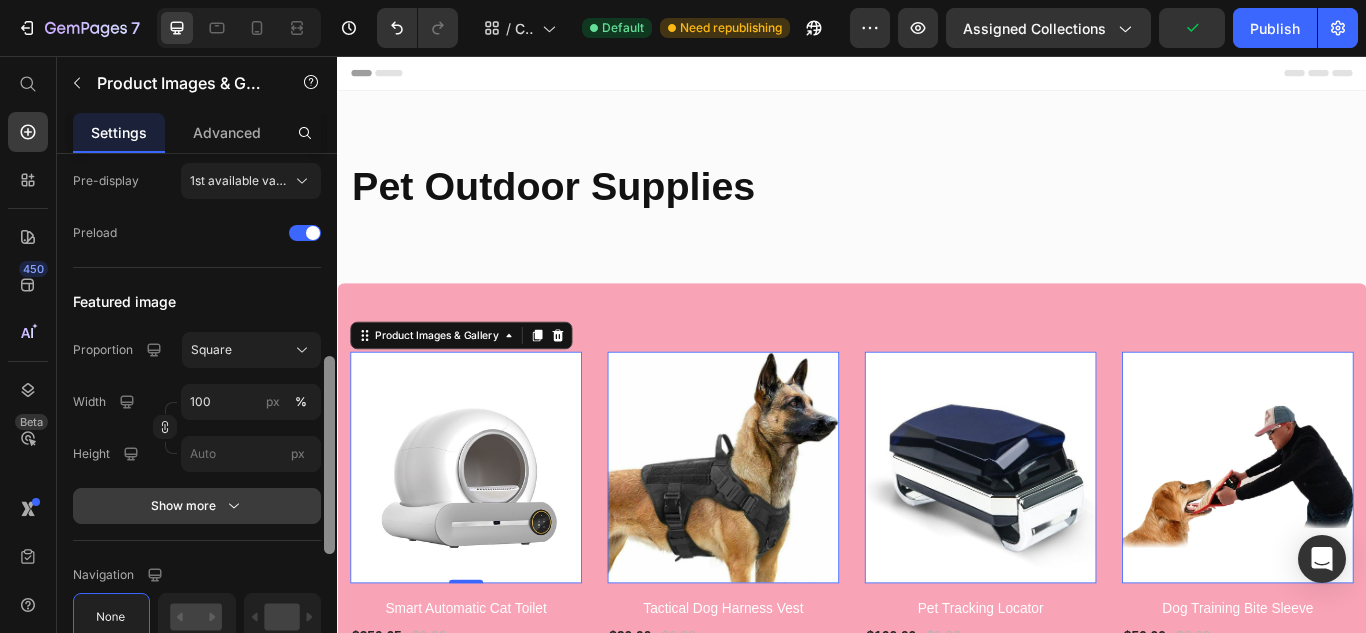 scroll, scrollTop: 537, scrollLeft: 0, axis: vertical 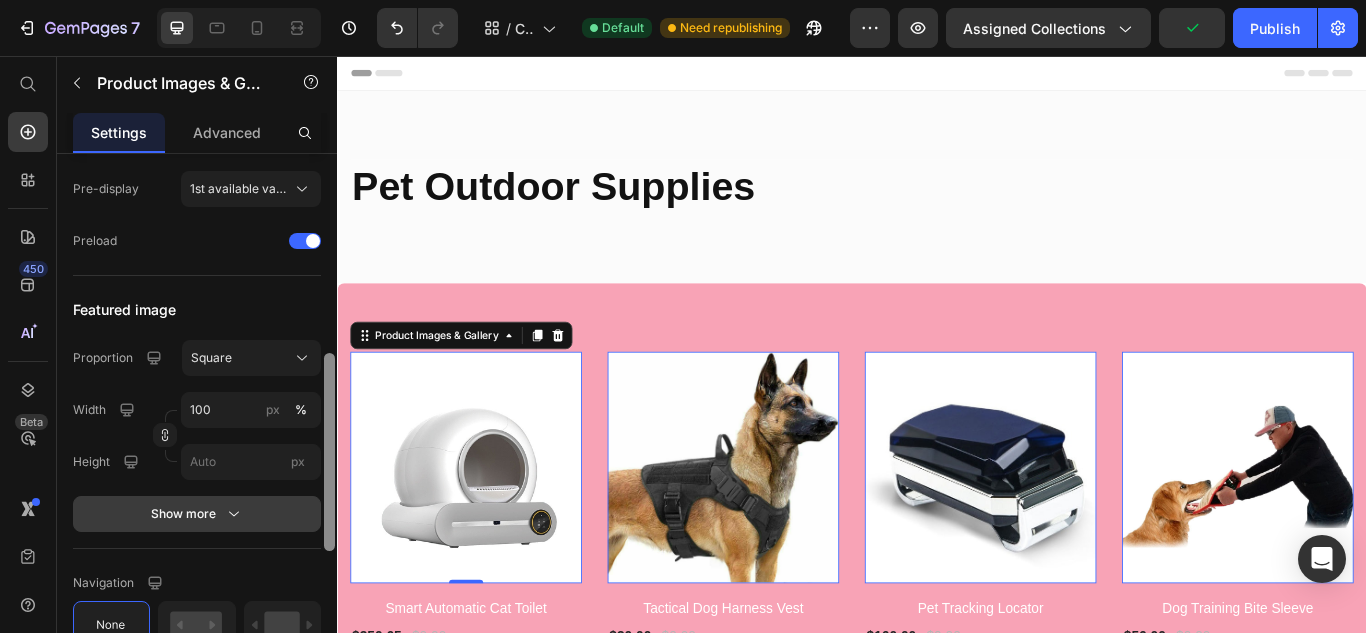 click on "Show more" at bounding box center (197, 514) 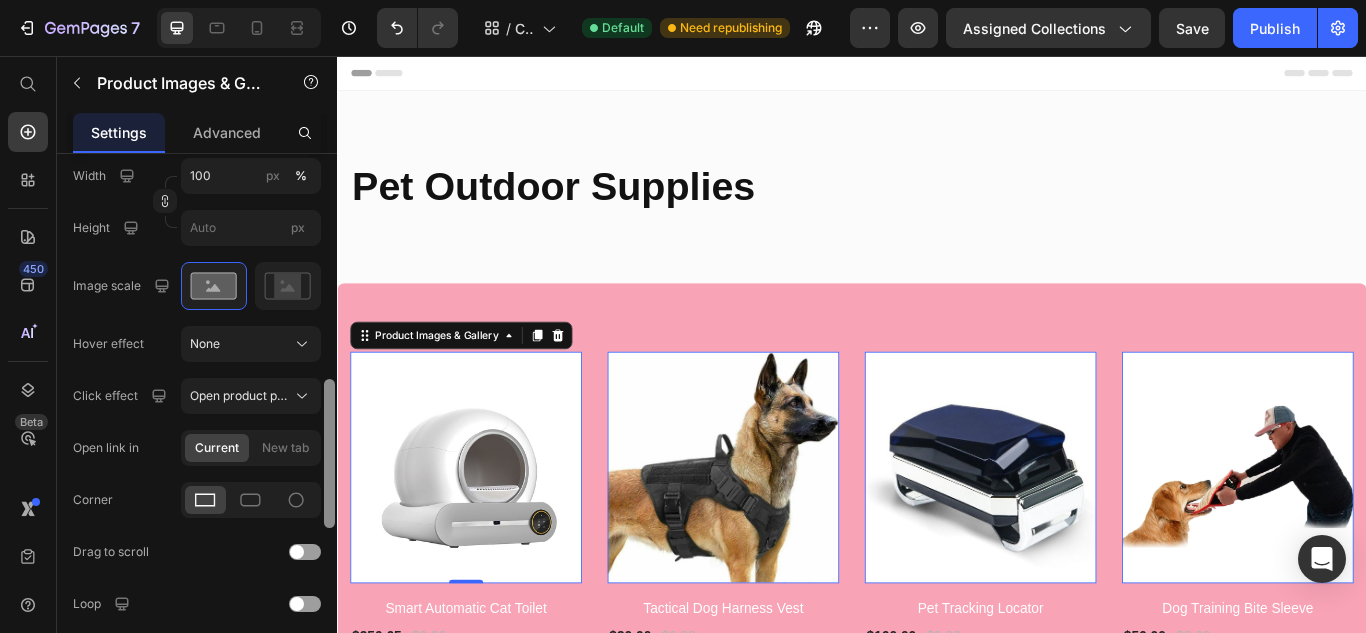 scroll, scrollTop: 779, scrollLeft: 0, axis: vertical 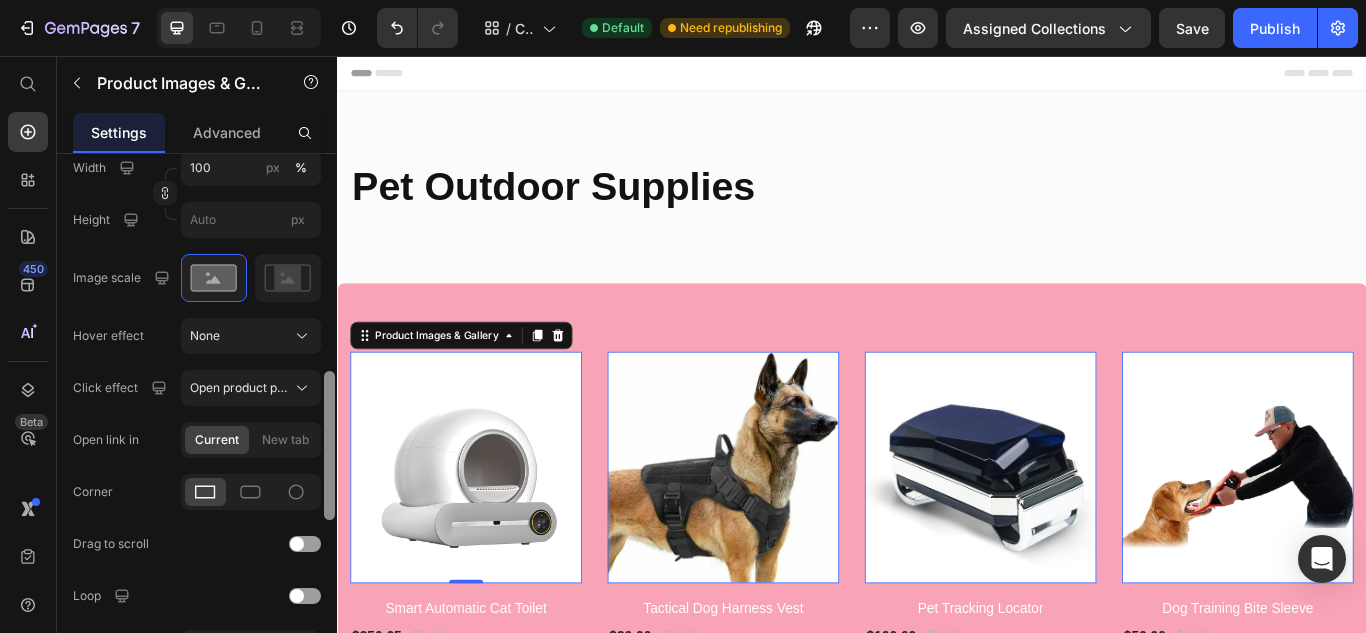 drag, startPoint x: 333, startPoint y: 518, endPoint x: 324, endPoint y: 608, distance: 90.44888 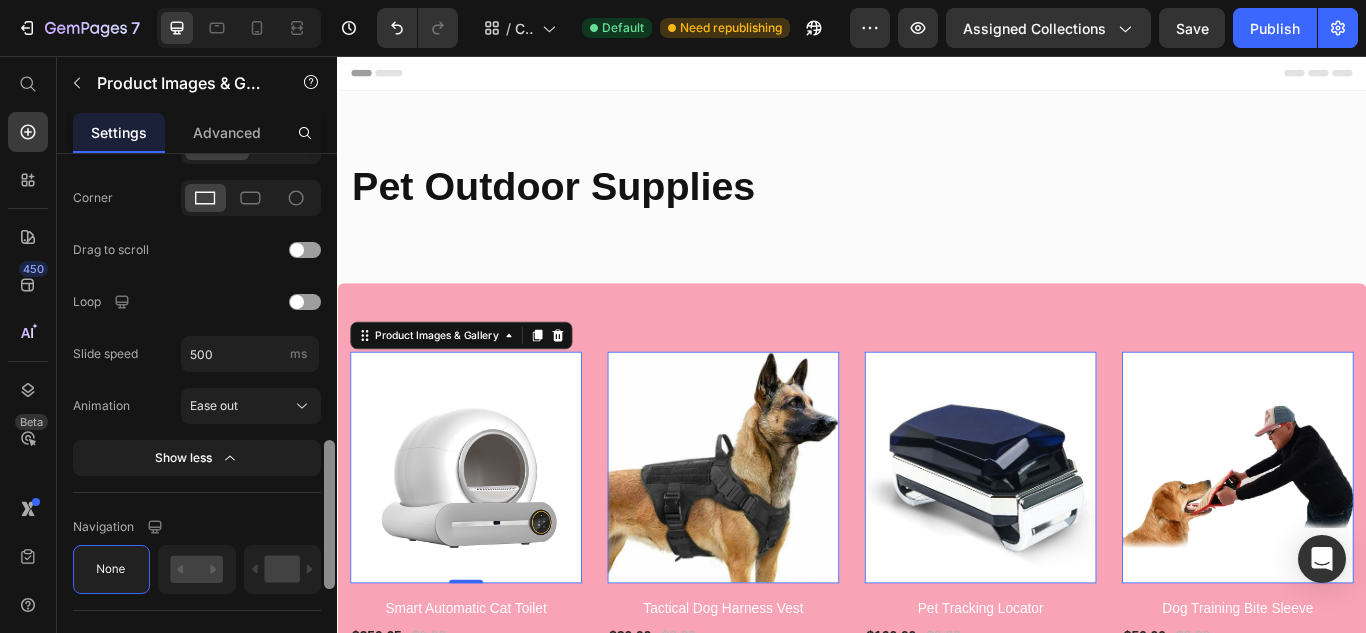 scroll, scrollTop: 1080, scrollLeft: 0, axis: vertical 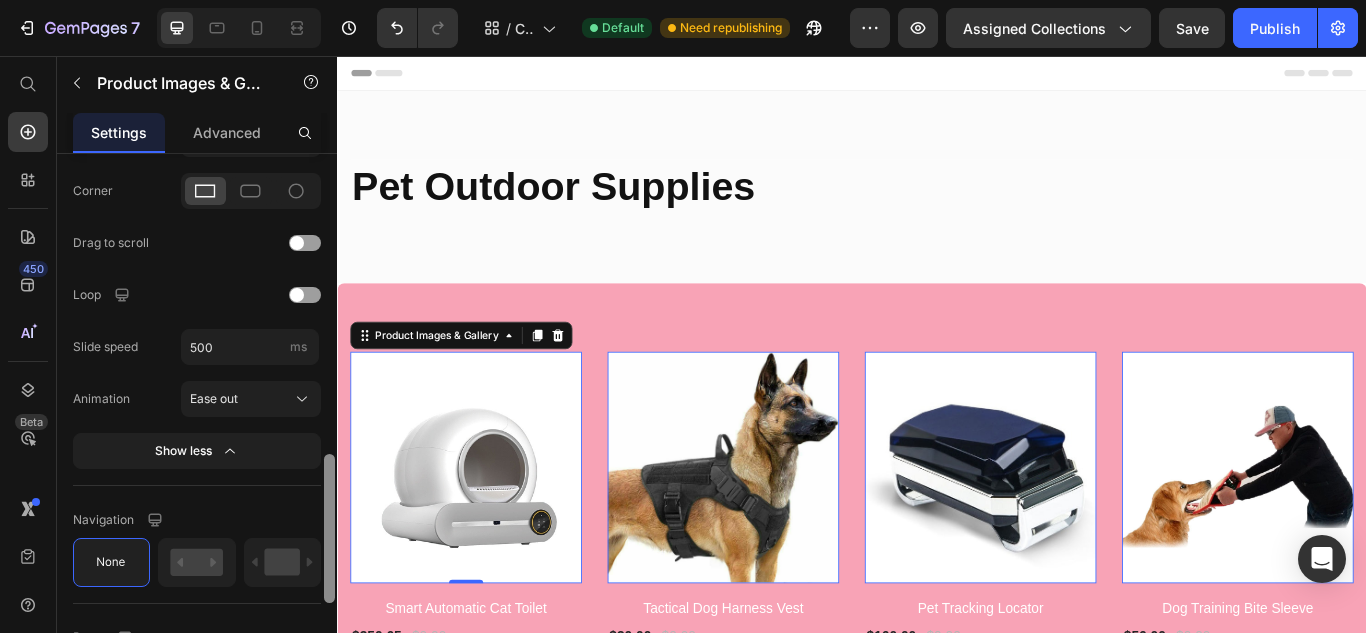 drag, startPoint x: 328, startPoint y: 498, endPoint x: 321, endPoint y: 582, distance: 84.29116 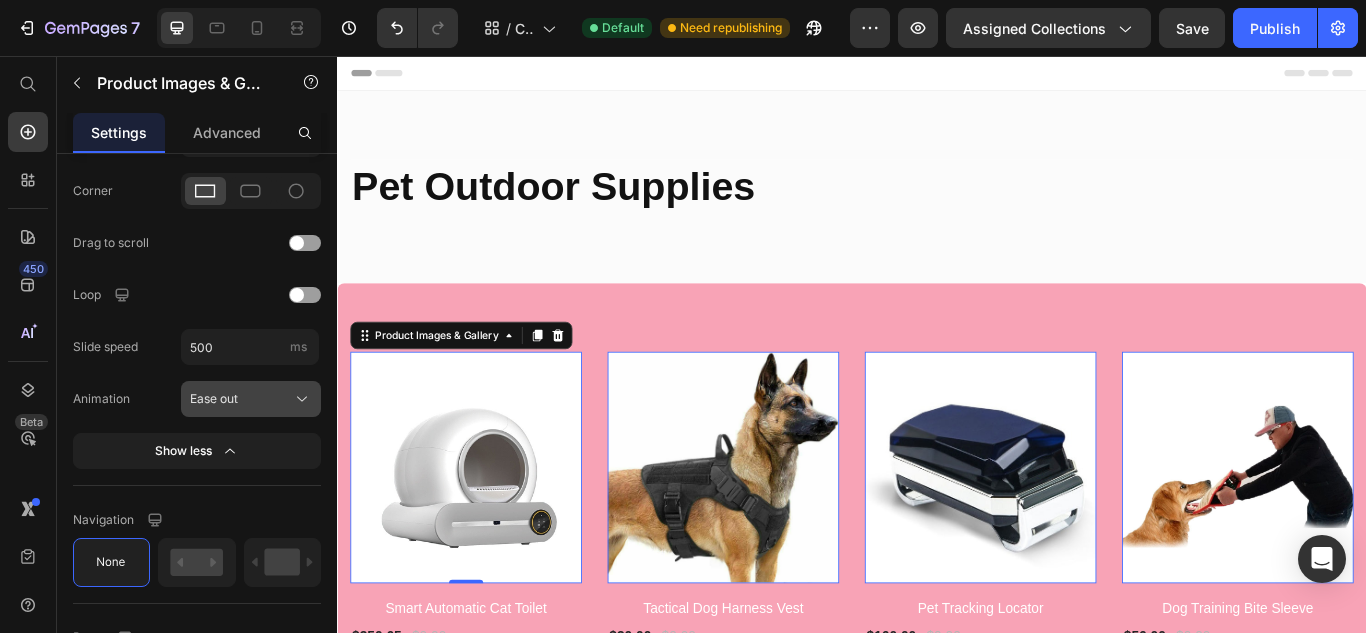 click 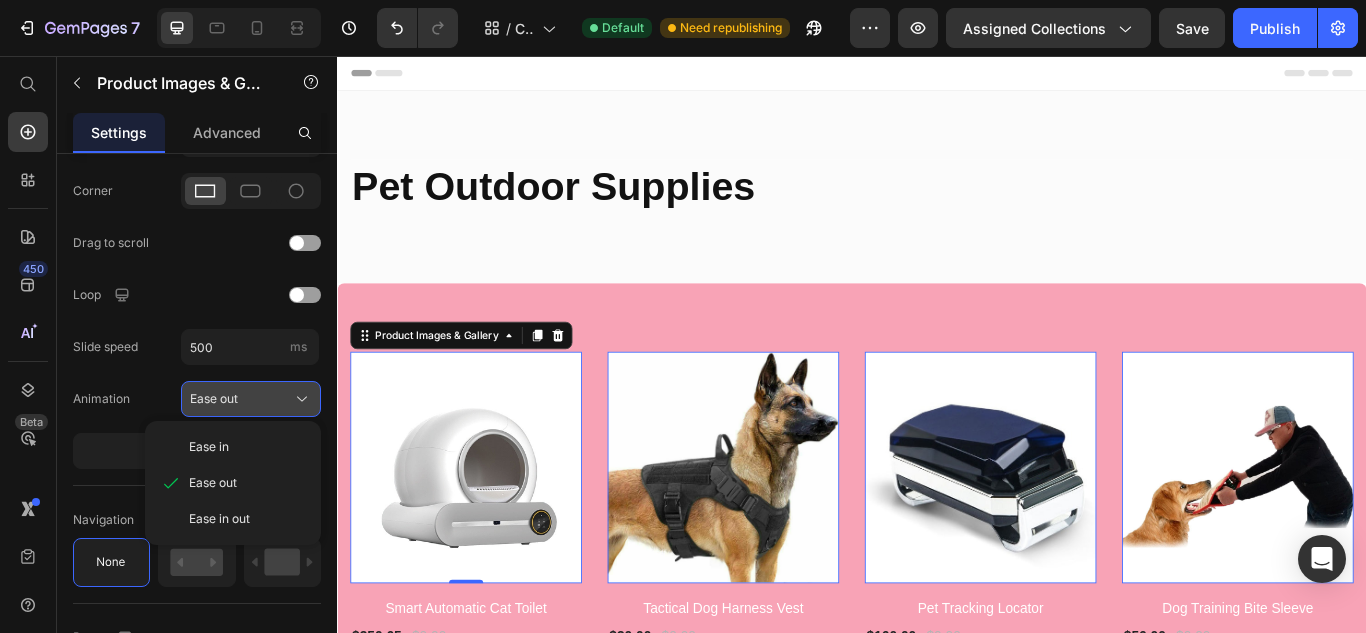 click 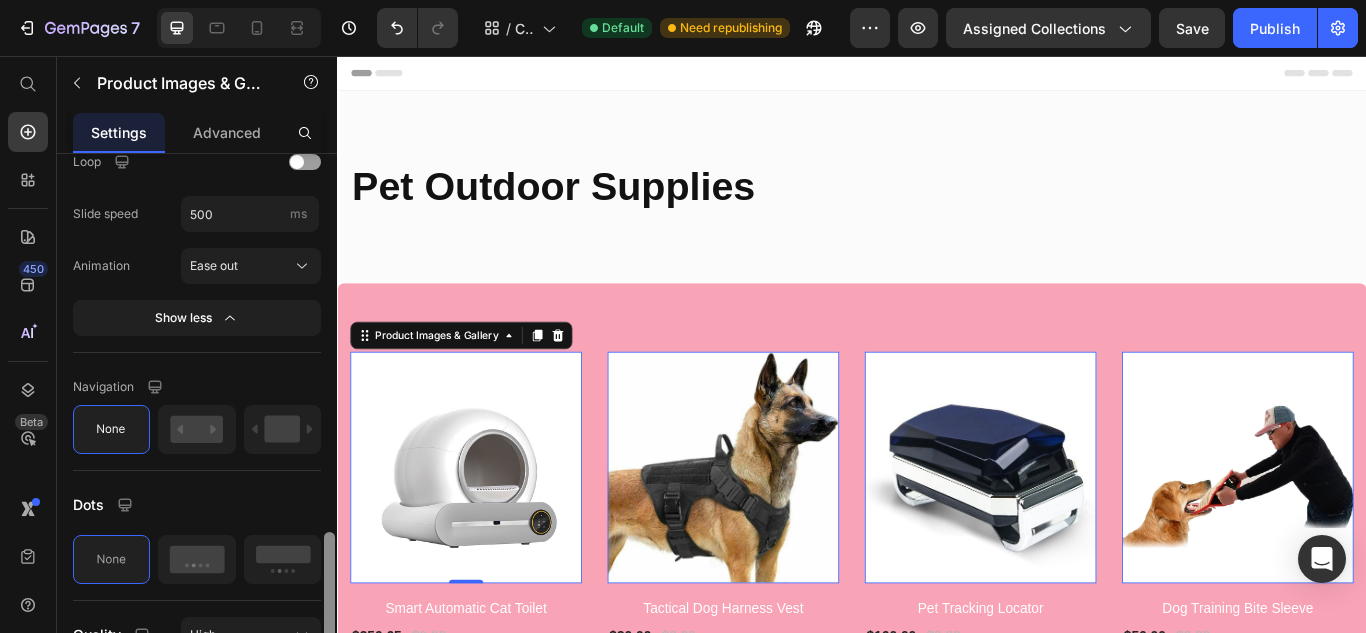 scroll, scrollTop: 1245, scrollLeft: 0, axis: vertical 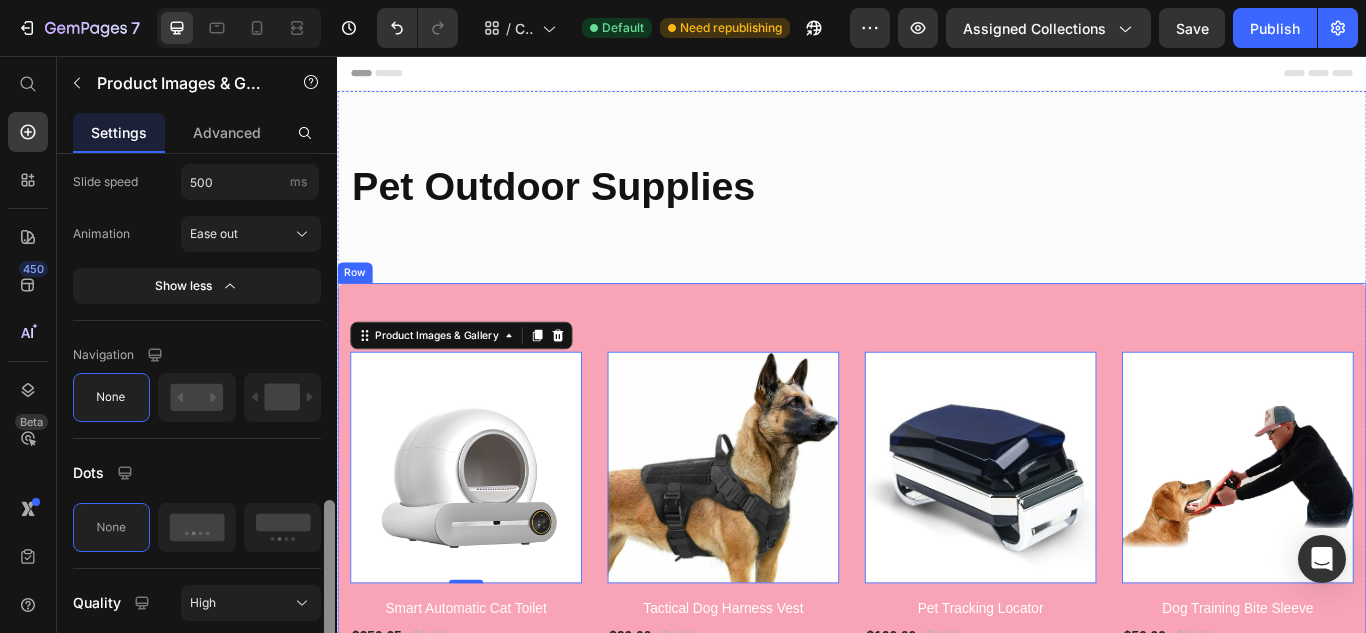 drag, startPoint x: 662, startPoint y: 552, endPoint x: 347, endPoint y: 696, distance: 346.35385 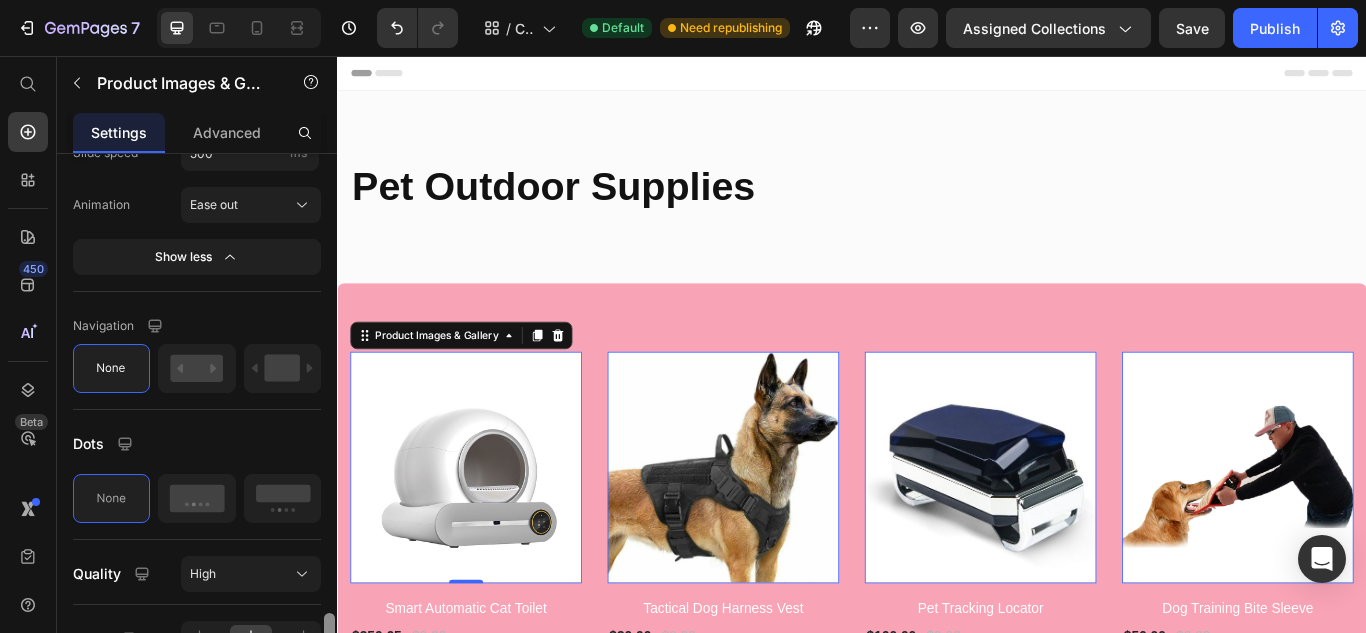 scroll, scrollTop: 1389, scrollLeft: 0, axis: vertical 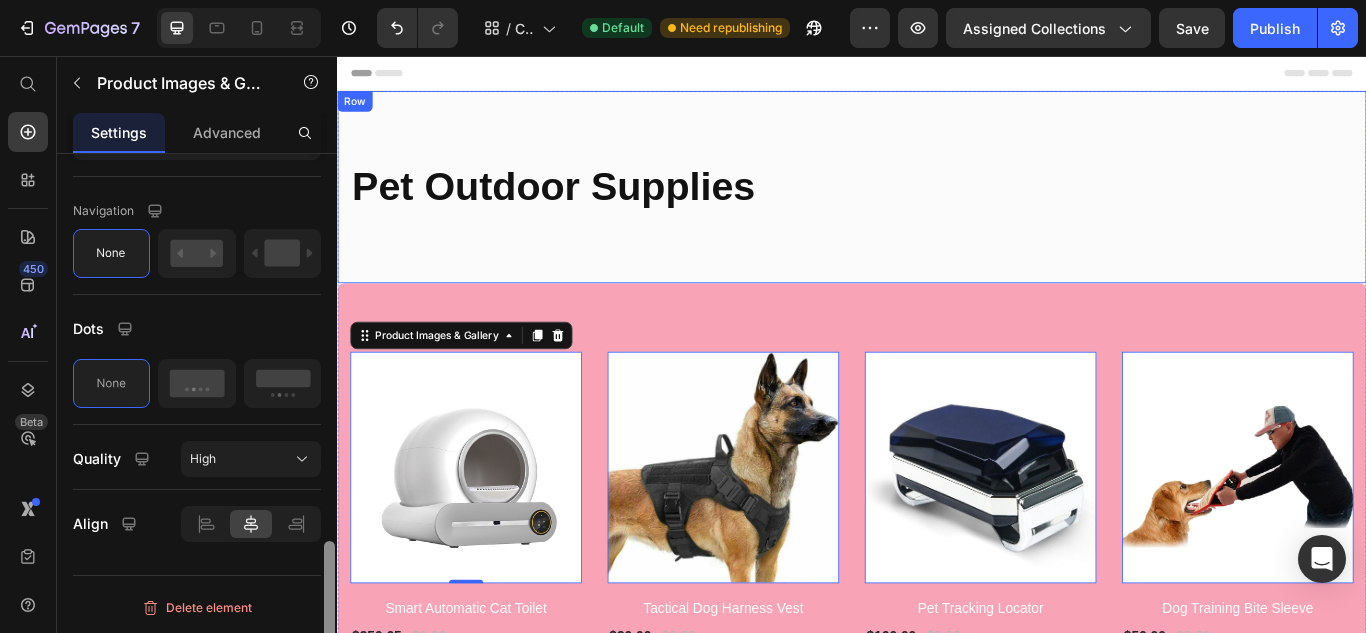 click on "Pet Outdoor Supplies Heading Row Row" at bounding box center [937, 209] 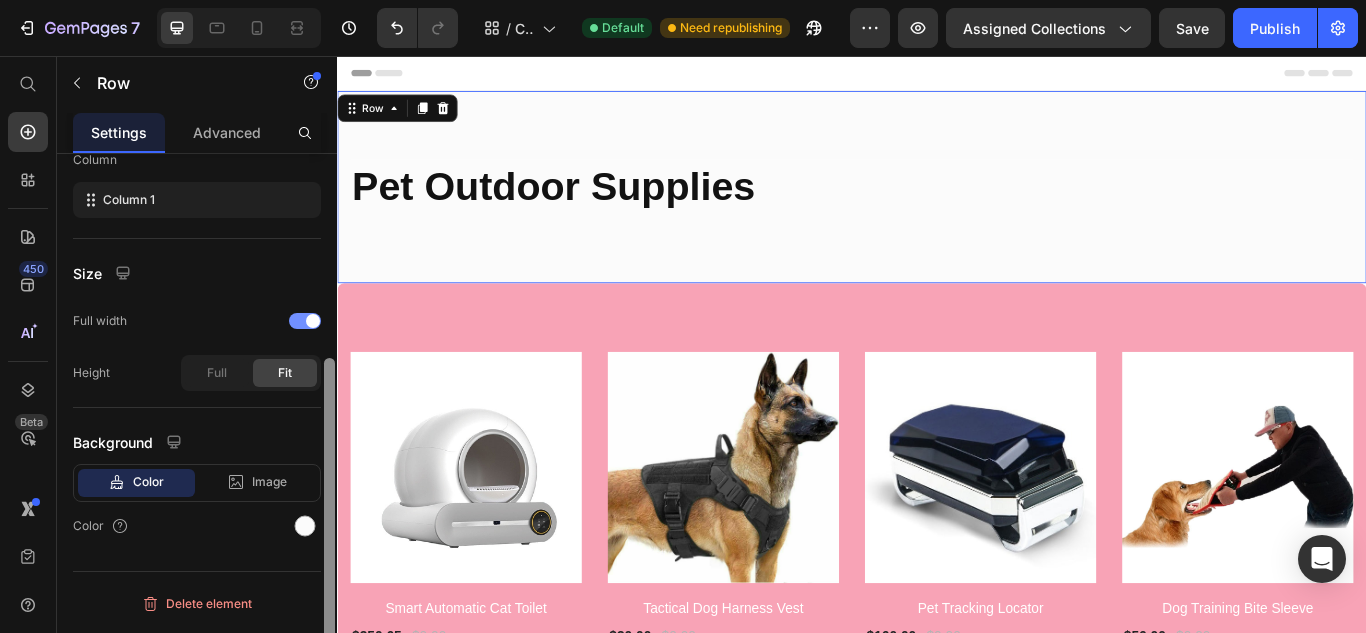 scroll, scrollTop: 0, scrollLeft: 0, axis: both 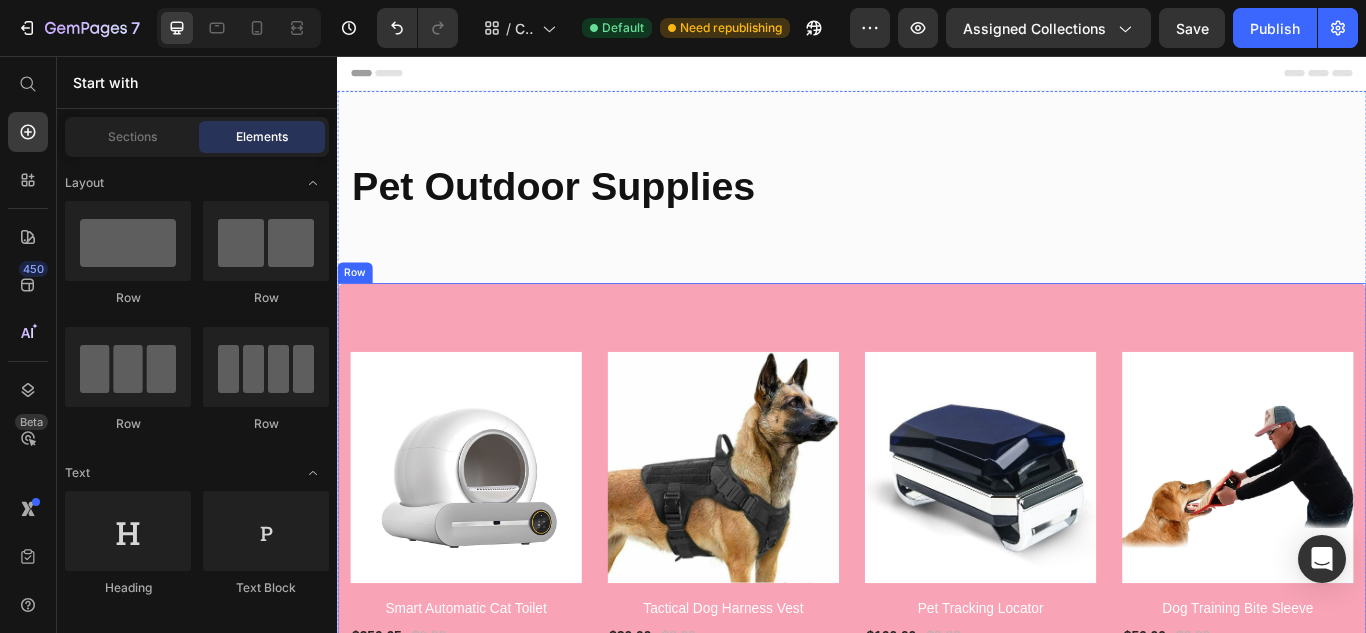 click on "Product Images & Gallery Row Smart Automatic Cat Toilet (P) Title $350.65 (P) Price $0.00 (P) Price Row Row
Add to cart (P) Cart Button Product Images & Gallery Row Tactical Dog Harness Vest (P) Title $30.00 (P) Price $0.00 (P) Price Row Row
Add to cart (P) Cart Button Product Images & Gallery Row Pet Tracking Locator (P) Title $160.00 (P) Price $0.00 (P) Price Row Row
Add to cart (P) Cart Button Product Images & Gallery Row Dog Training Bite Sleeve (P) Title $56.00 (P) Price $0.00 (P) Price Row Row
Add to cart (P) Cart Button Product Images & Gallery Row Rechargeable Dog Training Collar (P) Title $50.50 (P) Price $0.00 (P) Price Row Row
Add to cart (P) Cart Button Product Images & Gallery Row Remote-Control Pet Trainer (P) Title $50.00 (P) Price $0.00 (P) Price Row Row
Add to cart (P) Cart Button Product Images & Gallery Row Smart GPS Pet Tracker (P) Title $50.00 (P) Price $0.00 (P) Price Row Row" at bounding box center (937, 3056) 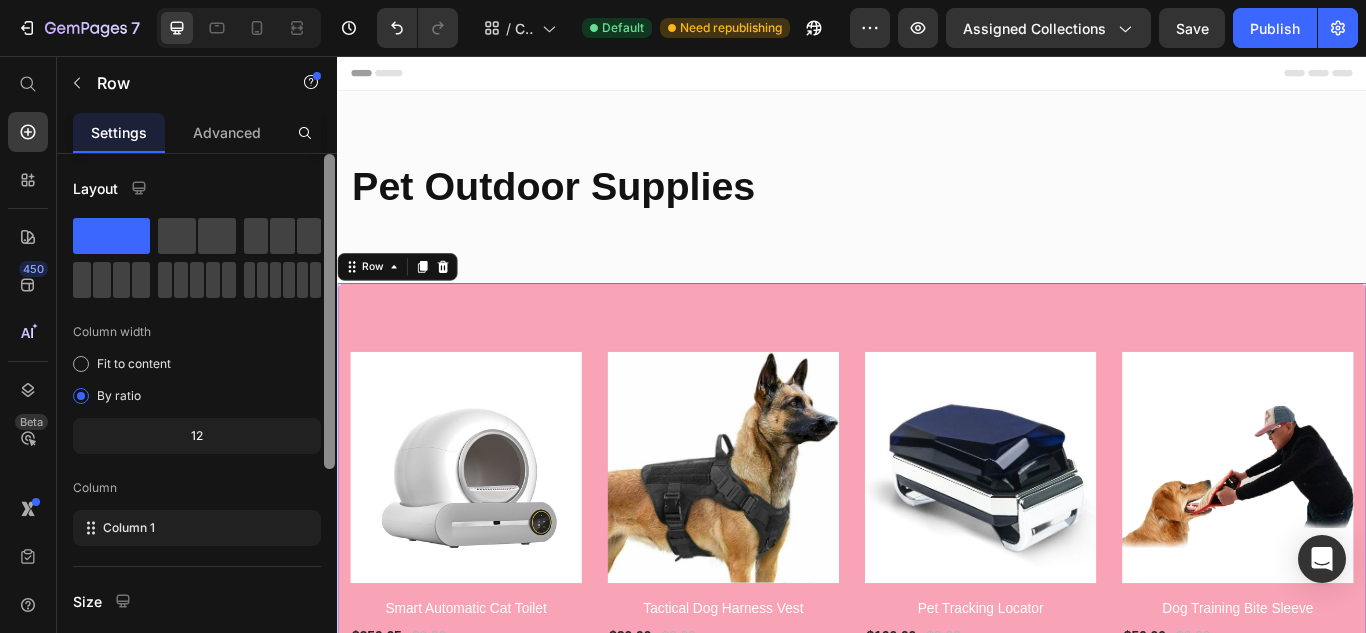 scroll, scrollTop: 376, scrollLeft: 0, axis: vertical 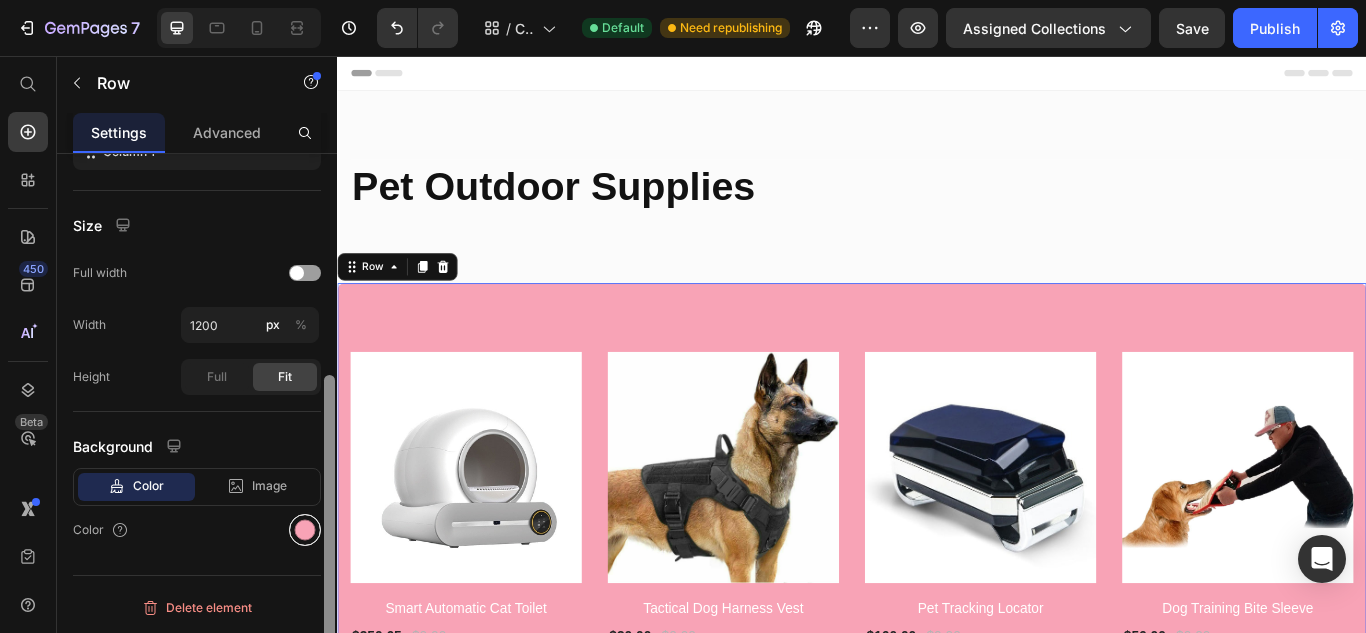 click at bounding box center [305, 530] 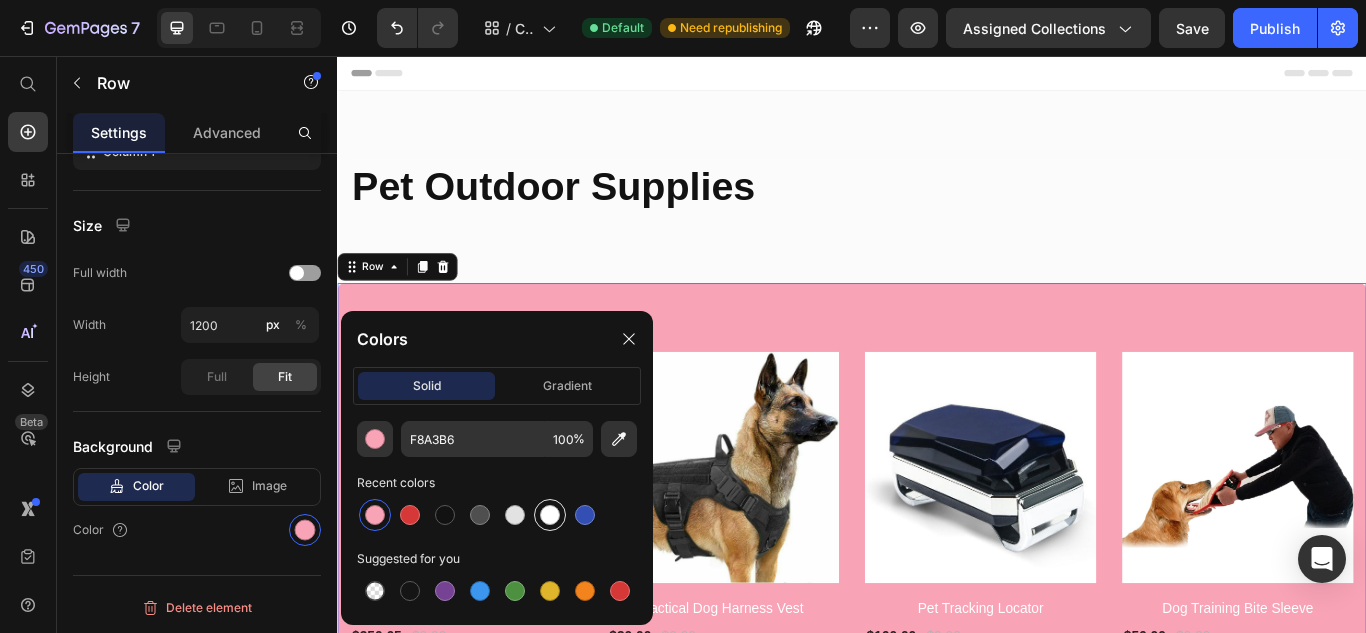 click at bounding box center [550, 515] 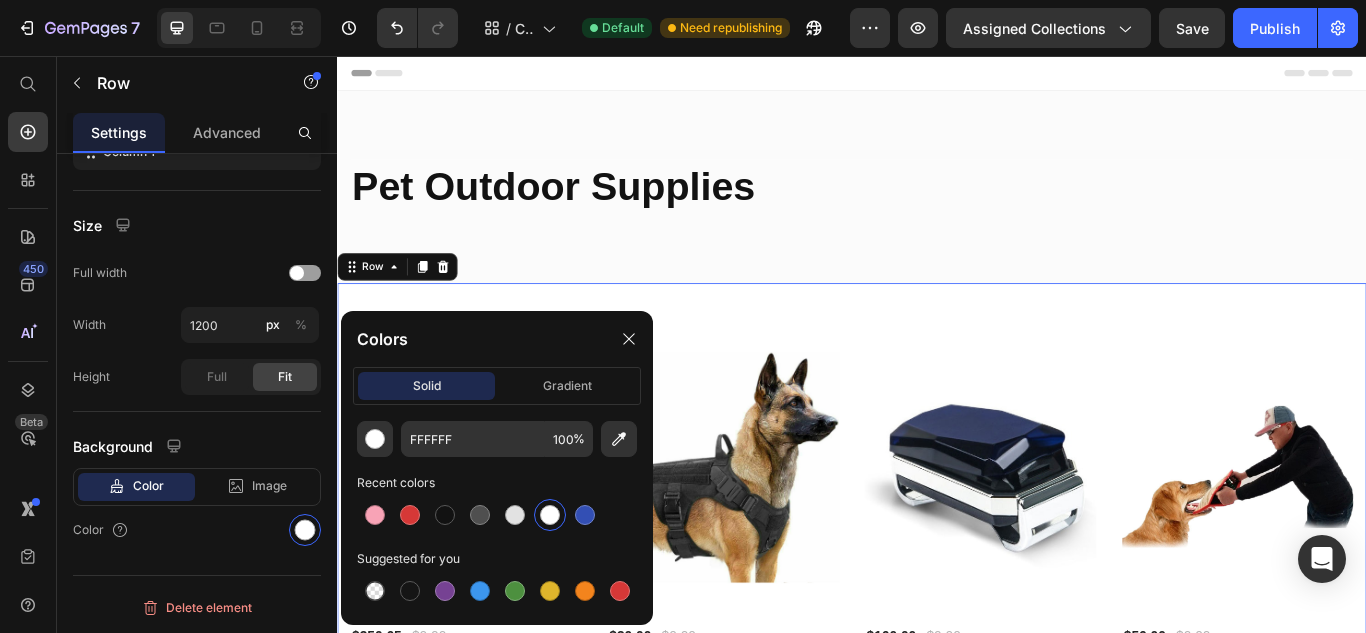 click at bounding box center (550, 515) 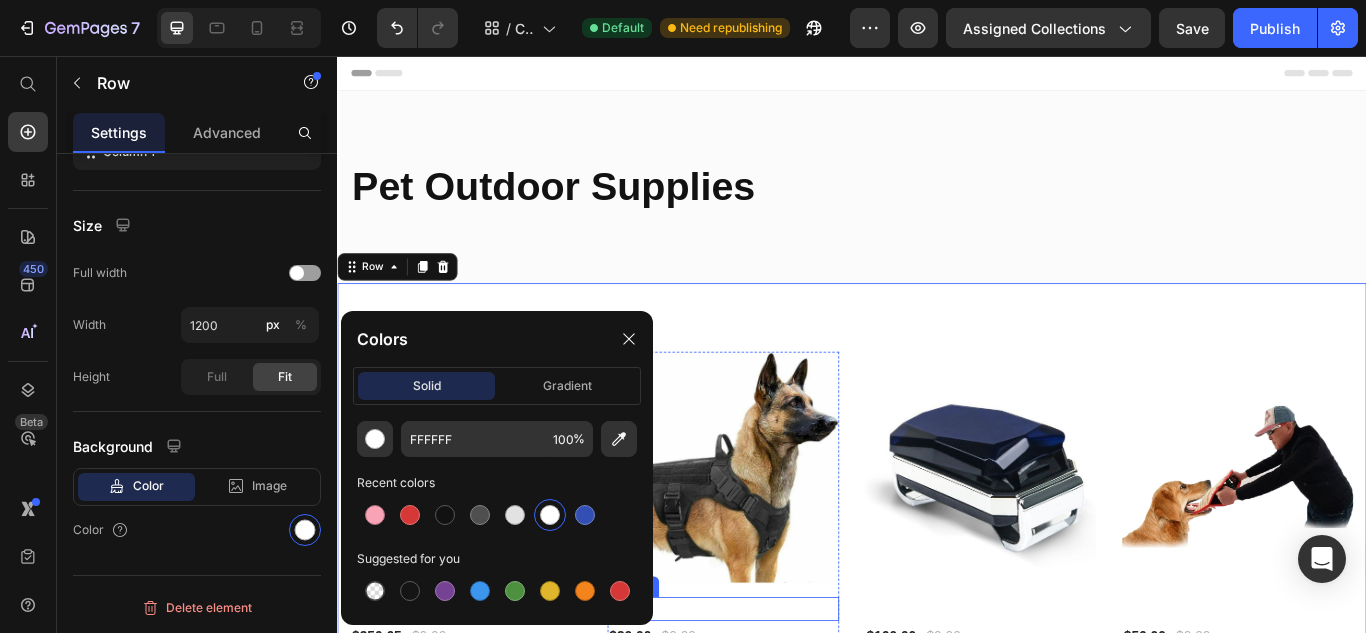 click on "Tactical Dog Harness Vest" at bounding box center (787, 701) 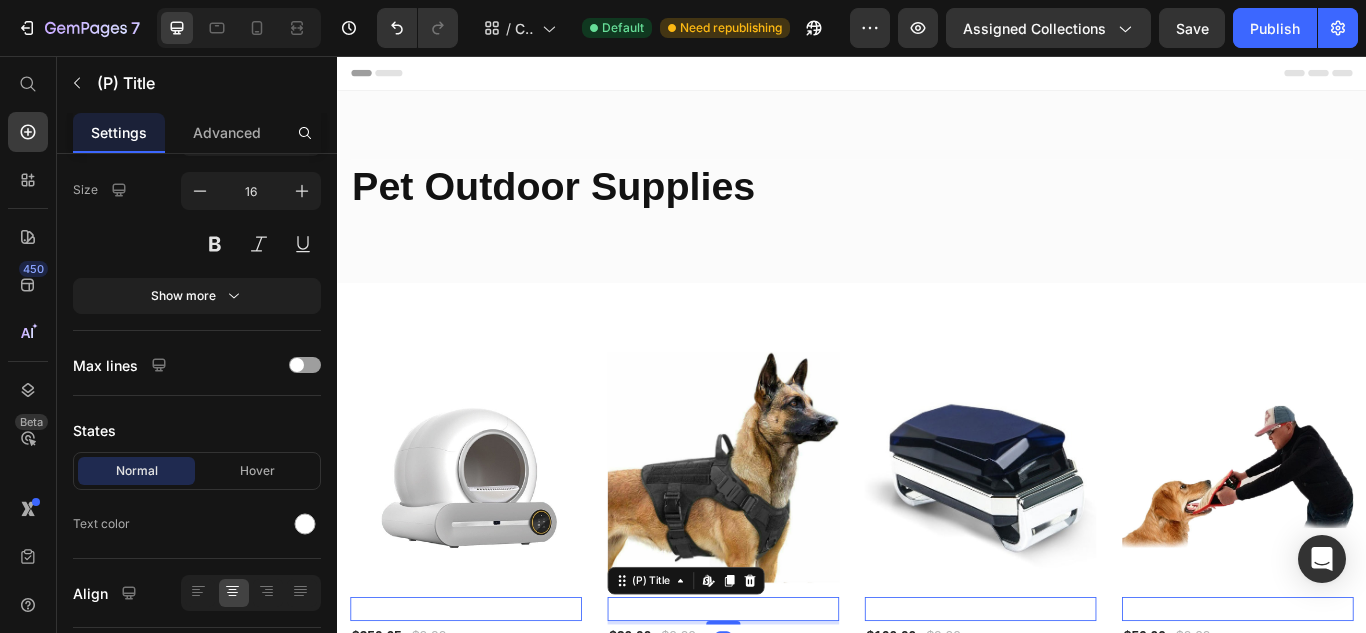 scroll, scrollTop: 0, scrollLeft: 0, axis: both 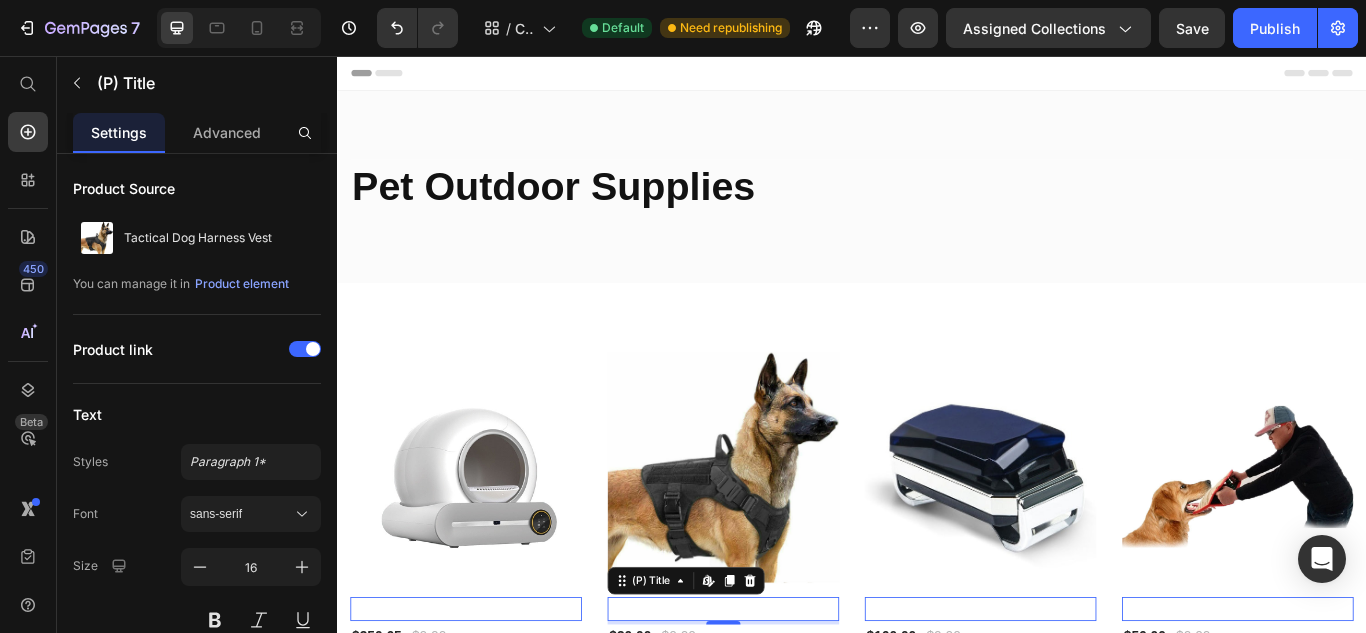 click on "Tactical Dog Harness Vest" at bounding box center [787, 701] 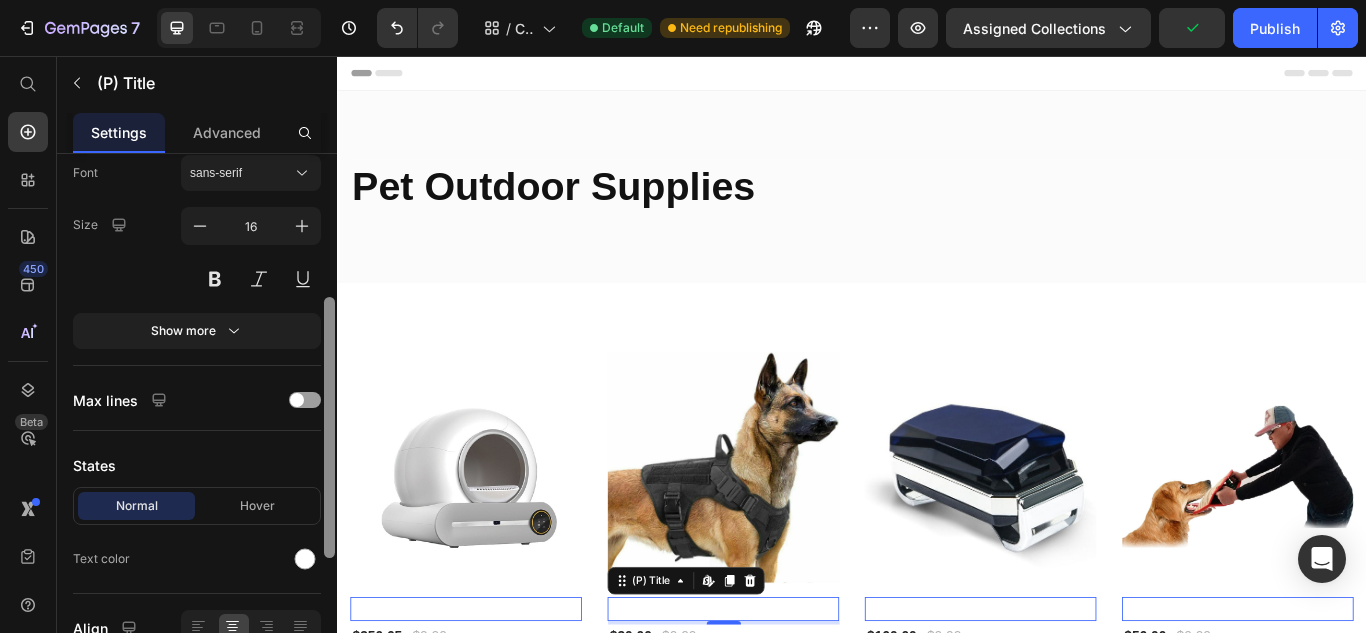 scroll, scrollTop: 360, scrollLeft: 0, axis: vertical 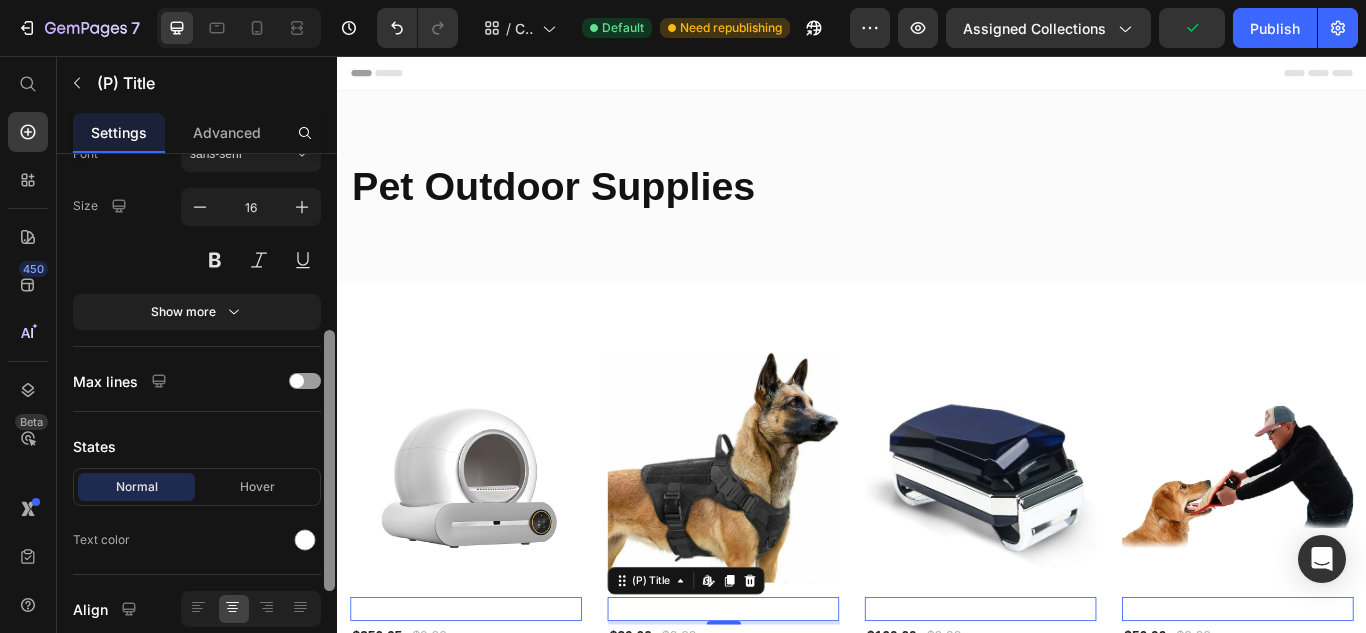 drag, startPoint x: 324, startPoint y: 376, endPoint x: 325, endPoint y: 552, distance: 176.00284 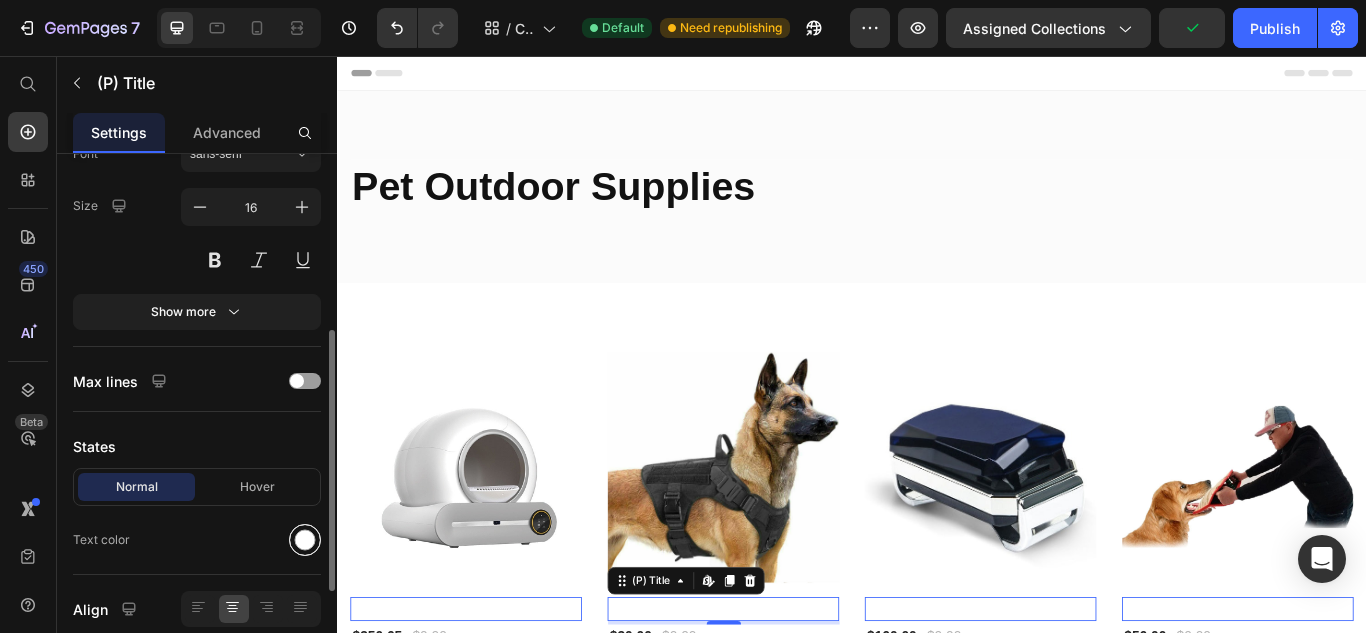 click at bounding box center (305, 540) 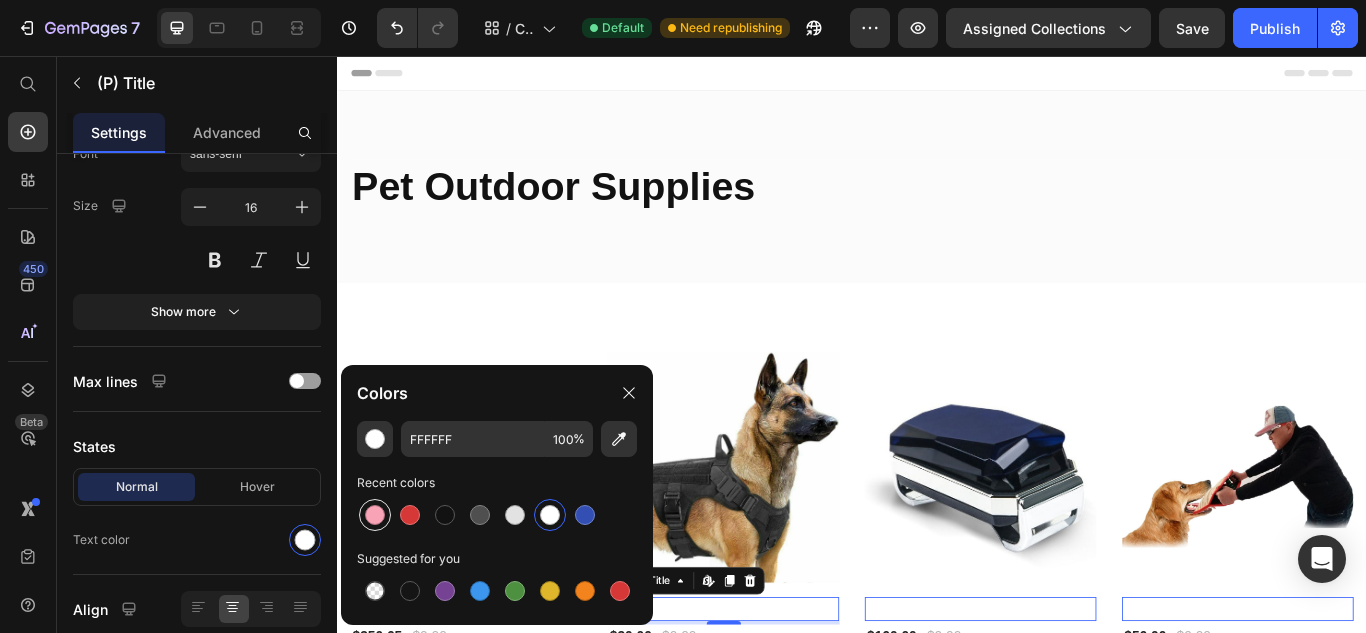 click at bounding box center [375, 515] 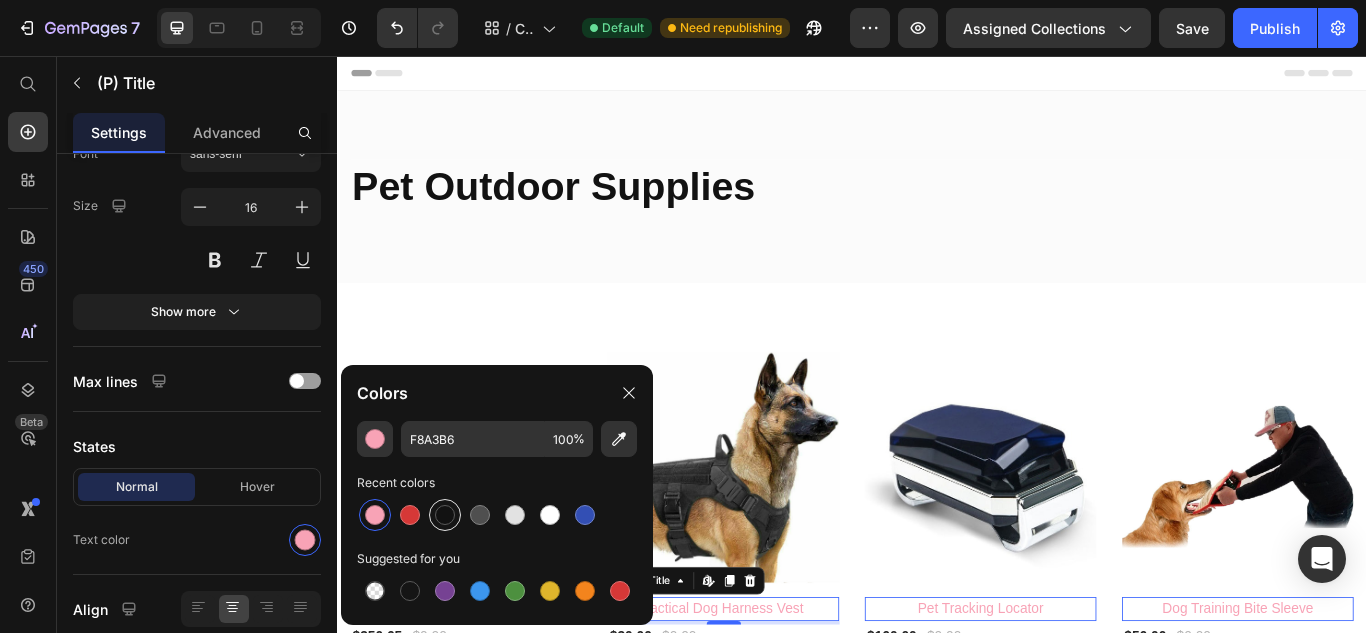 click at bounding box center [445, 515] 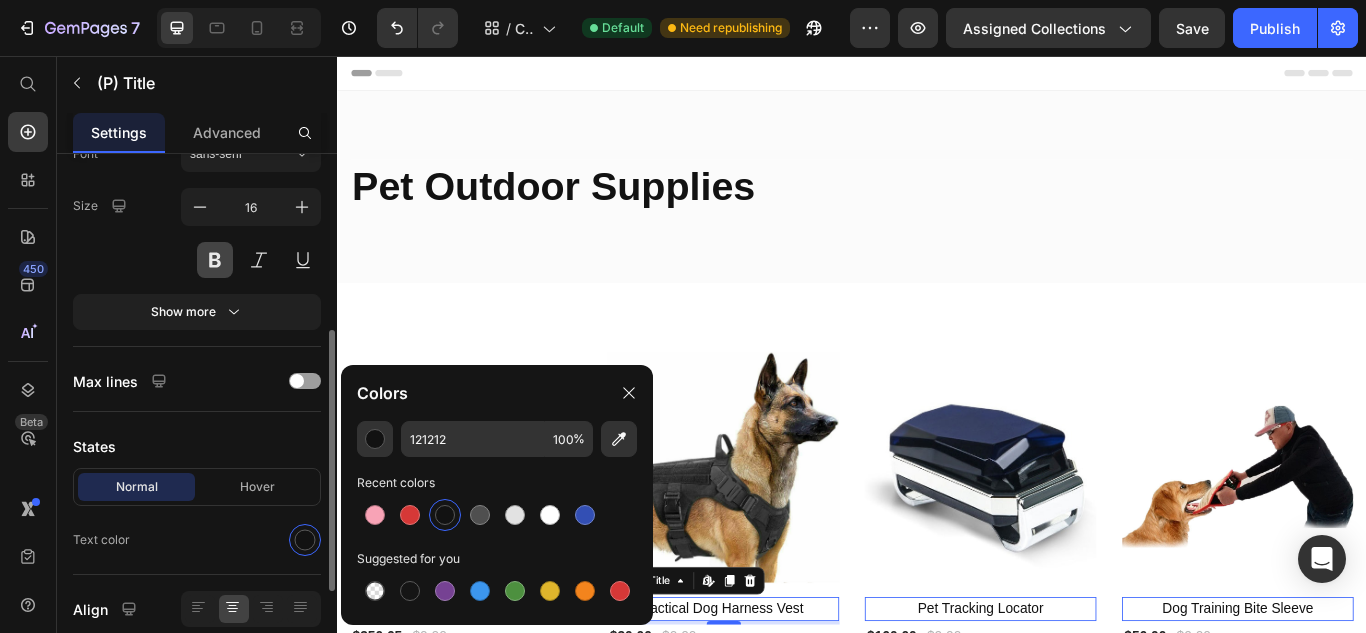 click at bounding box center [215, 260] 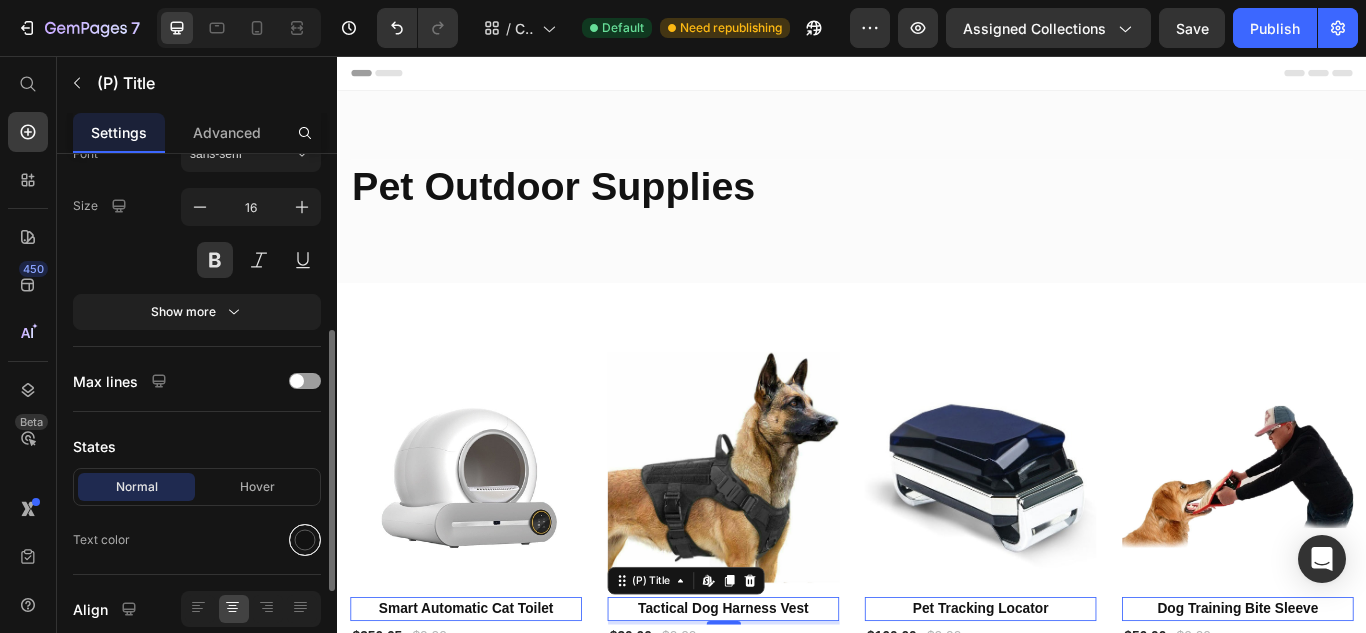 click at bounding box center (305, 540) 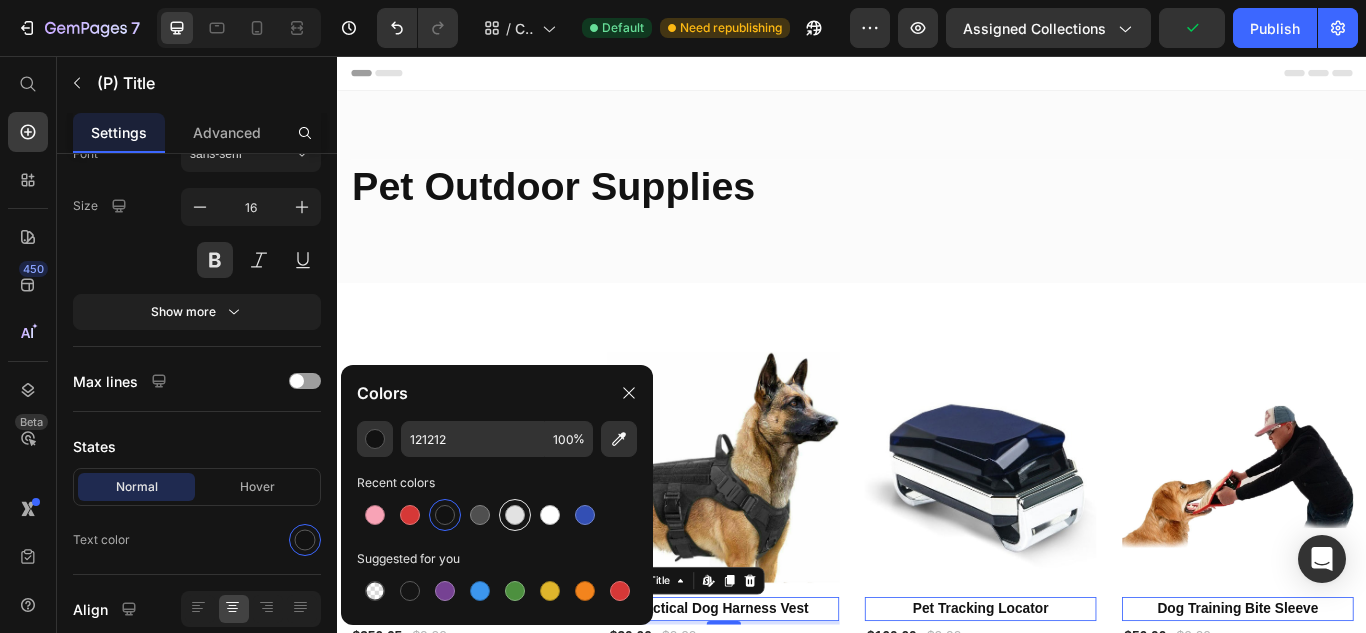 click at bounding box center (515, 515) 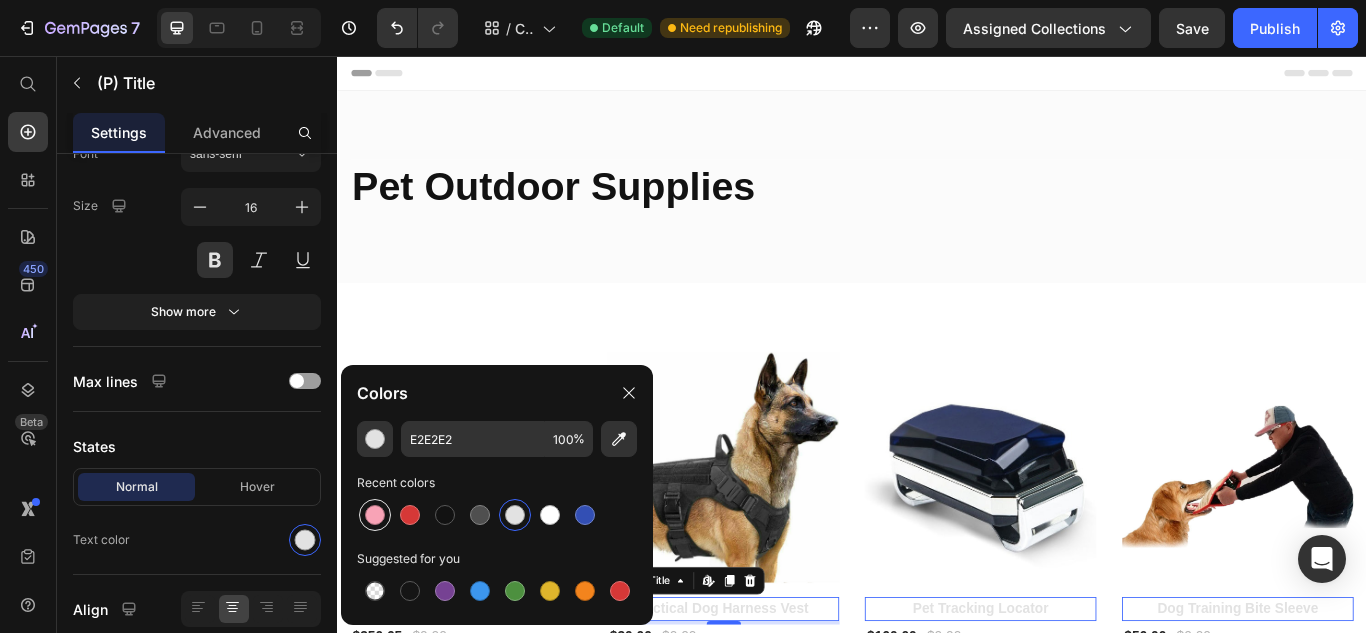 click at bounding box center (375, 515) 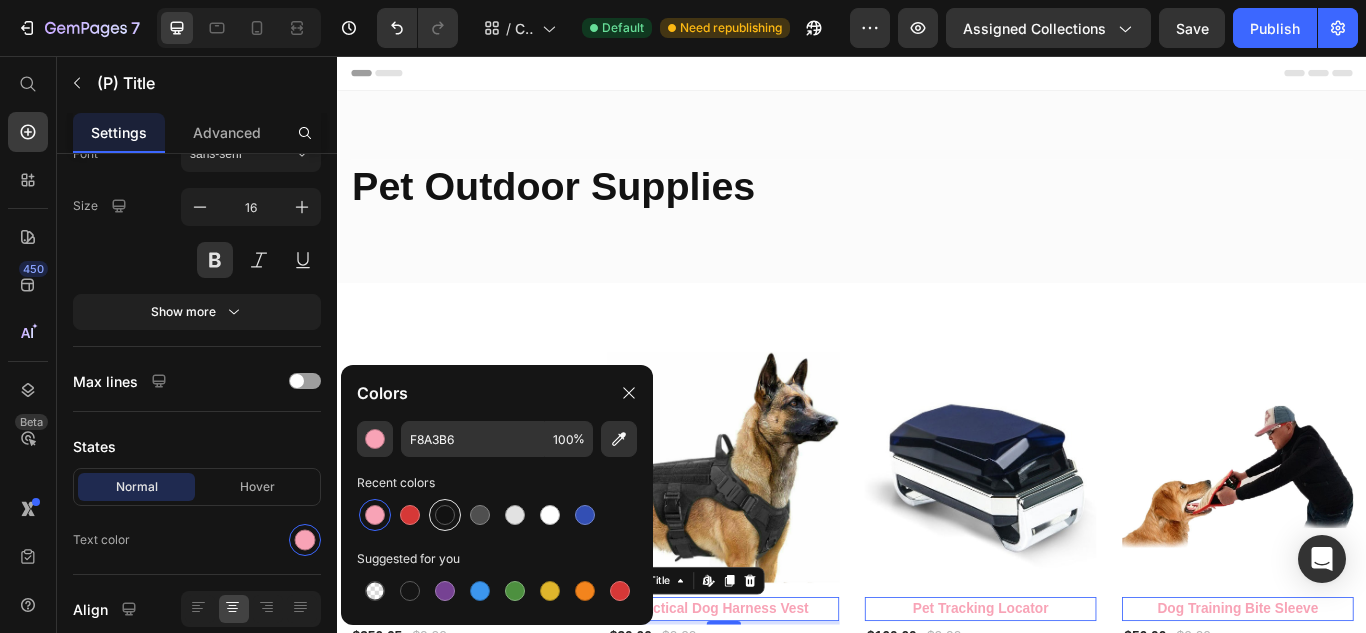 click at bounding box center (445, 515) 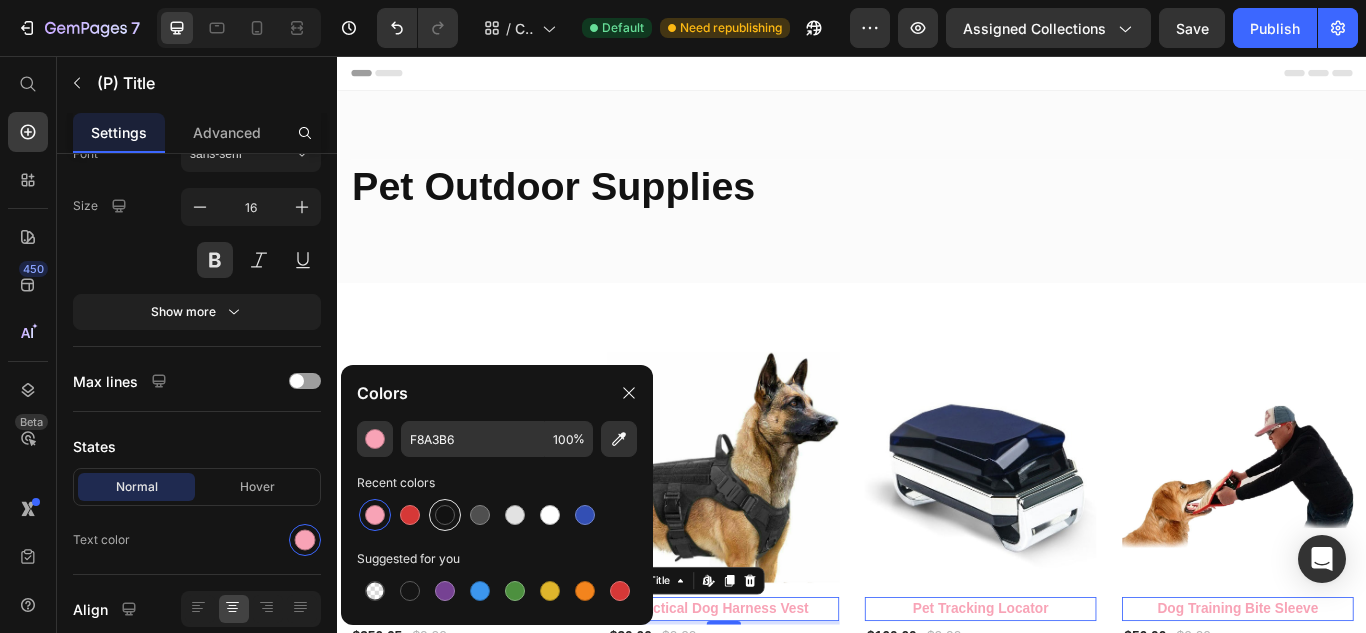 type on "121212" 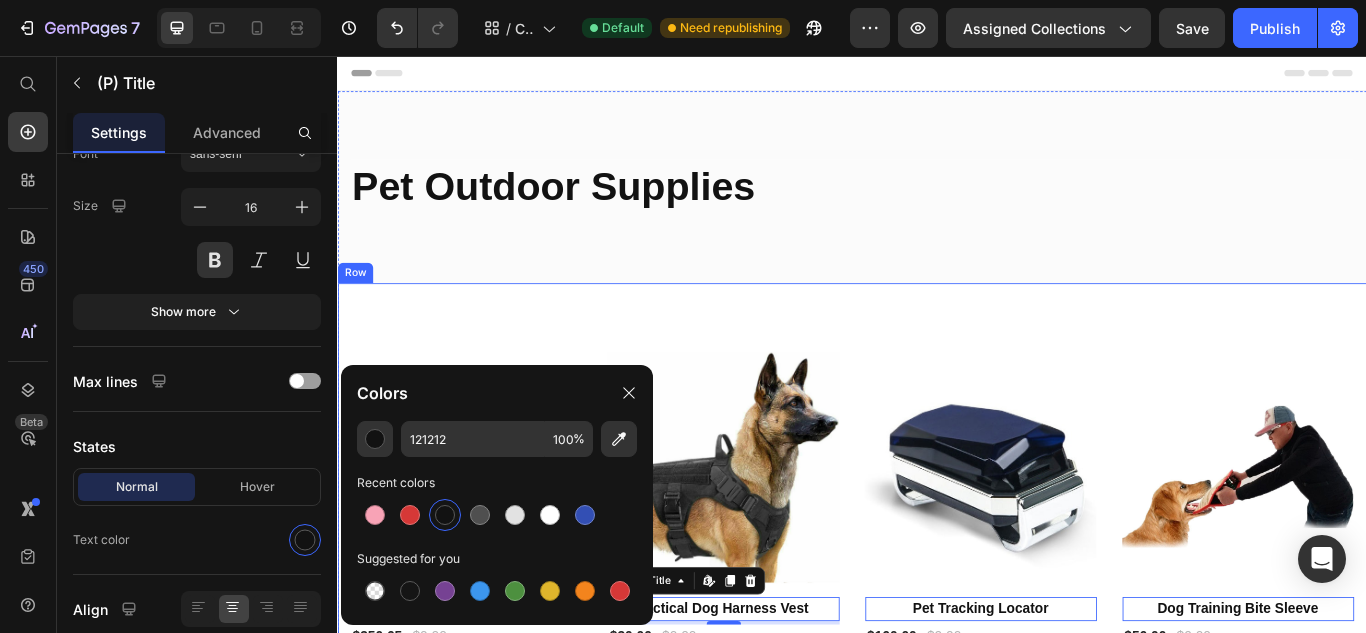 click on "Product Images & Gallery Row Smart Automatic Cat Toilet (P) Title   Edit content in Shopify 0 $350.65 (P) Price $0.00 (P) Price Row Row
Add to cart (P) Cart Button Product Images & Gallery Row Tactical Dog Harness Vest (P) Title   Edit content in Shopify 4 $30.00 (P) Price $0.00 (P) Price Row Row
Add to cart (P) Cart Button Product Images & Gallery Row Pet Tracking Locator (P) Title   Edit content in Shopify 0 $160.00 (P) Price $0.00 (P) Price Row Row
Add to cart (P) Cart Button Product Images & Gallery Row Dog Training Bite Sleeve (P) Title   Edit content in Shopify 0 $56.00 (P) Price $0.00 (P) Price Row Row
Add to cart (P) Cart Button Product Images & Gallery Row Rechargeable Dog Training Collar (P) Title   Edit content in Shopify 0 $50.50 (P) Price $0.00 (P) Price Row Row
Add to cart (P) Cart Button Product Images & Gallery Row Remote-Control Pet Trainer (P) Title   Edit content in Shopify 0 $50.00 (P) Price $0.00 (P) Price Row" at bounding box center [937, 3056] 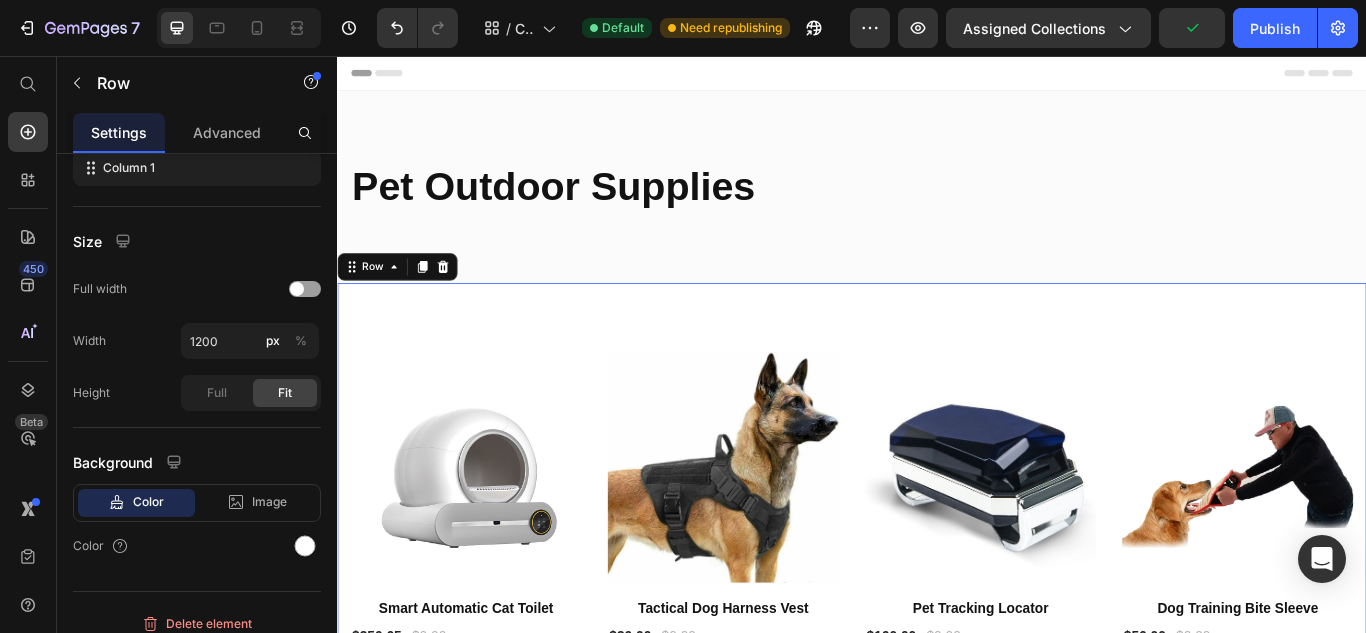 scroll, scrollTop: 0, scrollLeft: 0, axis: both 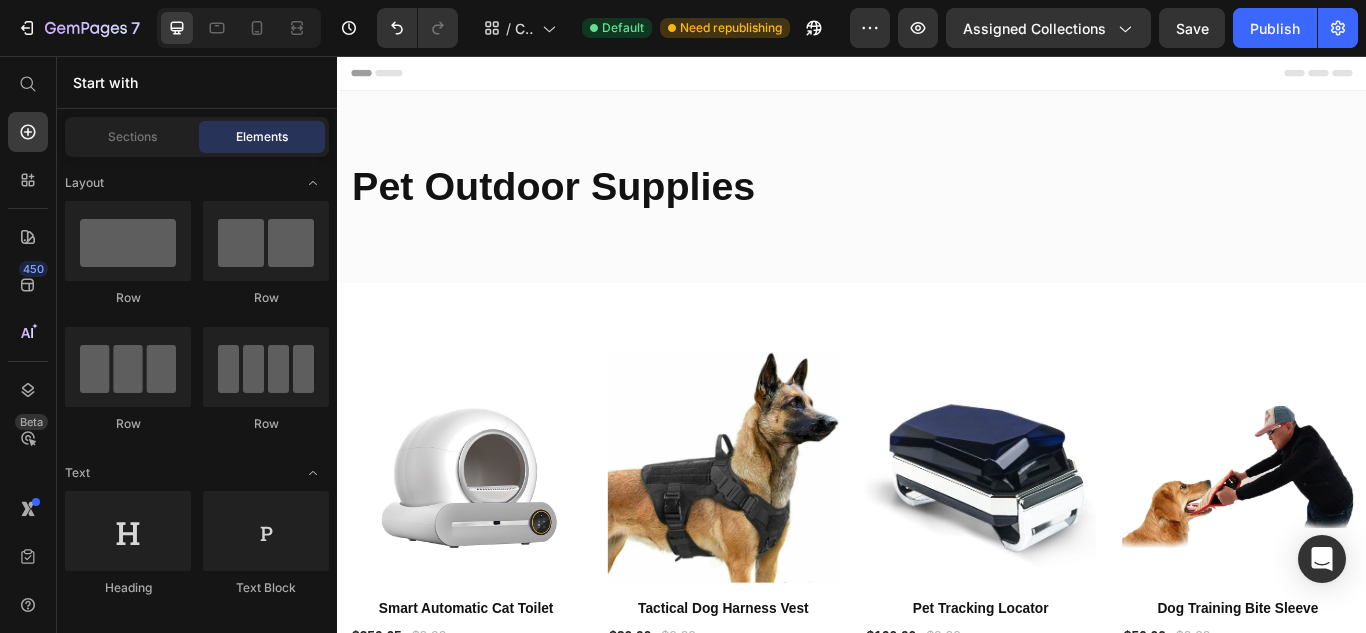 drag, startPoint x: 1534, startPoint y: 90, endPoint x: 1672, endPoint y: 84, distance: 138.13037 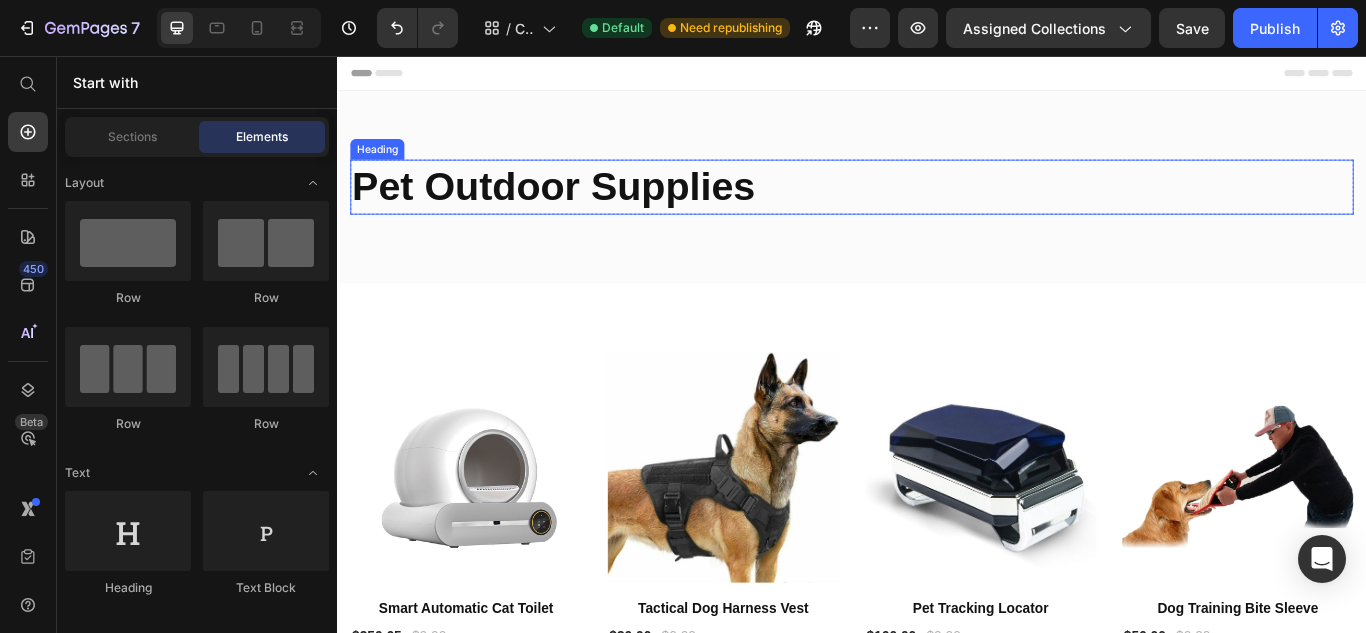 click on "Pet Outdoor Supplies" at bounding box center [937, 209] 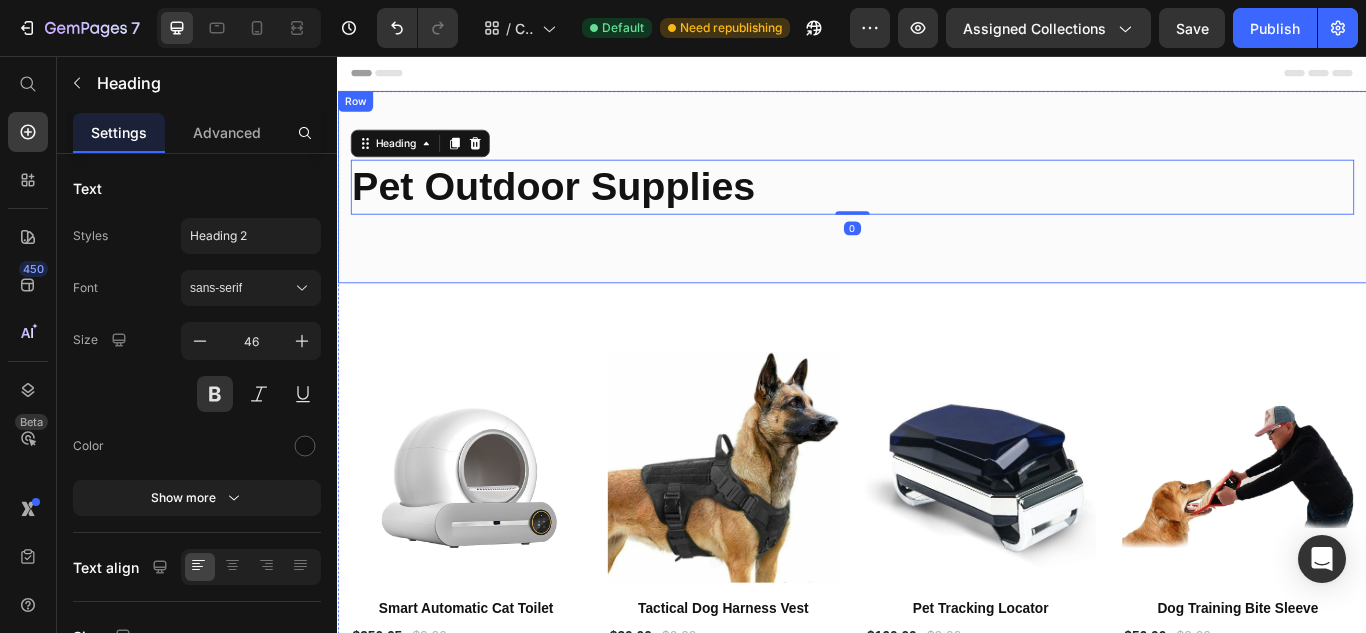 click on "Pet Outdoor Supplies Heading   0 Row Row" at bounding box center [937, 209] 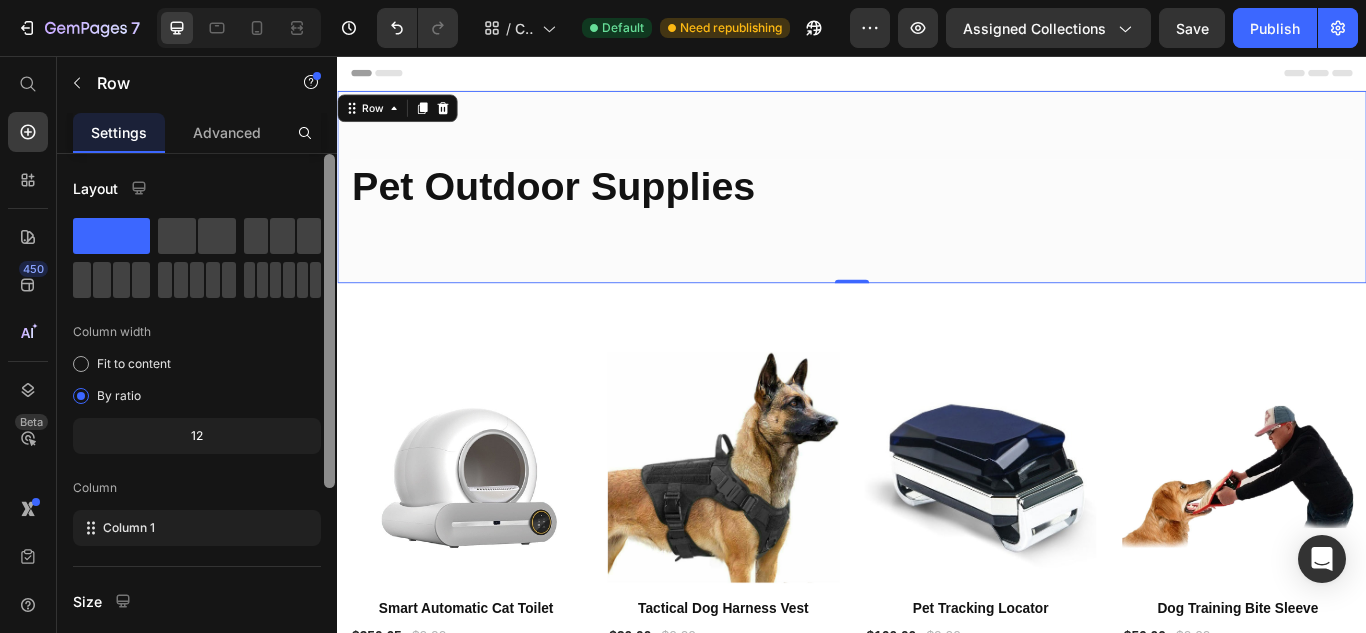 scroll, scrollTop: 188, scrollLeft: 0, axis: vertical 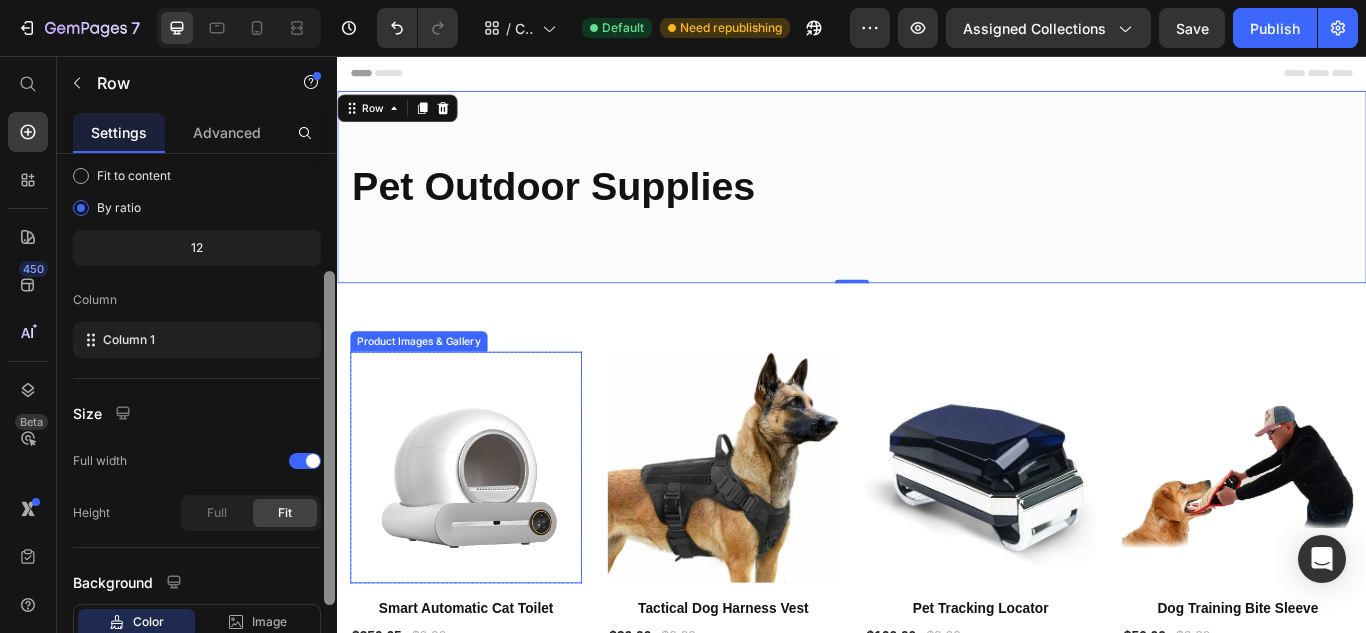 drag, startPoint x: 662, startPoint y: 297, endPoint x: 339, endPoint y: 555, distance: 413.39206 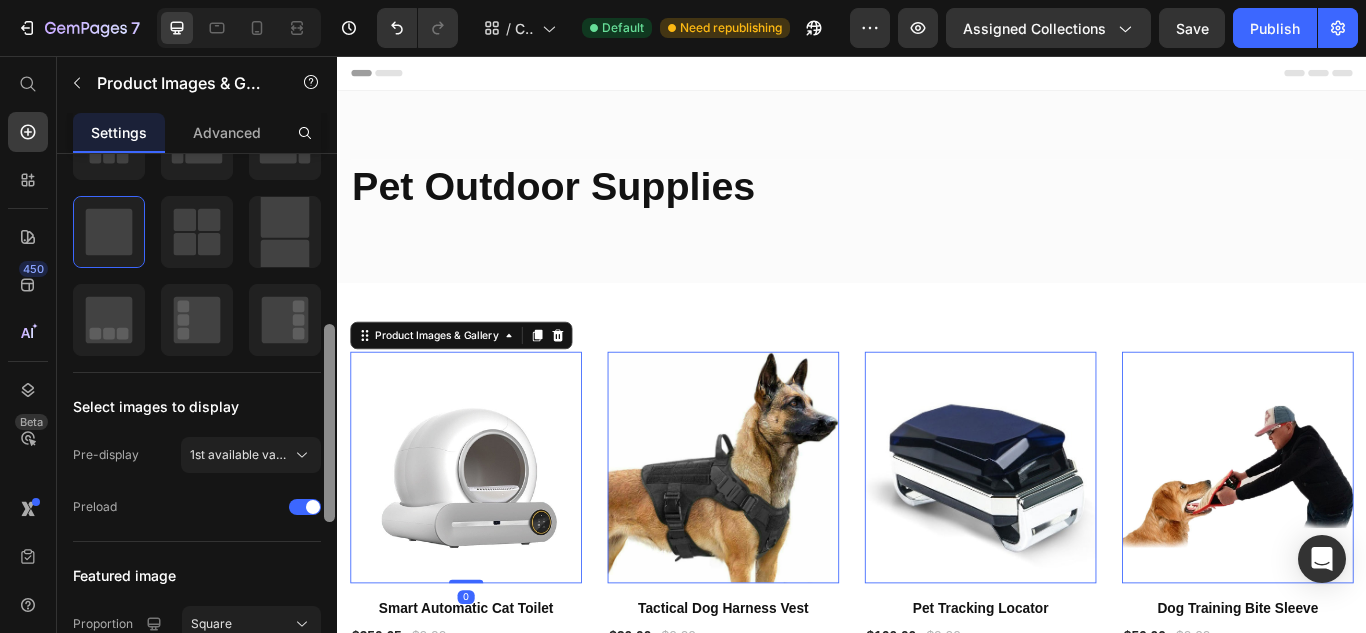 scroll, scrollTop: 322, scrollLeft: 0, axis: vertical 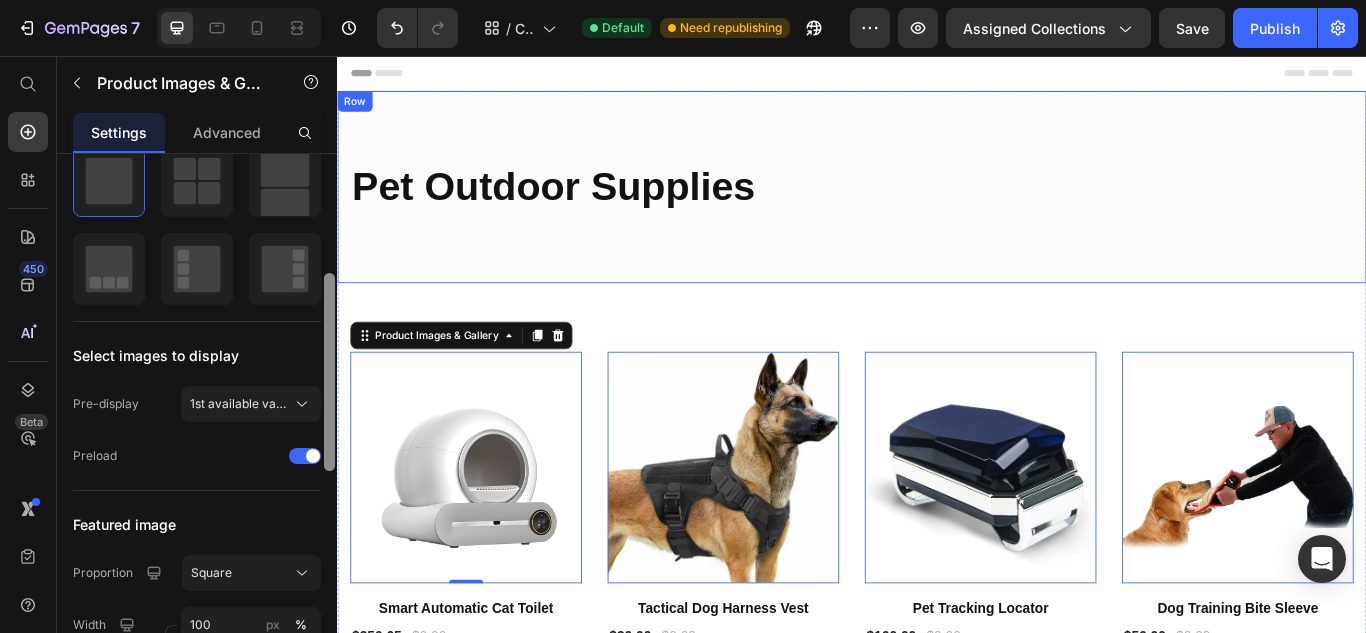 click on "Pet Outdoor Supplies Heading Row Row" at bounding box center [937, 209] 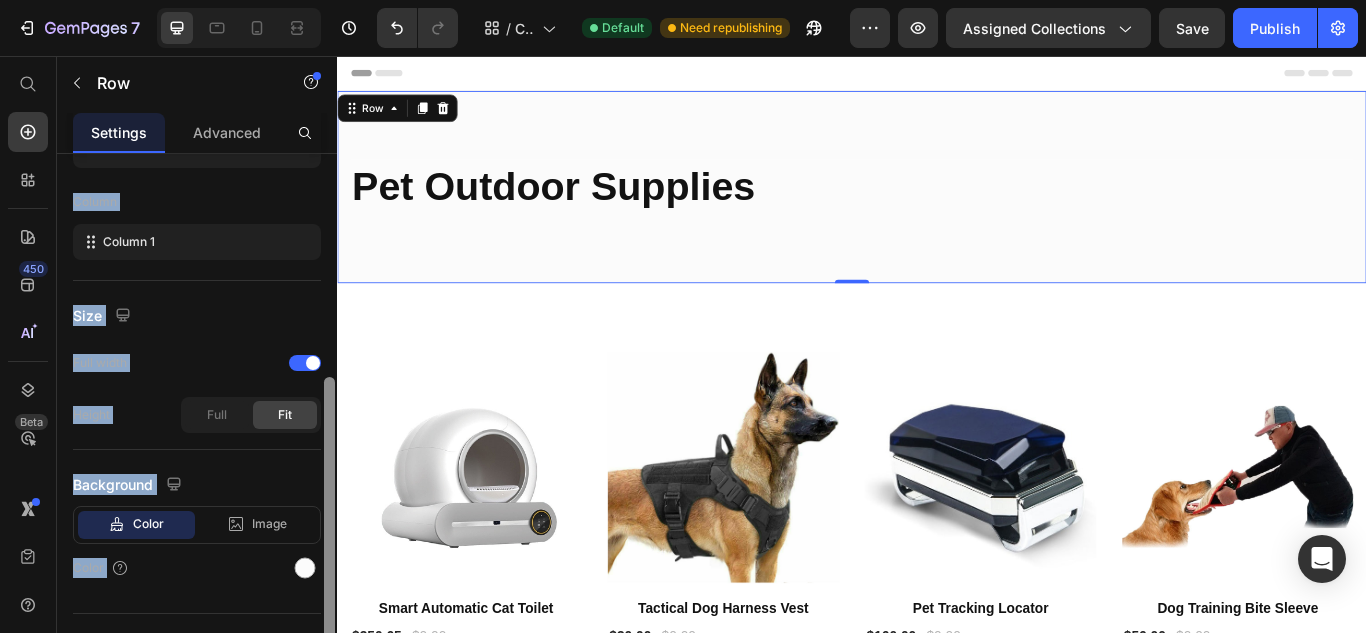 scroll, scrollTop: 324, scrollLeft: 0, axis: vertical 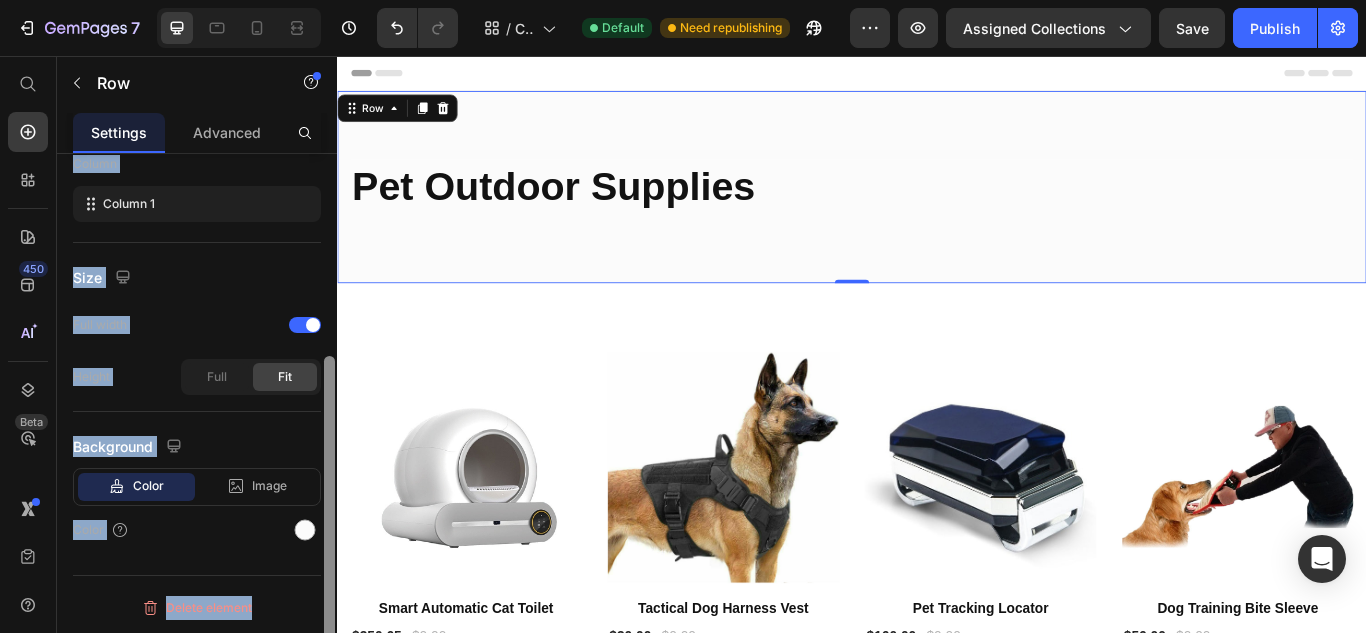 drag, startPoint x: 317, startPoint y: 255, endPoint x: 323, endPoint y: 460, distance: 205.08778 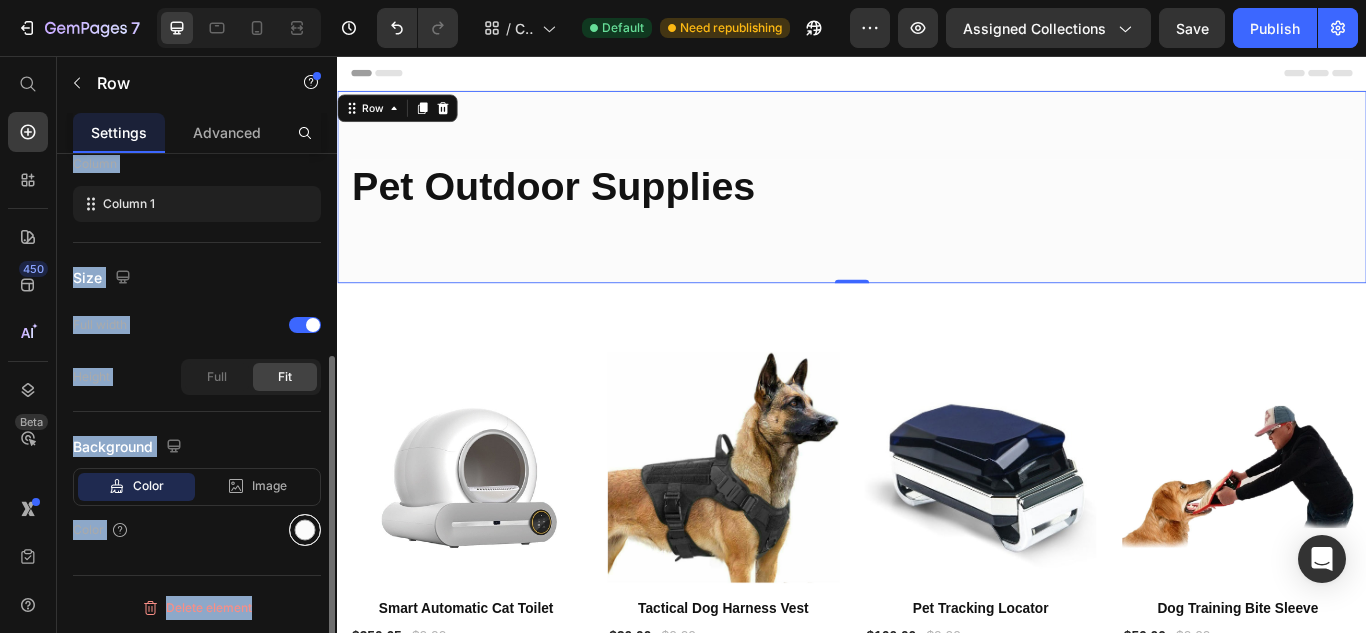 click at bounding box center (305, 530) 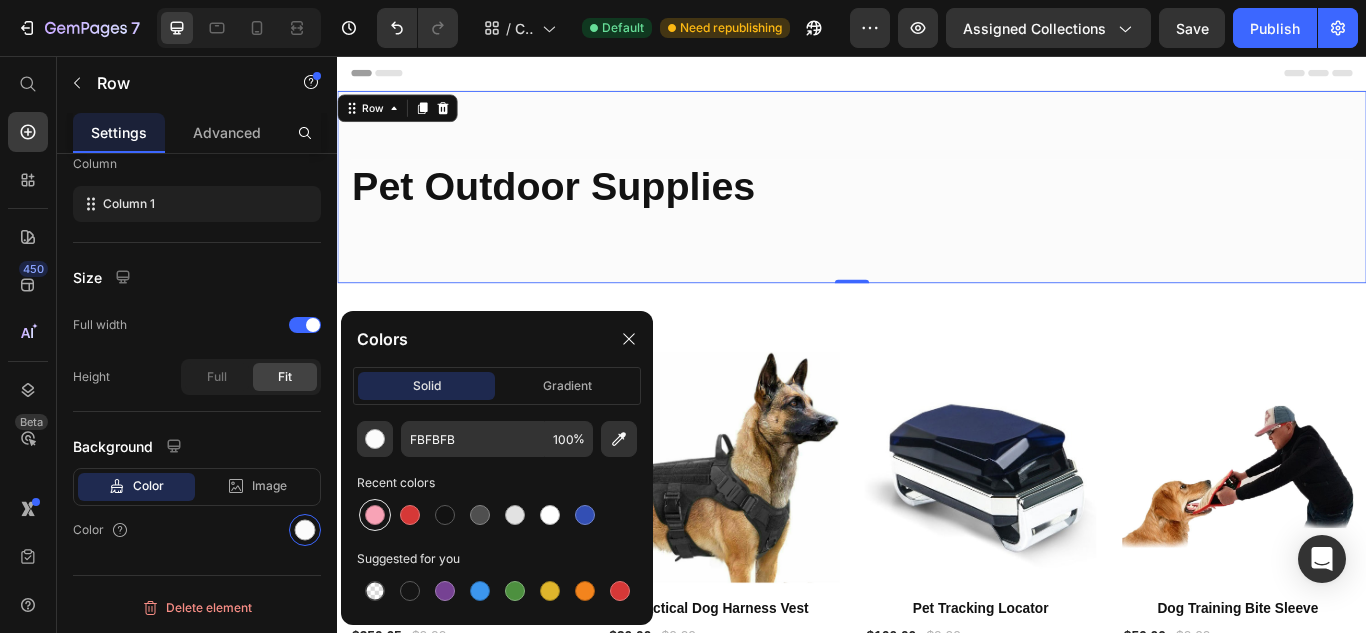 click at bounding box center (375, 515) 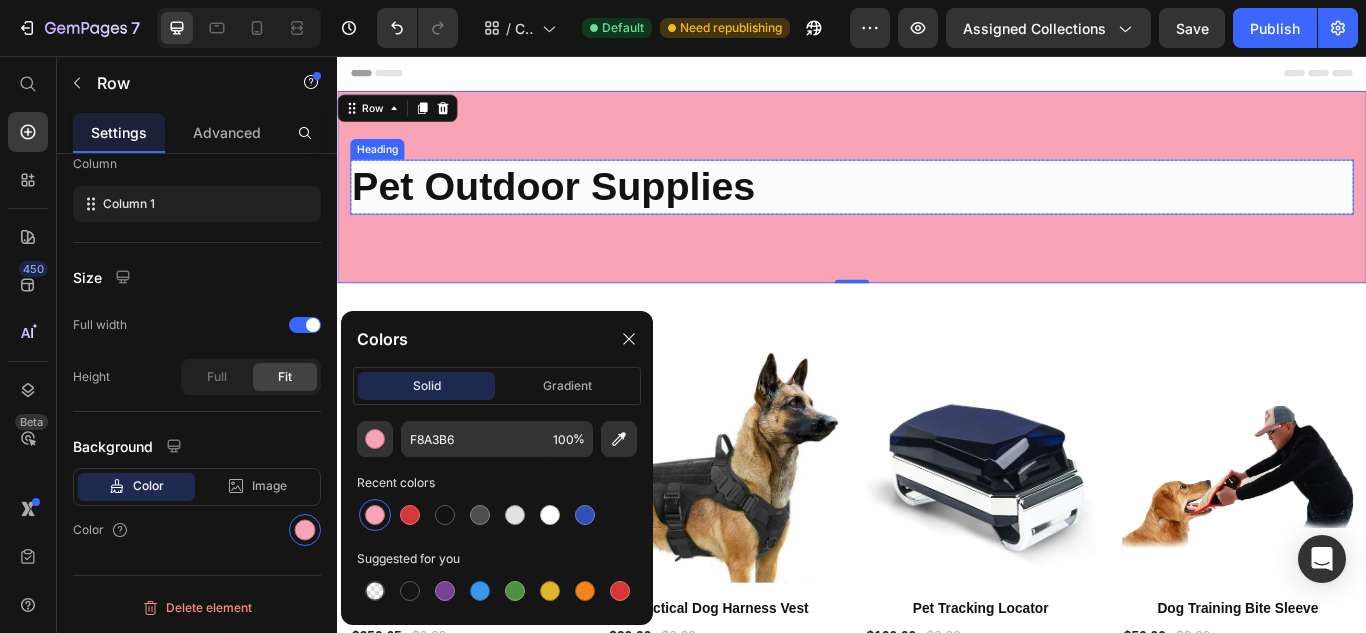 click on "Pet Outdoor Supplies" at bounding box center (937, 209) 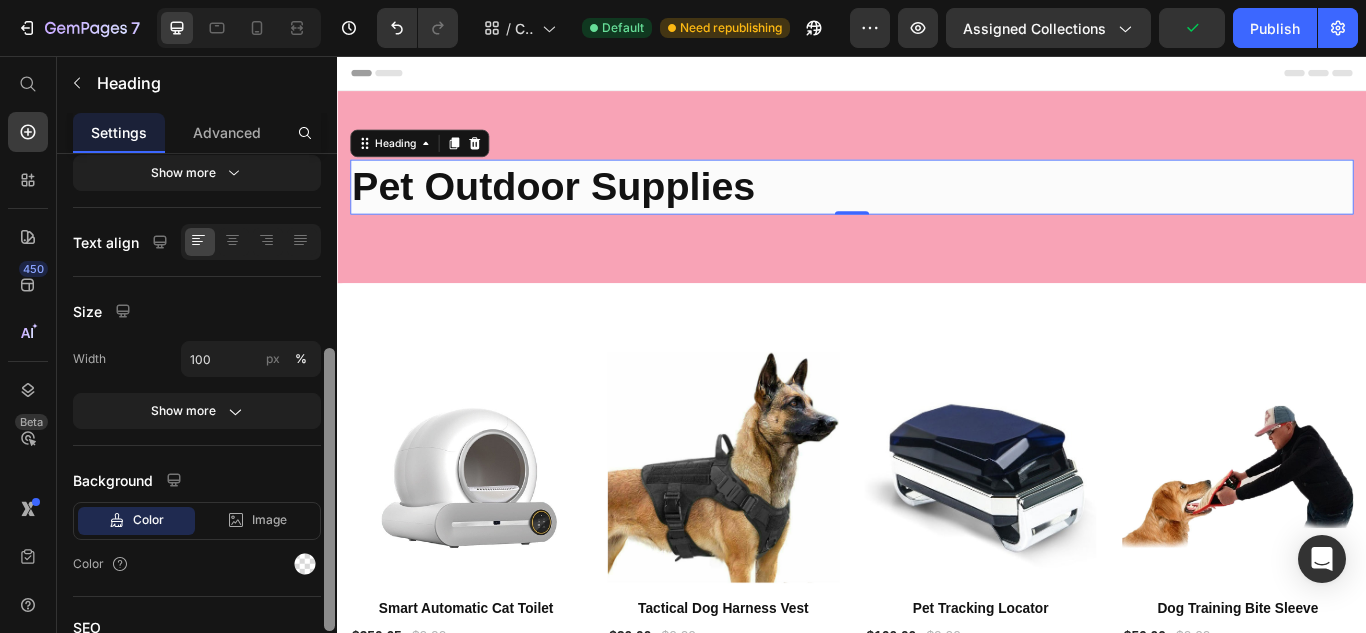 scroll, scrollTop: 342, scrollLeft: 0, axis: vertical 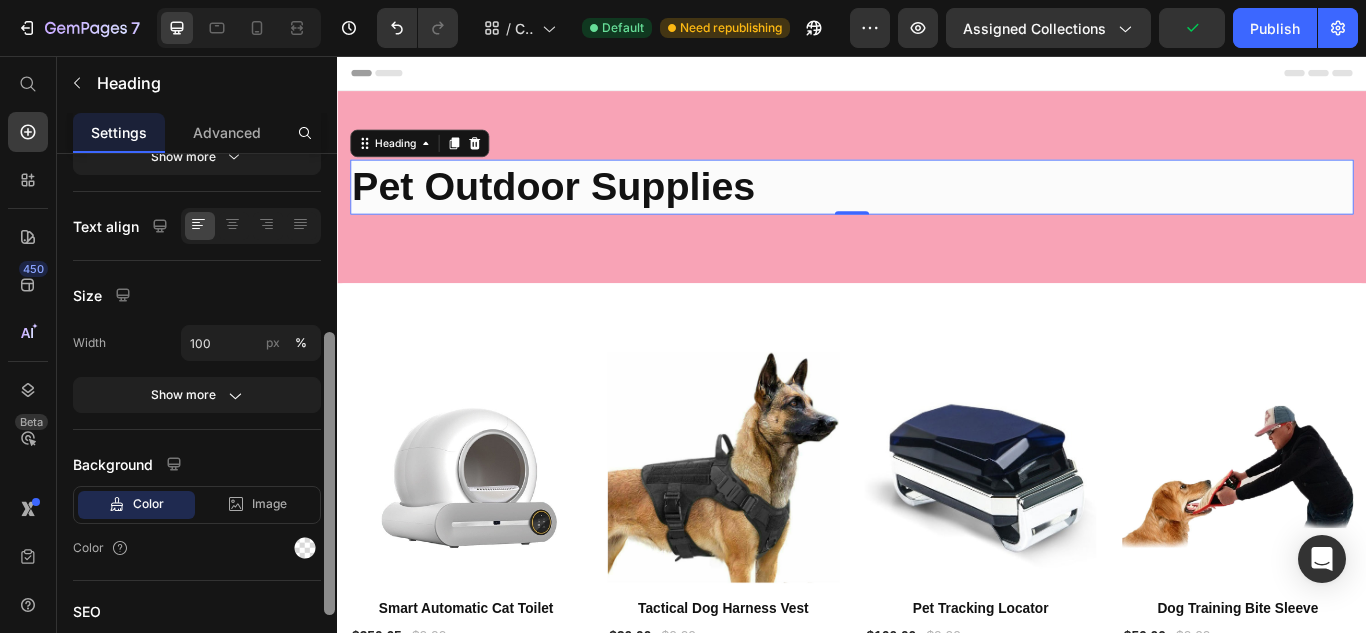 drag, startPoint x: 328, startPoint y: 428, endPoint x: 318, endPoint y: 610, distance: 182.27452 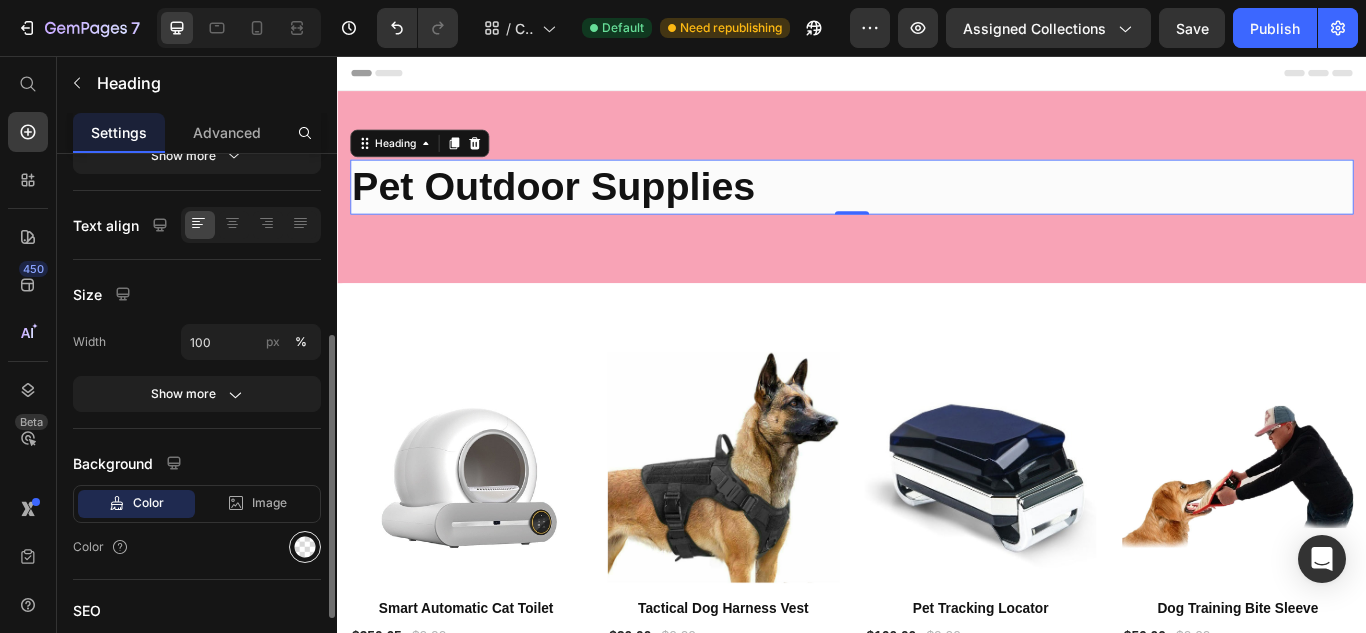 click at bounding box center (305, 547) 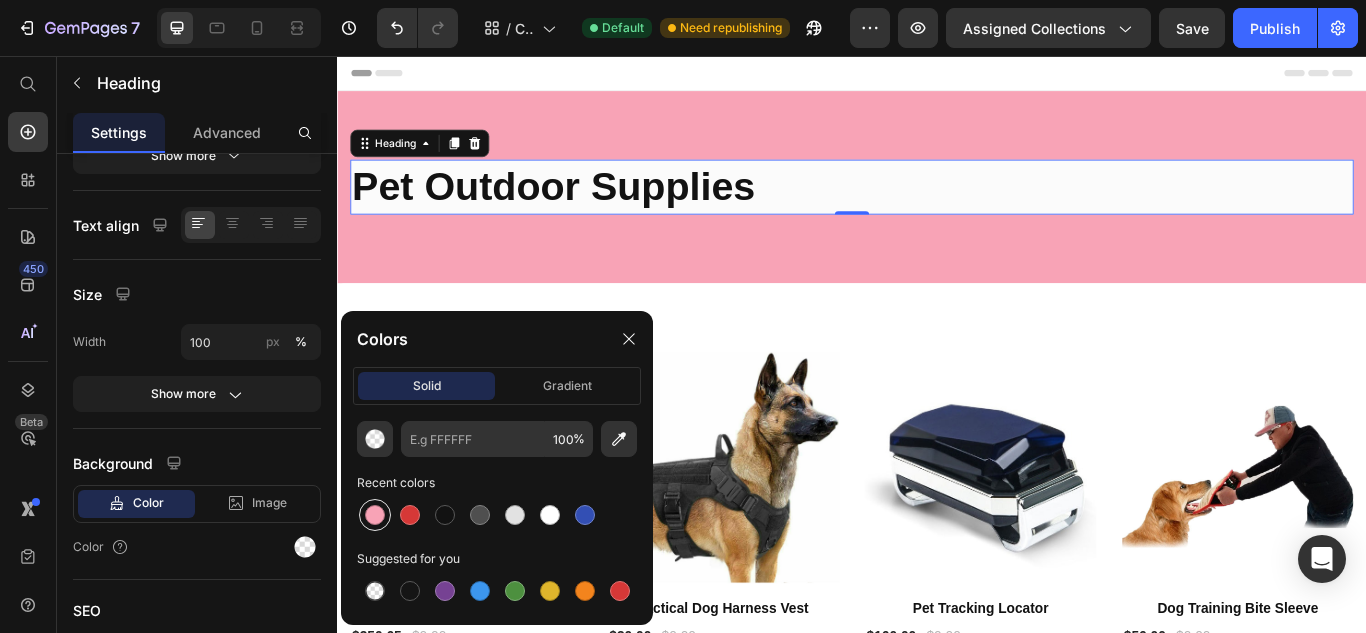 click at bounding box center [375, 515] 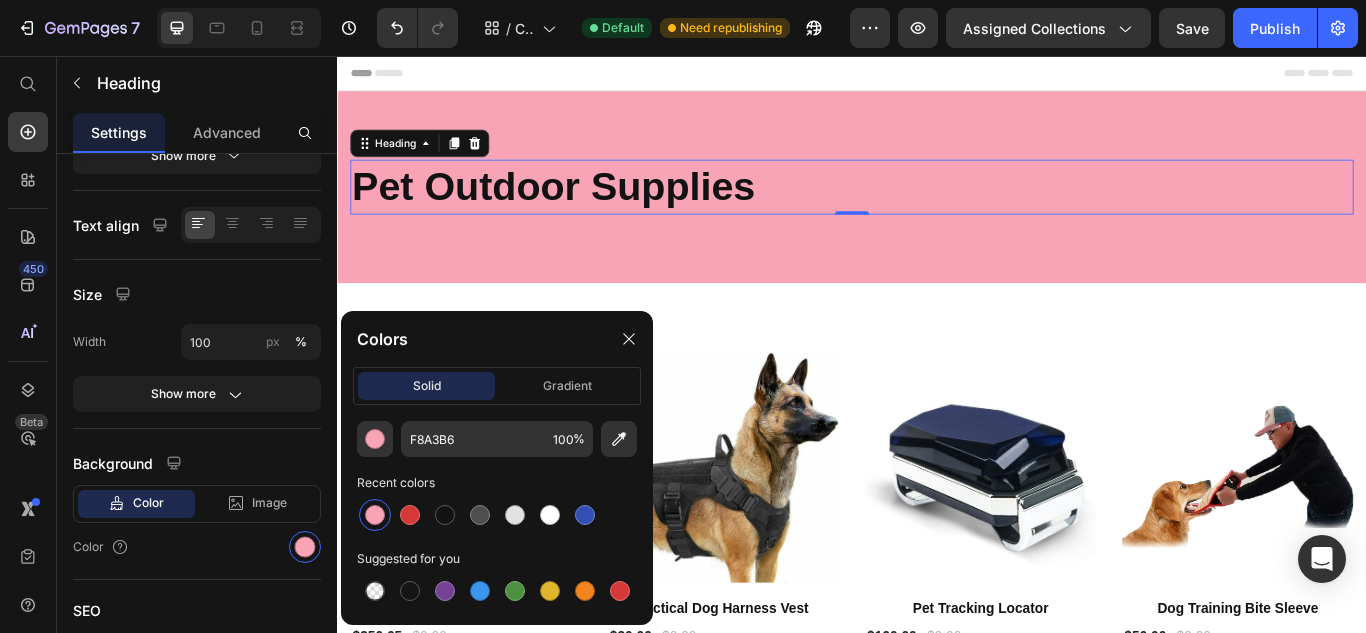 scroll, scrollTop: 0, scrollLeft: 0, axis: both 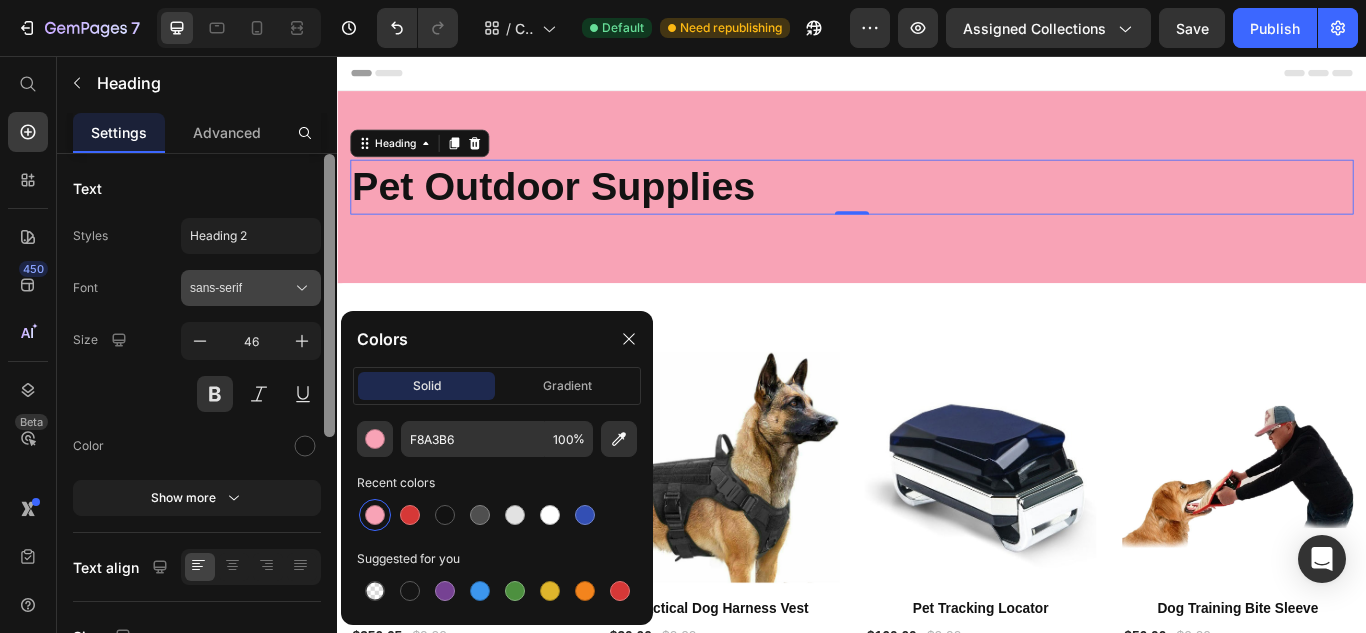 drag, startPoint x: 327, startPoint y: 517, endPoint x: 306, endPoint y: 305, distance: 213.03755 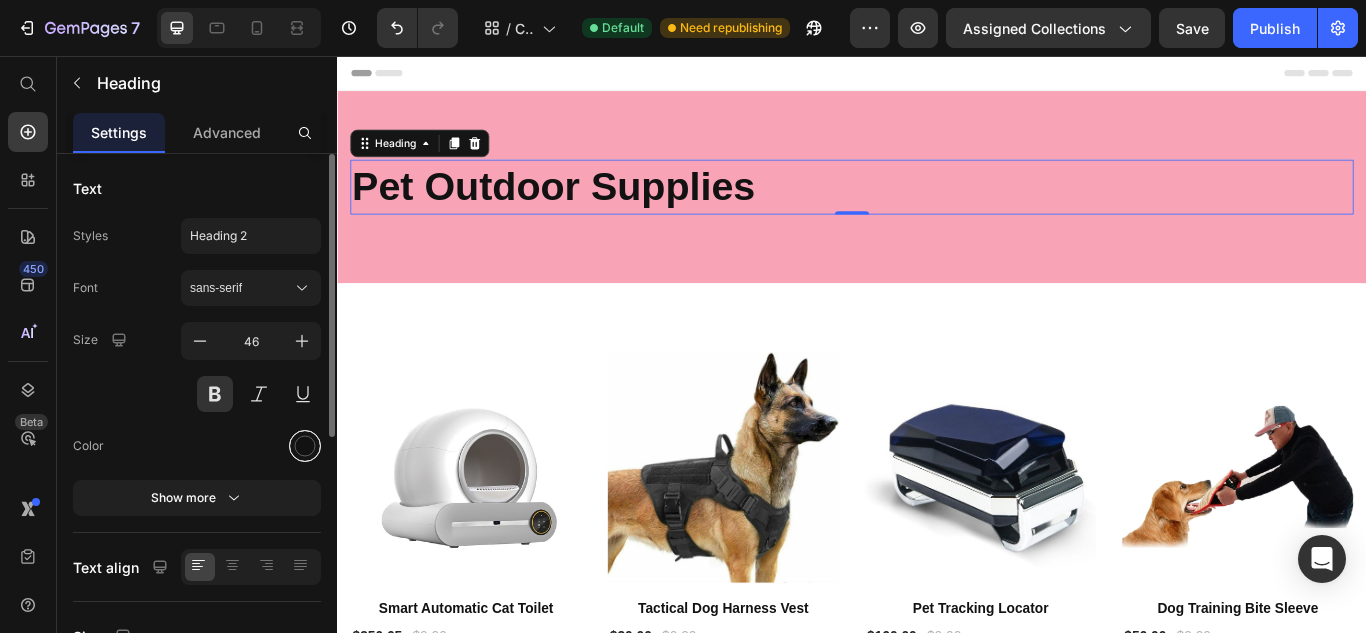 click at bounding box center [305, 446] 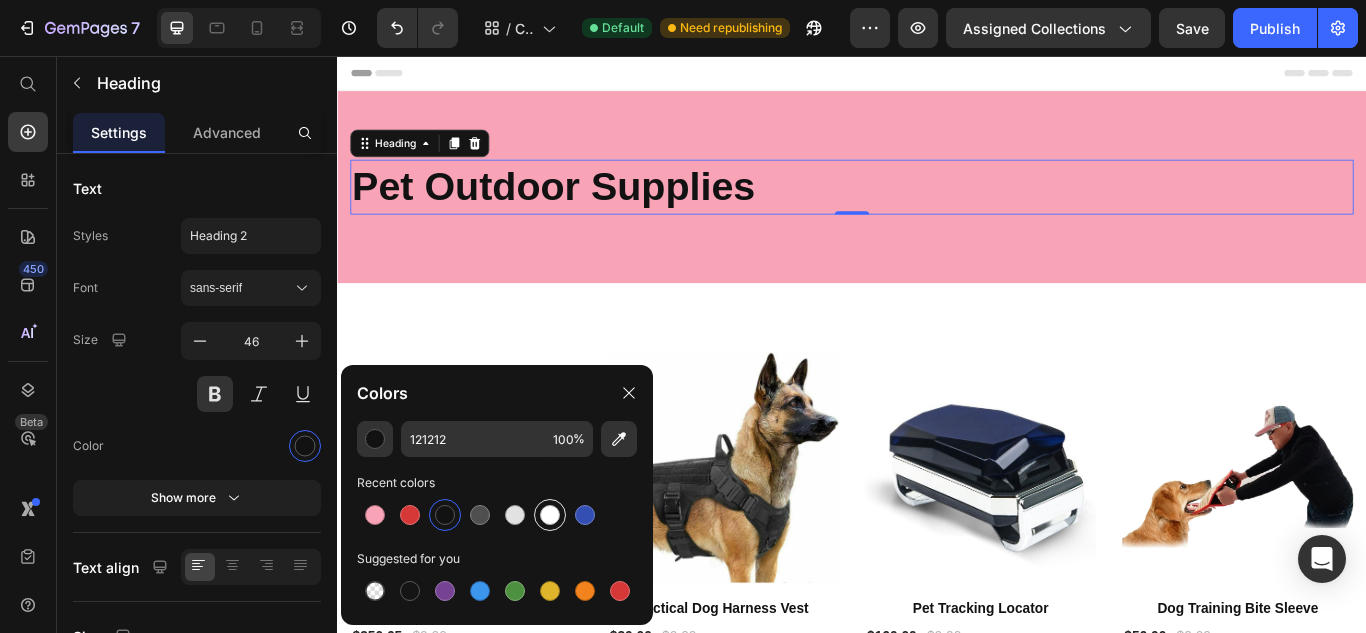 click at bounding box center (550, 515) 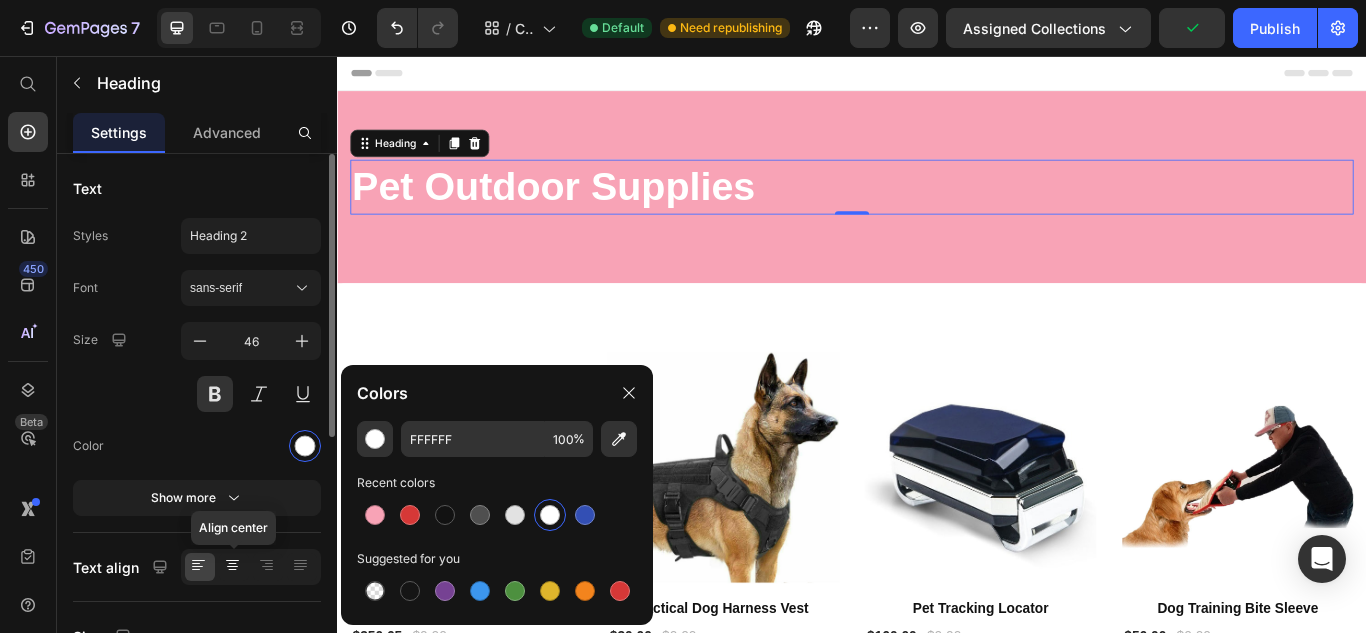click 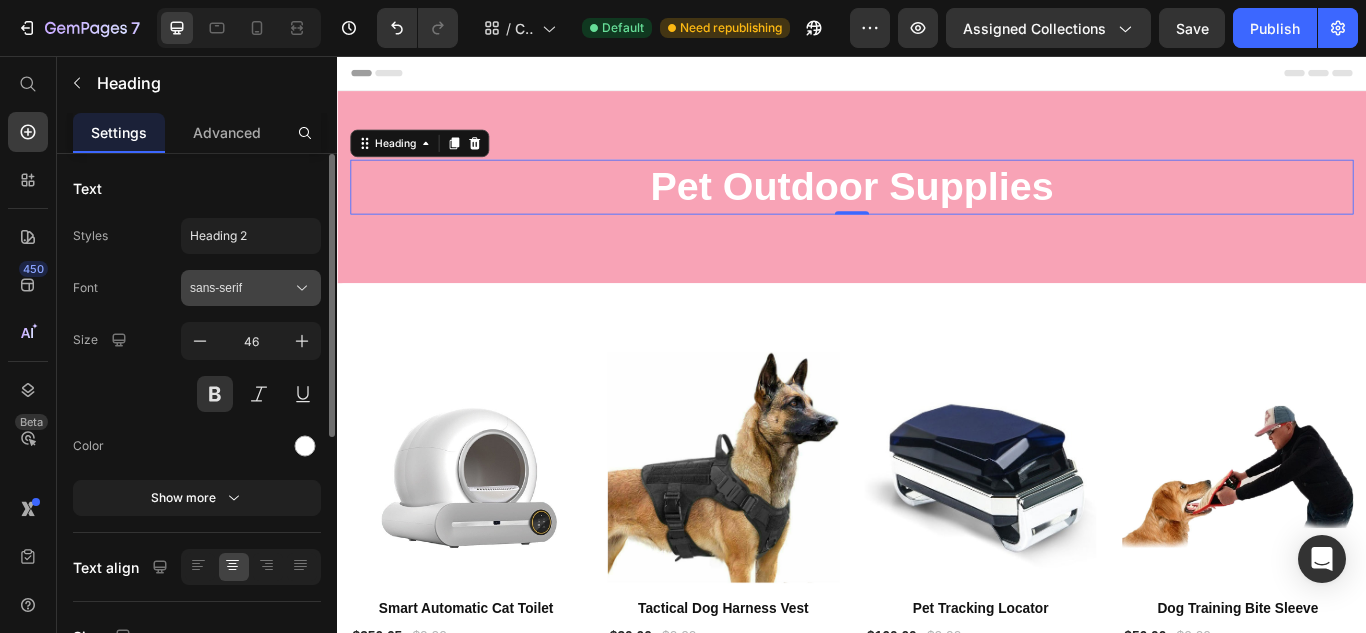 click on "sans-serif" at bounding box center (241, 288) 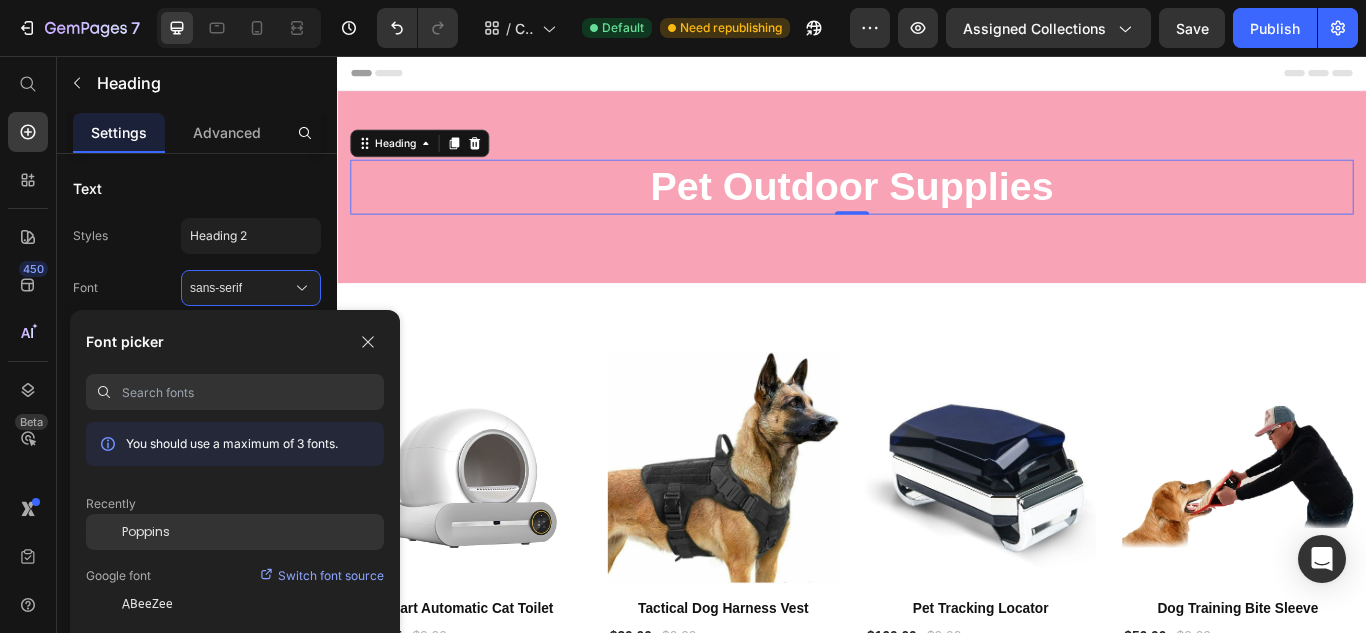 click on "Poppins" 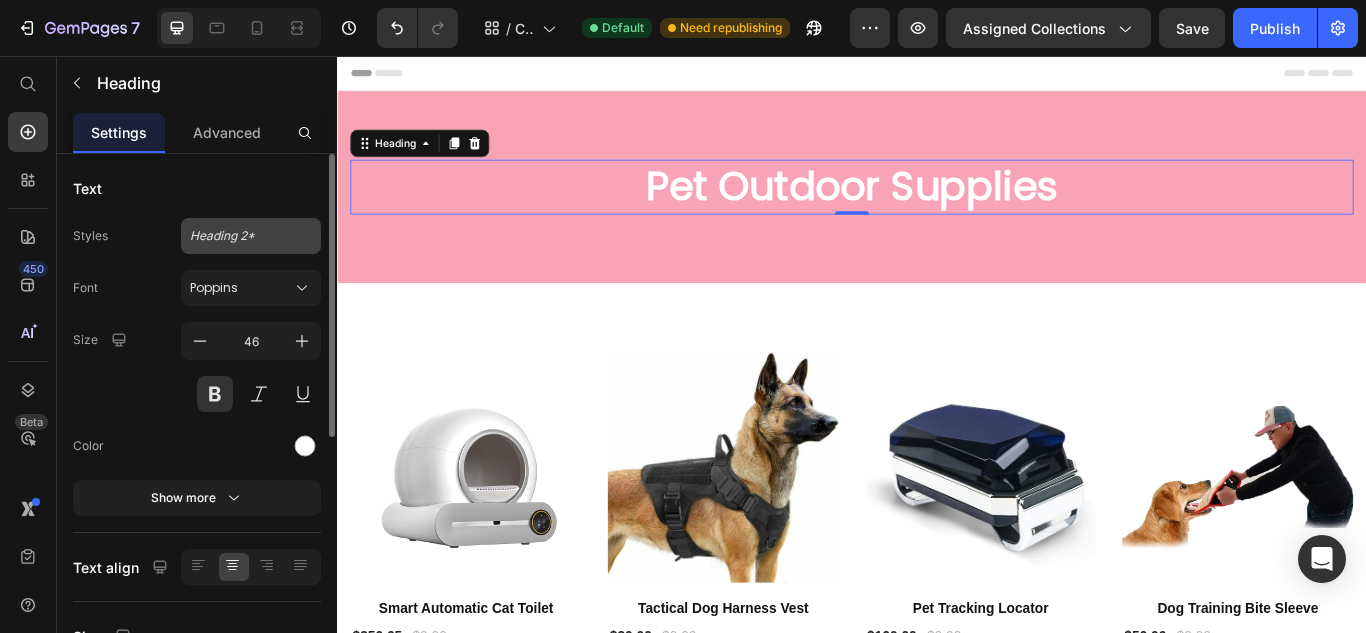 click on "Heading 2*" at bounding box center [239, 236] 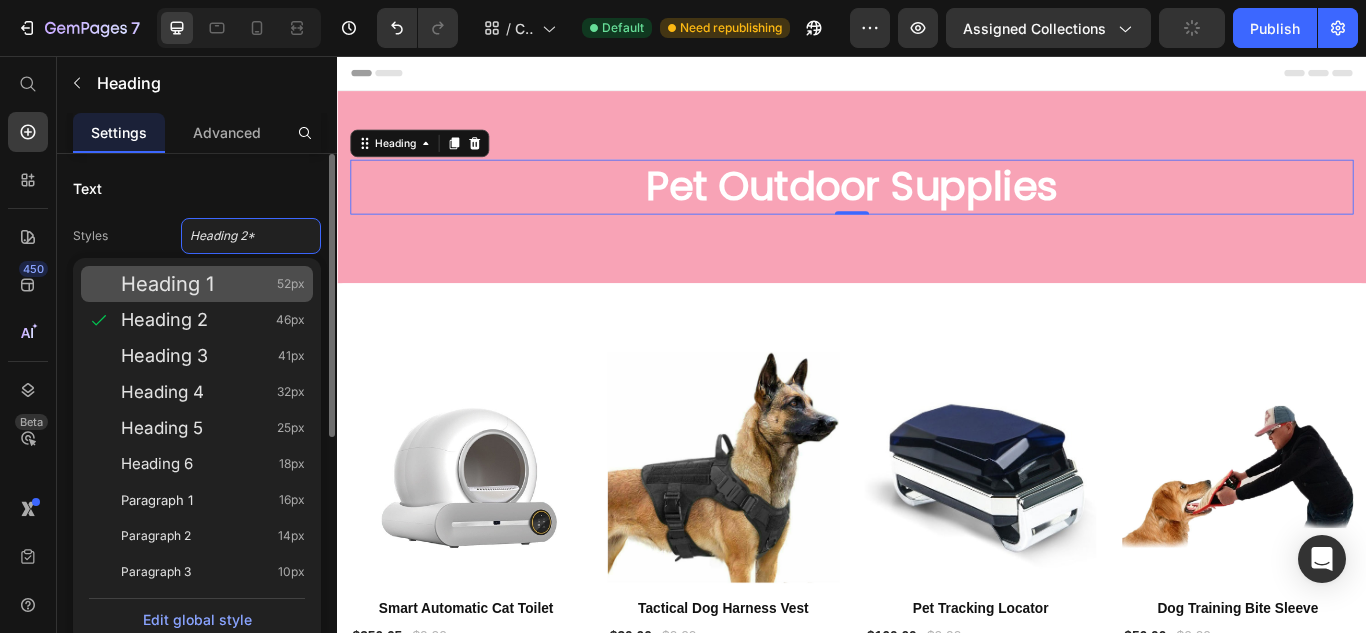 click on "Heading 1 52px" at bounding box center [213, 284] 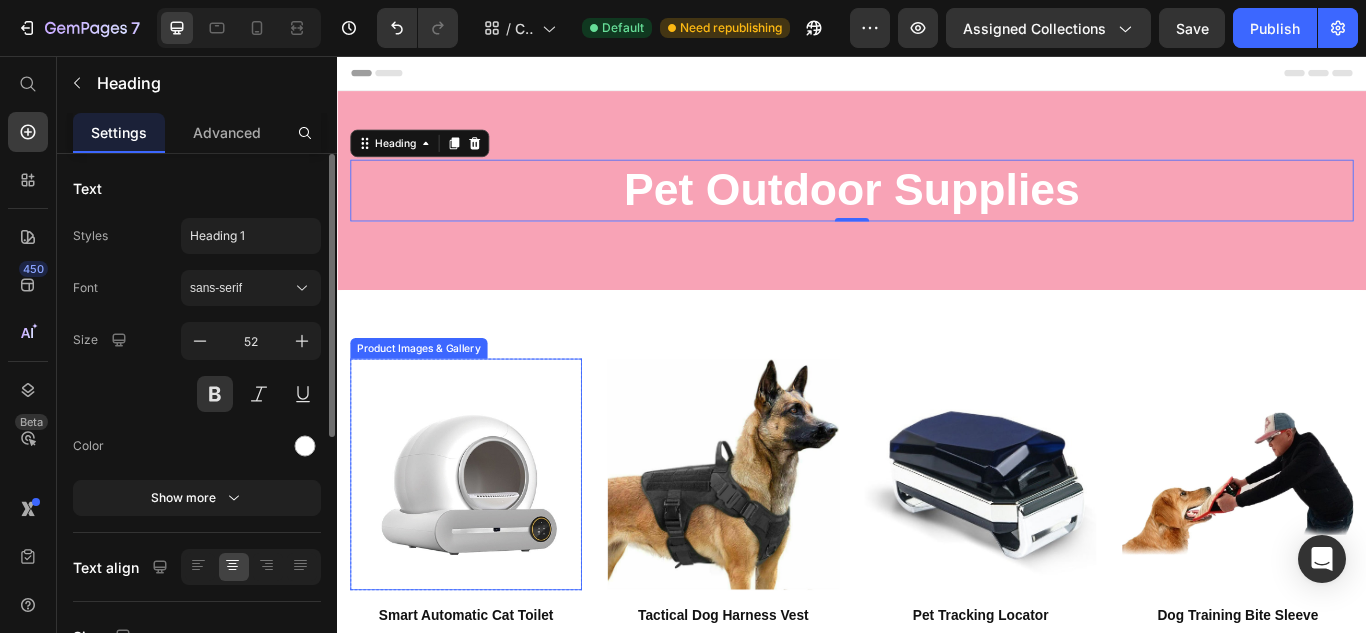 click at bounding box center (487, 544) 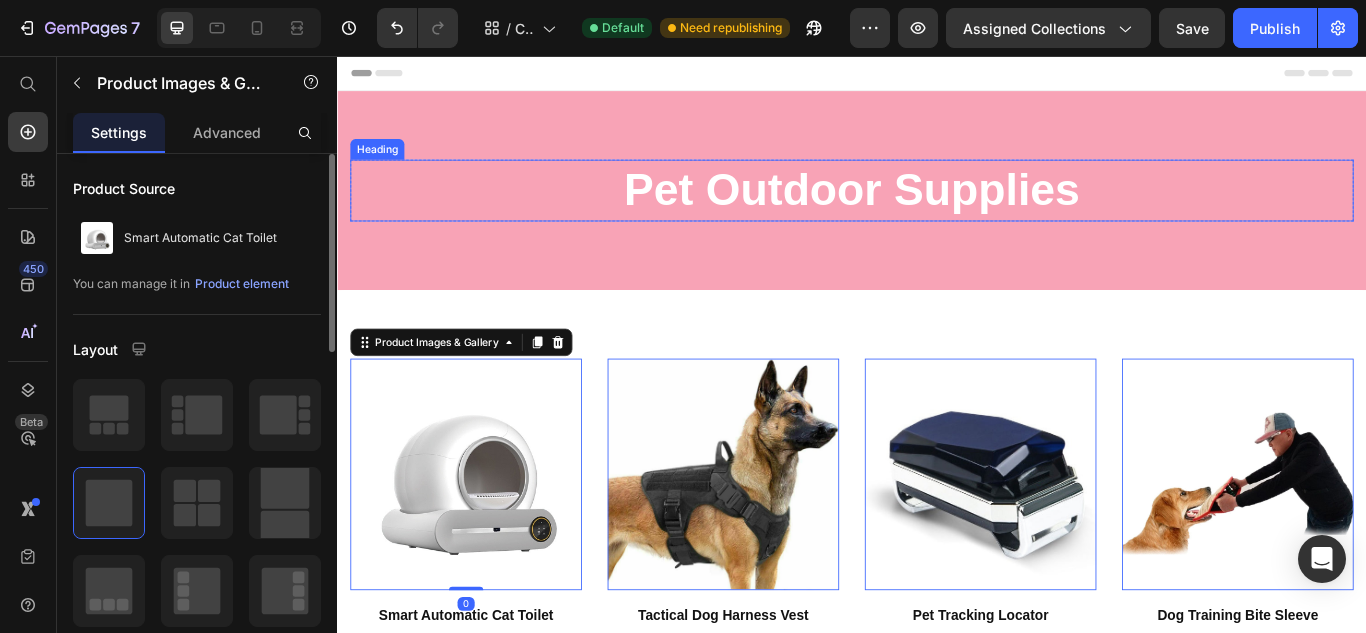 click on "Pet Outdoor Supplies" at bounding box center [937, 213] 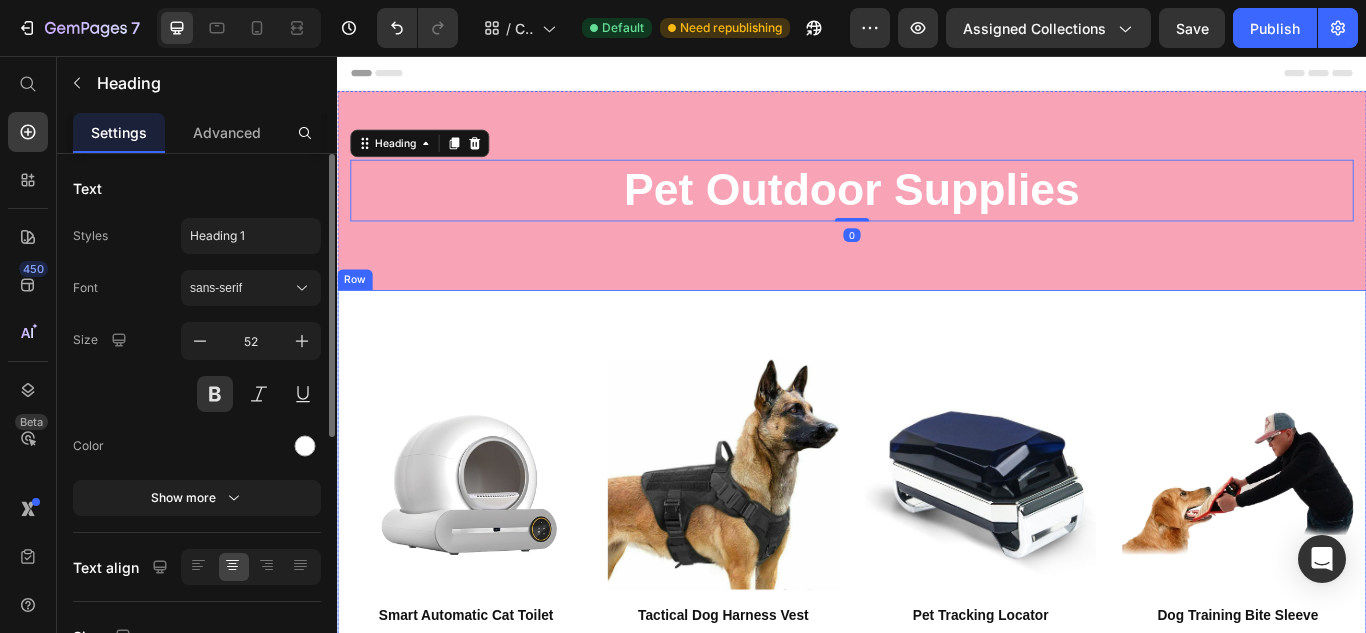 click on "Product Images & Gallery Row Smart Automatic Cat Toilet (P) Title $350.65 (P) Price $0.00 (P) Price Row Row
Add to cart (P) Cart Button Product Images & Gallery Row Tactical Dog Harness Vest (P) Title $30.00 (P) Price $0.00 (P) Price Row Row
Add to cart (P) Cart Button Product Images & Gallery Row Pet Tracking Locator (P) Title $160.00 (P) Price $0.00 (P) Price Row Row
Add to cart (P) Cart Button Product Images & Gallery Row Dog Training Bite Sleeve (P) Title $56.00 (P) Price $0.00 (P) Price Row Row
Add to cart (P) Cart Button Product Images & Gallery Row Rechargeable Dog Training Collar (P) Title $50.50 (P) Price $0.00 (P) Price Row Row
Add to cart (P) Cart Button Product Images & Gallery Row Remote-Control Pet Trainer (P) Title $50.00 (P) Price $0.00 (P) Price Row Row
Add to cart (P) Cart Button Product Images & Gallery Row Smart GPS Pet Tracker (P) Title $50.00 (P) Price $0.00 (P) Price Row Row" at bounding box center [937, 3064] 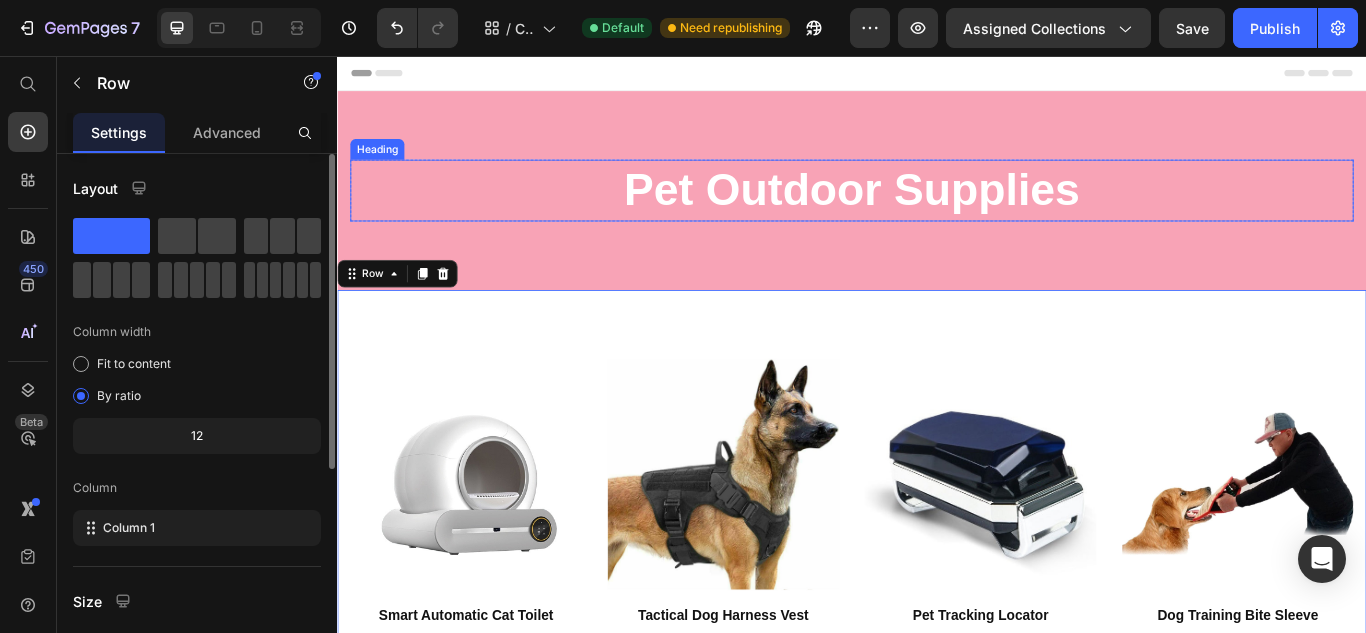 click on "Pet Outdoor Supplies" at bounding box center [937, 213] 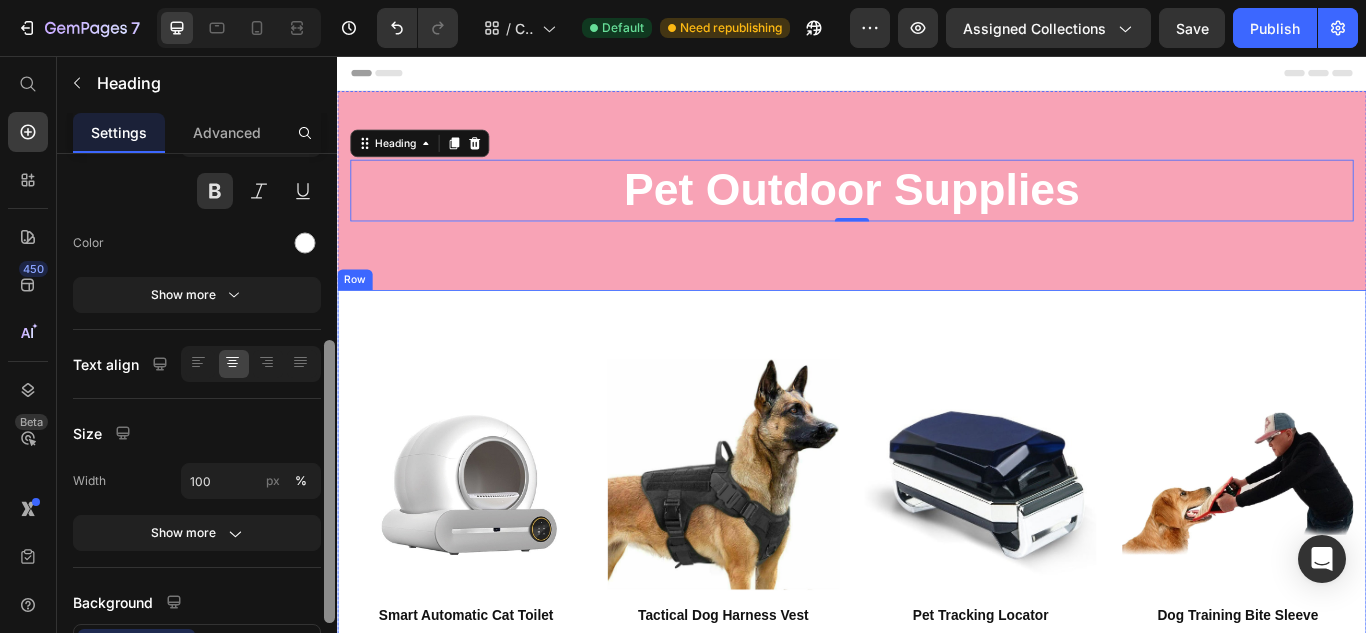 scroll, scrollTop: 278, scrollLeft: 0, axis: vertical 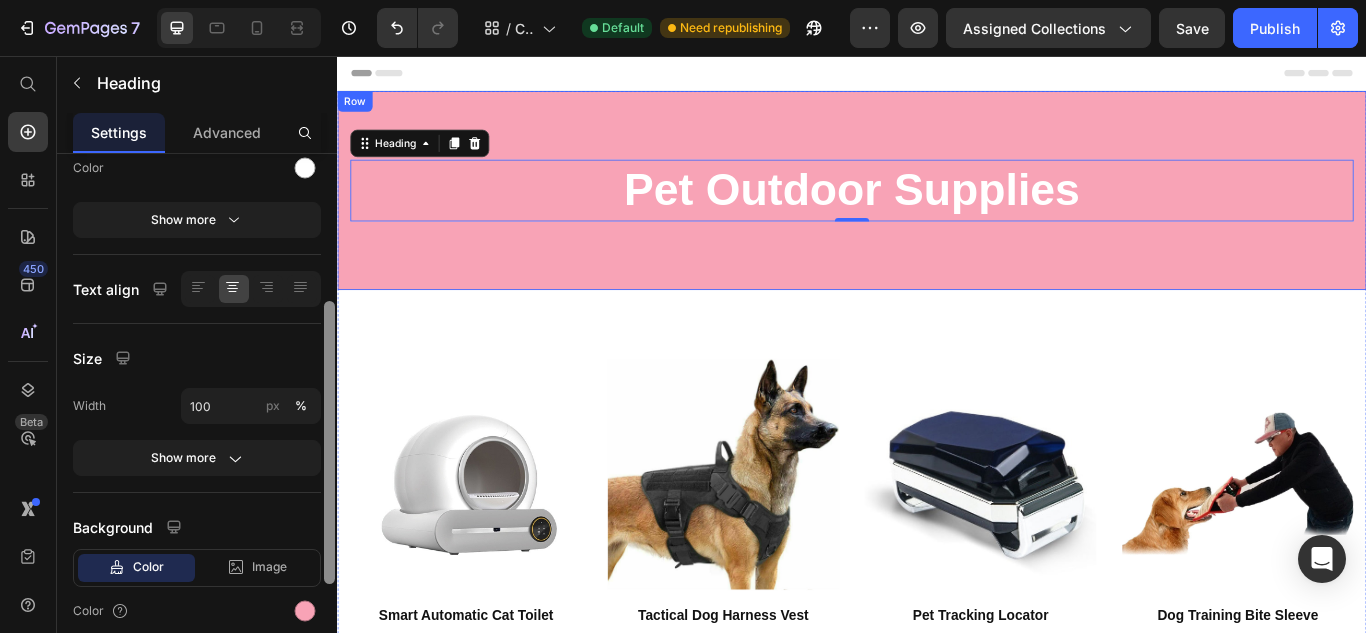 drag, startPoint x: 667, startPoint y: 226, endPoint x: 342, endPoint y: 219, distance: 325.07538 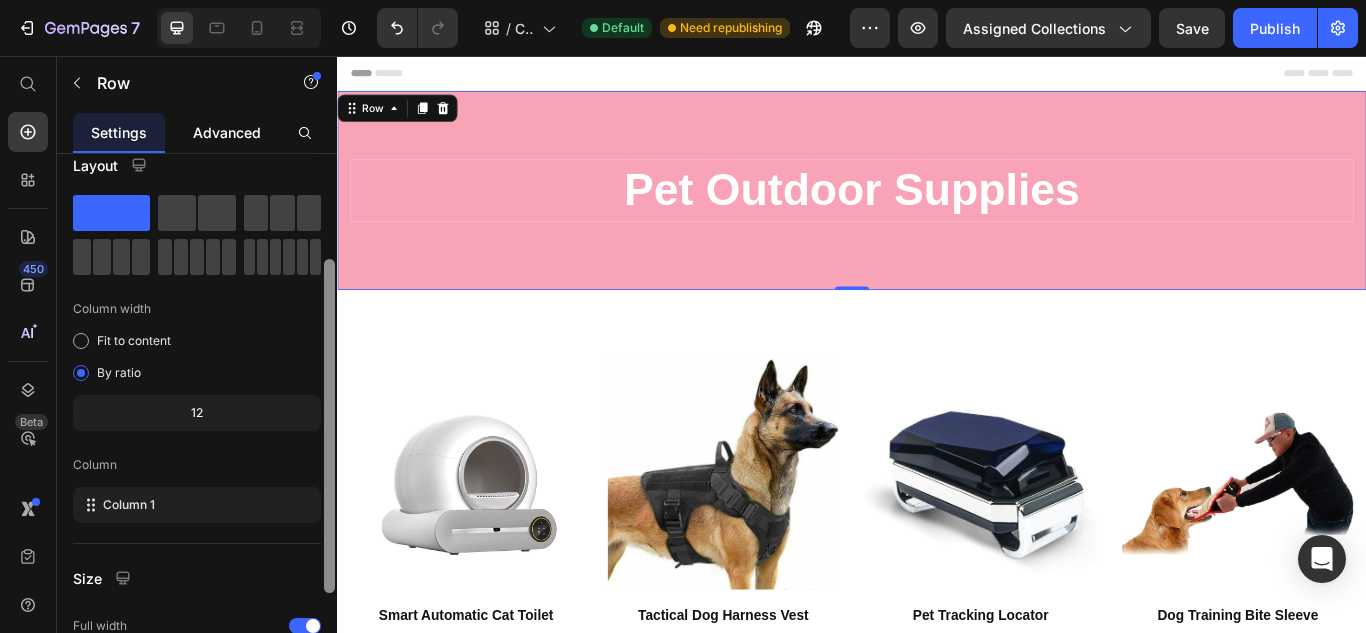 scroll, scrollTop: 0, scrollLeft: 0, axis: both 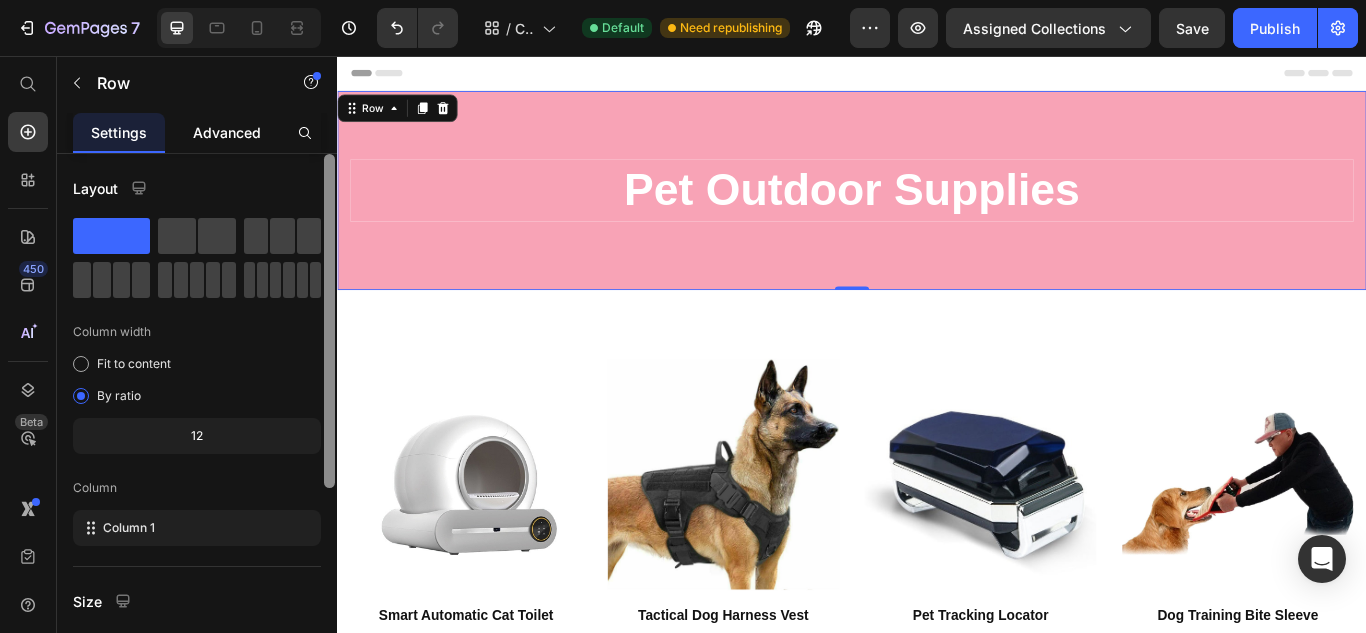 click on "Advanced" at bounding box center [227, 132] 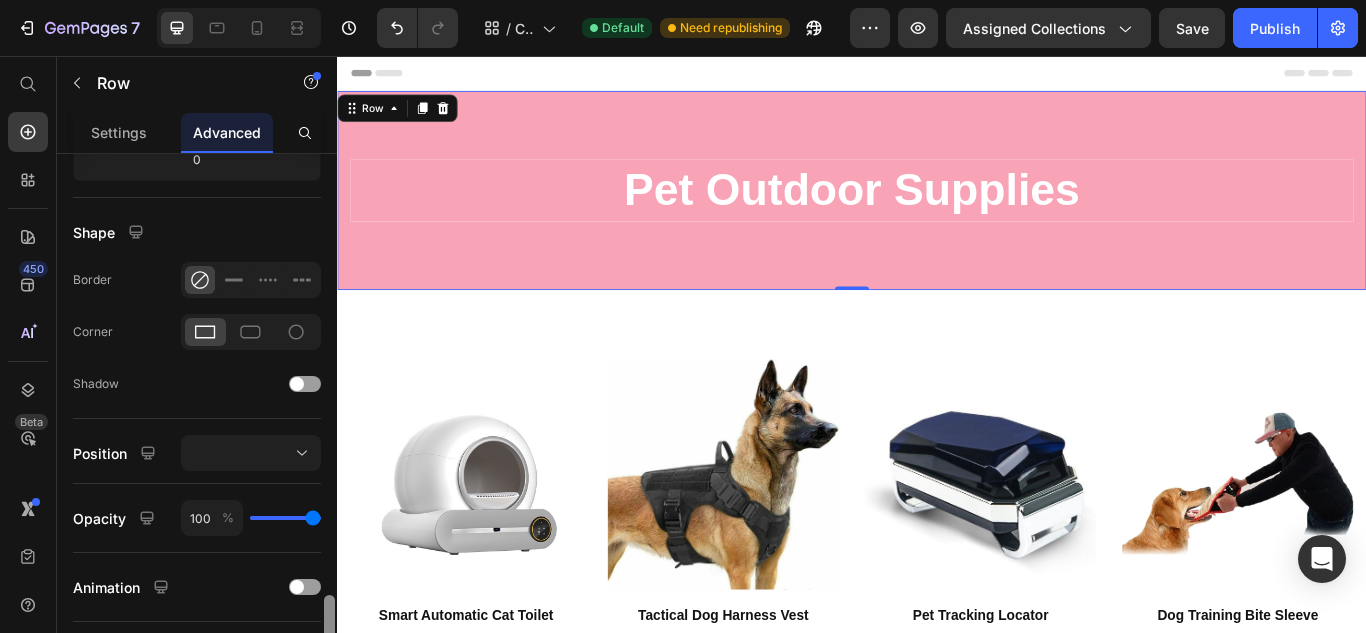 scroll, scrollTop: 733, scrollLeft: 0, axis: vertical 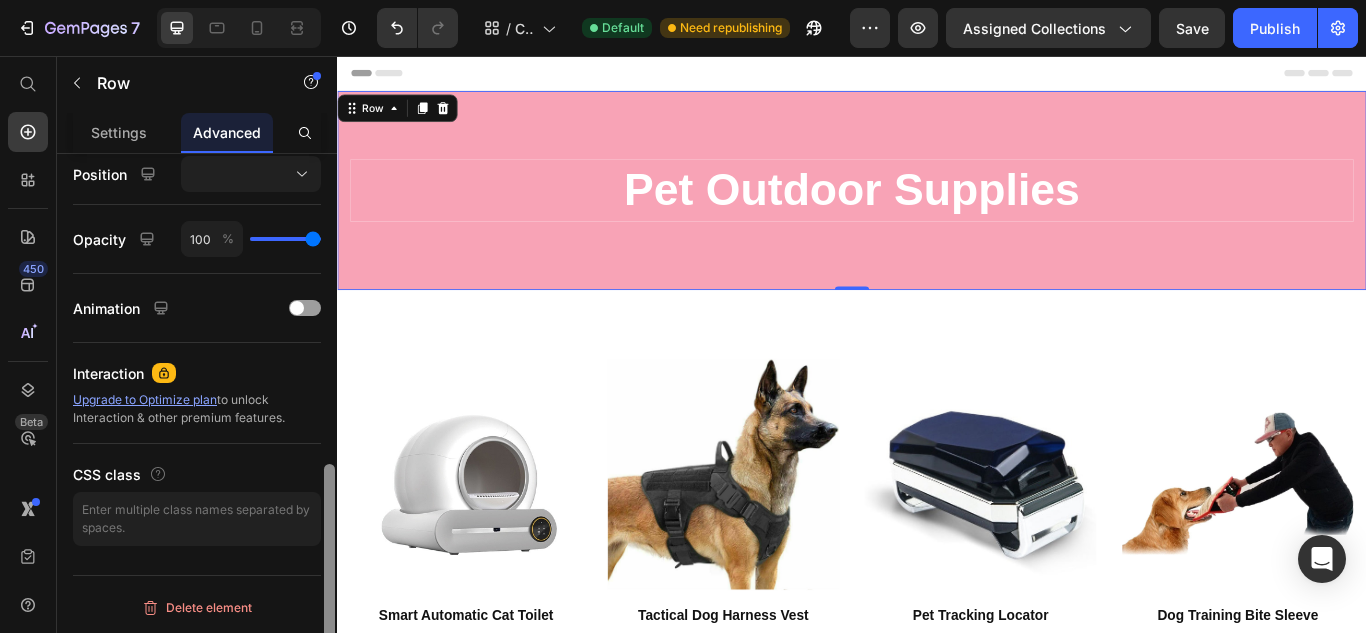 drag, startPoint x: 325, startPoint y: 218, endPoint x: 330, endPoint y: 573, distance: 355.03522 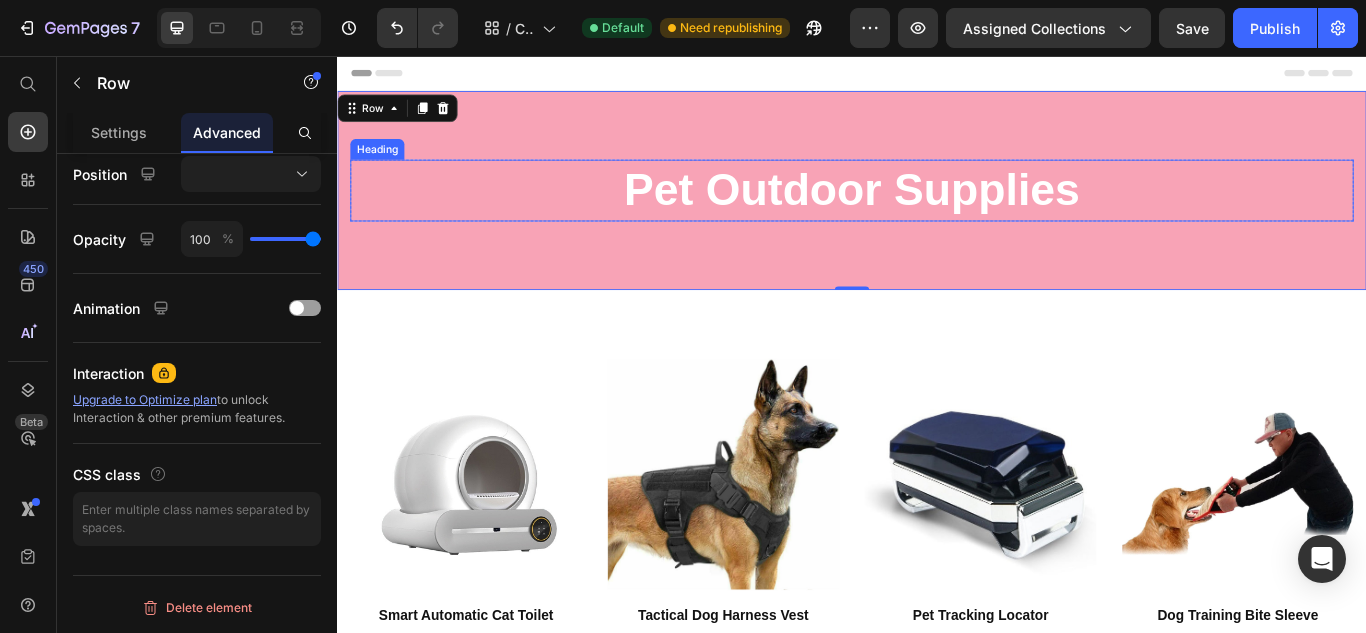 click on "Pet Outdoor Supplies" at bounding box center [937, 213] 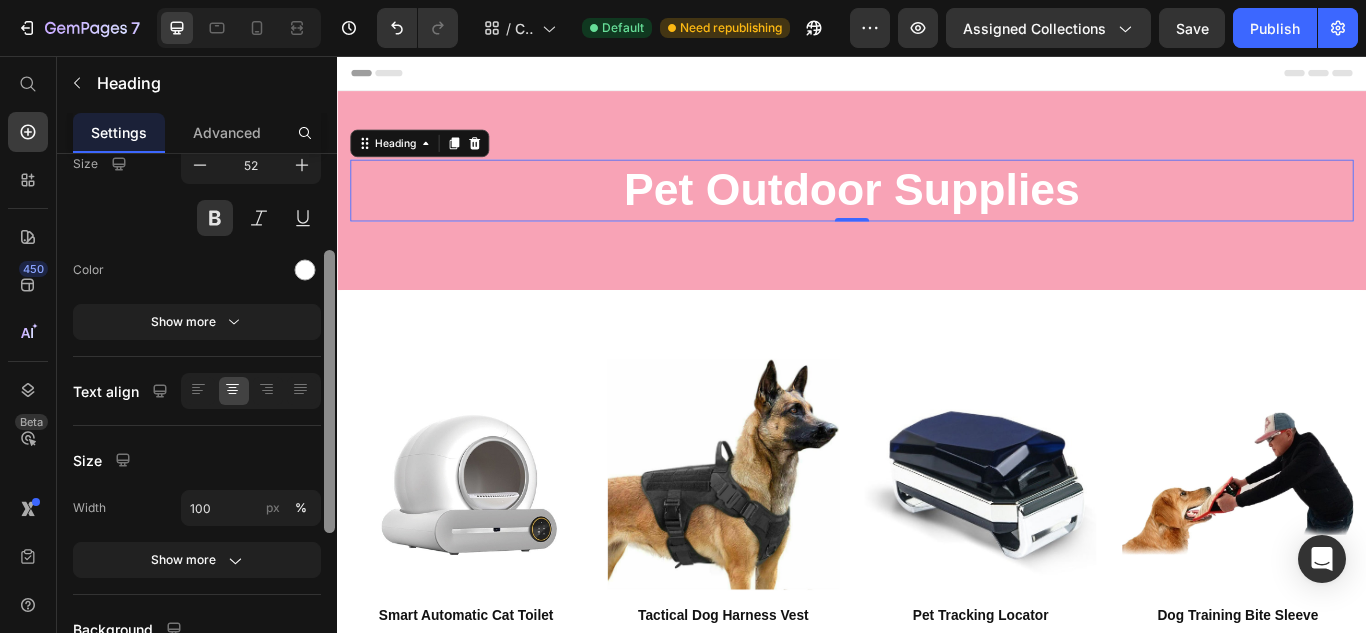 scroll, scrollTop: 178, scrollLeft: 0, axis: vertical 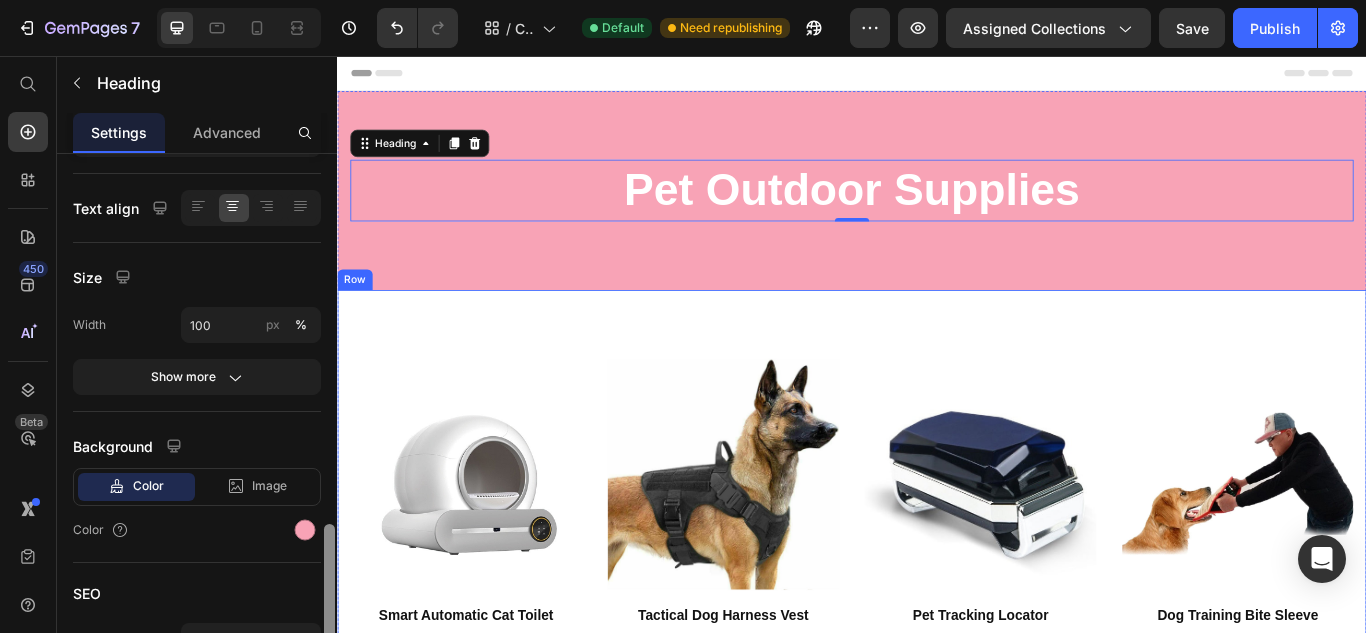 drag, startPoint x: 330, startPoint y: 302, endPoint x: 343, endPoint y: 645, distance: 343.24628 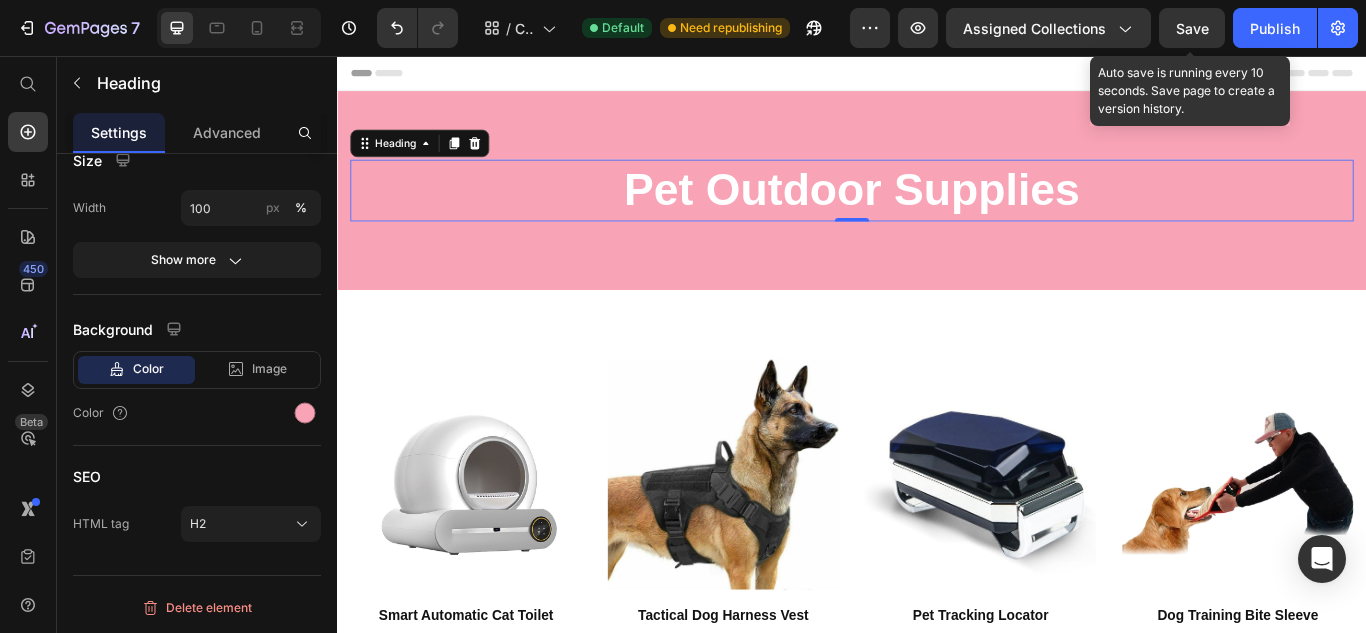 click on "Save" at bounding box center [1192, 28] 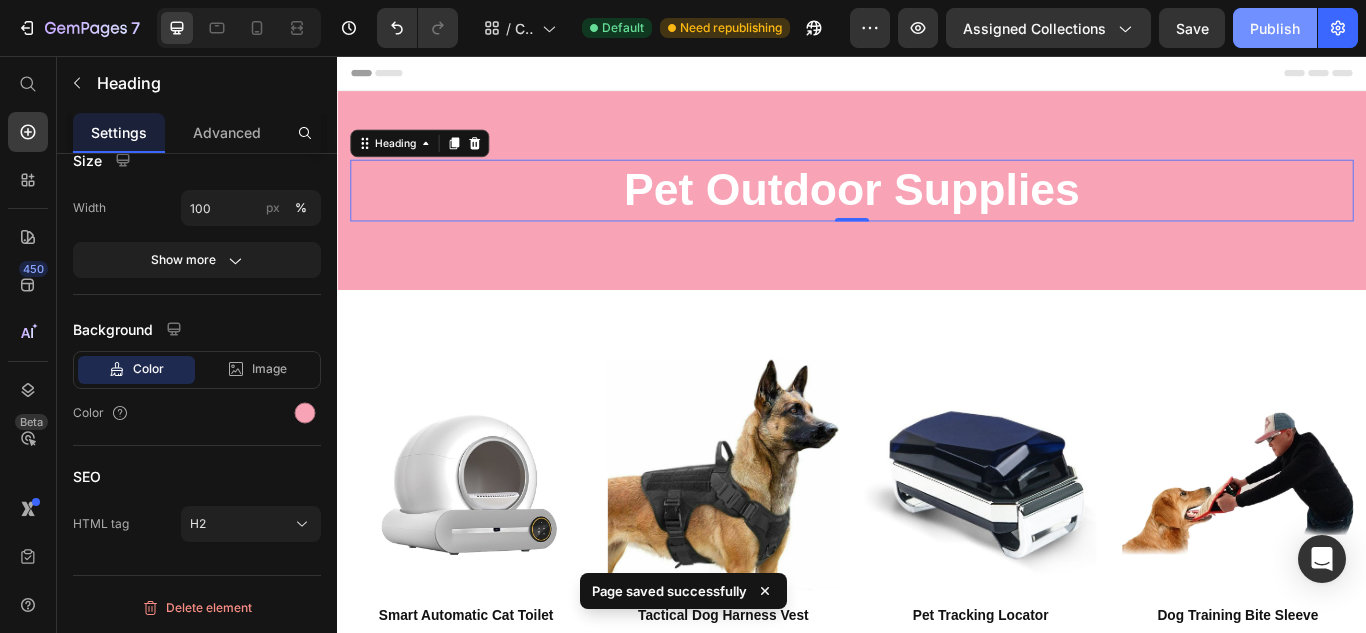 click on "Publish" at bounding box center [1275, 28] 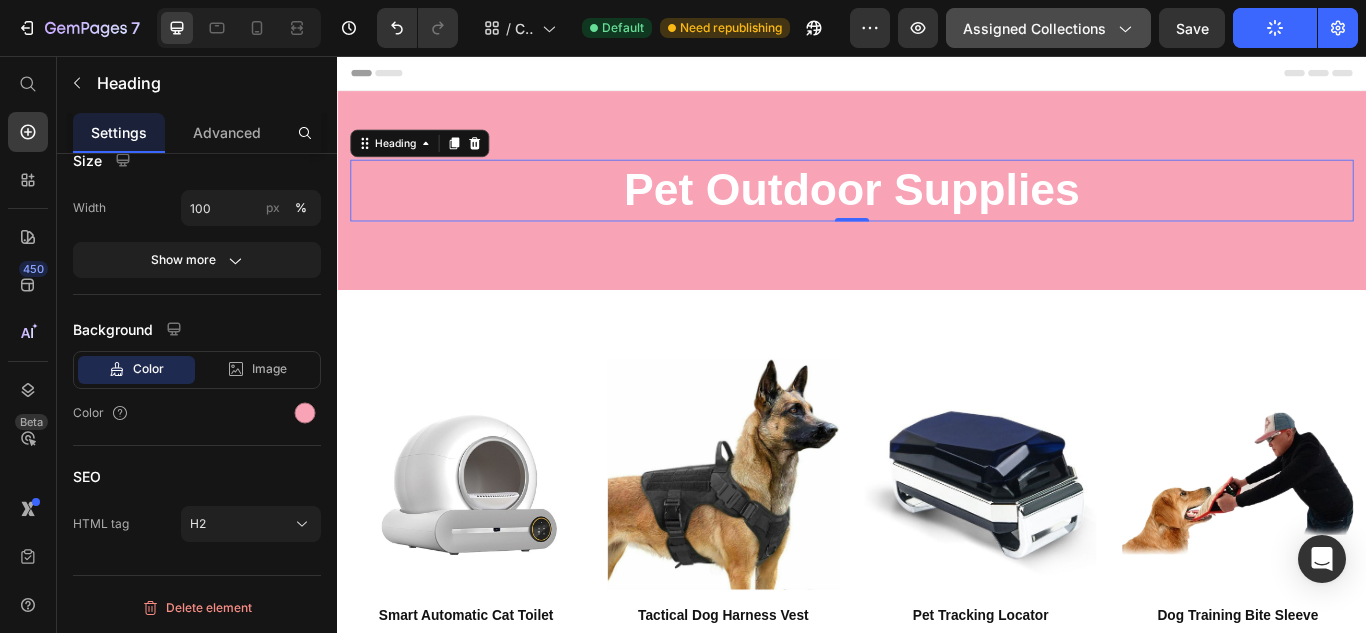 click 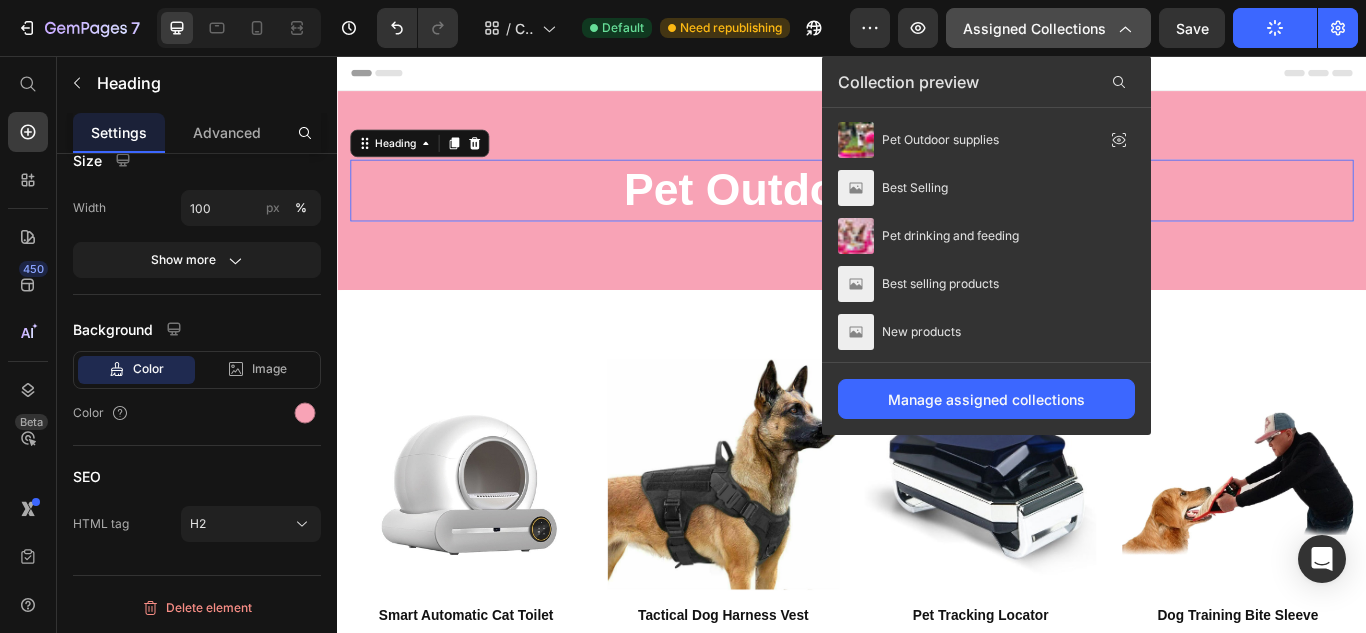 click 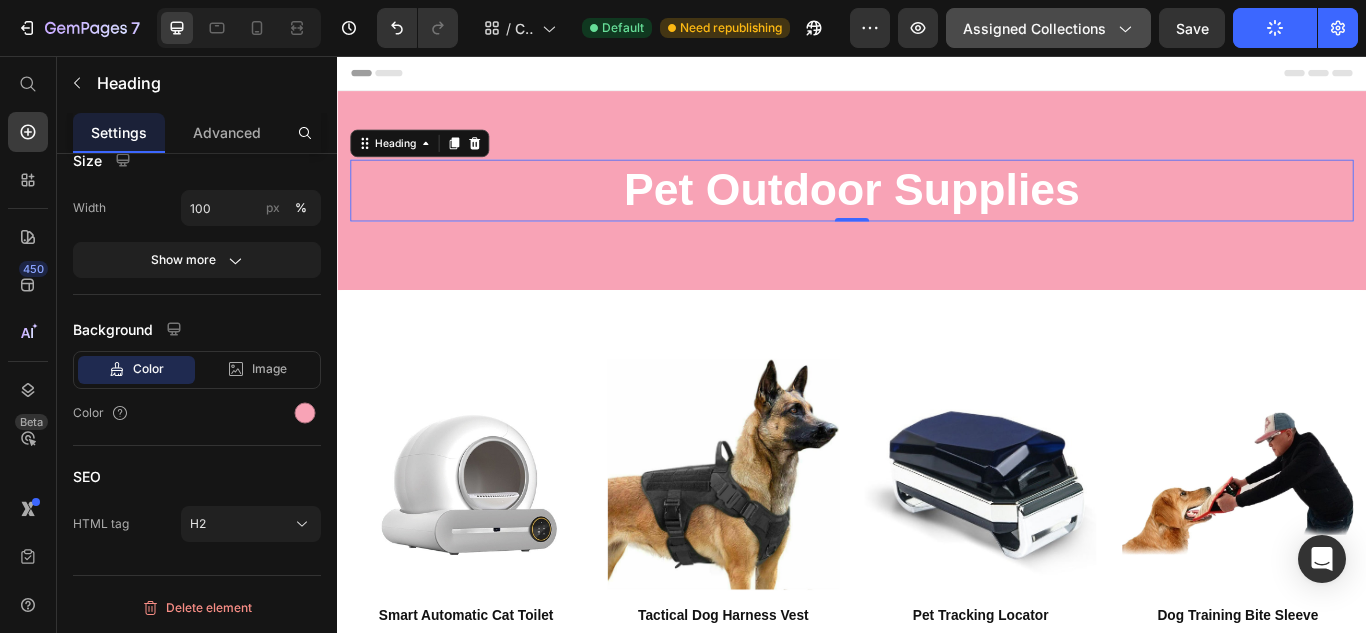 click 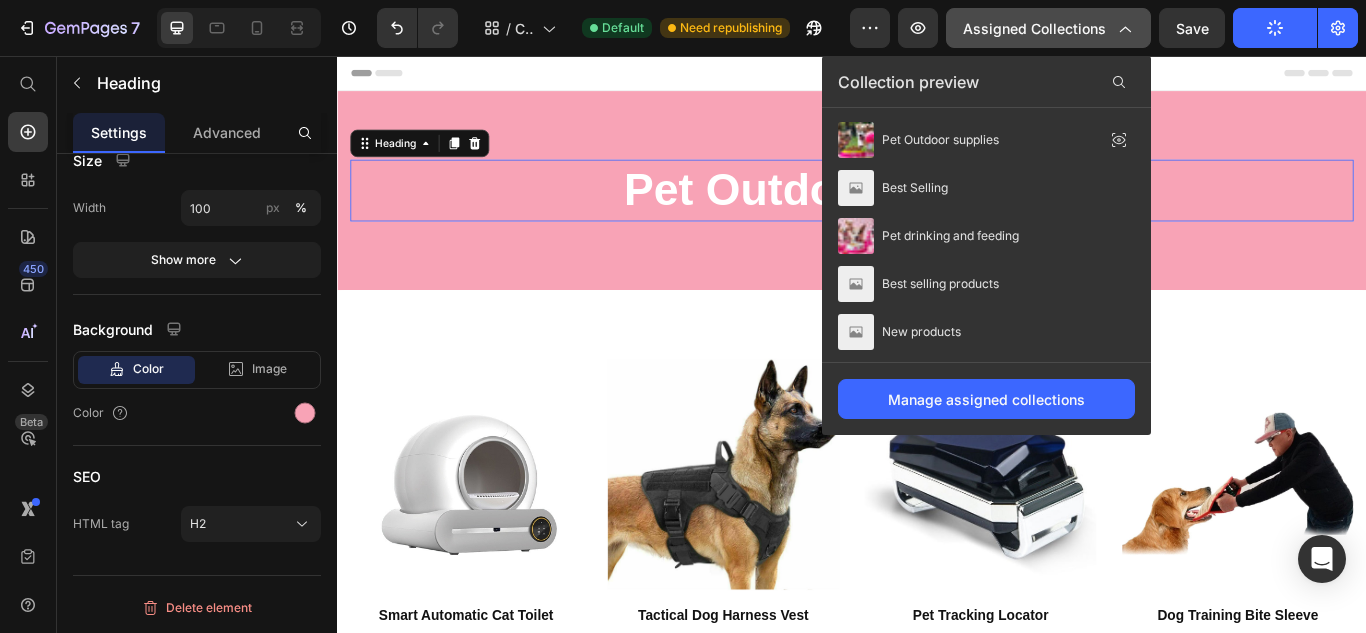 click 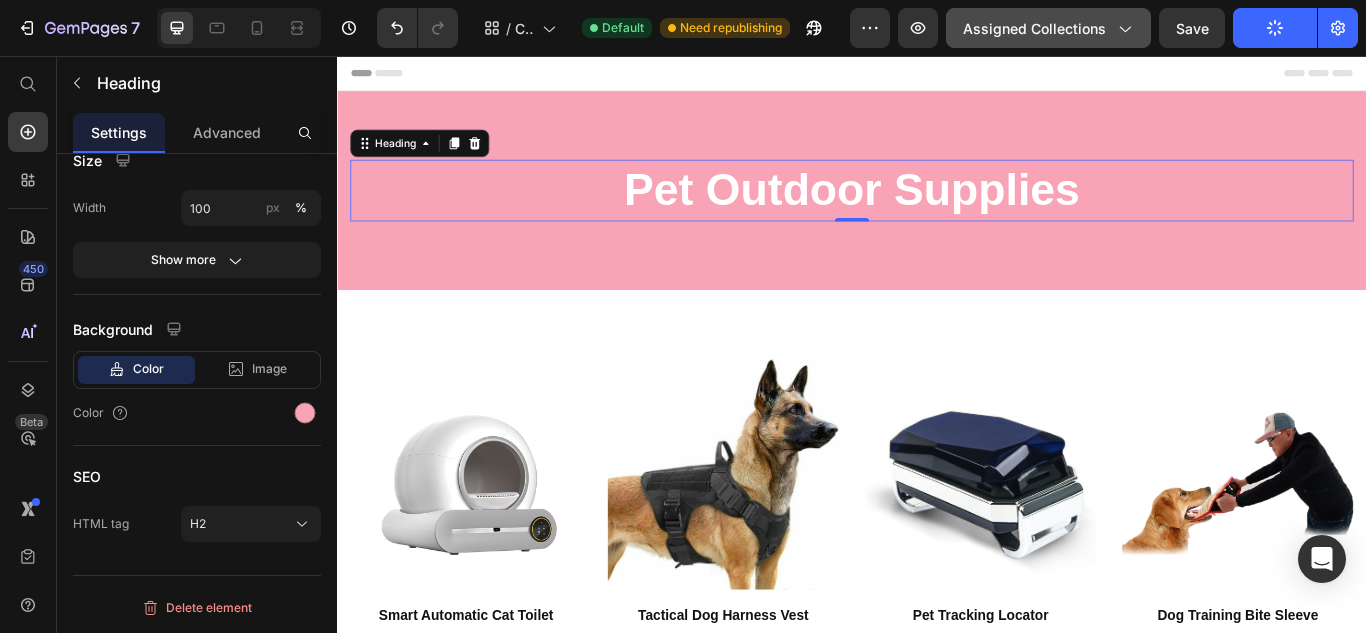 click 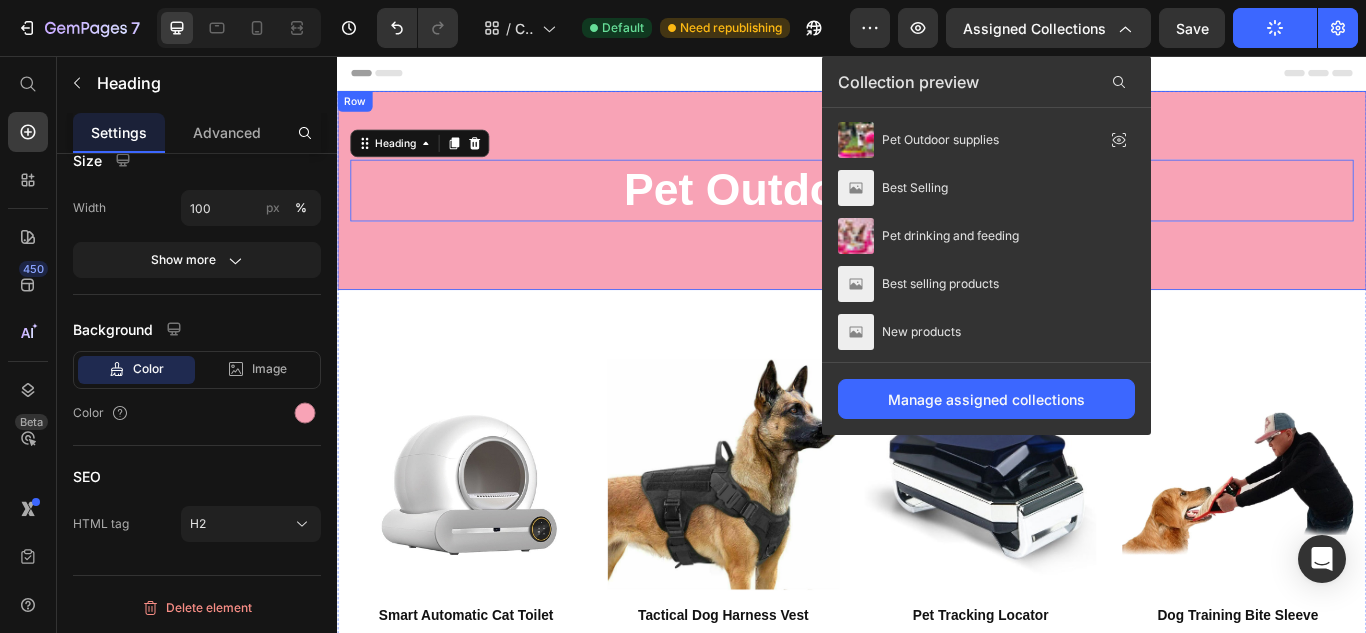 click on "Pet Outdoor Supplies Heading   0 Row Row" at bounding box center [937, 213] 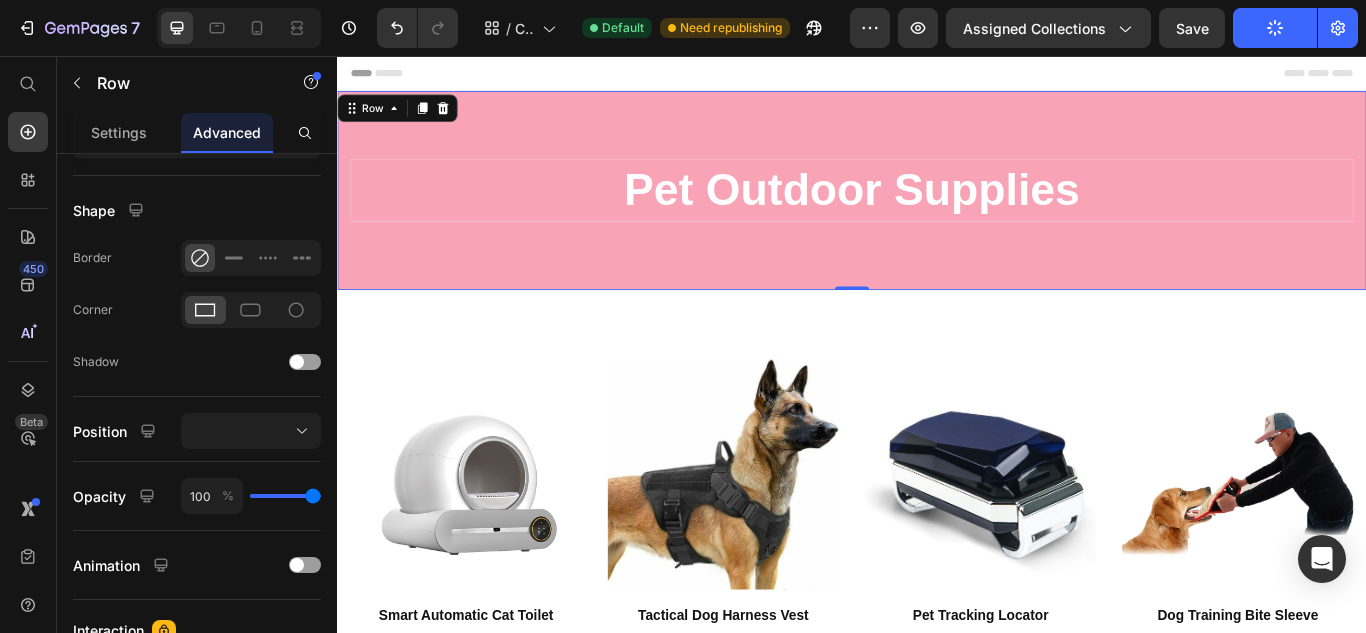 scroll, scrollTop: 0, scrollLeft: 0, axis: both 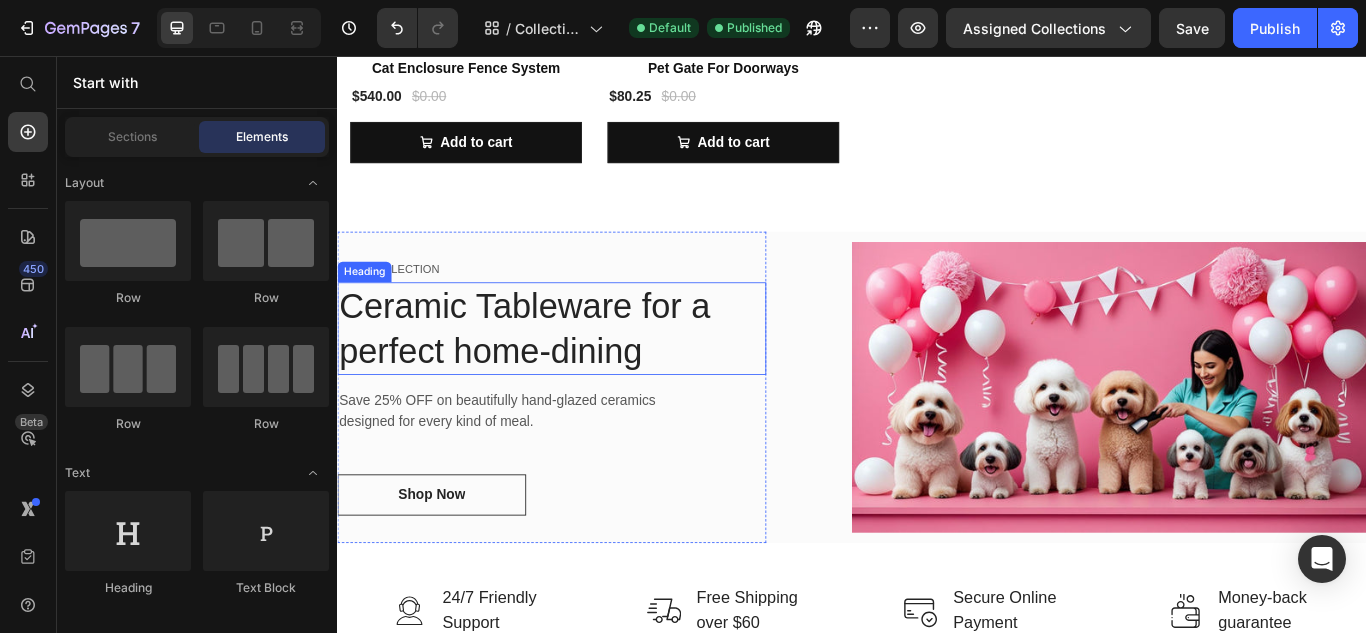 click on "Ceramic Tableware for a perfect home-dining" at bounding box center (587, 374) 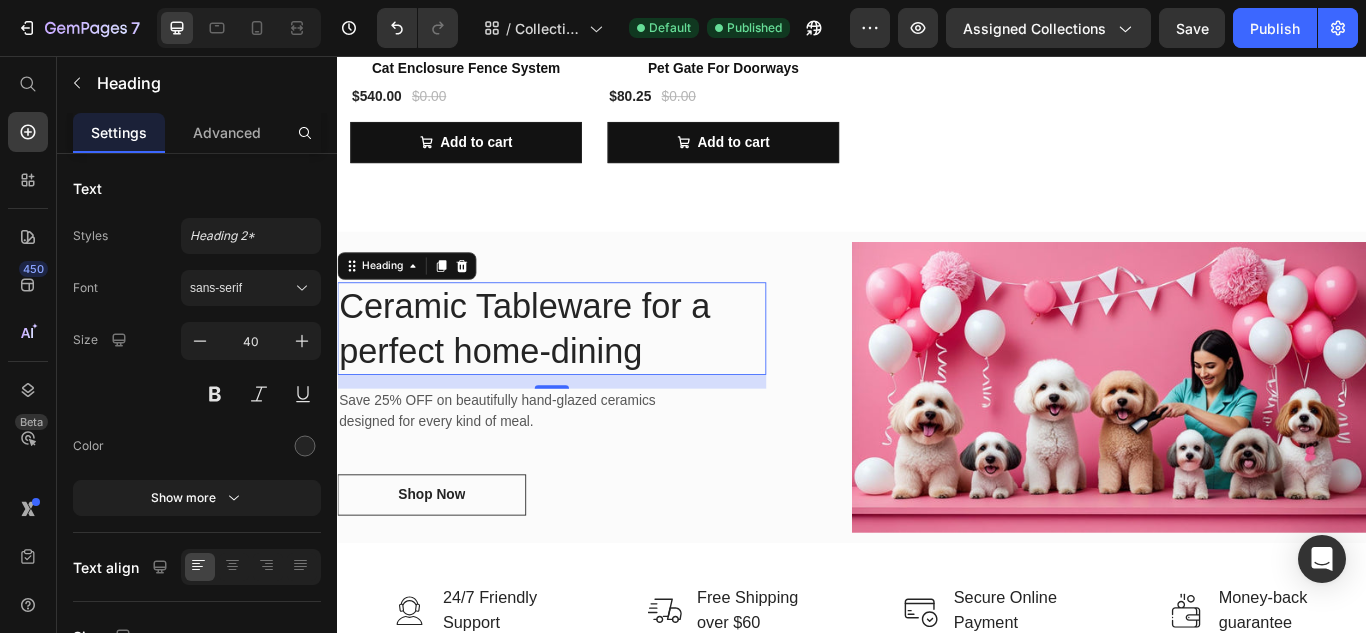 click on "Ceramic Tableware for a perfect home-dining" at bounding box center (587, 374) 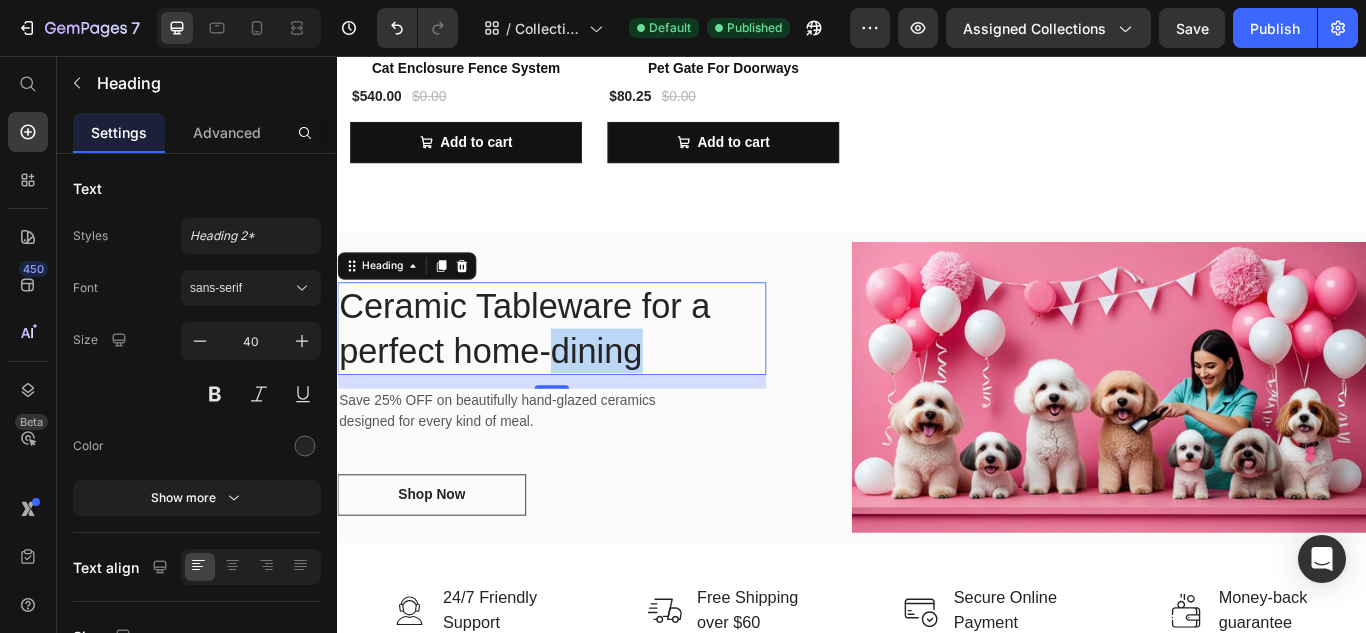 click on "Ceramic Tableware for a perfect home-dining" at bounding box center [587, 374] 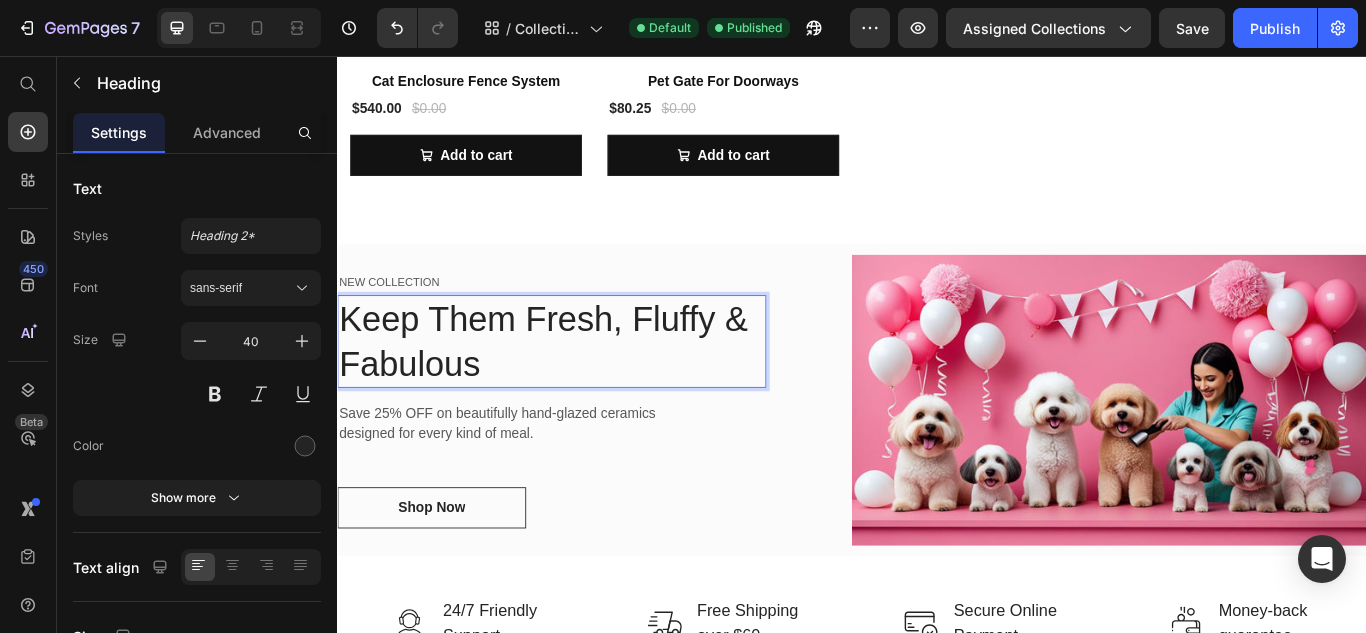 scroll, scrollTop: 5512, scrollLeft: 0, axis: vertical 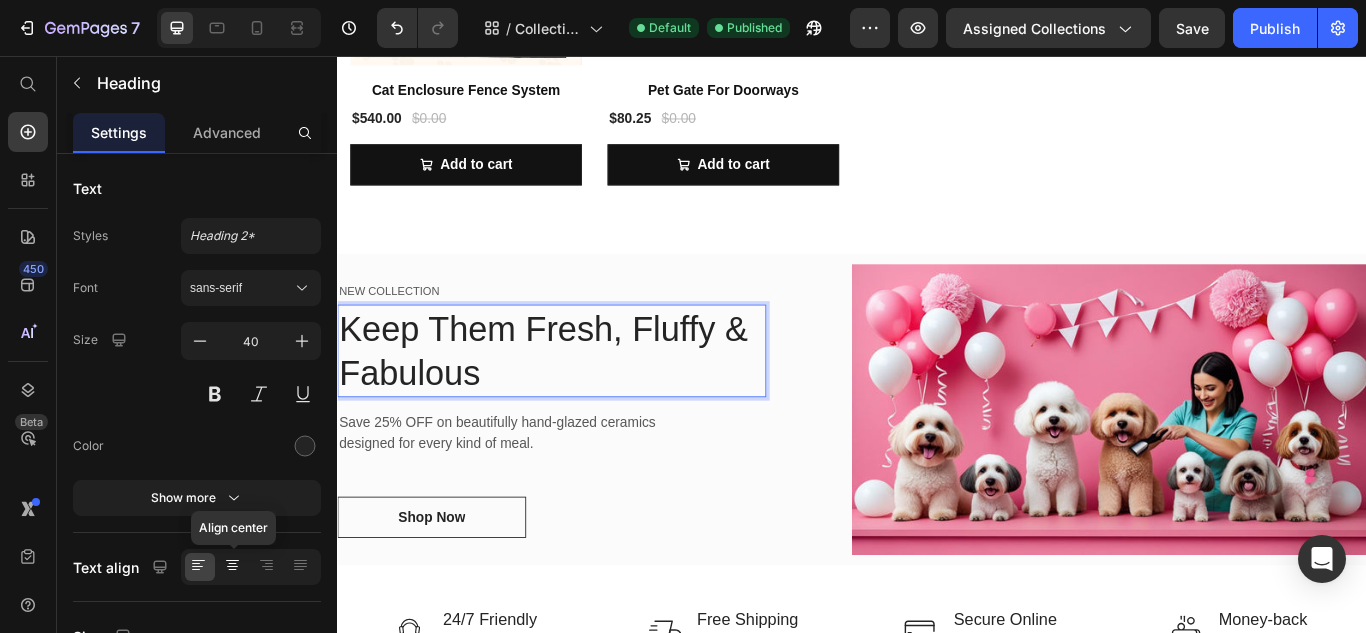 click 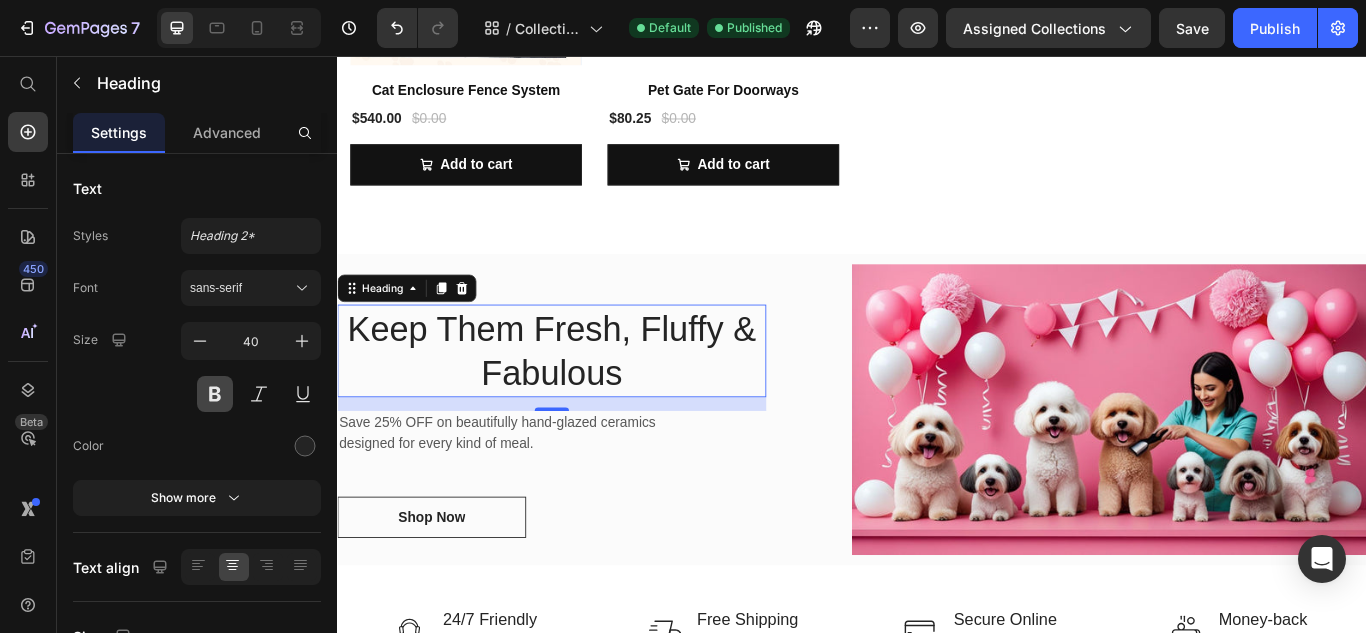click at bounding box center (215, 394) 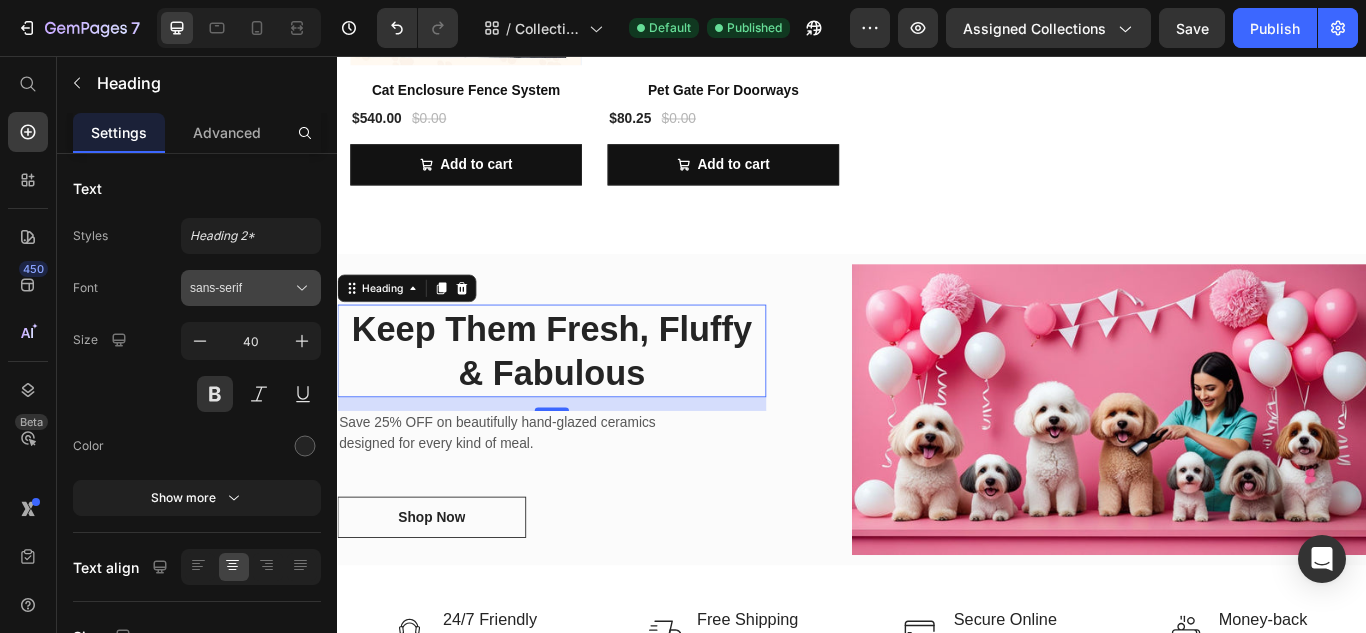 click 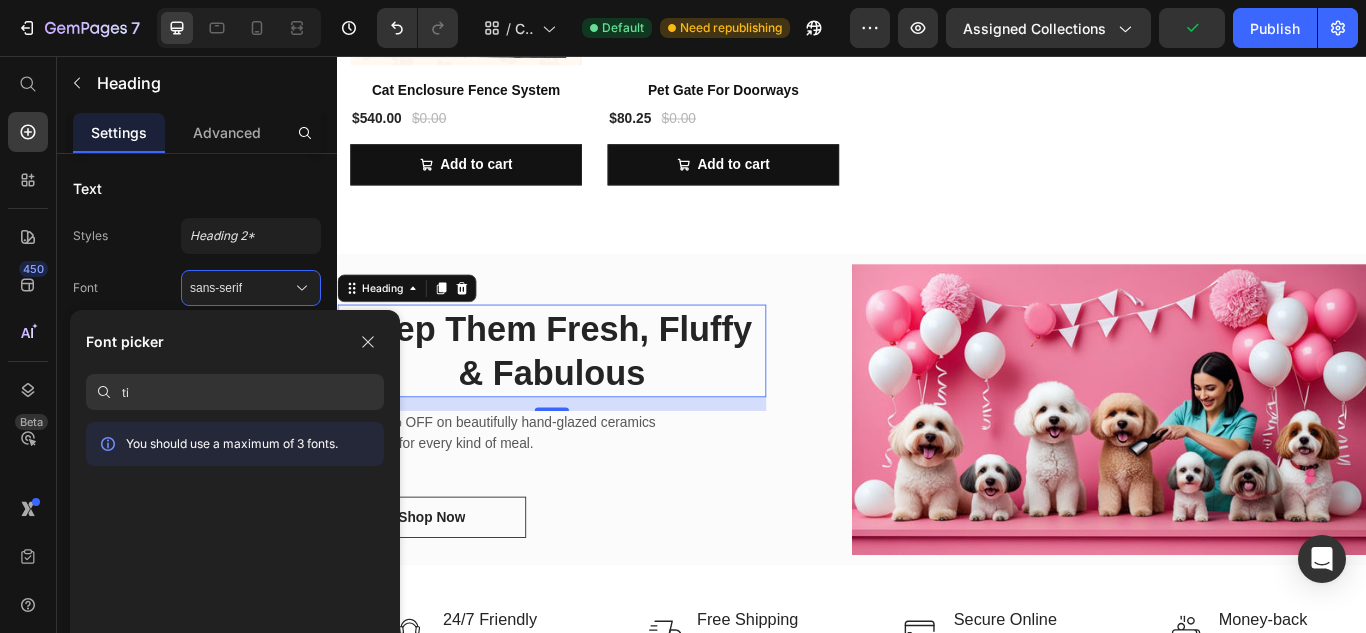 type on "t" 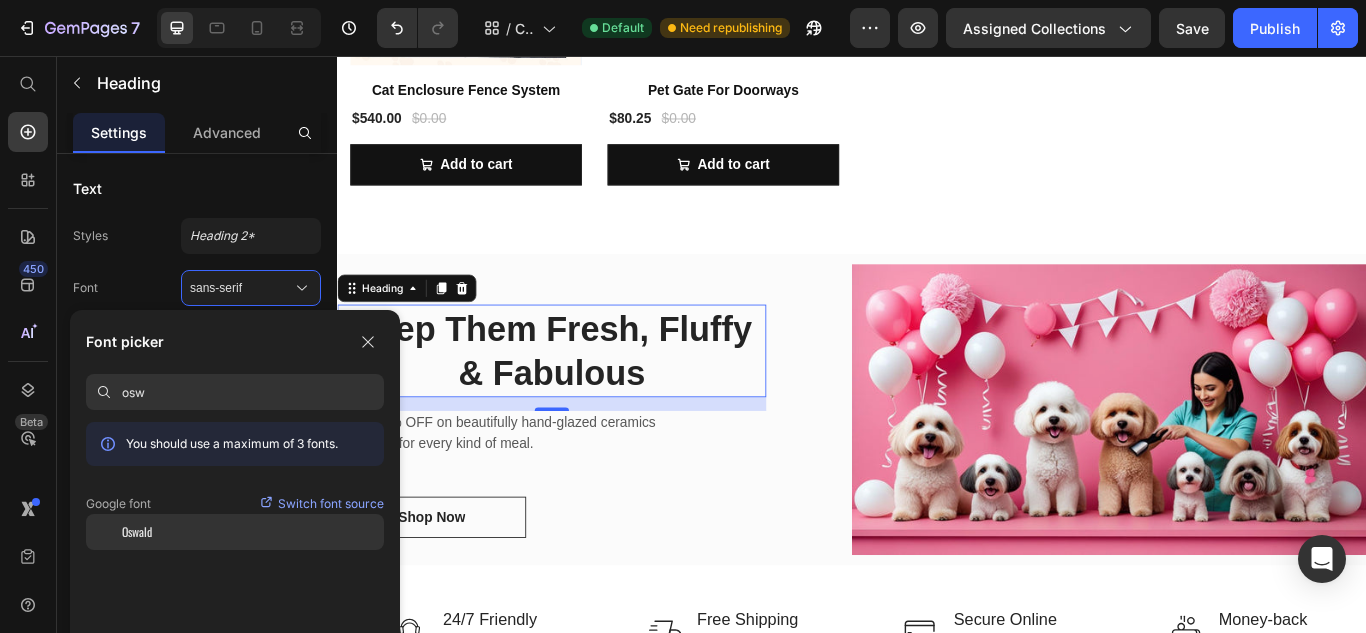 type on "osw" 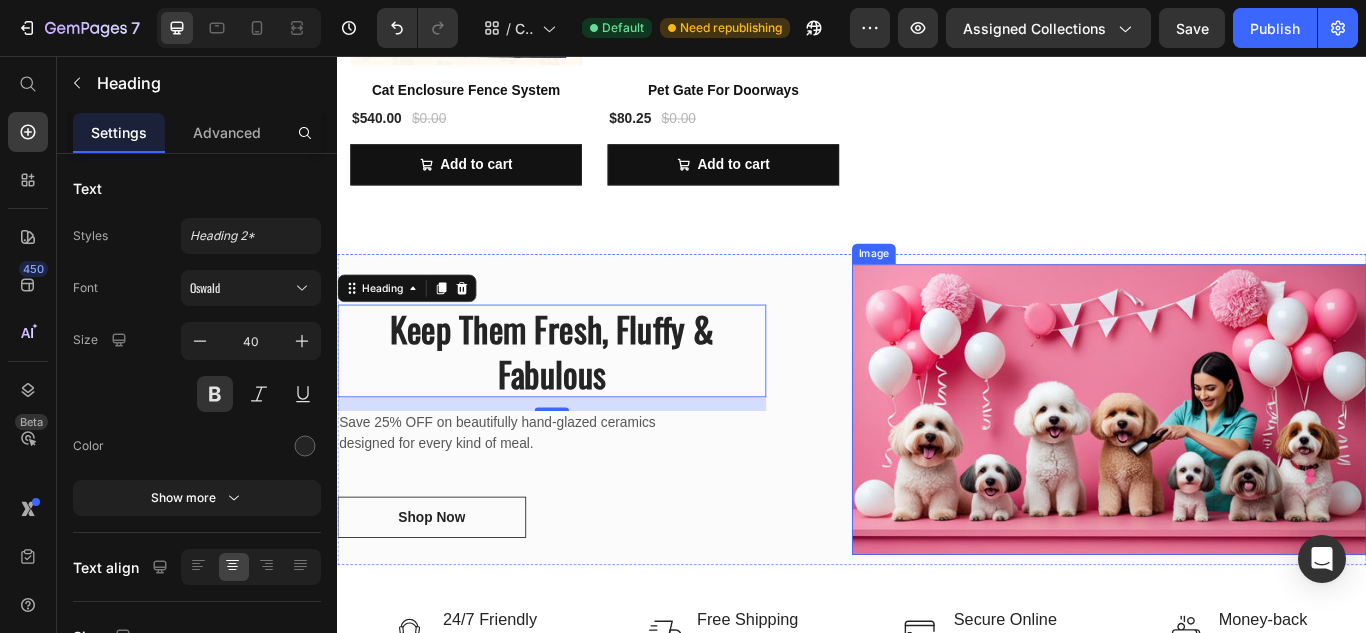 click at bounding box center (1237, 468) 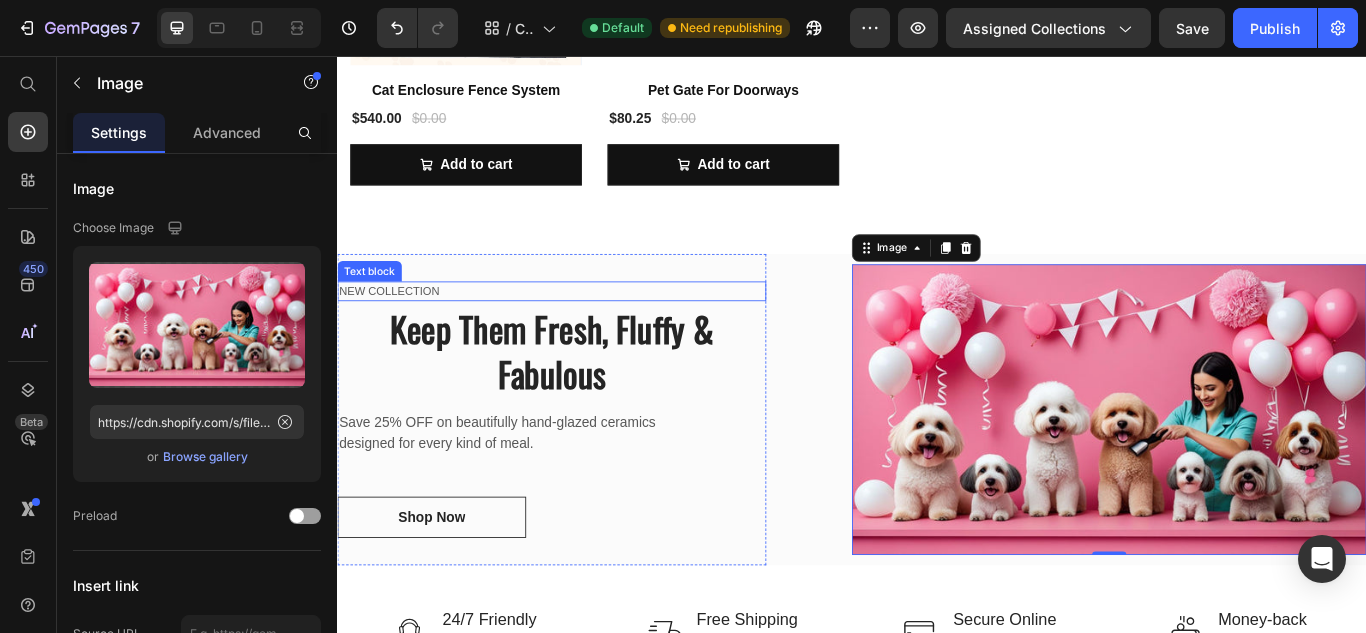 click on "NEW COLLECTION" at bounding box center [587, 331] 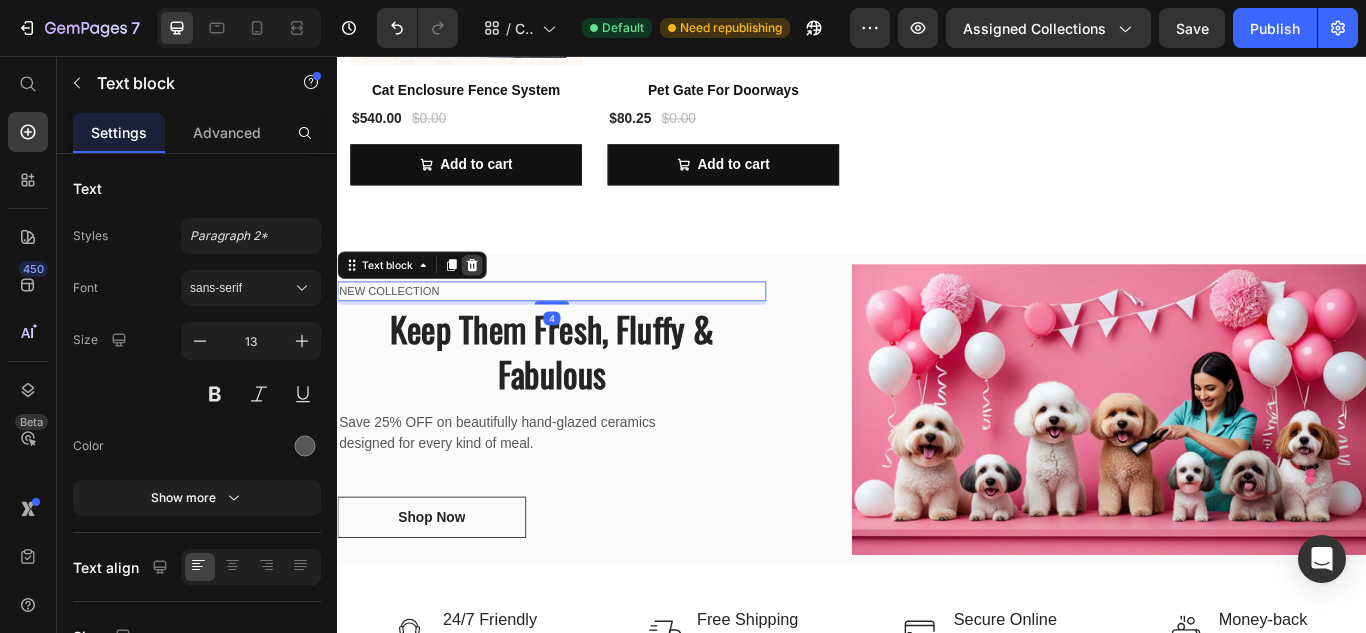 click 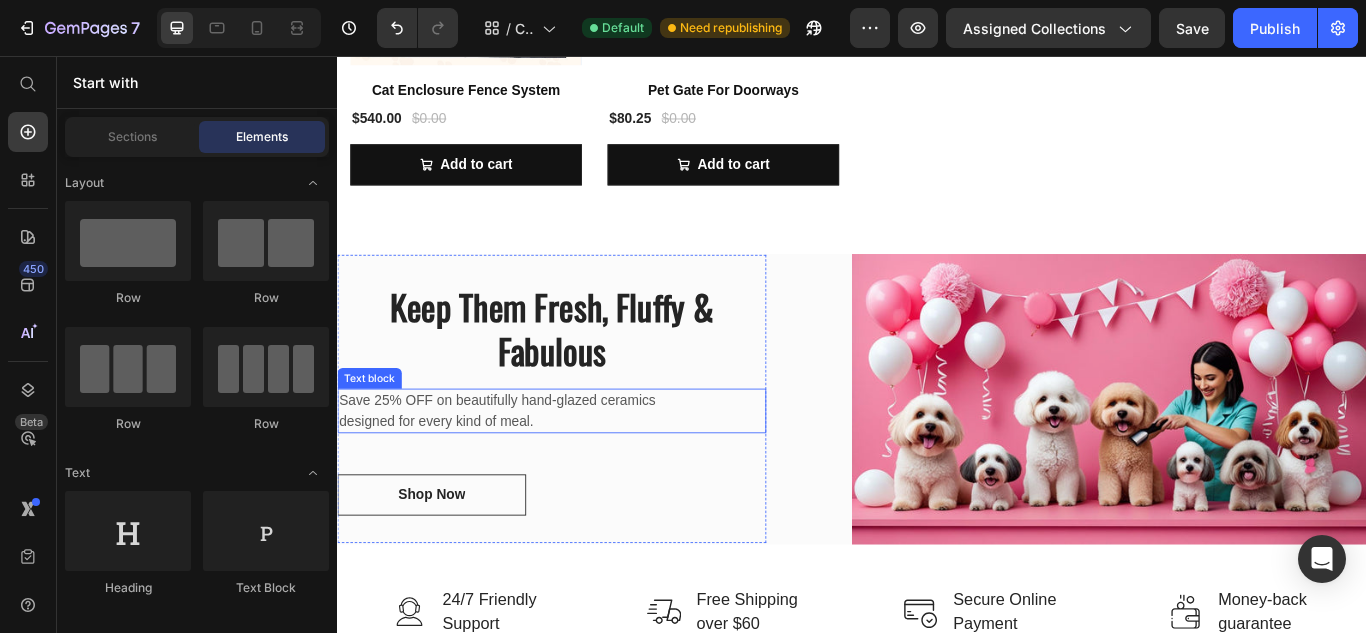 click on "Save 25% OFF on beautifully hand-glazed ceramics designed for every kind of meal." at bounding box center (537, 470) 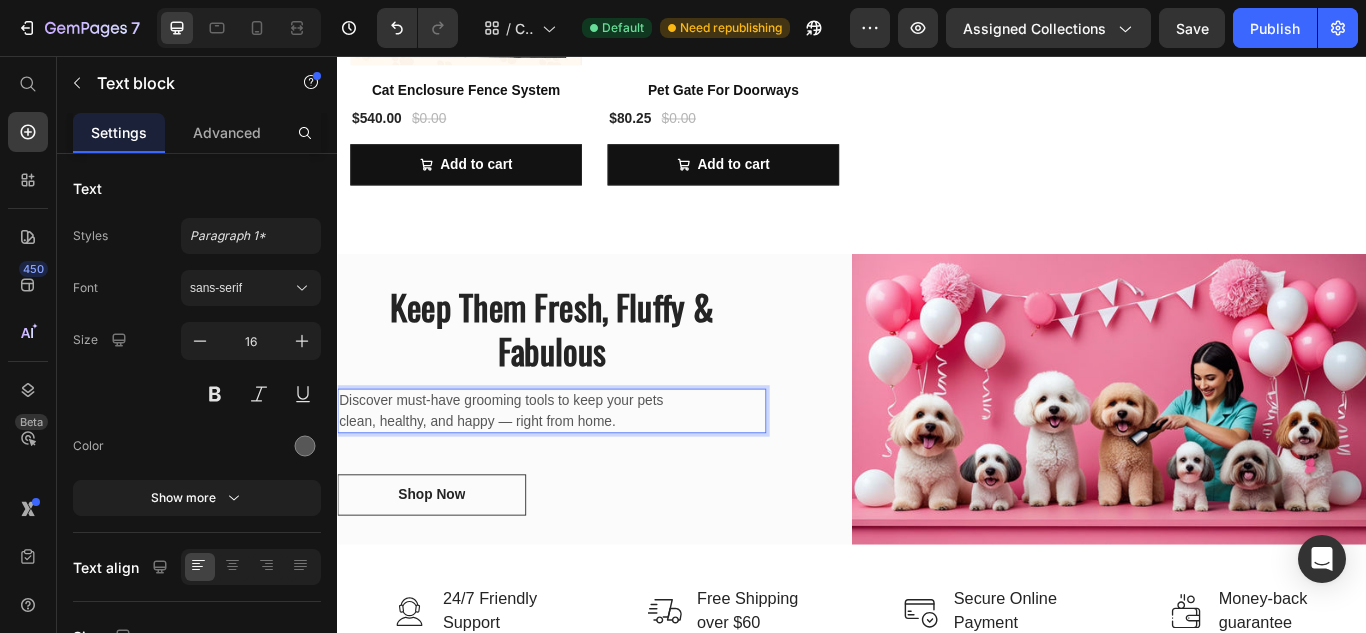 scroll, scrollTop: 5500, scrollLeft: 0, axis: vertical 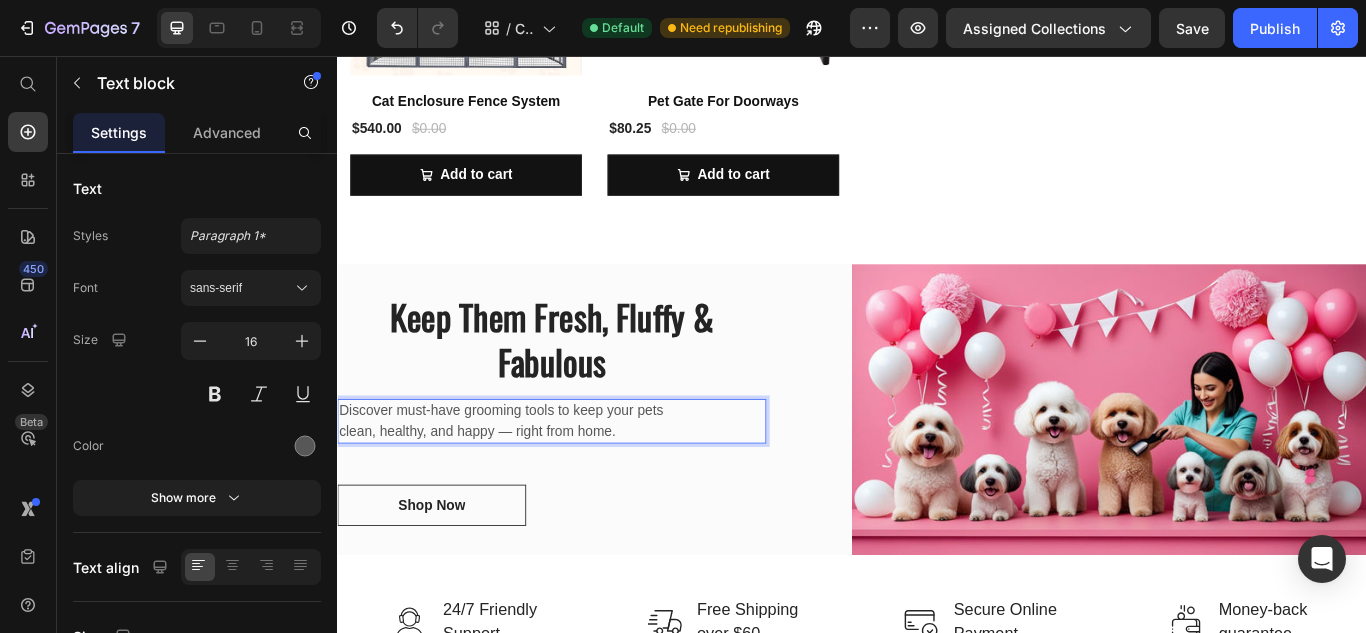 click on "Discover must-have grooming tools to keep your pets clean, healthy, and happy — right from home." at bounding box center [537, 482] 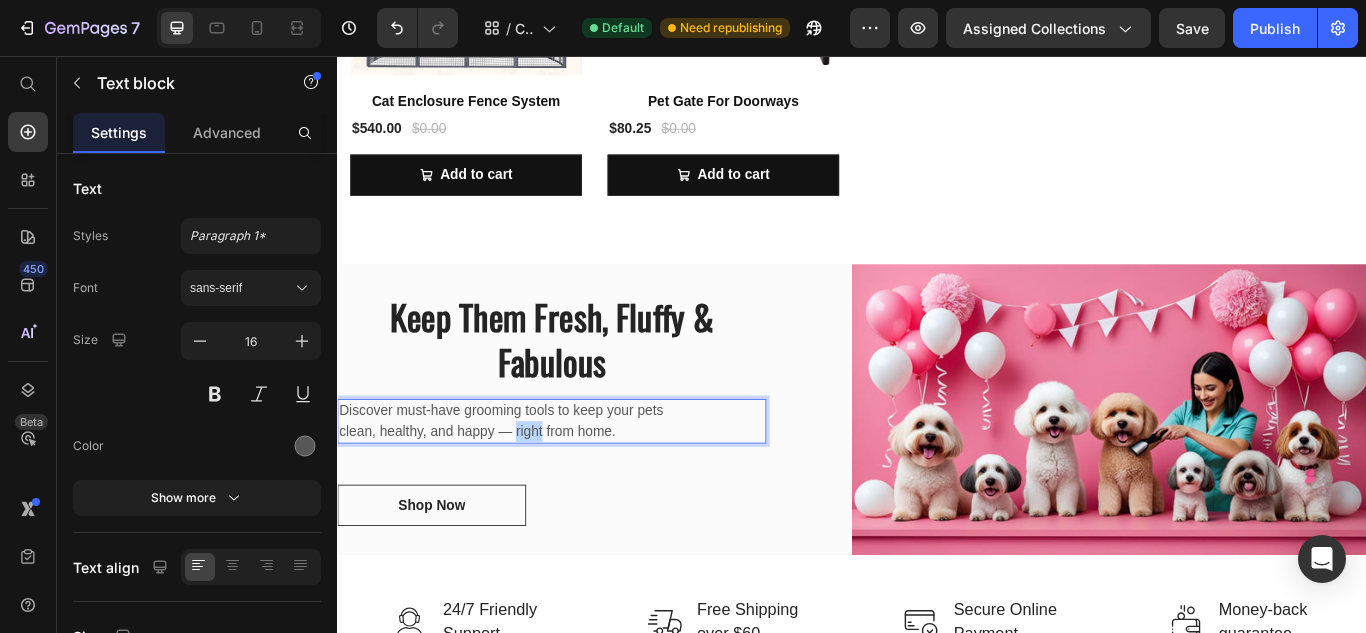 click on "Discover must-have grooming tools to keep your pets clean, healthy, and happy — right from home." at bounding box center [537, 482] 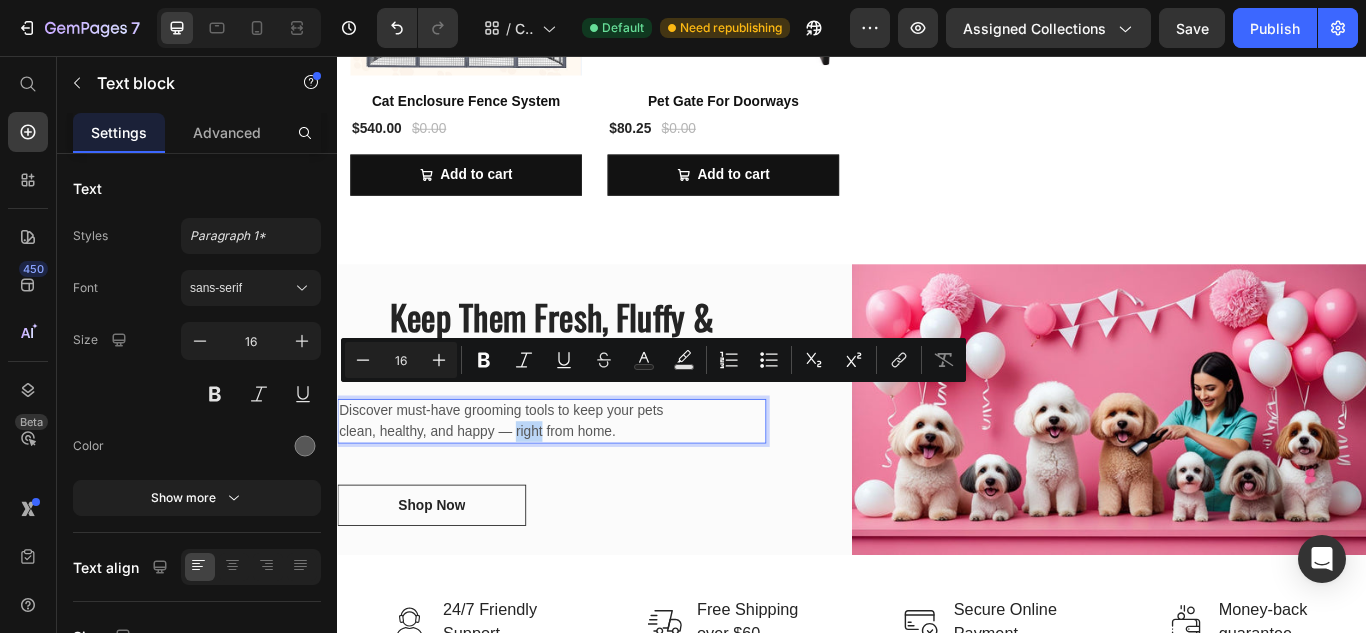 click on "Discover must-have grooming tools to keep your pets clean, healthy, and happy — right from home." at bounding box center (537, 482) 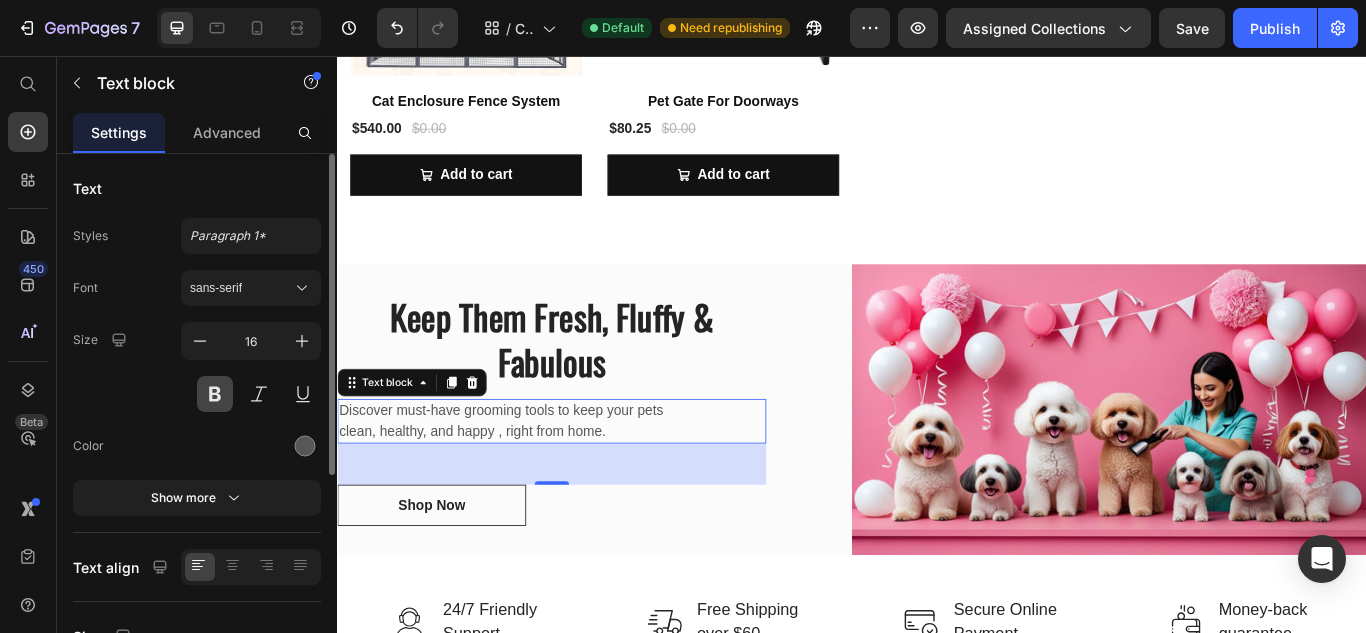 click at bounding box center (215, 394) 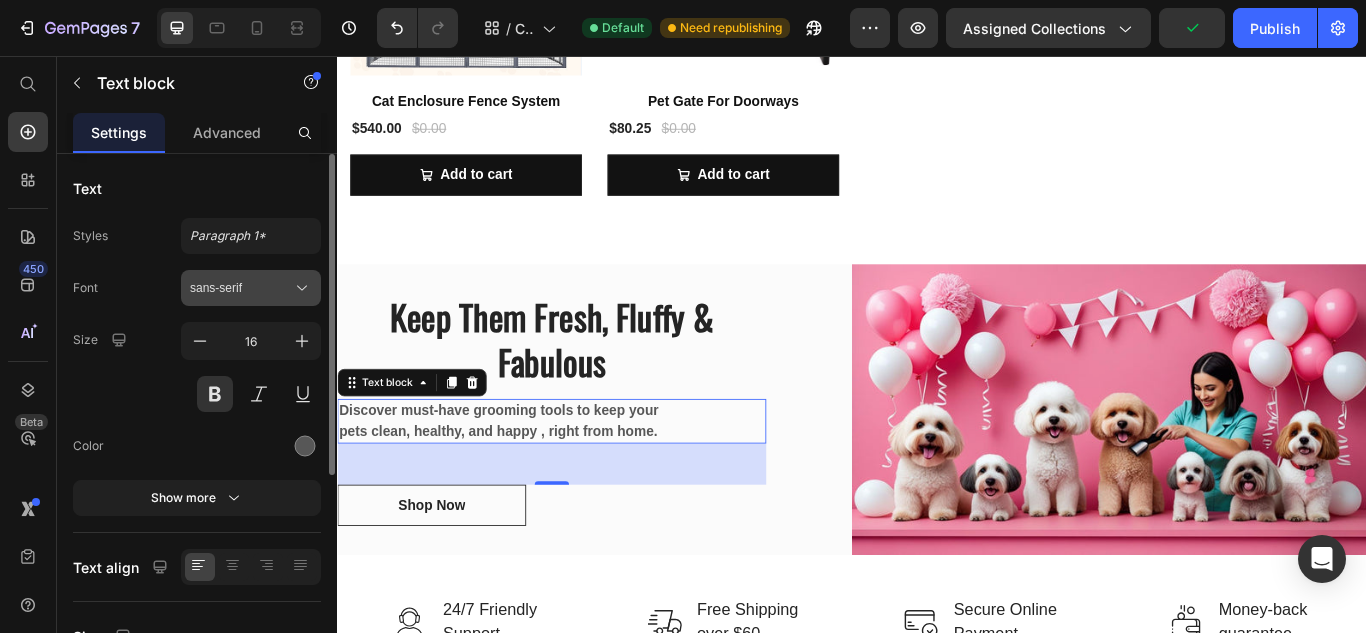 click on "sans-serif" at bounding box center (241, 288) 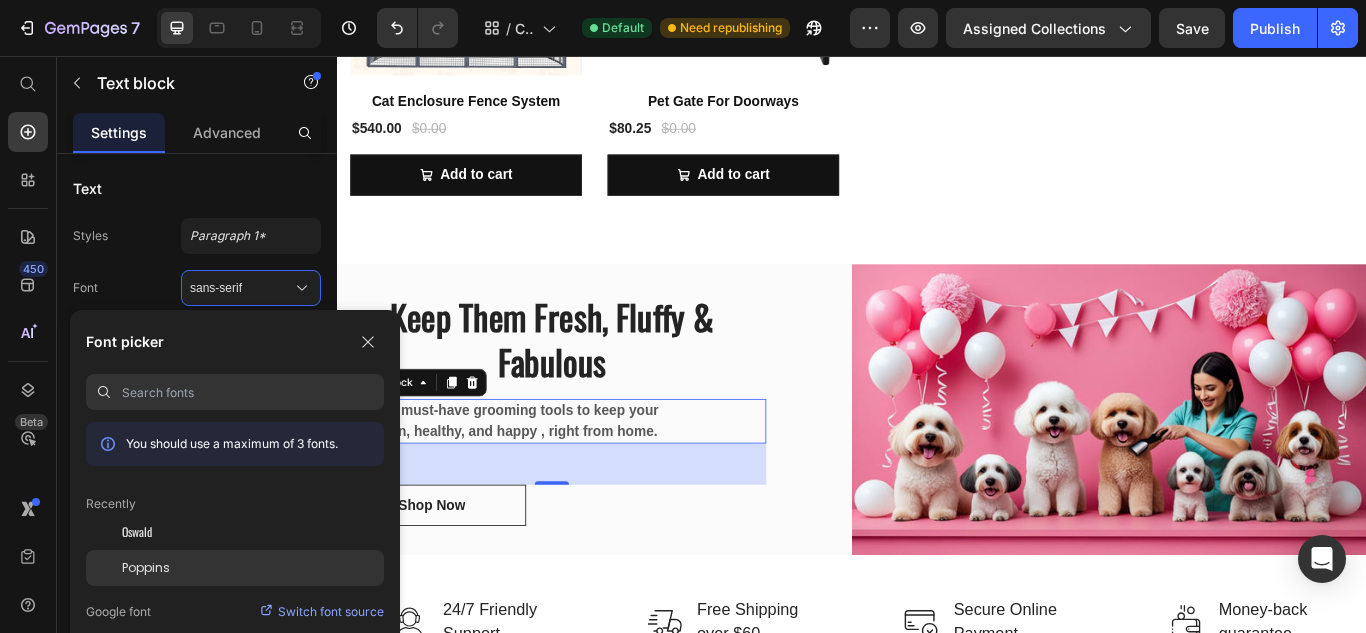 click on "Poppins" 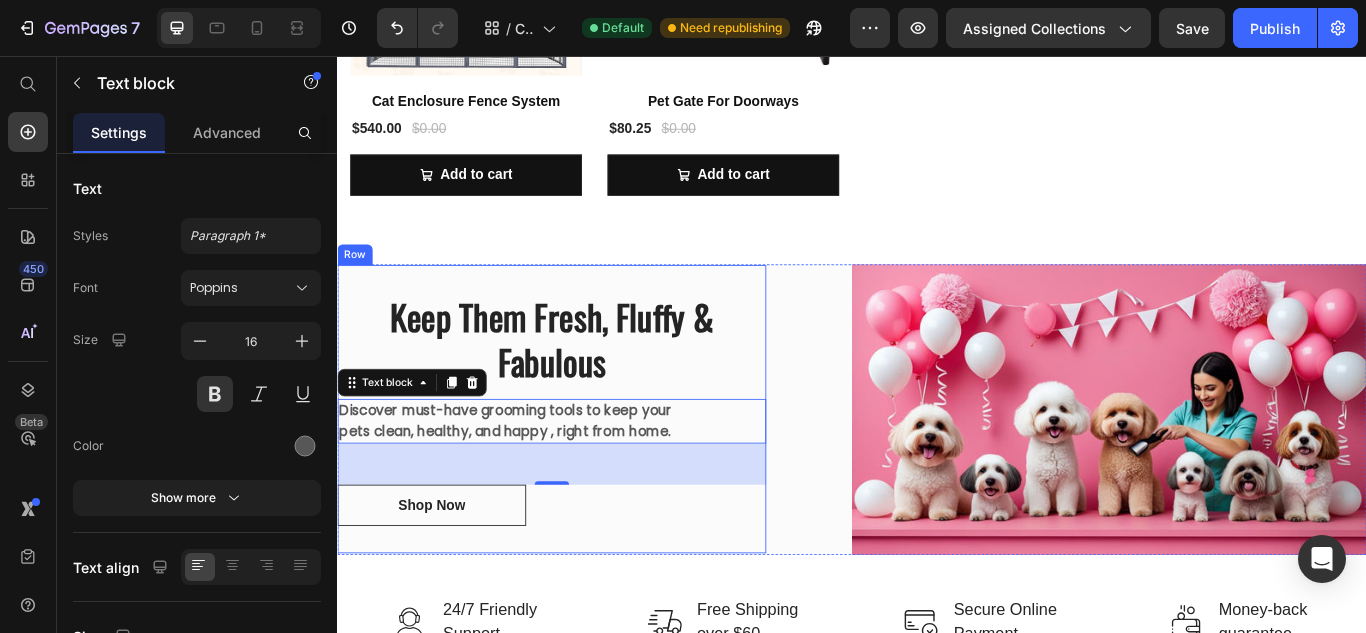 click on "Keep Them Fresh, Fluffy & Fabulous Heading Discover must-have grooming tools to keep your pets clean, healthy, and happy , right from home. Text block   48 Shop Now Button Row" at bounding box center [587, 468] 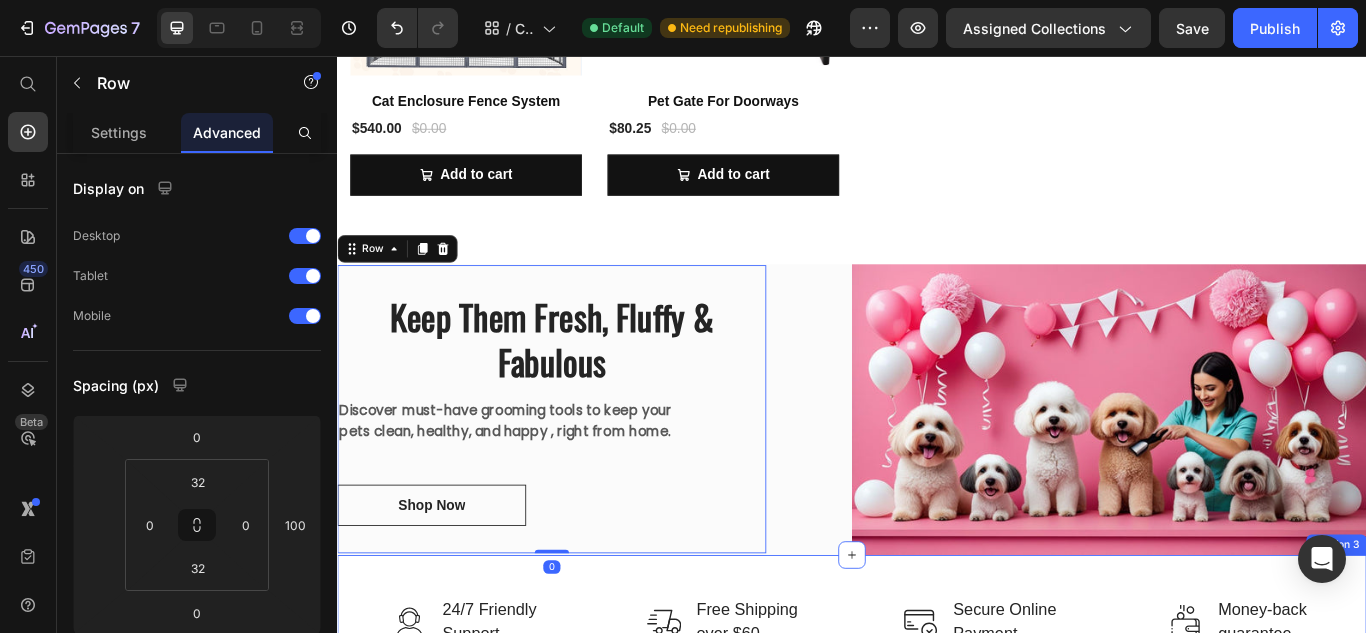 click on "Image 24/7 Friendly Support Text block Row Image Free Shipping over $60 Text block Row Image Secure Online Payment Text block Row Image Money-back guarantee Text block Row Row Section 3" at bounding box center [937, 732] 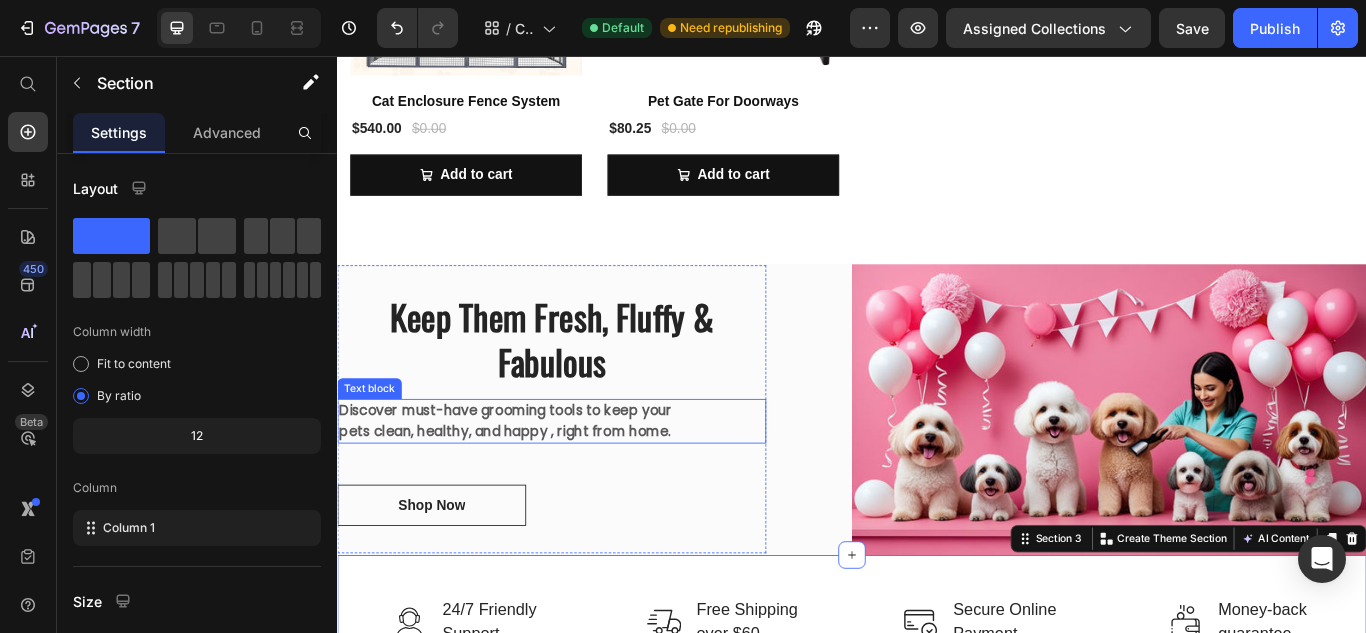 click on "Discover must-have grooming tools to keep your pets clean, healthy, and happy , right from home." at bounding box center (537, 482) 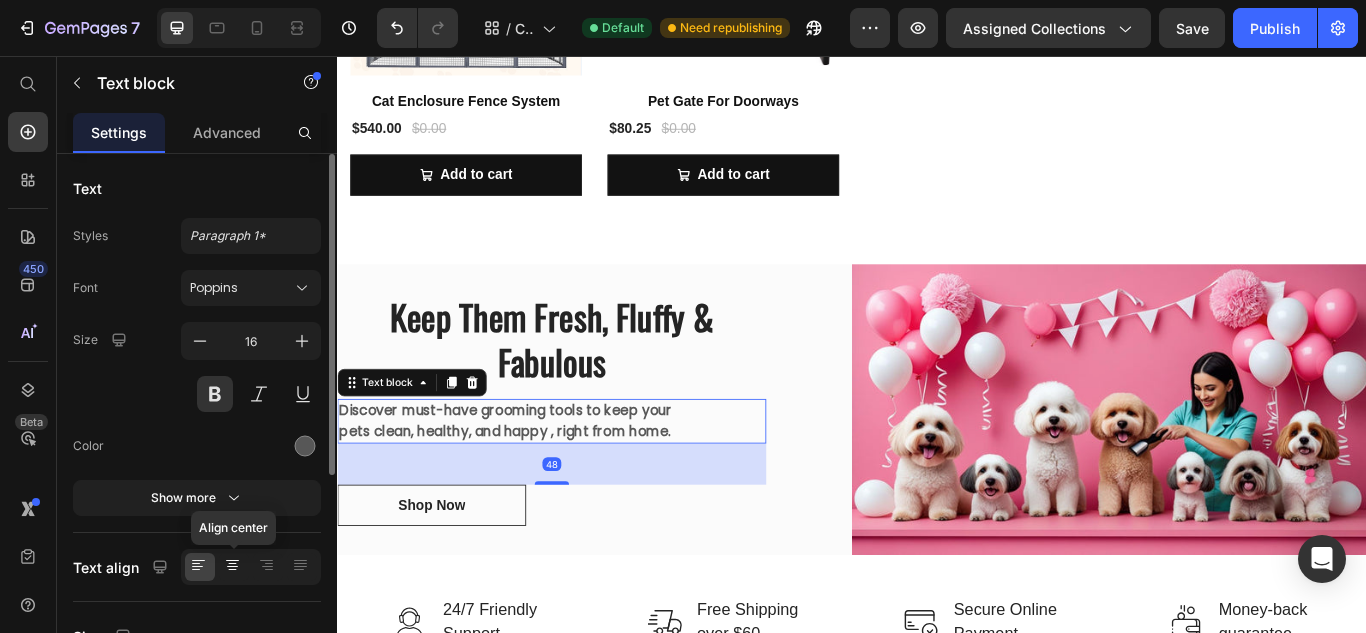 click 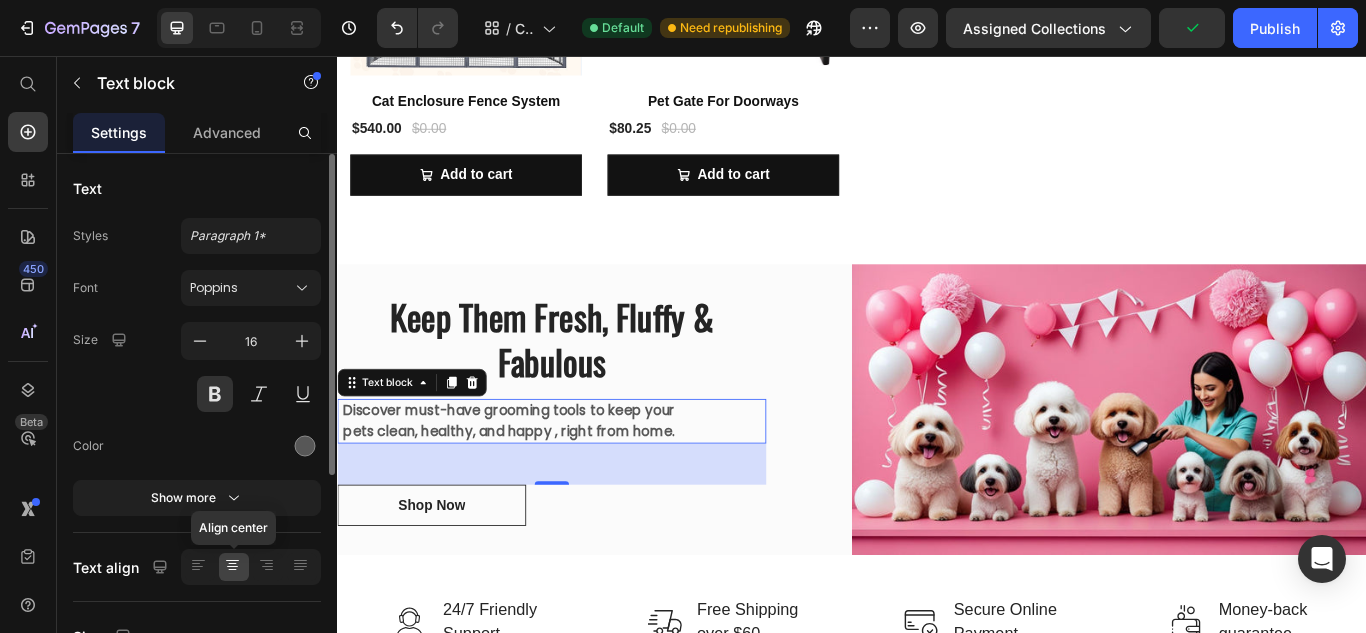 click 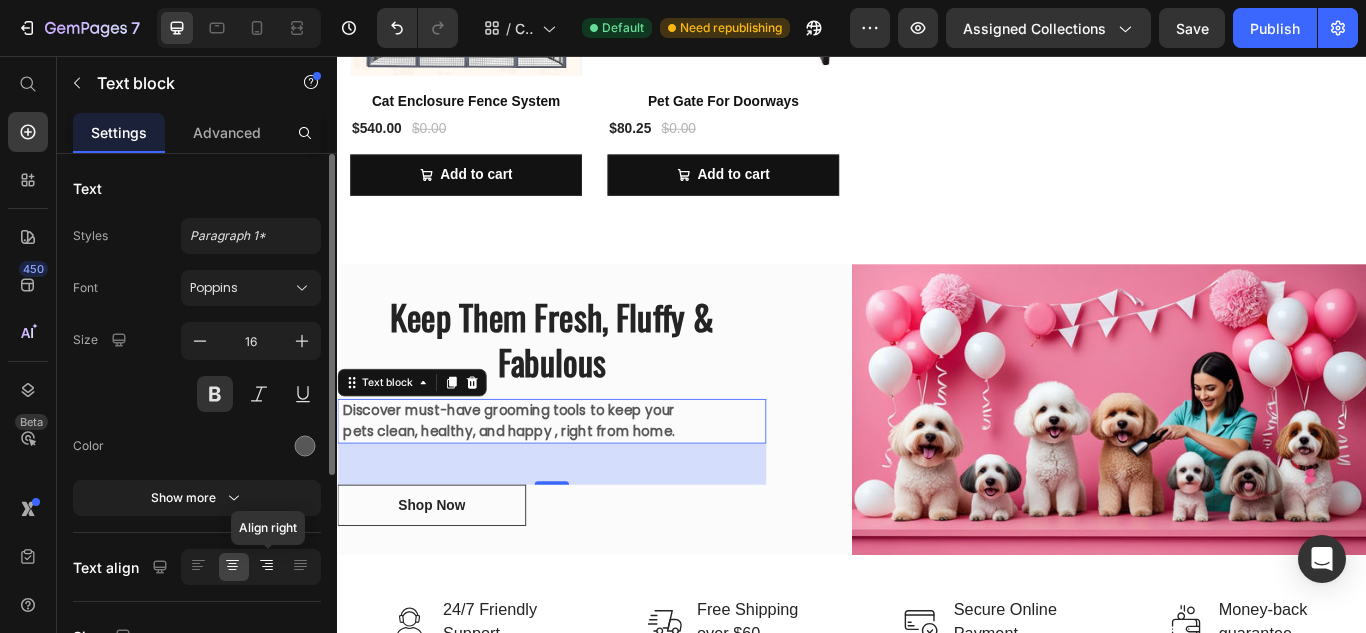 click 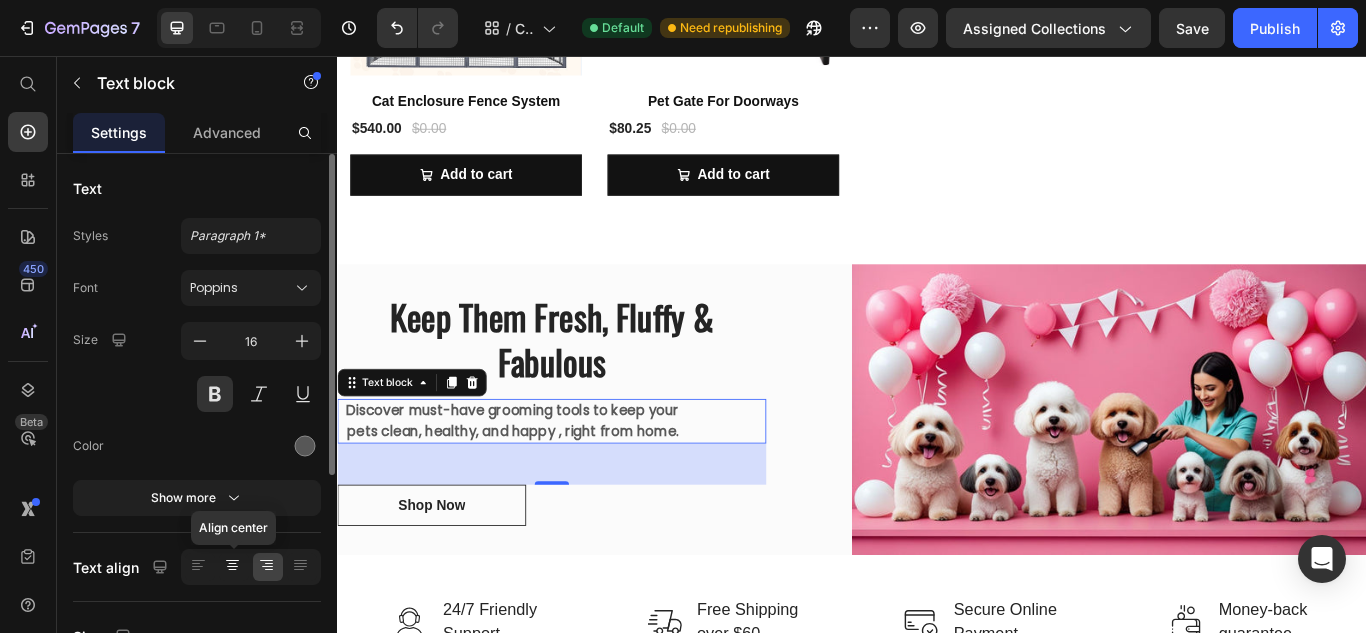 click 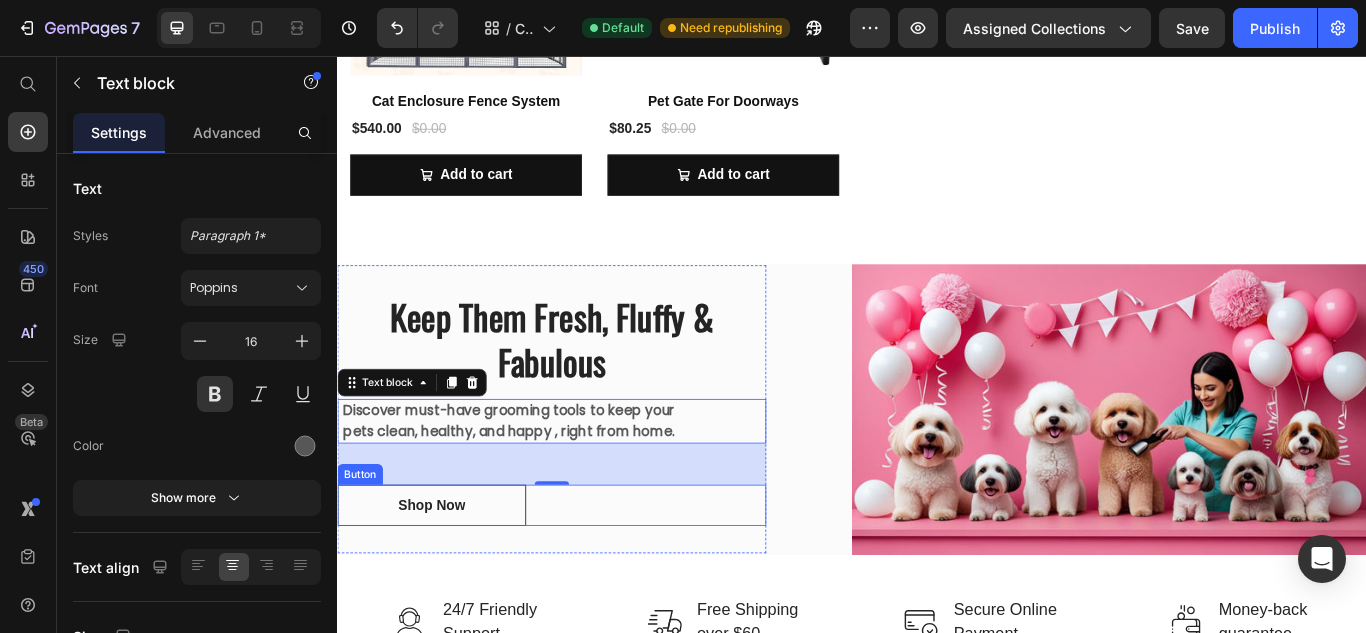 click on "Shop Now Button" at bounding box center [587, 580] 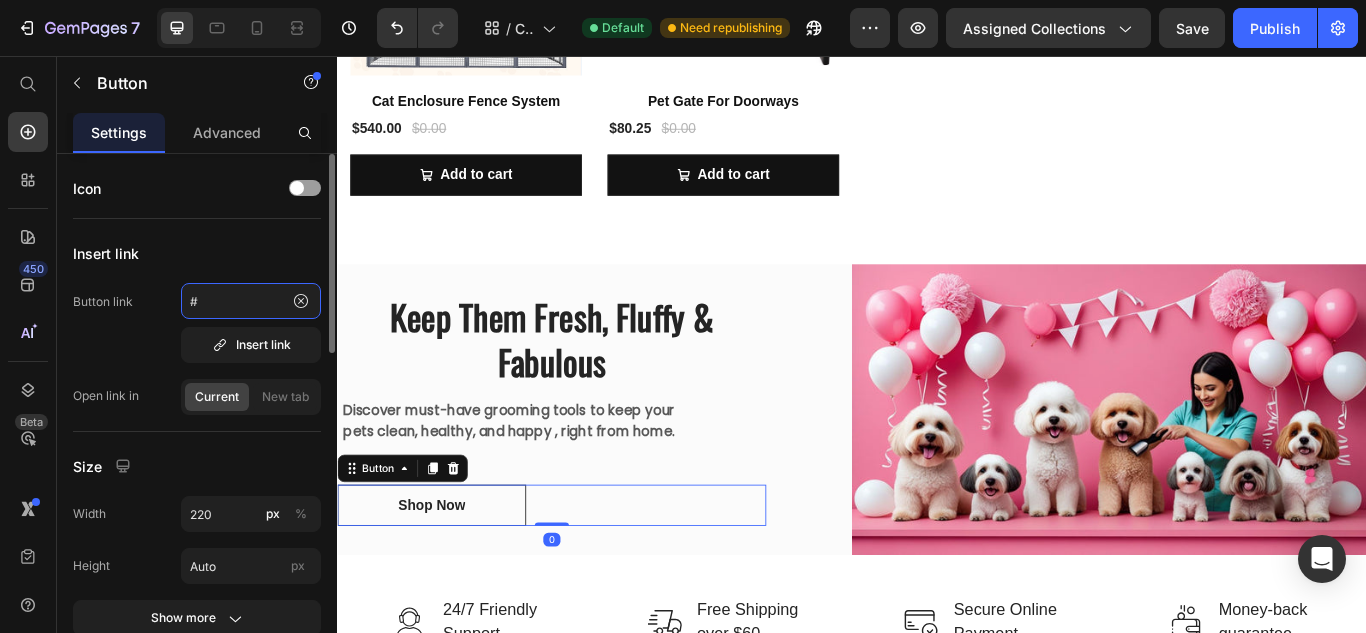 click on "#" 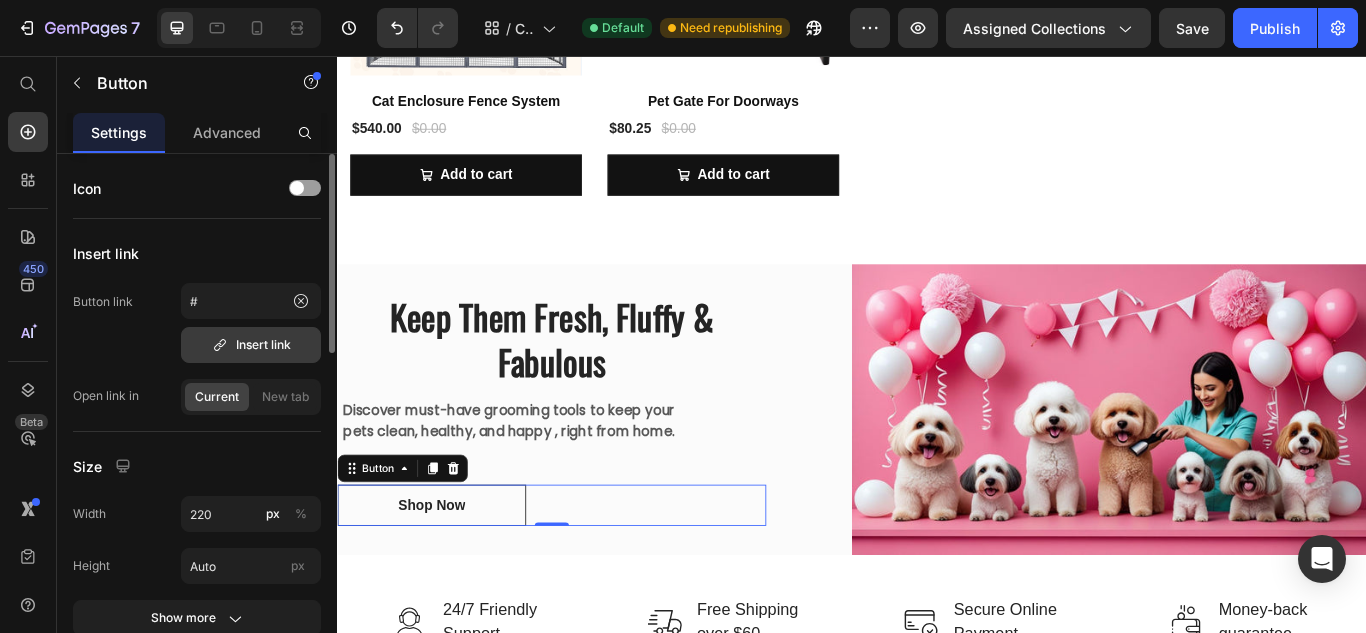 click on "Insert link" at bounding box center [251, 345] 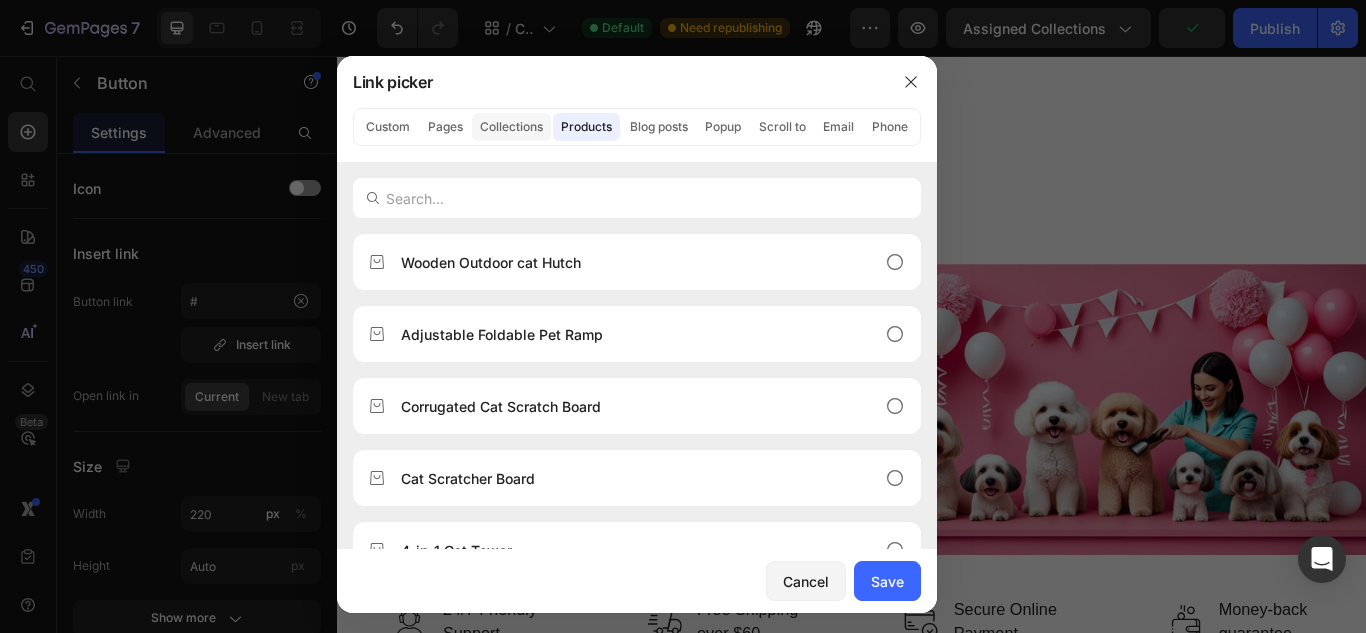 click on "Collections" 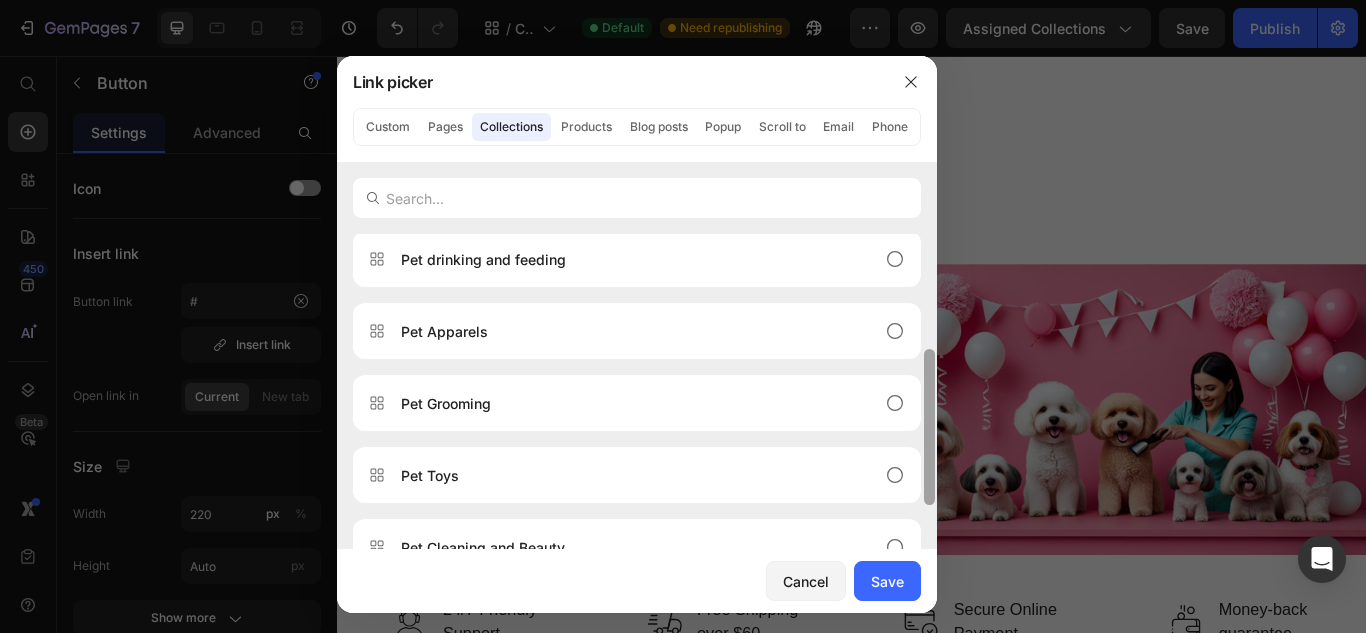 scroll, scrollTop: 281, scrollLeft: 0, axis: vertical 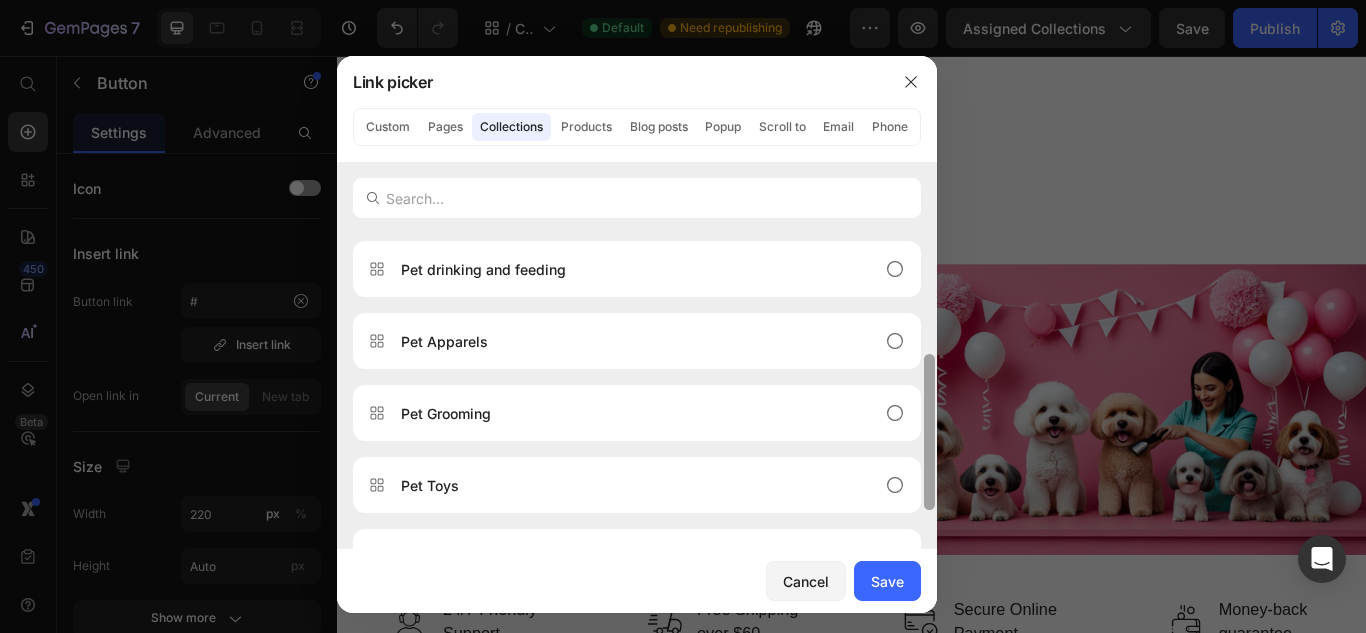 drag, startPoint x: 925, startPoint y: 252, endPoint x: 954, endPoint y: 383, distance: 134.17154 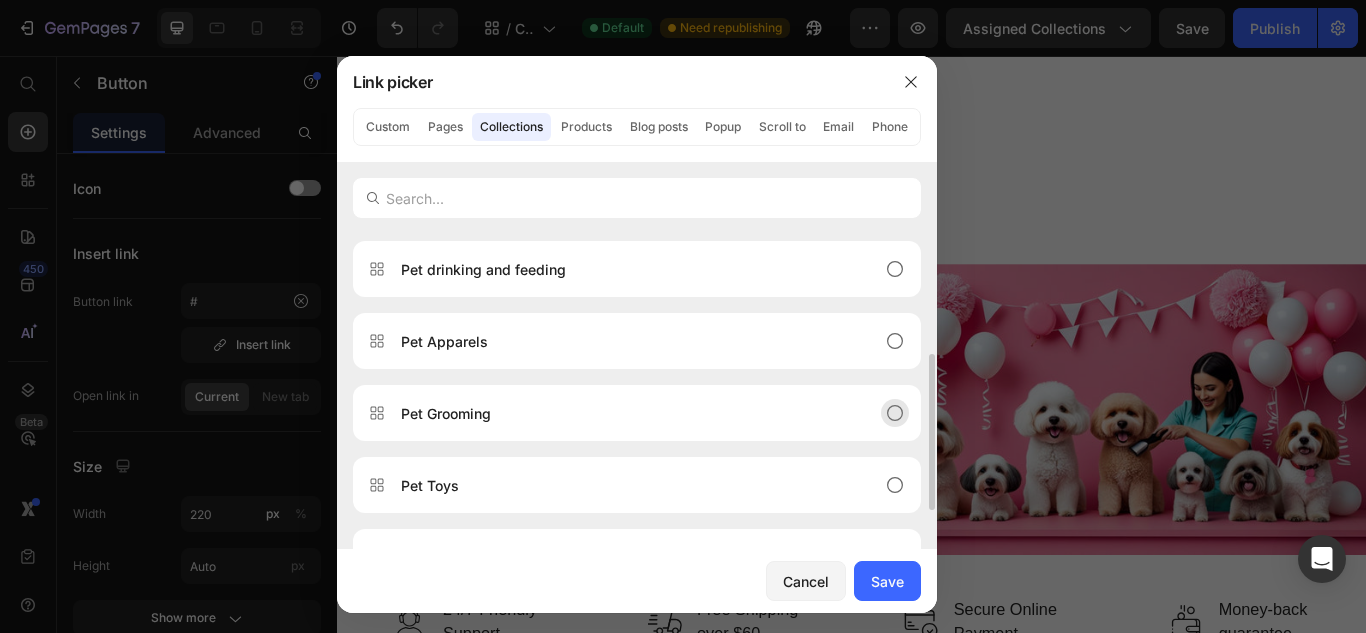 click 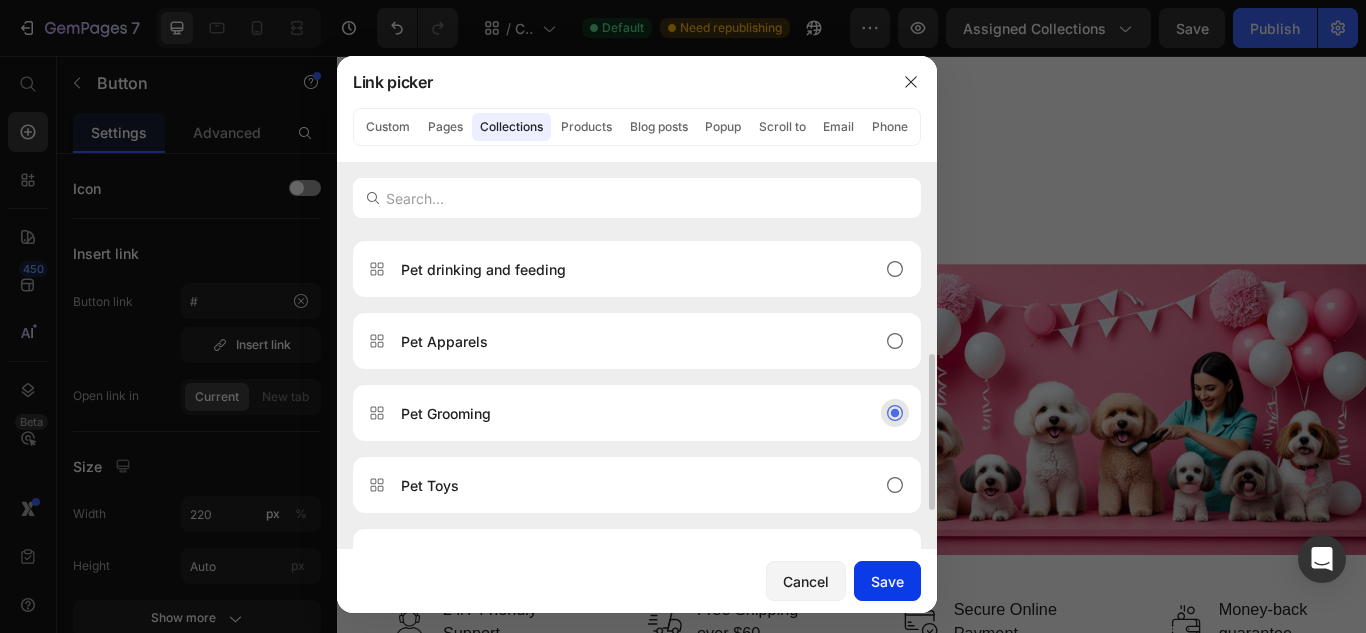 click on "Save" at bounding box center (887, 581) 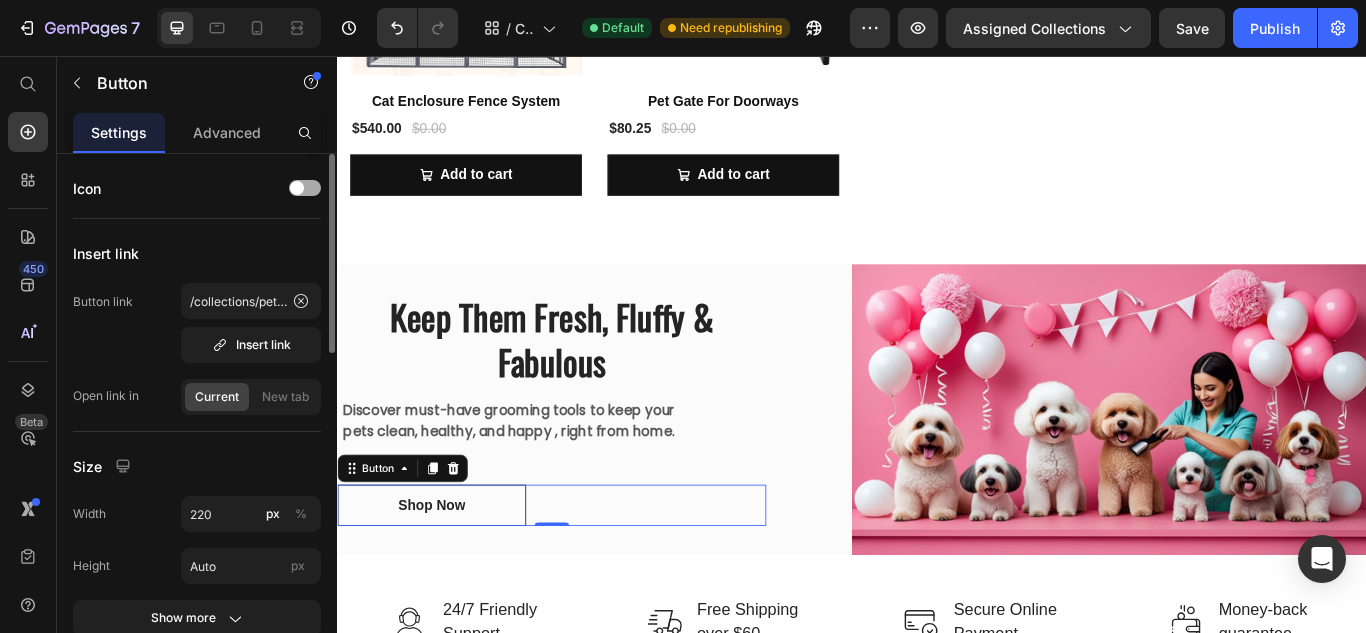 click at bounding box center (297, 188) 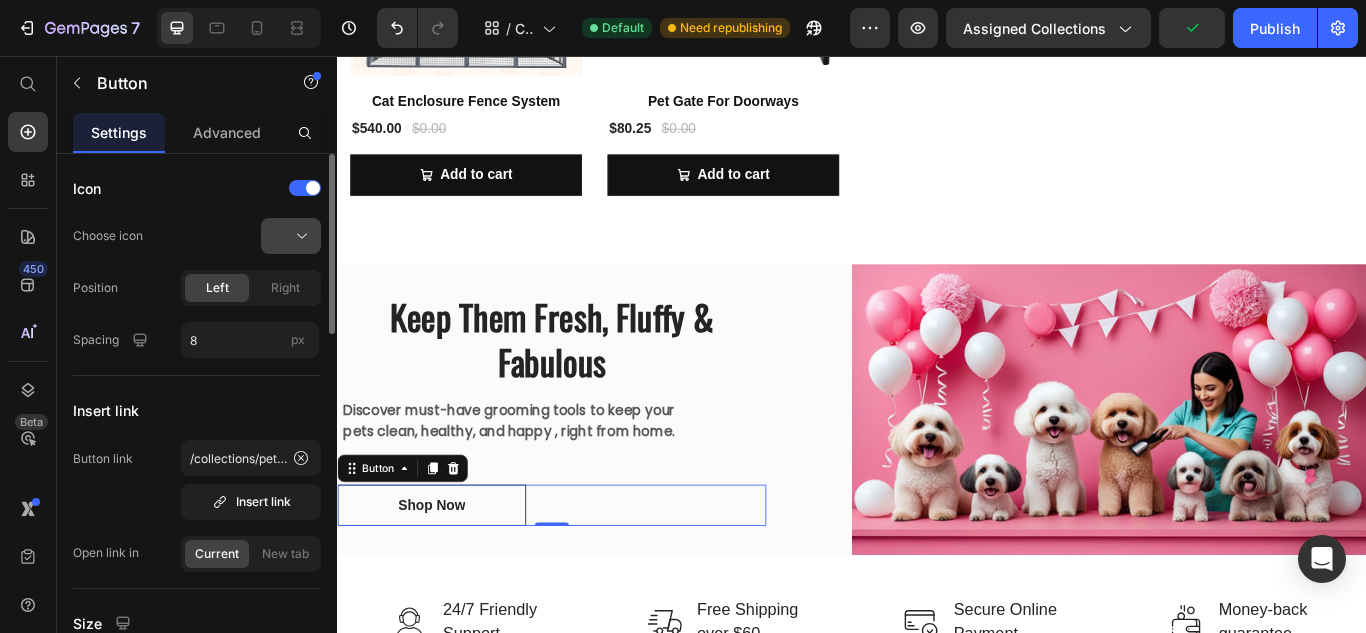 click at bounding box center (299, 236) 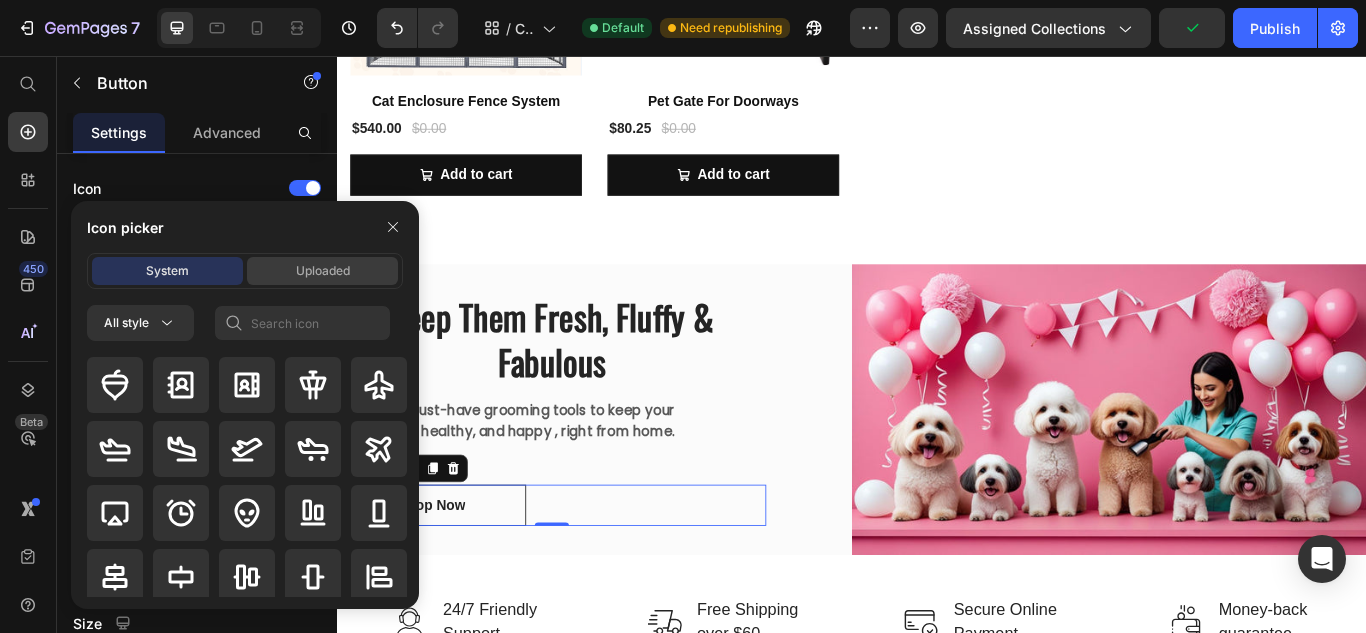 click on "Uploaded" at bounding box center (323, 271) 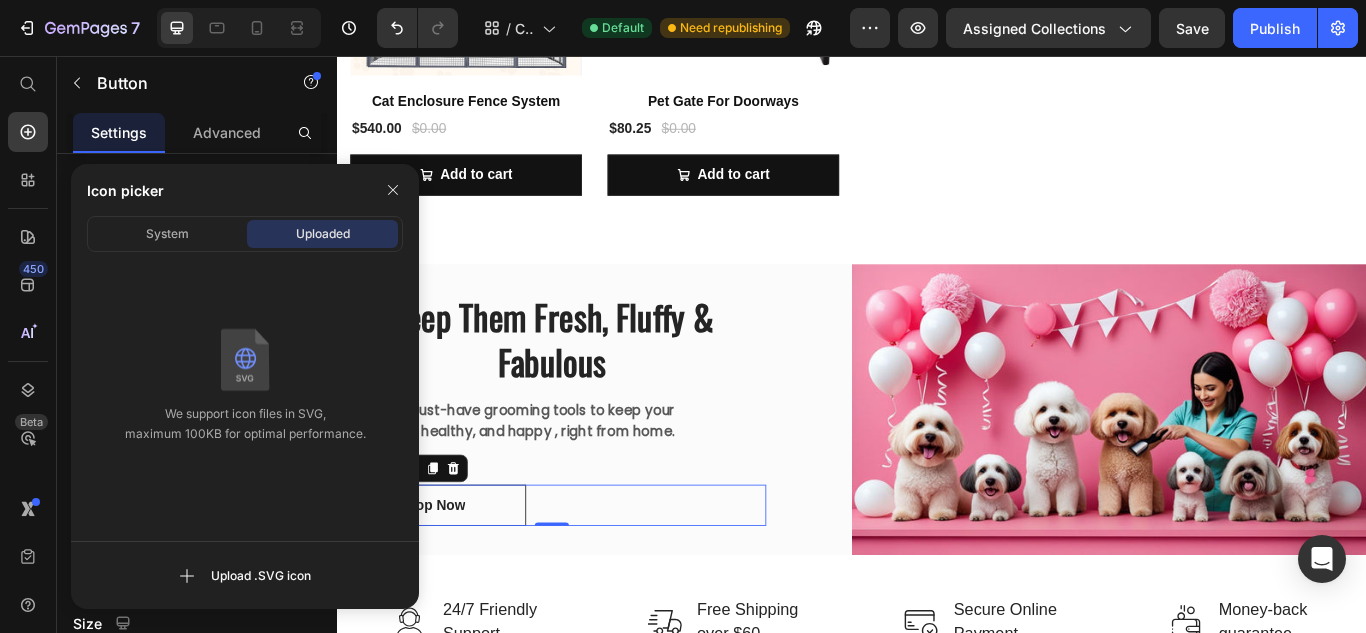 type 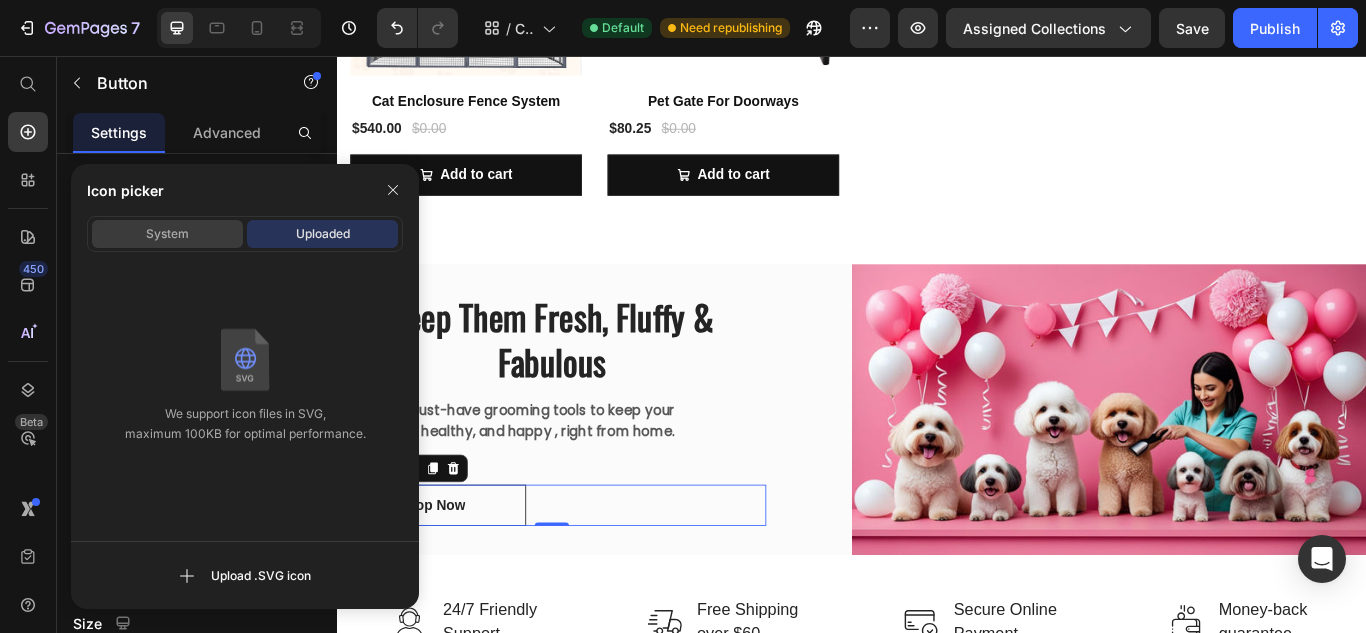 click on "System" at bounding box center (167, 234) 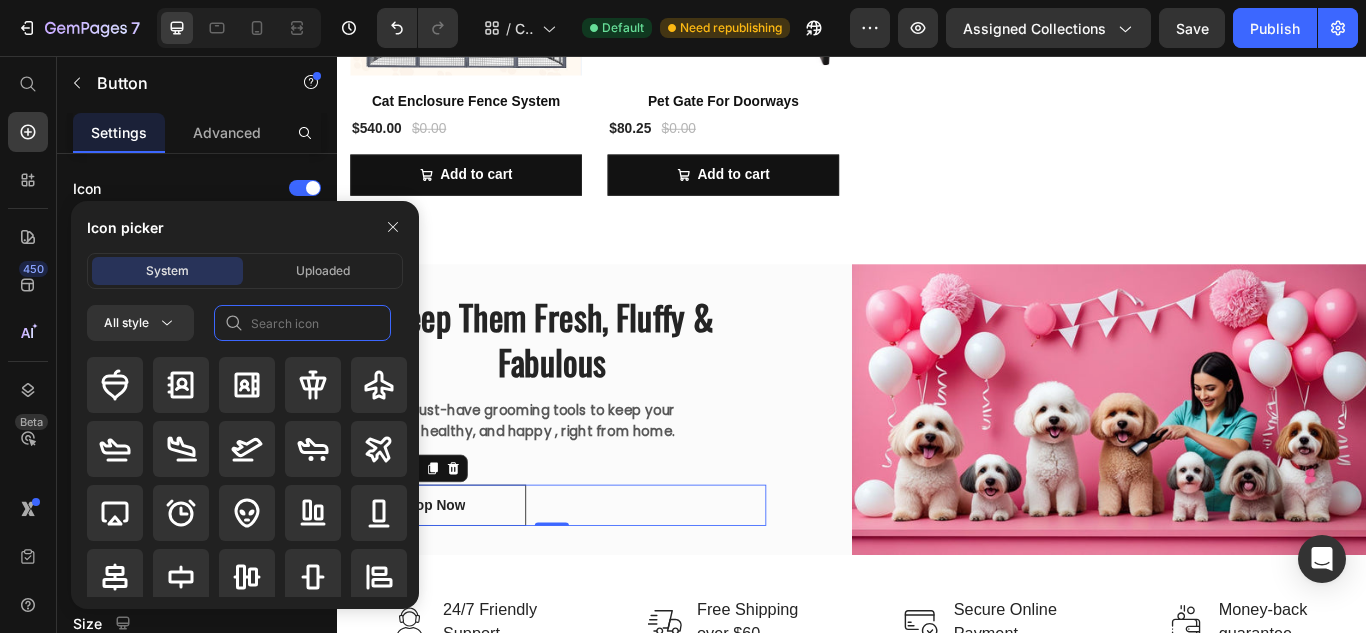 click 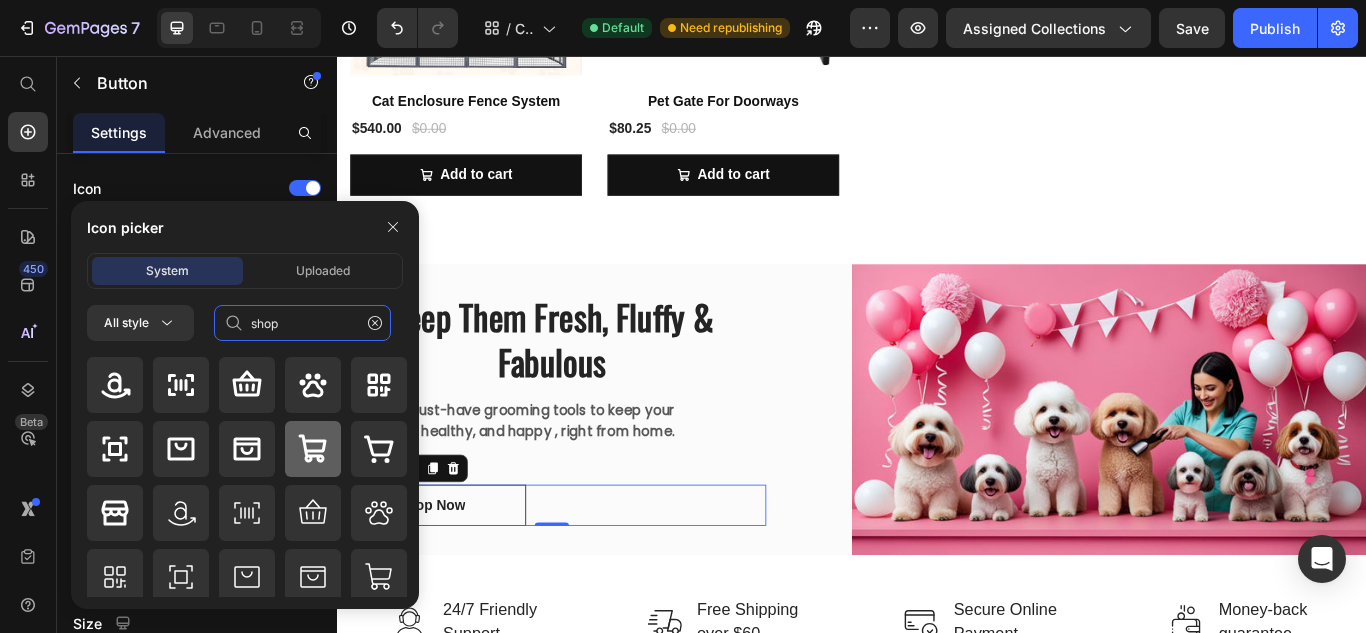 type on "shop" 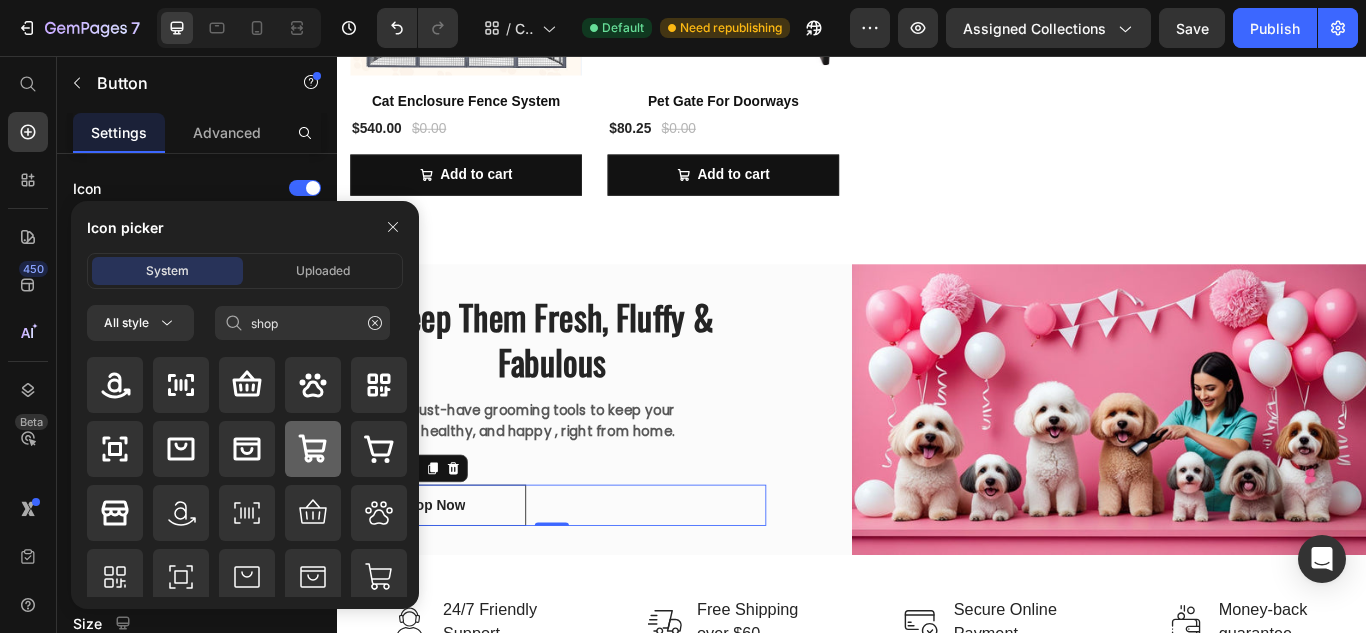 click 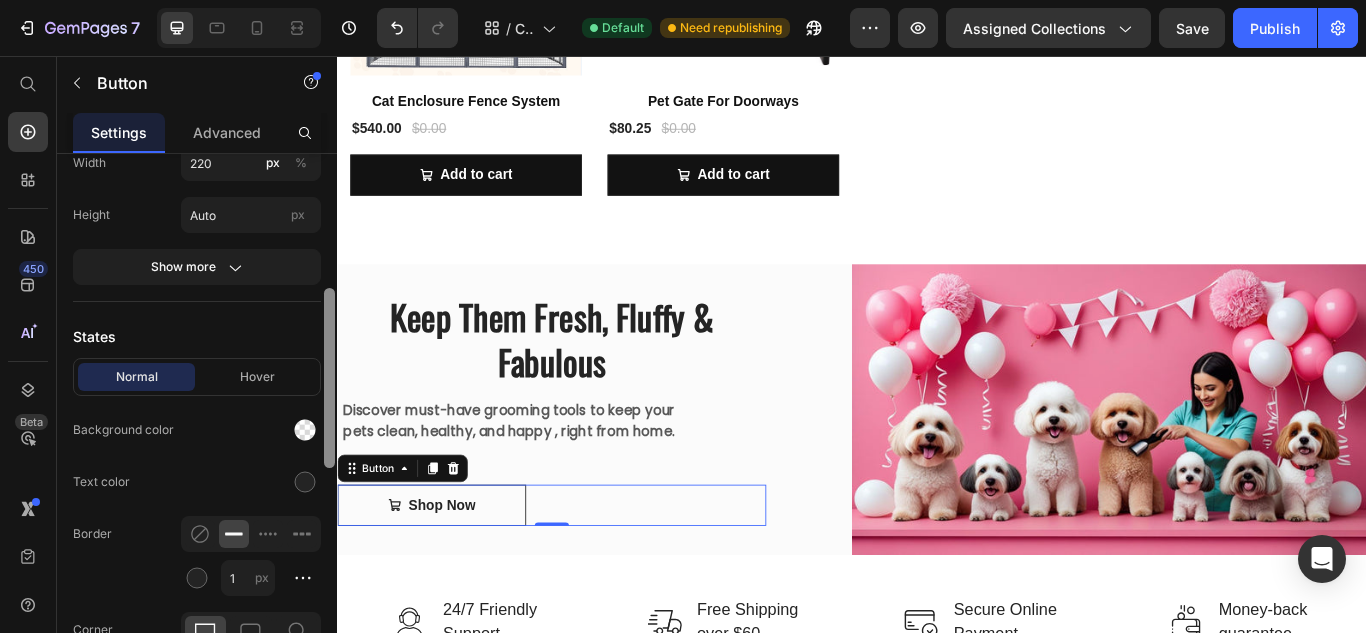 drag, startPoint x: 326, startPoint y: 301, endPoint x: 324, endPoint y: 485, distance: 184.01086 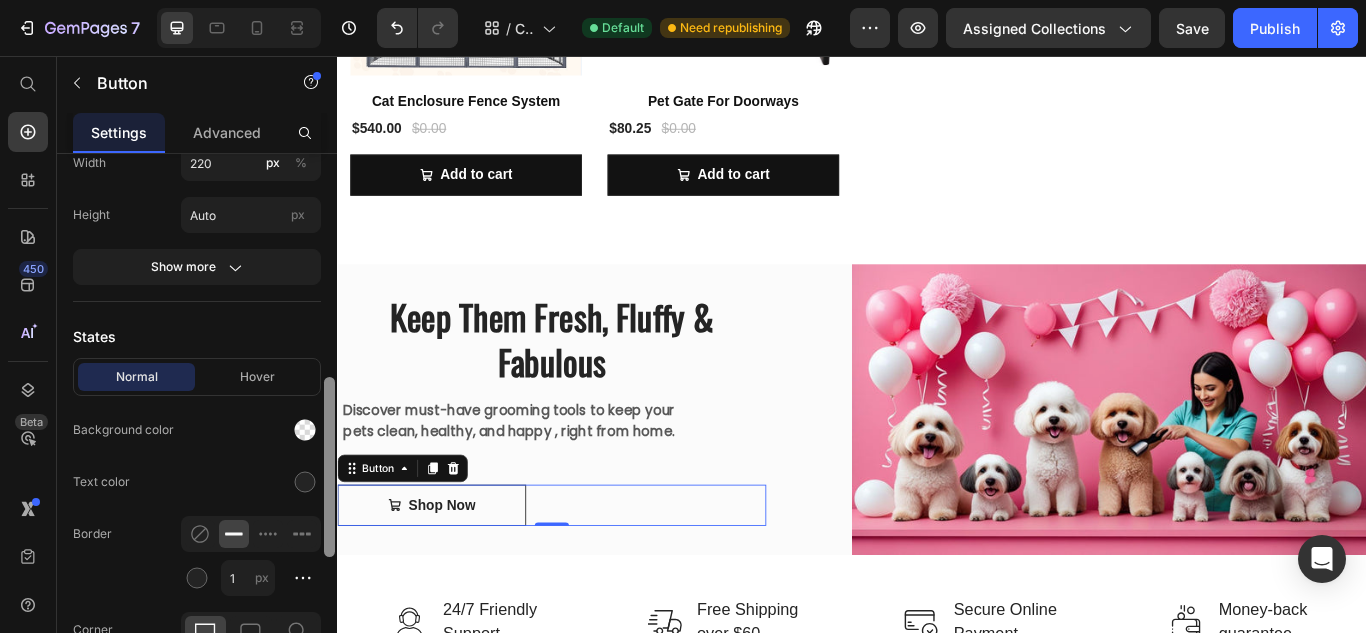 scroll, scrollTop: 547, scrollLeft: 0, axis: vertical 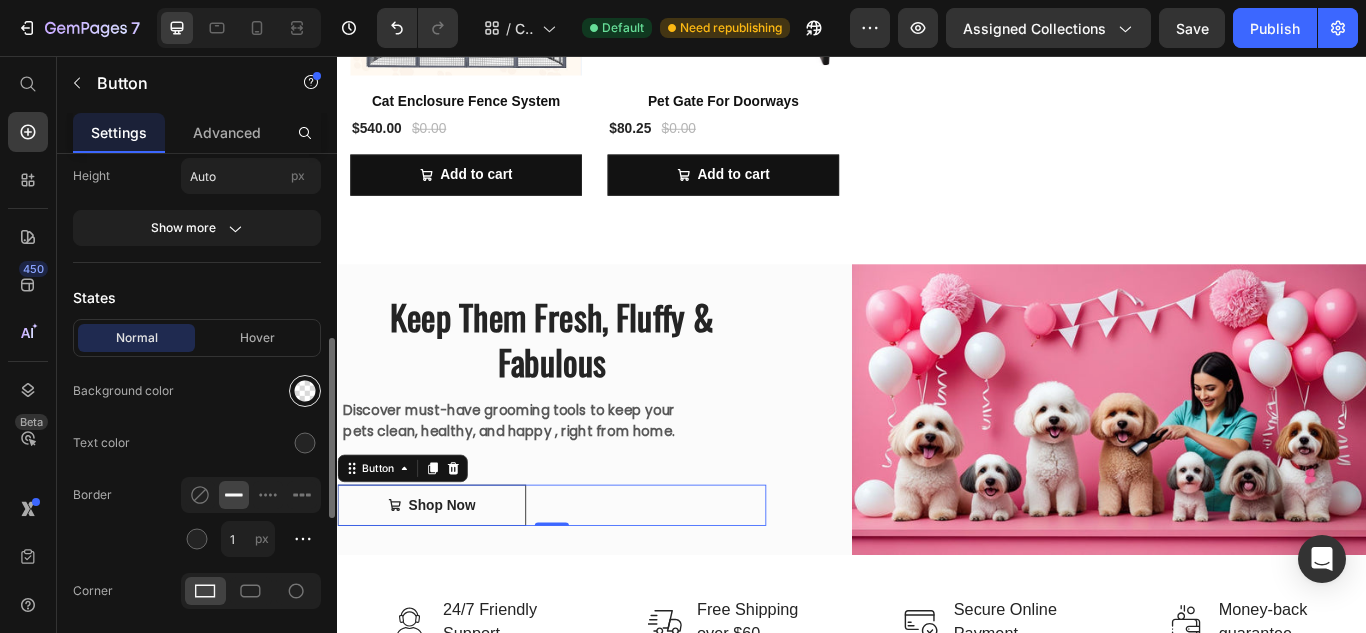 click at bounding box center [305, 391] 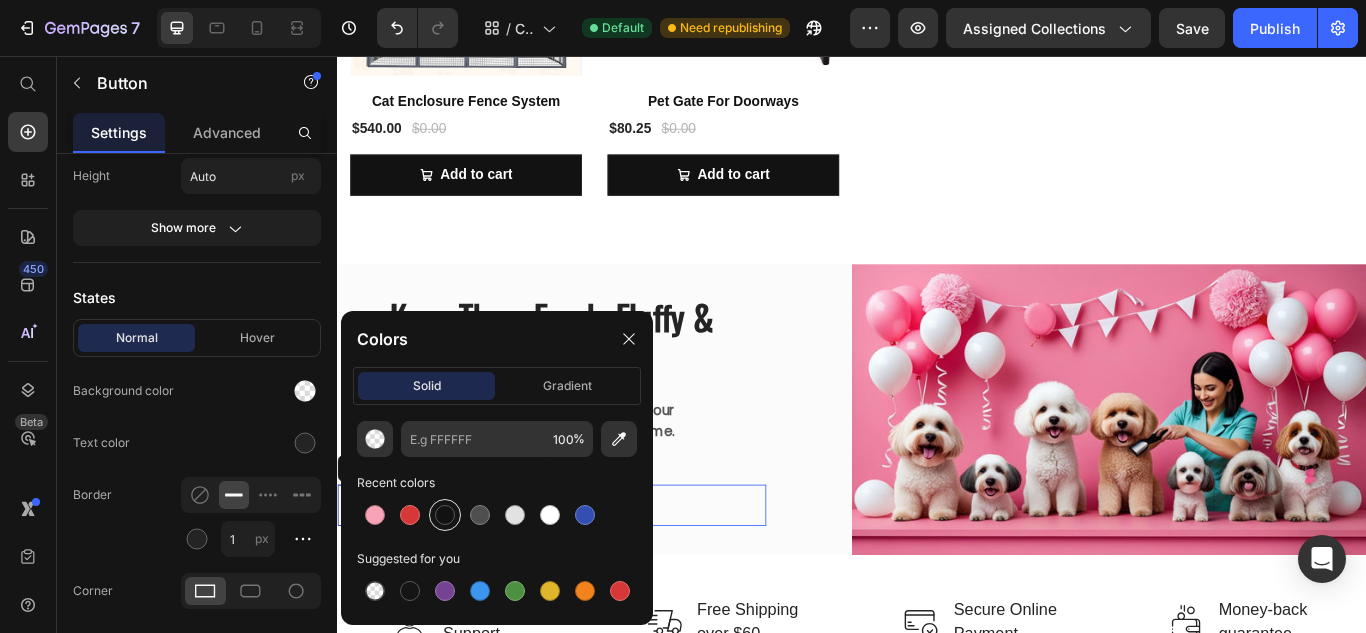 click at bounding box center [445, 515] 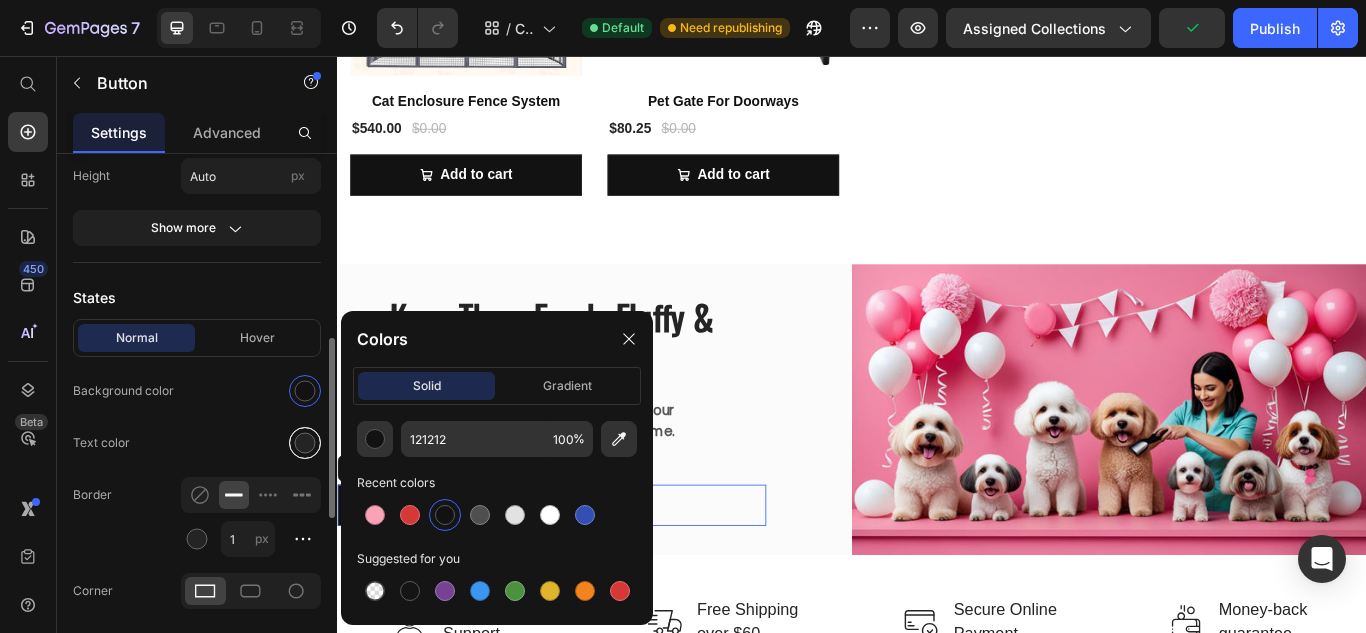 click at bounding box center [305, 443] 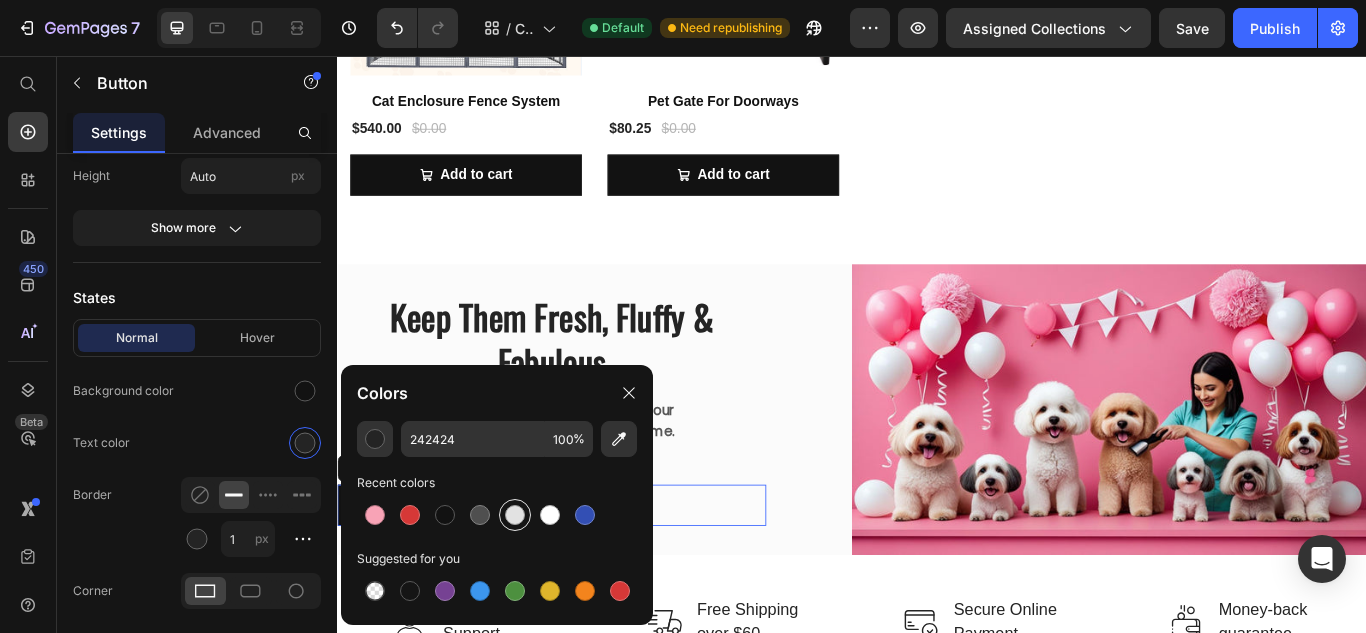 click at bounding box center (515, 515) 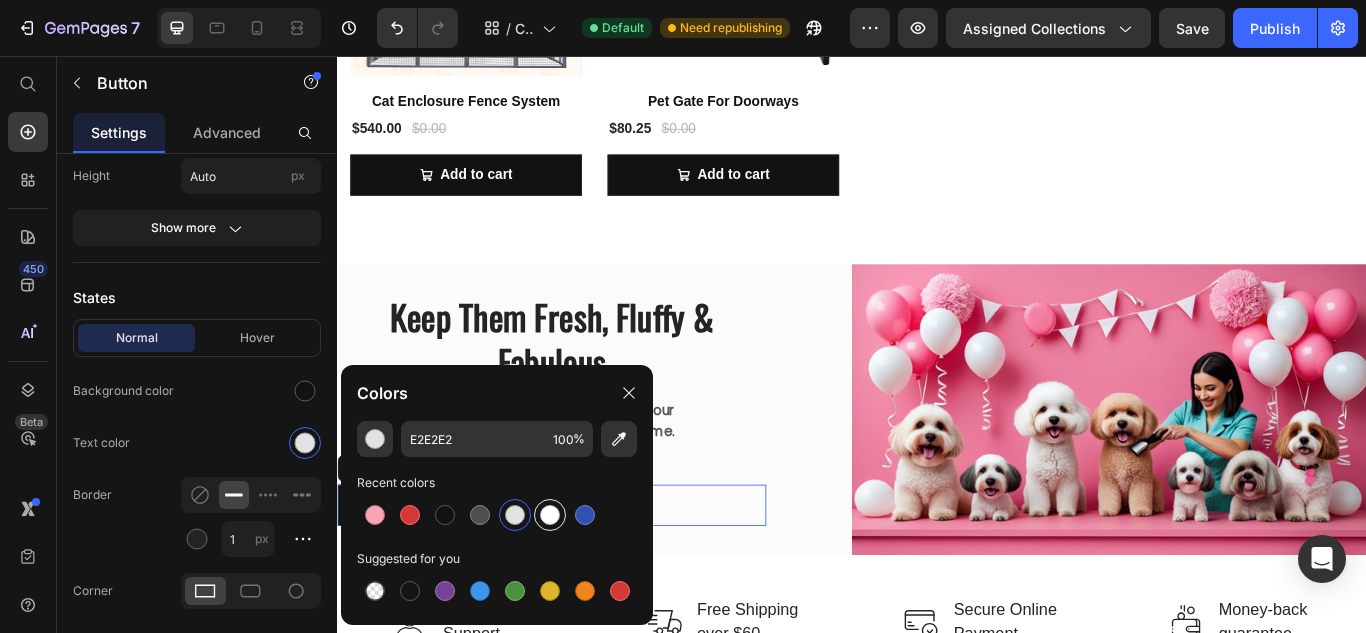 click at bounding box center (550, 515) 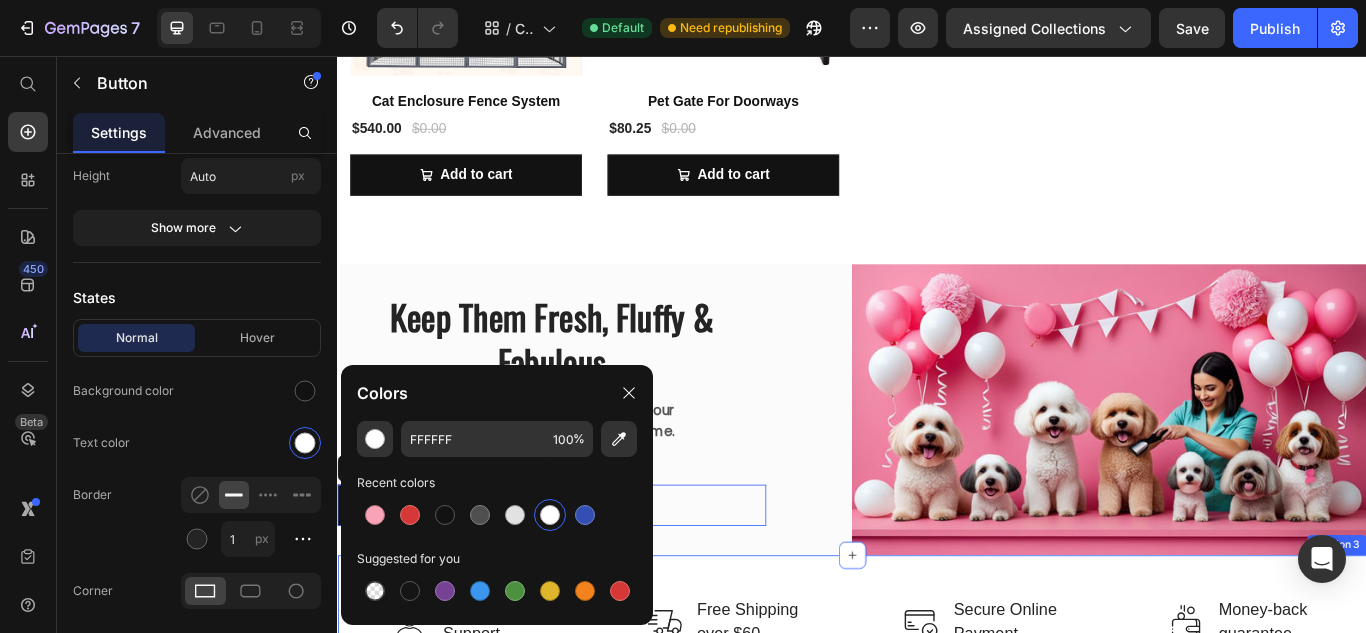 click on "Image 24/7 Friendly Support Text block Row Image Free Shipping over $60 Text block Row Image Secure Online Payment Text block Row Image Money-back guarantee Text block Row Row Section 3" at bounding box center [937, 732] 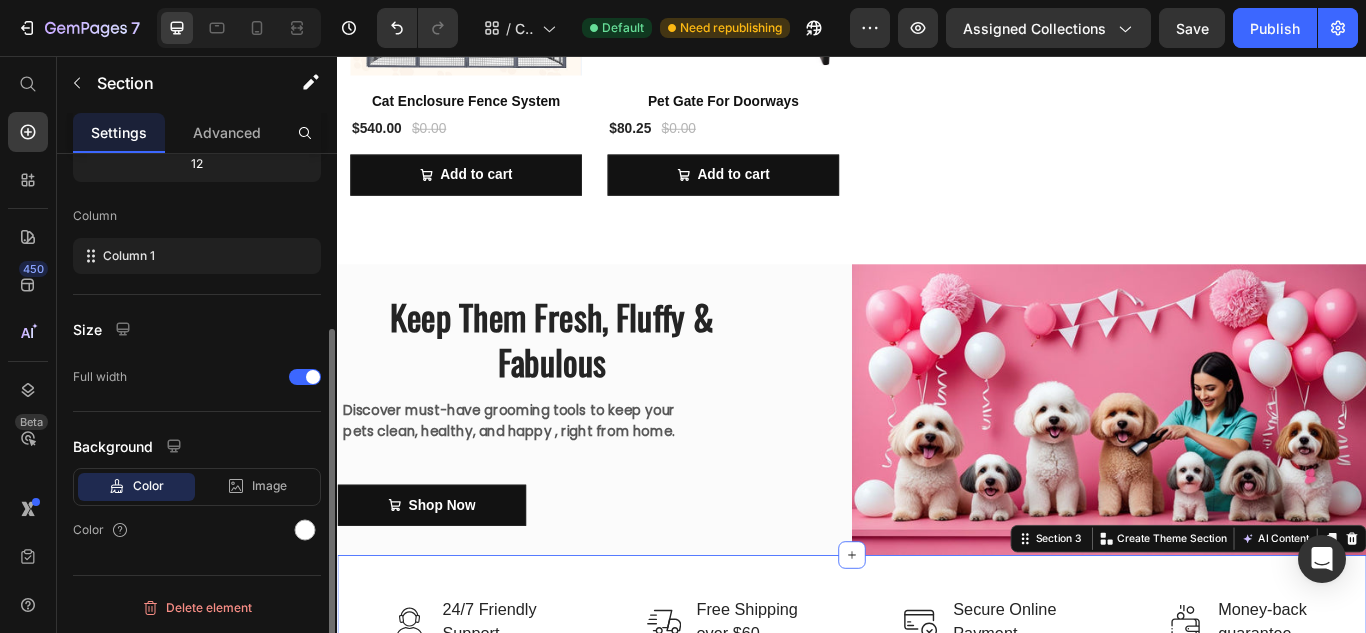 scroll, scrollTop: 0, scrollLeft: 0, axis: both 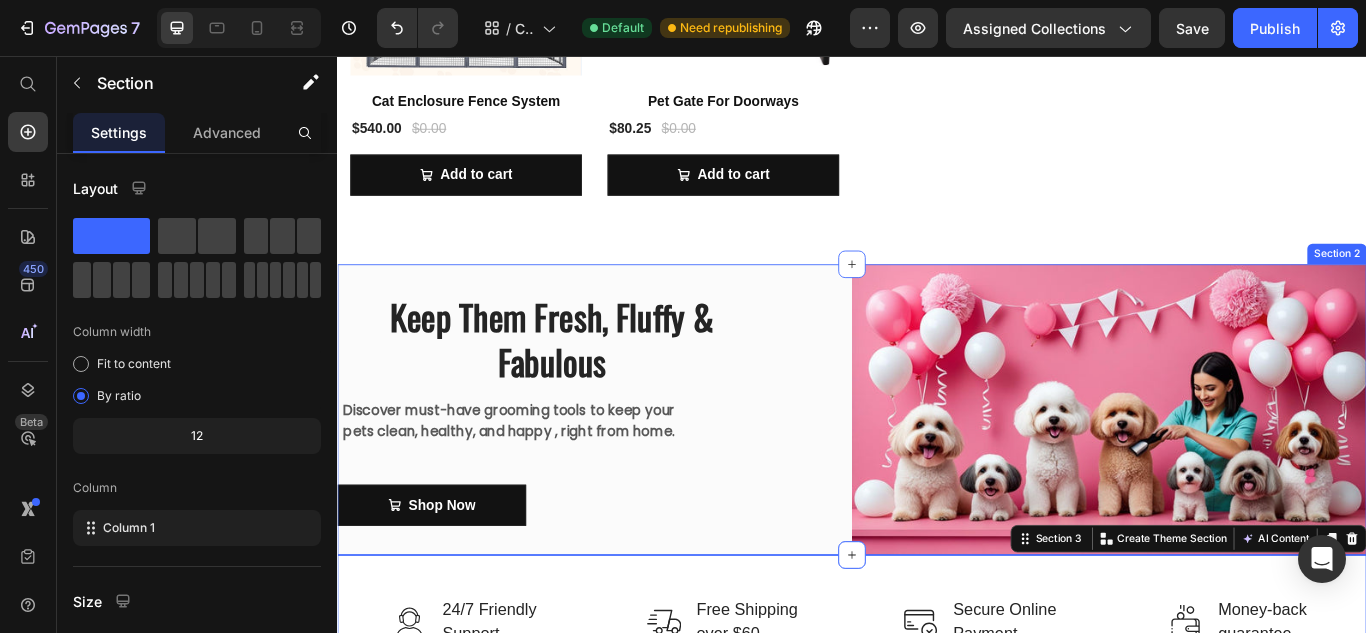 click on "Keep Them Fresh, Fluffy & Fabulous Heading Discover must-have grooming tools to keep your pets clean, healthy, and happy , right from home. Text block
Shop Now Button Row" at bounding box center [637, 468] 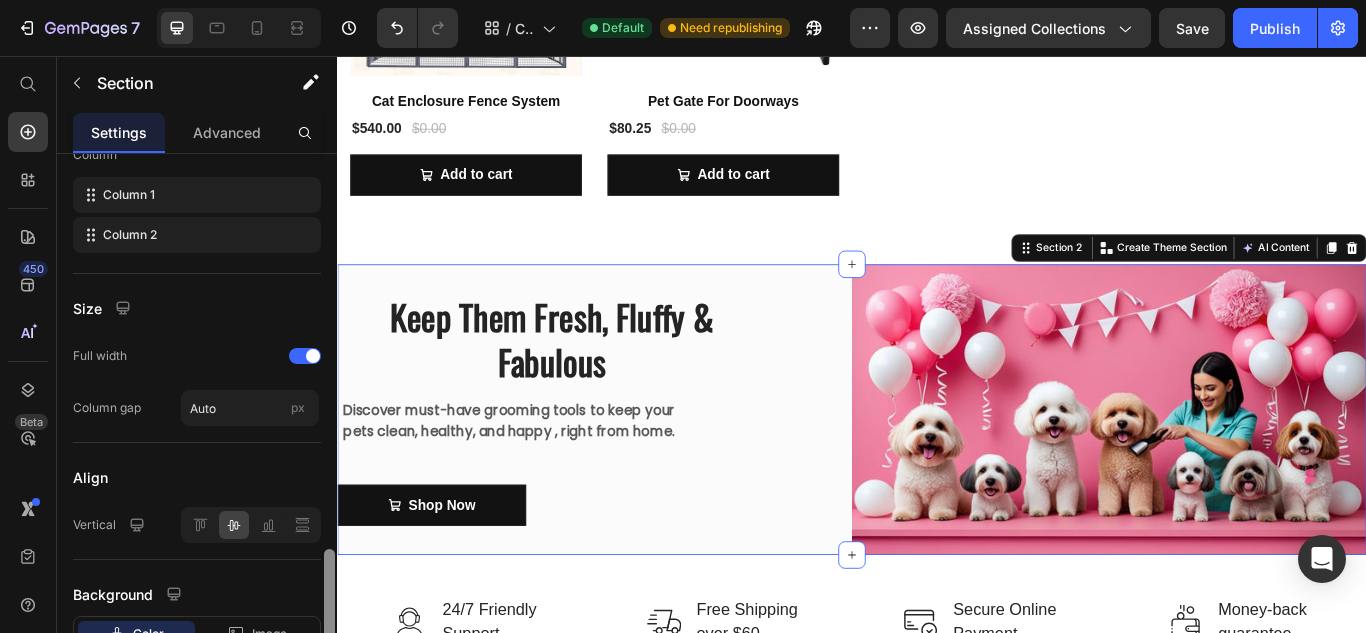 scroll, scrollTop: 481, scrollLeft: 0, axis: vertical 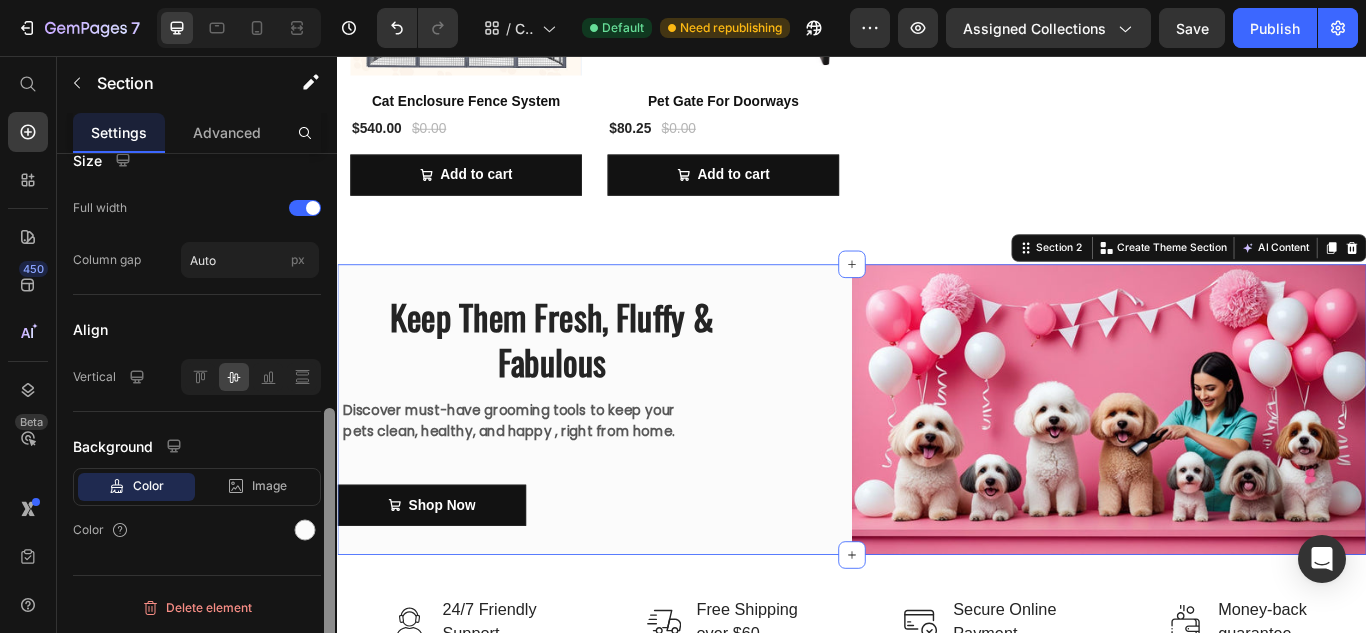 drag, startPoint x: 325, startPoint y: 371, endPoint x: 324, endPoint y: 677, distance: 306.00165 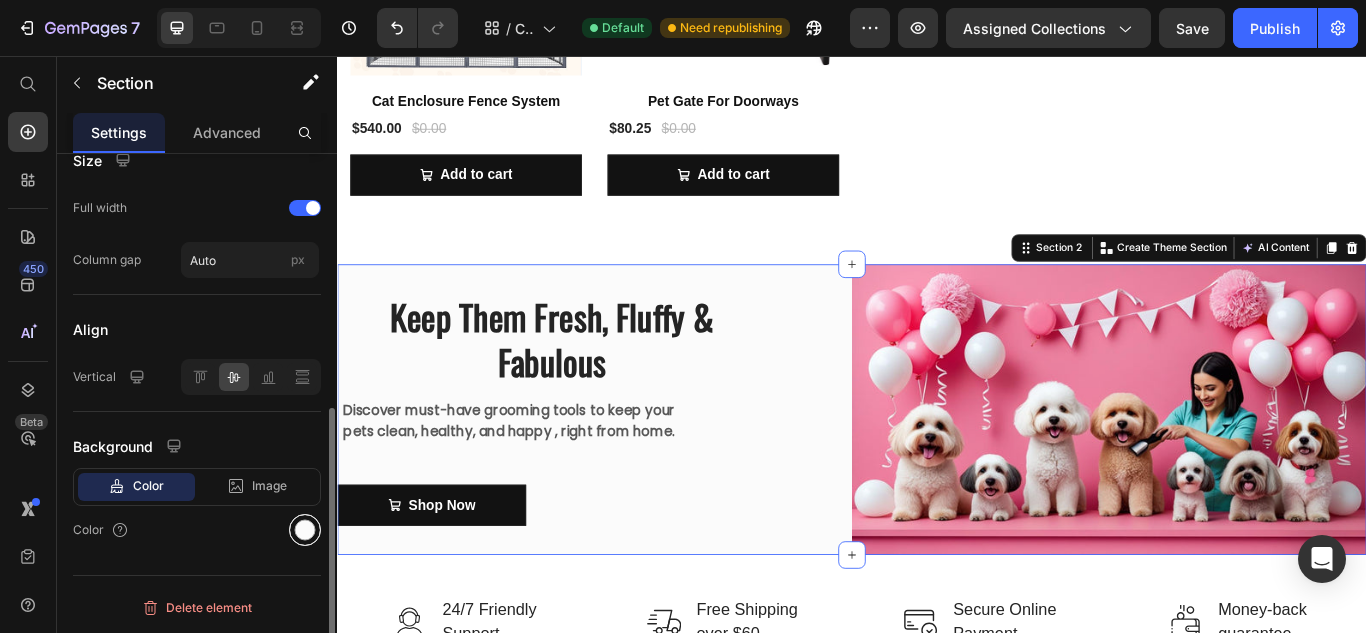click at bounding box center (305, 530) 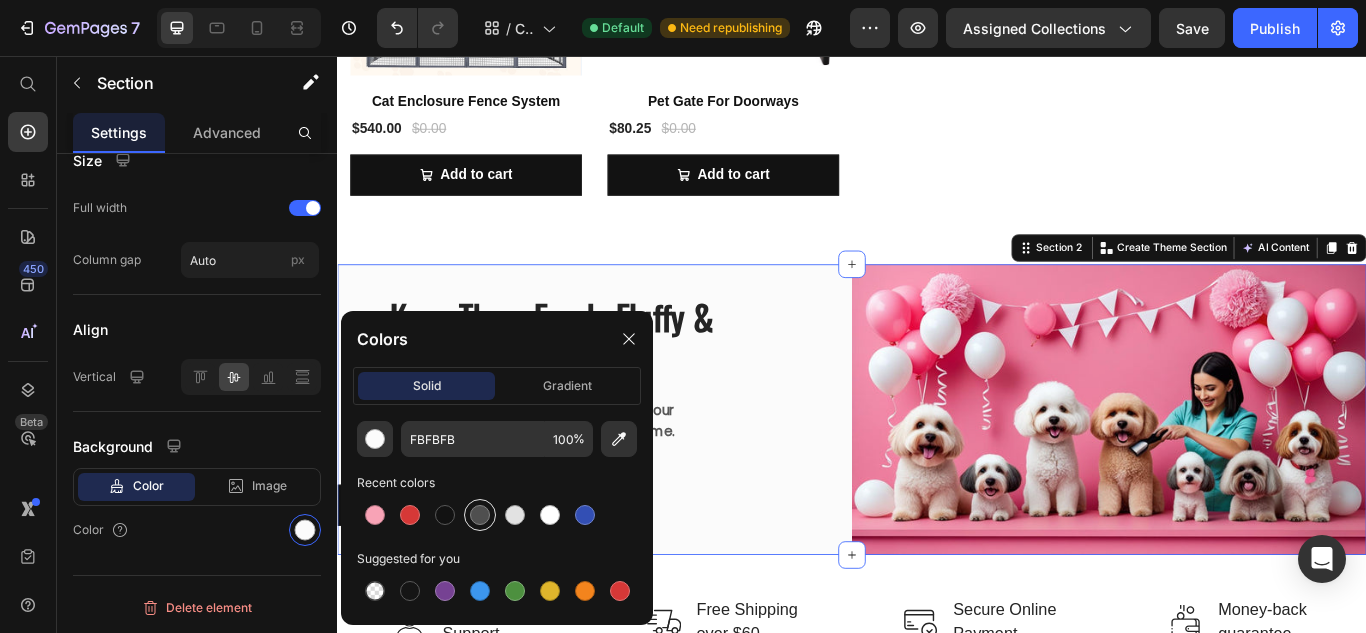click at bounding box center (480, 515) 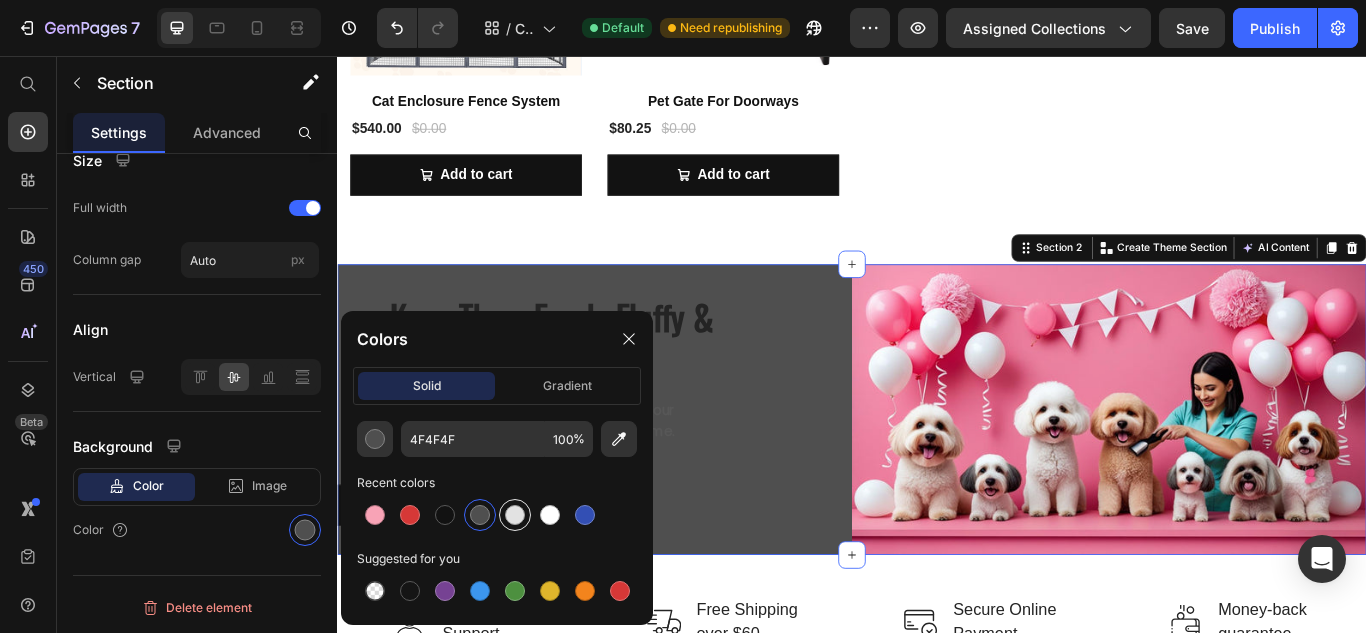 click at bounding box center [515, 515] 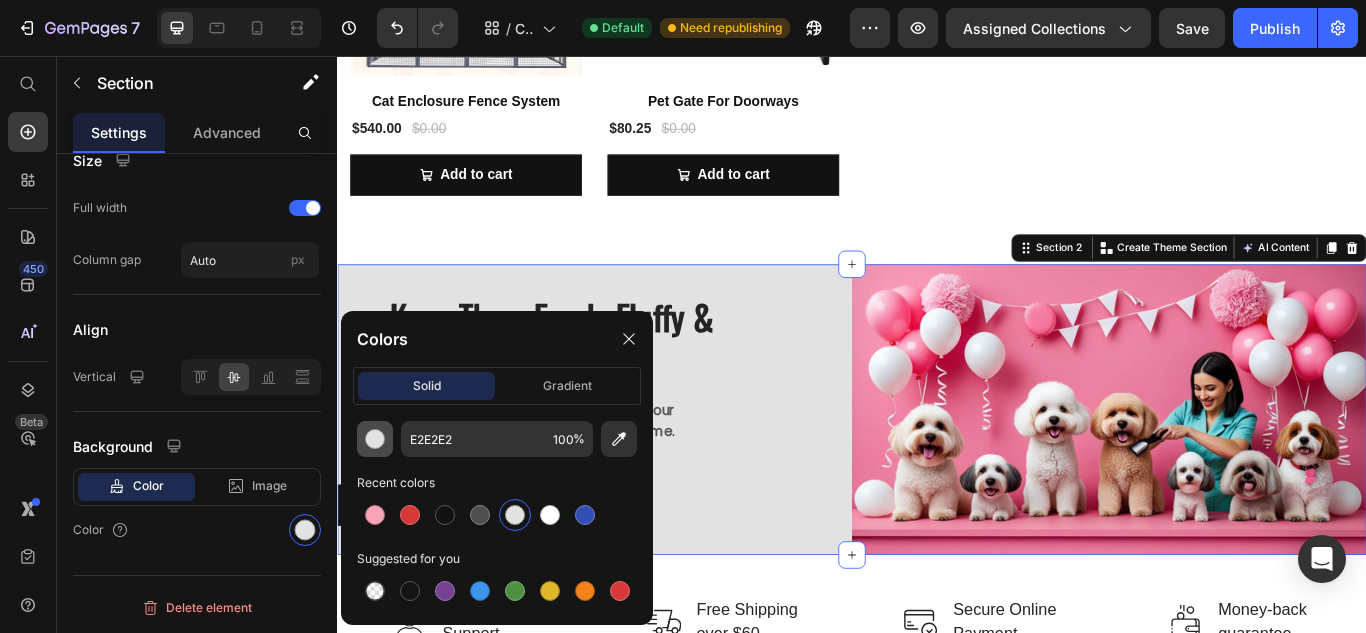 click at bounding box center (375, 439) 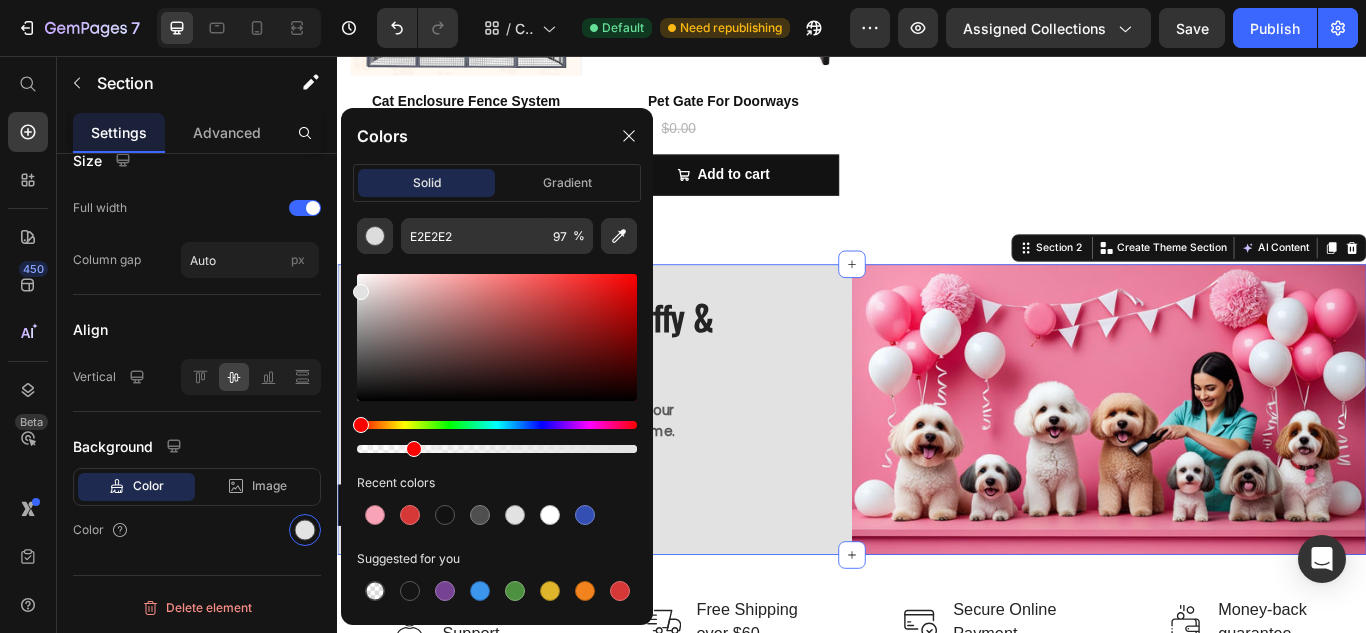 drag, startPoint x: 628, startPoint y: 449, endPoint x: 408, endPoint y: 449, distance: 220 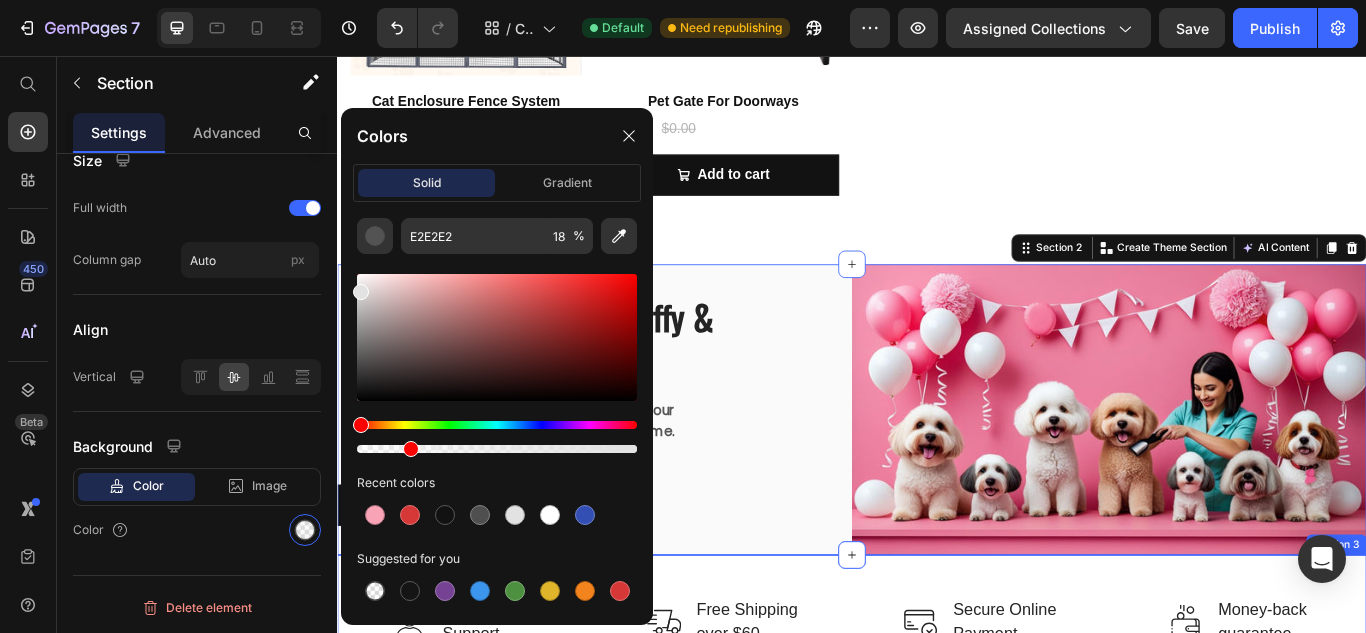 click on "Image 24/7 Friendly Support Text block Row Image Free Shipping over $60 Text block Row Image Secure Online Payment Text block Row Image Money-back guarantee Text block Row Row Section 3" at bounding box center (937, 732) 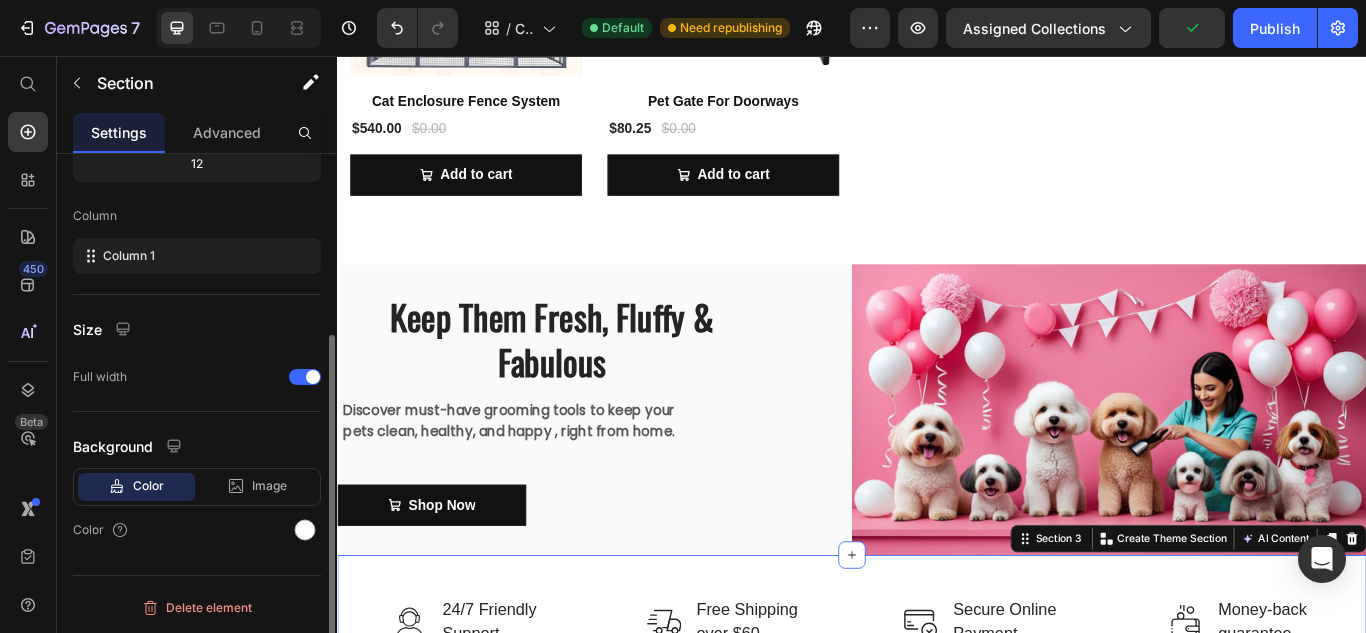 scroll, scrollTop: 272, scrollLeft: 0, axis: vertical 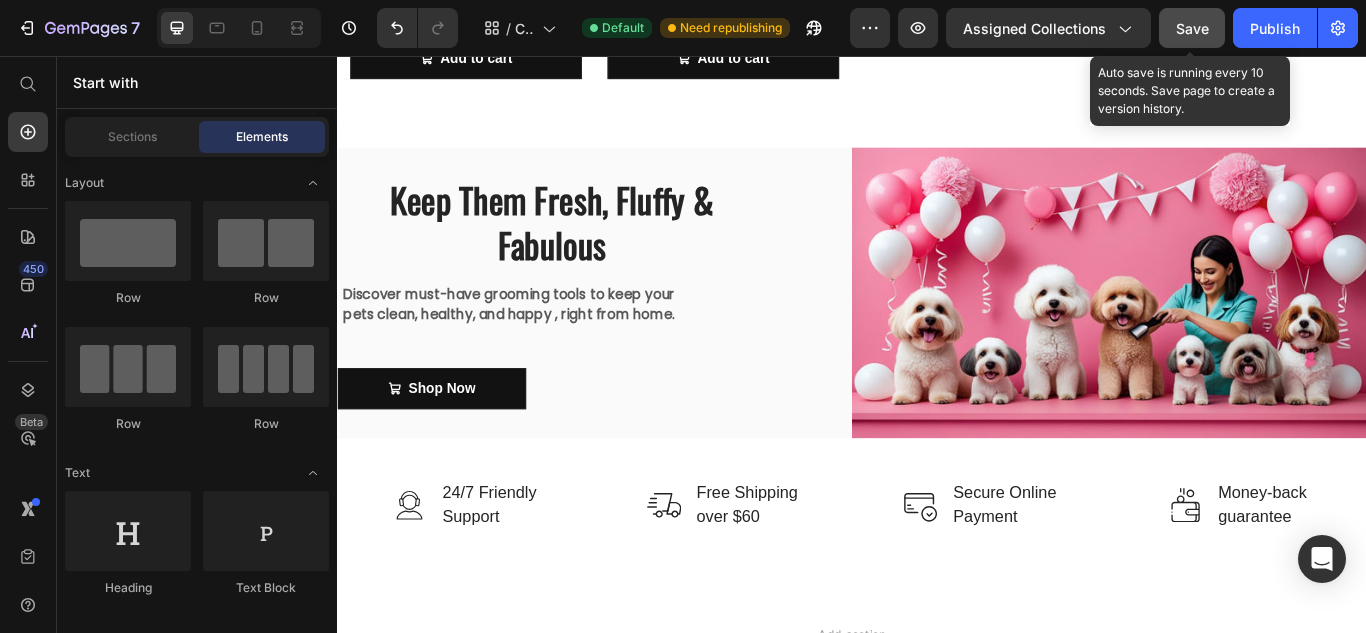 click on "Save" 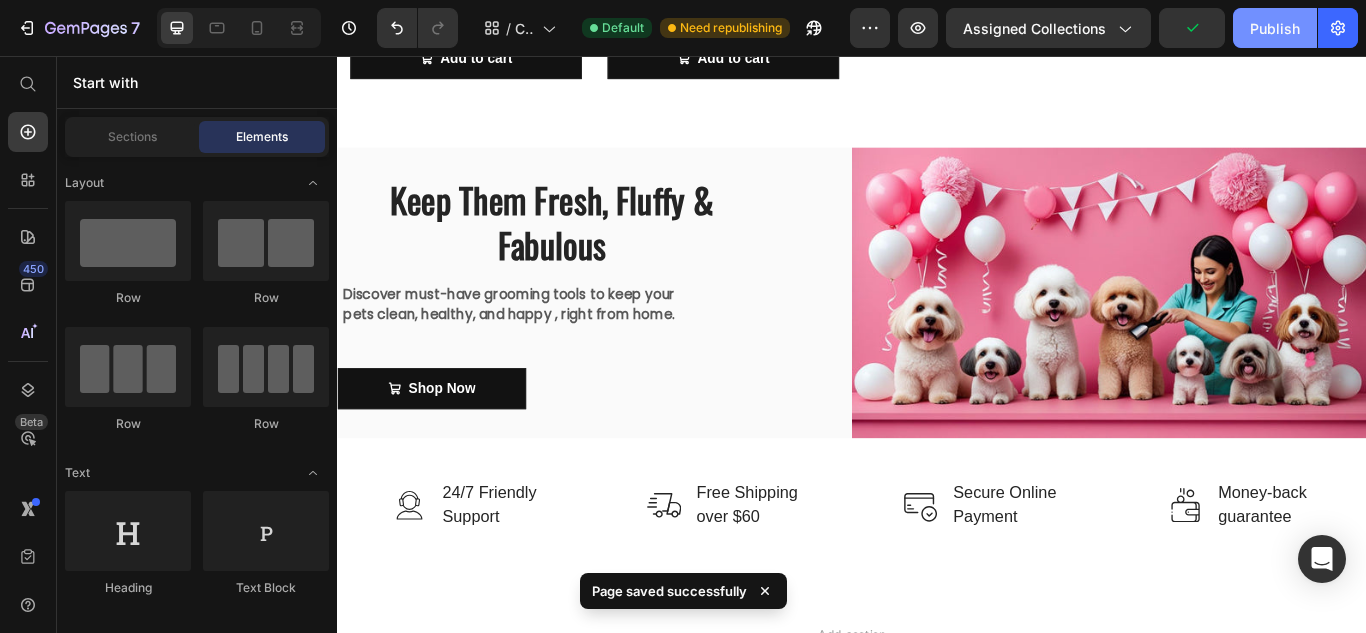 click on "Publish" at bounding box center [1275, 28] 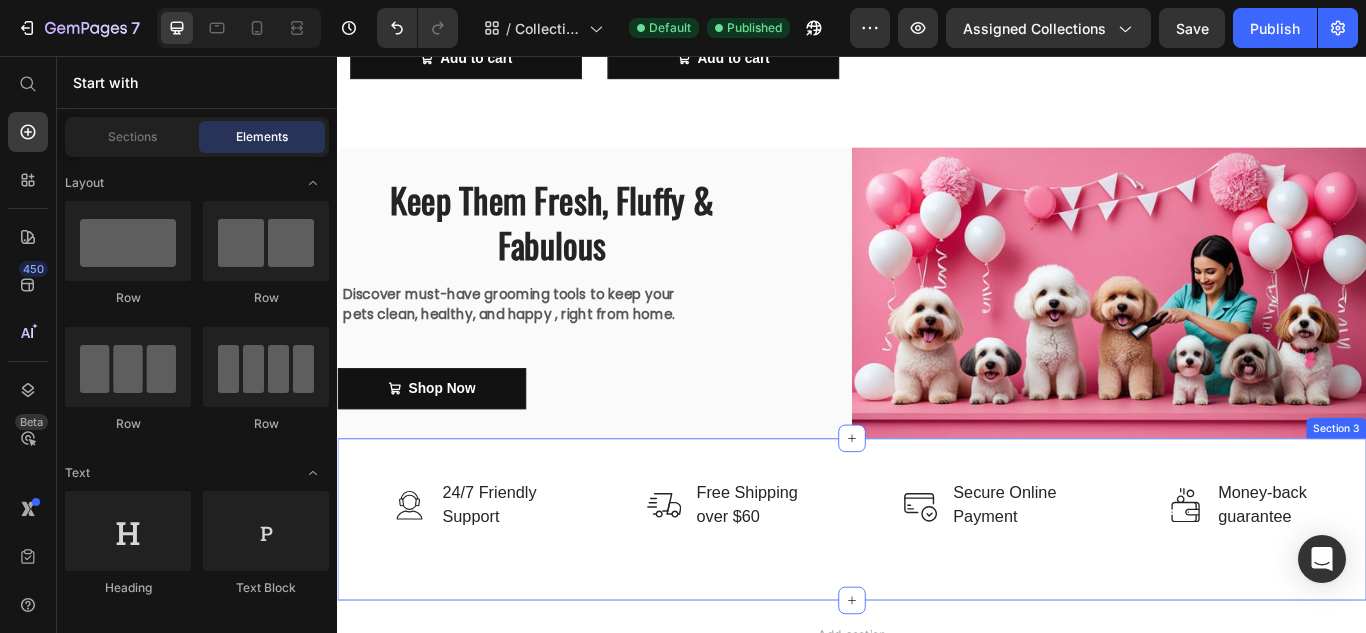 click on "Image 24/7 Friendly Support Text block Row Image Free Shipping over $60 Text block Row Image Secure Online Payment Text block Row Image Money-back guarantee Text block Row Row Section 3" at bounding box center (937, 596) 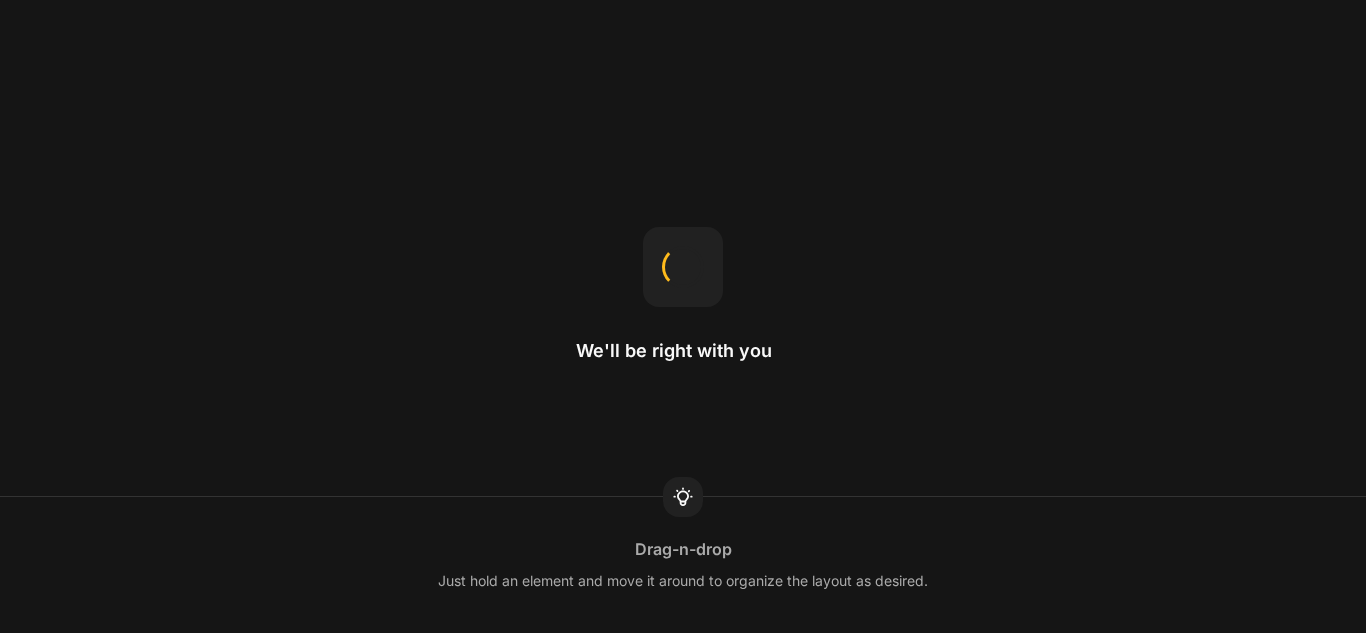scroll, scrollTop: 0, scrollLeft: 0, axis: both 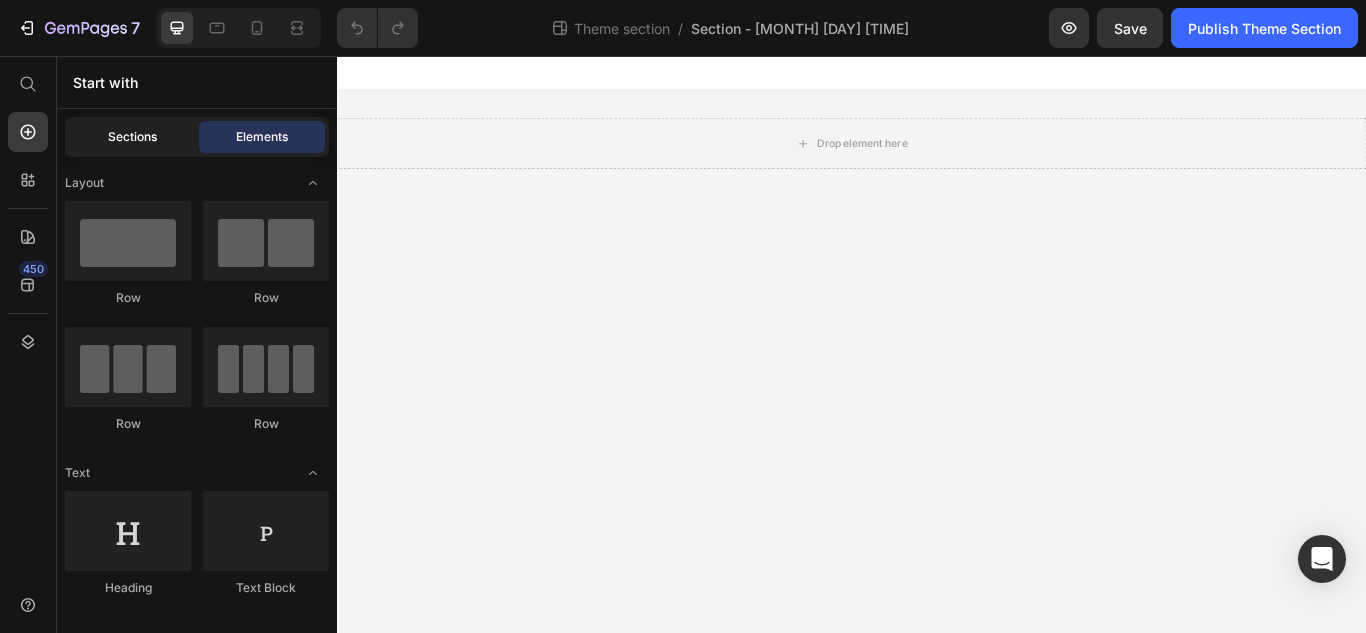 click on "Sections" at bounding box center [132, 137] 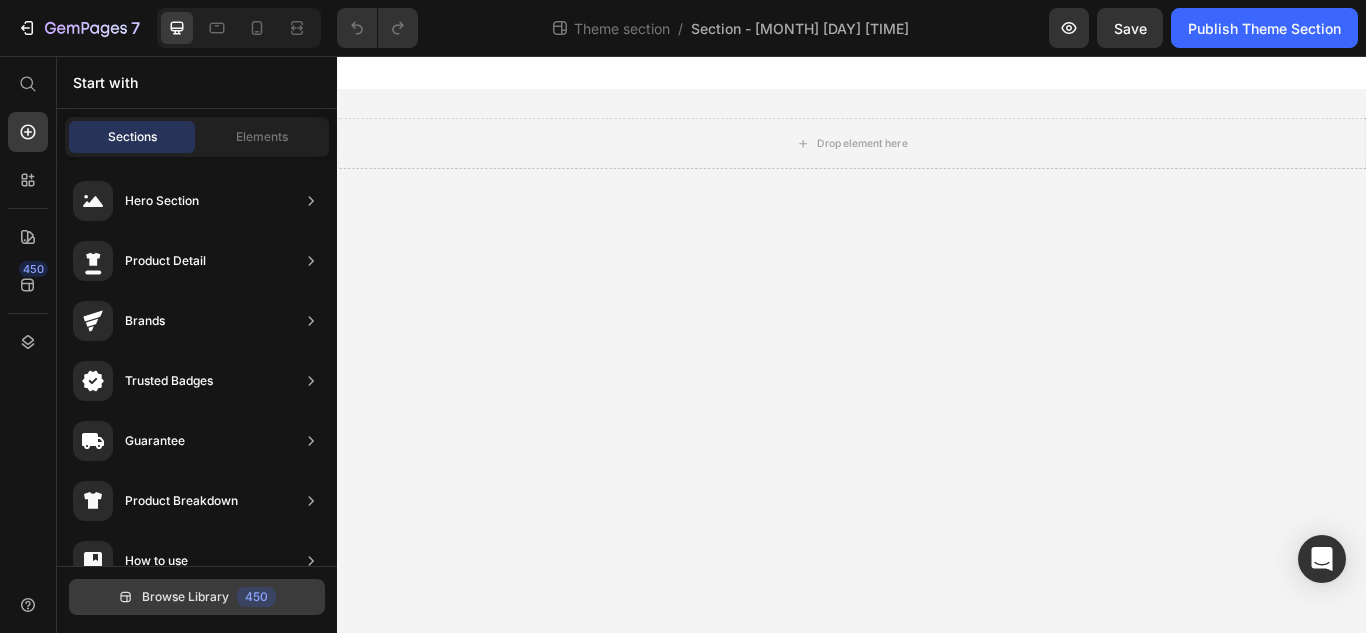 click on "450" at bounding box center [256, 597] 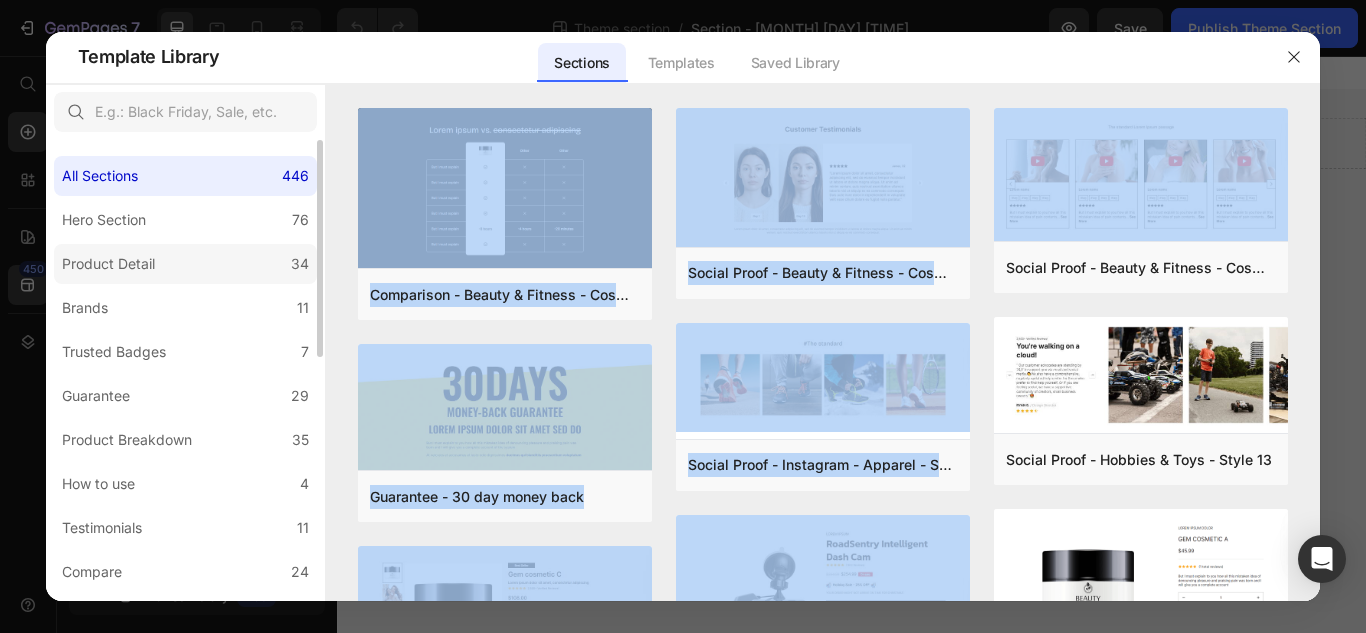 drag, startPoint x: 1317, startPoint y: 197, endPoint x: 215, endPoint y: 273, distance: 1104.6176 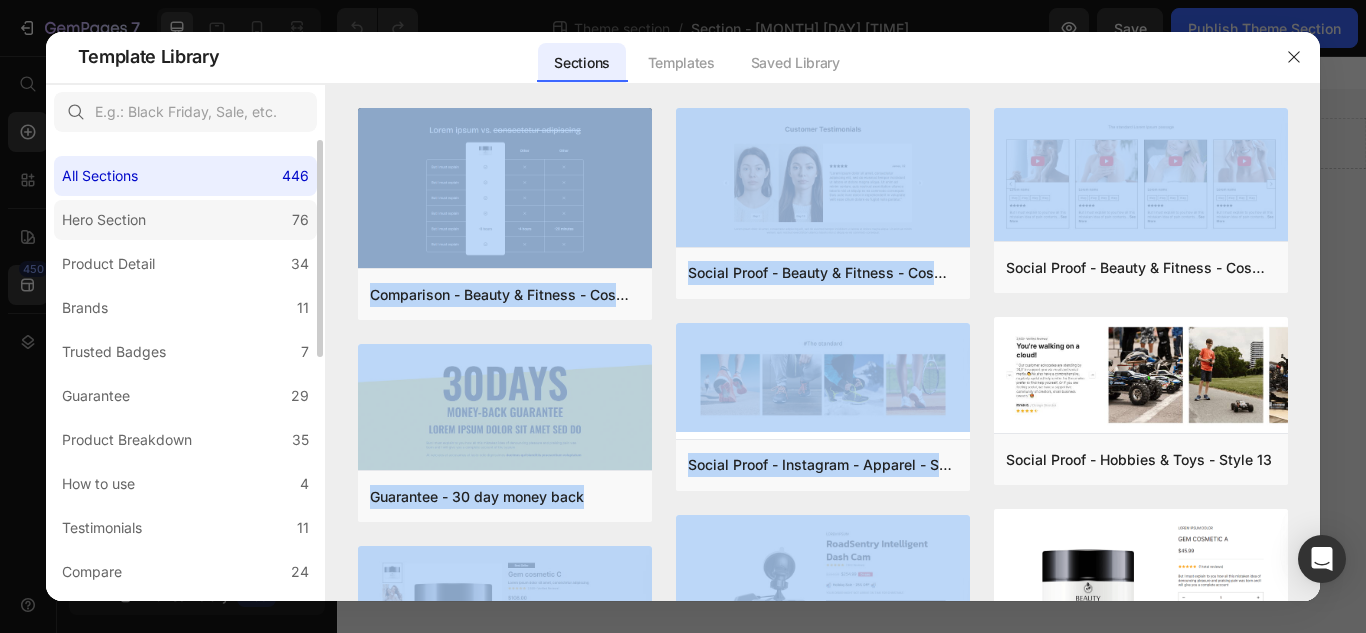 click on "Hero Section 76" 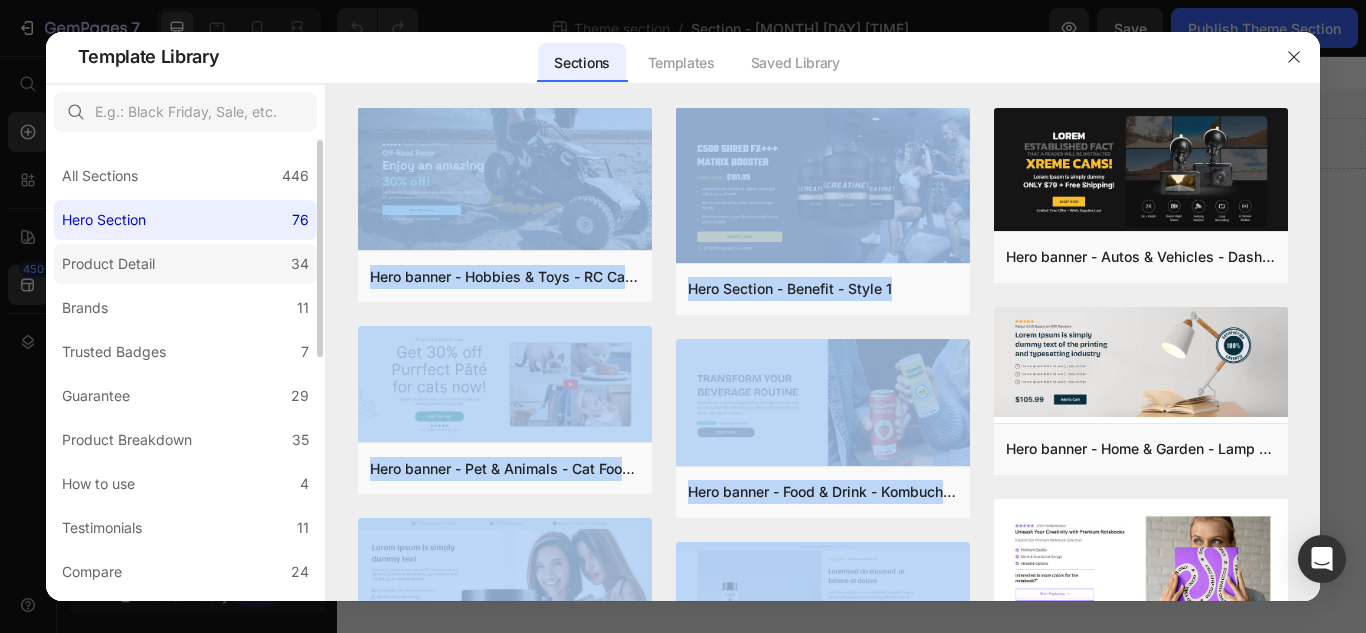 click on "Product Detail" at bounding box center (108, 264) 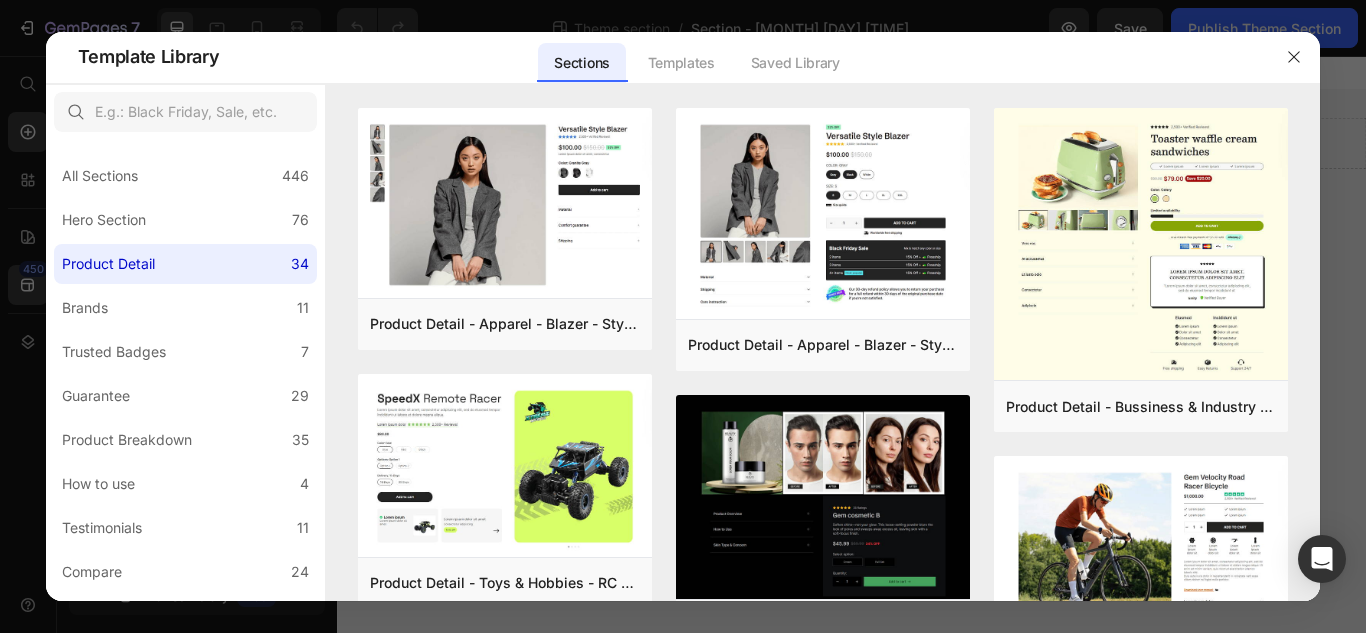 click on "Sections Templates Existing pages Saved Library Templates Saved Library" at bounding box center (695, 57) 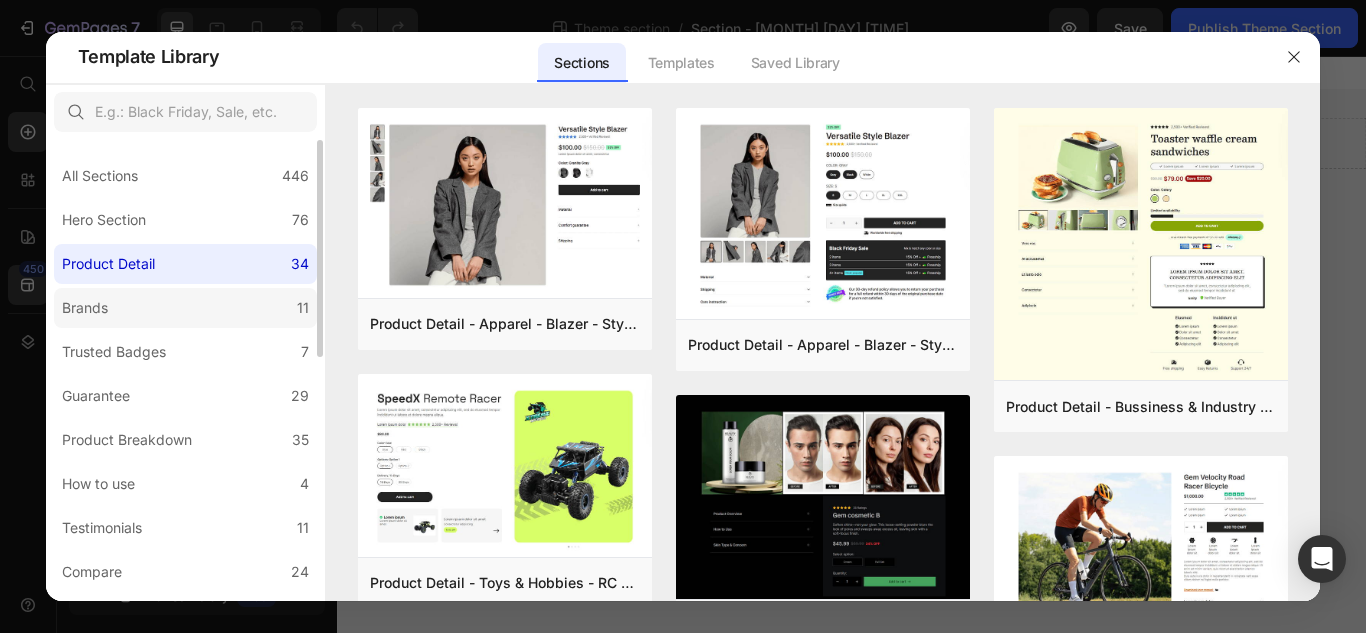 click on "Brands 11" 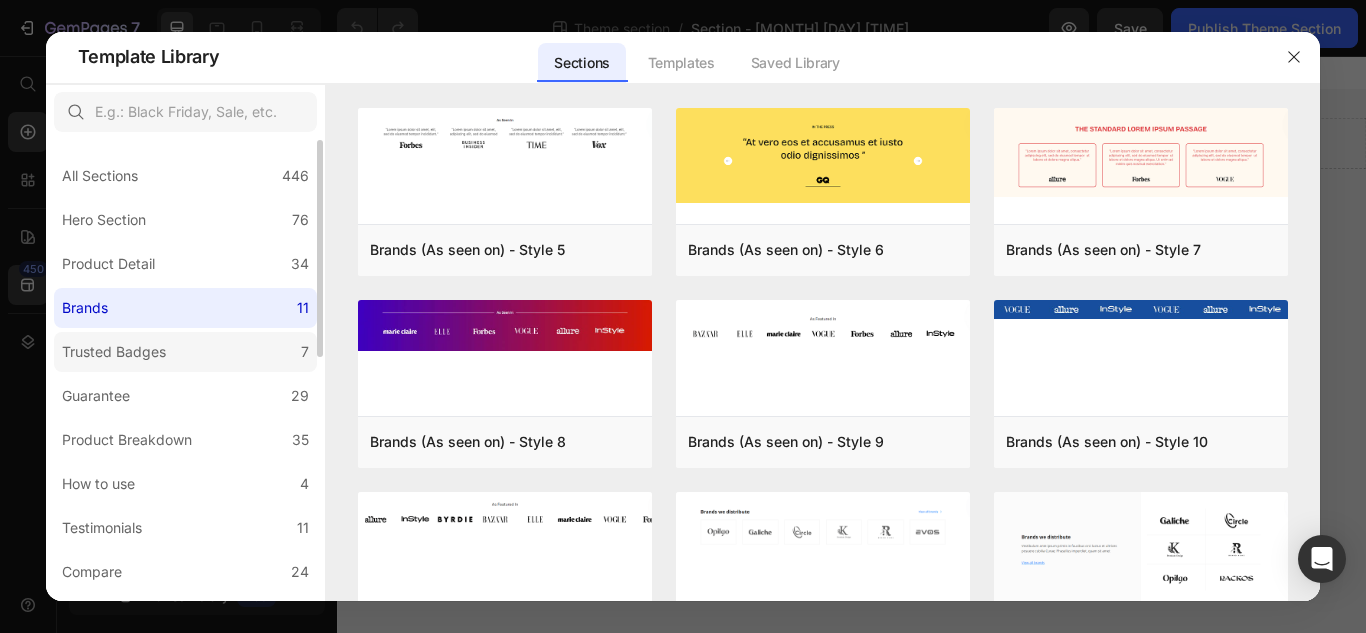 click on "Trusted Badges" at bounding box center [114, 352] 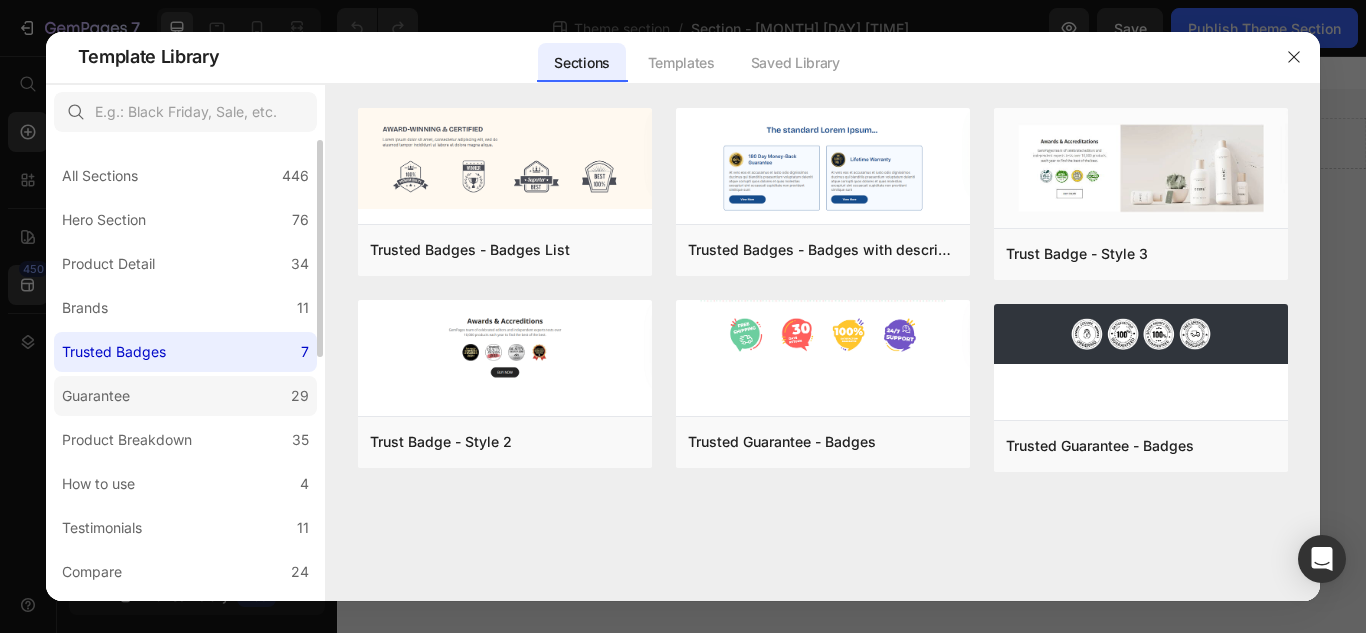 click on "Guarantee 29" 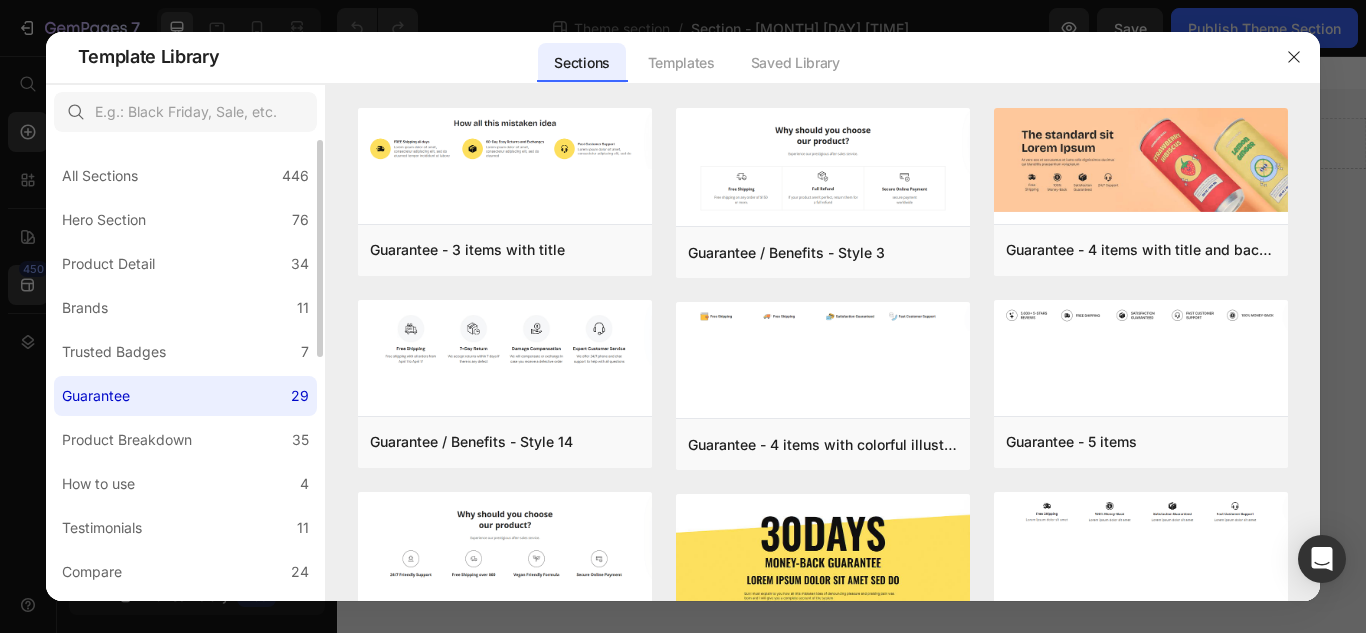 click on "Guarantee 29" 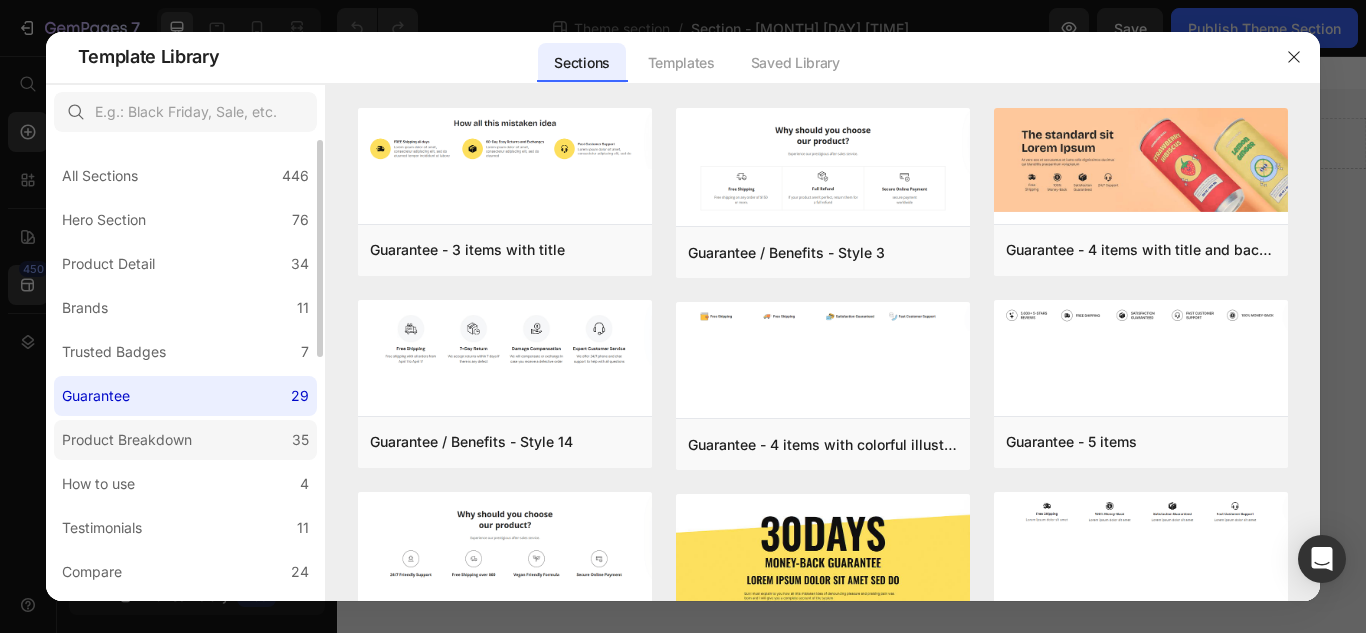 click on "Product Breakdown" at bounding box center [127, 440] 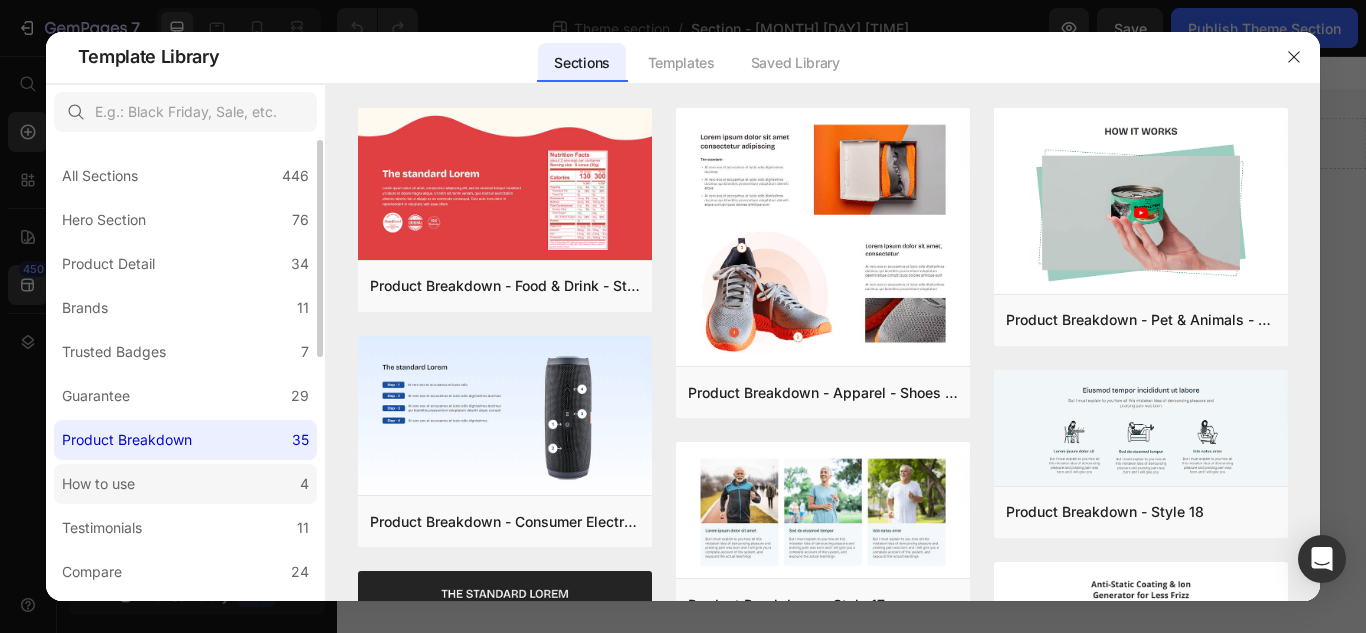 click on "How to use 4" 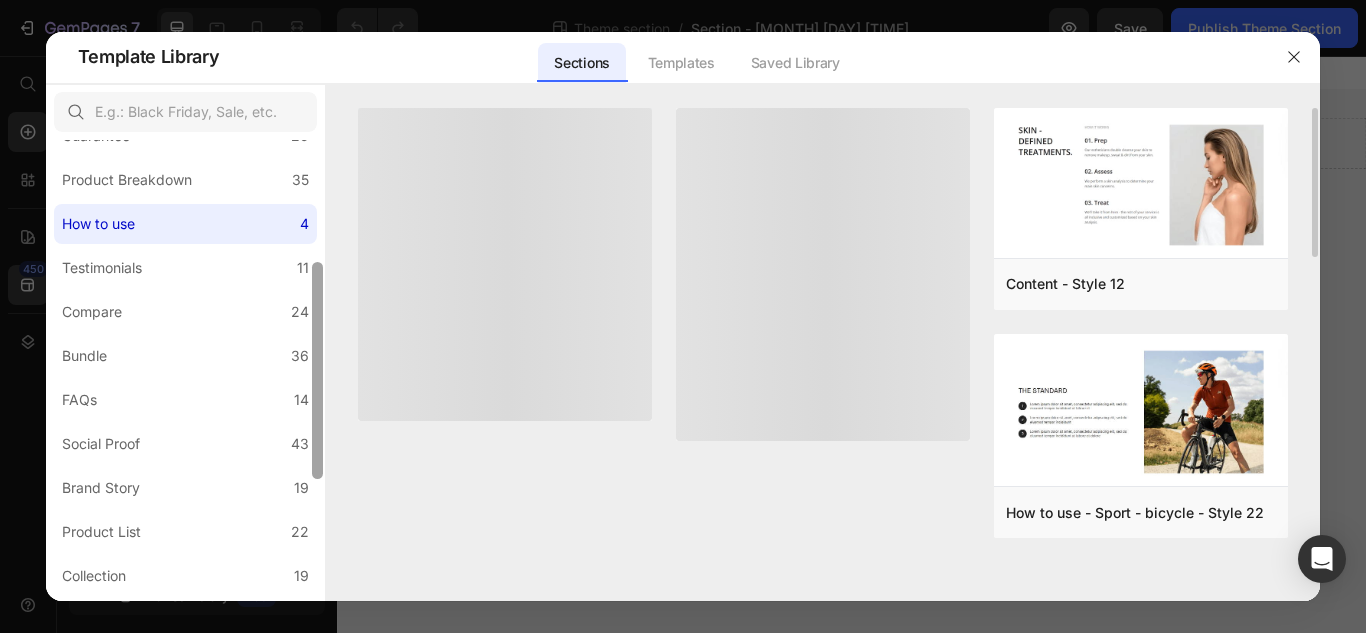 drag, startPoint x: 319, startPoint y: 338, endPoint x: 339, endPoint y: 462, distance: 125.60255 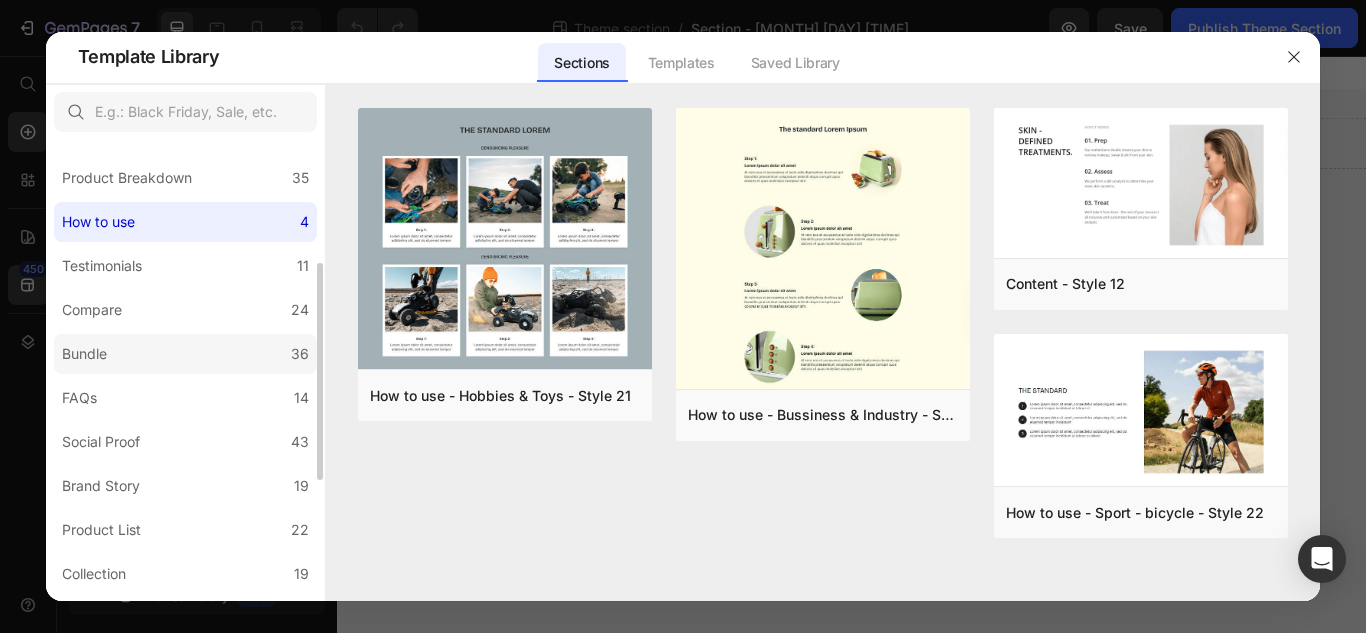 click on "Bundle 36" 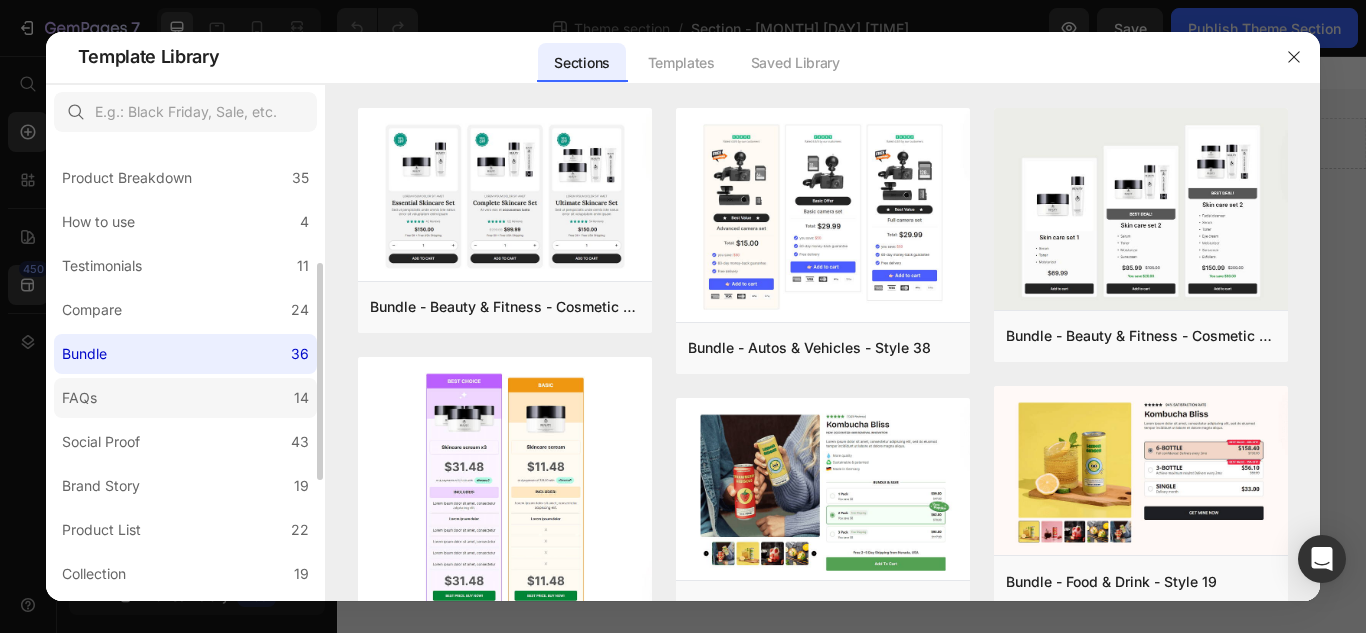 click on "FAQs 14" 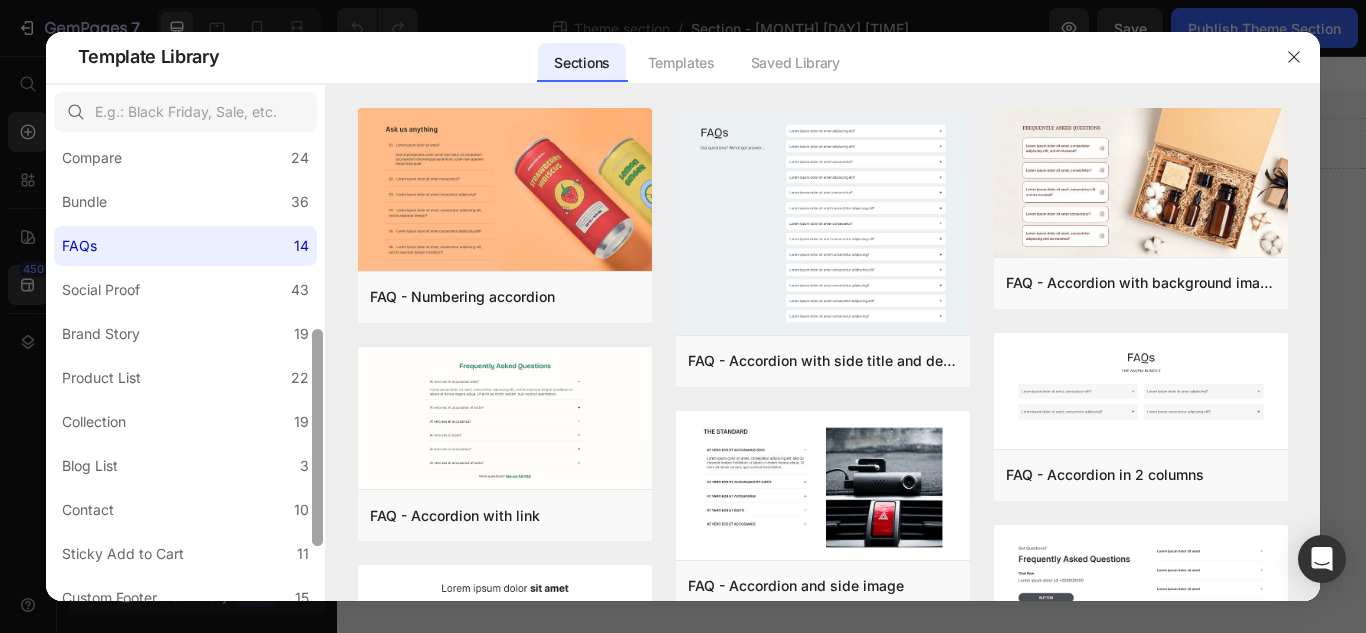 drag, startPoint x: 318, startPoint y: 373, endPoint x: 321, endPoint y: 447, distance: 74.06078 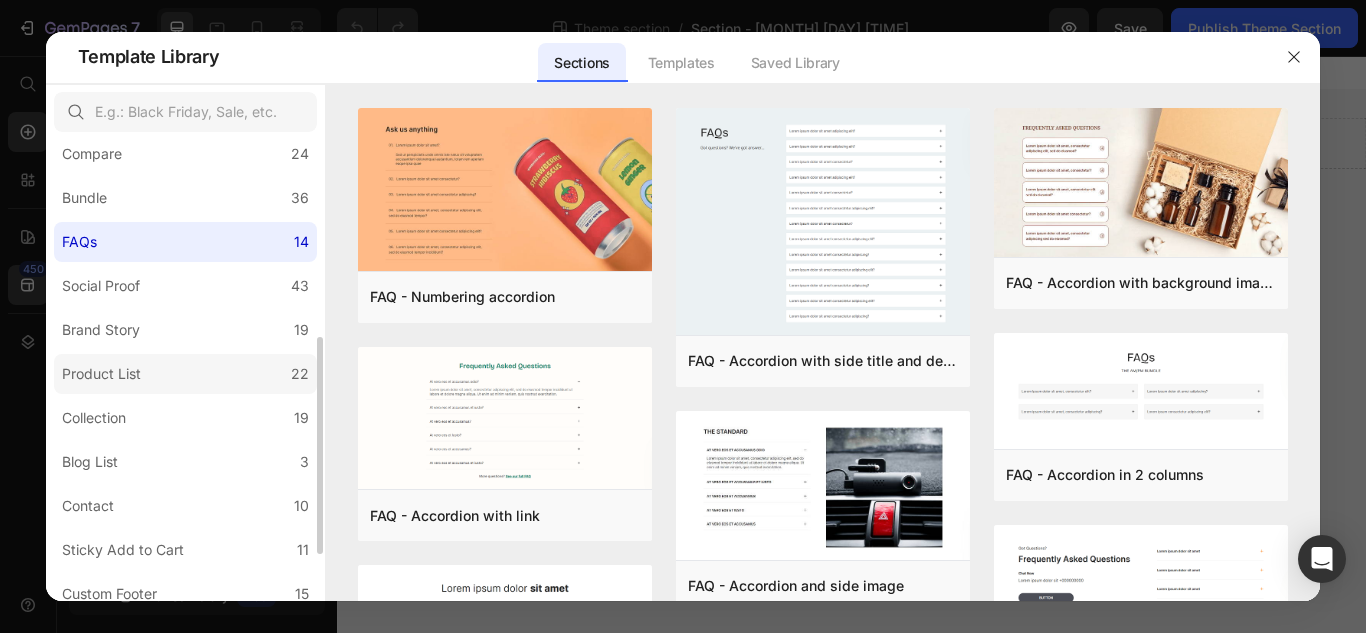 click on "Product List 22" 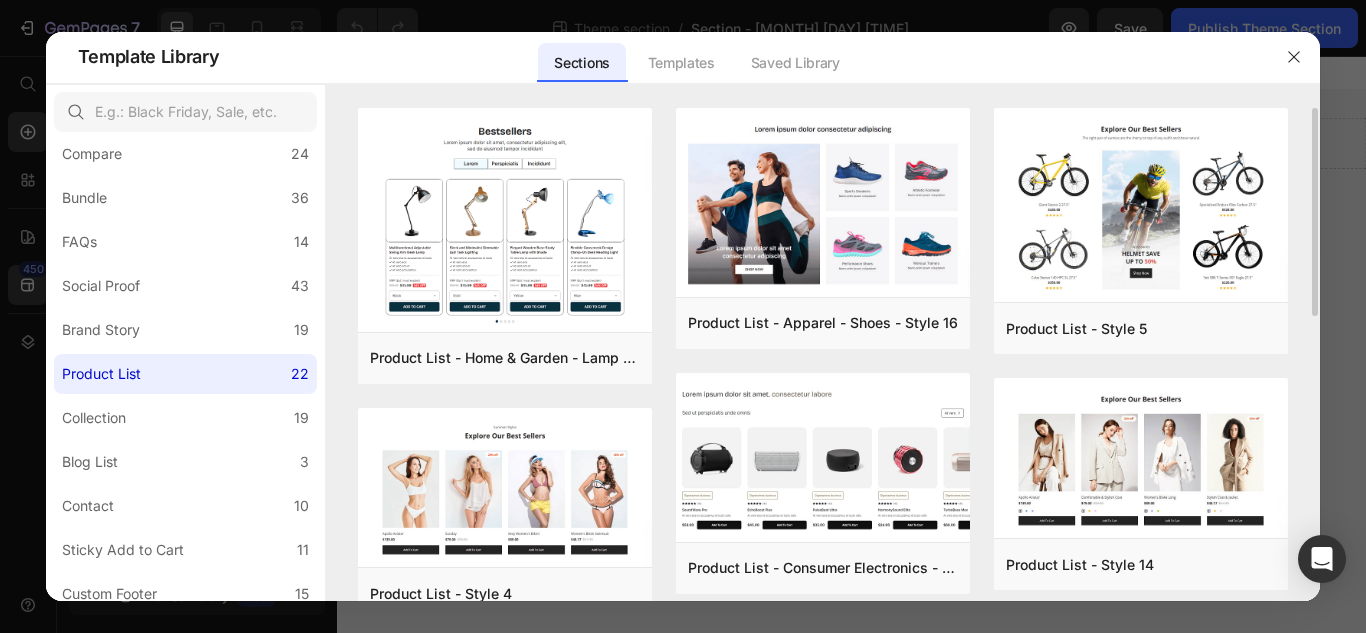 drag, startPoint x: 1315, startPoint y: 281, endPoint x: 1302, endPoint y: 277, distance: 13.601471 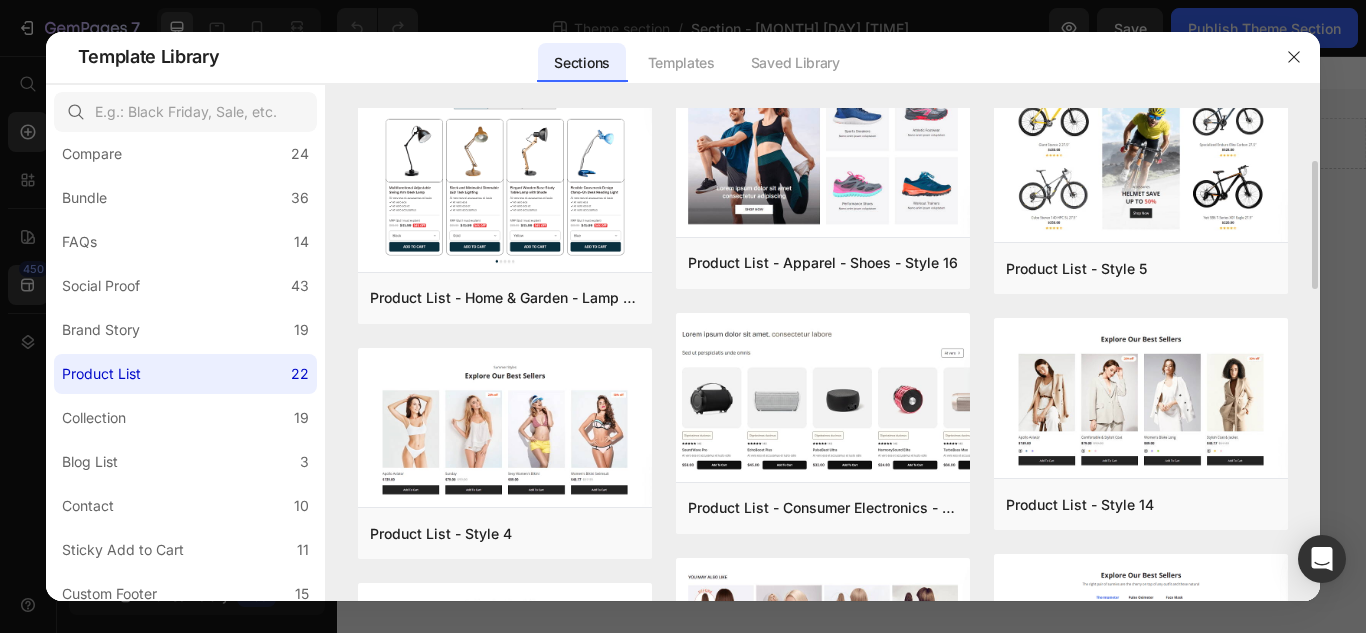 scroll, scrollTop: 0, scrollLeft: 0, axis: both 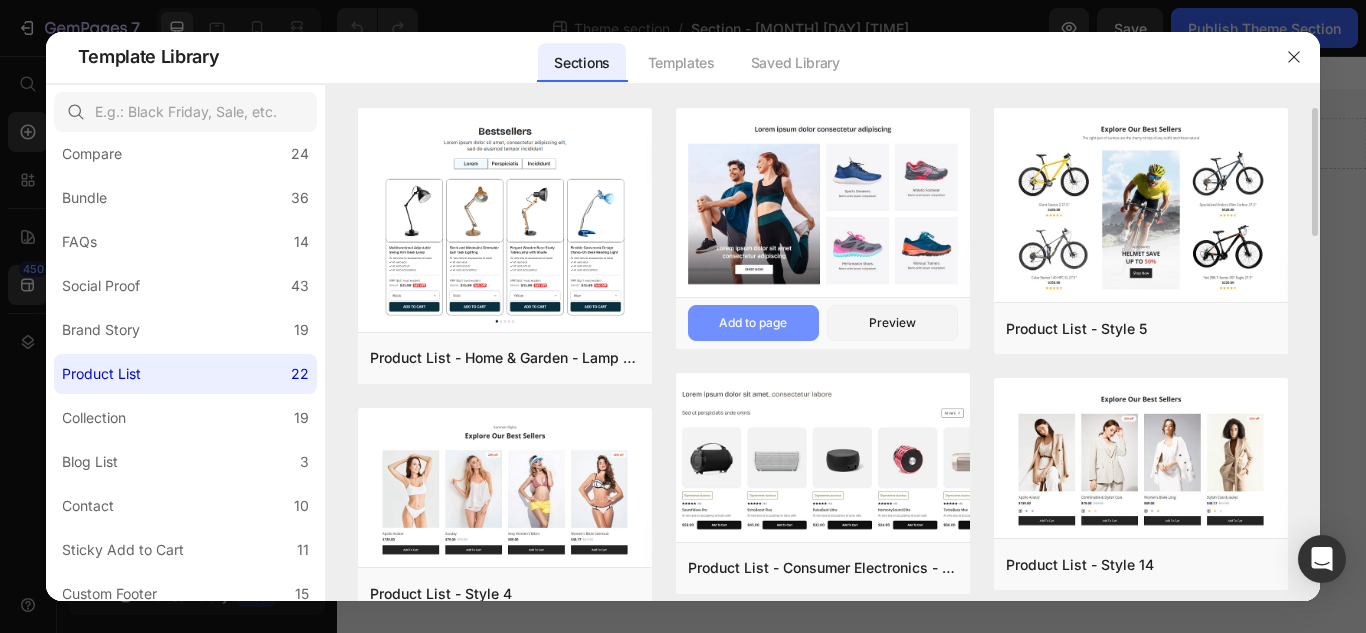 click on "Add to page" at bounding box center [753, 323] 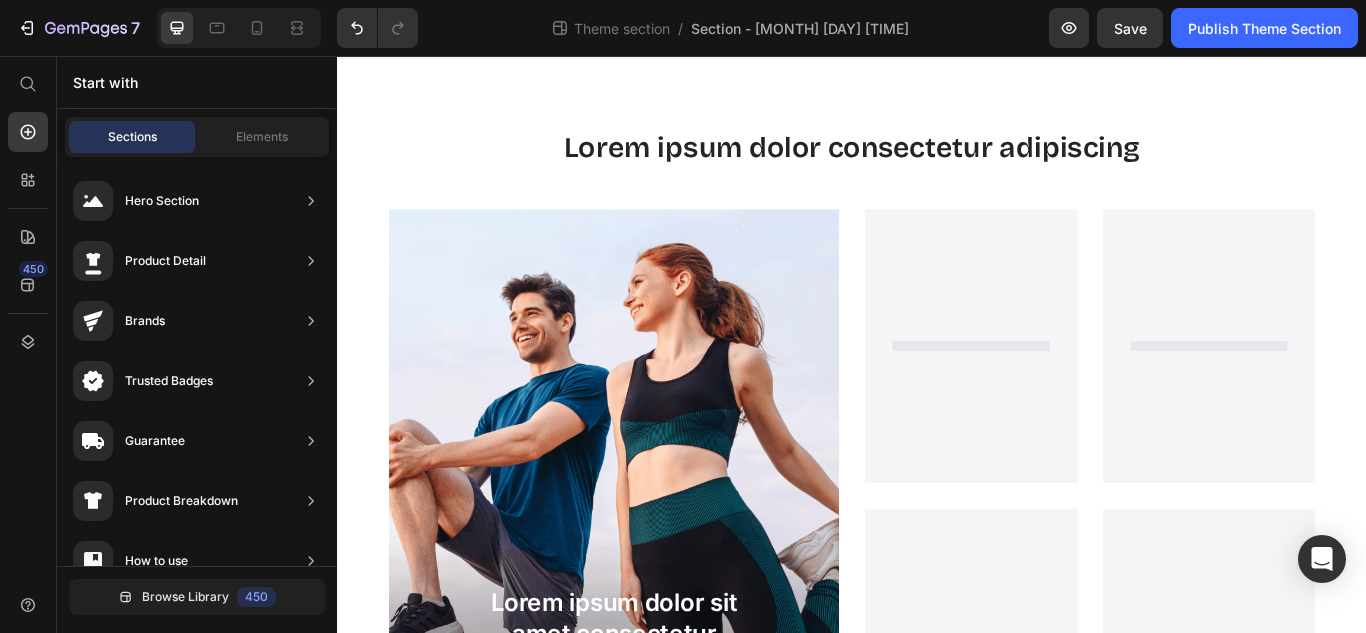 scroll, scrollTop: 72, scrollLeft: 0, axis: vertical 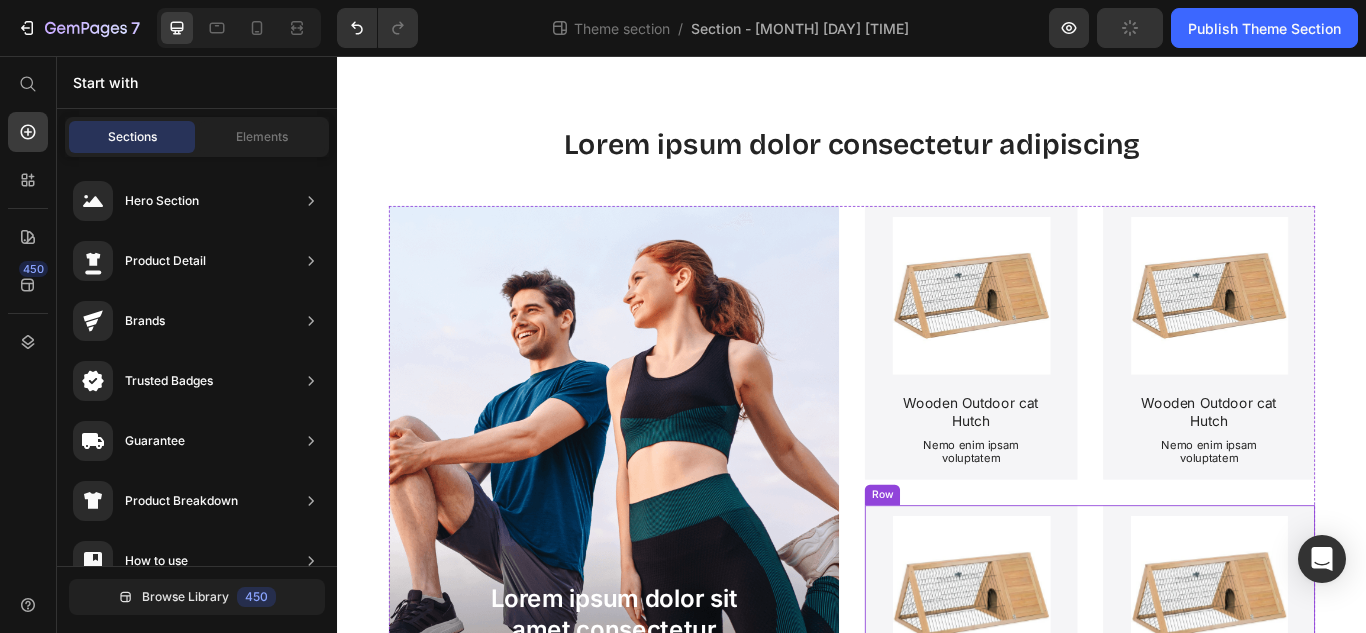 click on "Product Images Wooden Outdoor cat Hutch Product Title Nemo enim ipsam voluptatem Text Block Product Hero Banner Product Images Wooden Outdoor cat Hutch Product Title Nemo enim ipsam voluptatem Text Block Product Hero Banner Row" at bounding box center [1214, 739] 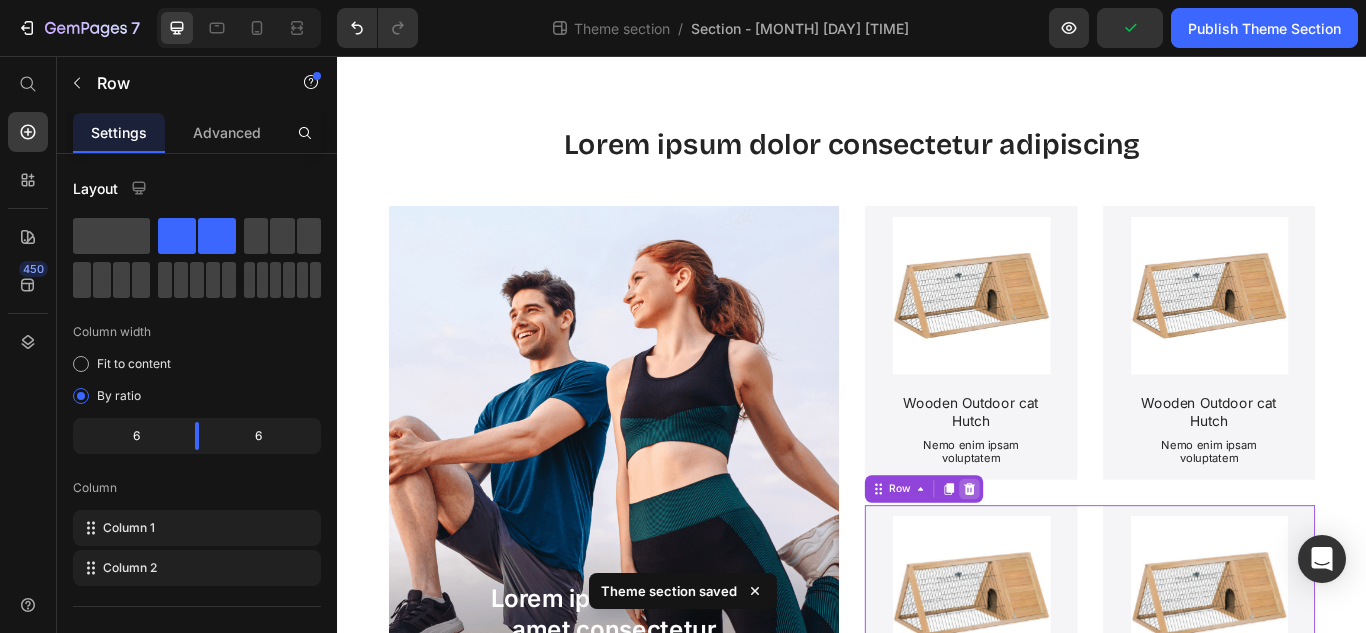 click 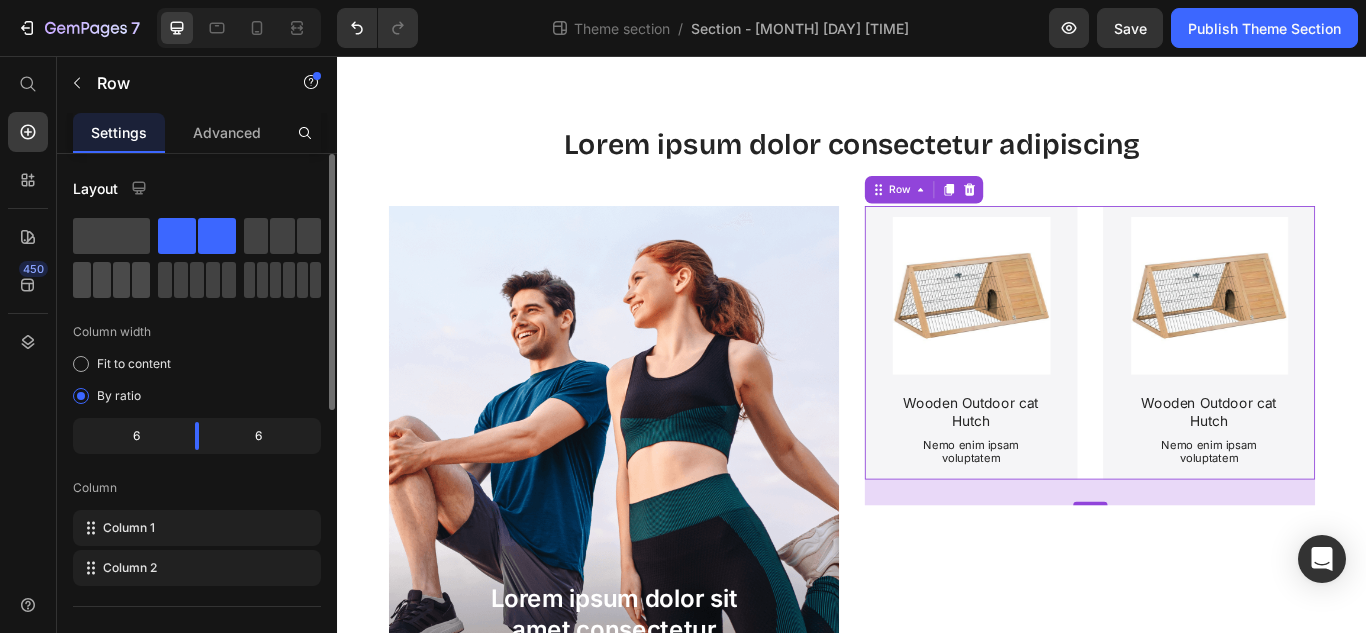 click 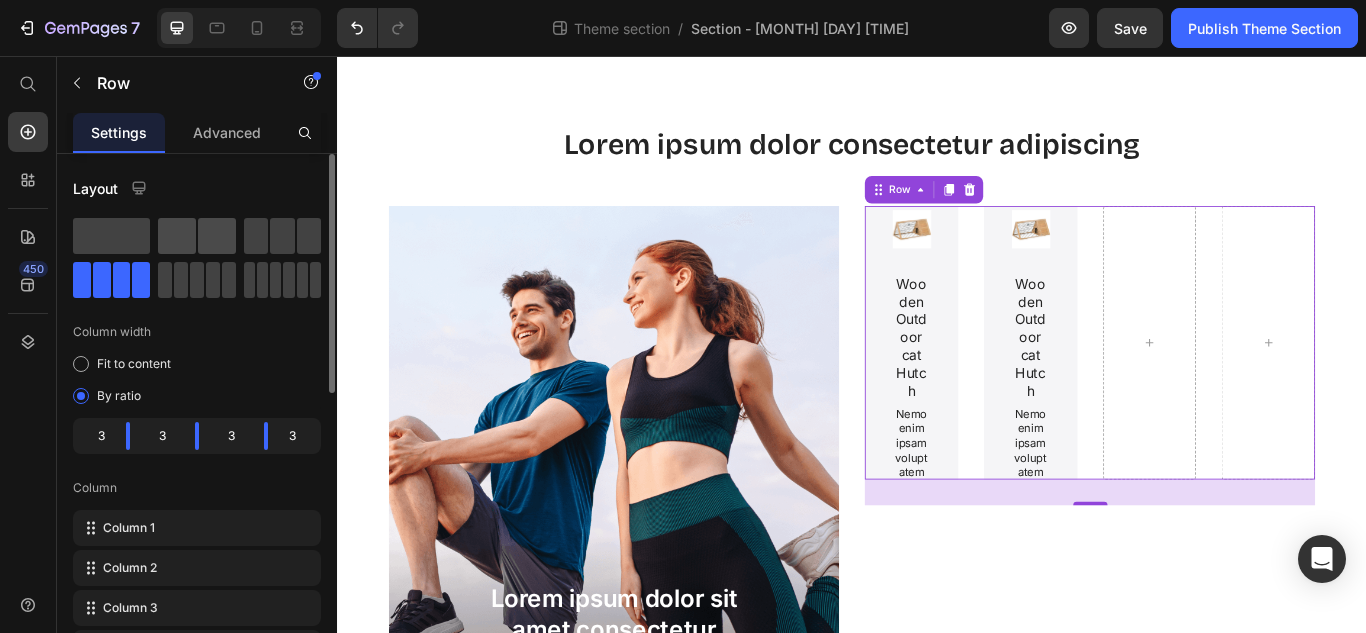 click 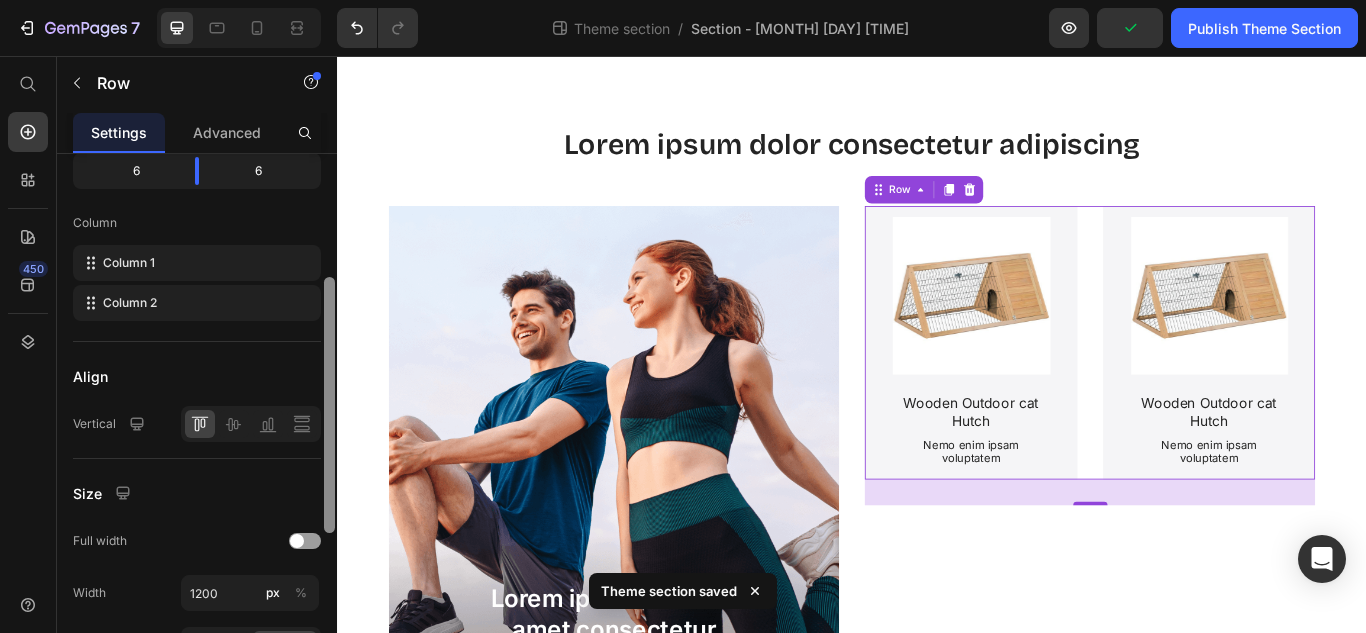 scroll, scrollTop: 267, scrollLeft: 0, axis: vertical 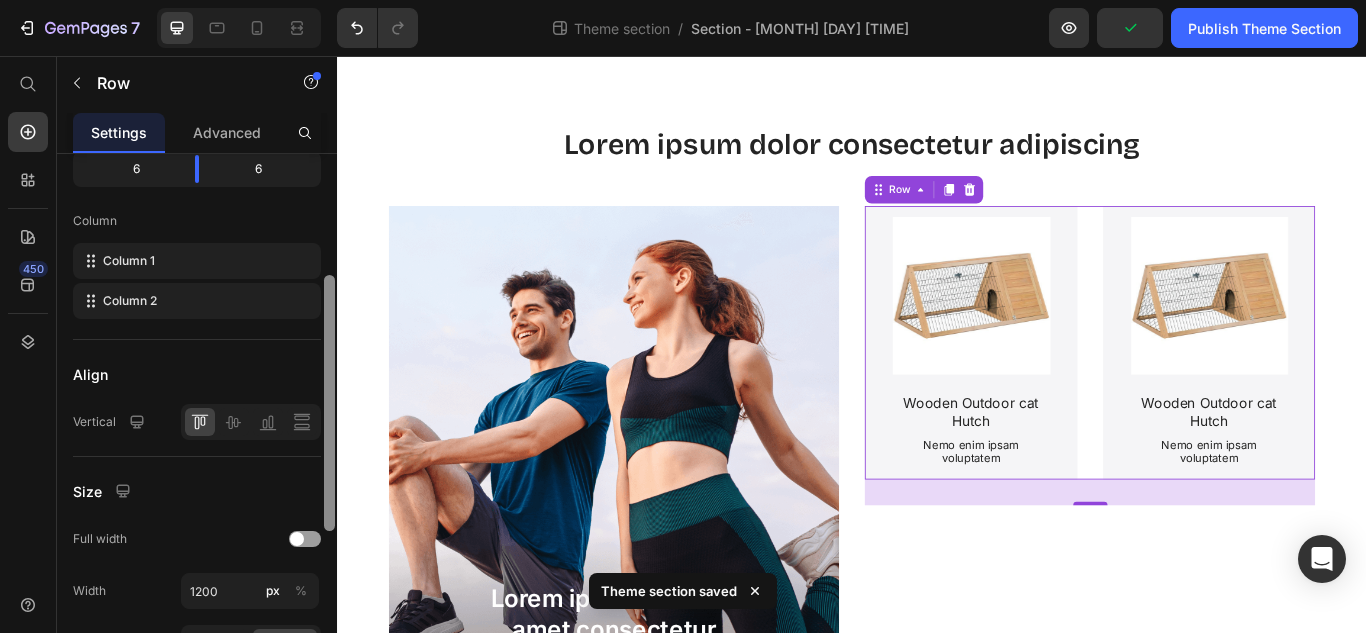 drag, startPoint x: 333, startPoint y: 343, endPoint x: 324, endPoint y: 471, distance: 128.31601 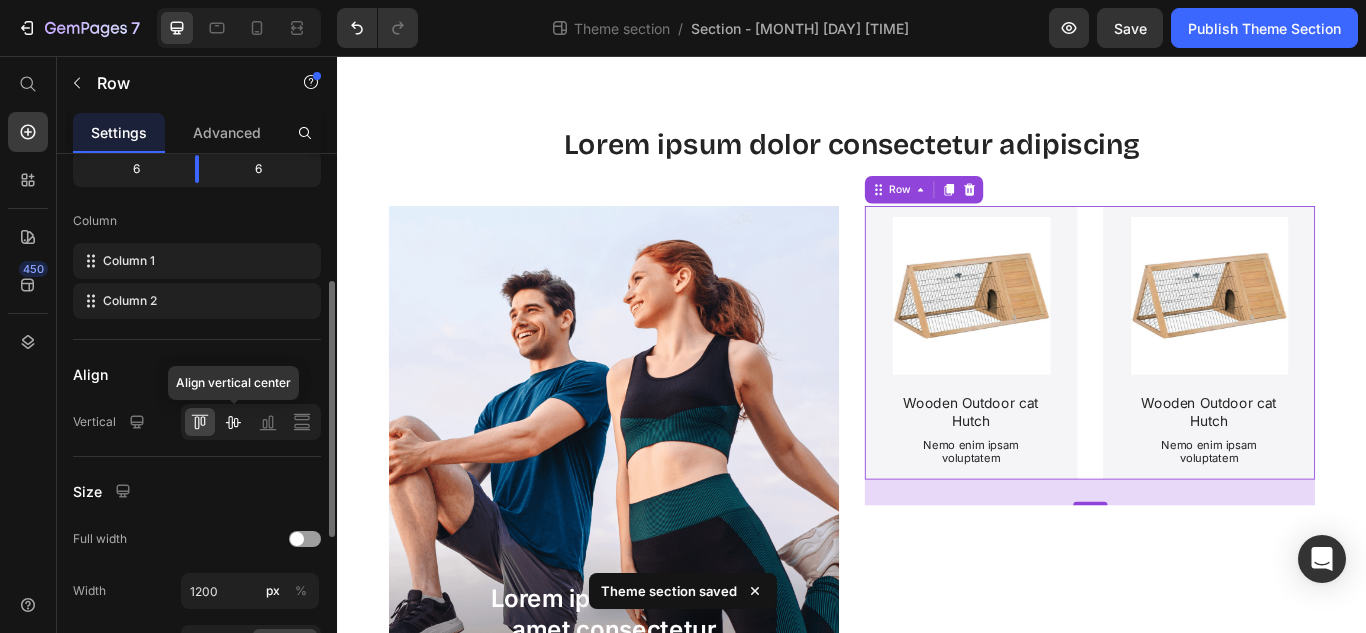 click 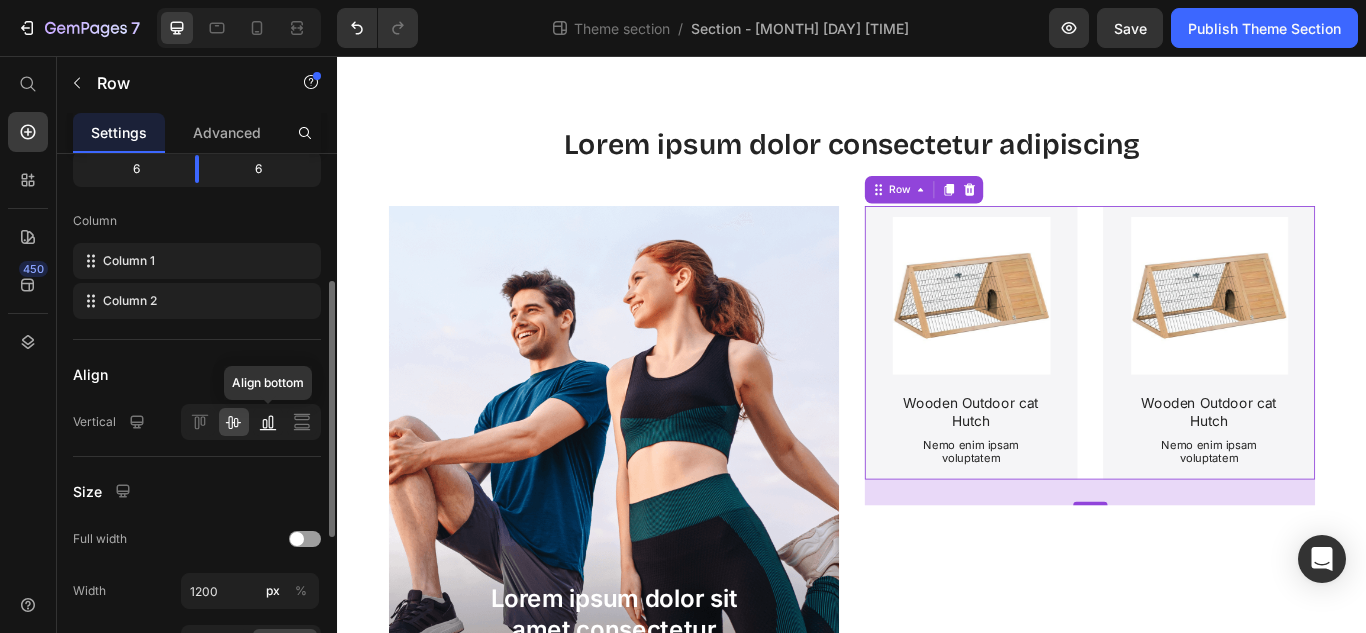 click 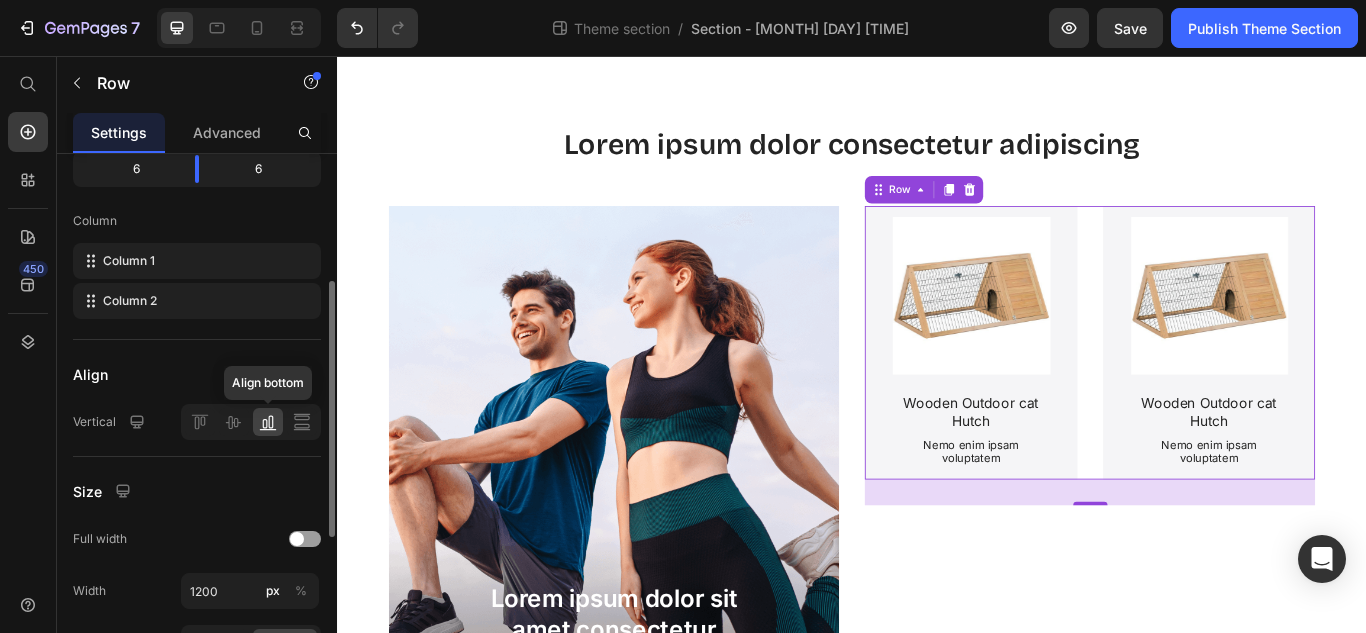 click 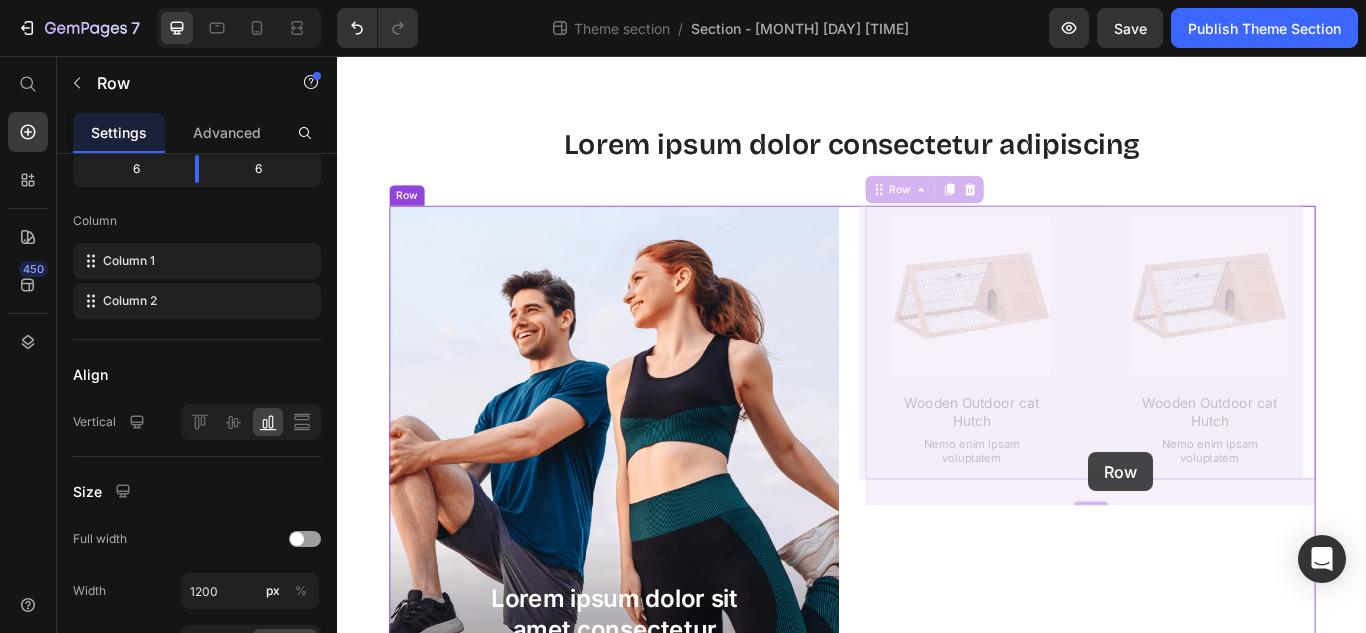 drag, startPoint x: 1205, startPoint y: 405, endPoint x: 1213, endPoint y: 518, distance: 113.28283 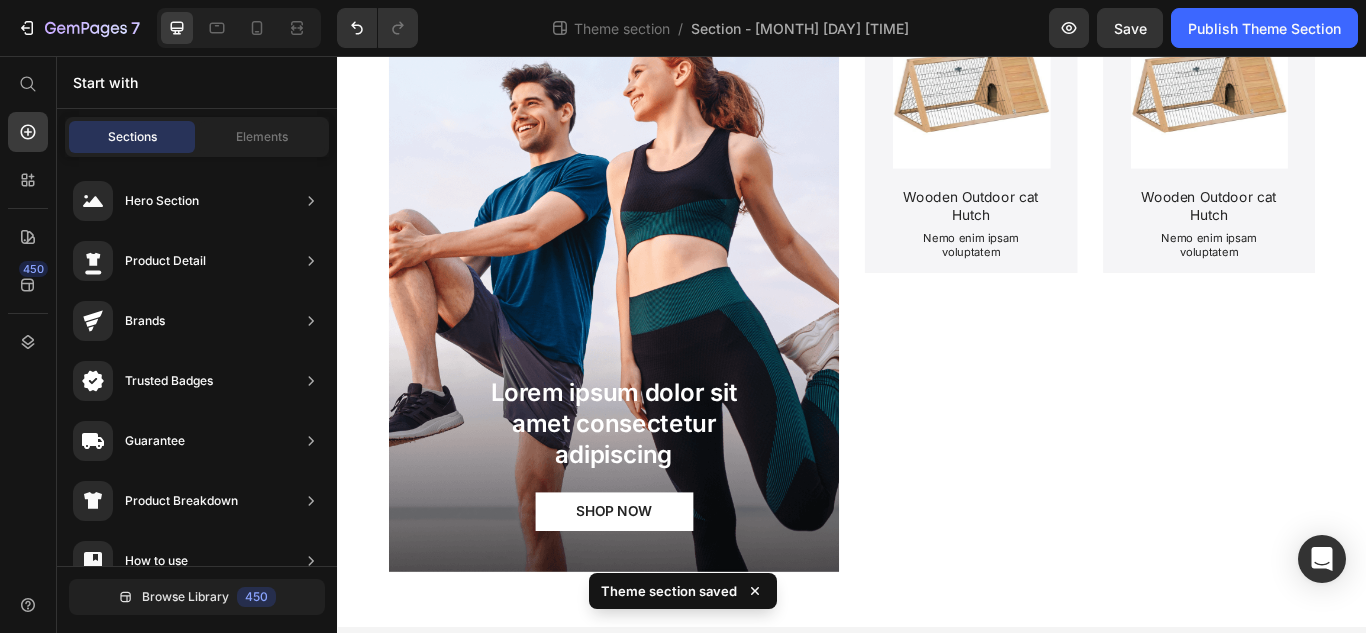 scroll, scrollTop: 329, scrollLeft: 0, axis: vertical 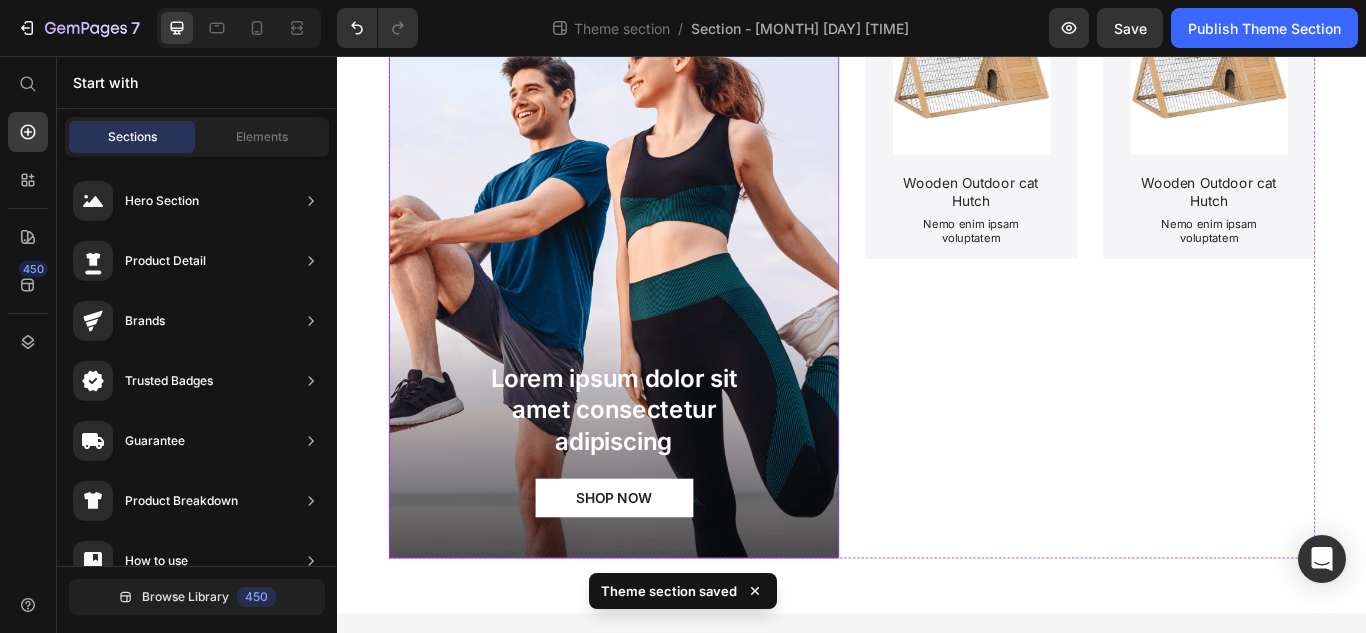 click on "Lorem ipsum dolor sit amet consectetur adipiscing Text Block SHOP NOW Button" at bounding box center (659, 503) 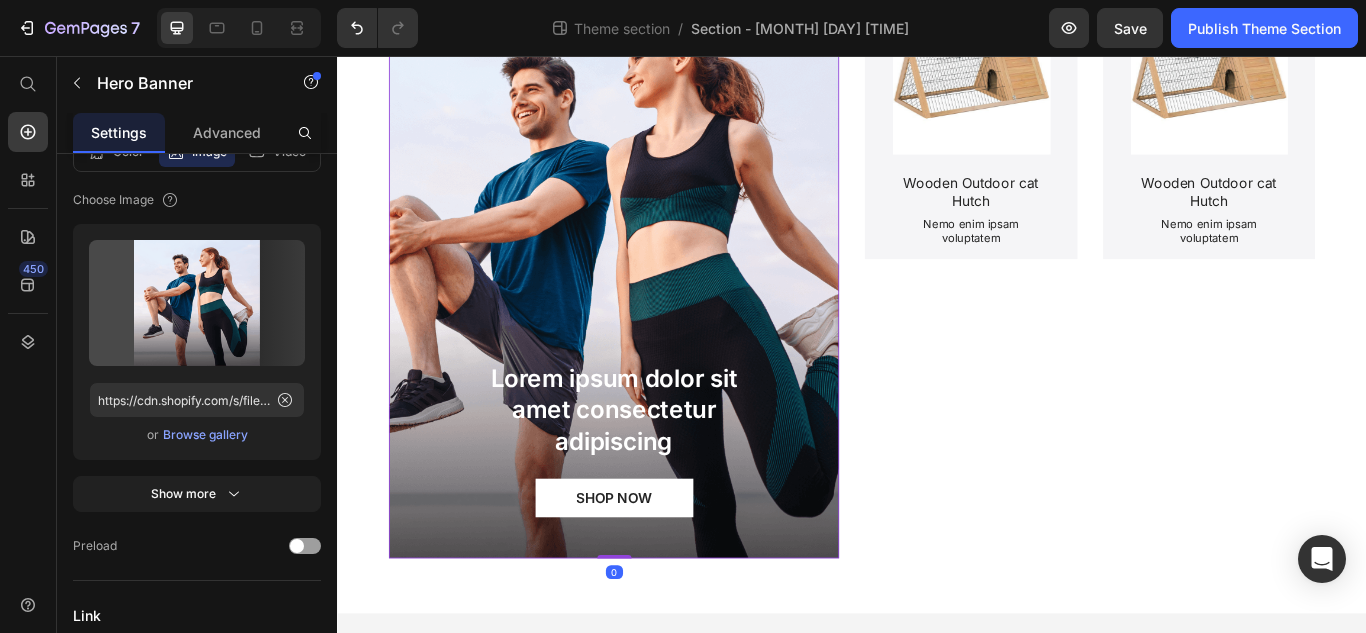 scroll, scrollTop: 0, scrollLeft: 0, axis: both 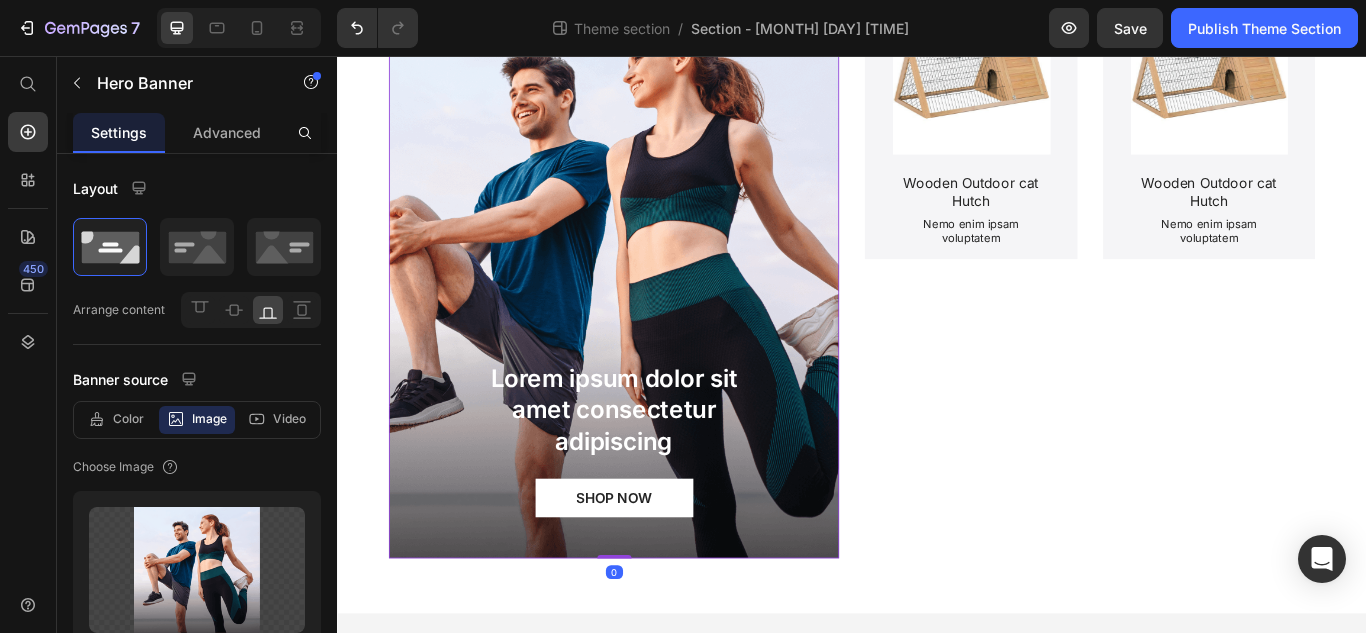 drag, startPoint x: 660, startPoint y: 640, endPoint x: 684, endPoint y: 402, distance: 239.20702 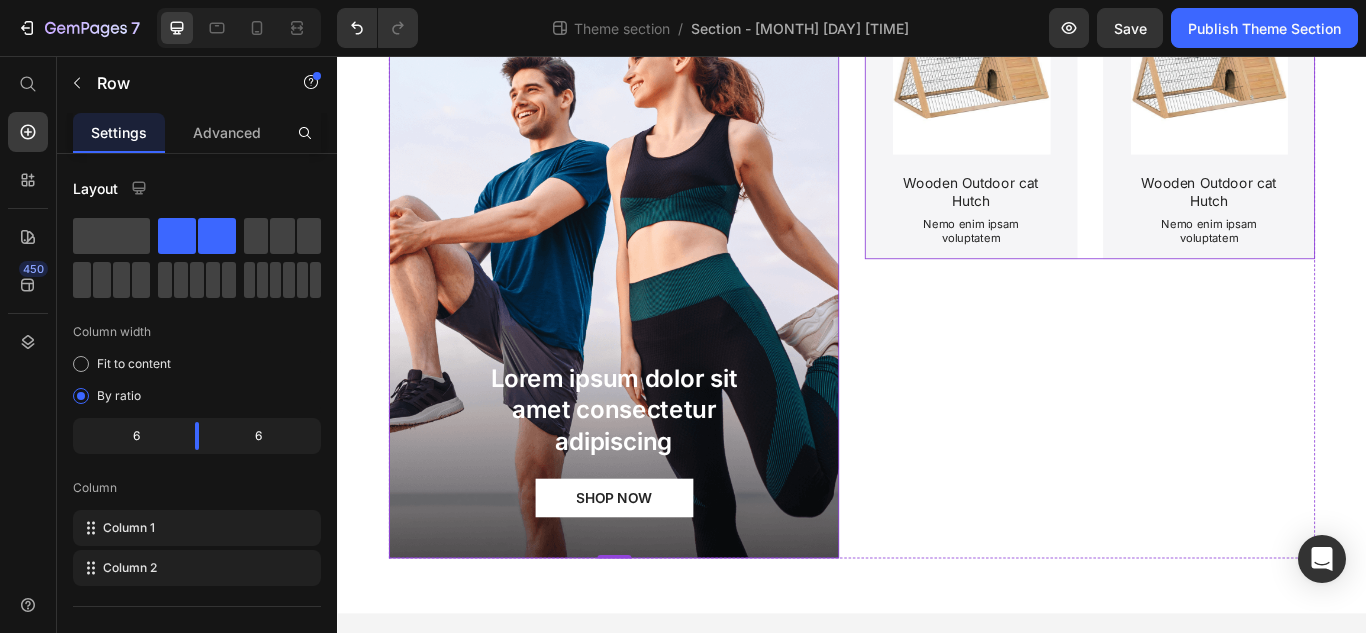 click on "Product Images Wooden Outdoor cat Hutch Product Title Nemo enim ipsam voluptatem Text Block Product Hero Banner Product Images Wooden Outdoor cat Hutch Product Title Nemo enim ipsam voluptatem Text Block Product Hero Banner Row" at bounding box center [1214, 133] 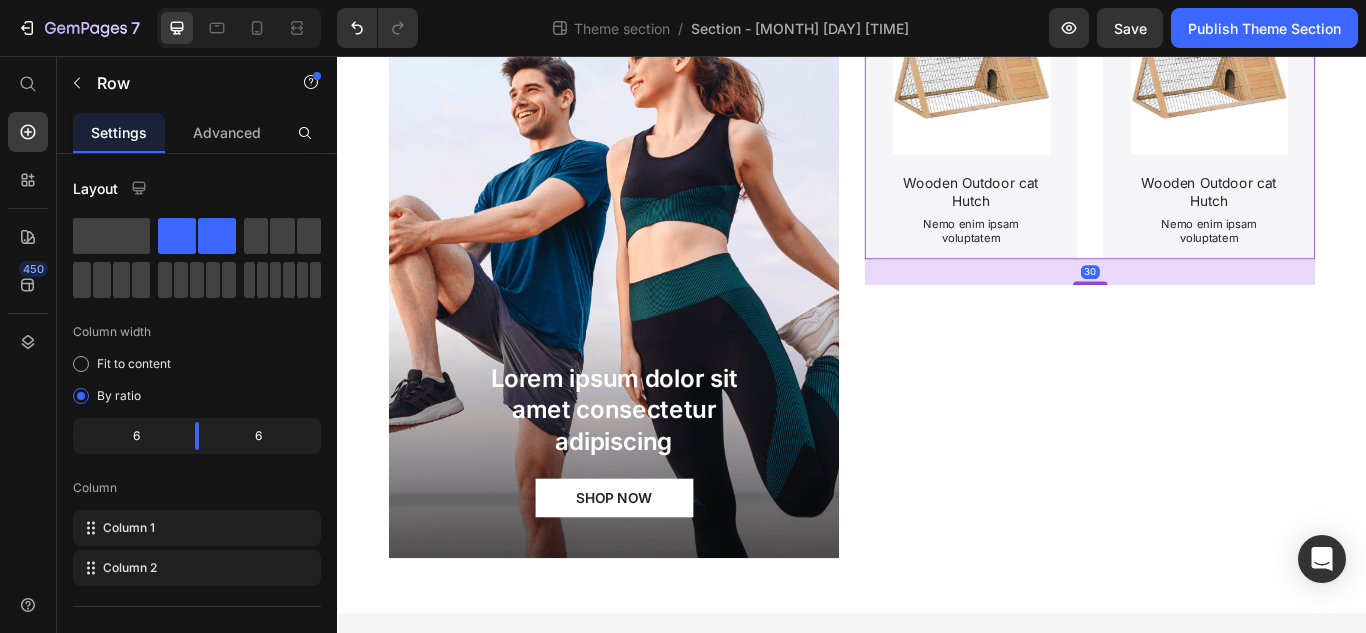 click on "30" at bounding box center (1214, 308) 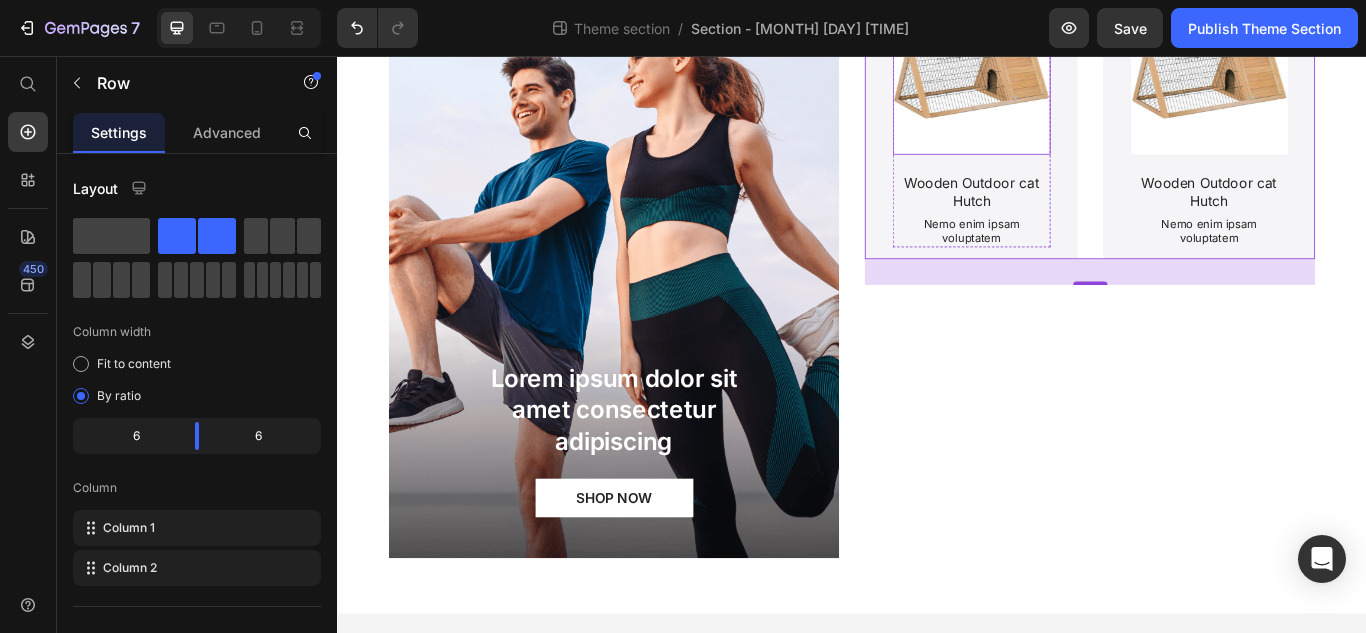 click at bounding box center (1076, 79) 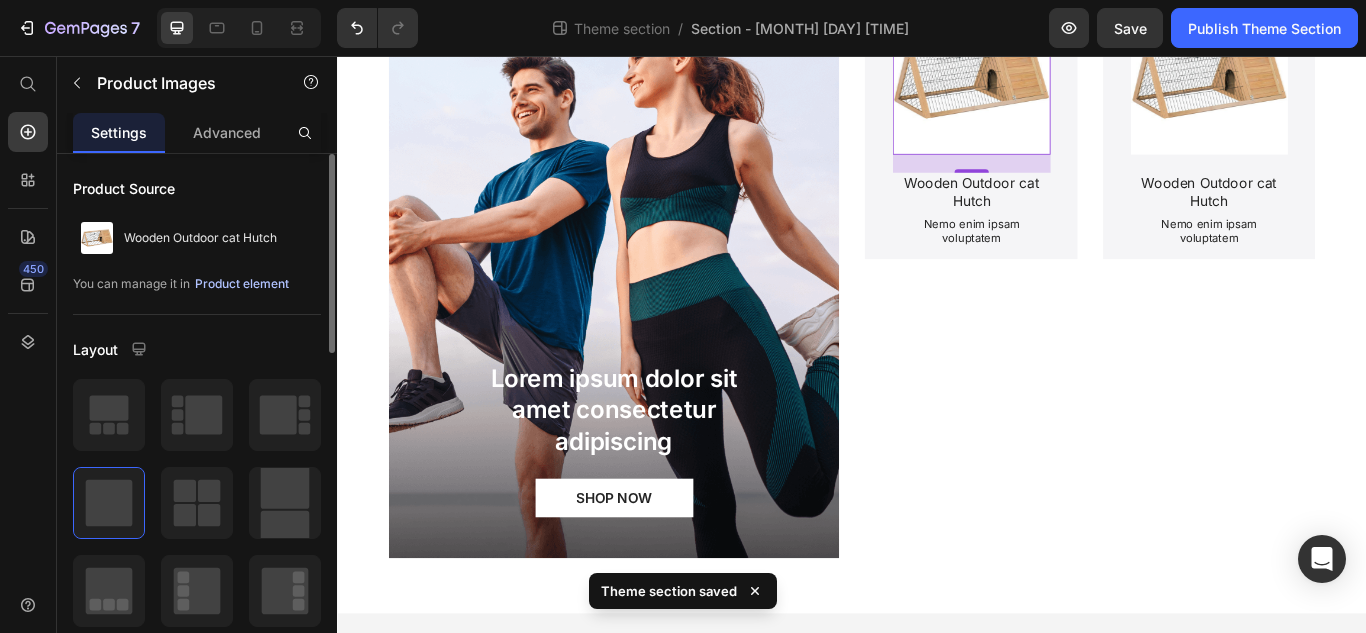 click on "Product element" at bounding box center (242, 284) 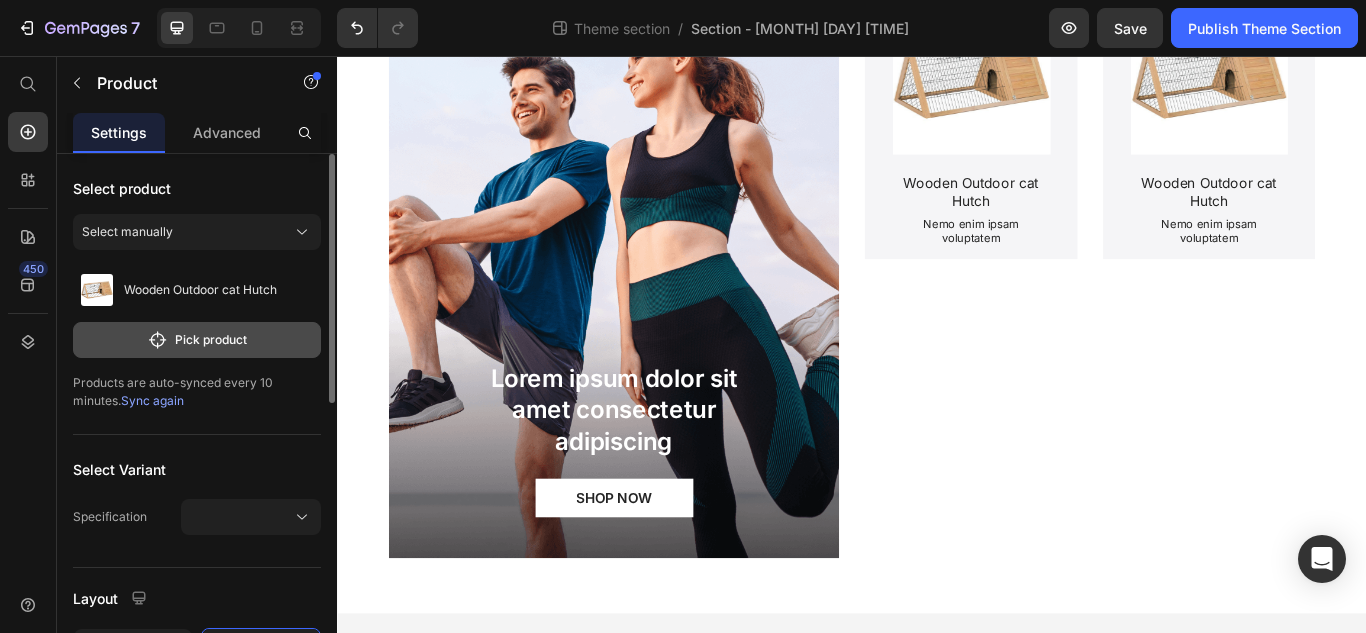 click on "Pick product" 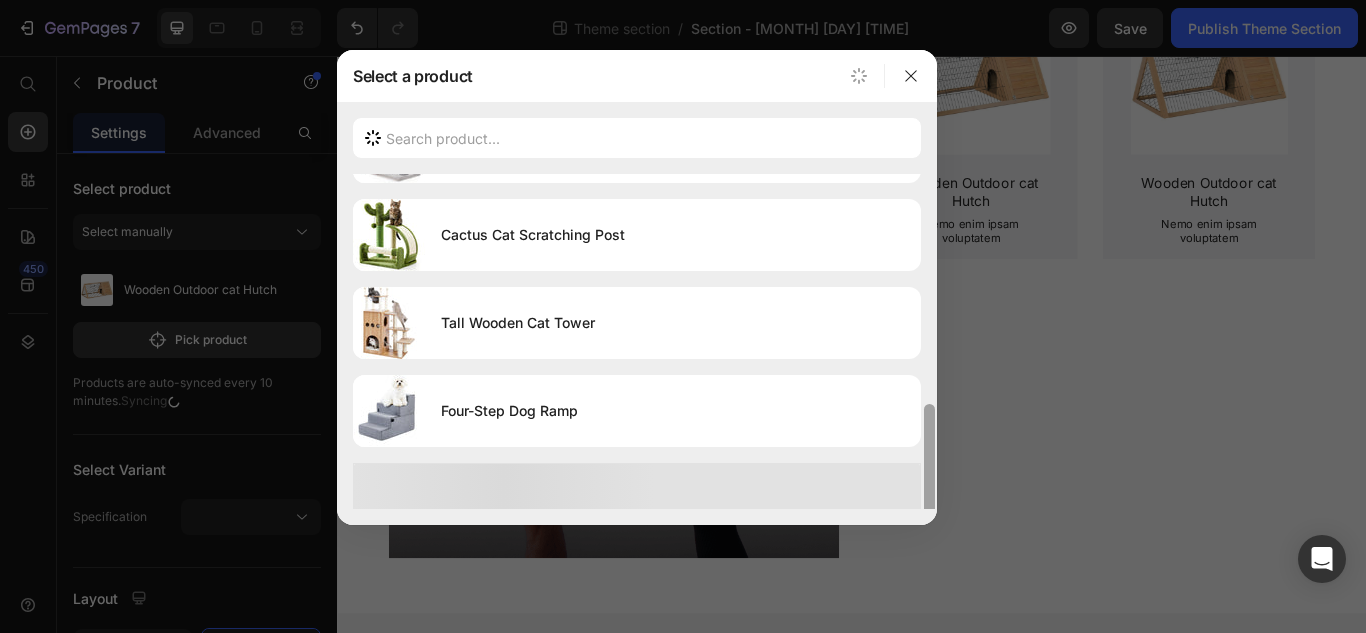 scroll, scrollTop: 607, scrollLeft: 0, axis: vertical 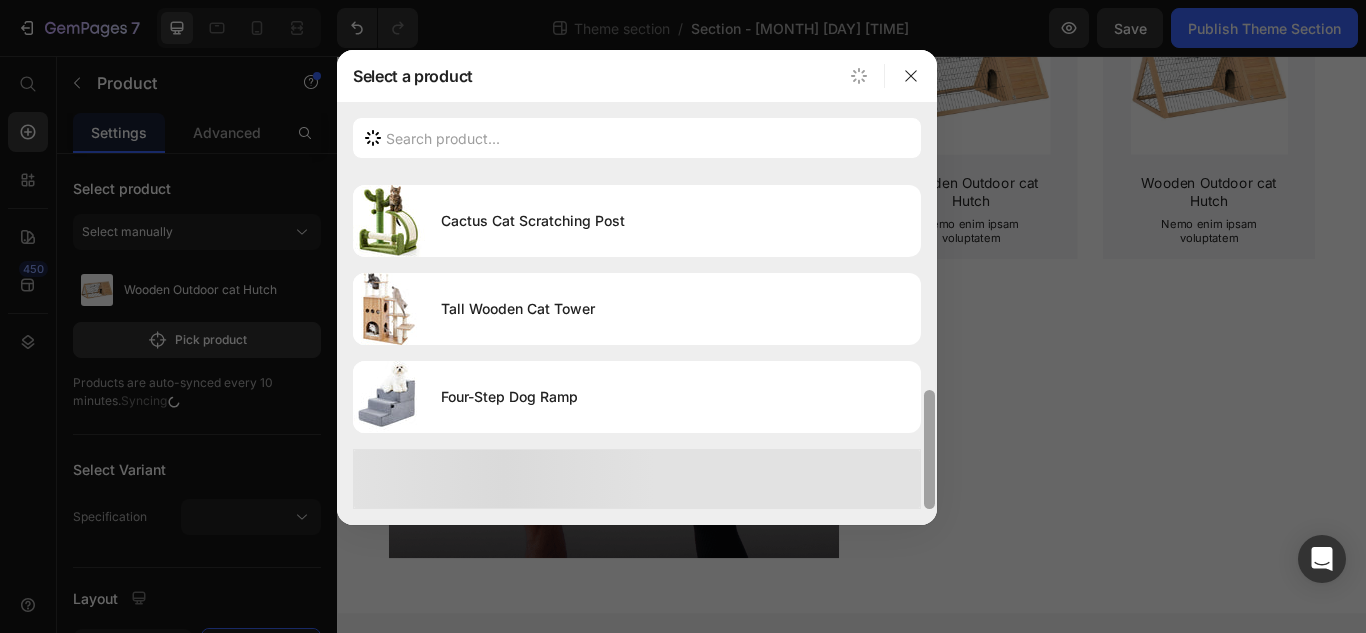 drag, startPoint x: 933, startPoint y: 255, endPoint x: 949, endPoint y: 576, distance: 321.3985 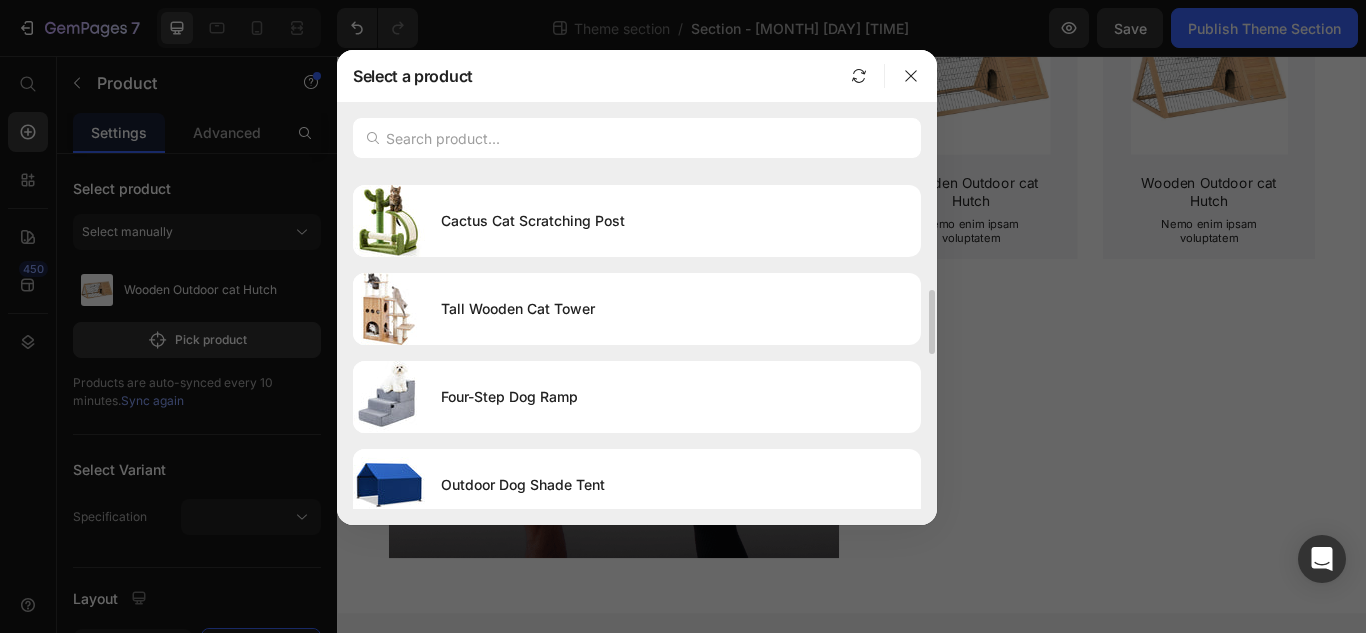 click at bounding box center (683, 316) 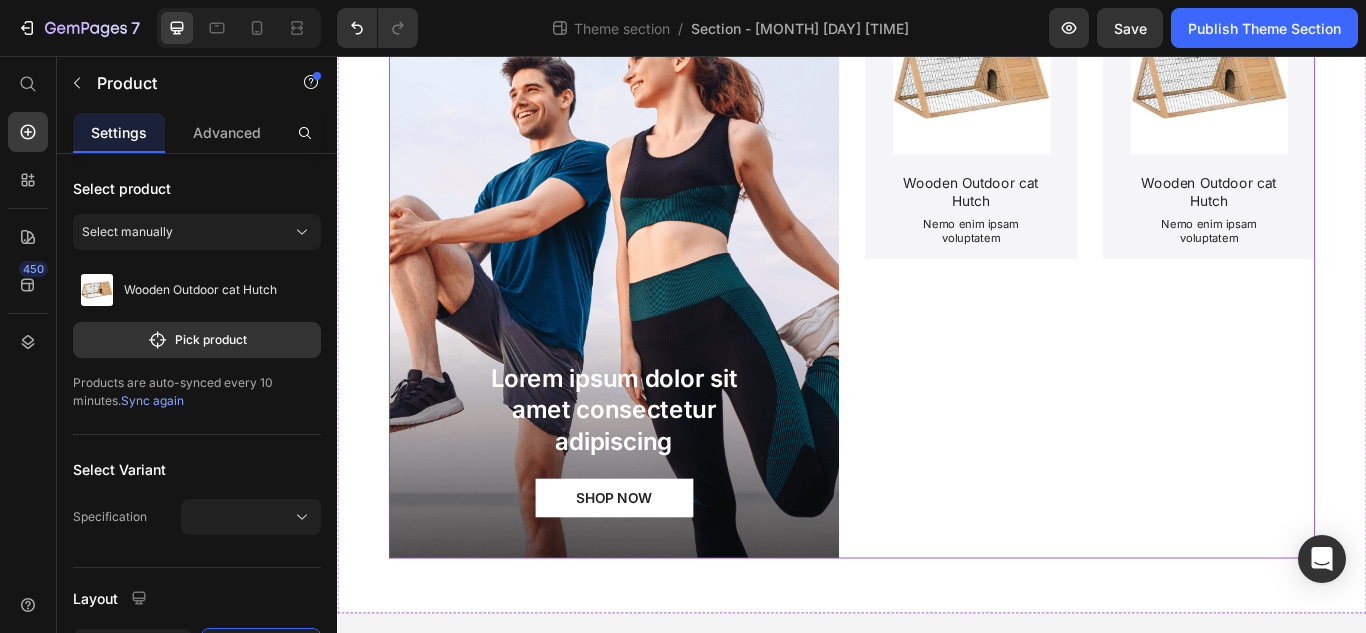 click on "Product Images Wooden Outdoor cat Hutch Product Title Nemo enim ipsam voluptatem Text Block Product Hero Banner Product Images Wooden Outdoor cat Hutch Product Title Nemo enim ipsam voluptatem Text Block Product Hero Banner Row" at bounding box center (1214, 308) 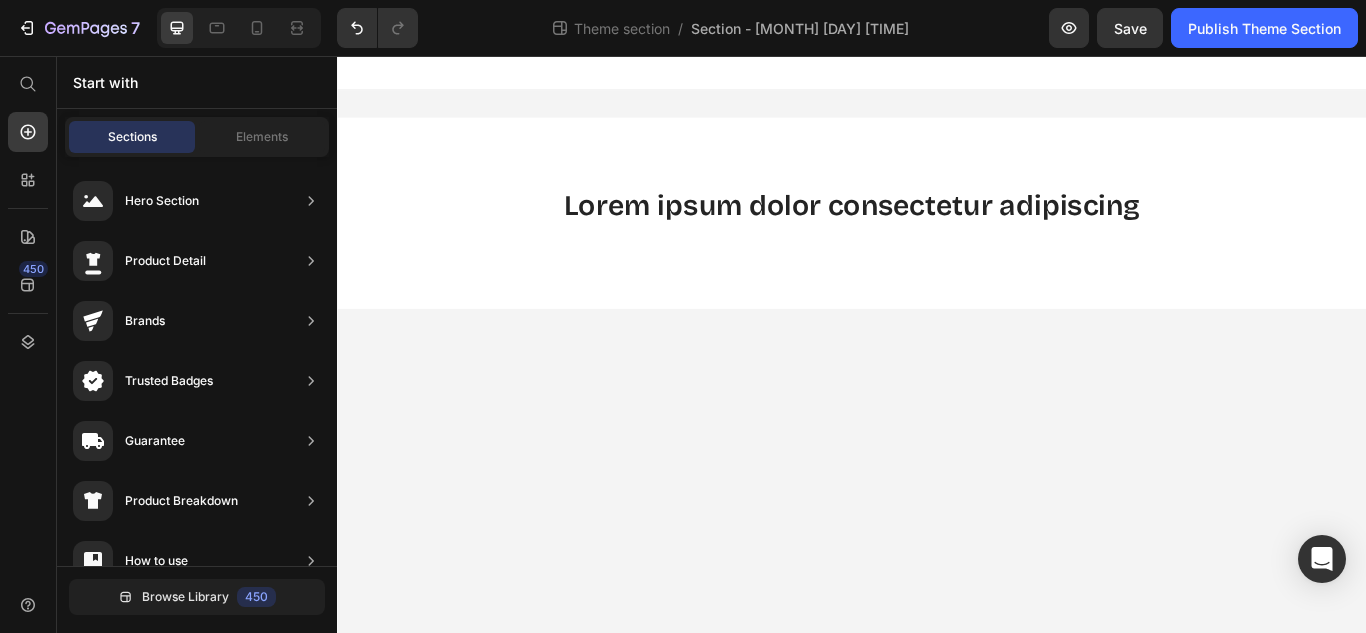 scroll, scrollTop: 0, scrollLeft: 0, axis: both 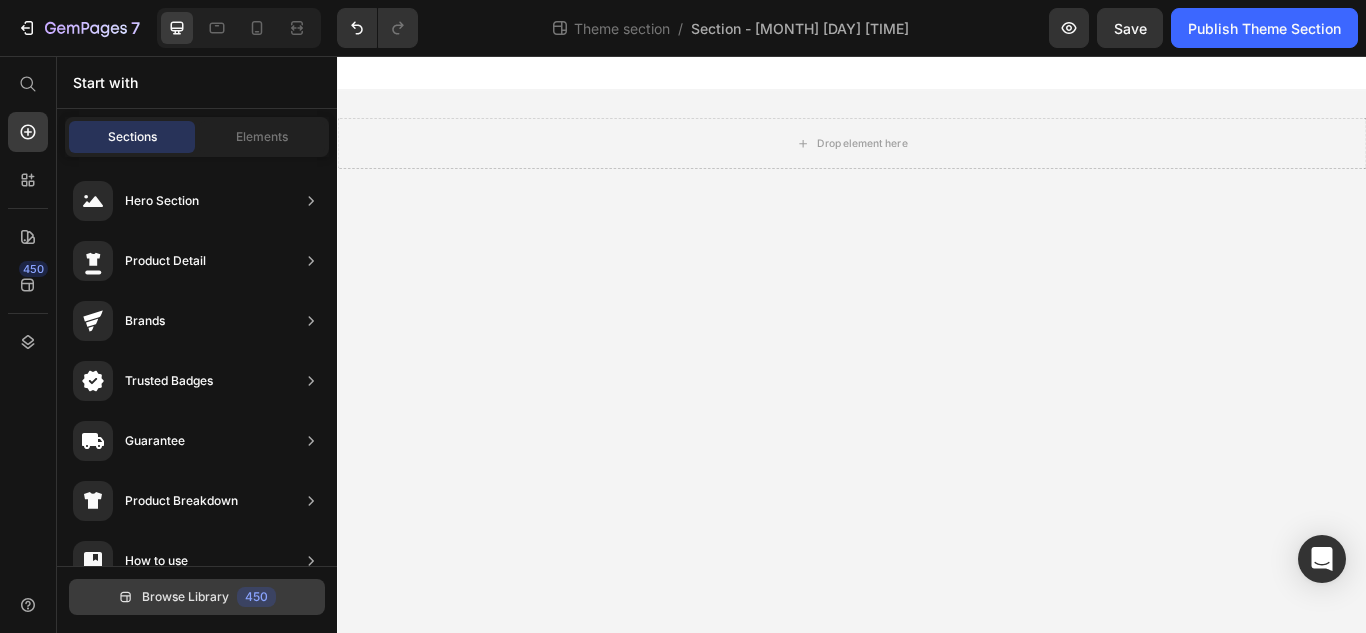 click on "450" at bounding box center [256, 597] 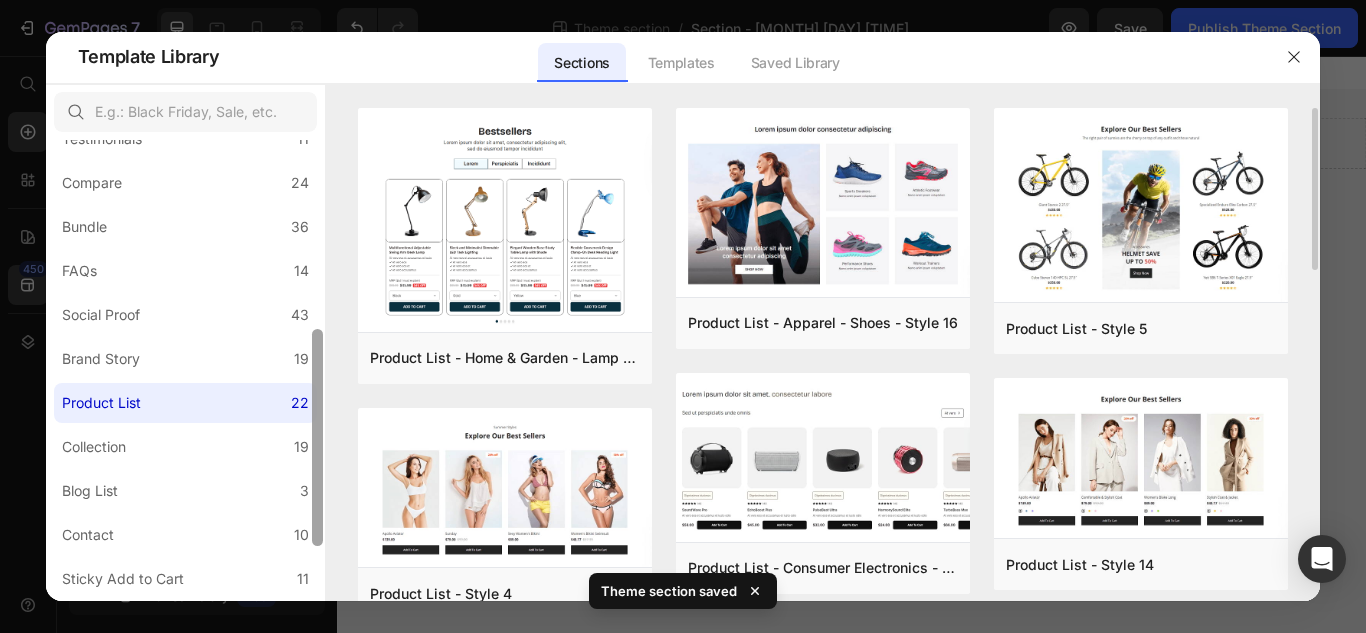 scroll, scrollTop: 393, scrollLeft: 0, axis: vertical 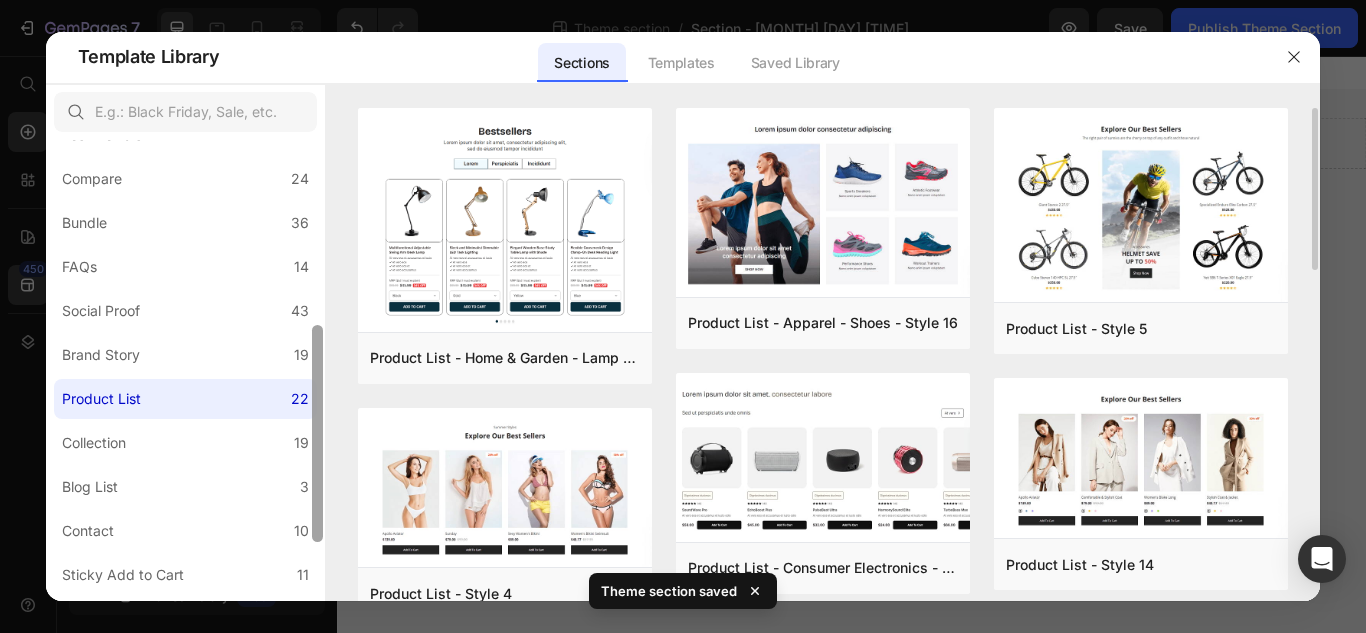 drag, startPoint x: 315, startPoint y: 327, endPoint x: 334, endPoint y: 513, distance: 186.96791 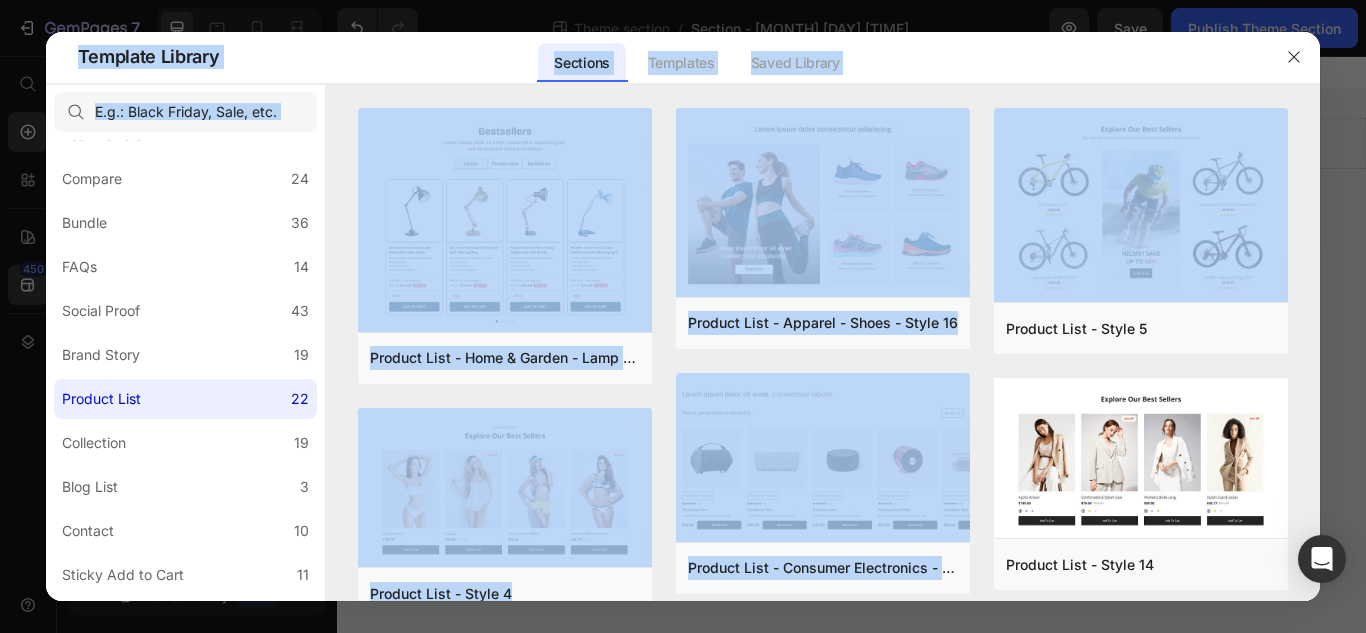 drag, startPoint x: 1314, startPoint y: 225, endPoint x: 1322, endPoint y: 343, distance: 118.270874 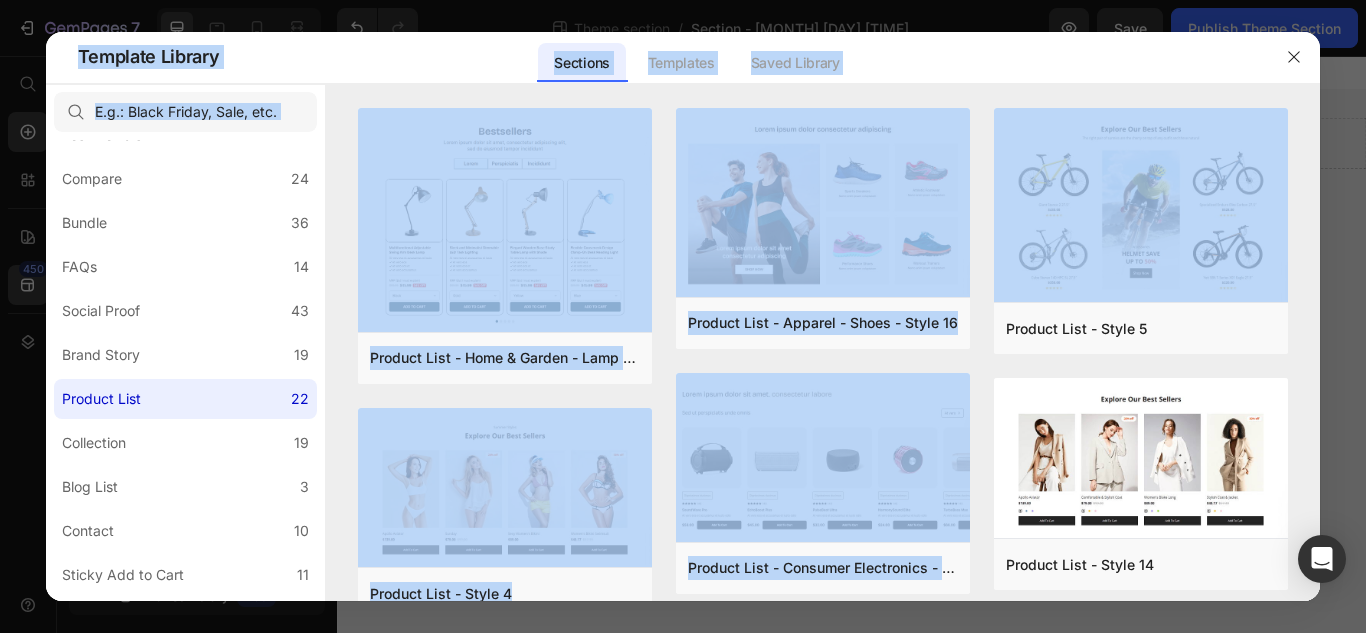 click at bounding box center [683, 316] 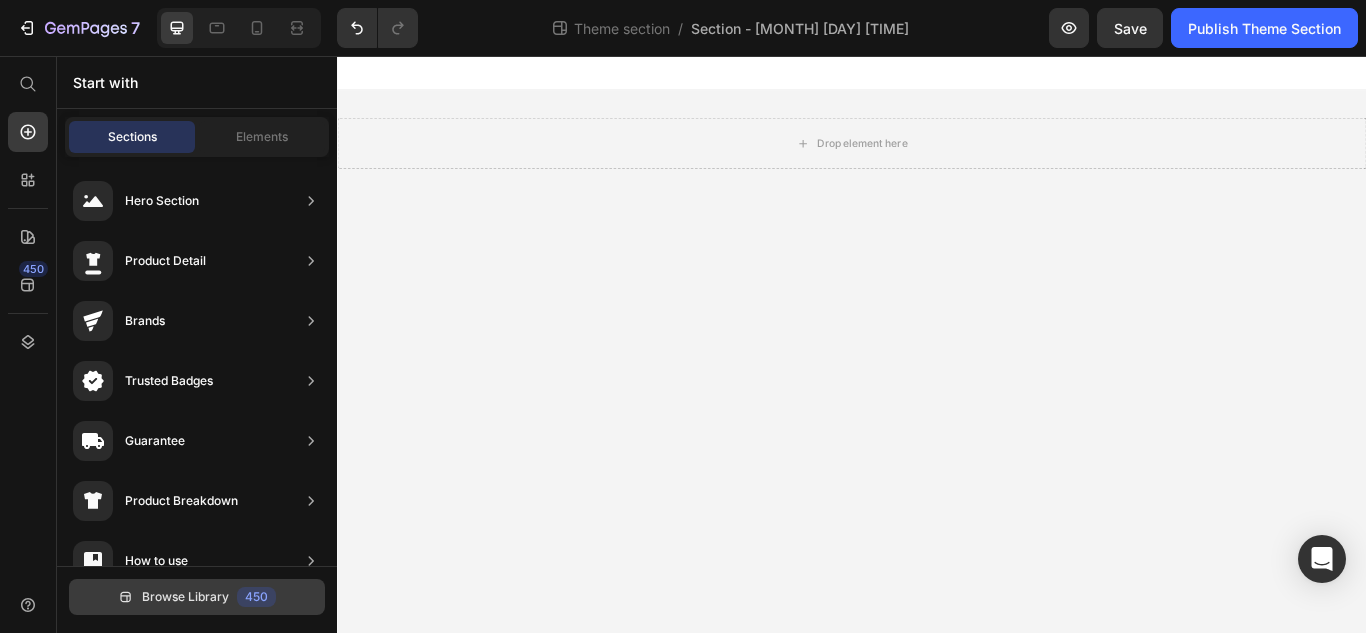 click on "Browse Library" at bounding box center (185, 597) 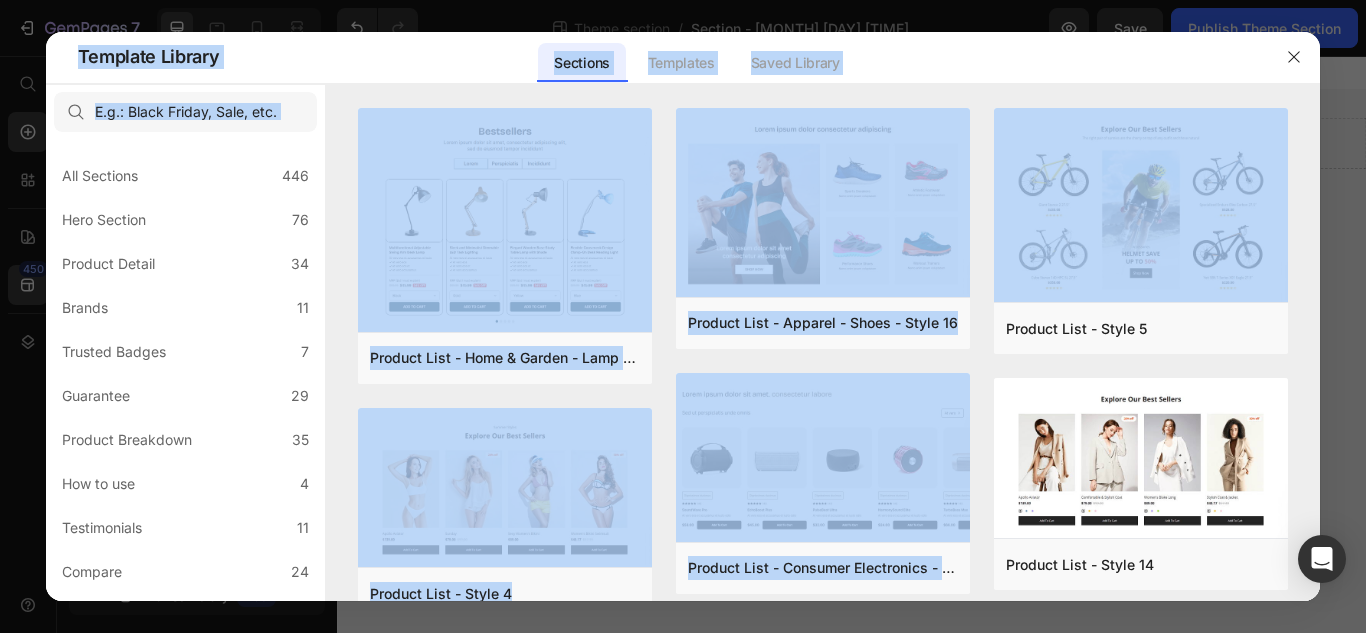 drag, startPoint x: 1317, startPoint y: 217, endPoint x: 1365, endPoint y: 287, distance: 84.87638 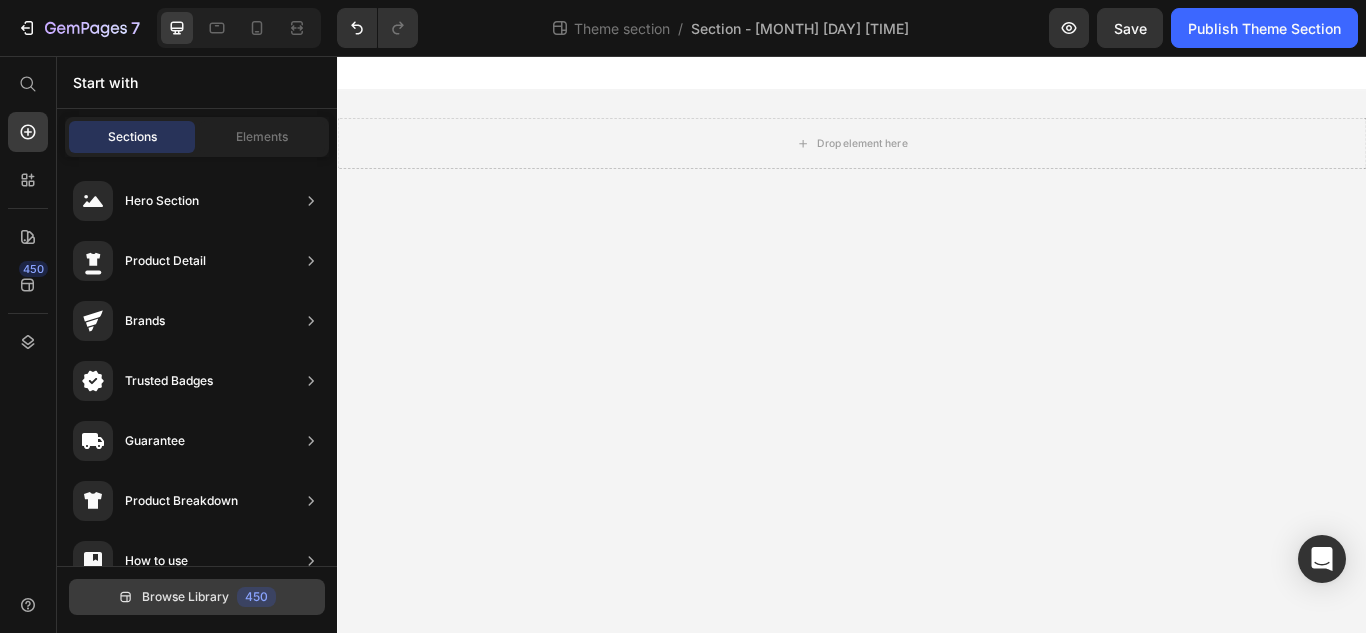 click on "Browse Library 450" at bounding box center [197, 597] 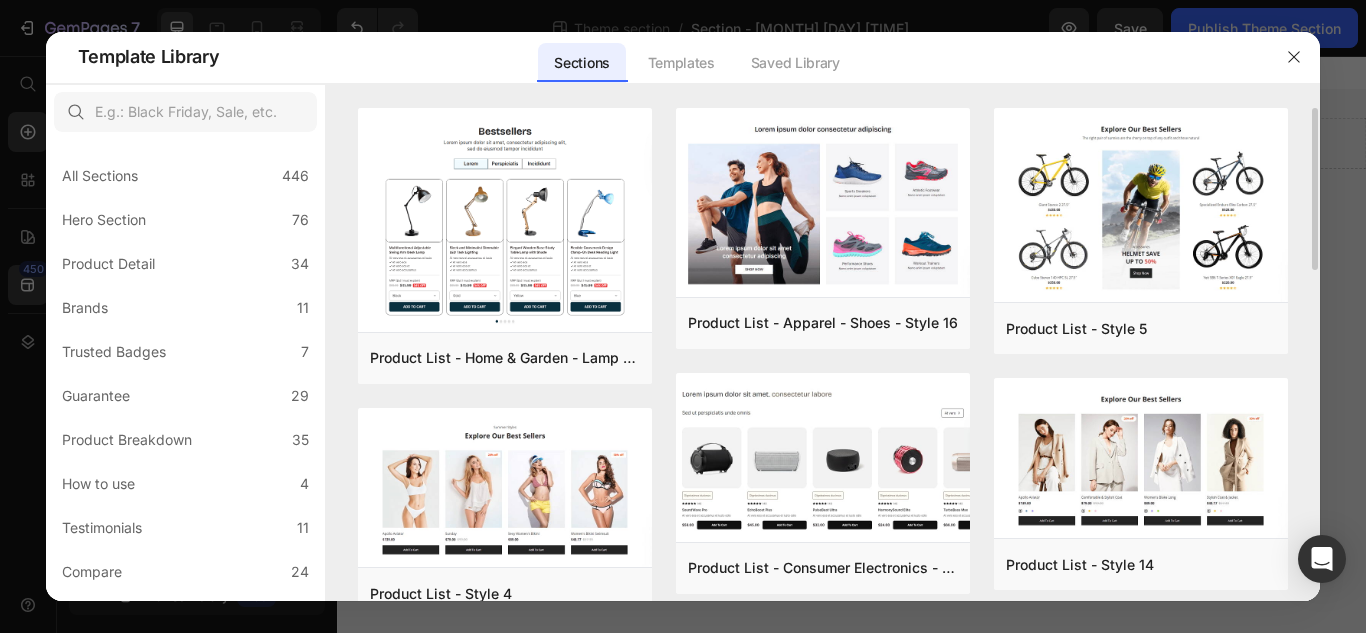 click on "Product List - Home & Garden - Lamp - Style 20 Add to page  Preview  Product List - Style 4 Add to page  Preview  Product List - Style 3 Add to page  Preview  Product List - Style 7 Add to page  Preview  Product List - Autos & Vehicles - Style 18 Add to page  Preview  Product List - Style 10 Add to page  Preview  Product List - Apparel - Shoes - Style 16 Add to page  Preview  Product List - Consumer Electronics - Style 19 Add to page  Preview  Product List - Before after - Hair - Style 15 Add to page  Preview  Product List - Style 13 Add to page  Preview  Product List - Style 12 Add to page  Preview  Product List - Style 9 Add to page  Preview  Product List - Style 5 Add to page  Preview  Product List - Style 14 Add to page  Preview  Product List - Style 6 Add to page  Preview  Product List - Beauty & Fitness - Cosmetic - Style 19 Add to page  Preview  Product List - Food & Drink - Style 17 Add to page  Preview  Product List - Beauty & Fitness - Cosmetic - Style 21 Add to page  Preview  Add to page  Preview" at bounding box center (823, 355) 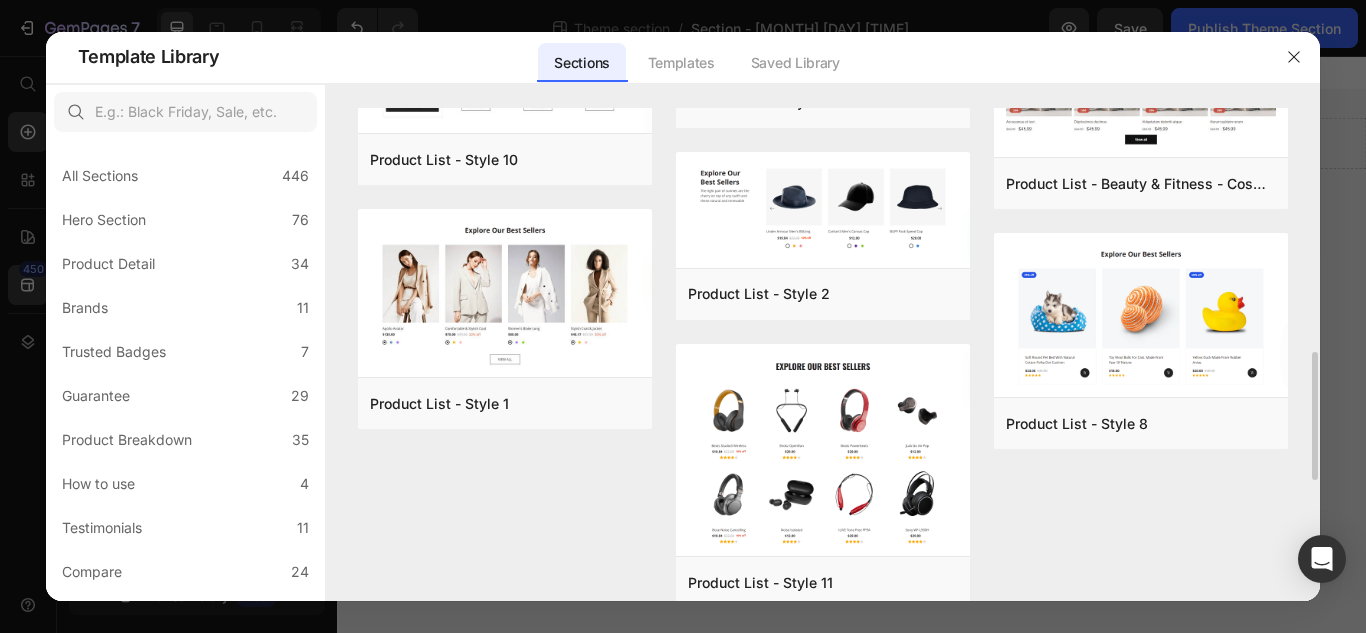 scroll, scrollTop: 1230, scrollLeft: 0, axis: vertical 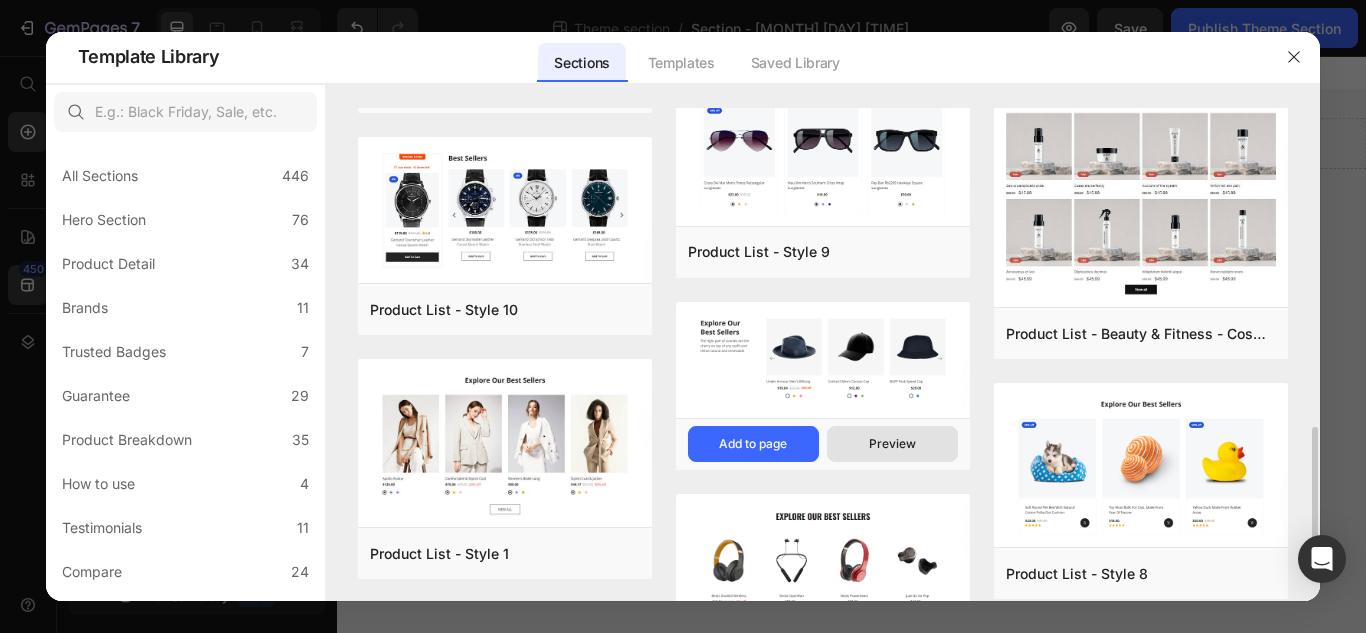 click on "Preview" at bounding box center (892, 444) 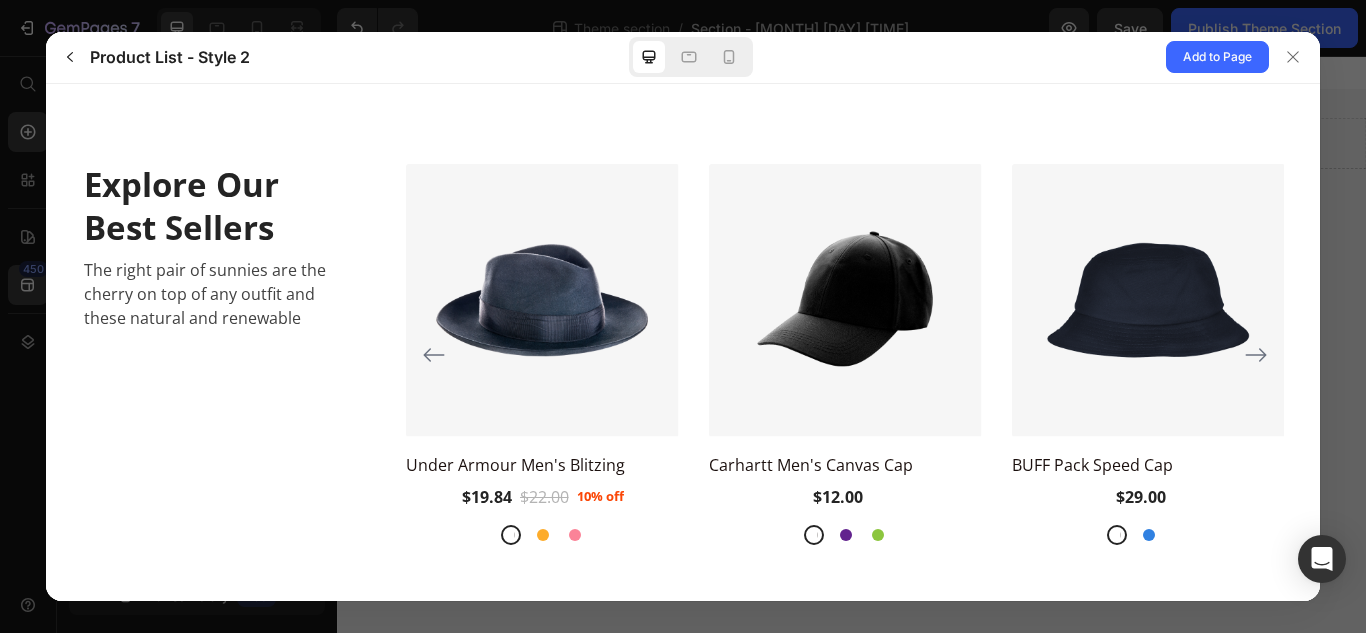 scroll, scrollTop: 0, scrollLeft: 0, axis: both 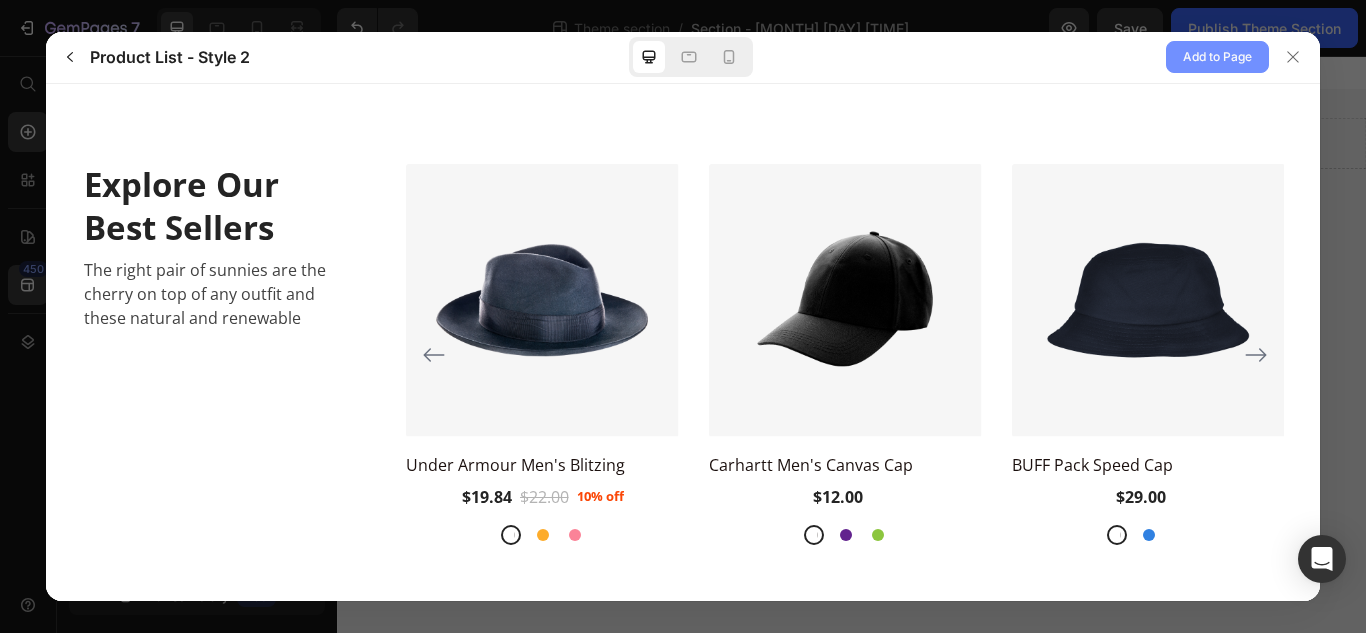 click on "Add to Page" 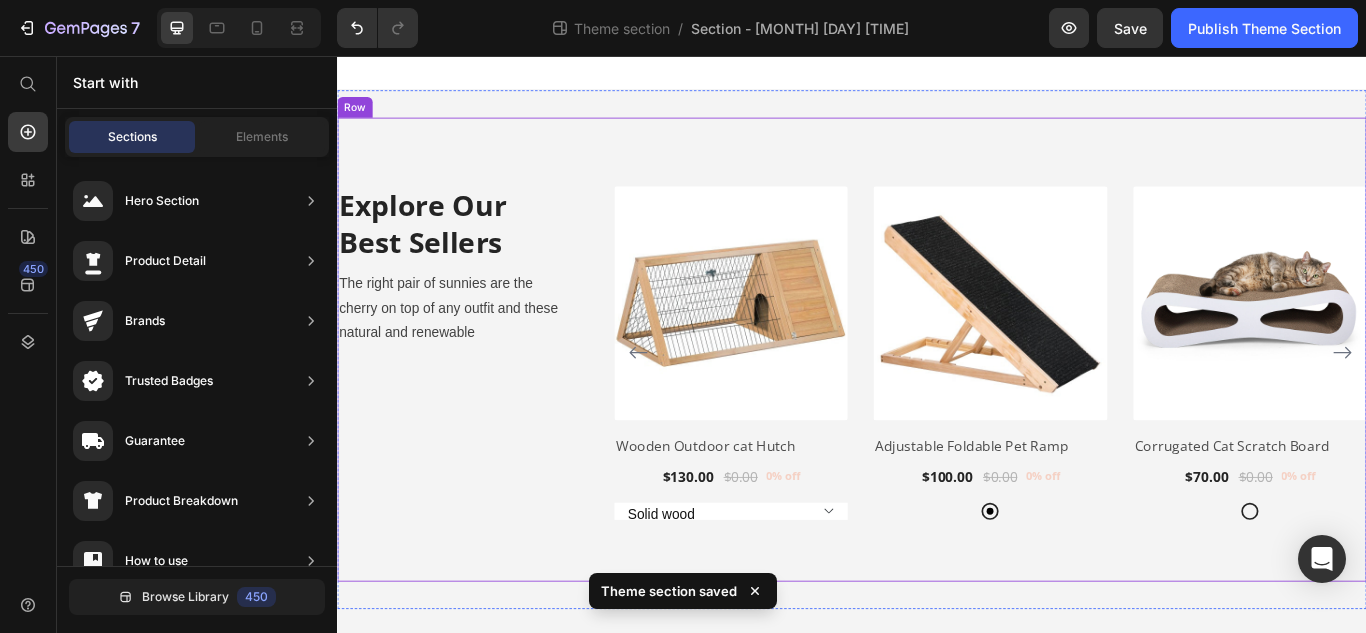 click on "Explore Our Best Sellers Heading The right pair of sunnies are the cherry on top of any outfit and these natural and renewable Text block Row" at bounding box center [483, 410] 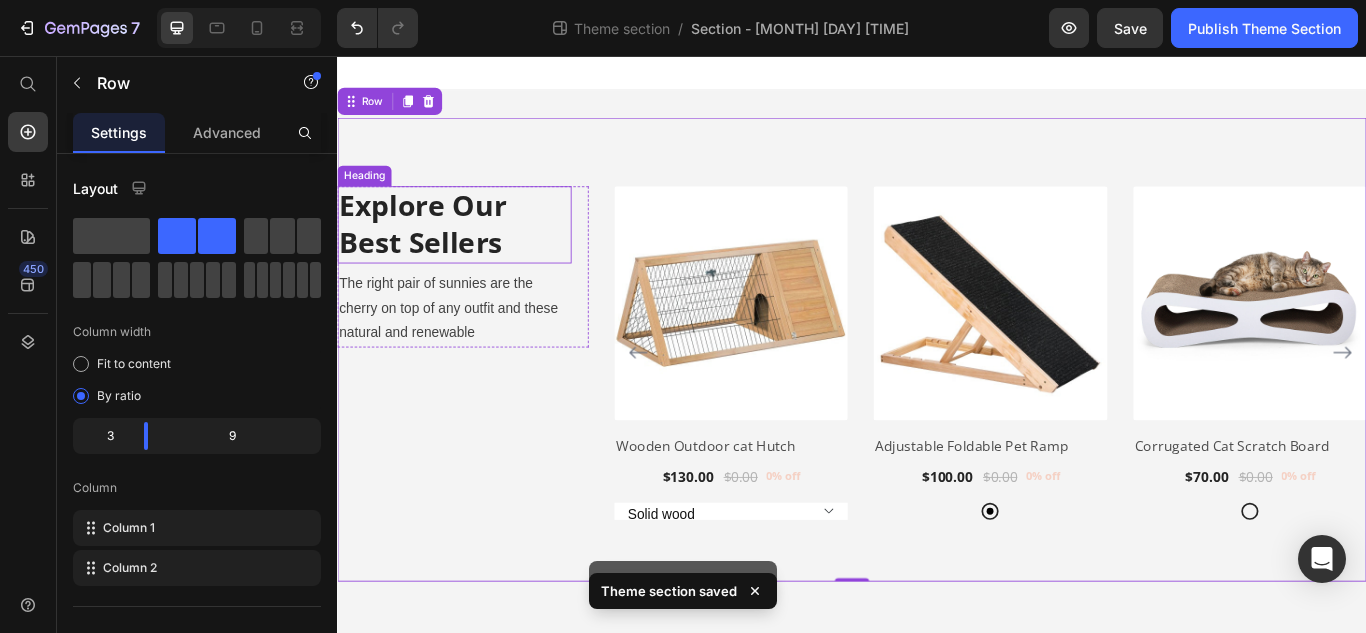 click on "Explore Our Best Sellers" at bounding box center (473, 253) 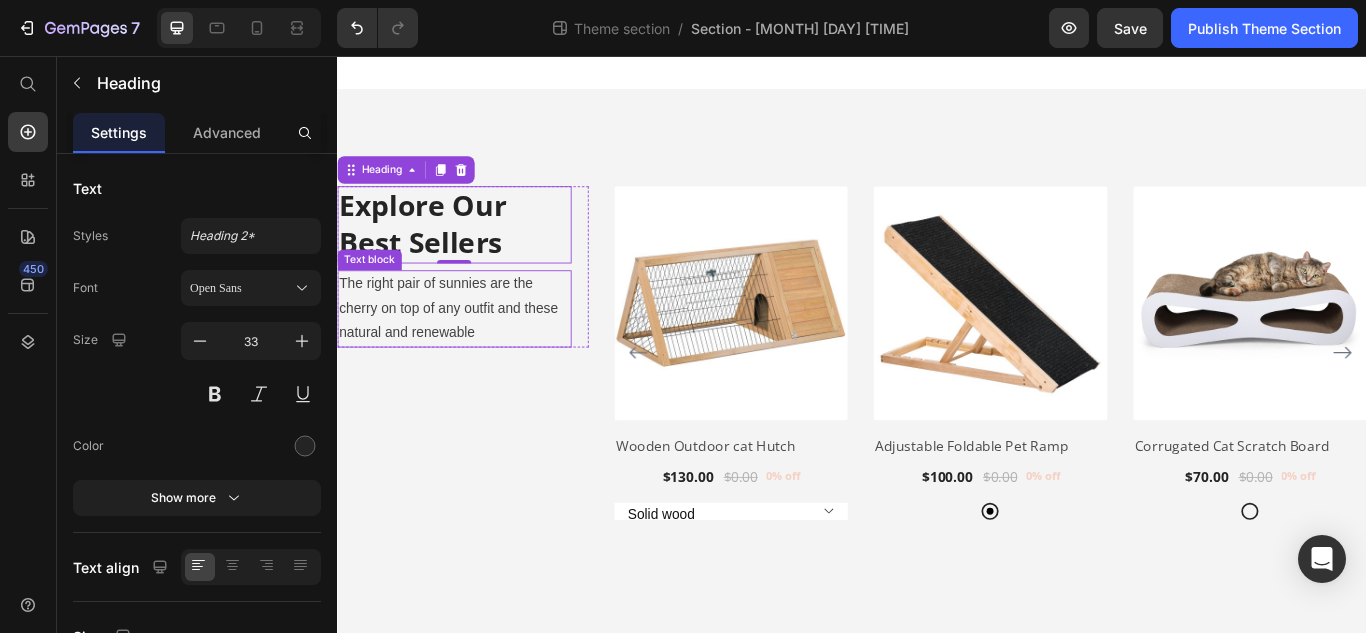 click on "The right pair of sunnies are the cherry on top of any outfit and these natural and renewable" at bounding box center [473, 351] 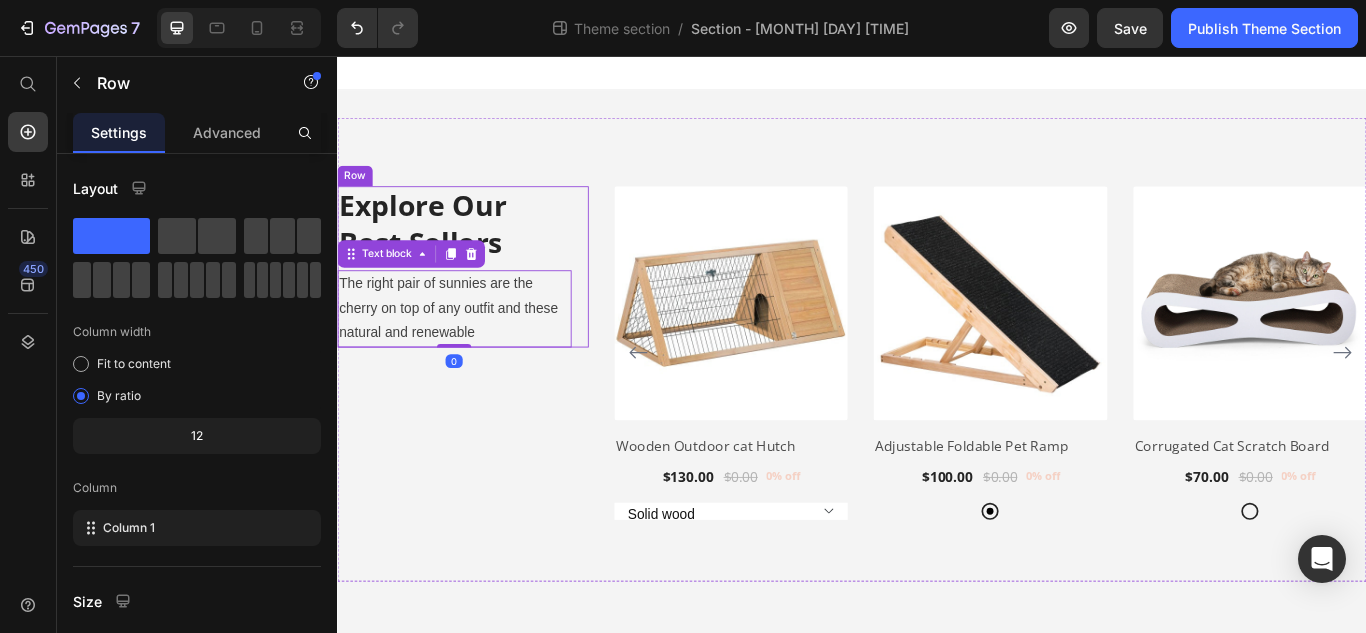 click on "Explore Our Best Sellers Heading The right pair of sunnies are the cherry on top of any outfit and these natural and renewable Text block   0 Row" at bounding box center (483, 302) 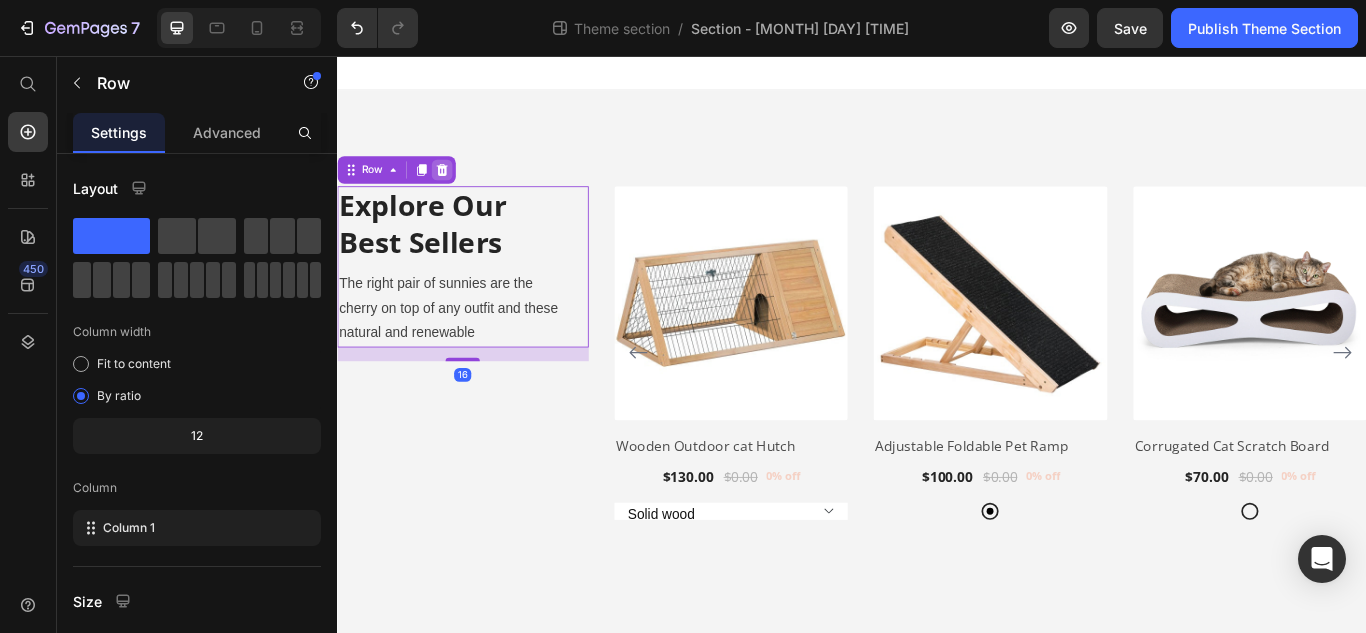 click at bounding box center [459, 189] 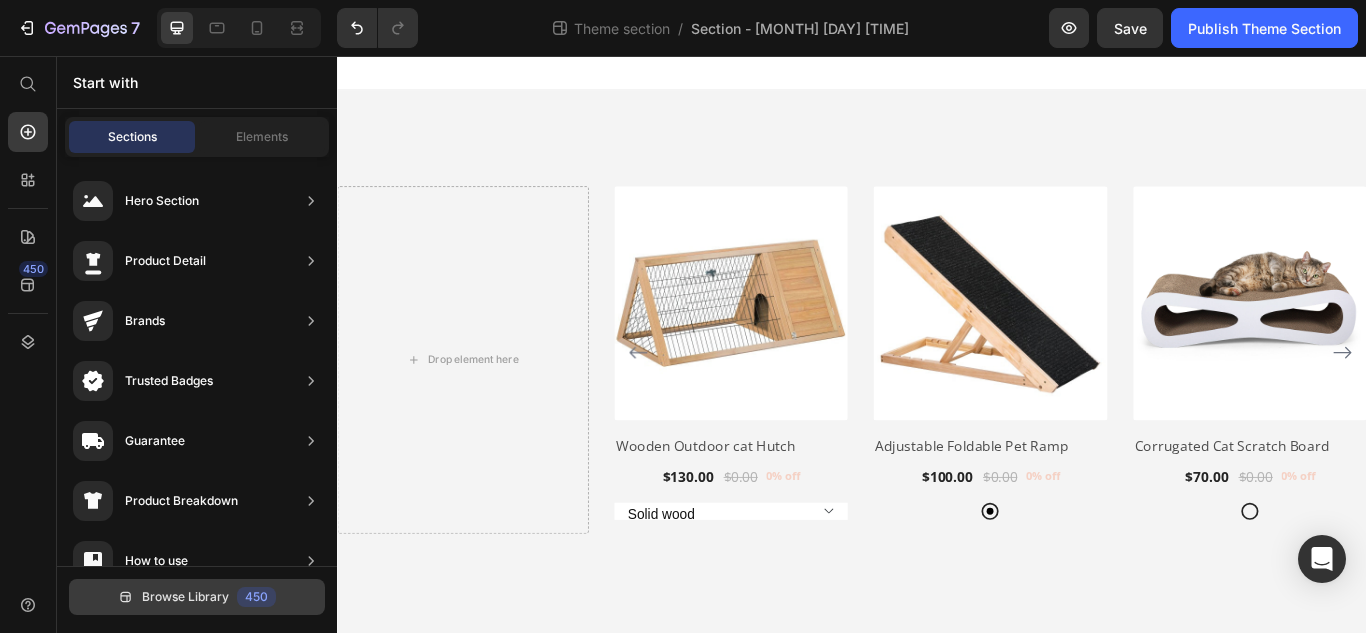 click on "450" at bounding box center (256, 597) 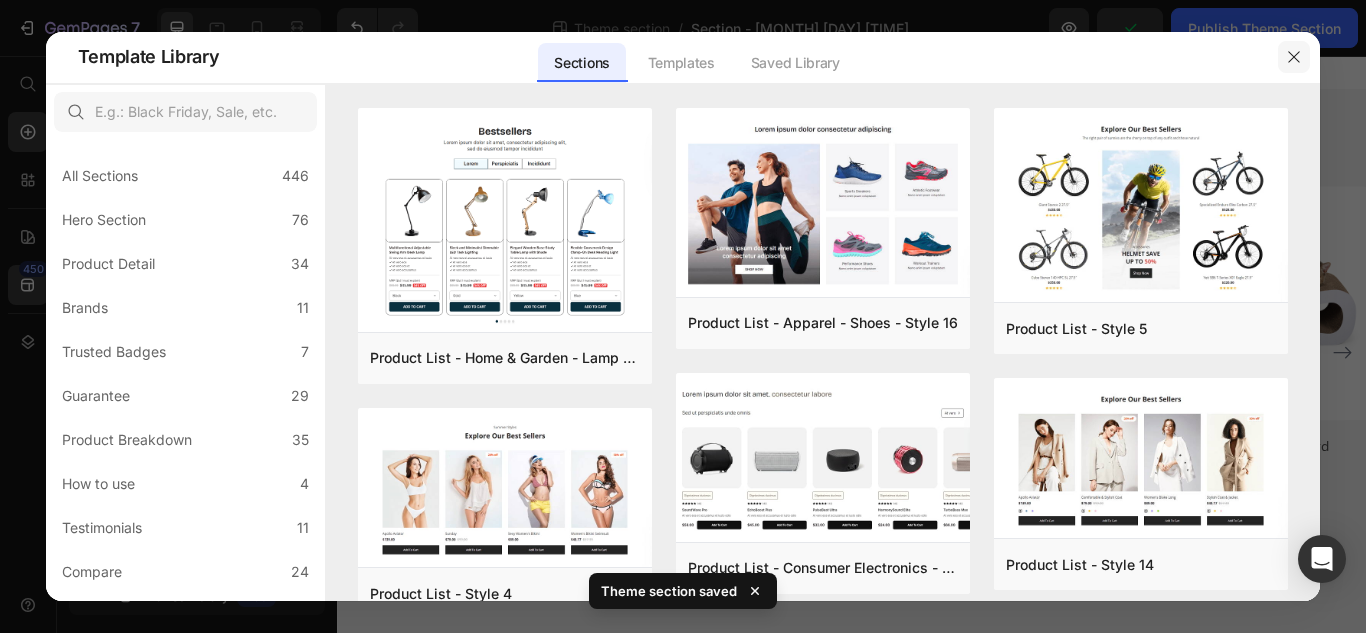 click at bounding box center (1294, 57) 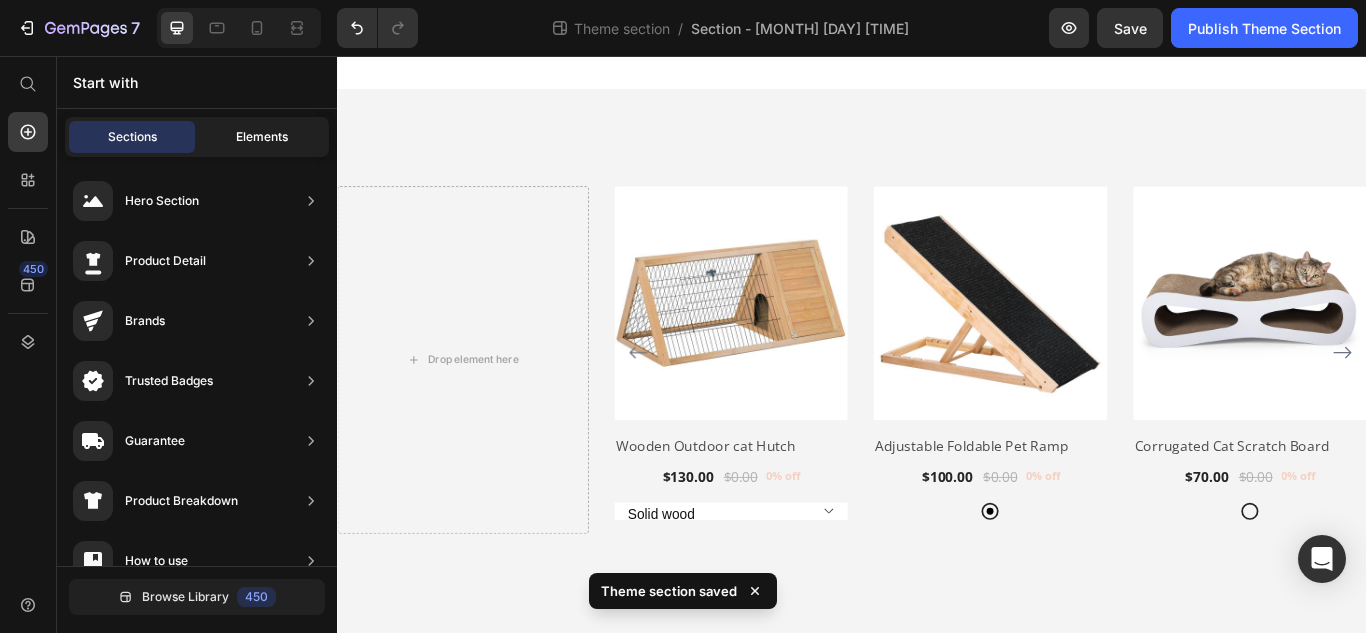 click on "Elements" at bounding box center [262, 137] 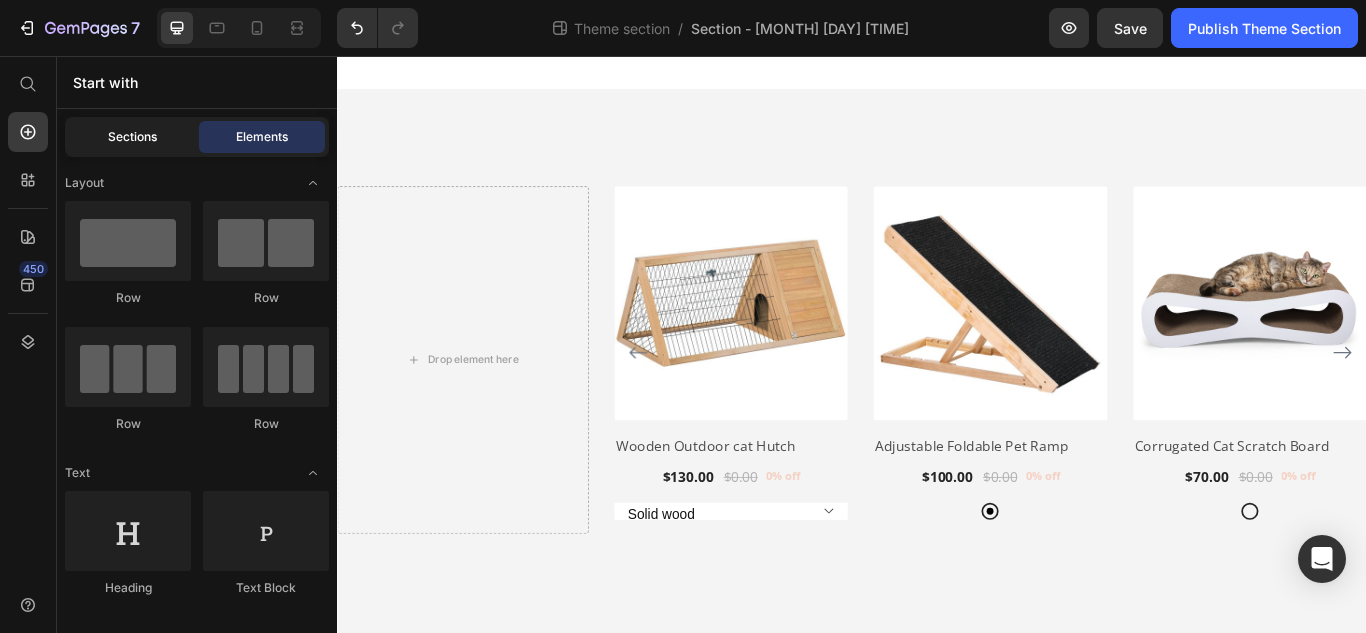 click on "Sections" at bounding box center (132, 137) 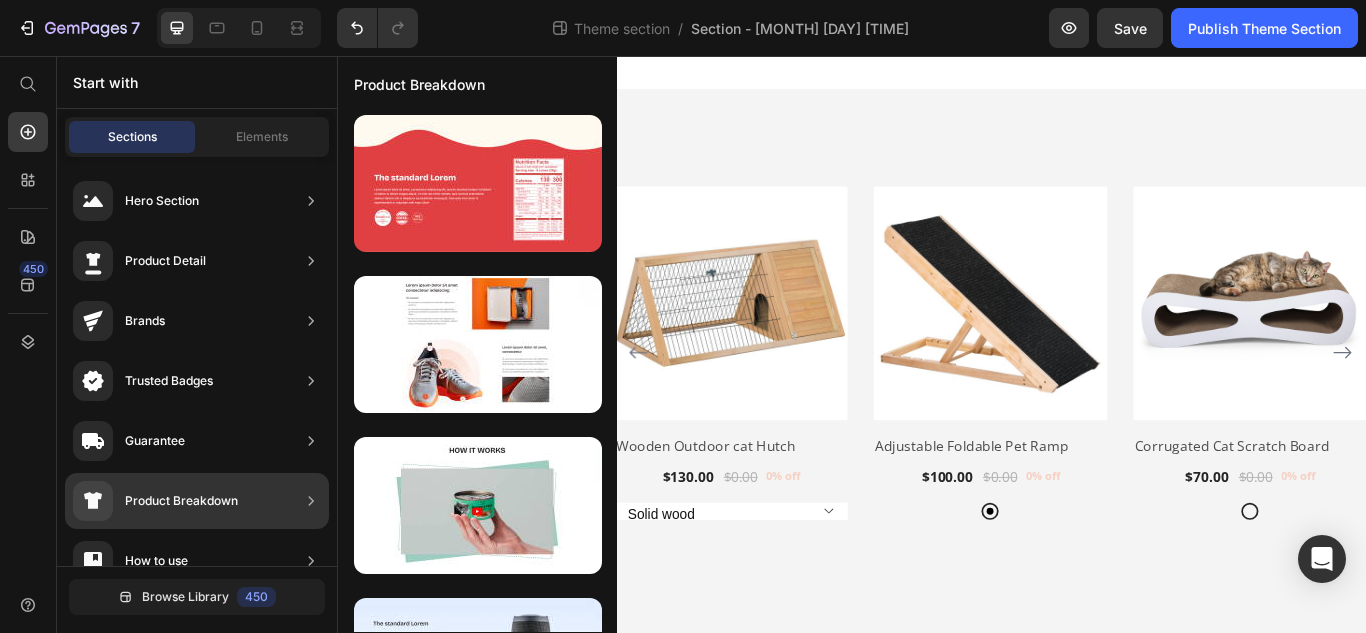 click on "Hero Section Product Detail Brands Trusted Badges Guarantee Product Breakdown How to use Testimonials Compare Bundle FAQs Social Proof Brand Story Product List Collection Blog List Contact Sticky Add to Cart Custom Footer" at bounding box center (197, 737) 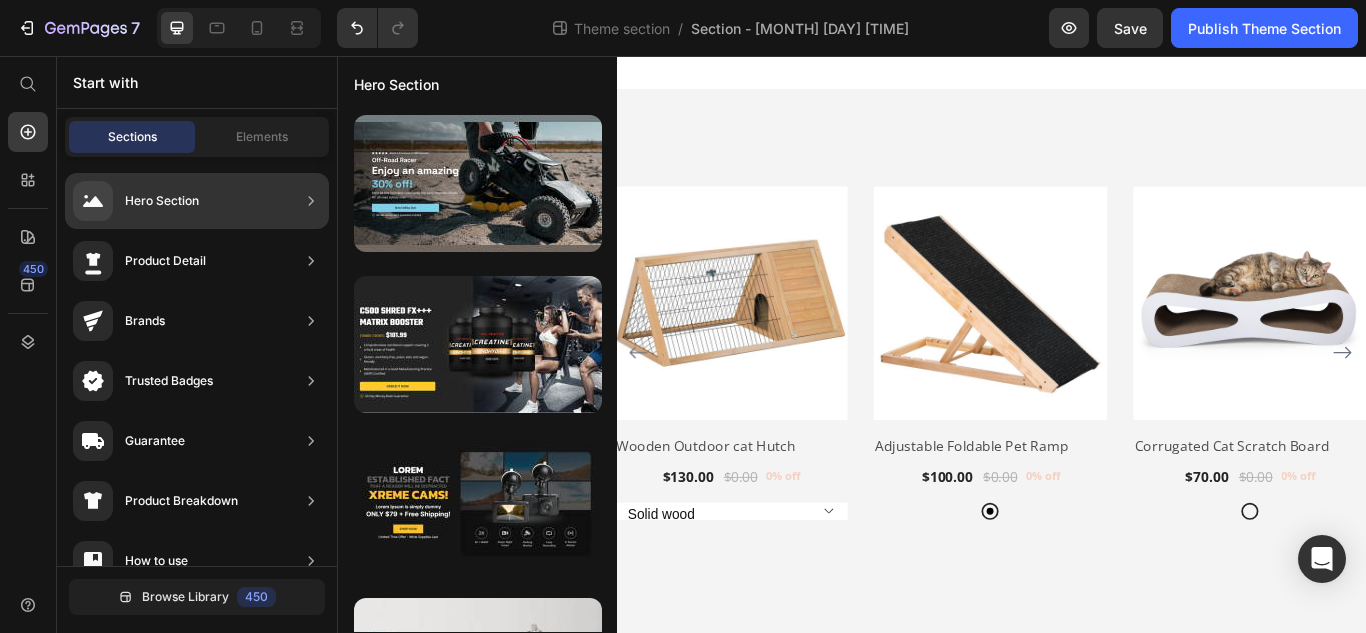 drag, startPoint x: 331, startPoint y: 446, endPoint x: 263, endPoint y: 183, distance: 271.64868 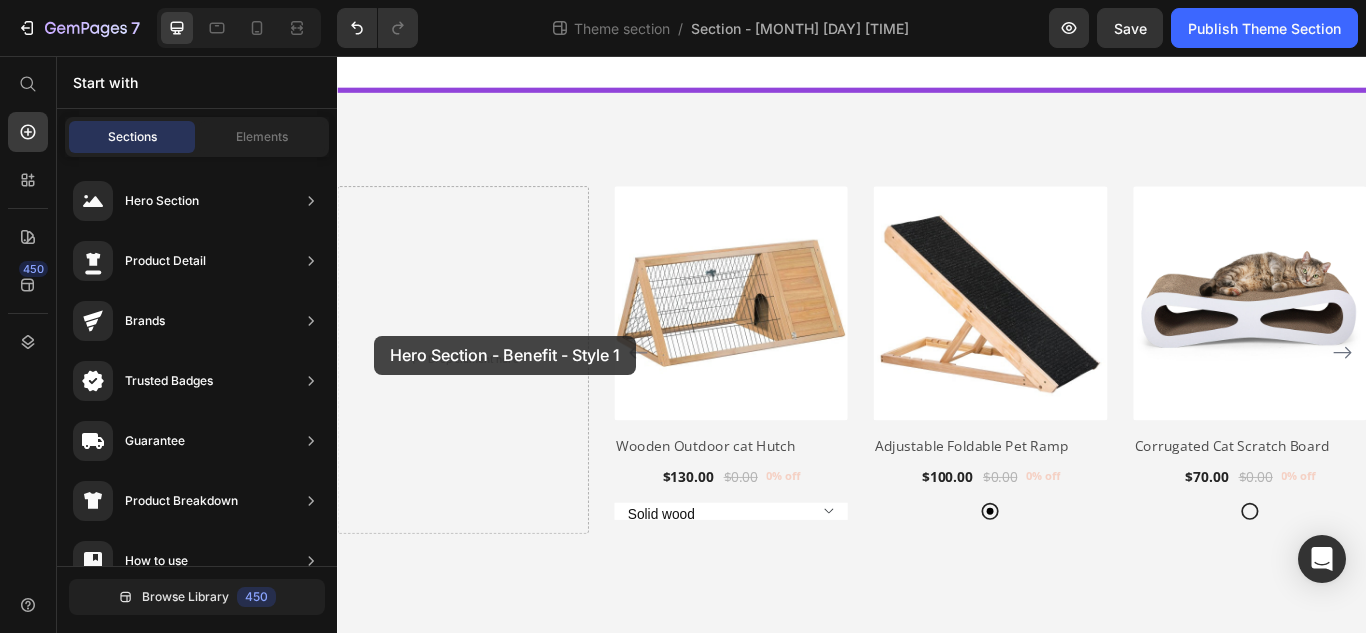 drag, startPoint x: 759, startPoint y: 405, endPoint x: 380, endPoint y: 382, distance: 379.69724 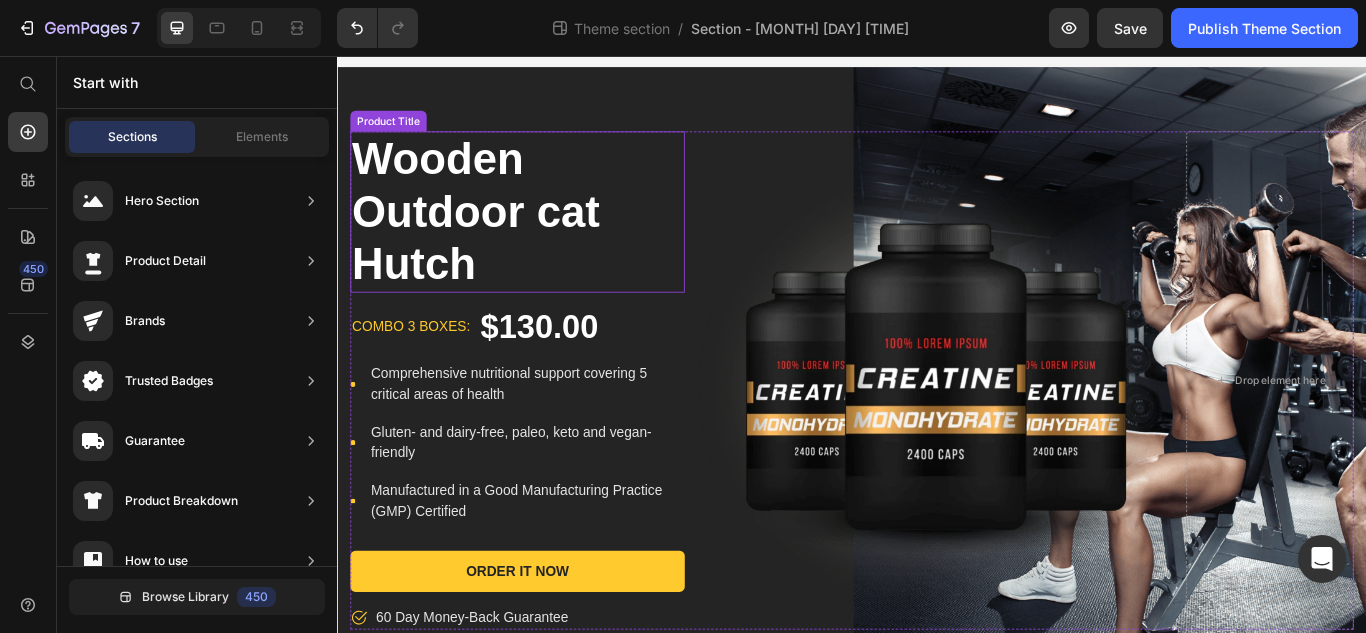 scroll, scrollTop: 72, scrollLeft: 0, axis: vertical 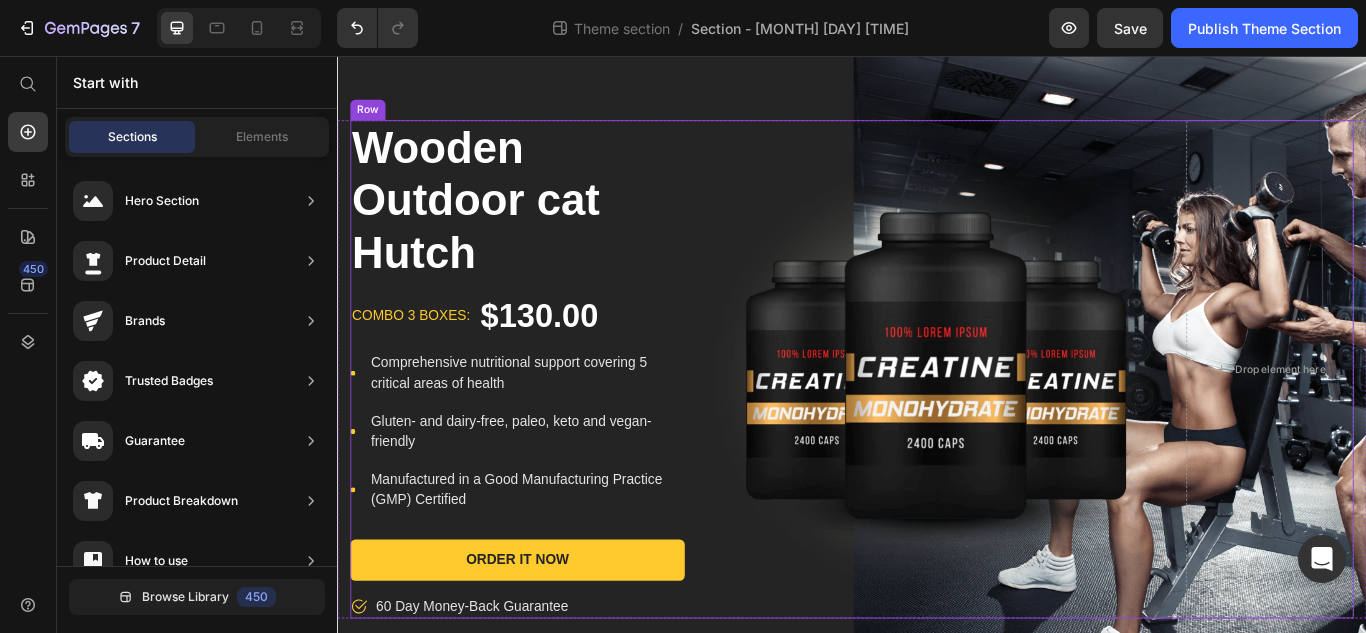 click on "Image" at bounding box center [1034, 421] 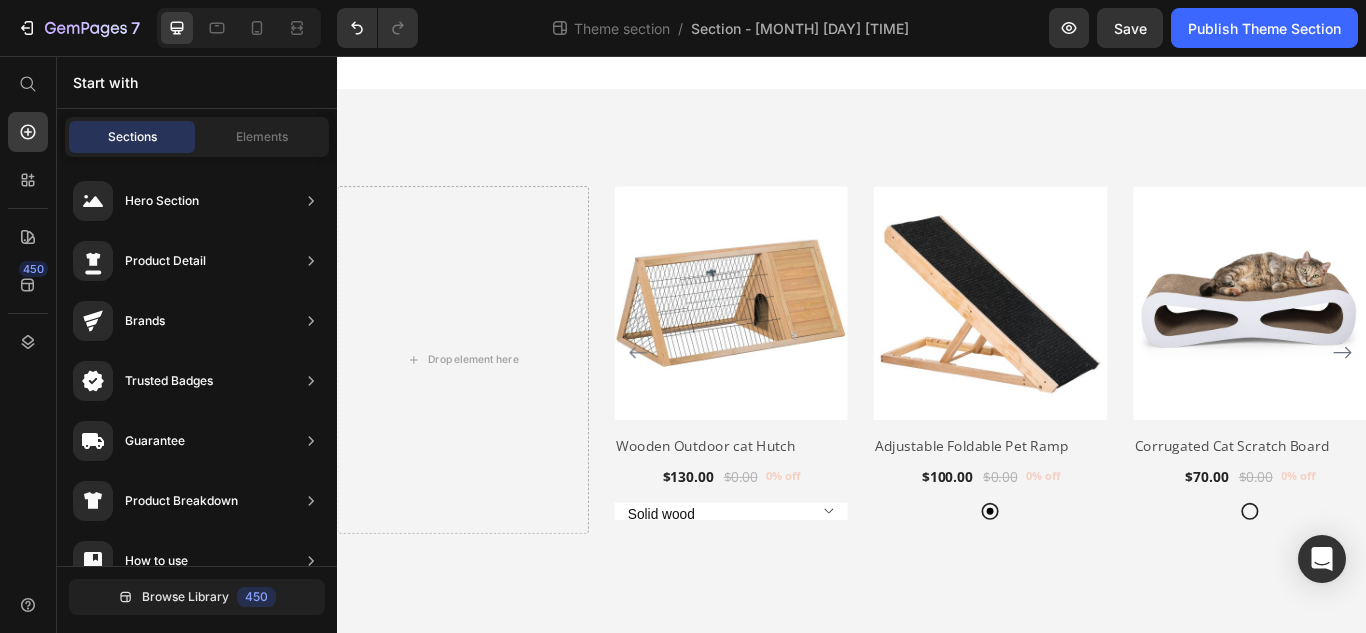 scroll, scrollTop: 0, scrollLeft: 0, axis: both 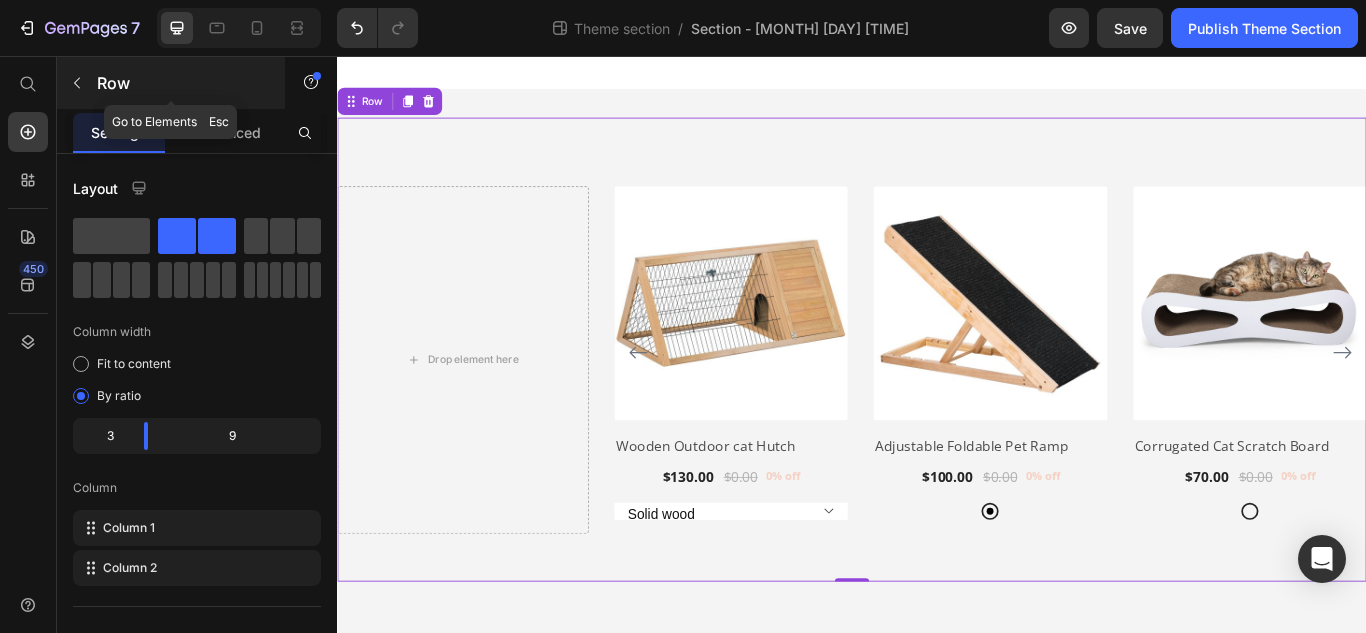 click at bounding box center (77, 83) 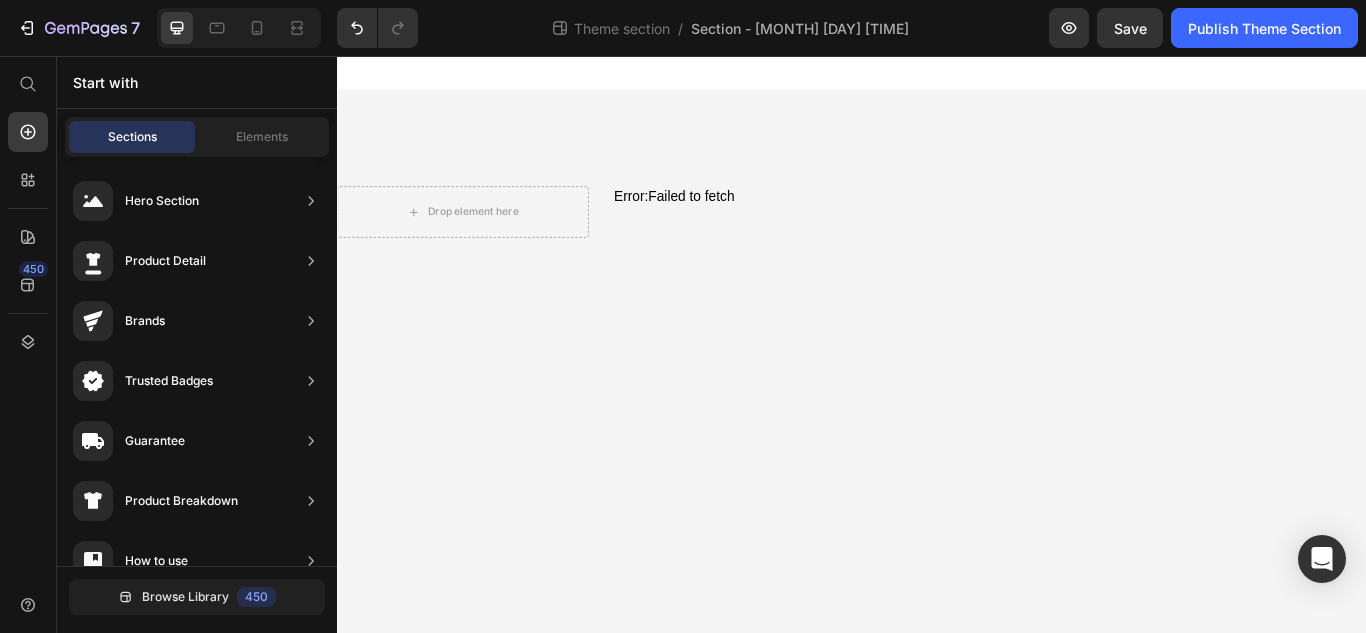 click on "Drop element here Error:  Failed to fetch Product List Row Root
Drag & drop element from sidebar or
Explore Library
Add section Choose templates inspired by CRO experts Generate layout from URL or image Add blank section then drag & drop elements" at bounding box center [937, 392] 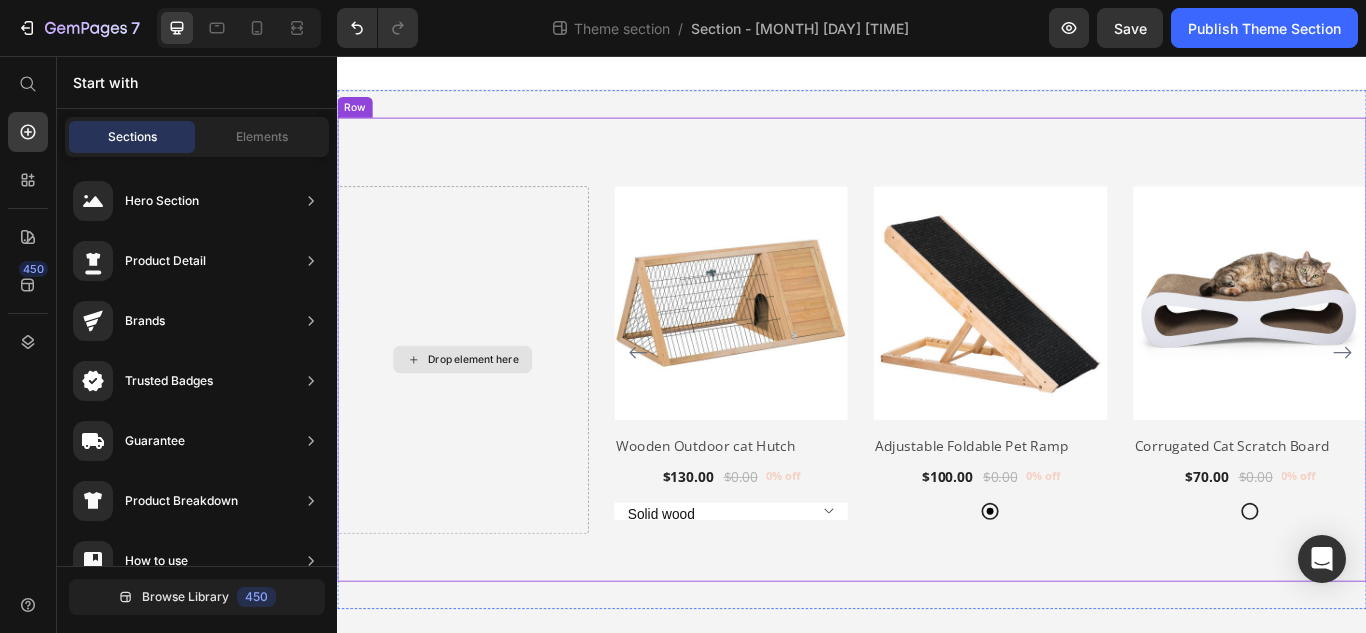 click on "Drop element here" at bounding box center (495, 410) 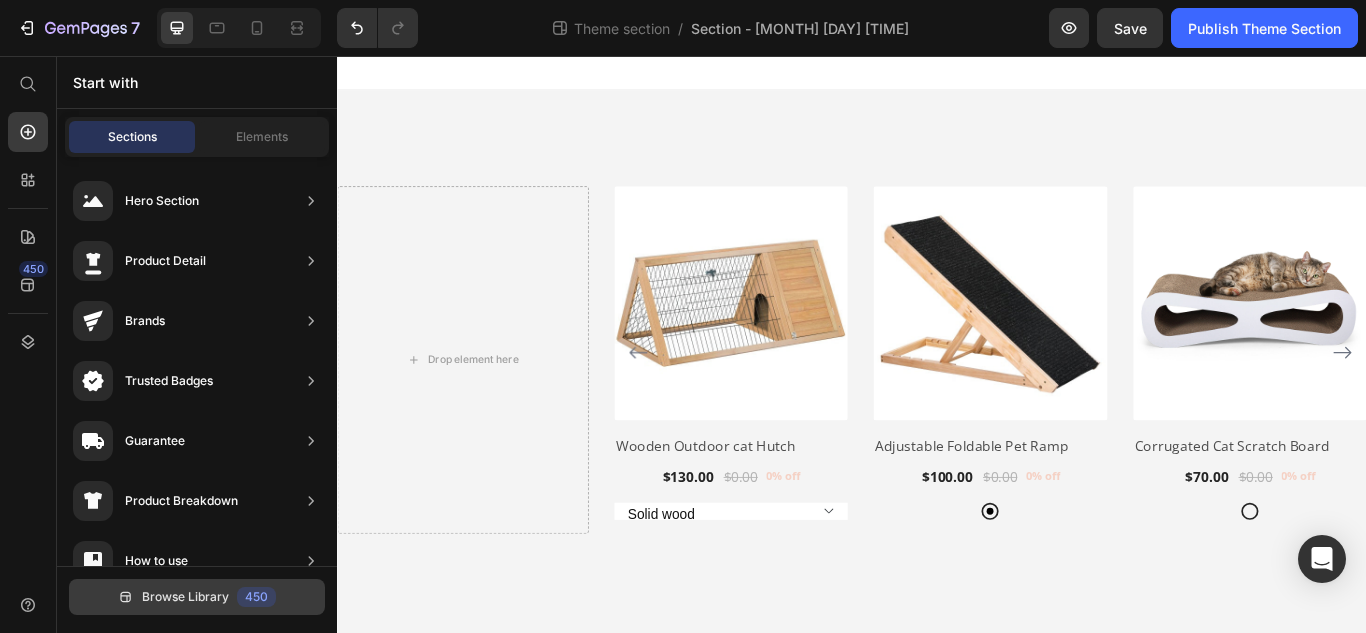 click on "Browse Library" at bounding box center [185, 597] 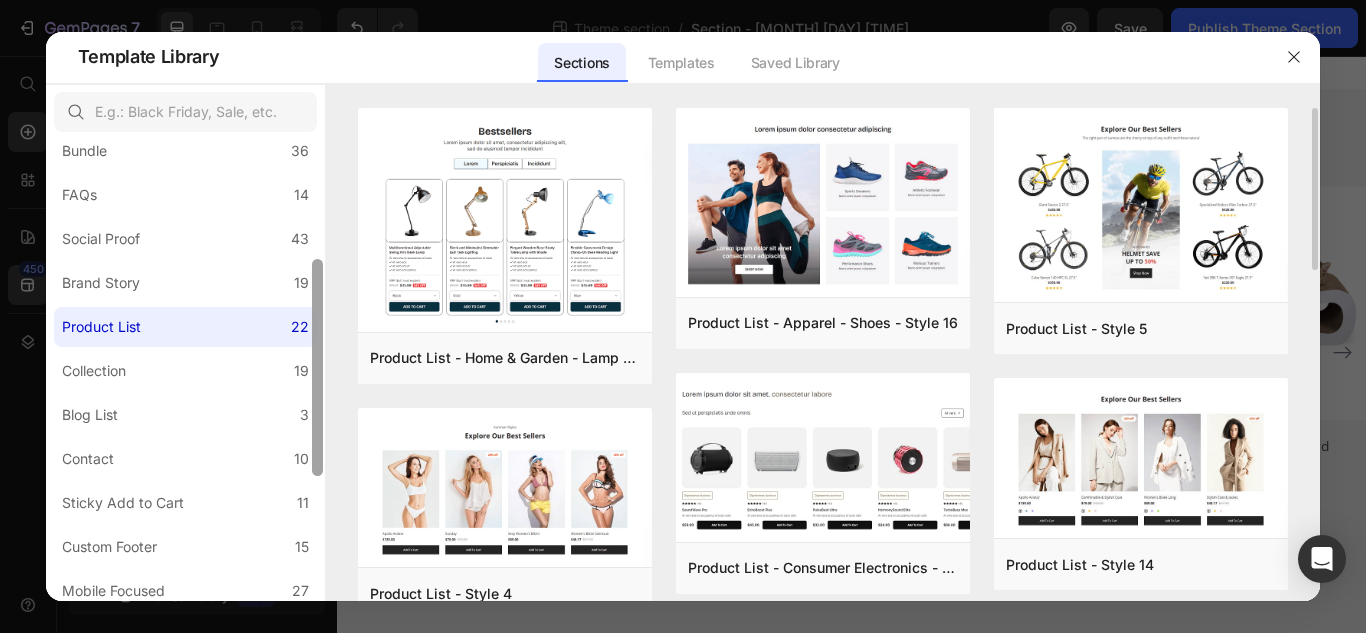scroll, scrollTop: 518, scrollLeft: 0, axis: vertical 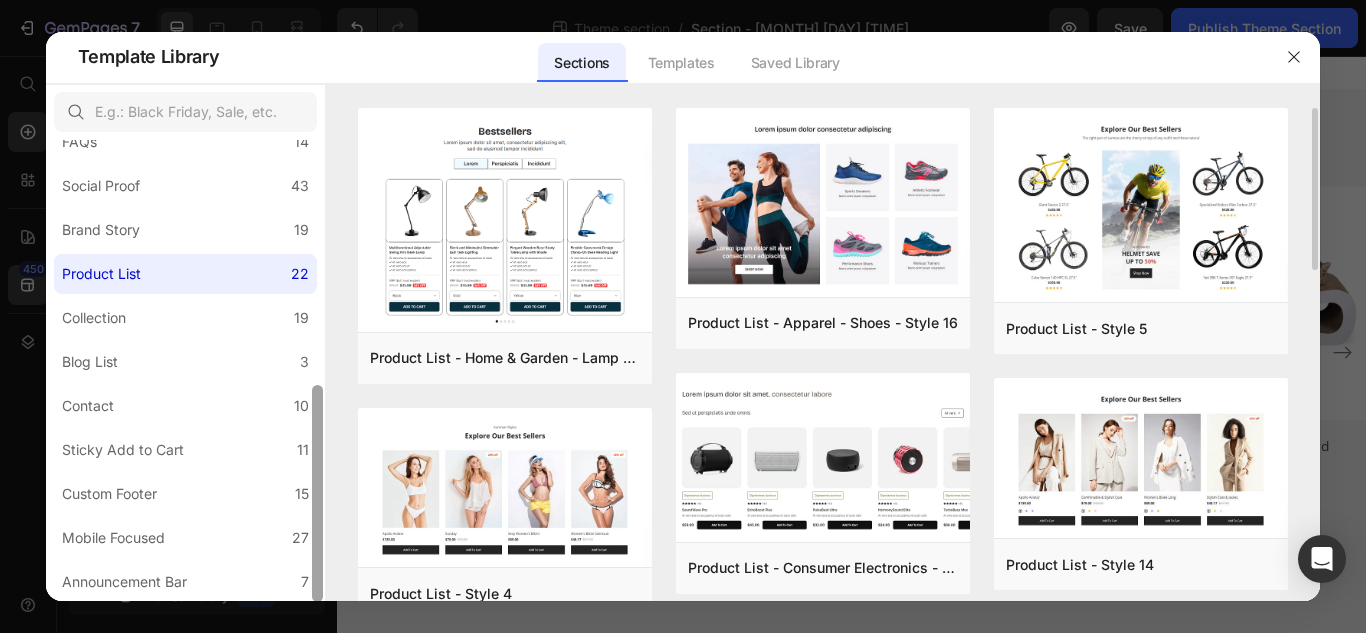 drag, startPoint x: 314, startPoint y: 311, endPoint x: 344, endPoint y: 586, distance: 276.63153 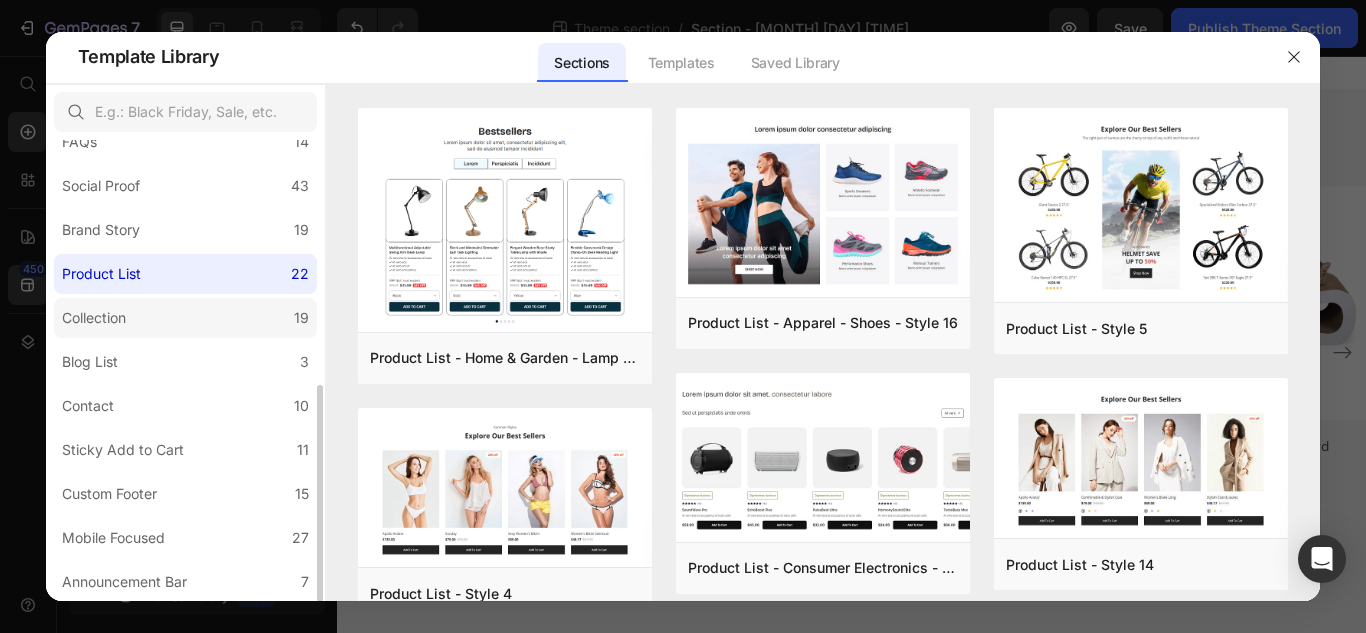 click on "Collection 19" 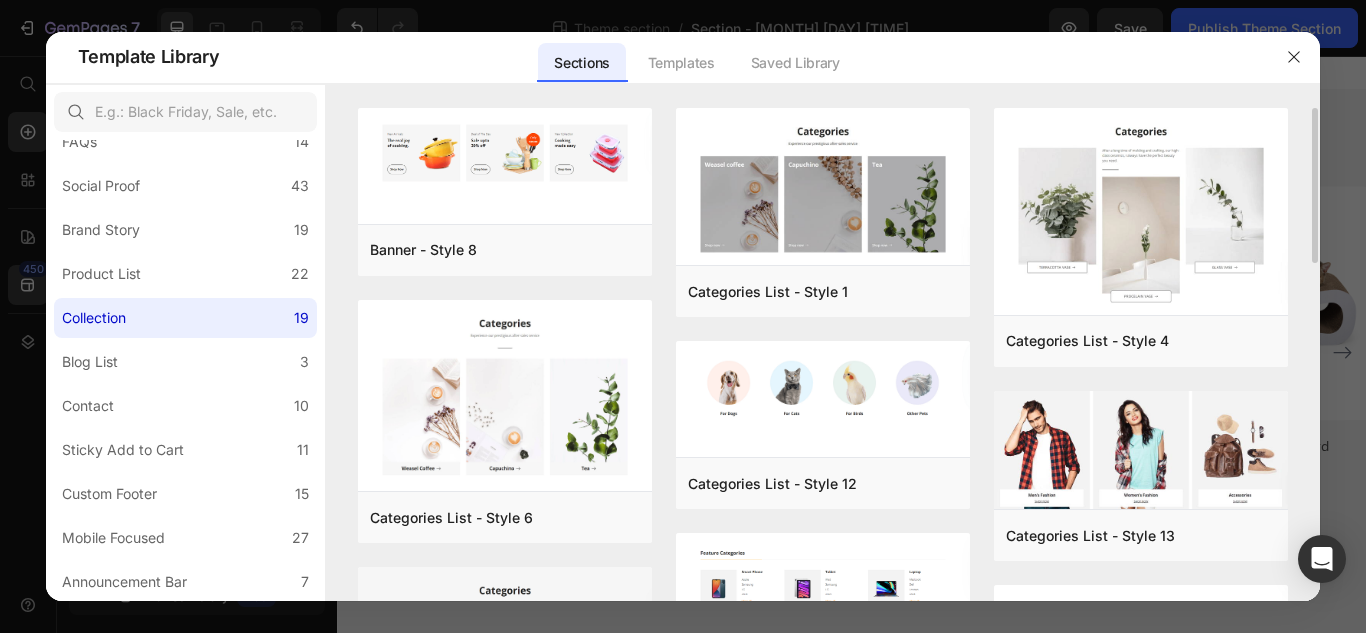 click on "Banner - Style 8 Add to page  Preview  Categories List - Style 6 Add to page  Preview  Categories List - Style 8 Add to page  Preview  Categories List - Style 5 Add to page  Preview  Categories List - Style 16 Add to page  Preview  Categories List - Style 19 Add to page  Preview  Categories List - Style 1 Add to page  Preview  Categories List - Style 12 Add to page  Preview  Categories List - Style 14 Add to page  Preview  Categories List - Style 10 Add to page  Preview  Categories List - Style 11 Add to page  Preview  Categories List - Style 18 Add to page  Preview  Categories List - Style 4 Add to page  Preview  Categories List - Style 13 Add to page  Preview  Categories List - Style 9 Add to page  Preview  Categories List - Style 20 Add to page  Preview  Categories List - Style 17 Add to page  Preview  Categories List - Style 7 Add to page  Preview  Banner - Style 8 Add to page  Preview  Categories List - Style 1 Add to page  Preview  Categories List - Style 4 Add to page  Preview  Add to page  Preview" at bounding box center (823, 355) 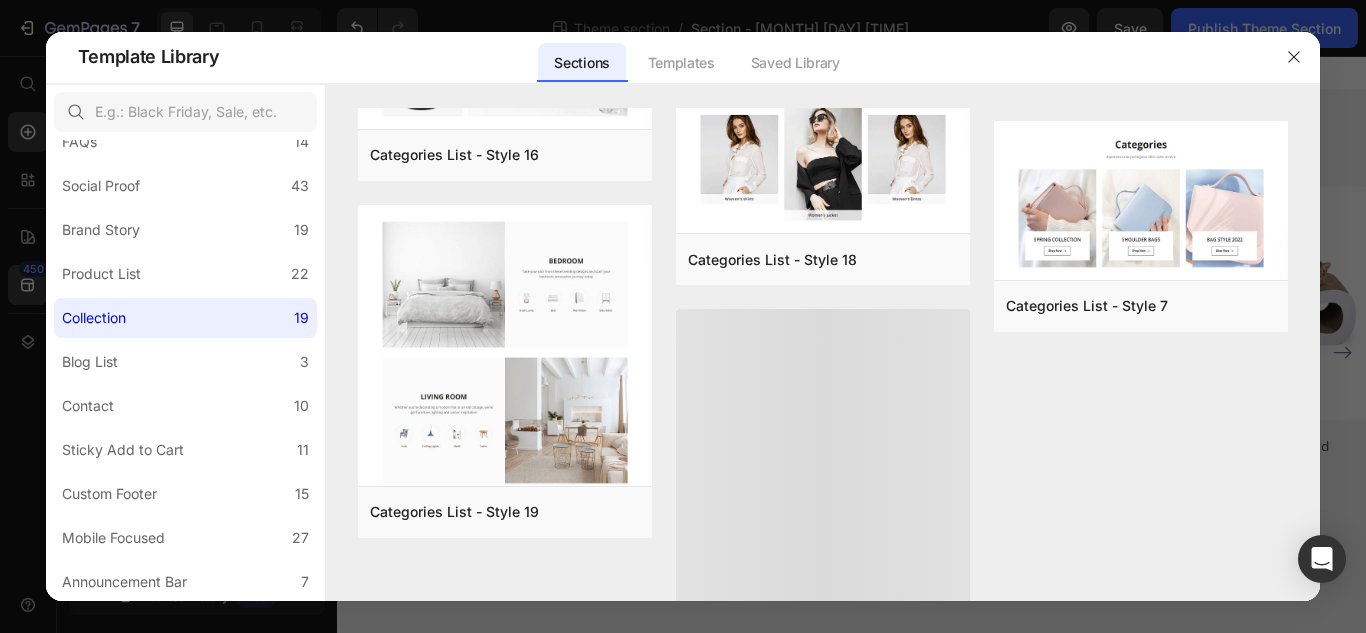 scroll, scrollTop: 748, scrollLeft: 0, axis: vertical 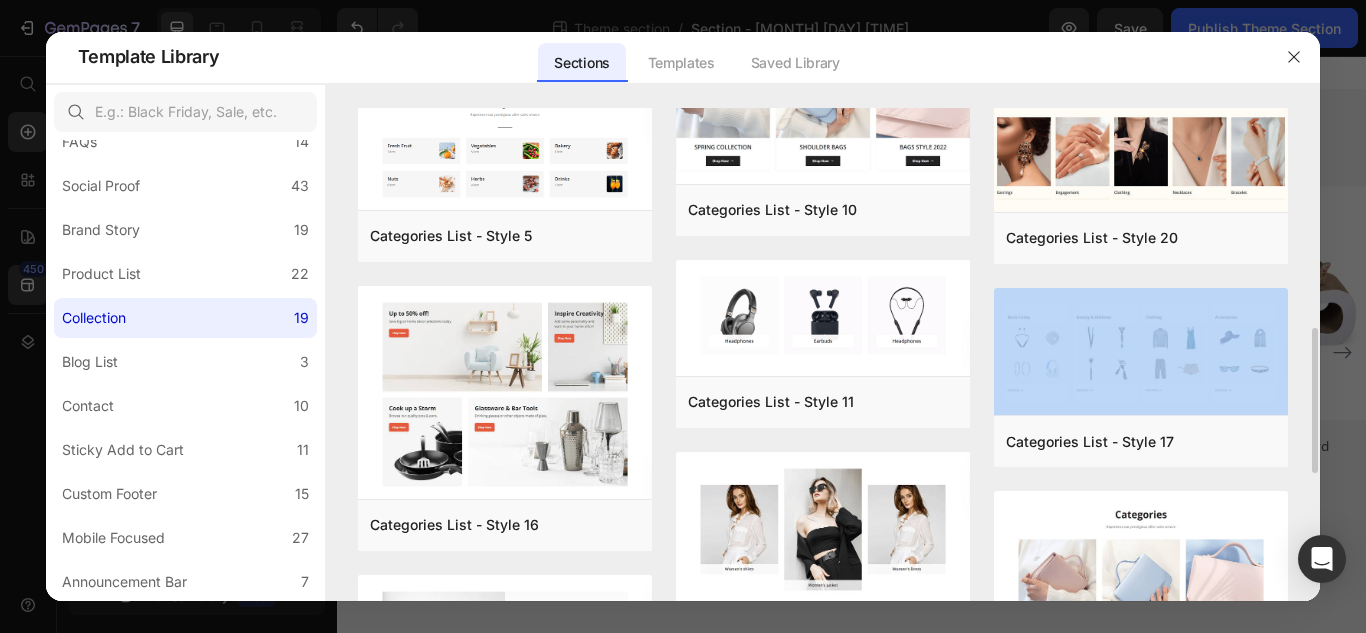 drag, startPoint x: 1301, startPoint y: 386, endPoint x: 1187, endPoint y: 267, distance: 164.79381 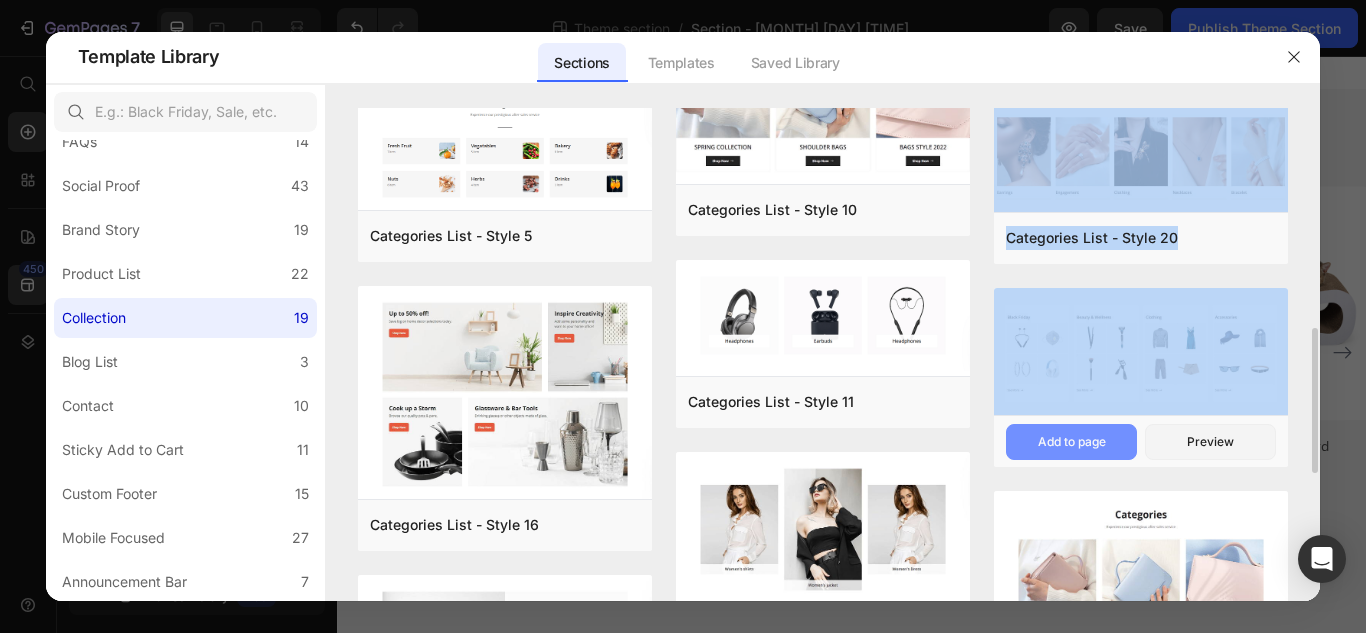 click on "Add to page" at bounding box center [1072, 442] 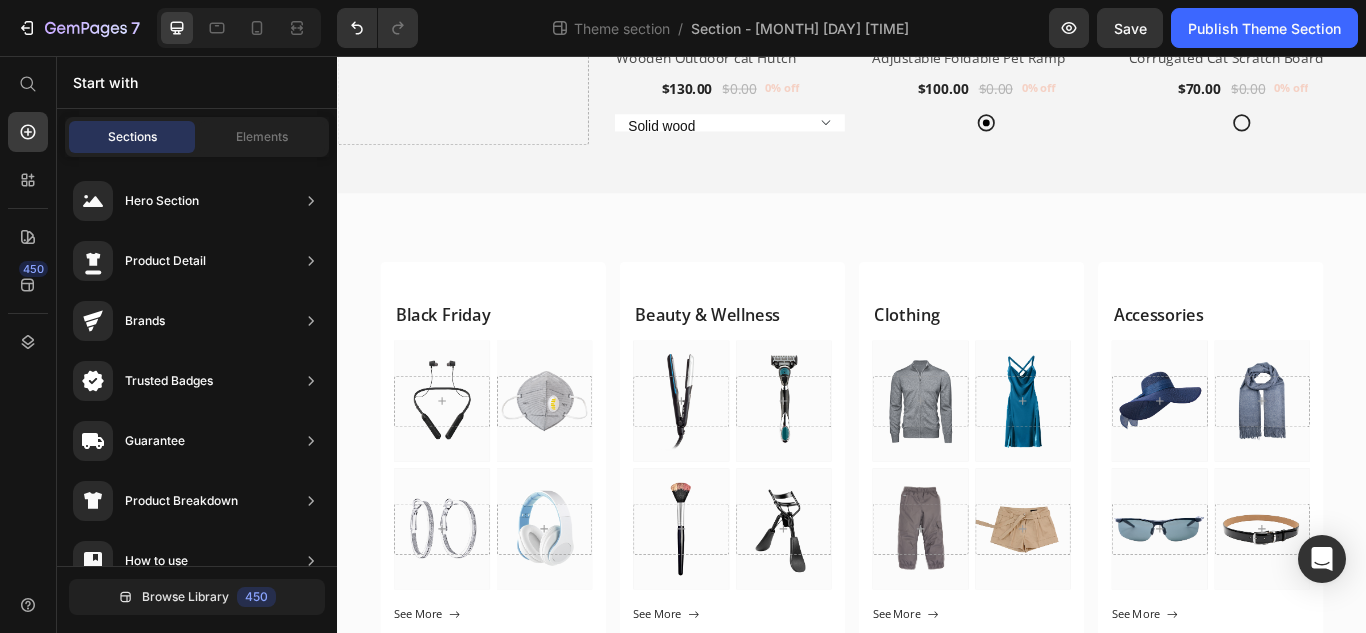 scroll, scrollTop: 598, scrollLeft: 0, axis: vertical 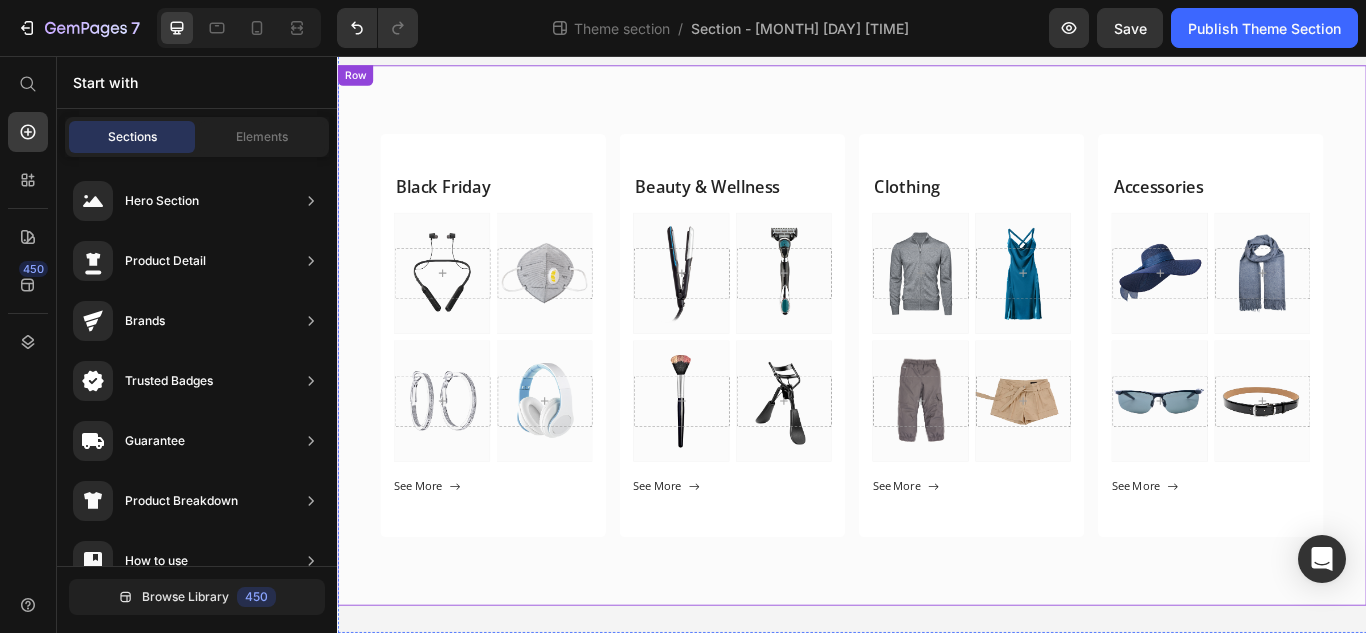 click on "Black Friday Heading
Hero Banner
Hero Banner Row
Hero Banner
Hero Banner Row
See More Button Row Beauty & Wellness Heading
Hero Banner
Hero Banner Row
Hero Banner
Hero Banner Row
See More Button Row Clothing Heading
Hero Banner
Hero Banner Row
Hero Banner
Hero Banner Row
See More Button Row Accessories Heading
Hero Banner
Hero Banner Row
Hero Banner
Hero Banner Row
See More Button Row Row Row" at bounding box center [937, 382] 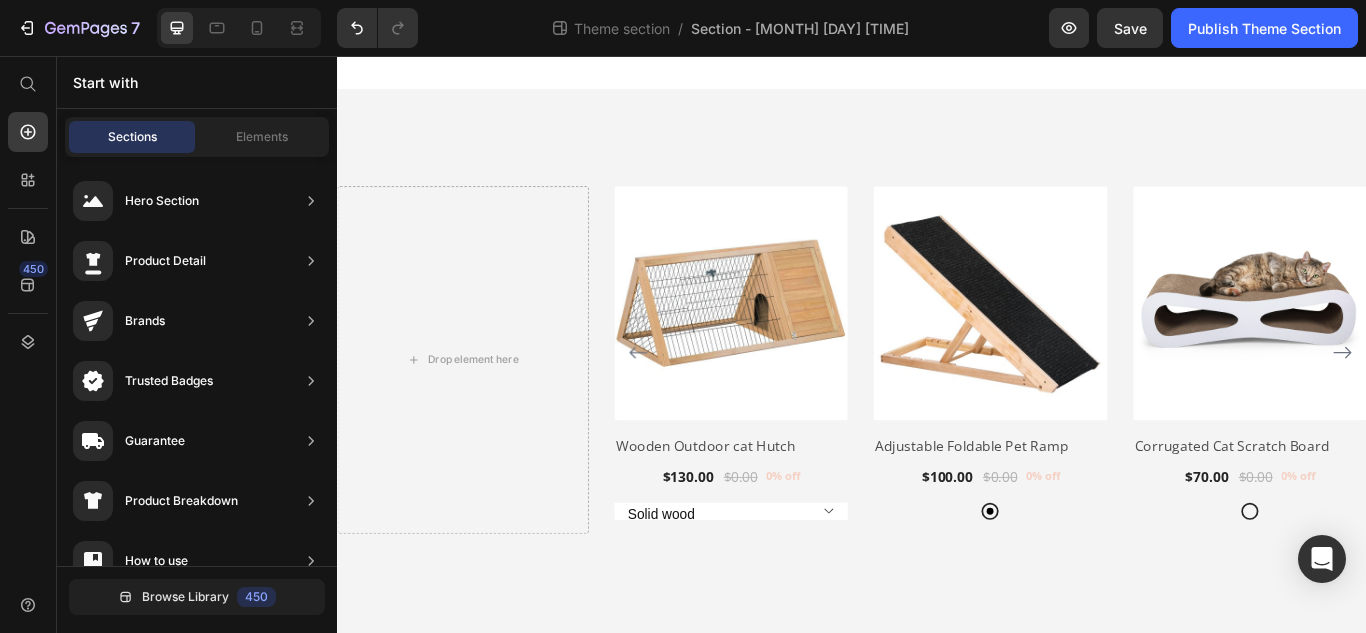 scroll, scrollTop: 0, scrollLeft: 0, axis: both 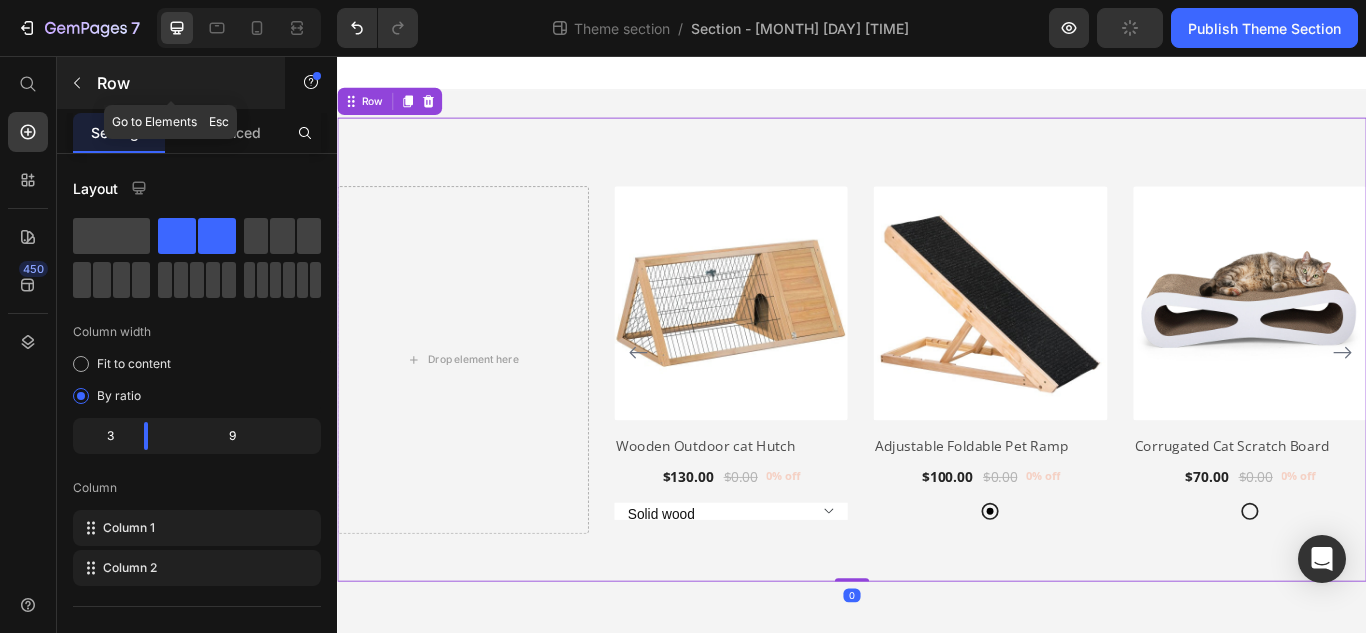 click 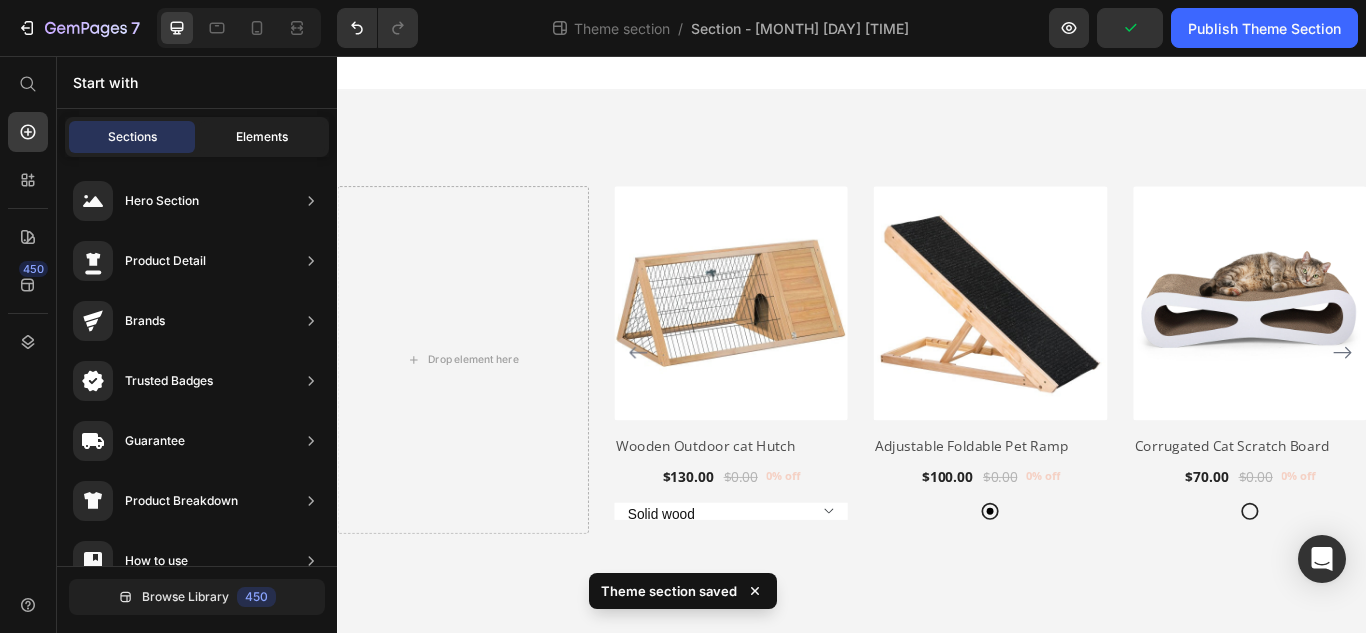 click on "Elements" at bounding box center [262, 137] 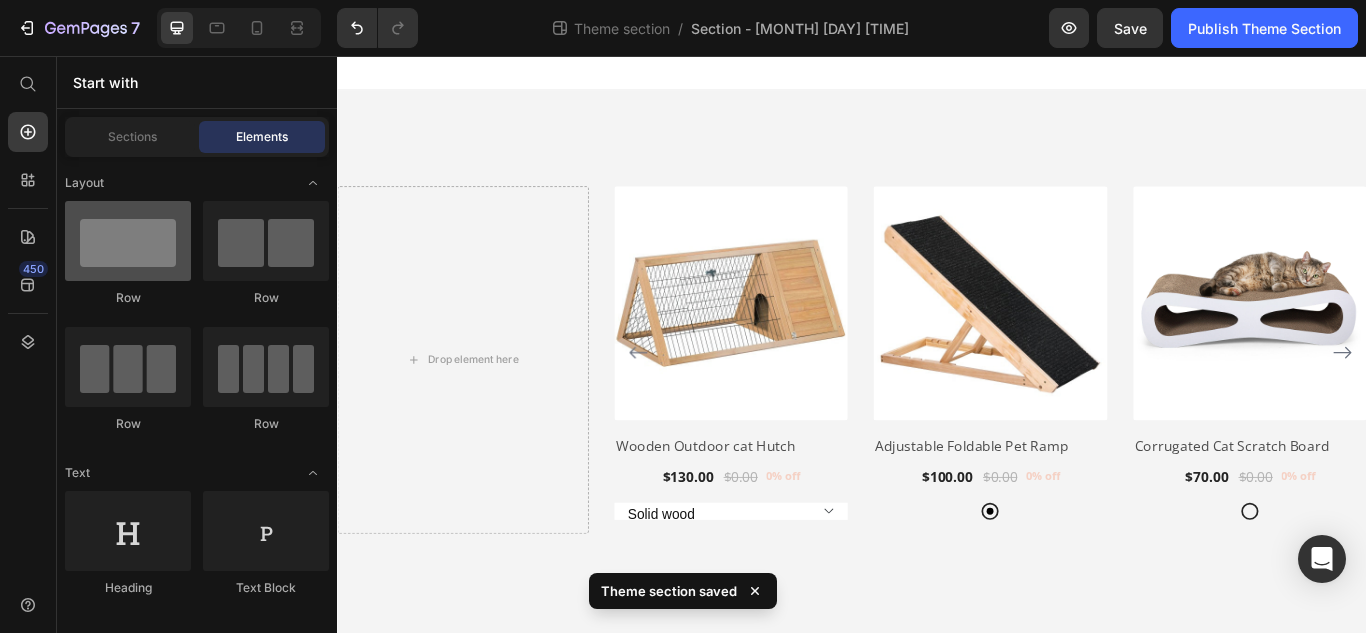 click at bounding box center (128, 241) 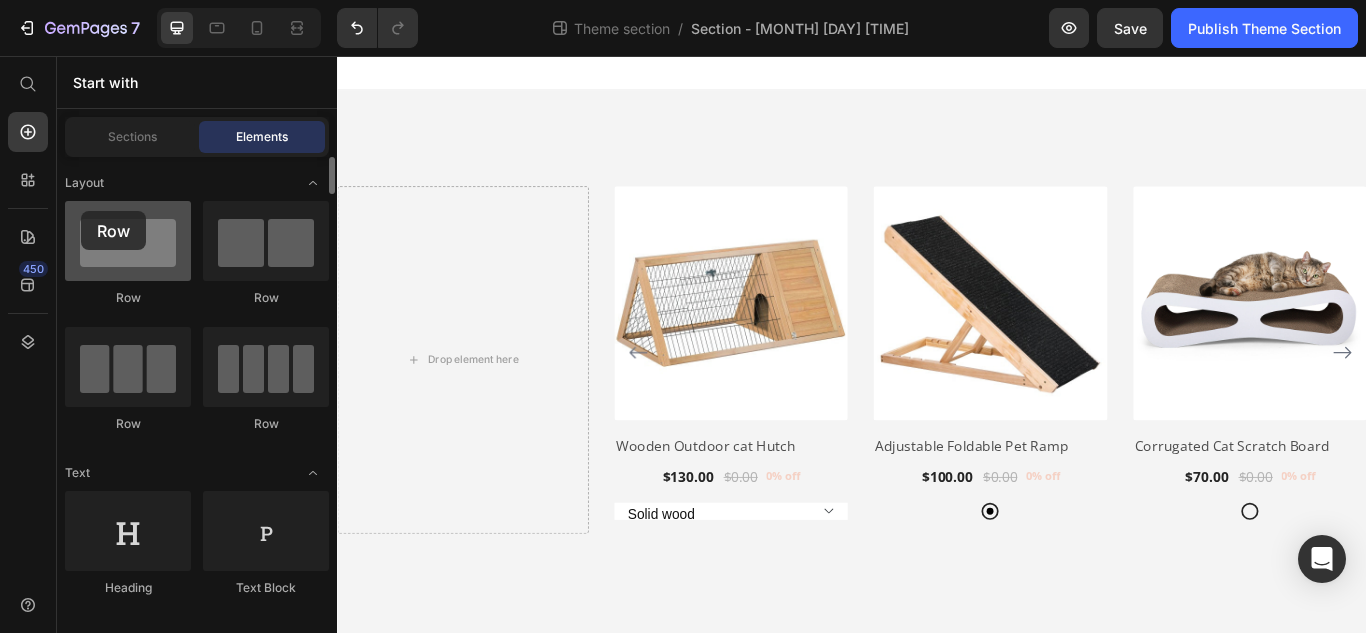 drag, startPoint x: 151, startPoint y: 268, endPoint x: 81, endPoint y: 213, distance: 89.02247 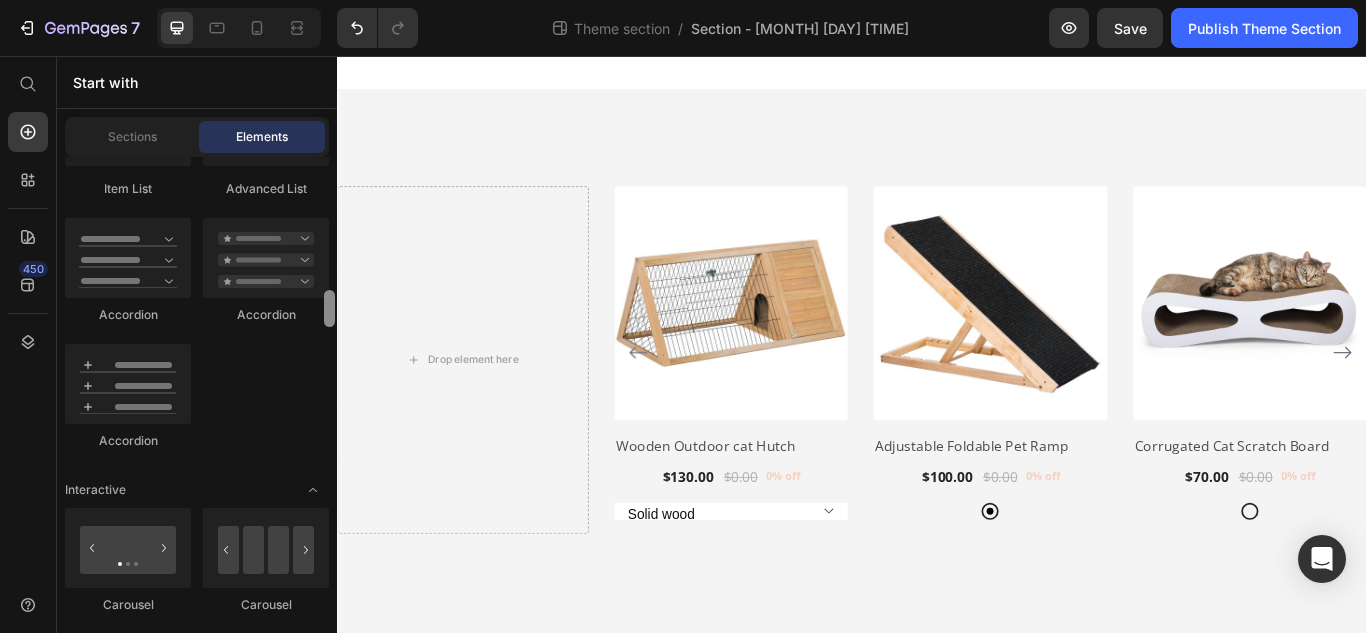 scroll, scrollTop: 1931, scrollLeft: 0, axis: vertical 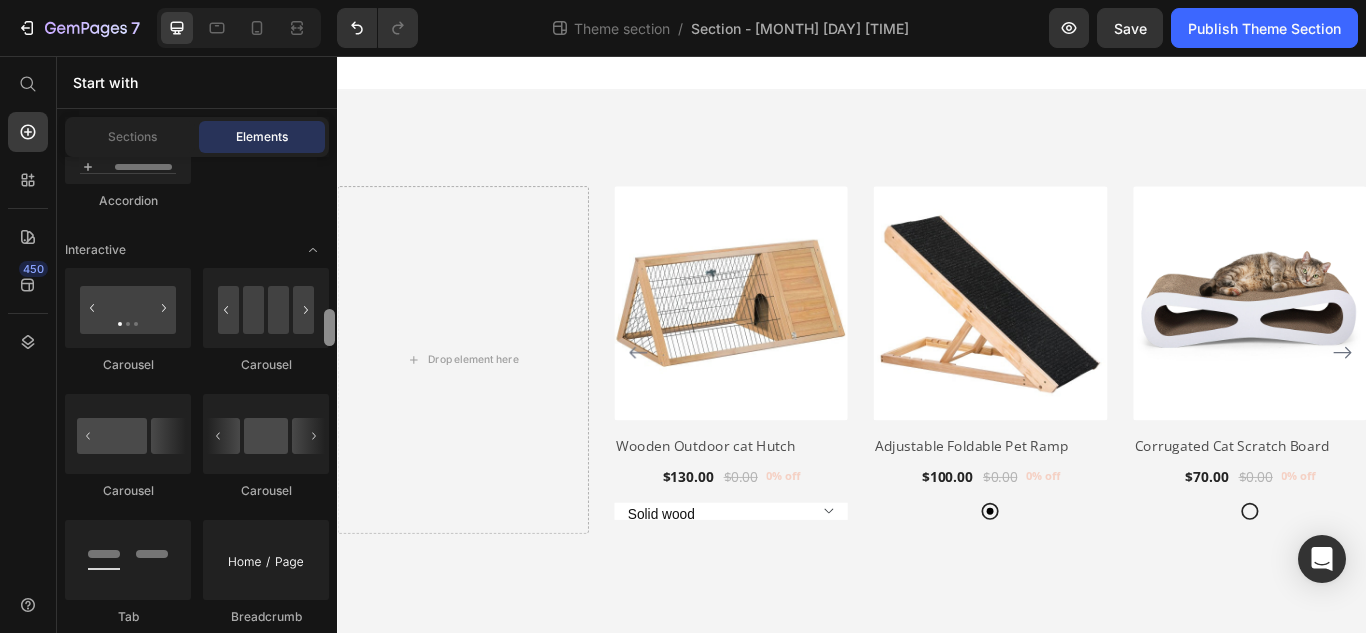 drag, startPoint x: 327, startPoint y: 174, endPoint x: 337, endPoint y: 327, distance: 153.32645 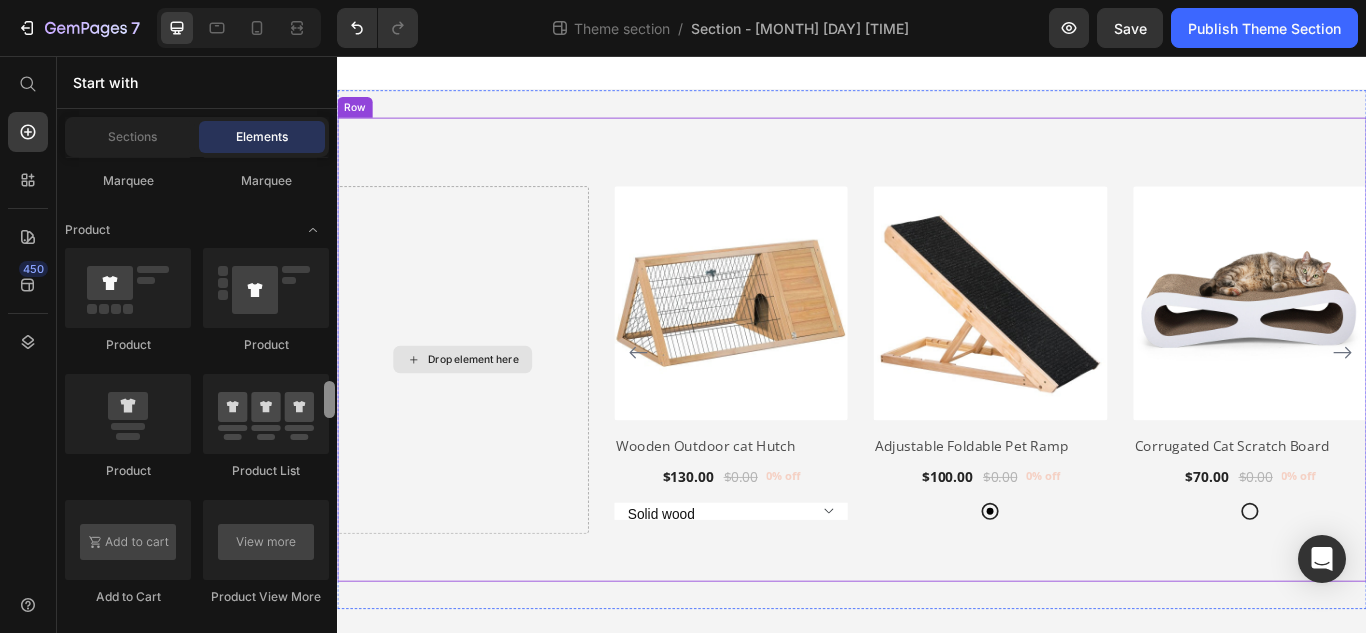 scroll, scrollTop: 2524, scrollLeft: 0, axis: vertical 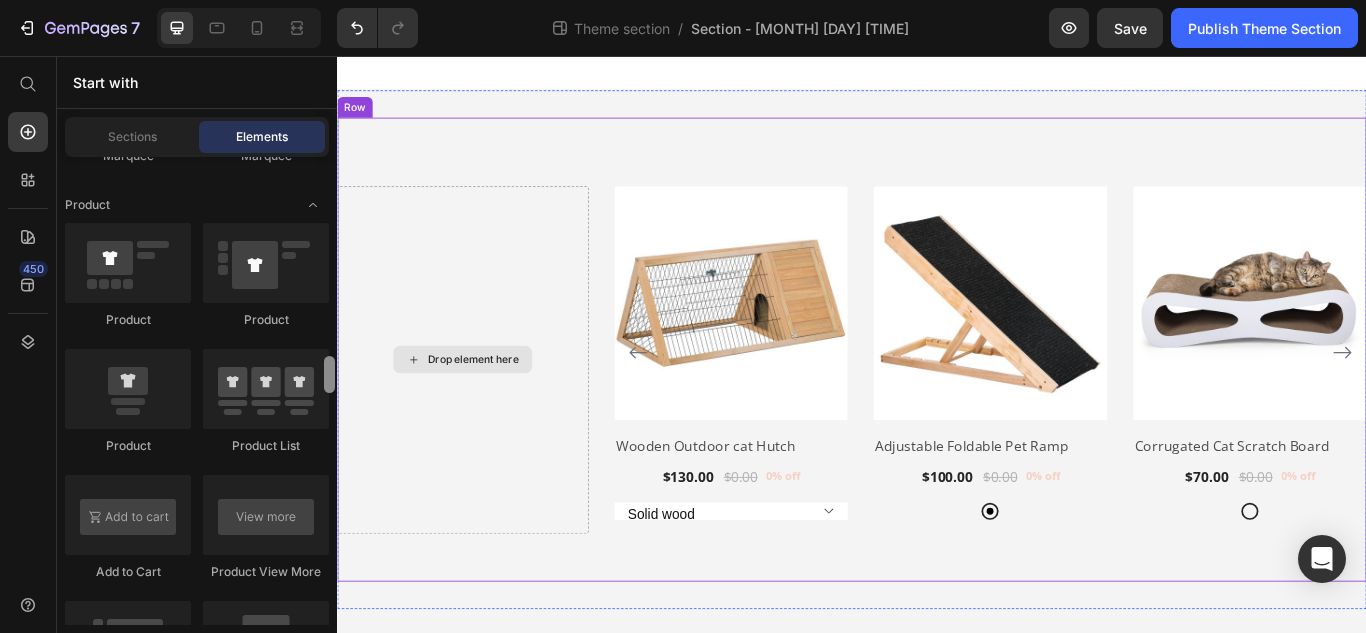 drag, startPoint x: 666, startPoint y: 382, endPoint x: 341, endPoint y: 459, distance: 333.997 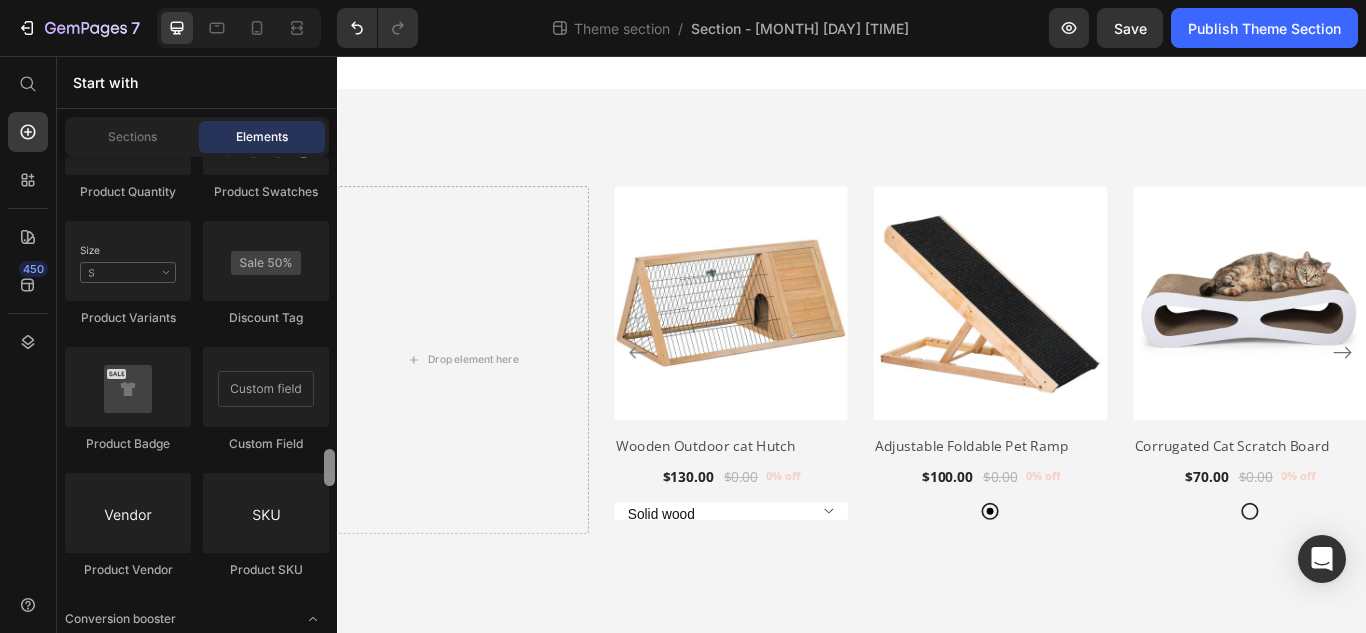scroll, scrollTop: 3546, scrollLeft: 0, axis: vertical 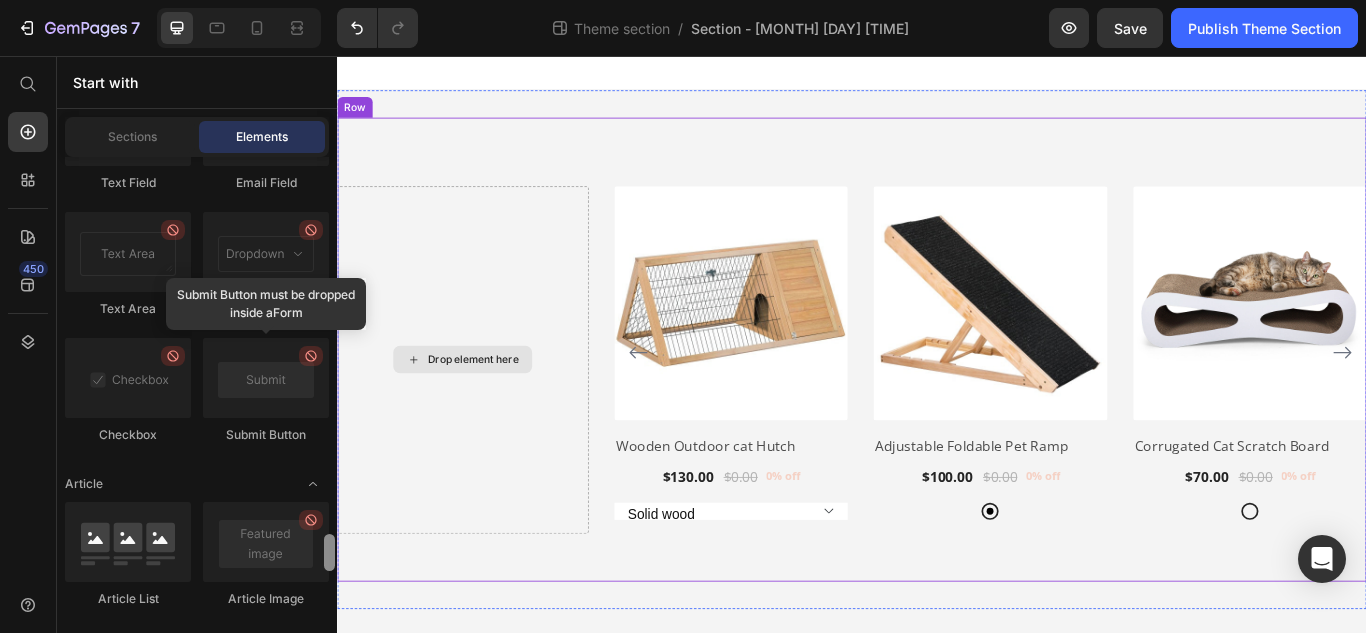 drag, startPoint x: 325, startPoint y: 378, endPoint x: 333, endPoint y: 469, distance: 91.350975 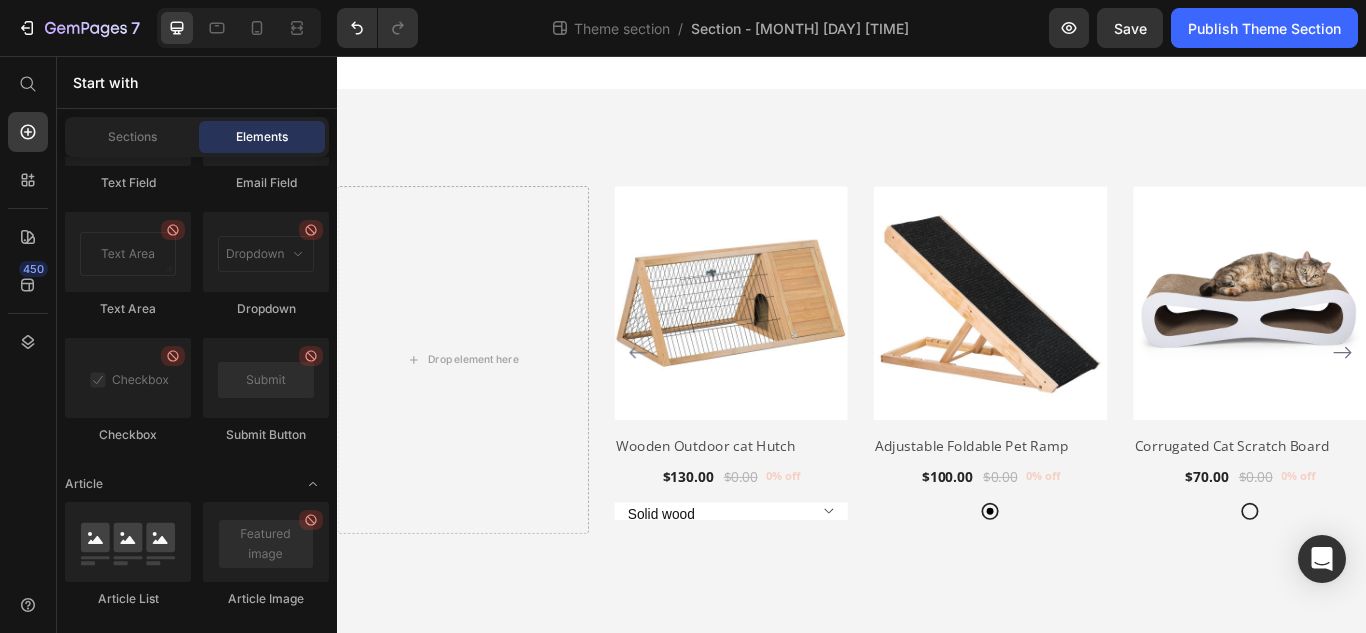 scroll, scrollTop: 3736, scrollLeft: 0, axis: vertical 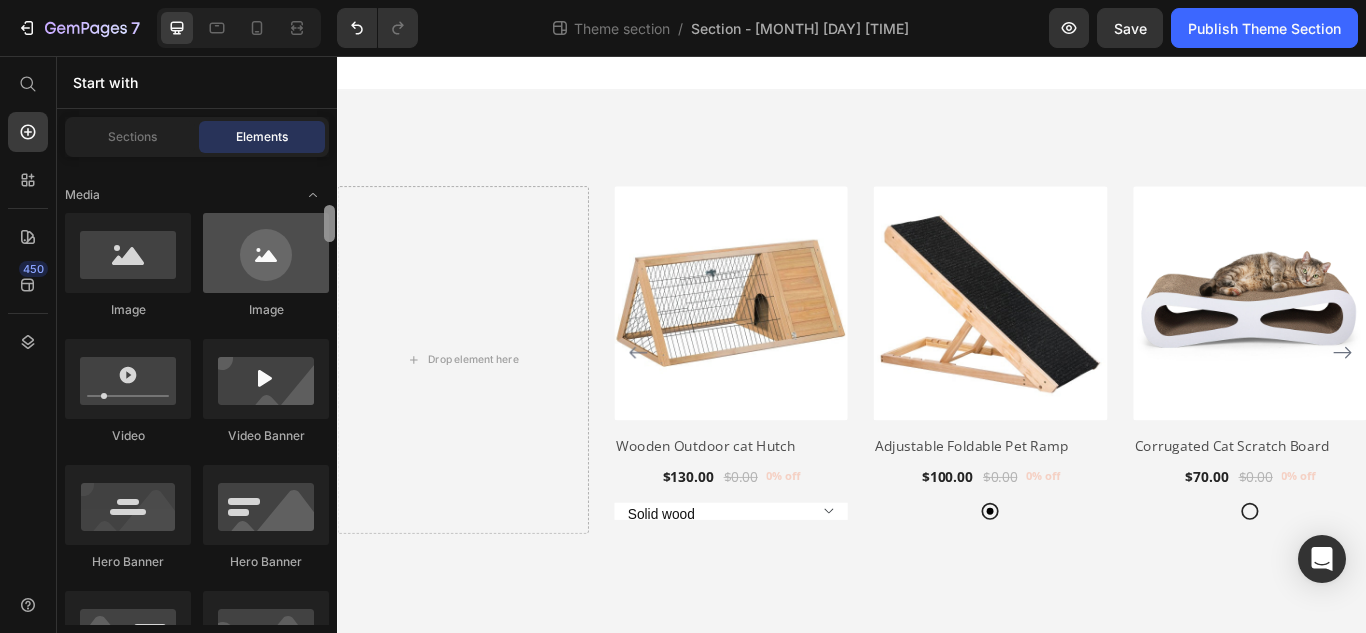 drag, startPoint x: 327, startPoint y: 472, endPoint x: 300, endPoint y: 225, distance: 248.47133 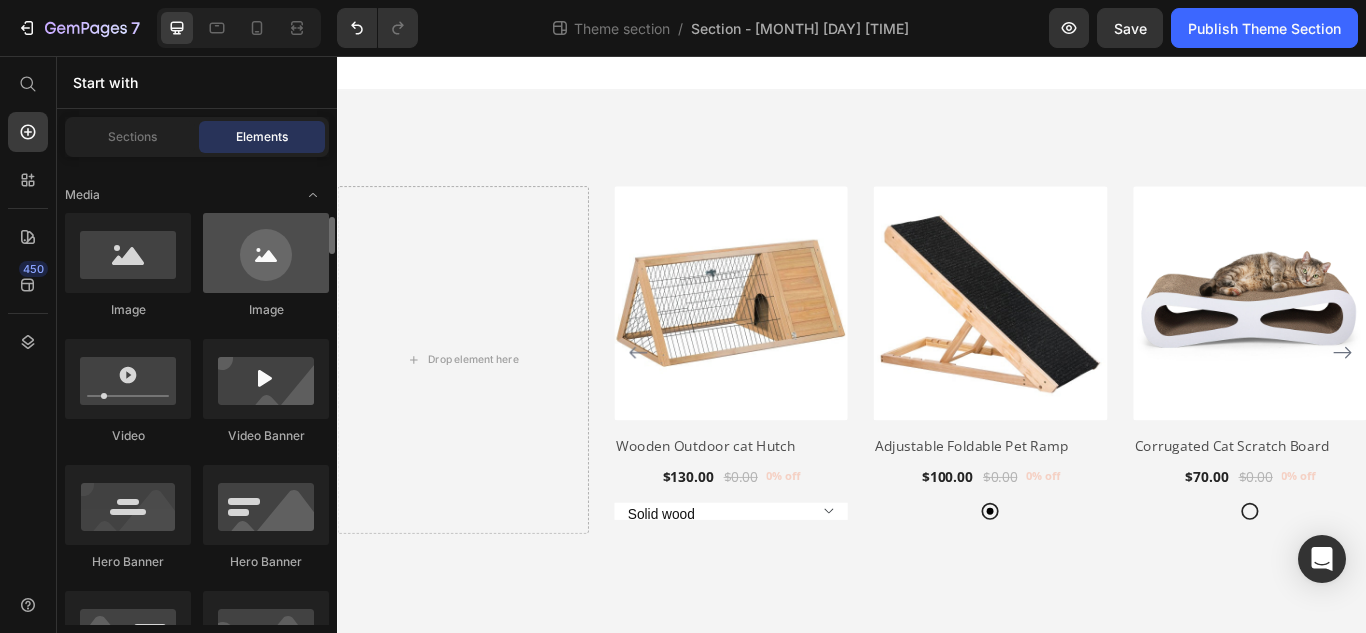 scroll, scrollTop: 618, scrollLeft: 0, axis: vertical 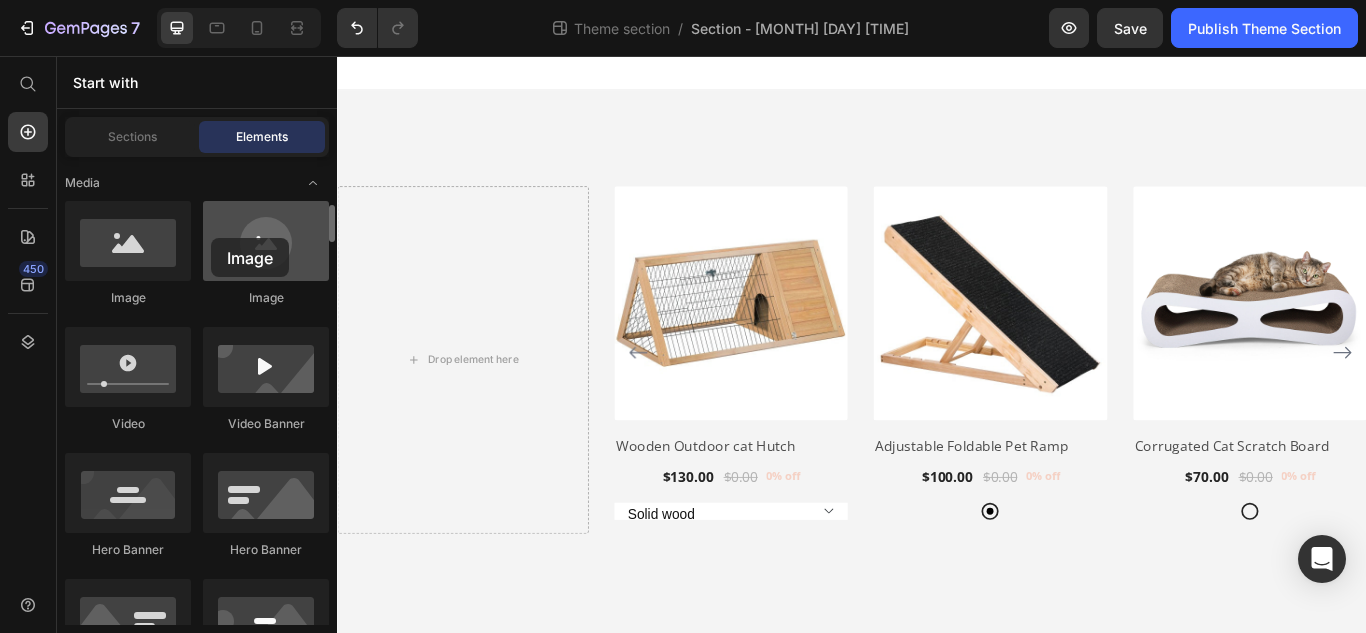 drag, startPoint x: 271, startPoint y: 261, endPoint x: 215, endPoint y: 238, distance: 60.53924 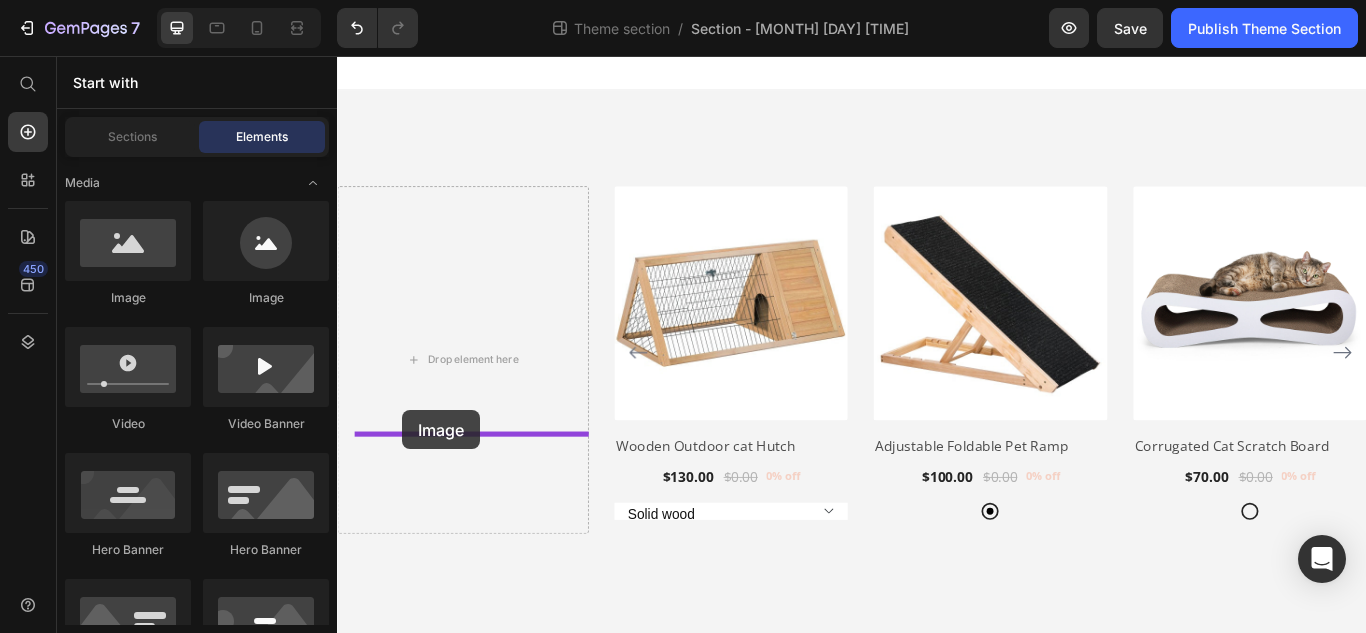 drag, startPoint x: 475, startPoint y: 289, endPoint x: 413, endPoint y: 469, distance: 190.37857 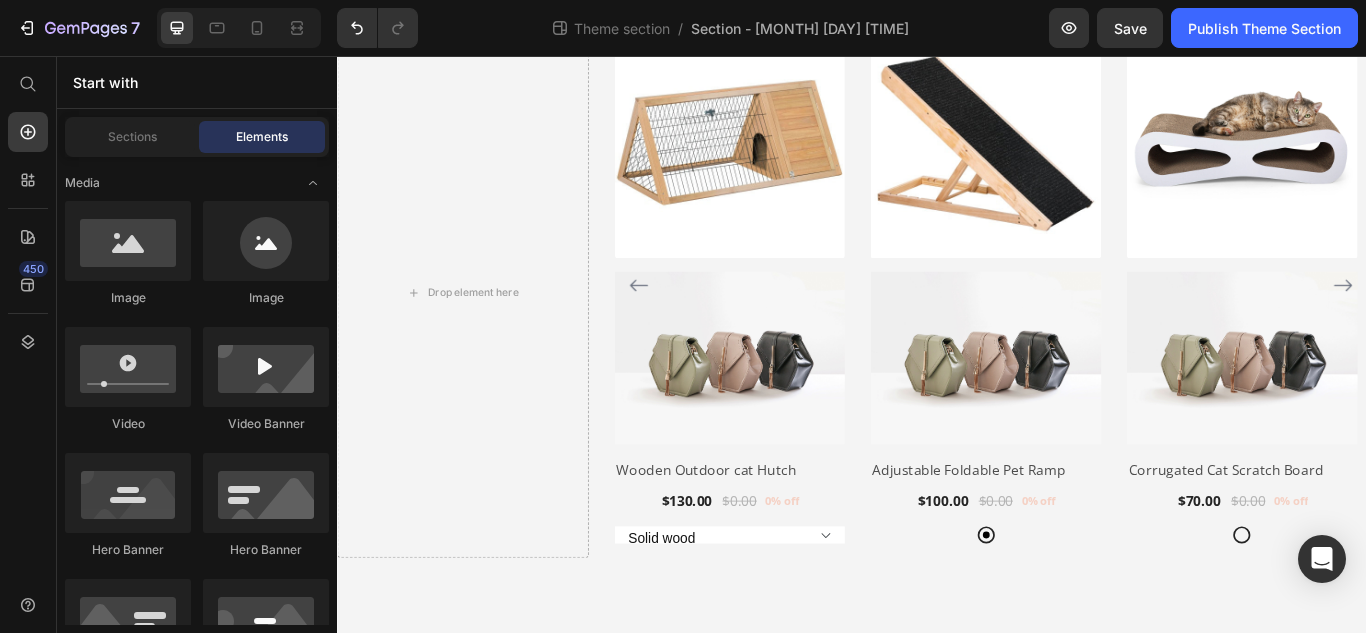 scroll, scrollTop: 0, scrollLeft: 0, axis: both 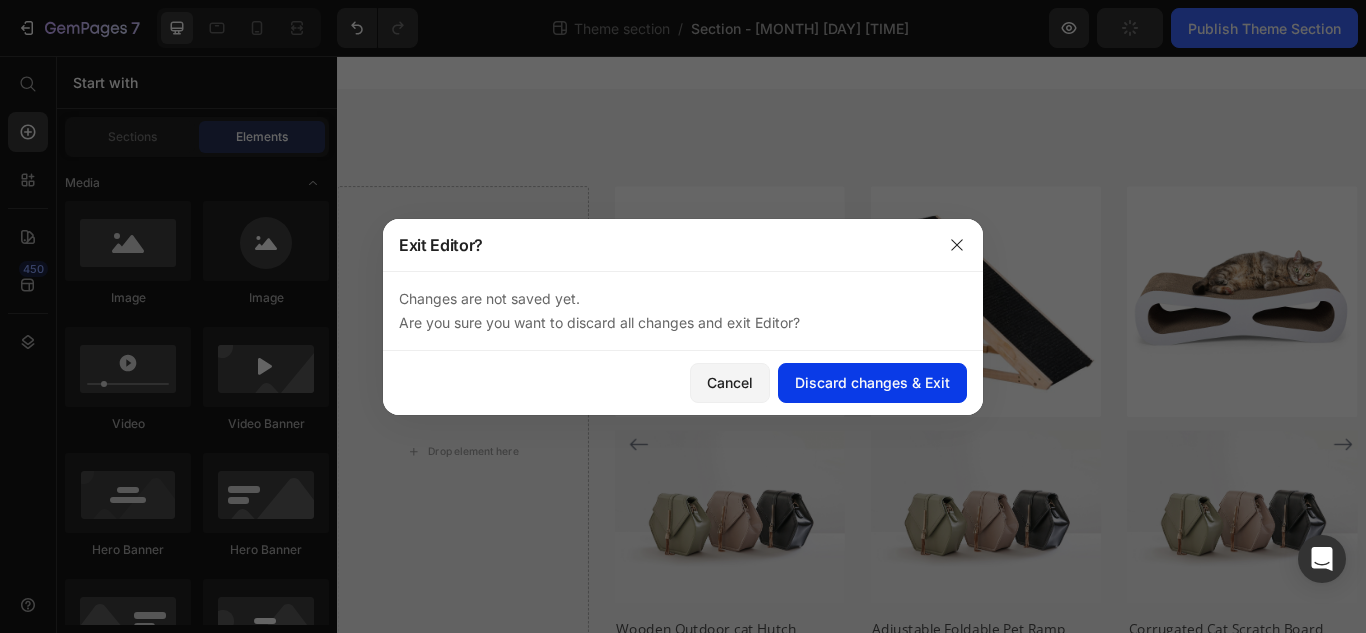 click on "Discard changes & Exit" at bounding box center (872, 382) 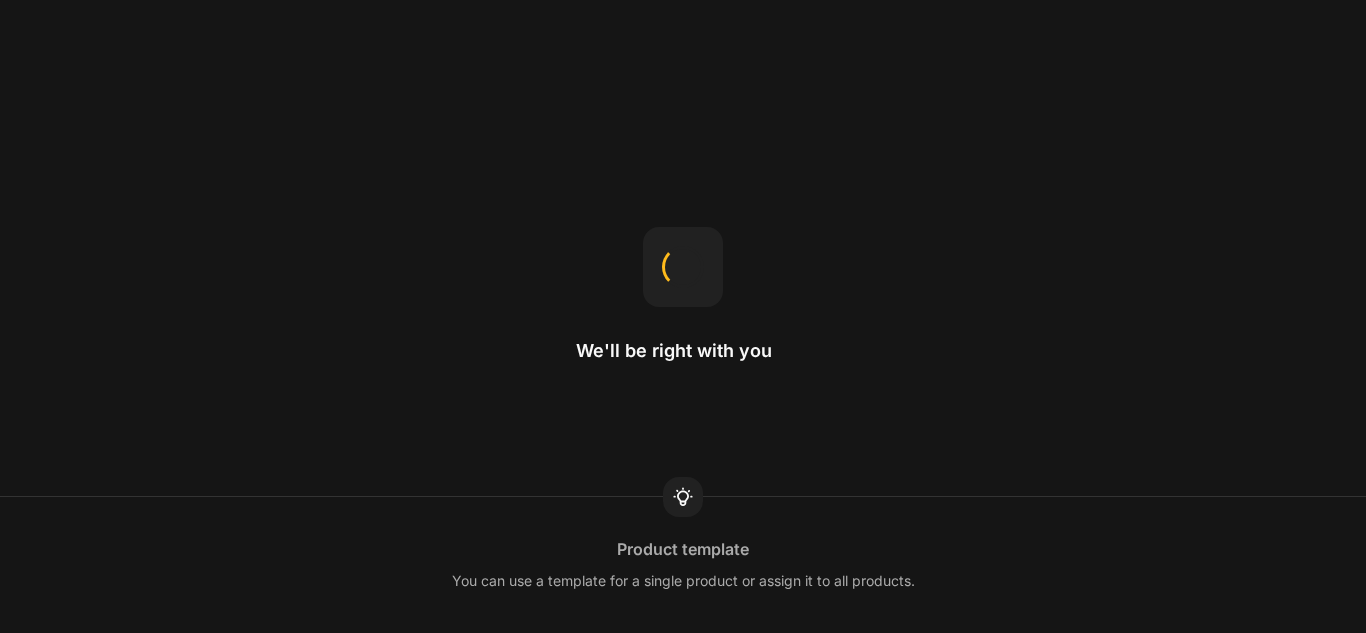 scroll, scrollTop: 0, scrollLeft: 0, axis: both 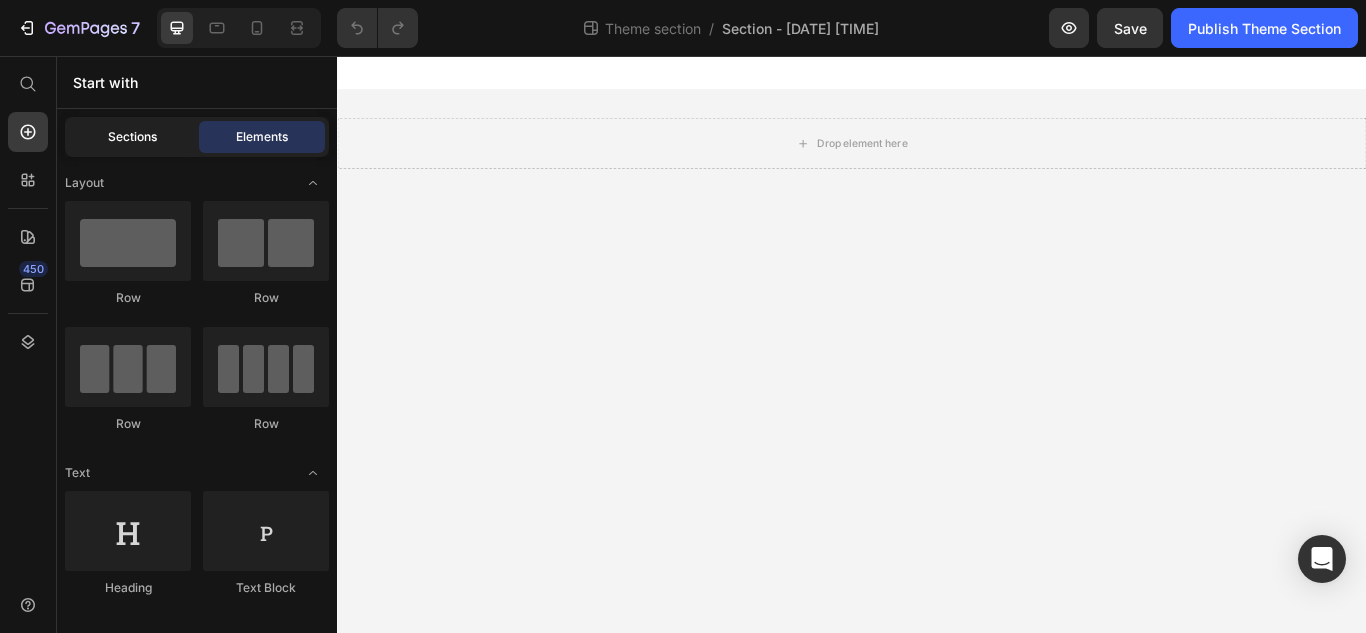 click on "Sections" 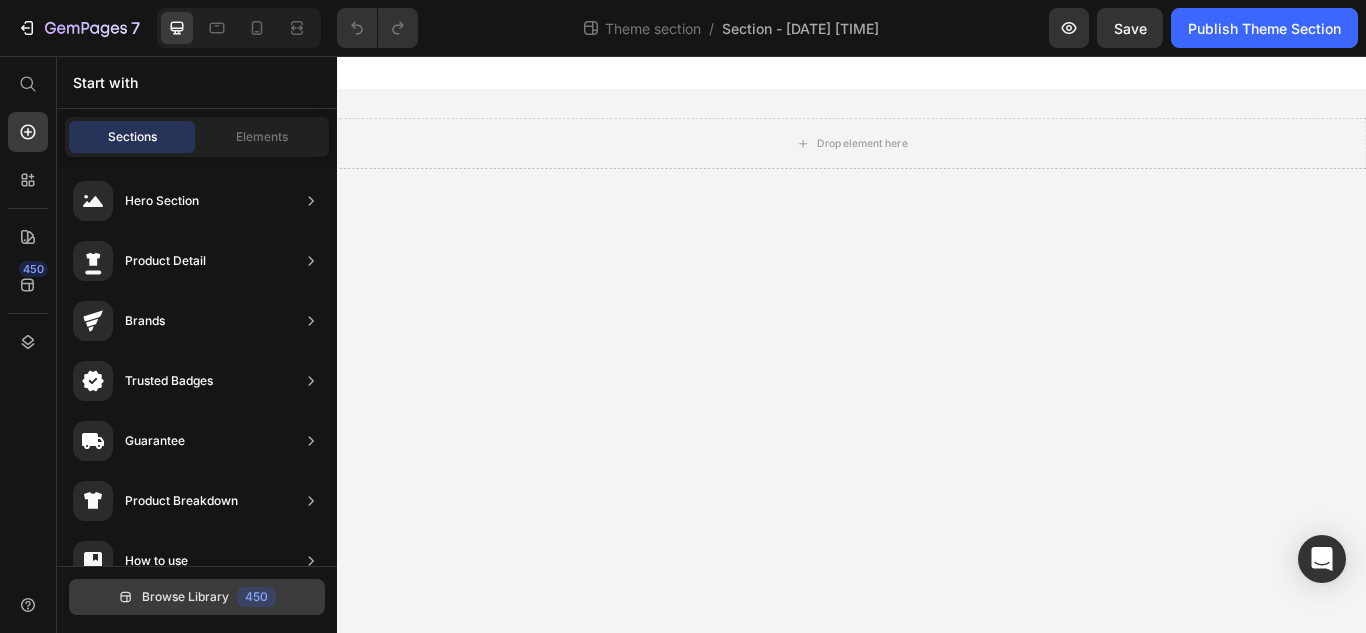click on "Browse Library 450" at bounding box center (197, 597) 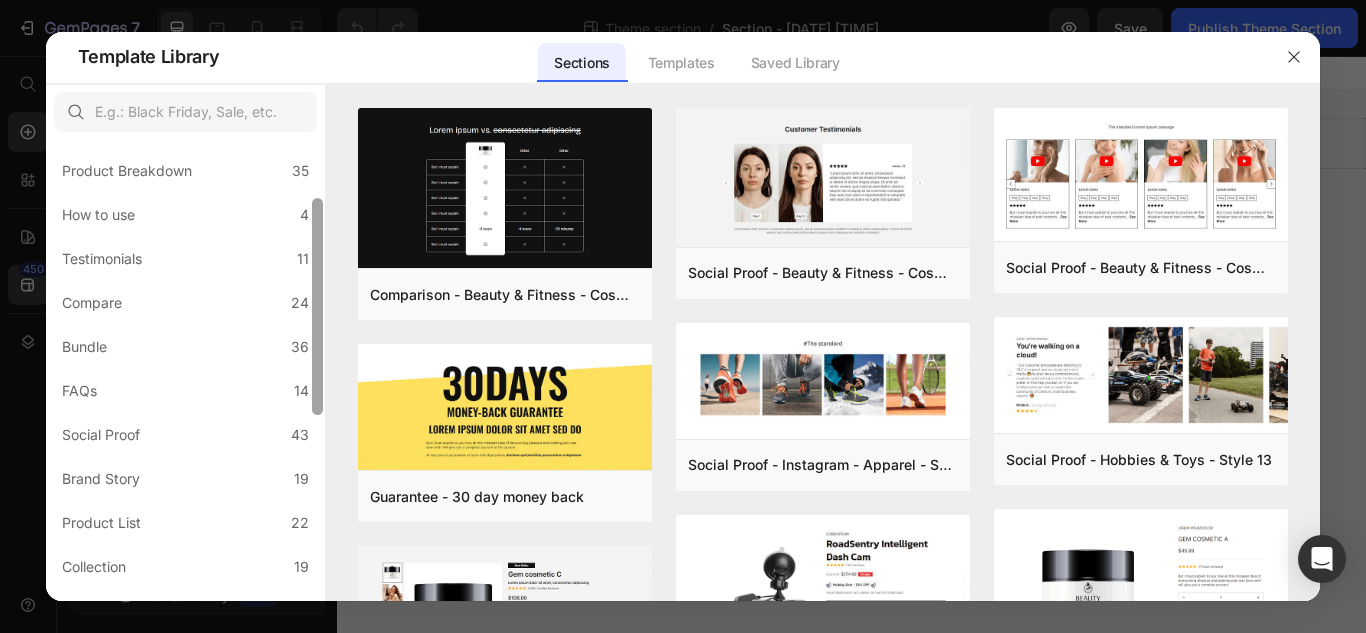 scroll, scrollTop: 518, scrollLeft: 0, axis: vertical 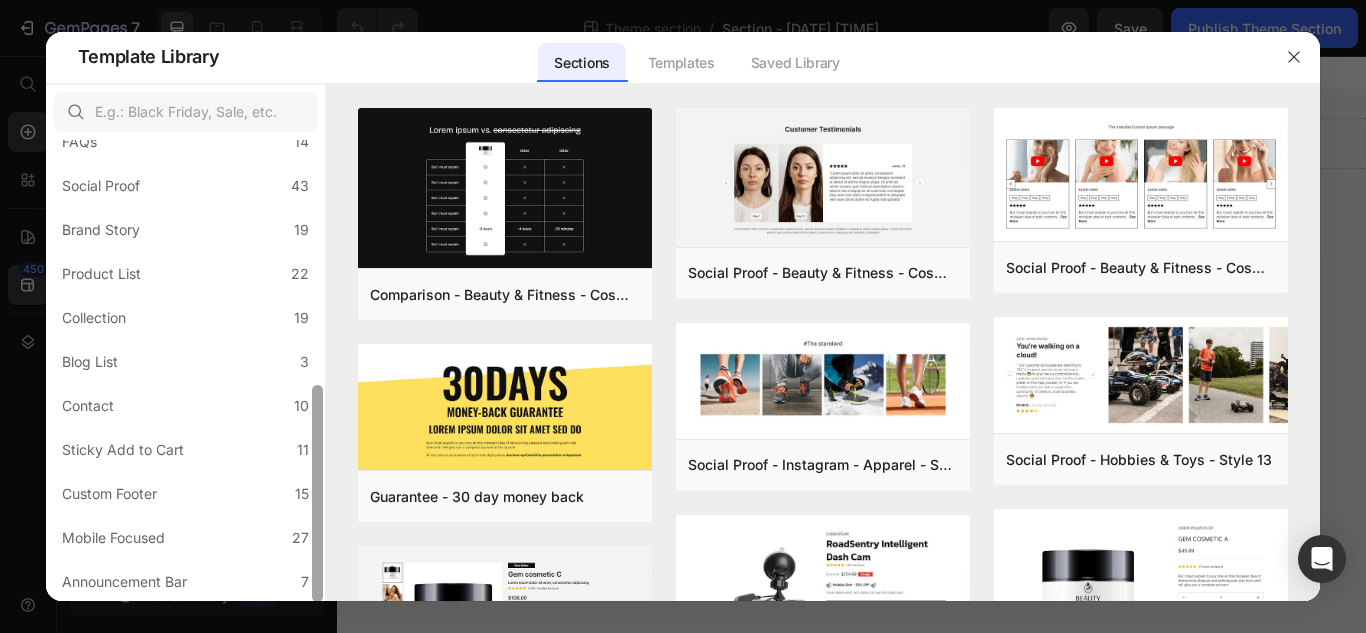drag, startPoint x: 316, startPoint y: 334, endPoint x: 338, endPoint y: 651, distance: 317.76248 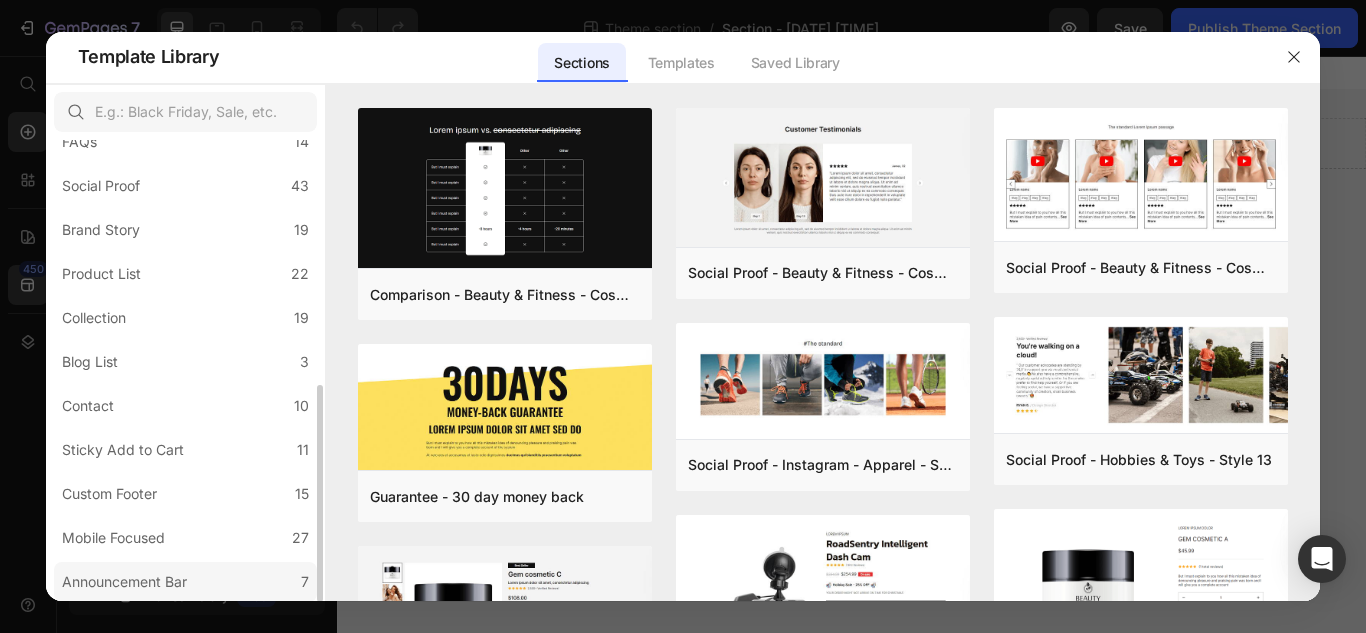 click on "Announcement Bar" at bounding box center (124, 582) 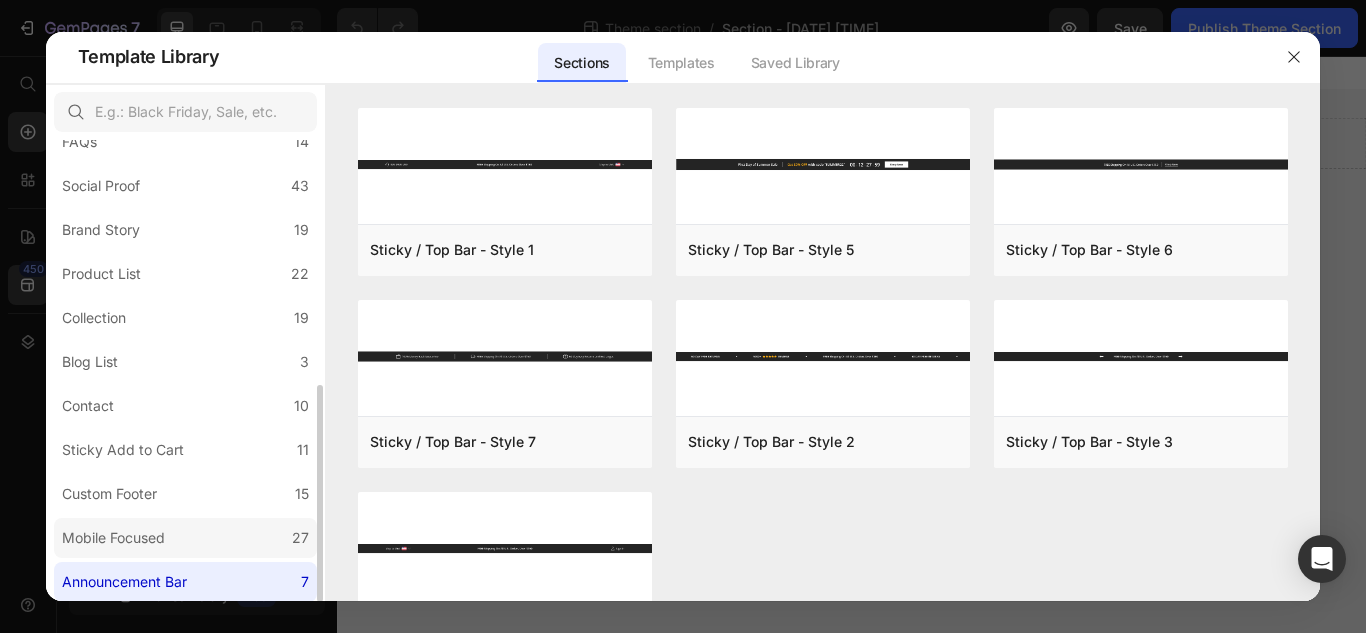 click on "Mobile Focused" at bounding box center (113, 538) 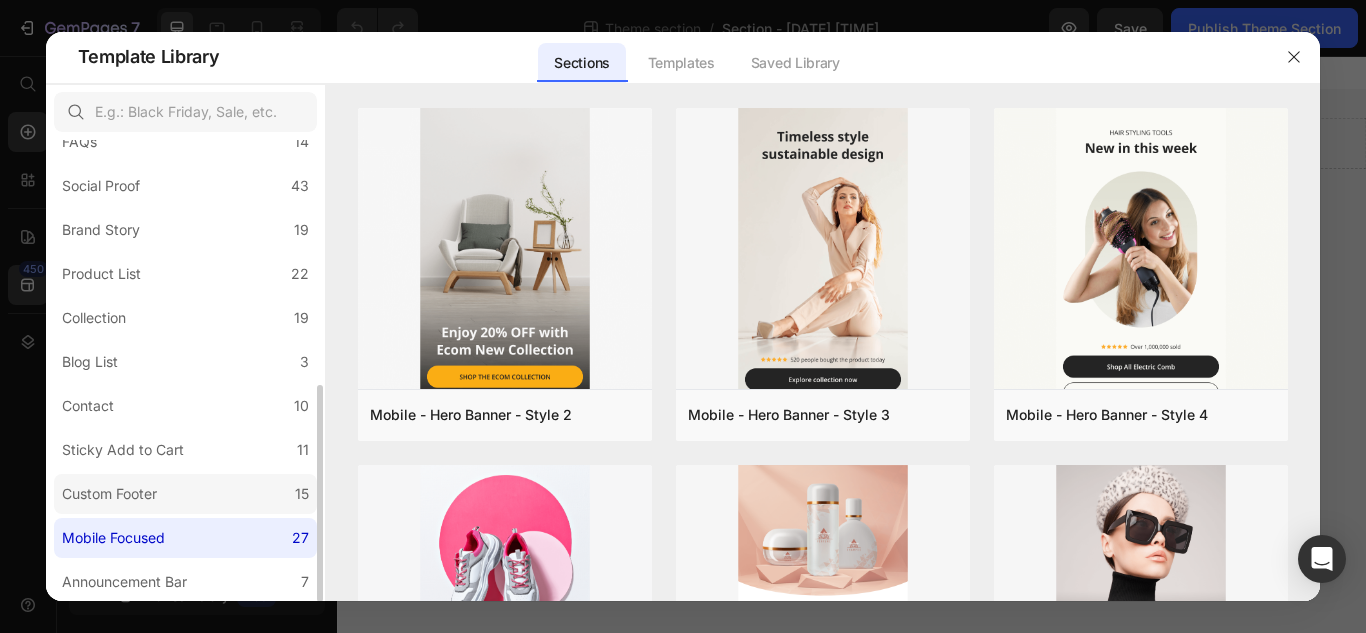 click on "Custom Footer" at bounding box center [109, 494] 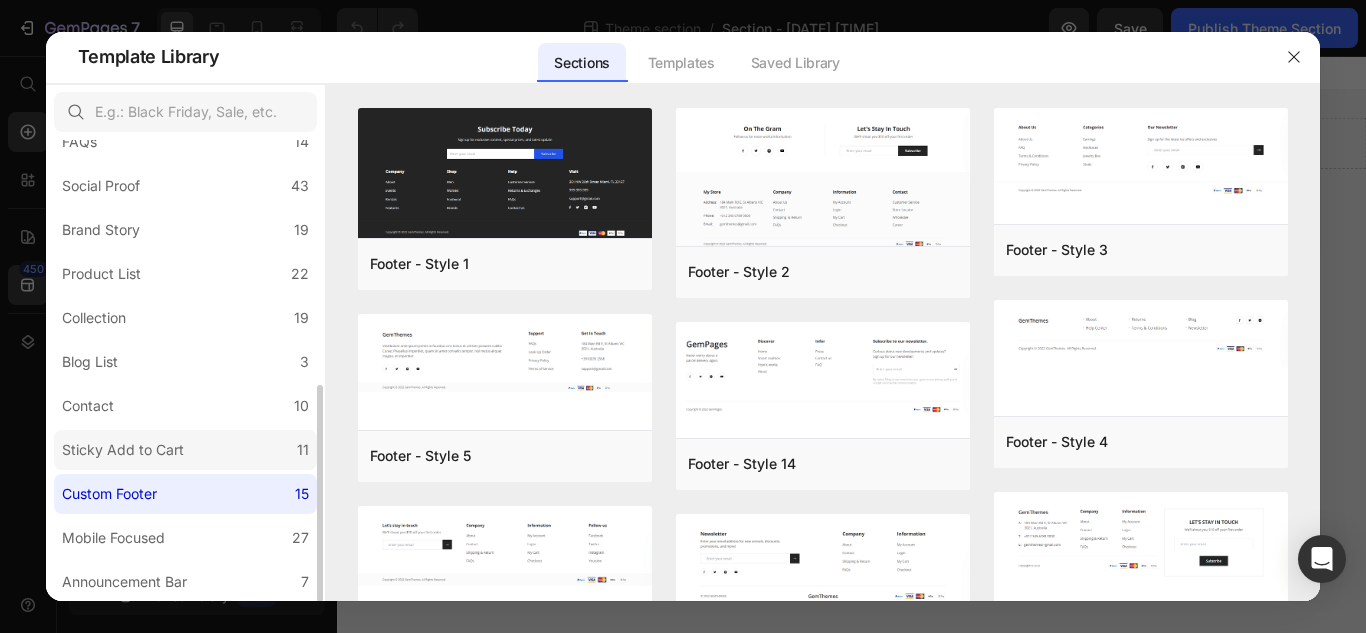 click on "Sticky Add to Cart" at bounding box center (123, 450) 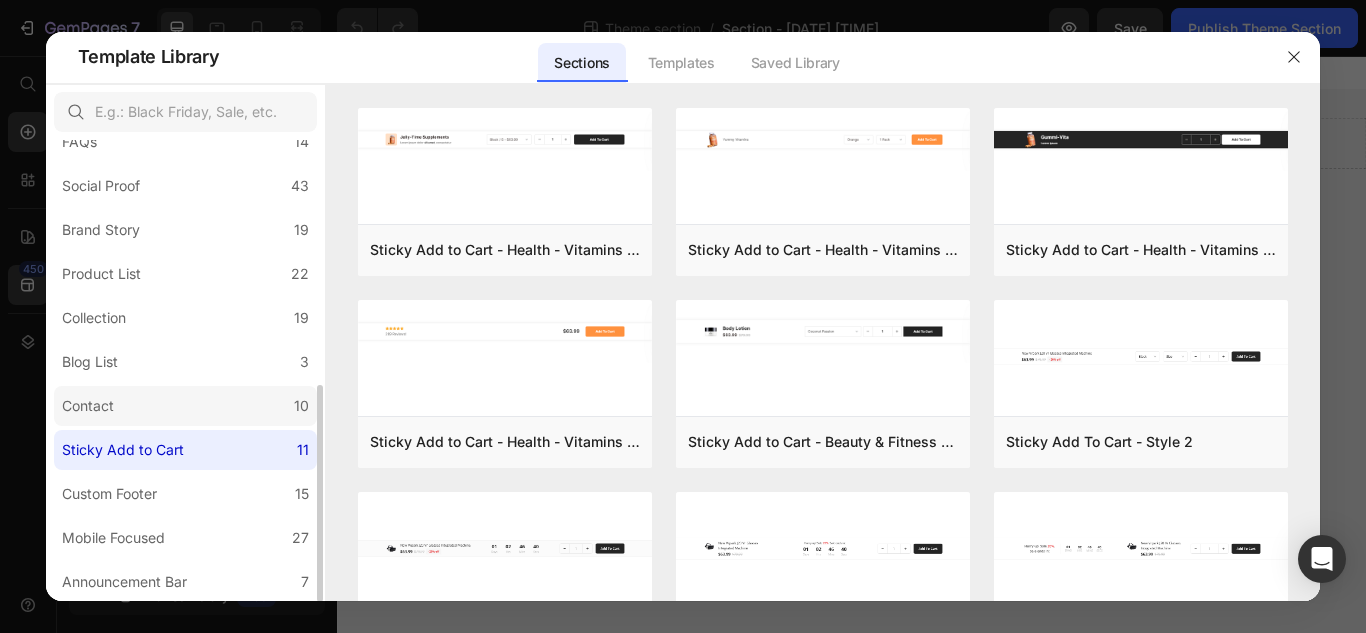click on "Contact 10" 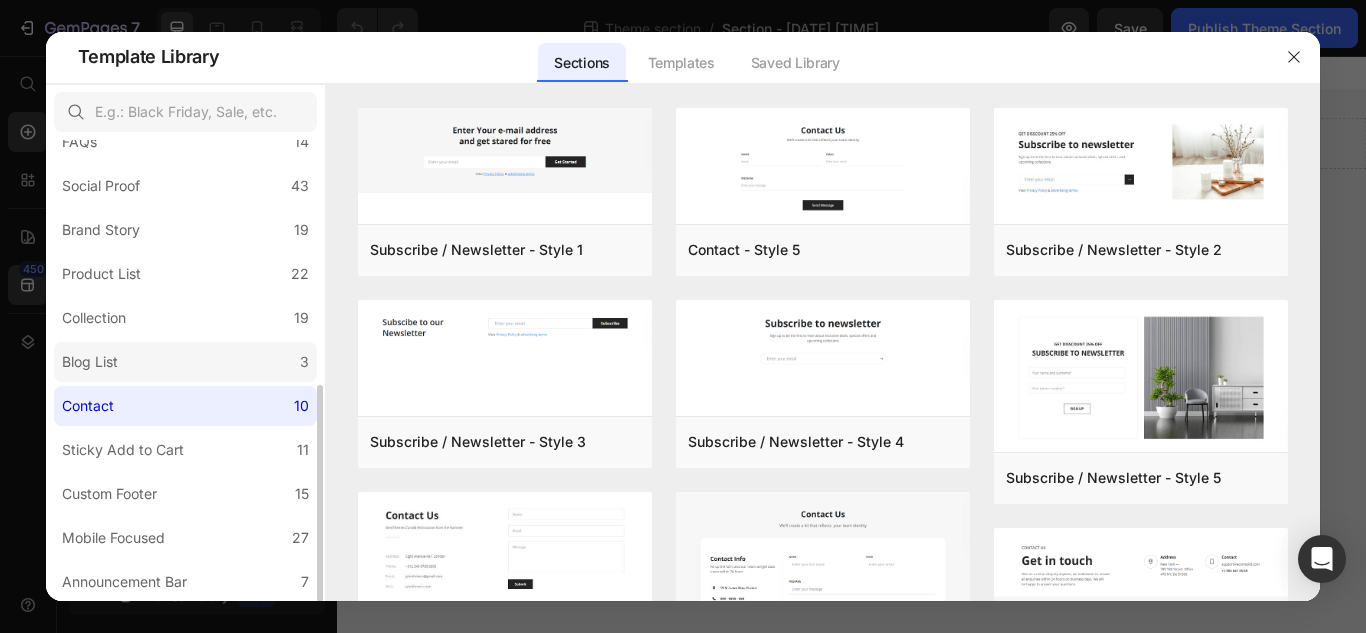 click on "Blog List 3" 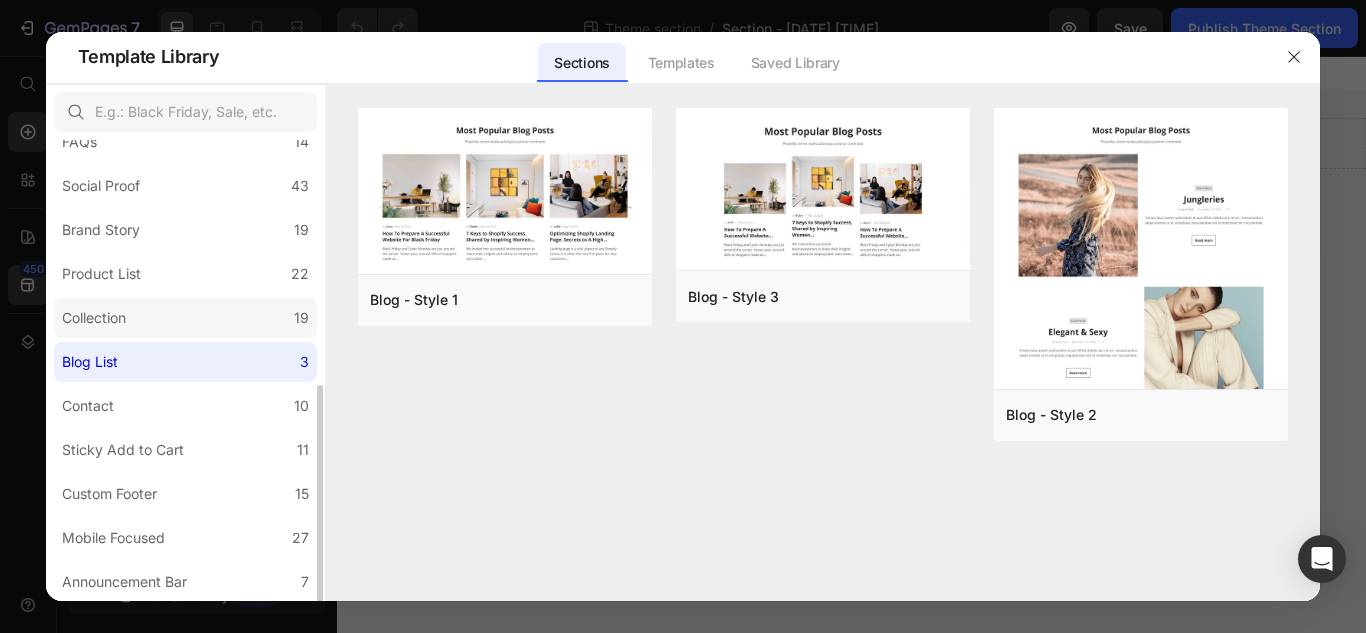 click on "Collection 19" 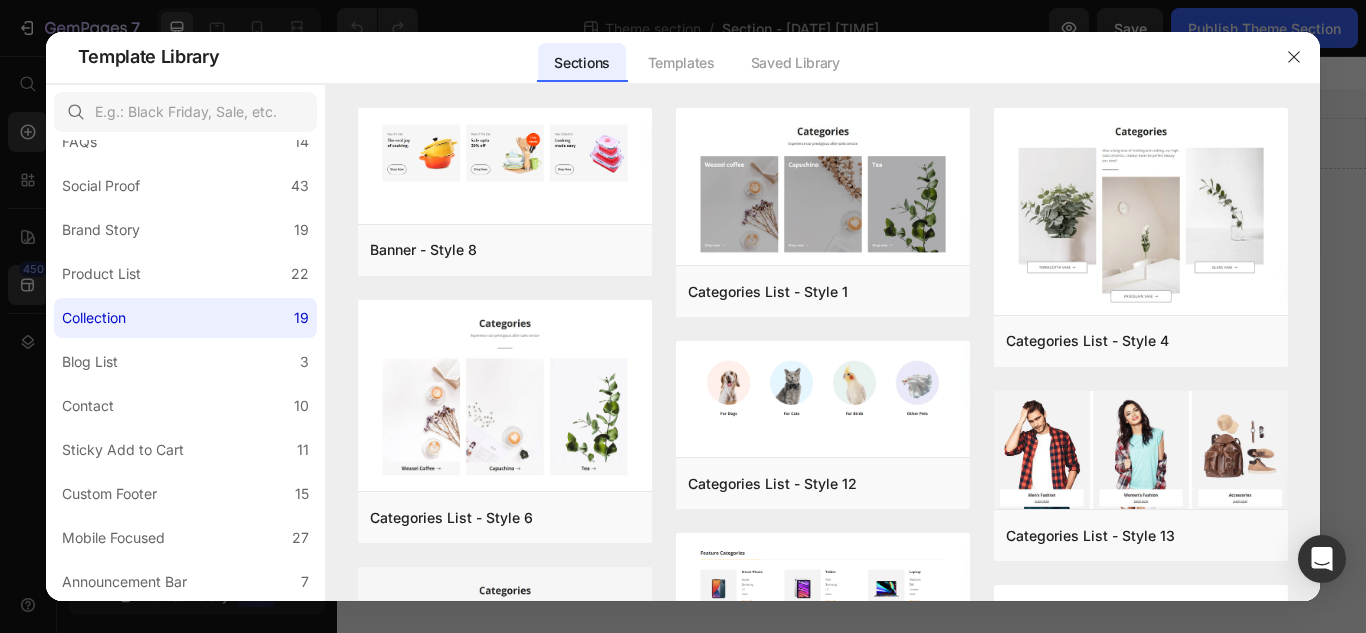 click on "Banner - Style 8 Add to page  Preview  Categories List - Style 6 Add to page  Preview  Categories List - Style 8 Add to page  Preview  Categories List - Style 5 Add to page  Preview  Categories List - Style 16 Add to page  Preview  Categories List - Style 19 Add to page  Preview  Categories List - Style 1 Add to page  Preview  Categories List - Style 12 Add to page  Preview  Categories List - Style 14 Add to page  Preview  Categories List - Style 10 Add to page  Preview  Categories List - Style 11 Add to page  Preview  Categories List - Style 18 Add to page  Preview  Categories List - Style 4 Add to page  Preview  Categories List - Style 13 Add to page  Preview  Categories List - Style 9 Add to page  Preview  Categories List - Style 20 Add to page  Preview  Categories List - Style 17 Add to page  Preview  Categories List - Style 7 Add to page  Preview  Banner - Style 8 Add to page  Preview  Categories List - Style 1 Add to page  Preview  Categories List - Style 4 Add to page  Preview  Add to page  Preview" at bounding box center [823, 355] 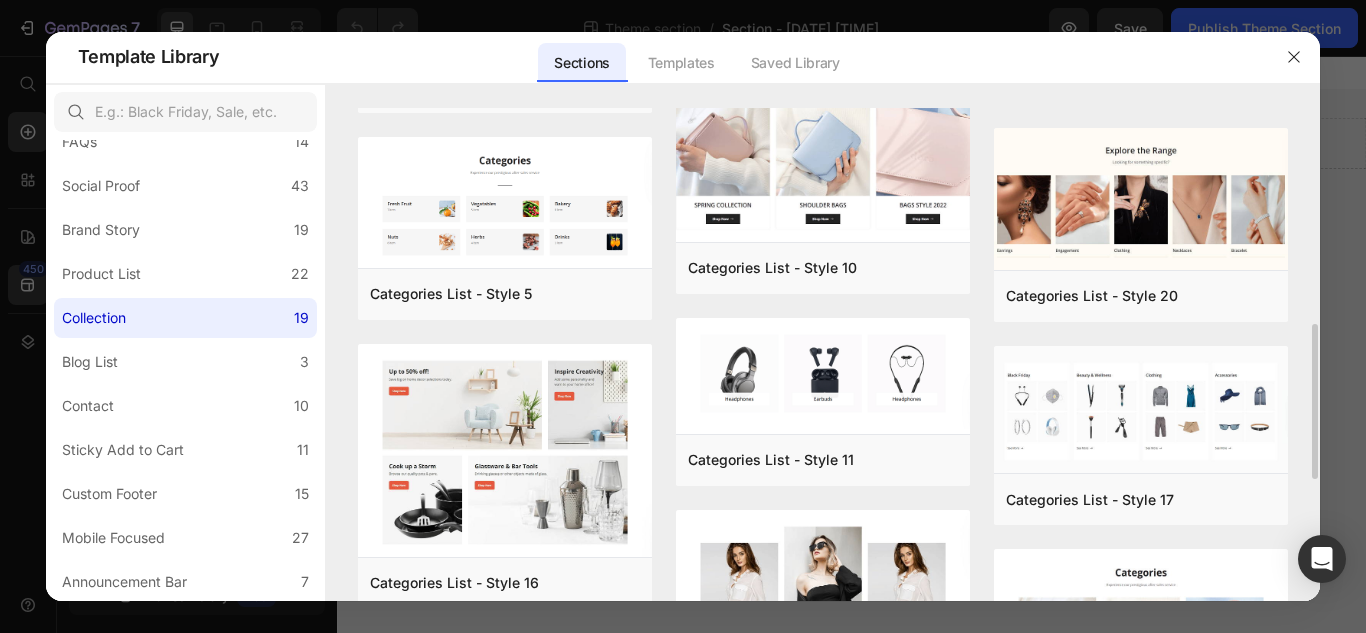 scroll, scrollTop: 720, scrollLeft: 0, axis: vertical 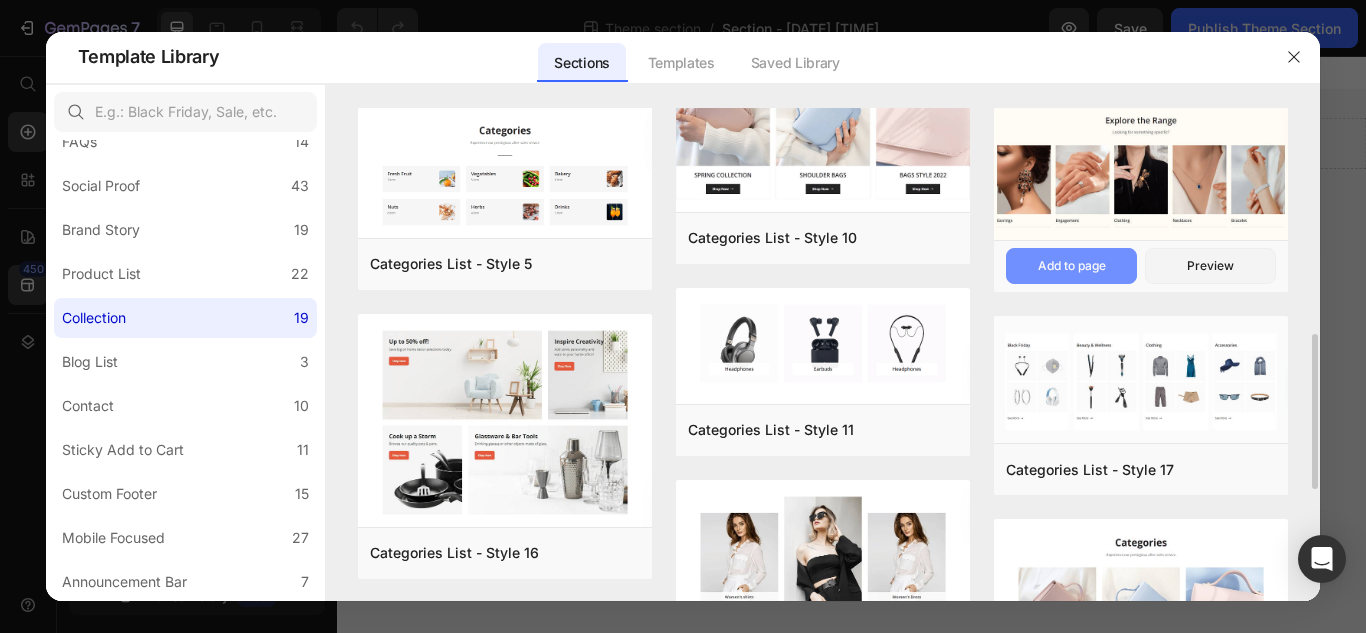 click on "Add to page" at bounding box center (1072, 266) 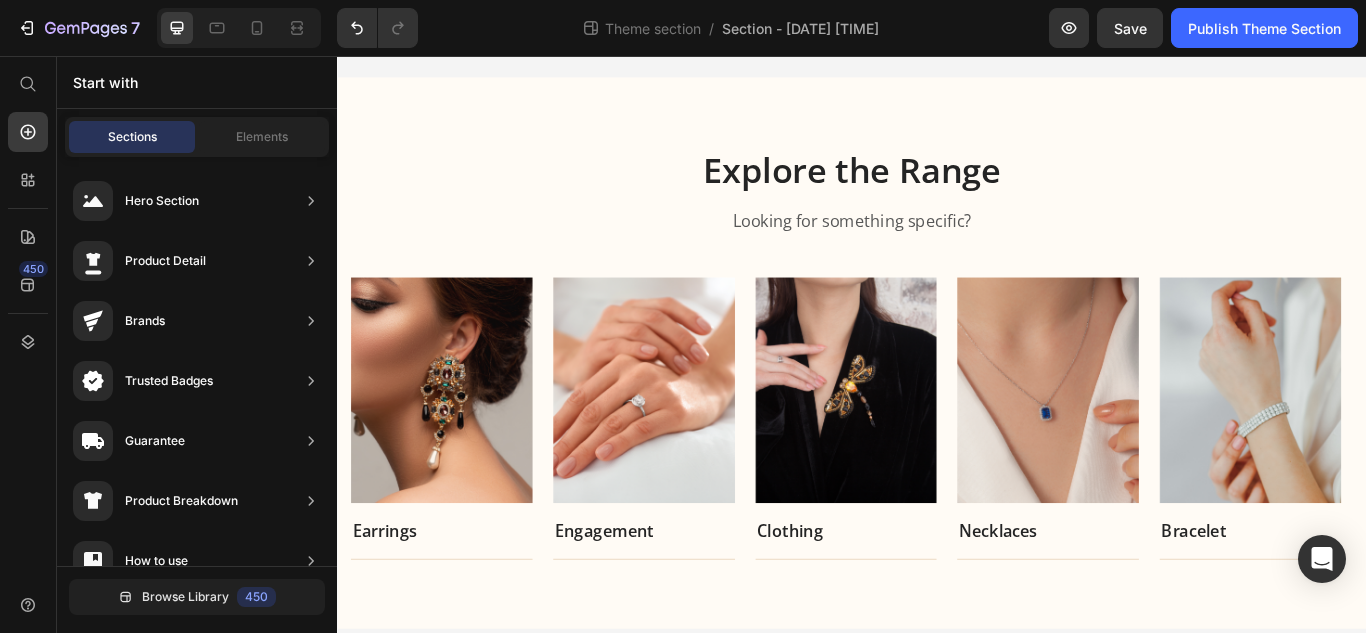 scroll, scrollTop: 72, scrollLeft: 0, axis: vertical 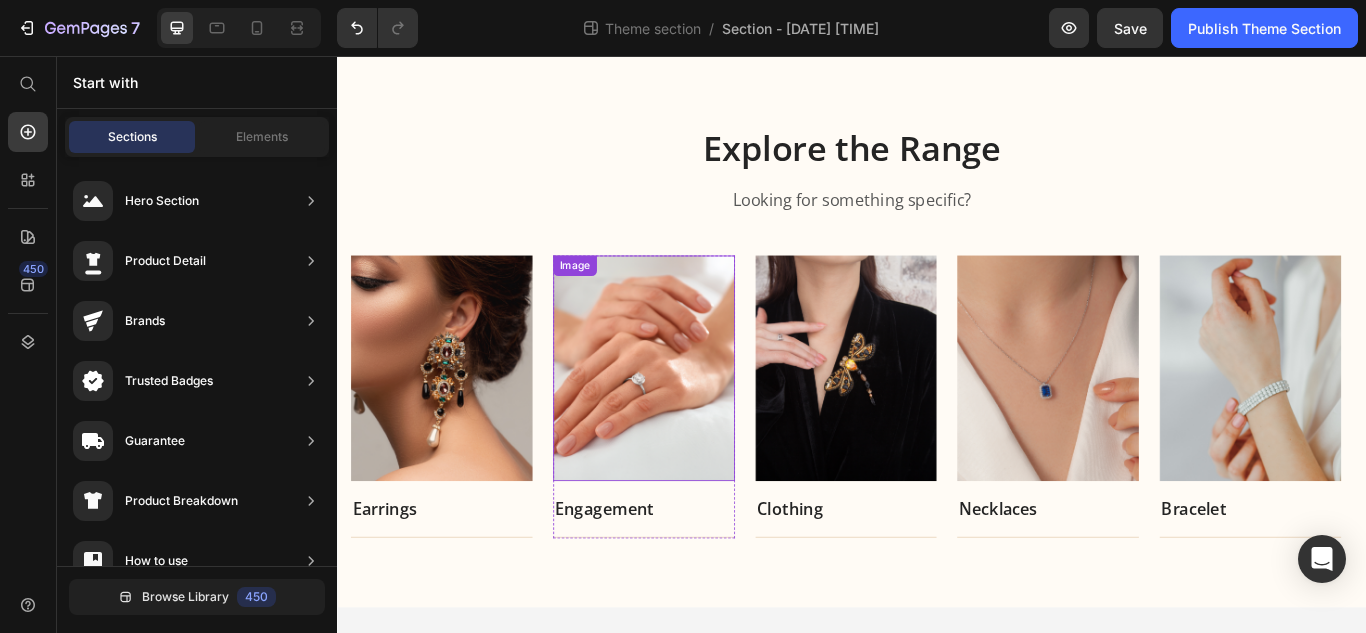 click at bounding box center [694, 421] 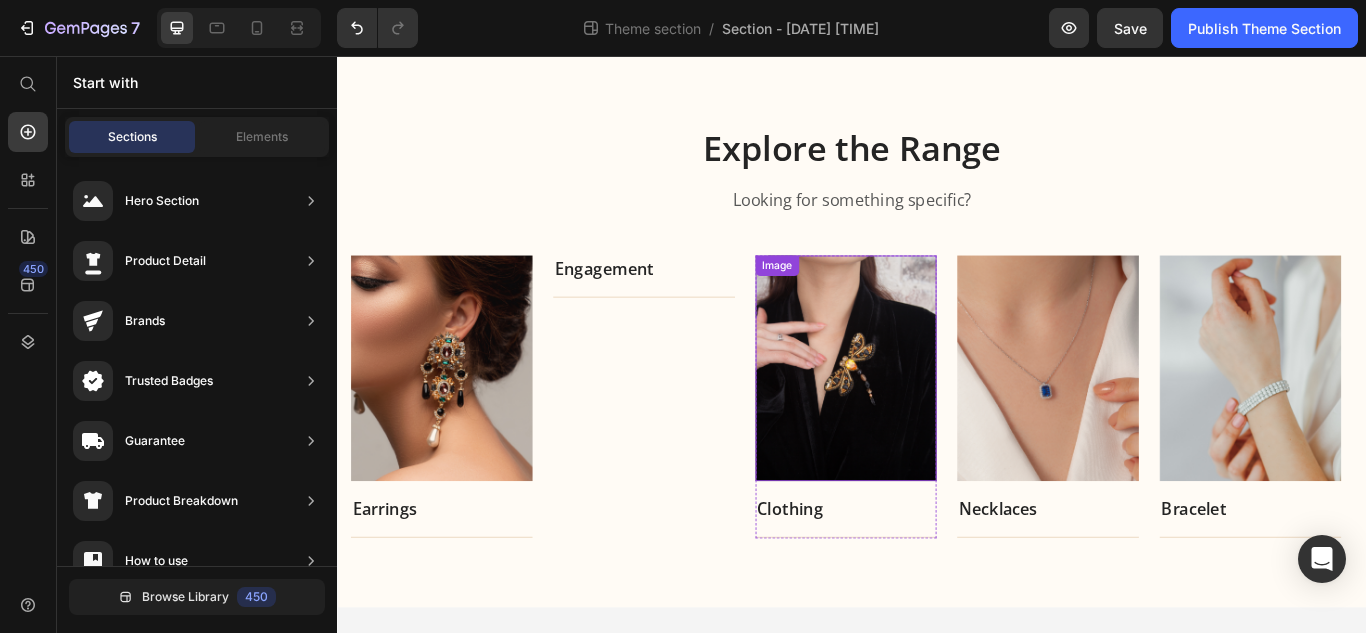 click at bounding box center (930, 421) 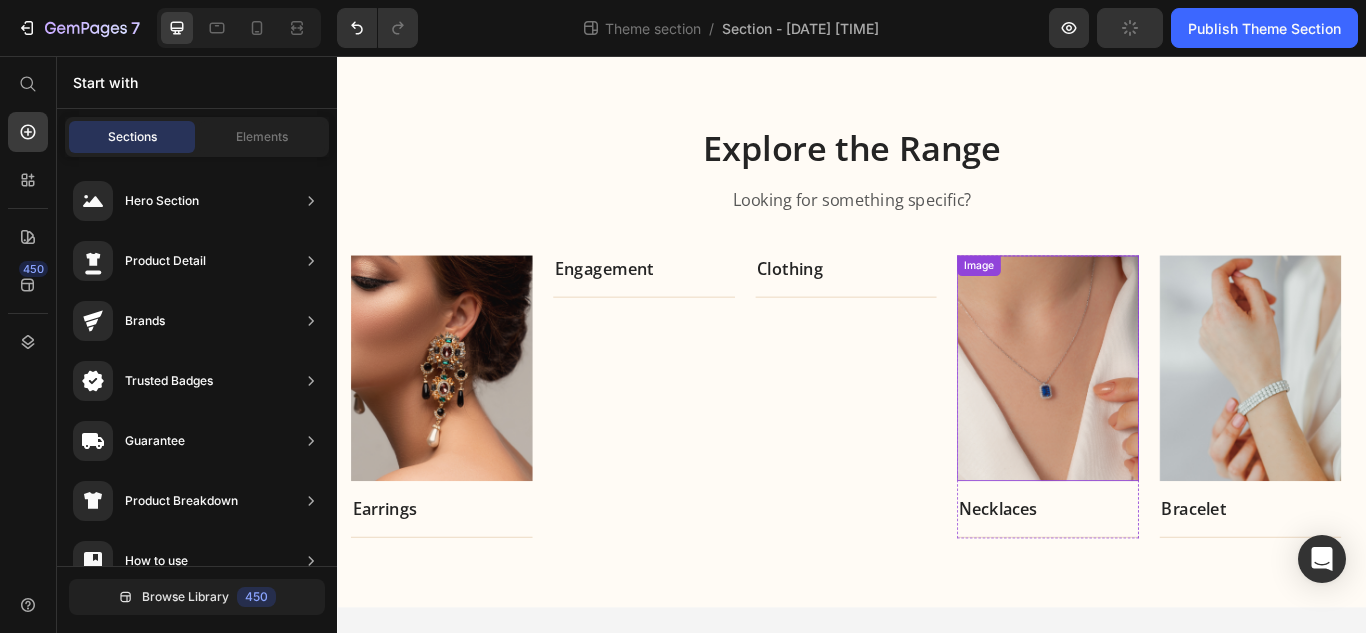 click at bounding box center [1165, 421] 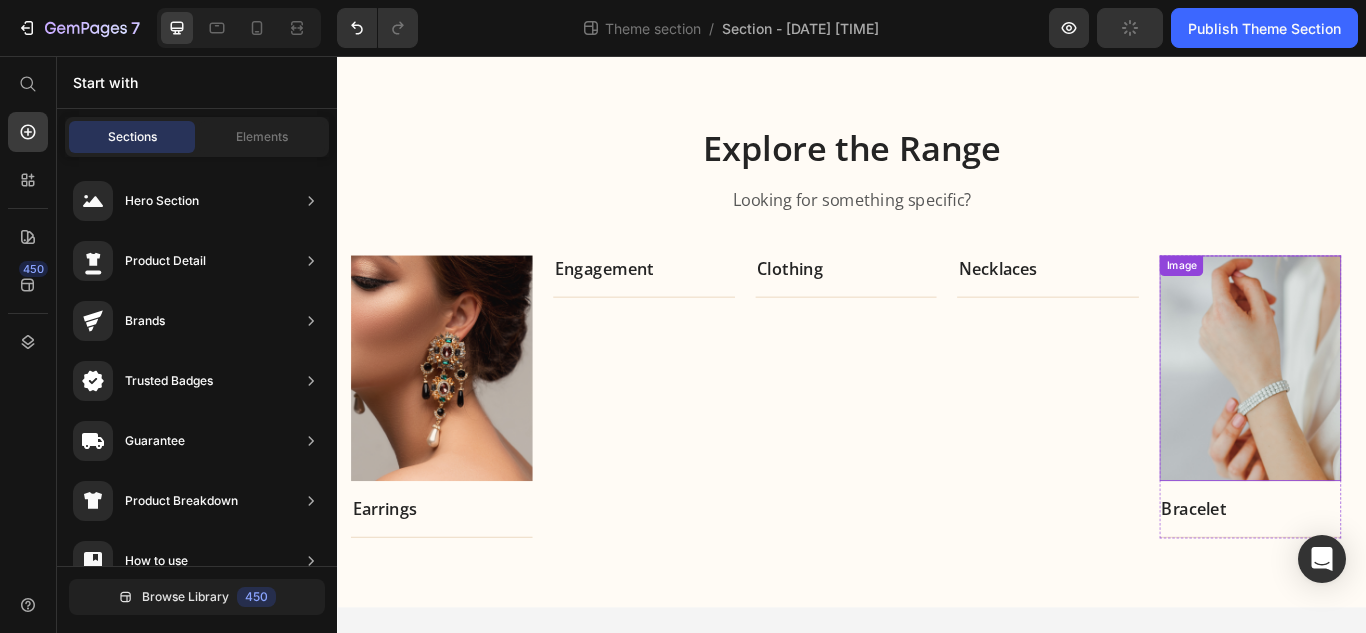 click at bounding box center [1401, 421] 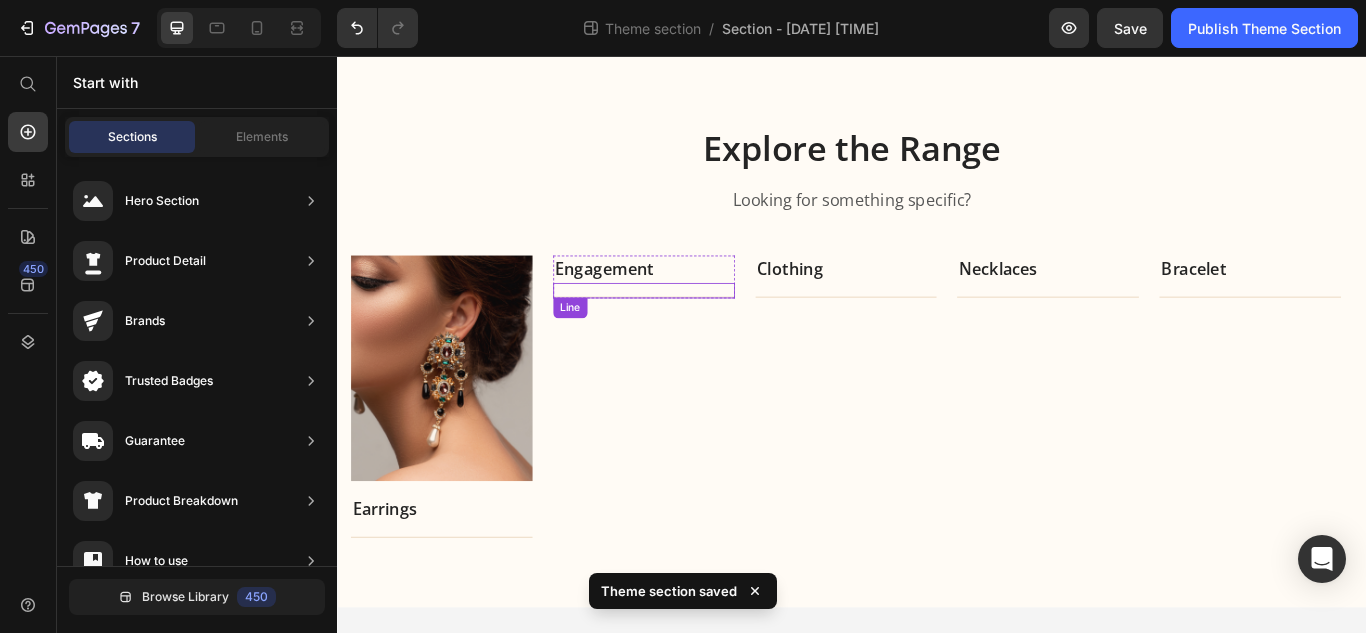 click on "Title Line" at bounding box center [694, 330] 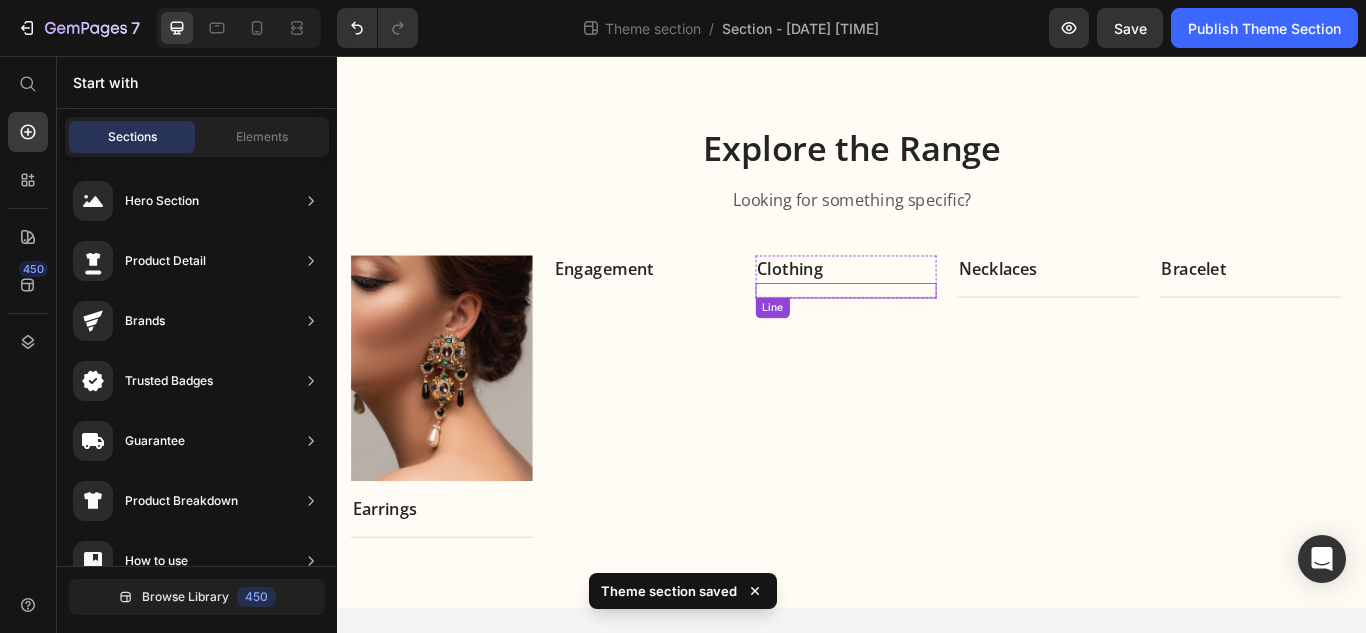 click at bounding box center (930, 337) 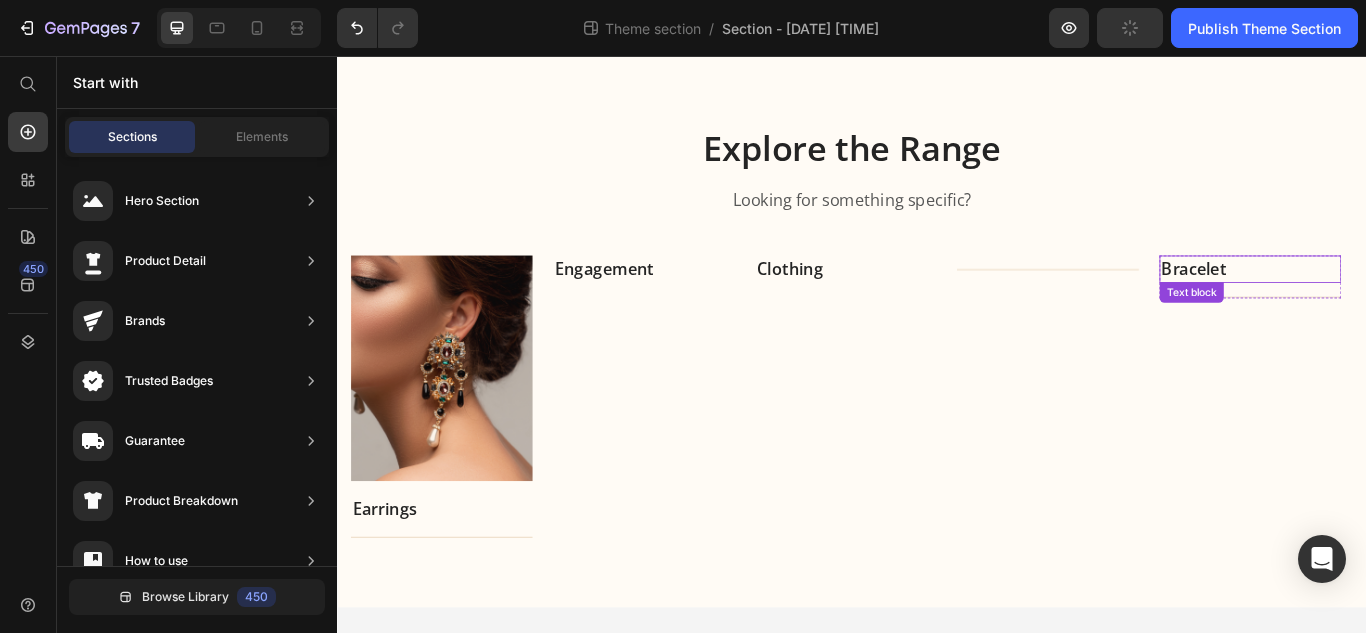 click on "Bracelet" at bounding box center (1335, 305) 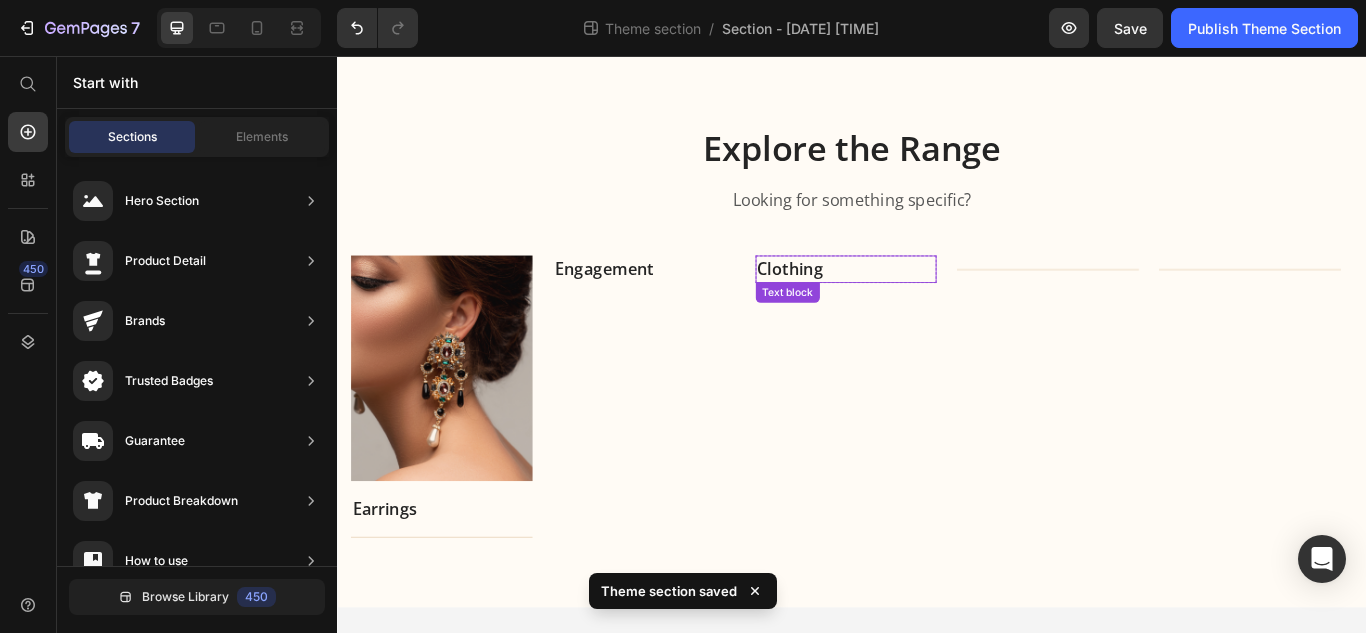 click on "Clothing" at bounding box center (864, 305) 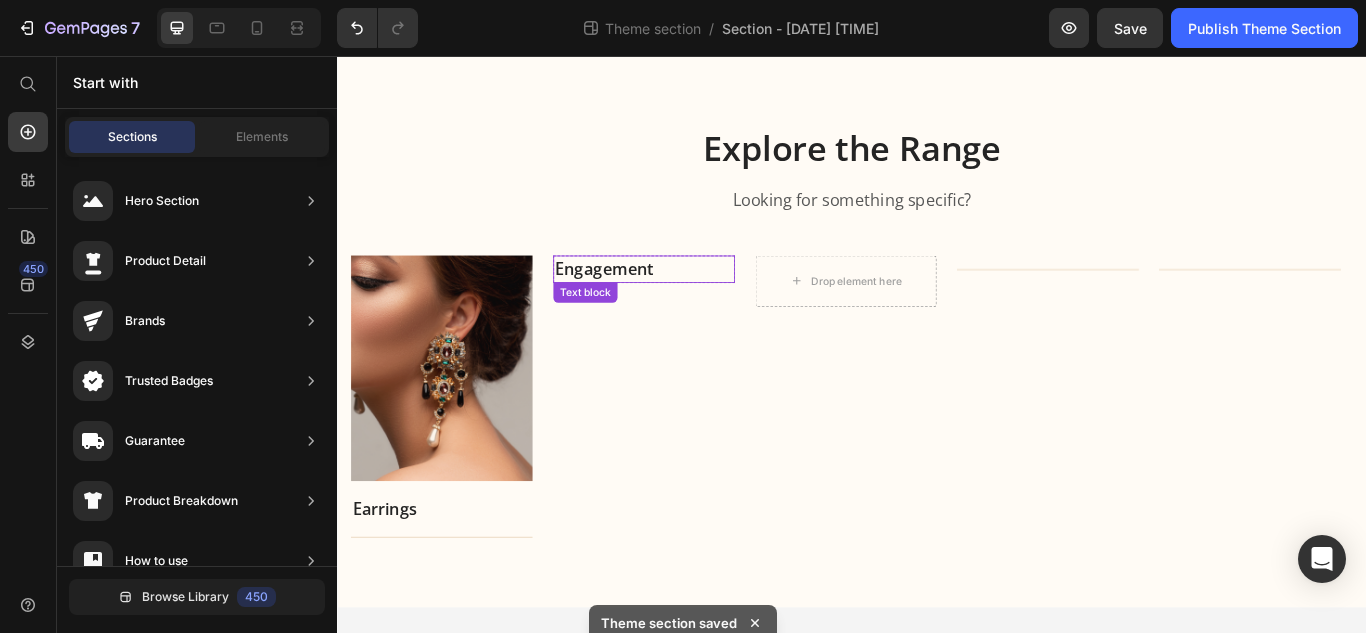 click on "Engagement" at bounding box center [648, 305] 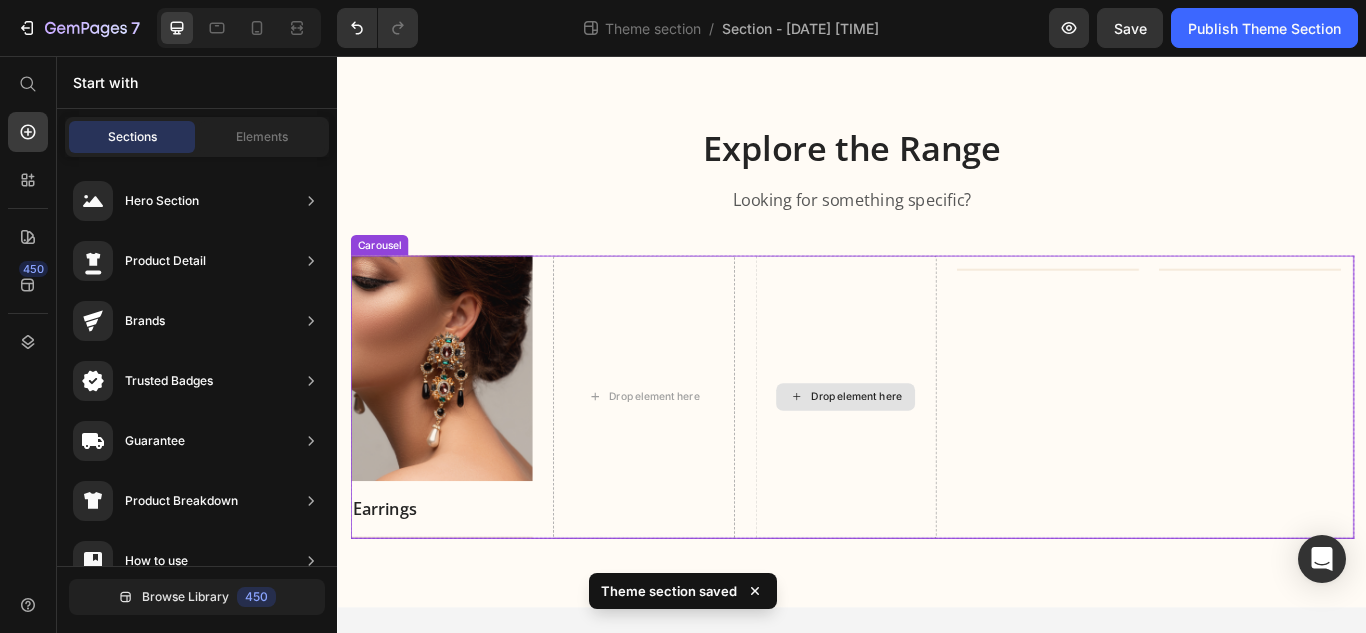click on "Drop element here" at bounding box center (930, 454) 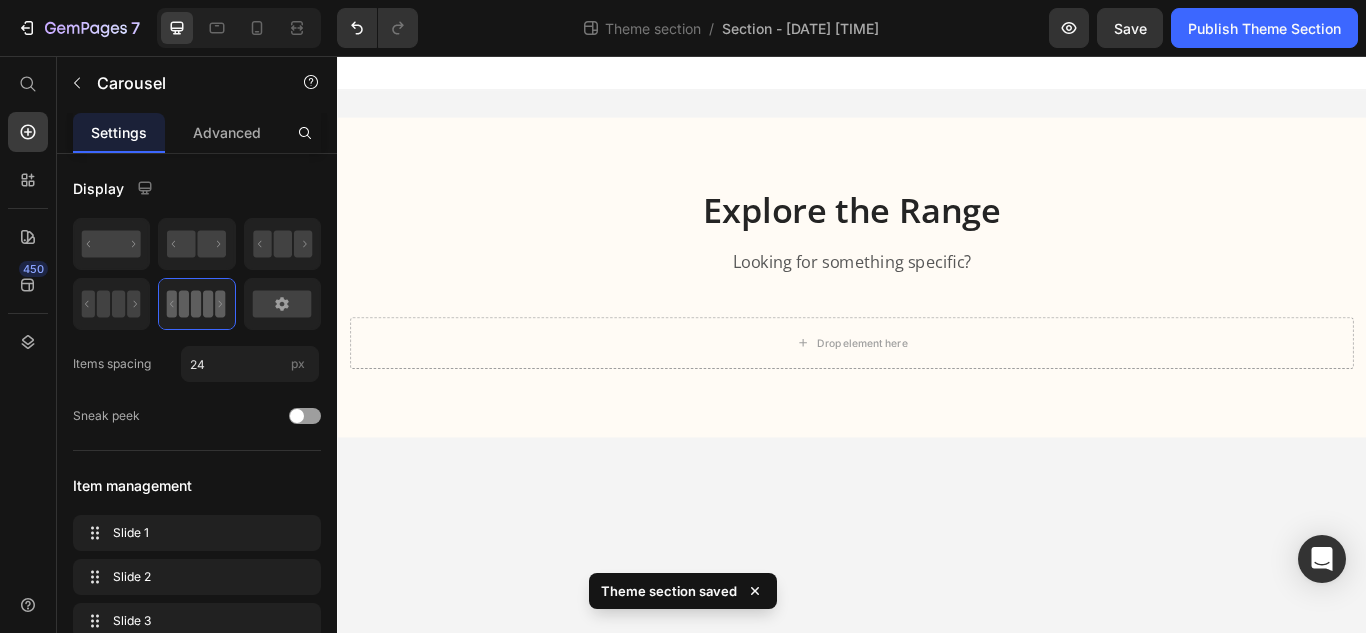 scroll, scrollTop: 0, scrollLeft: 0, axis: both 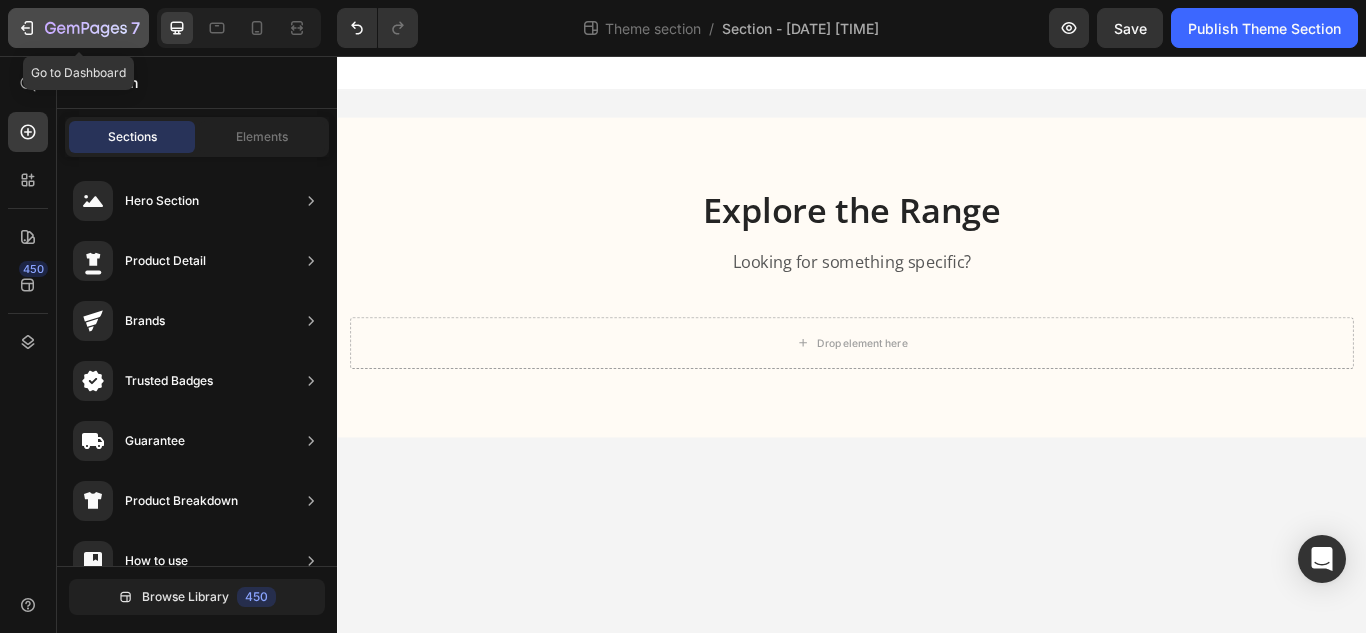 click 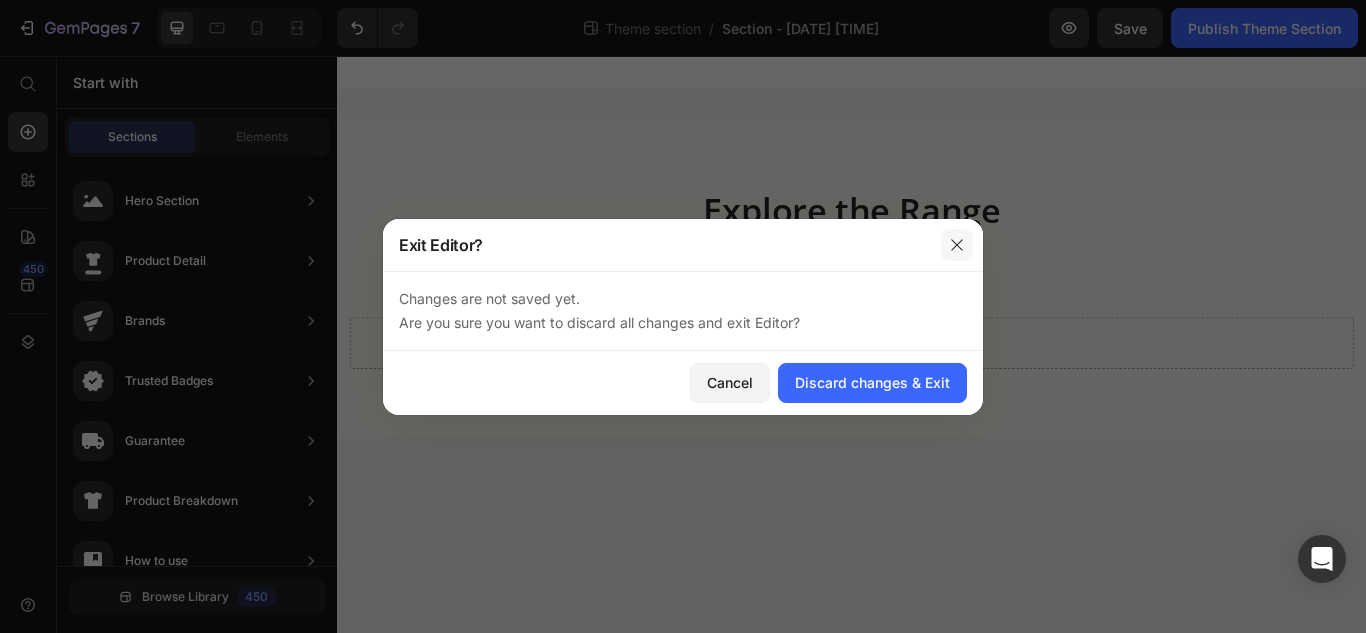 click at bounding box center [957, 245] 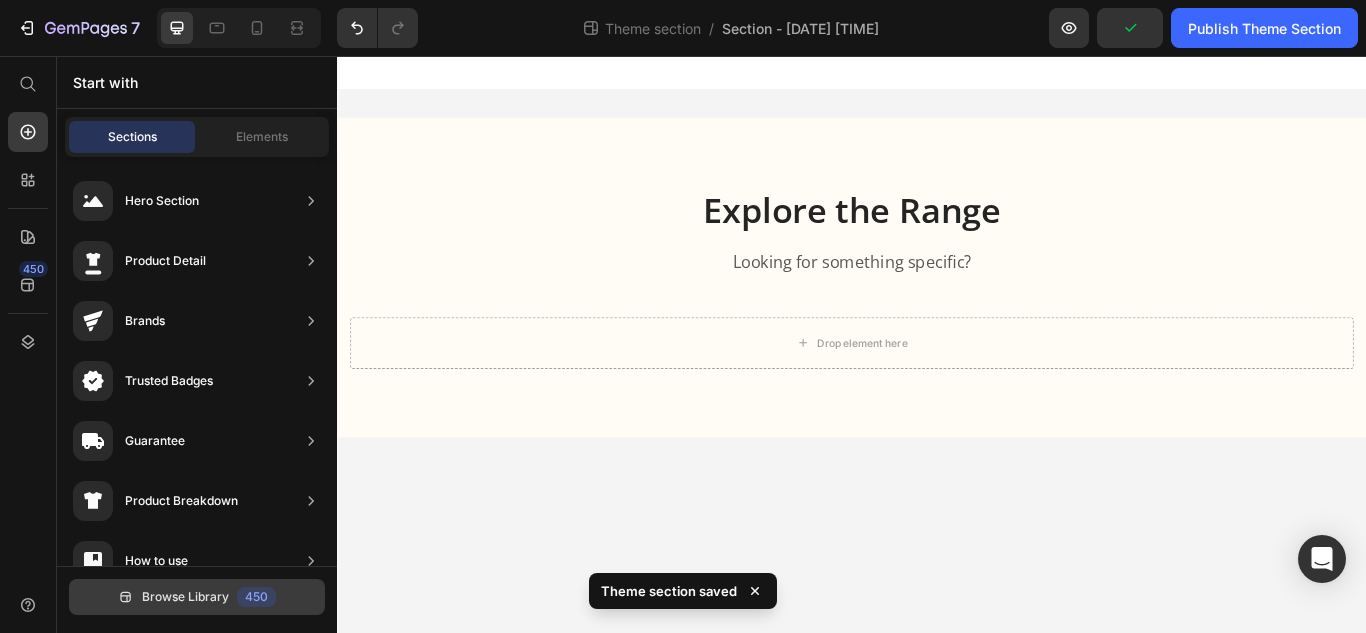click on "Browse Library" at bounding box center [185, 597] 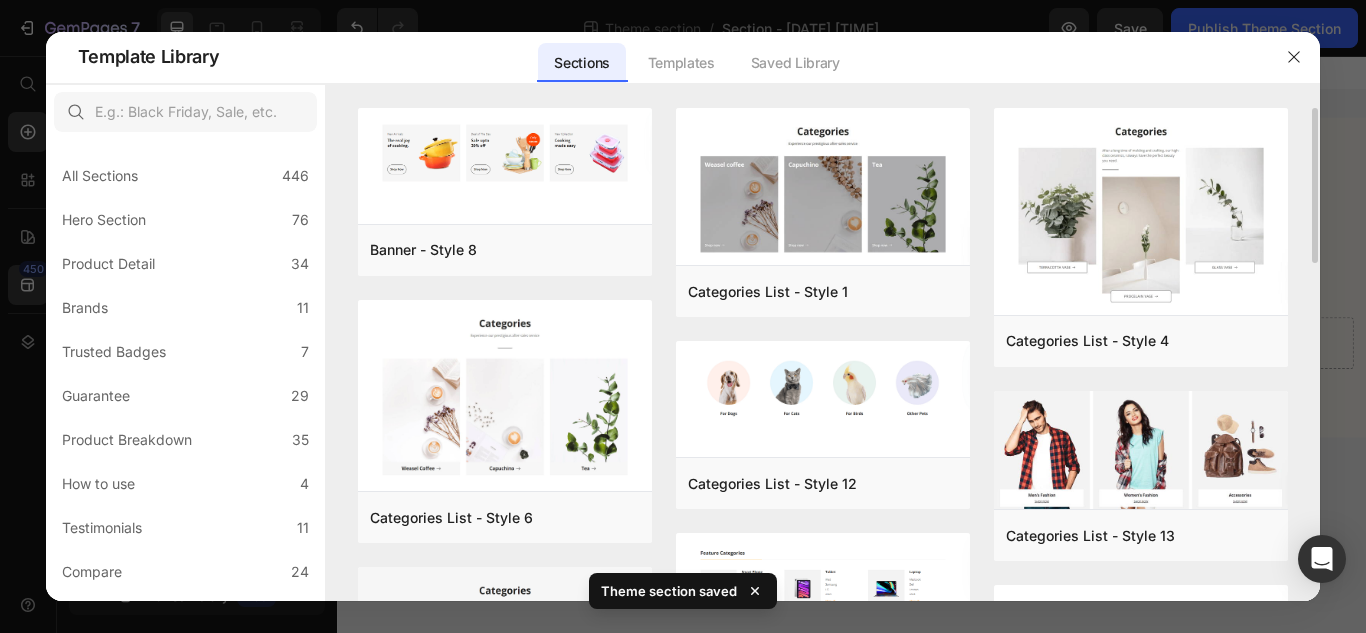 click on "Banner - Style 8 Add to page  Preview  Categories List - Style 6 Add to page  Preview  Categories List - Style 8 Add to page  Preview  Categories List - Style 5 Add to page  Preview  Categories List - Style 16 Add to page  Preview  Categories List - Style 19 Add to page  Preview  Categories List - Style 1 Add to page  Preview  Categories List - Style 12 Add to page  Preview  Categories List - Style 14 Add to page  Preview  Categories List - Style 10 Add to page  Preview  Categories List - Style 11 Add to page  Preview  Categories List - Style 18 Add to page  Preview  Categories List - Style 4 Add to page  Preview  Categories List - Style 13 Add to page  Preview  Categories List - Style 9 Add to page  Preview  Categories List - Style 20 Add to page  Preview  Categories List - Style 17 Add to page  Preview  Categories List - Style 7 Add to page  Preview  Banner - Style 8 Add to page  Preview  Categories List - Style 1 Add to page  Preview  Categories List - Style 4 Add to page  Preview  Add to page  Preview" at bounding box center (823, 355) 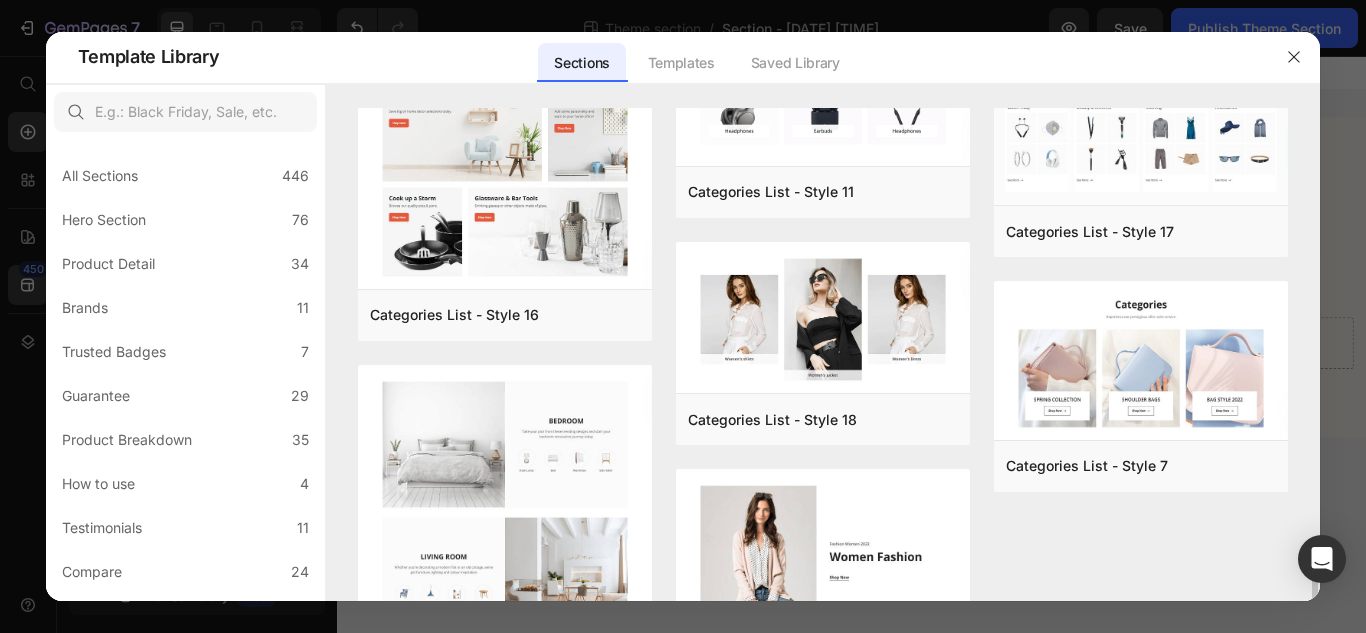 scroll, scrollTop: 1183, scrollLeft: 0, axis: vertical 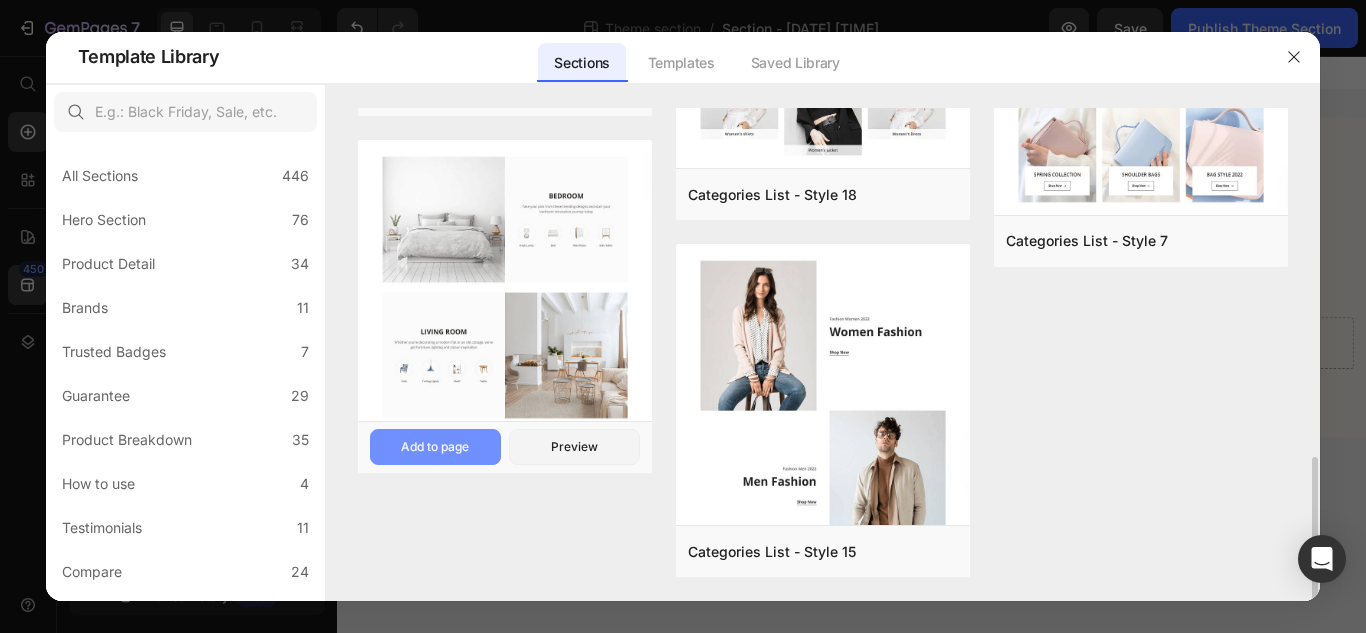 click on "Add to page" at bounding box center (435, 447) 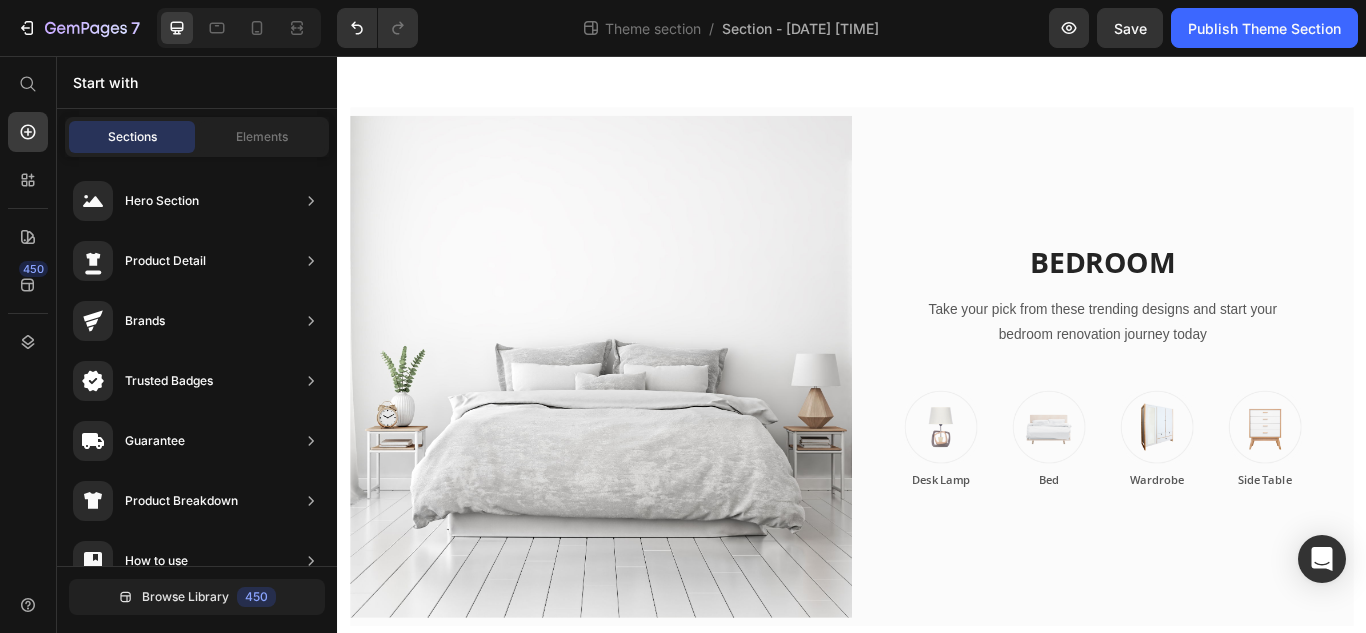 scroll, scrollTop: 610, scrollLeft: 0, axis: vertical 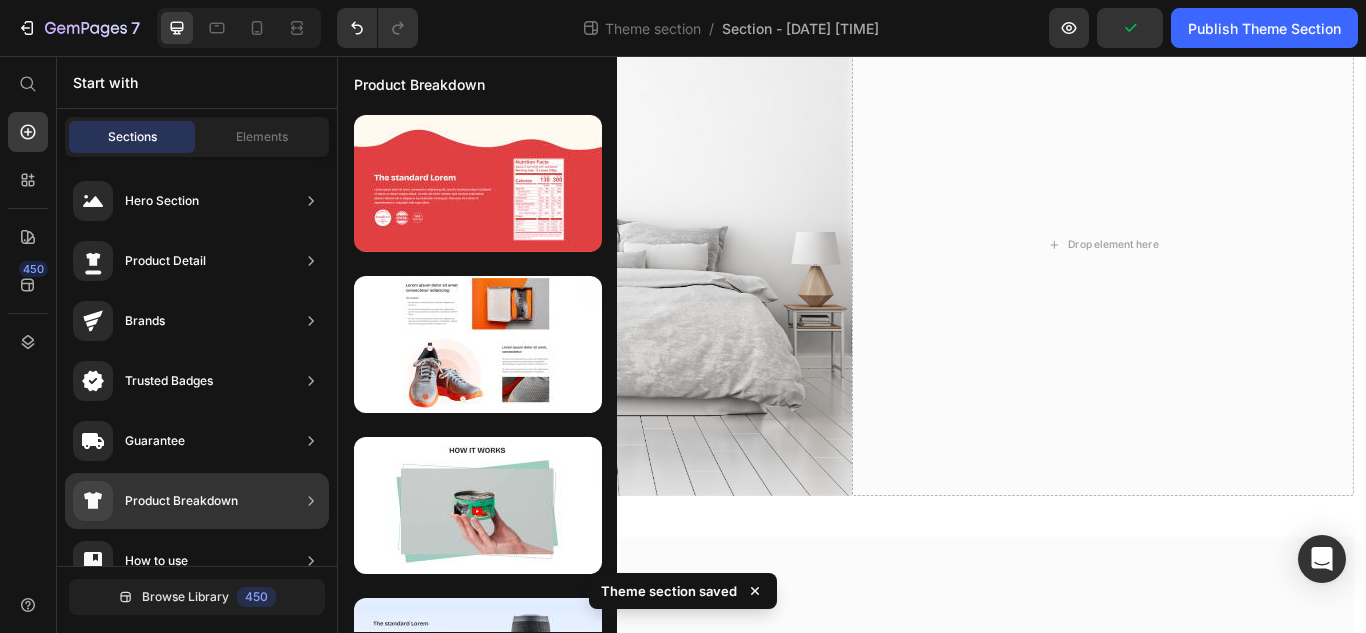 click on "Hero Section Product Detail Brands Trusted Badges Guarantee Product Breakdown How to use Testimonials Compare Bundle FAQs Social Proof Brand Story Product List Collection Blog List Contact Sticky Add to Cart Custom Footer" at bounding box center [197, 737] 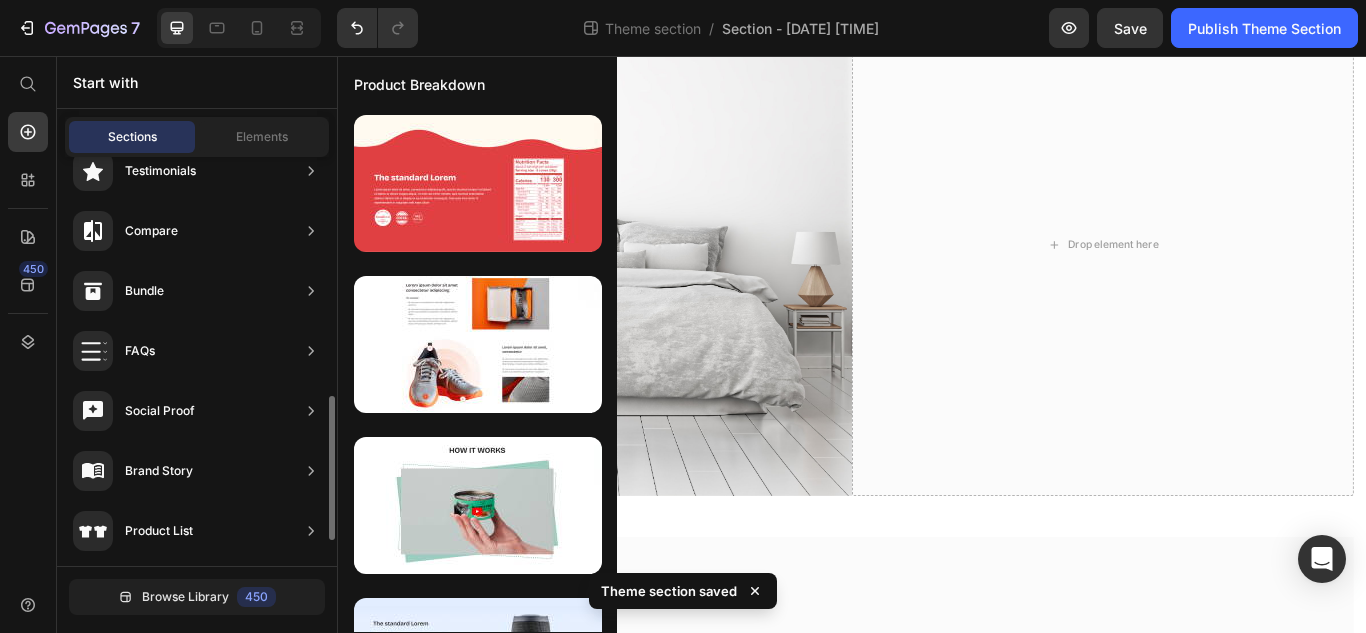 scroll, scrollTop: 570, scrollLeft: 0, axis: vertical 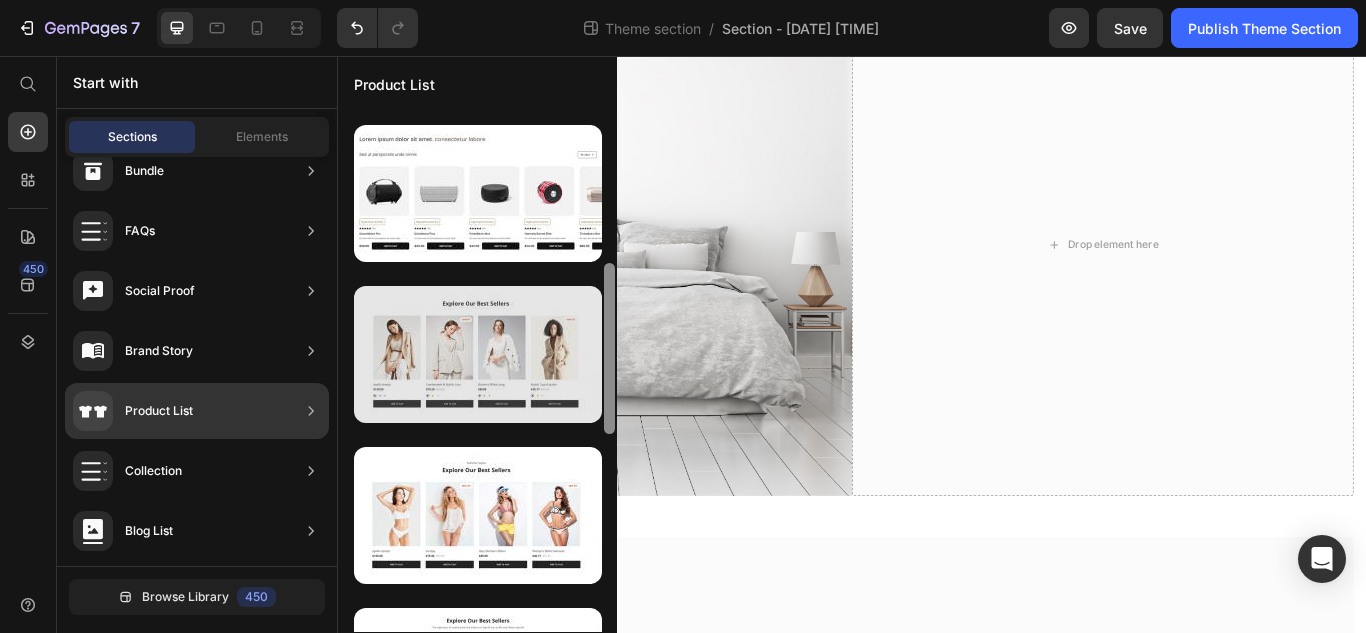 drag, startPoint x: 604, startPoint y: 258, endPoint x: 594, endPoint y: 413, distance: 155.32225 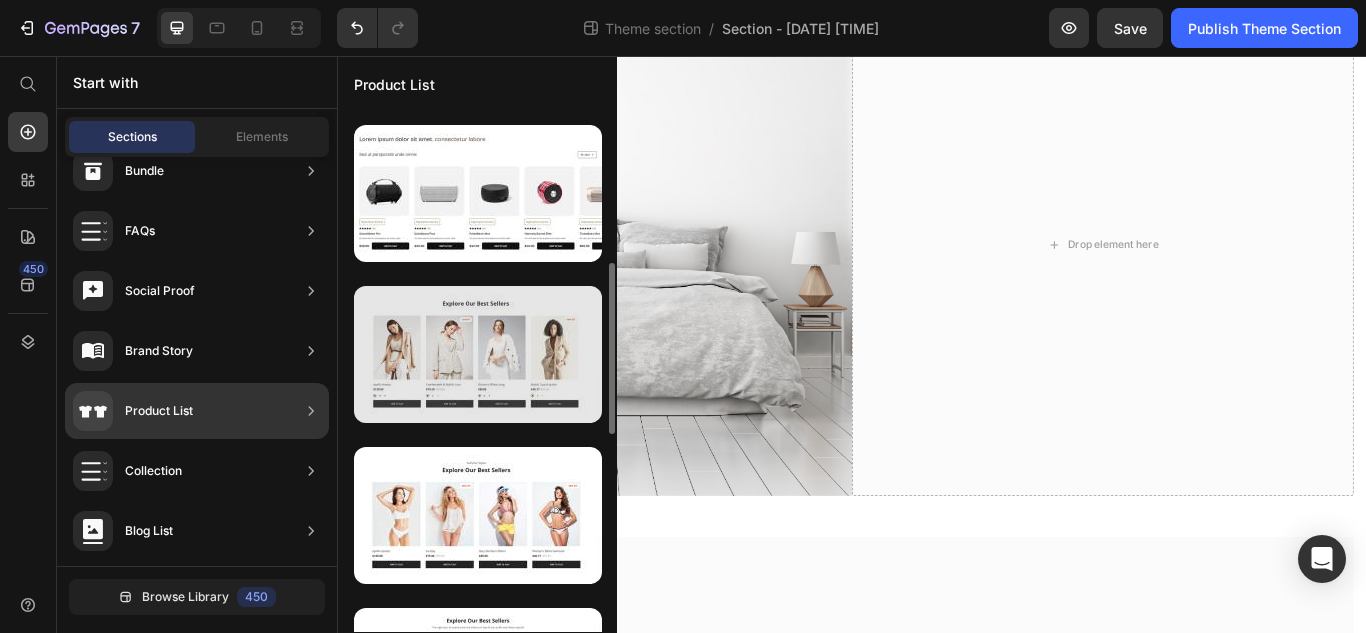 click at bounding box center [478, 354] 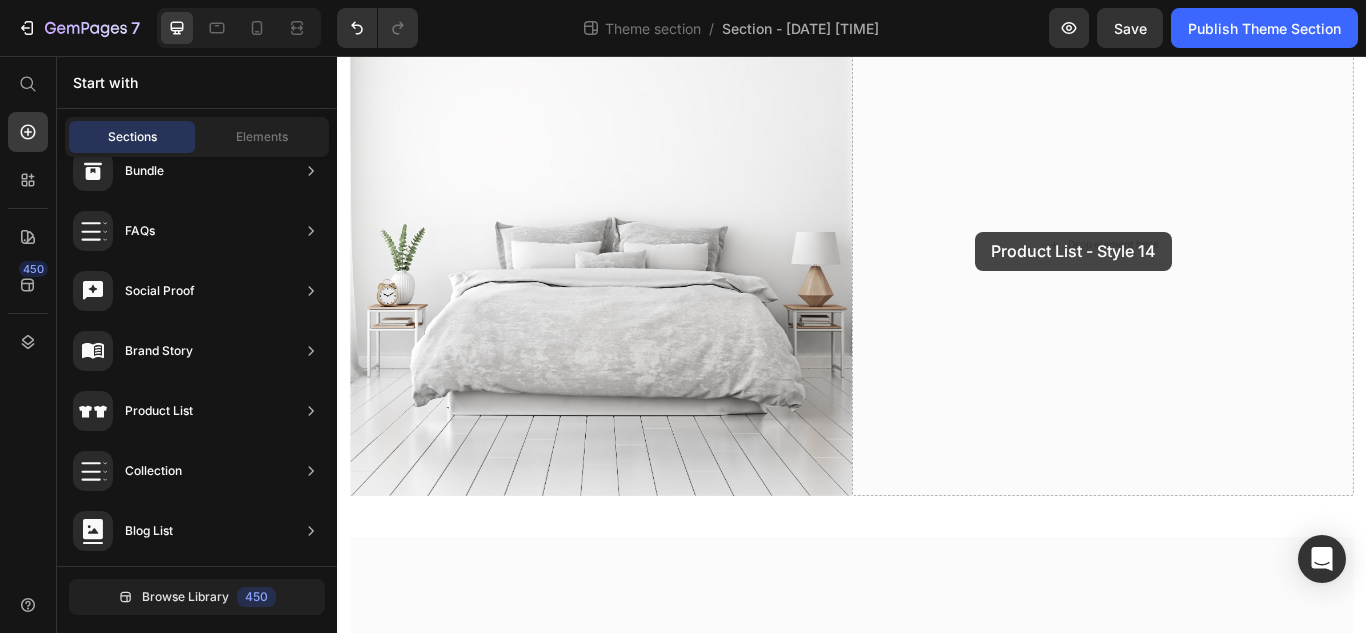 drag, startPoint x: 841, startPoint y: 453, endPoint x: 1083, endPoint y: 262, distance: 308.2937 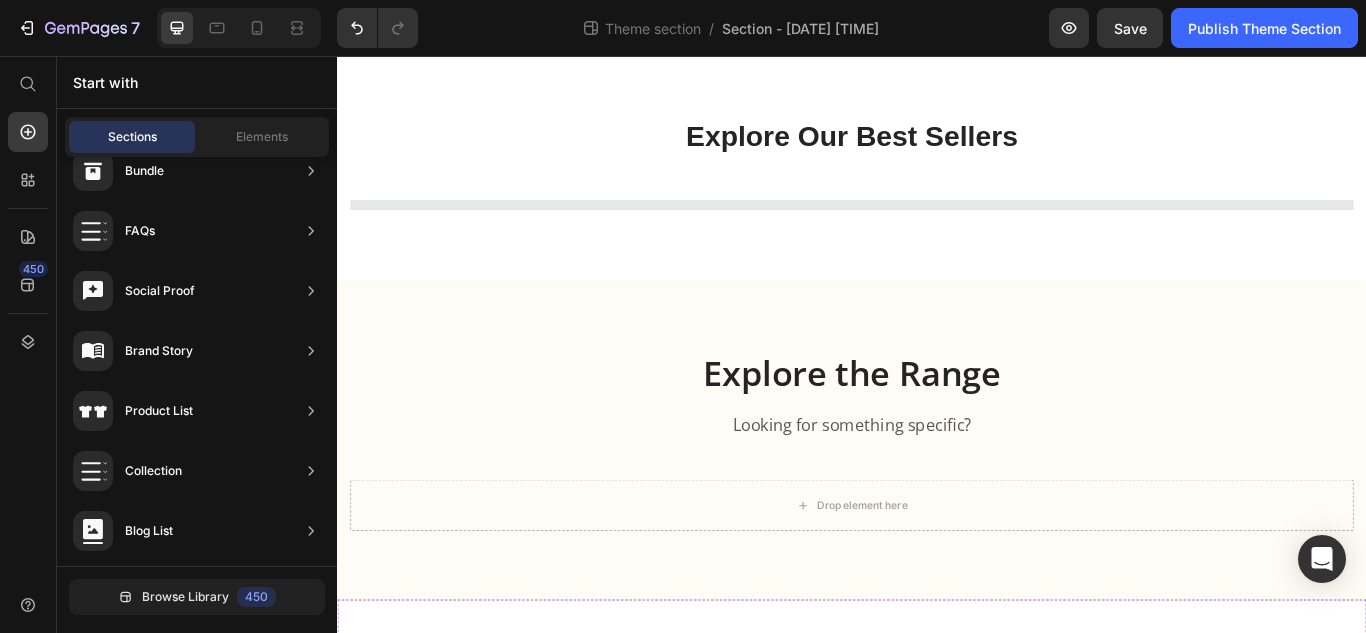 scroll, scrollTop: 72, scrollLeft: 0, axis: vertical 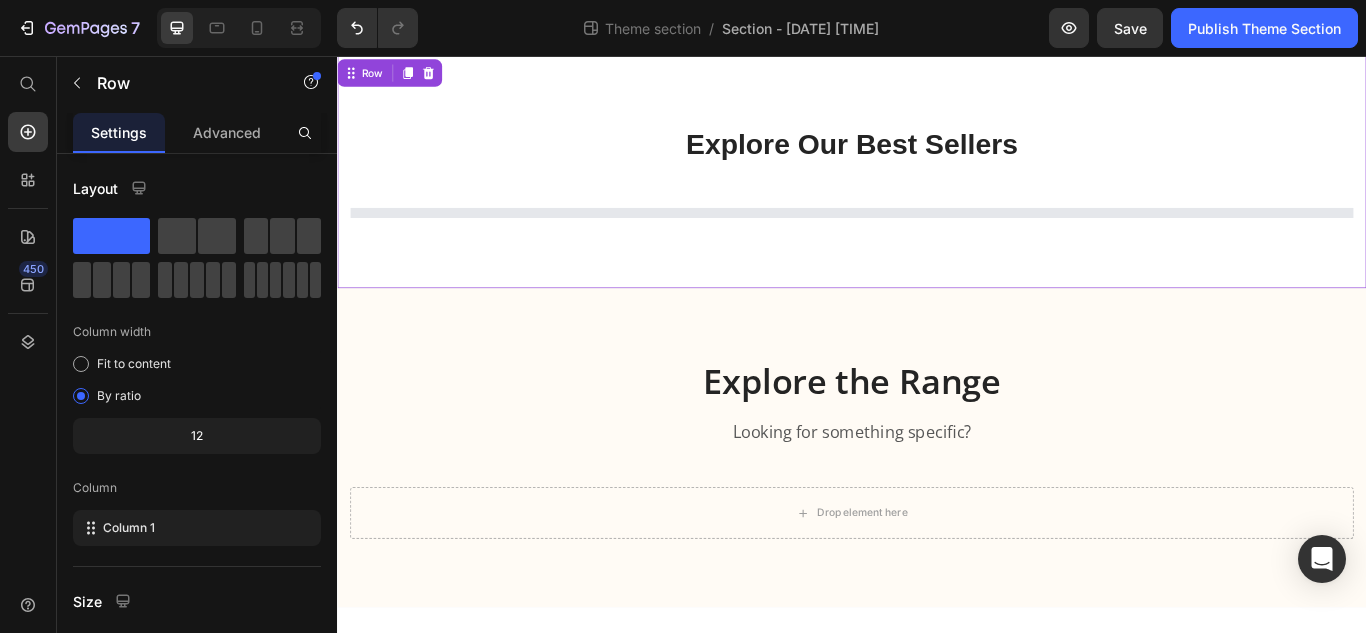 click on "Explore Our Best Sellers Heading Row Product List Row Row   0" at bounding box center (937, 191) 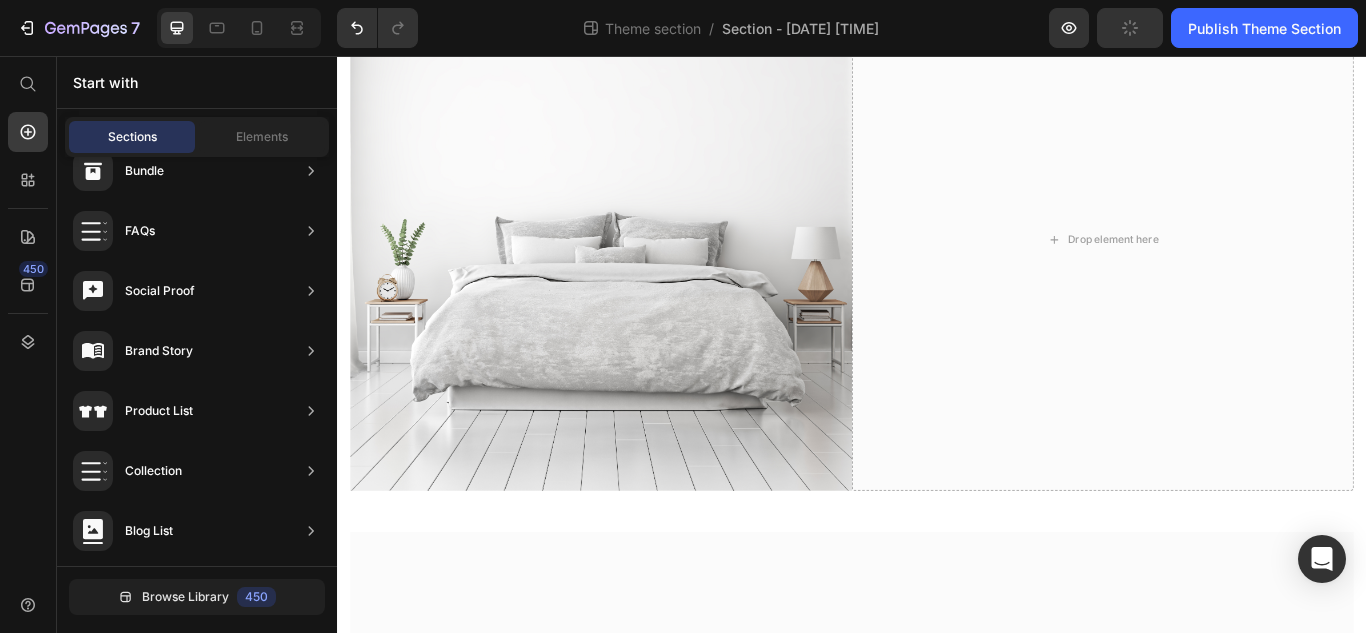 scroll, scrollTop: 650, scrollLeft: 0, axis: vertical 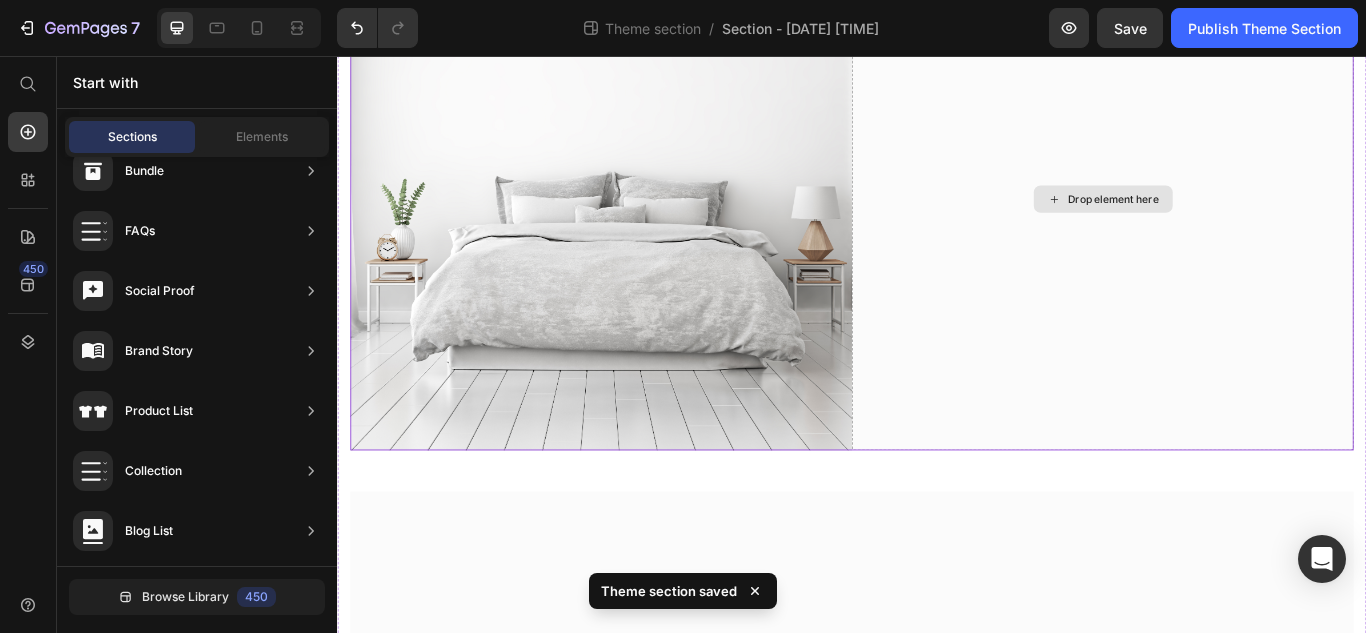 click on "Drop element here" at bounding box center (1229, 223) 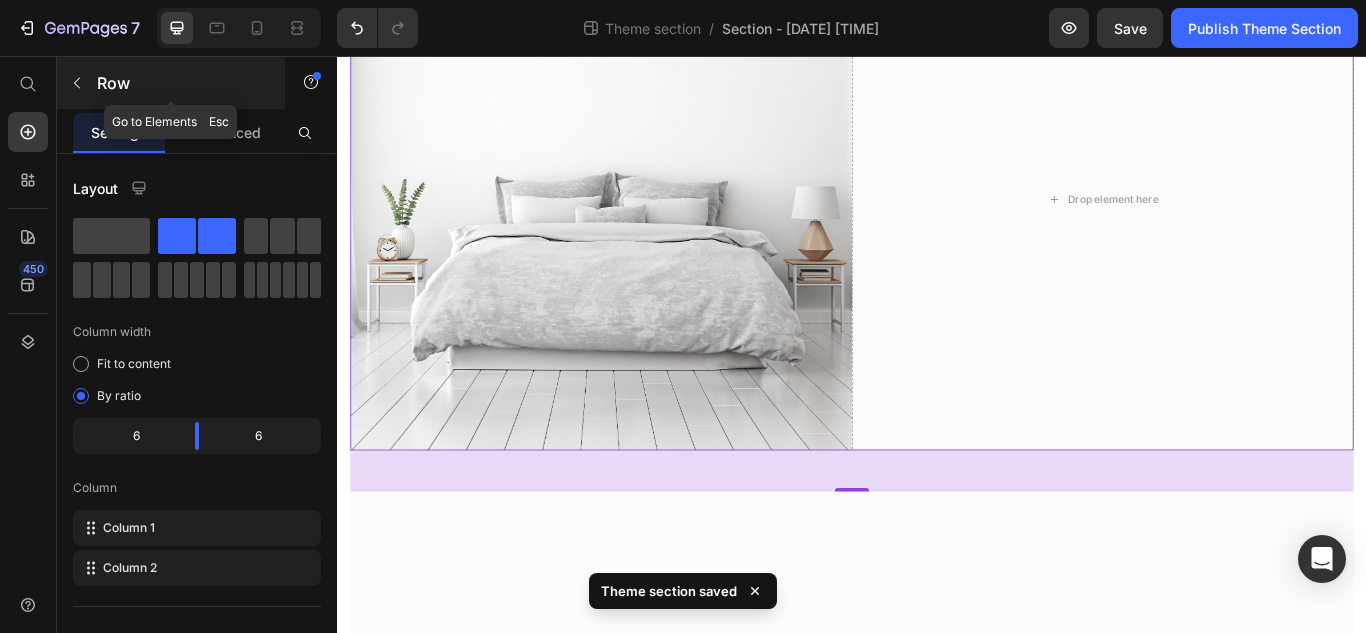 click 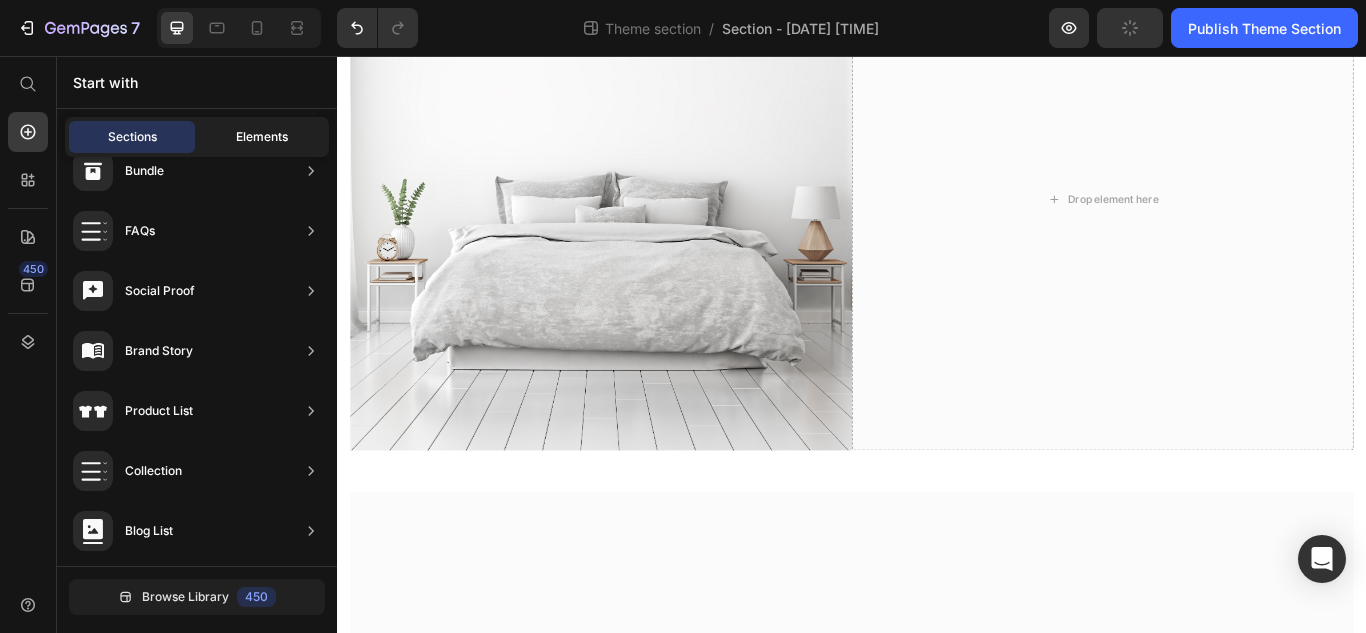 click on "Elements" at bounding box center (262, 137) 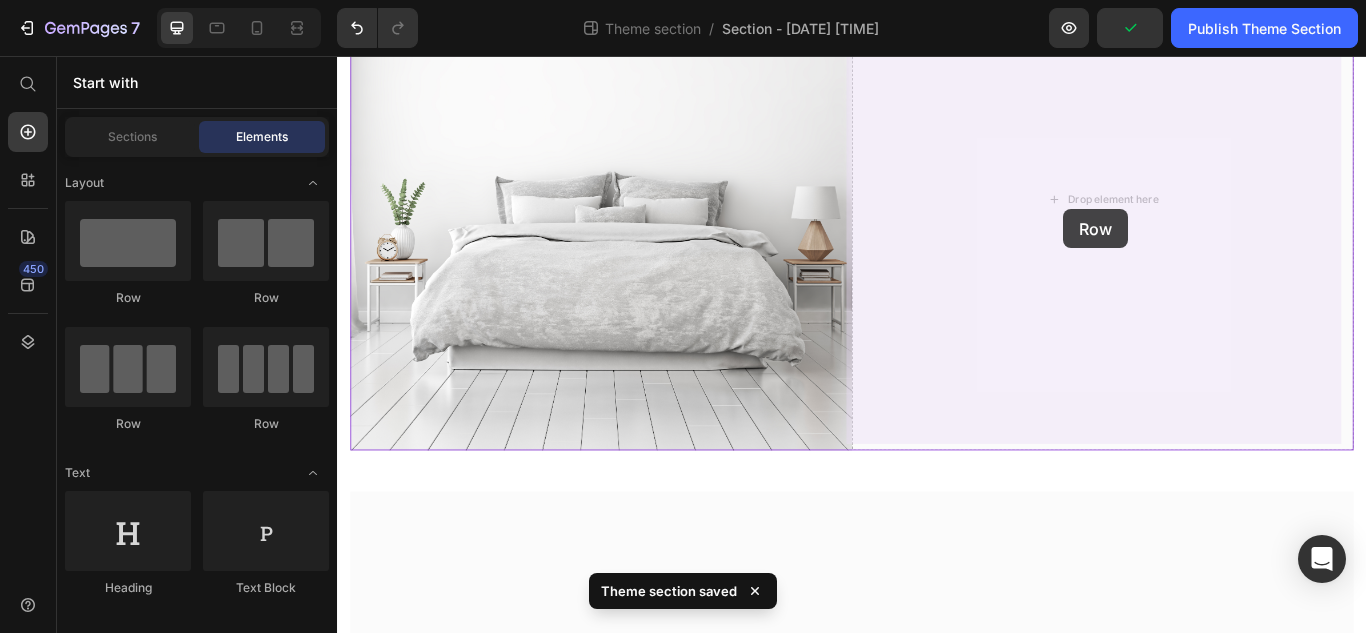 drag, startPoint x: 603, startPoint y: 307, endPoint x: 1191, endPoint y: 220, distance: 594.40137 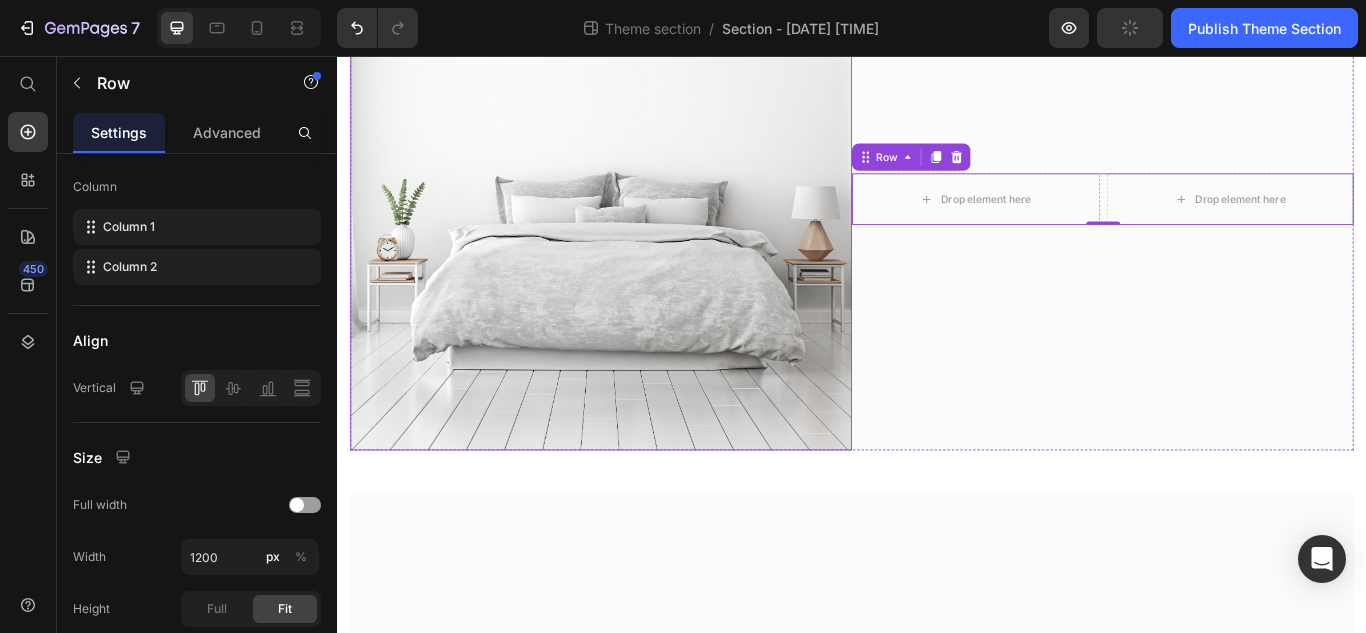 scroll, scrollTop: 0, scrollLeft: 0, axis: both 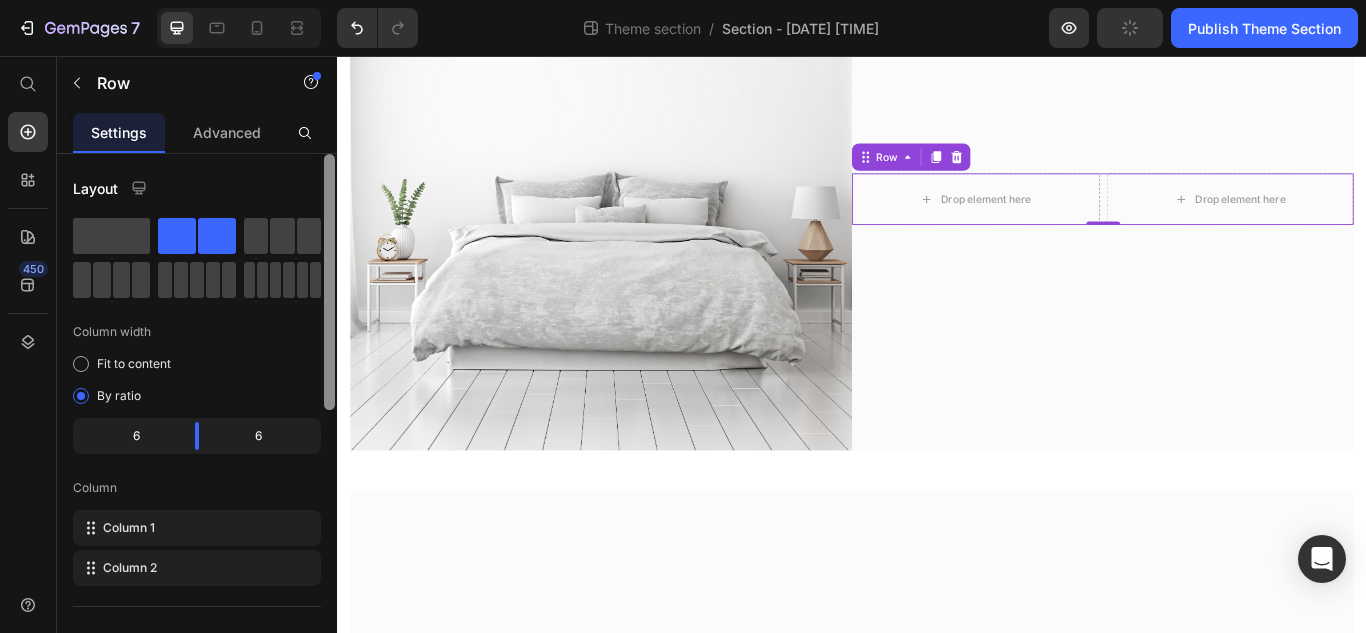 drag, startPoint x: 326, startPoint y: 284, endPoint x: 295, endPoint y: 194, distance: 95.189285 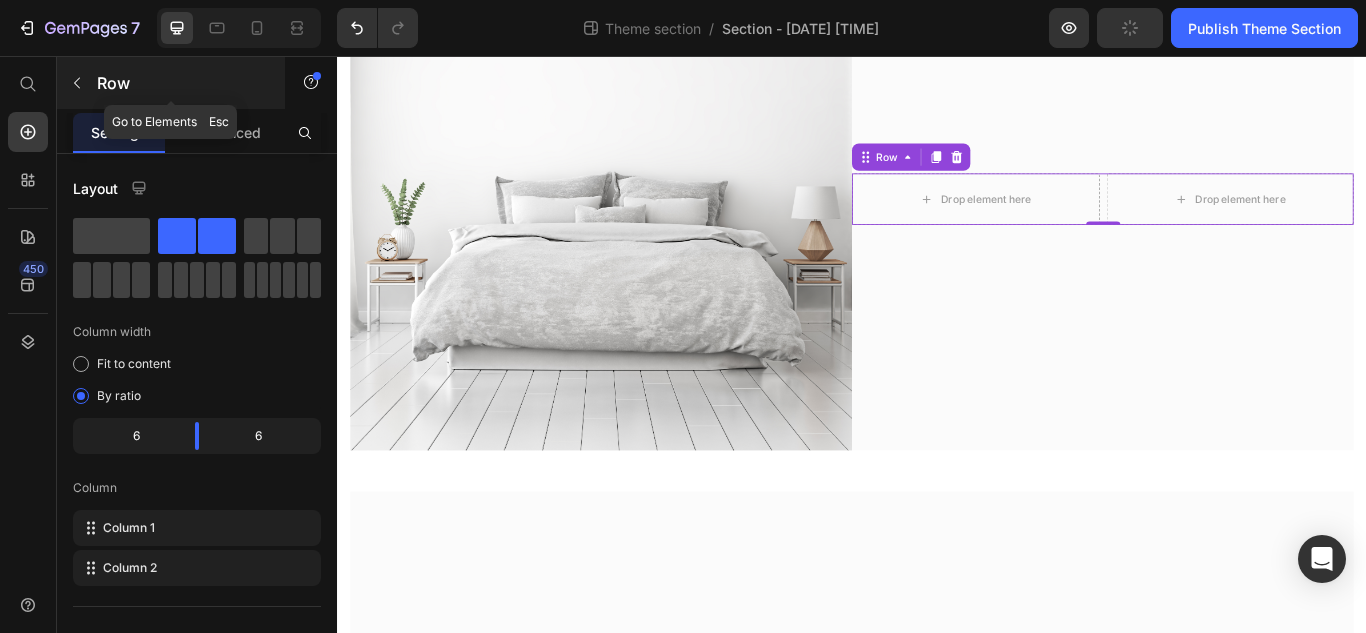 click 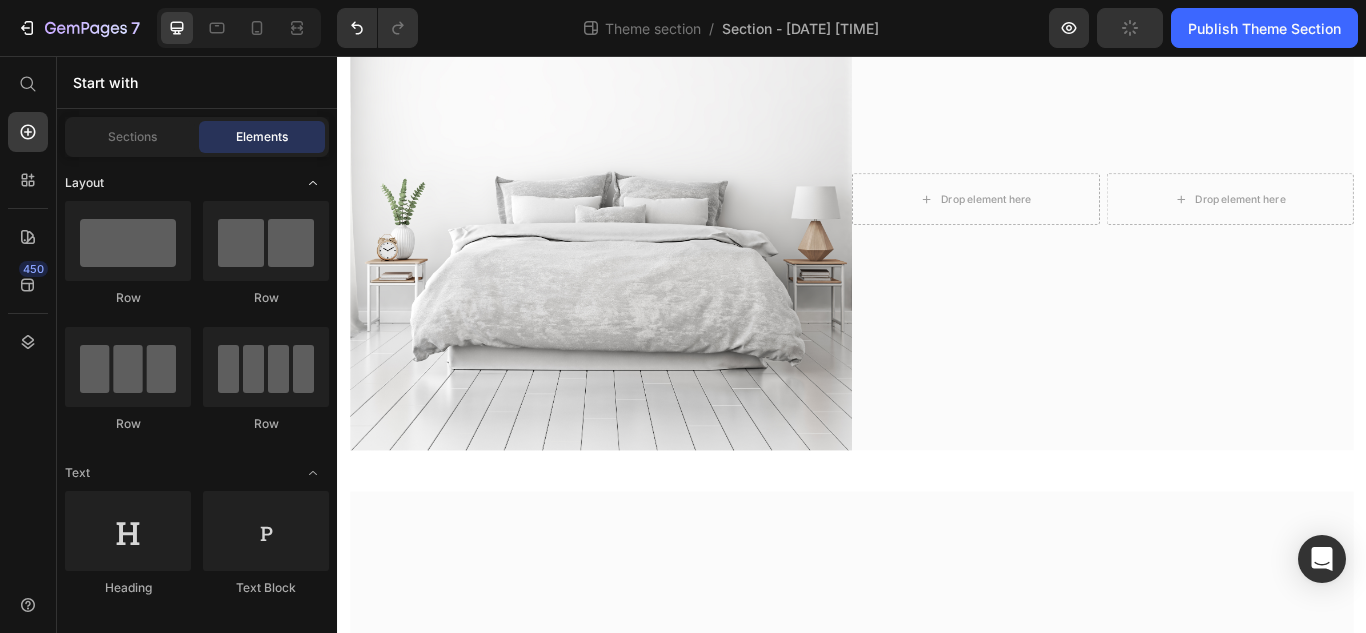 click at bounding box center [313, 183] 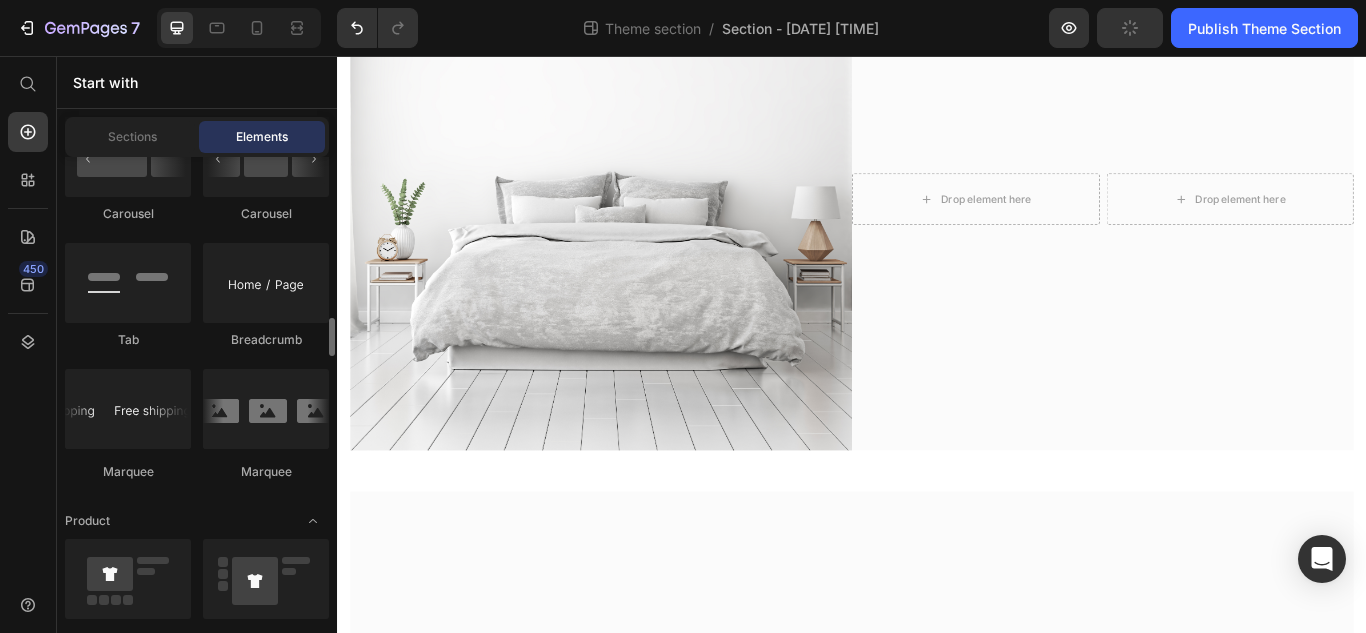 scroll, scrollTop: 1980, scrollLeft: 0, axis: vertical 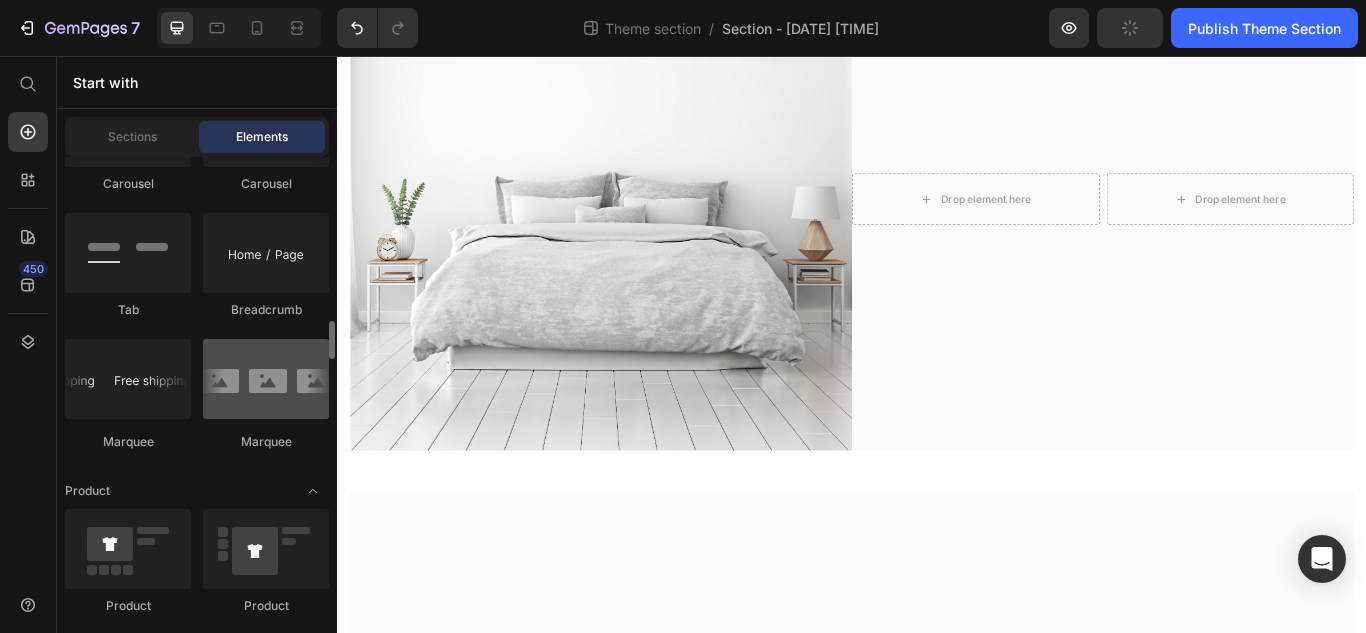click at bounding box center (266, 379) 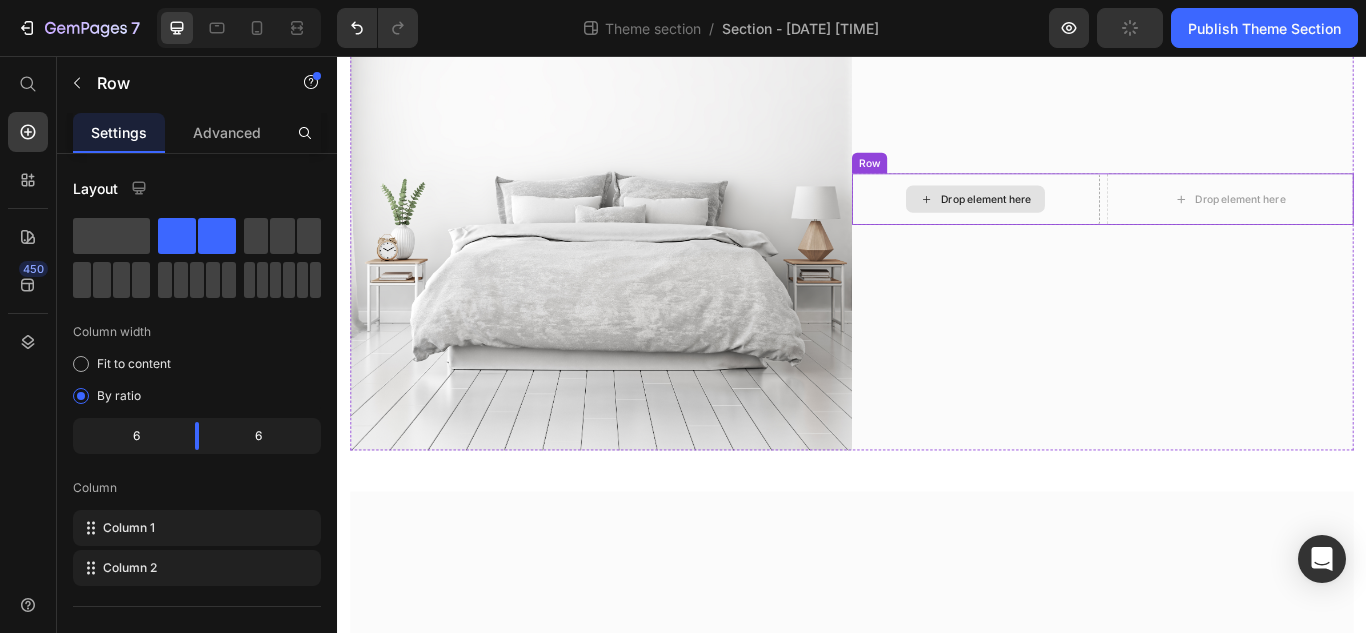 click on "Drop element here" at bounding box center (1081, 223) 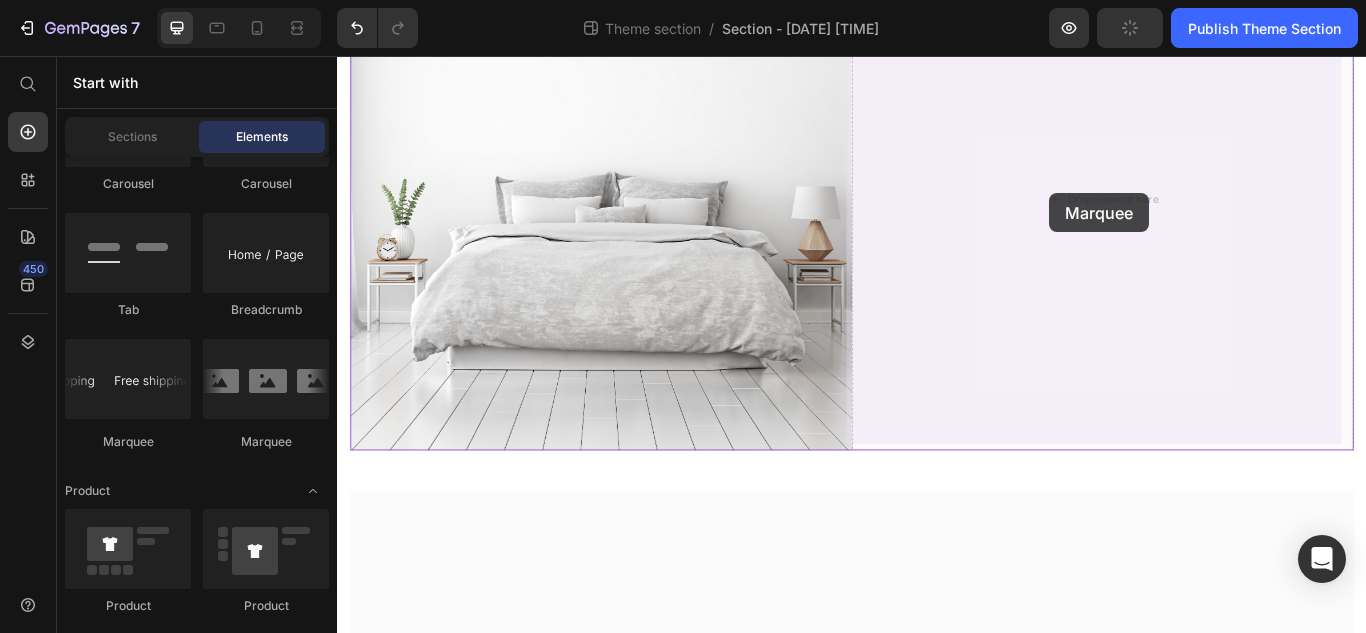 drag, startPoint x: 607, startPoint y: 464, endPoint x: 1167, endPoint y: 216, distance: 612.45734 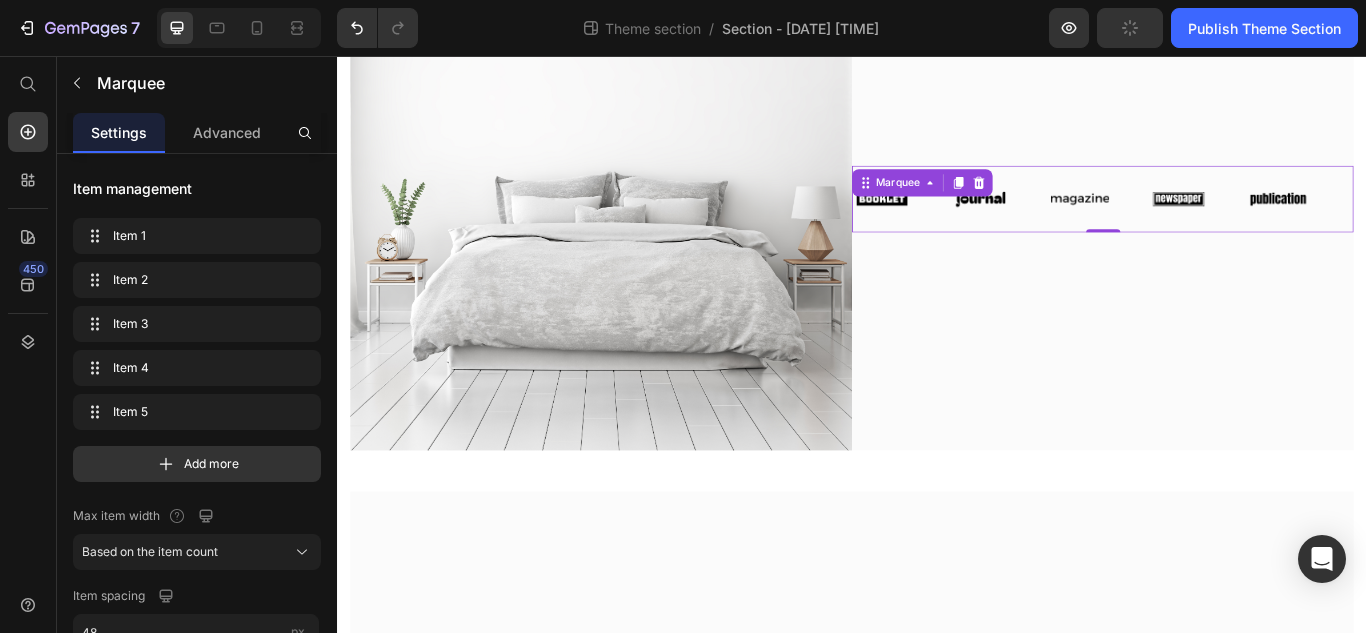 click on "Image Image Image Image Image Image Image Image Image Image Marquee   0" at bounding box center [1229, 223] 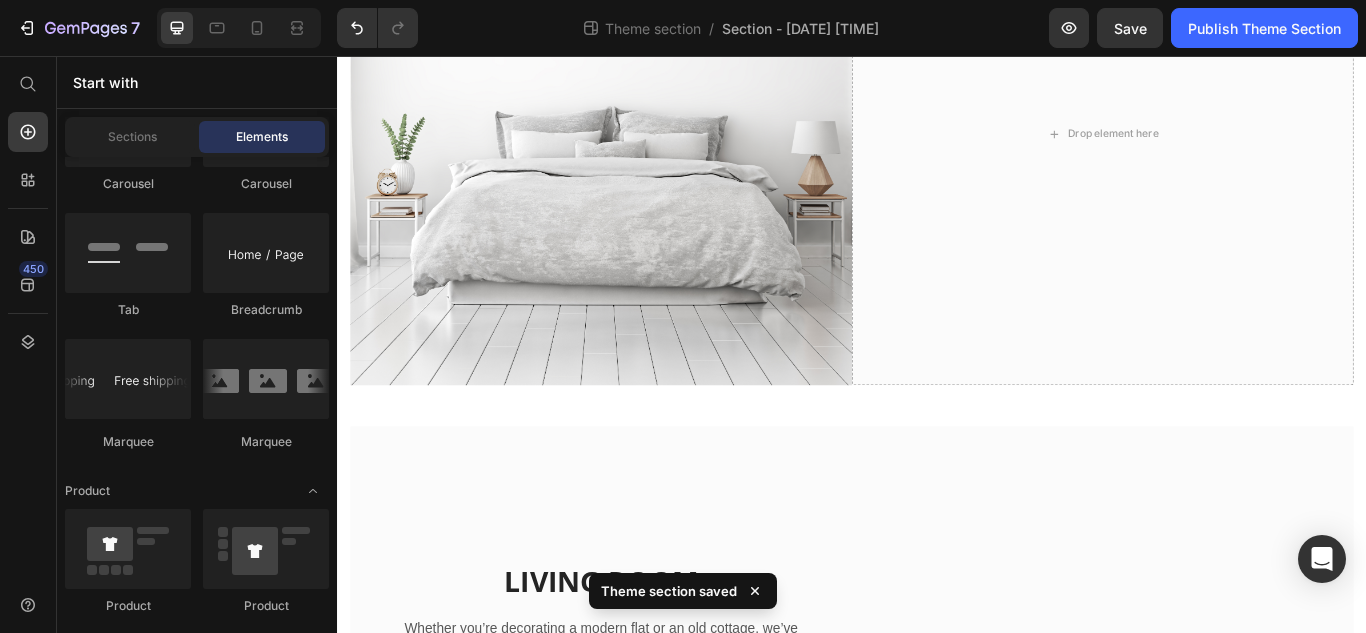 scroll, scrollTop: 730, scrollLeft: 0, axis: vertical 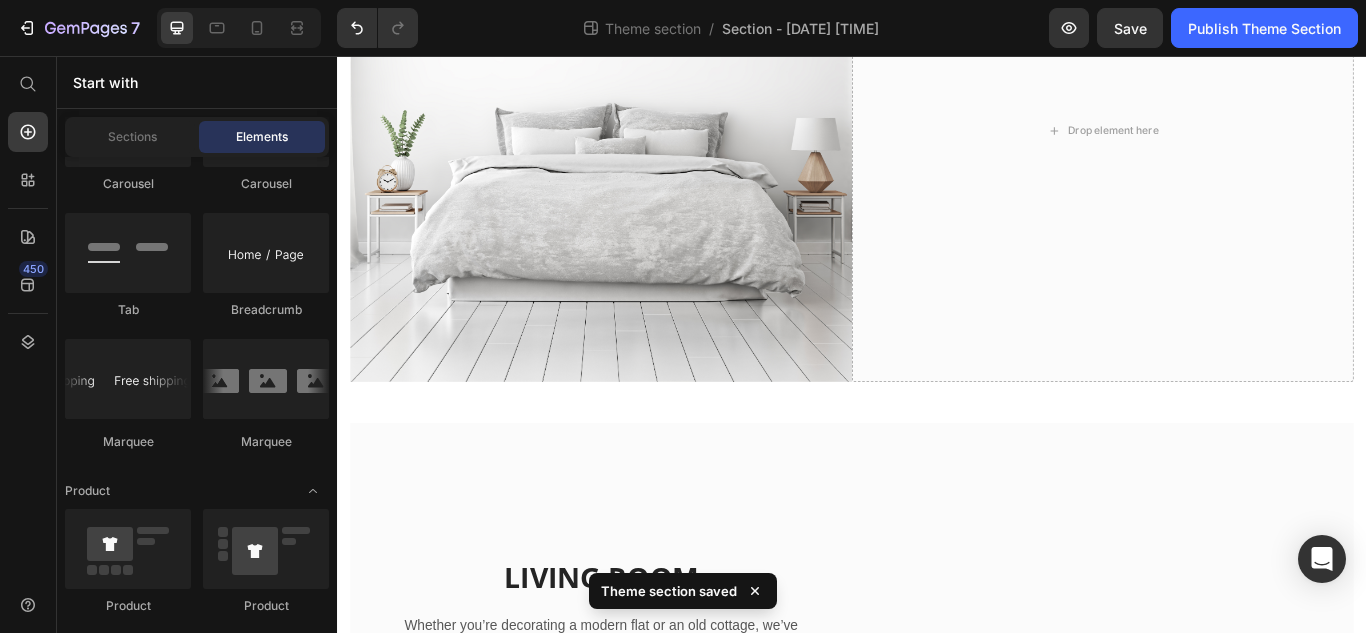 click on "Layout Text
Heading
Text Block Button
Button
Button Media
Image
Image
Video
Video Banner
Hero Banner
Hero Banner
Hero Banner" at bounding box center (197, 1002) 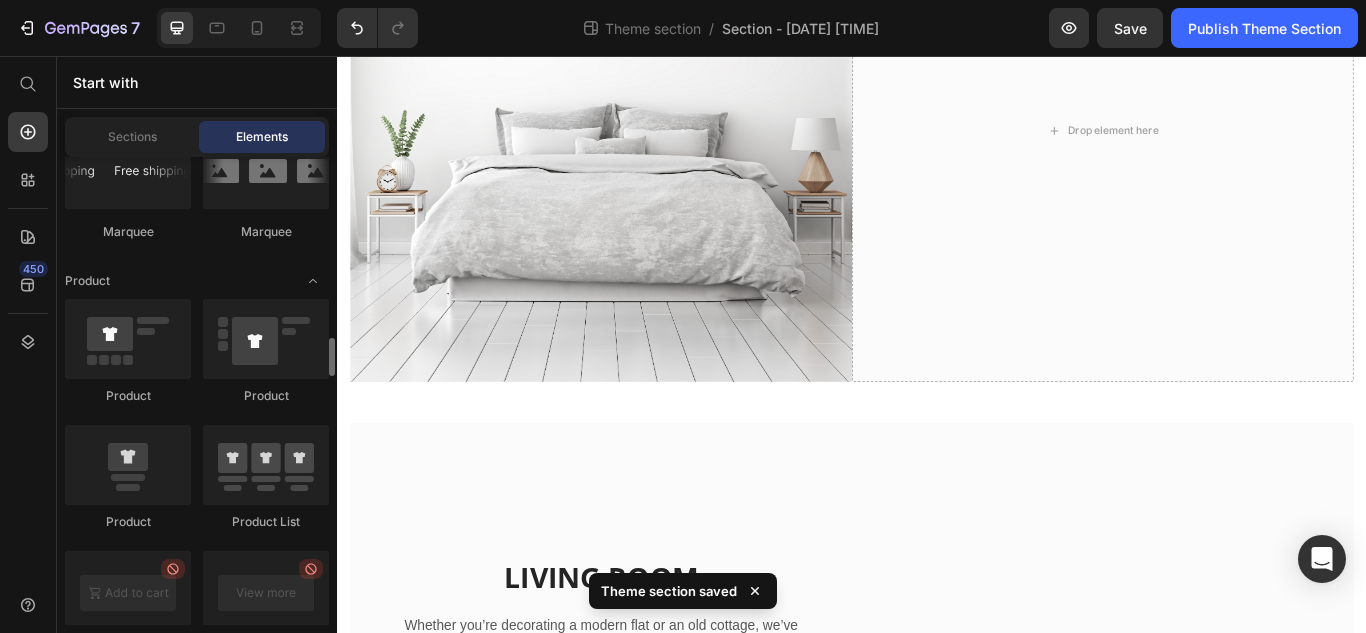 scroll, scrollTop: 2220, scrollLeft: 0, axis: vertical 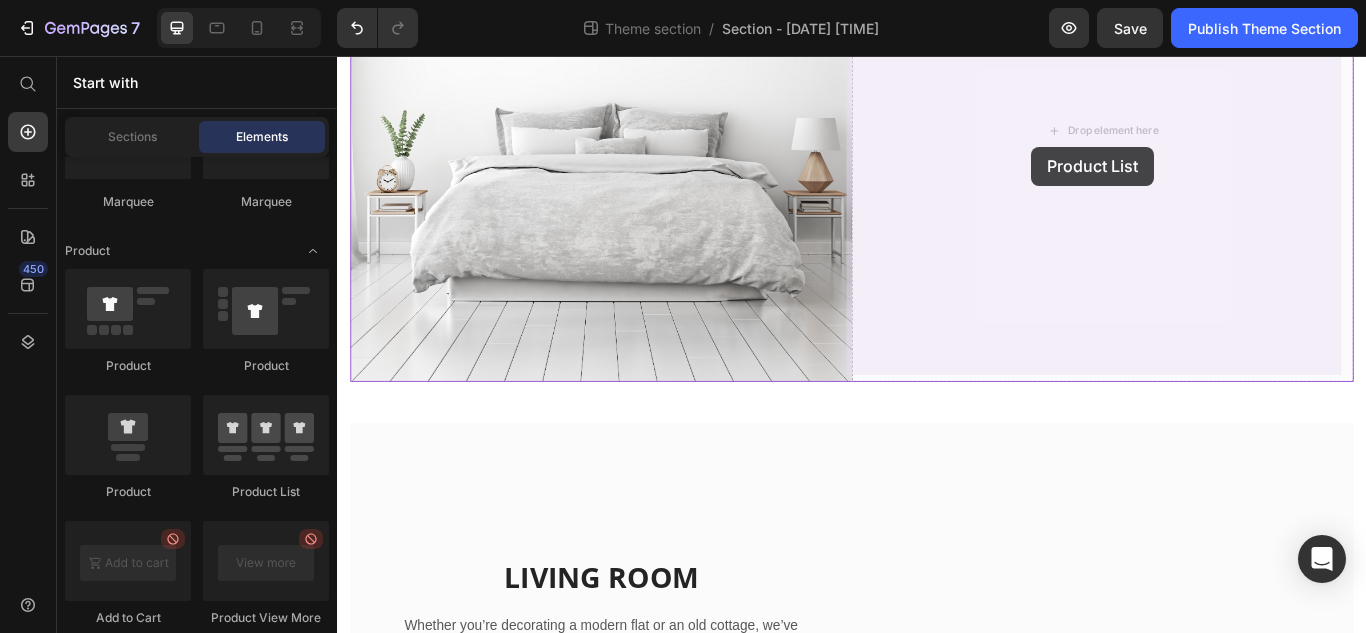 drag, startPoint x: 617, startPoint y: 512, endPoint x: 1146, endPoint y: 160, distance: 635.4093 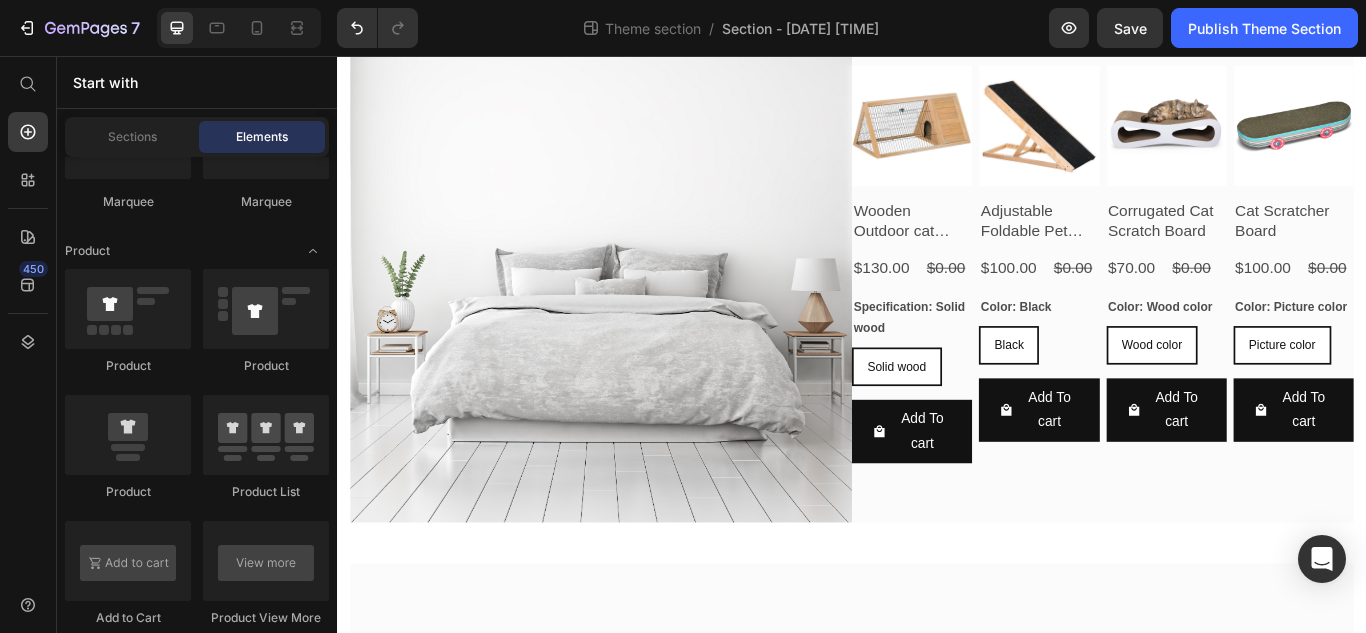 scroll, scrollTop: 570, scrollLeft: 0, axis: vertical 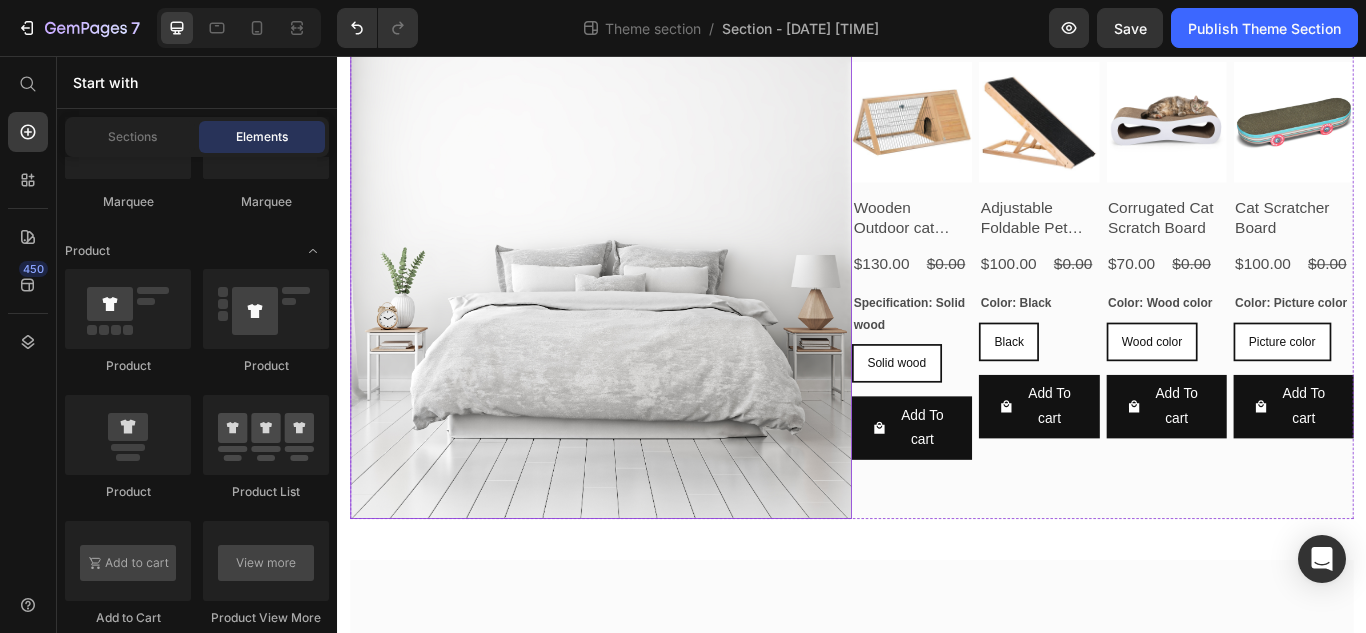 click at bounding box center (644, 303) 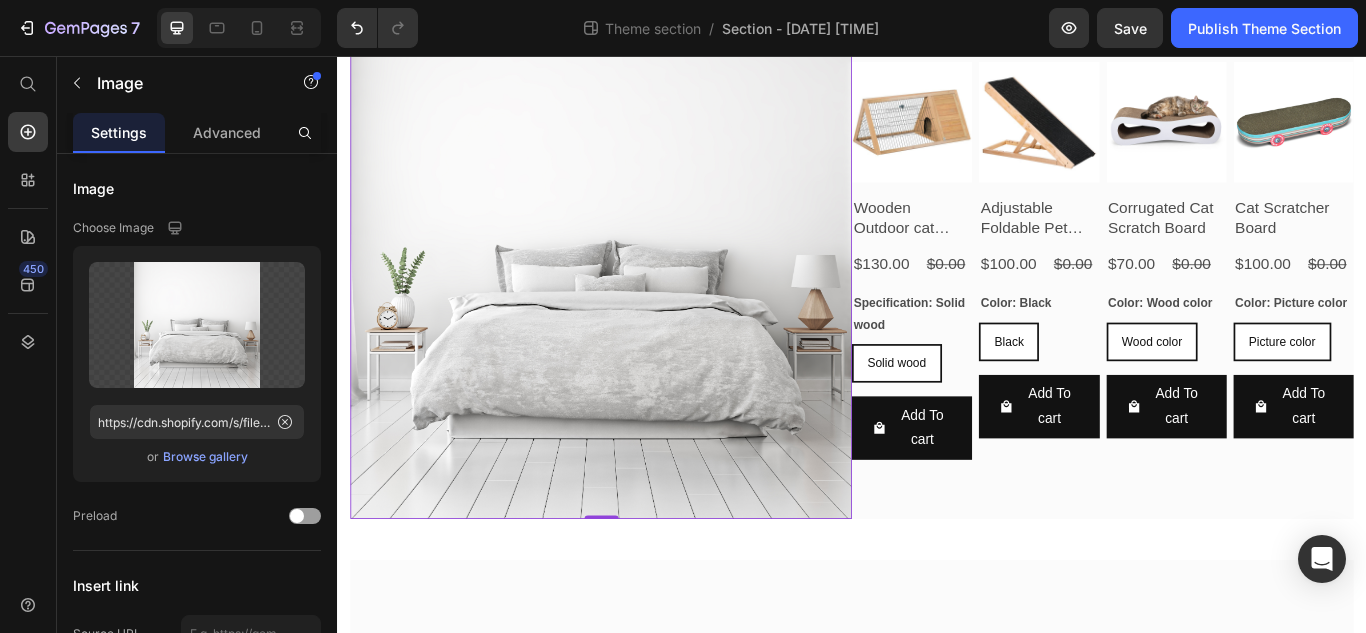 click at bounding box center (644, 303) 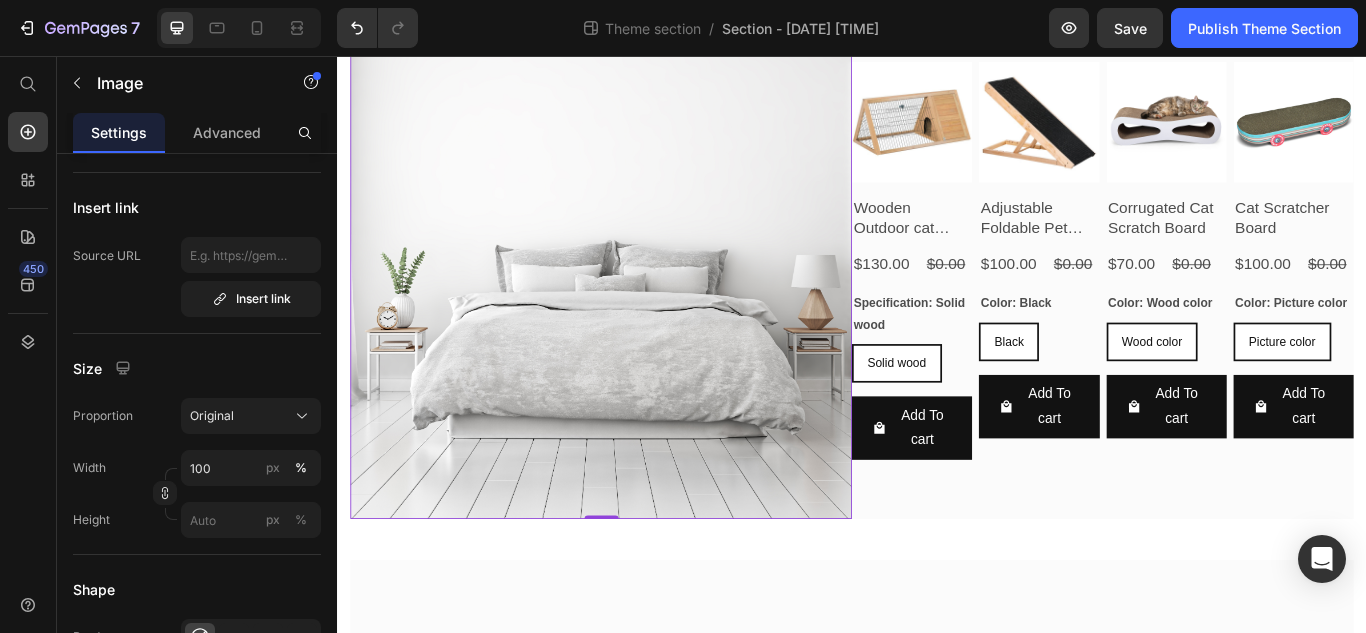 scroll, scrollTop: 0, scrollLeft: 0, axis: both 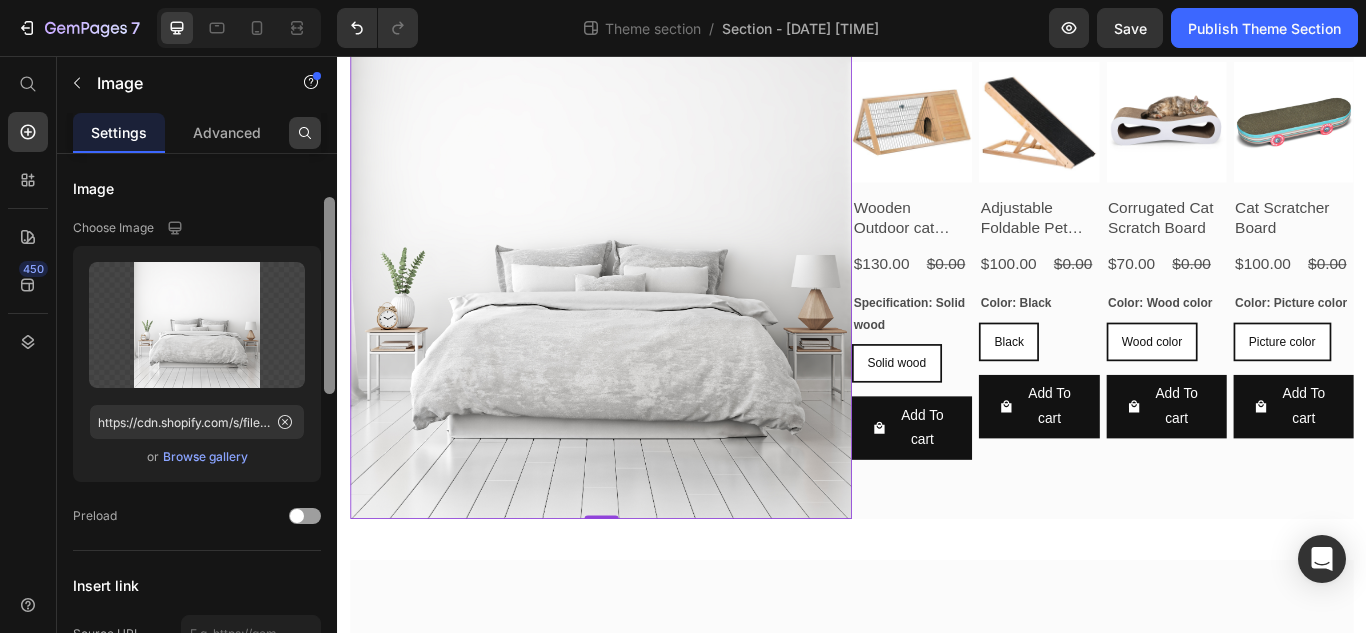 drag, startPoint x: 333, startPoint y: 236, endPoint x: 301, endPoint y: 122, distance: 118.40608 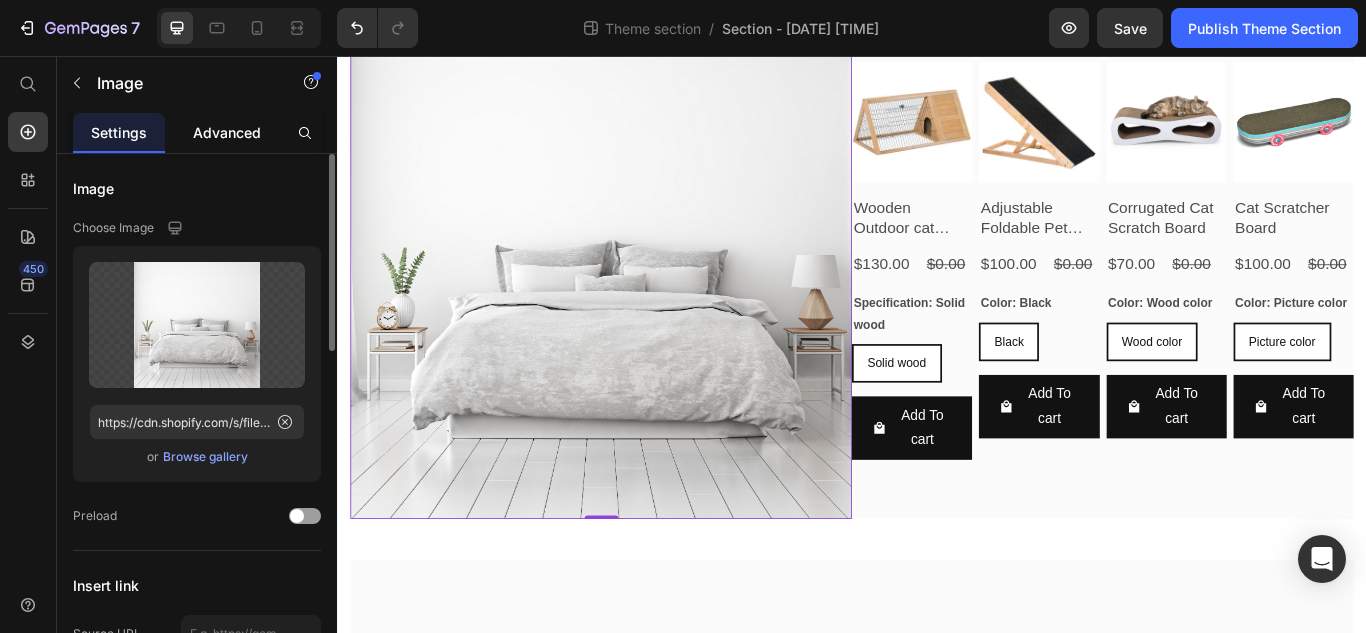 click on "Advanced" at bounding box center [227, 132] 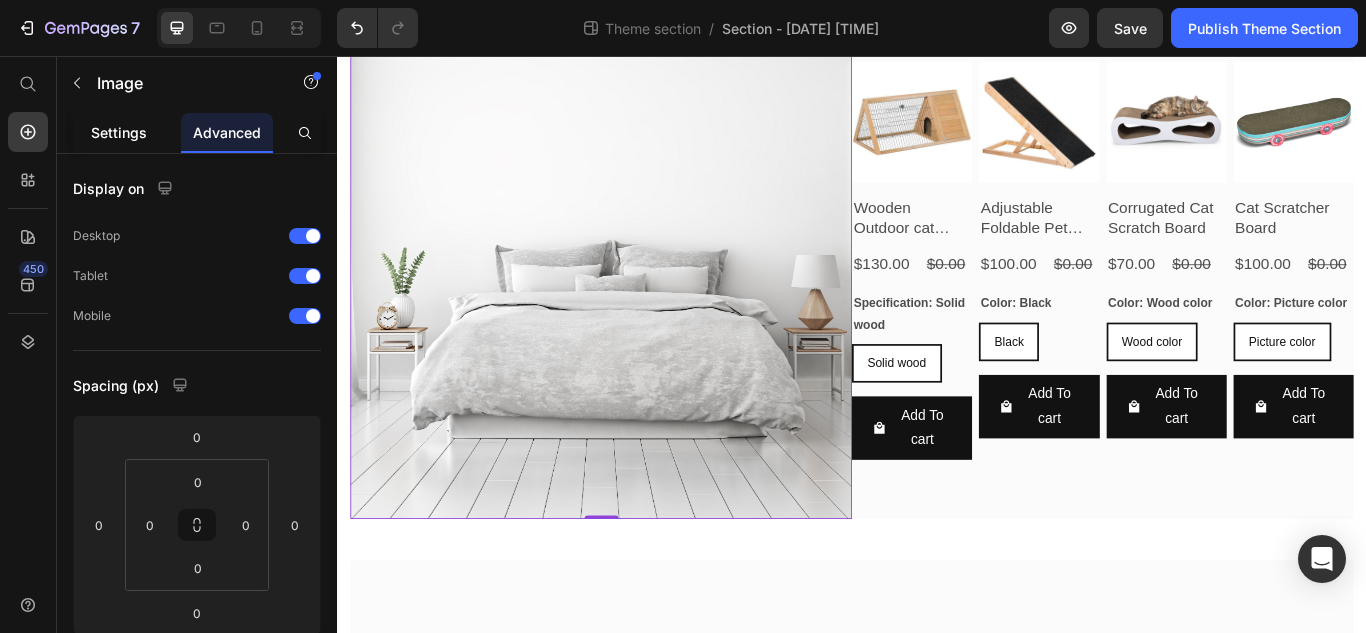 click on "Settings" 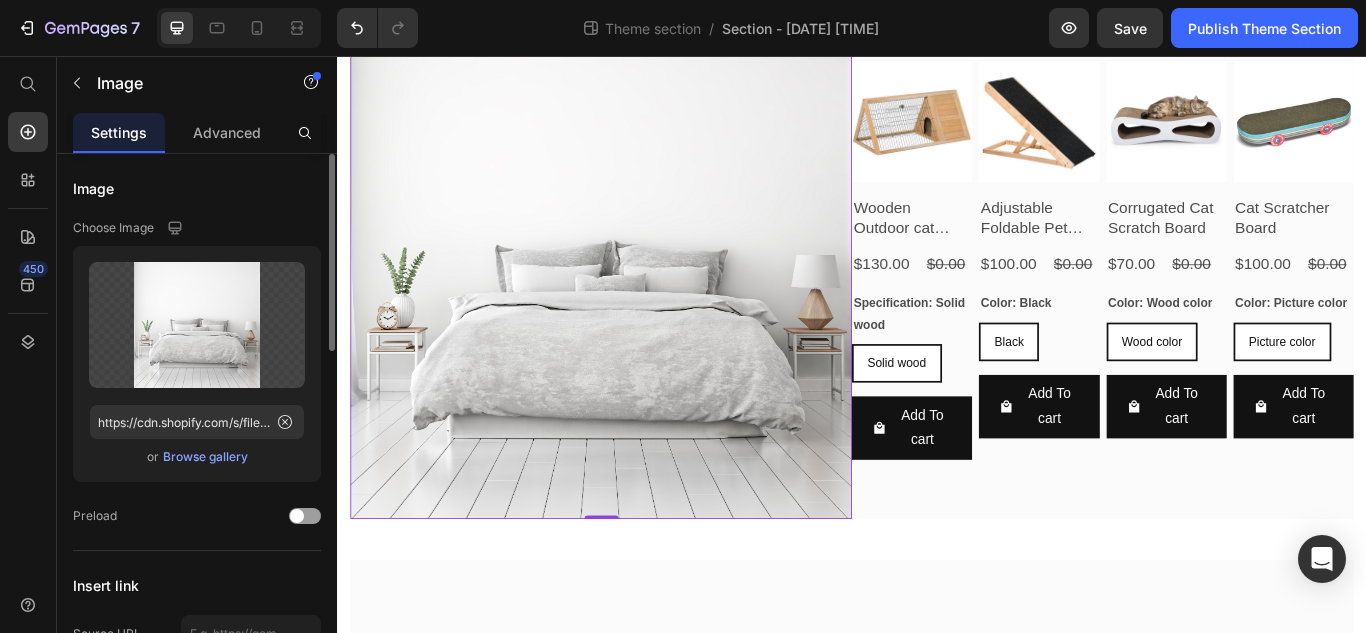 click on "Browse gallery" at bounding box center (205, 457) 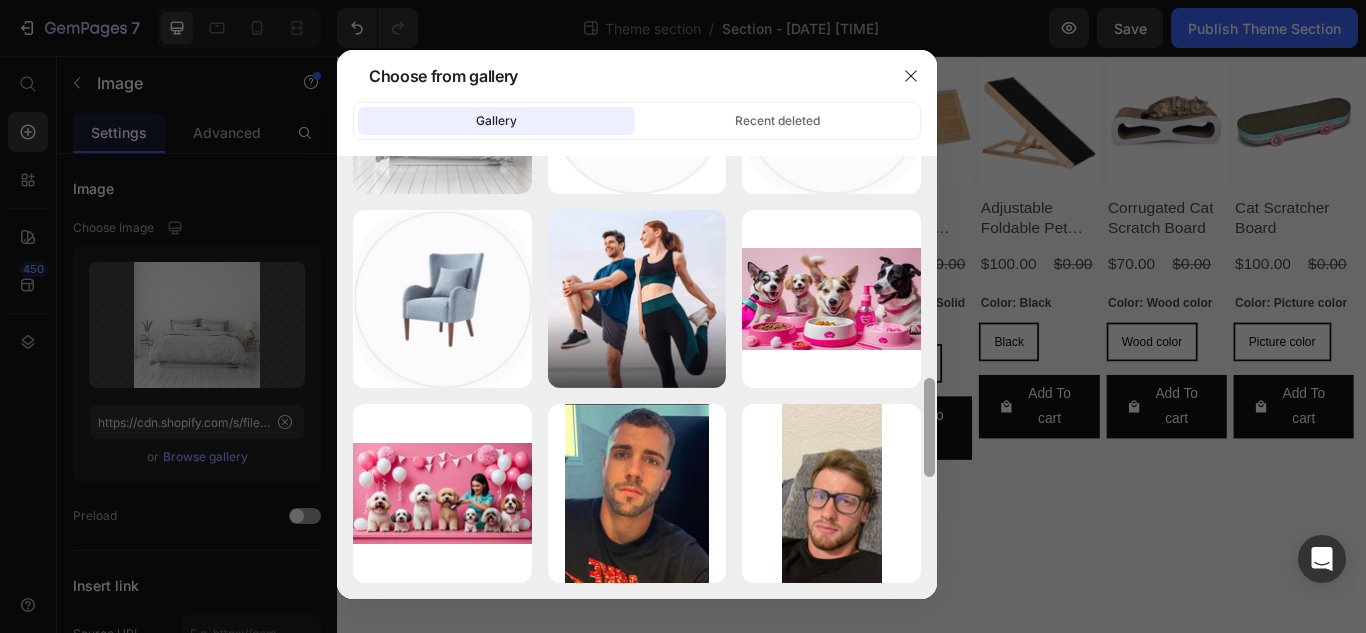 drag, startPoint x: 930, startPoint y: 270, endPoint x: 926, endPoint y: 565, distance: 295.02713 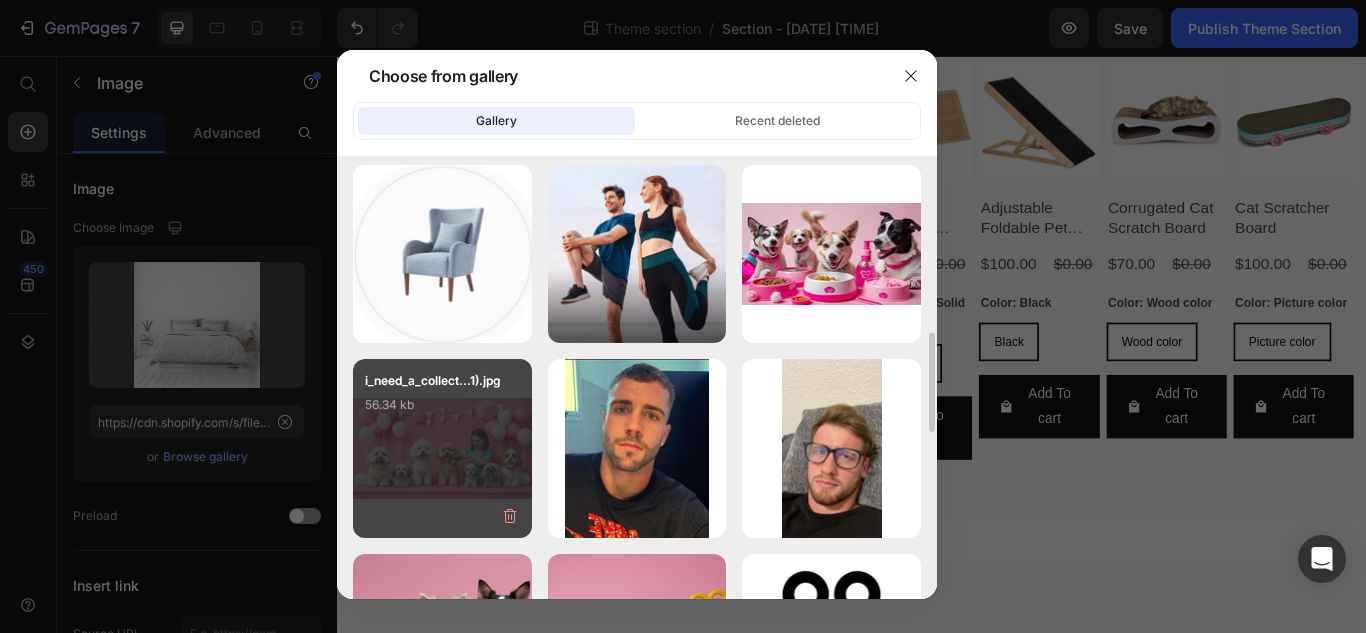 click on "i_need_a_collect...1).jpg 56.34 kb" at bounding box center [442, 411] 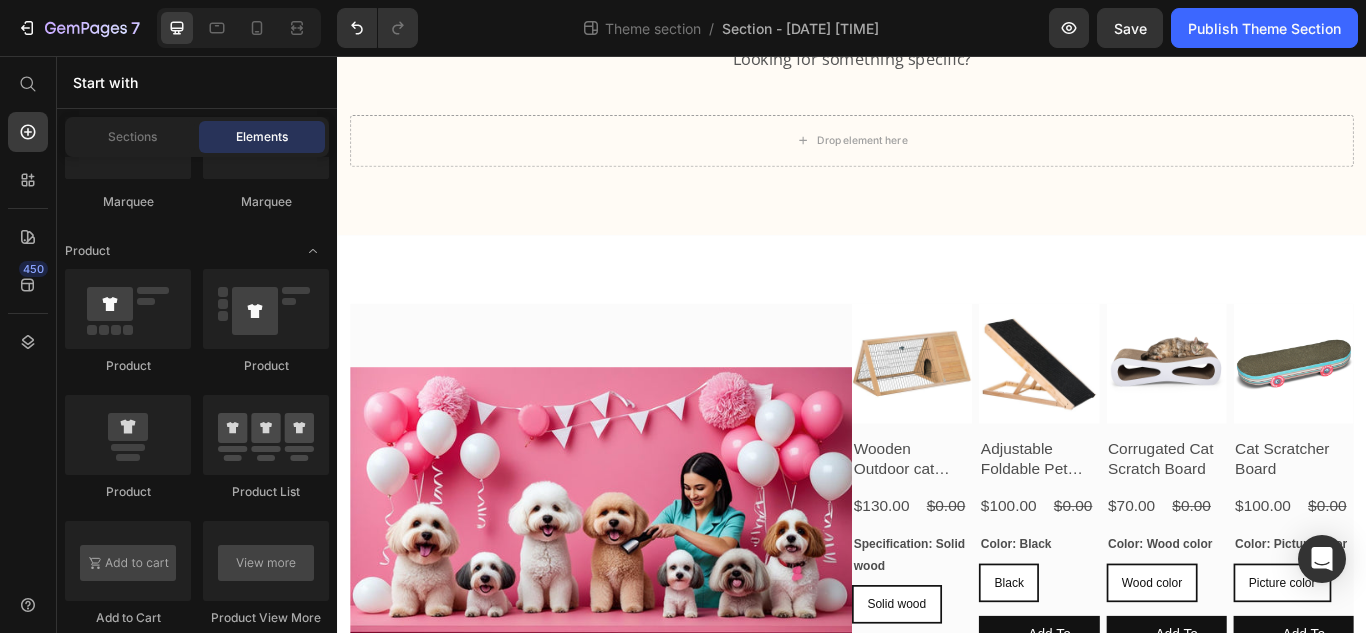 scroll, scrollTop: 288, scrollLeft: 0, axis: vertical 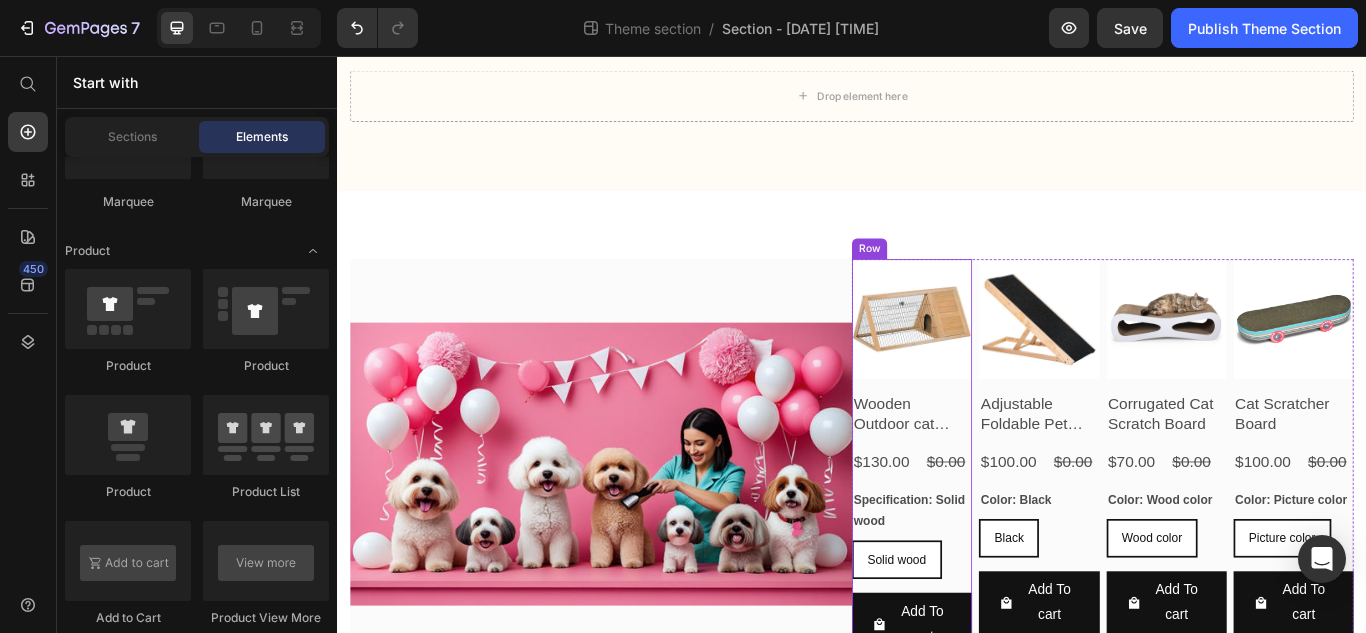 click on "Product Images Wooden Outdoor cat Hutch Product Title $130.00 Product Price $0.00 Product Price Row Specification: Solid wood Solid wood Solid wood Solid wood Product Variants & Swatches Add To cart Product Cart Button" at bounding box center [1007, 532] 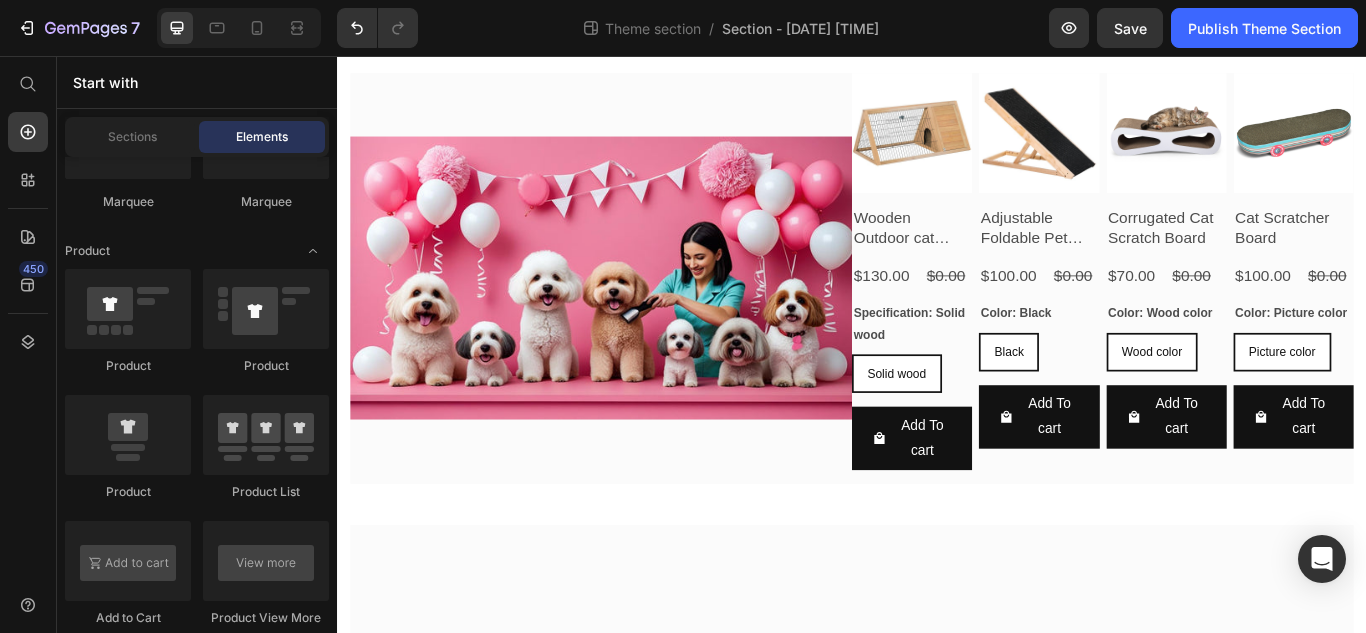 scroll, scrollTop: 508, scrollLeft: 0, axis: vertical 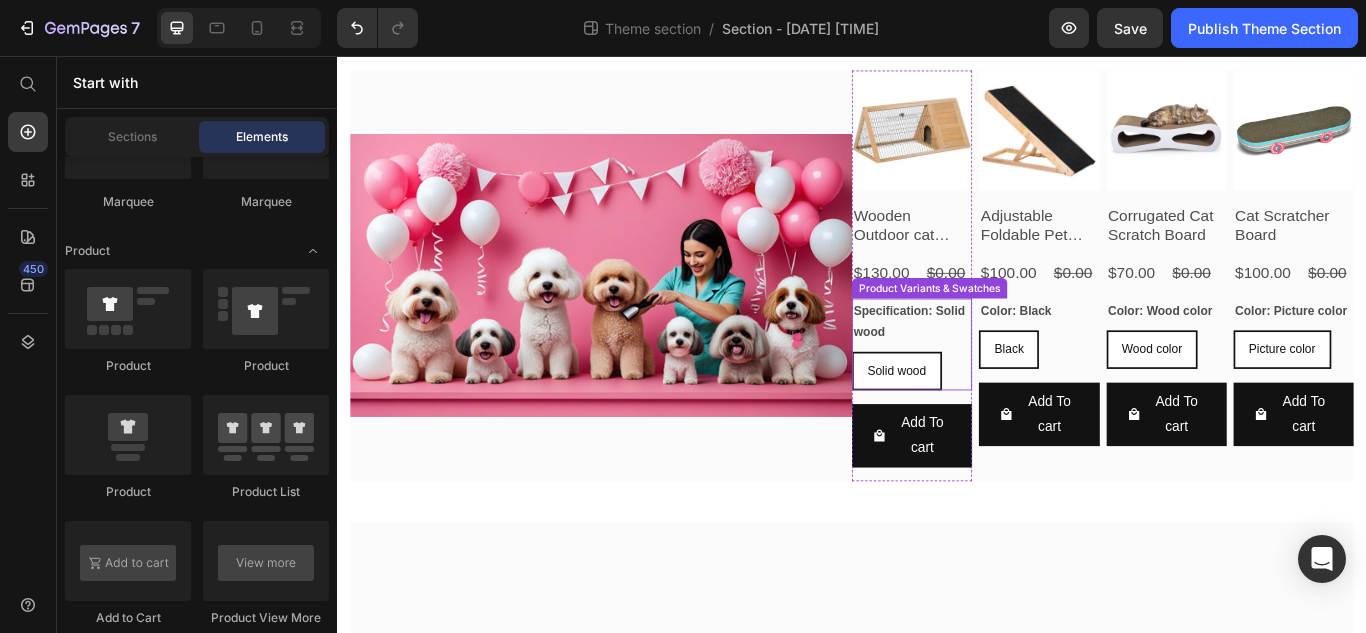 click on "Specification: Solid wood" at bounding box center [1007, 366] 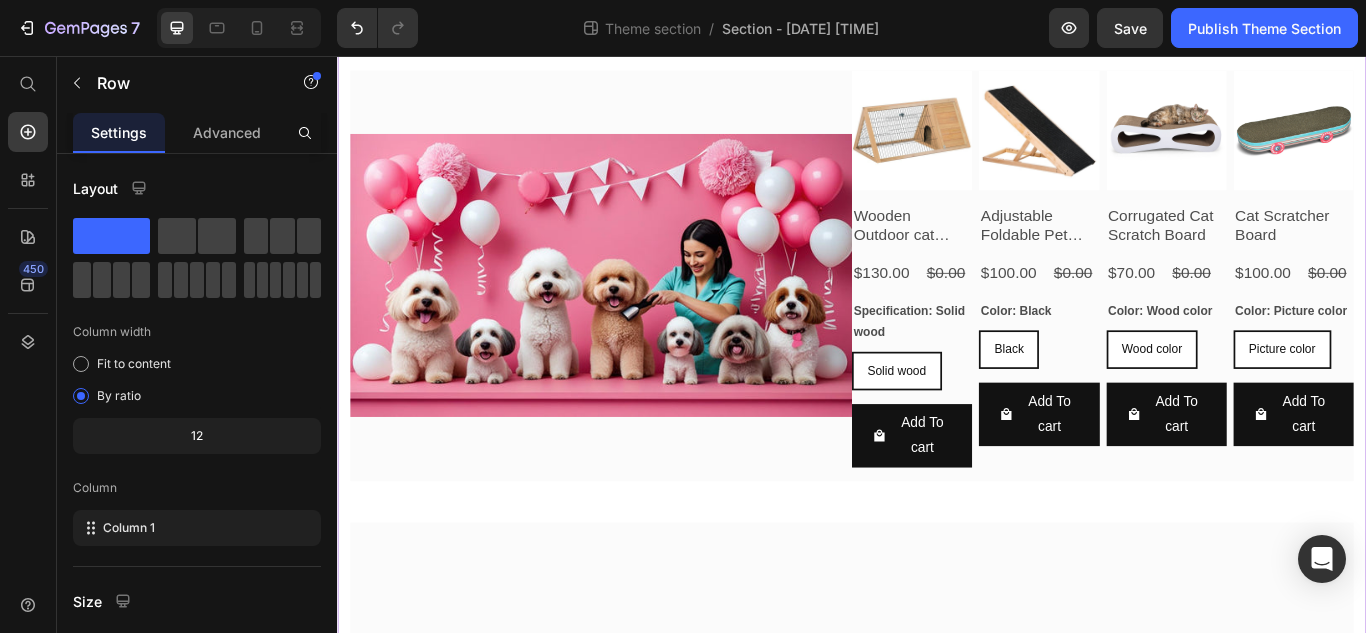 click on "Image Product Images Wooden Outdoor cat Hutch Product Title $130.00 Product Price $0.00 Product Price Row Specification: Solid wood Solid wood Solid wood Solid wood Product Variants & Swatches Add To cart Product Cart Button Row Product Images Adjustable Foldable Pet Ramp Product Title $100.00 Product Price $0.00 Product Price Row Color: Black Black Black Black Product Variants & Swatches Add To cart Product Cart Button Row Product Images Corrugated Cat Scratch Board Product Title $70.00 Product Price $0.00 Product Price Row Color: Wood color Wood color Wood color Wood color Product Variants & Swatches Add To cart Product Cart Button Row Product Images Cat Scratcher Board Product Title $100.00 Product Price $0.00 Product Price Row Color: Picture color Picture color Picture color Picture color Product Variants & Swatches Add To cart Product Cart Button Row Product List Row LIVING ROOM Heading Whether you’re decorating a modern flat or an old cottage, we’ve got furniture, lighting and colour inspiration Row" at bounding box center (937, 596) 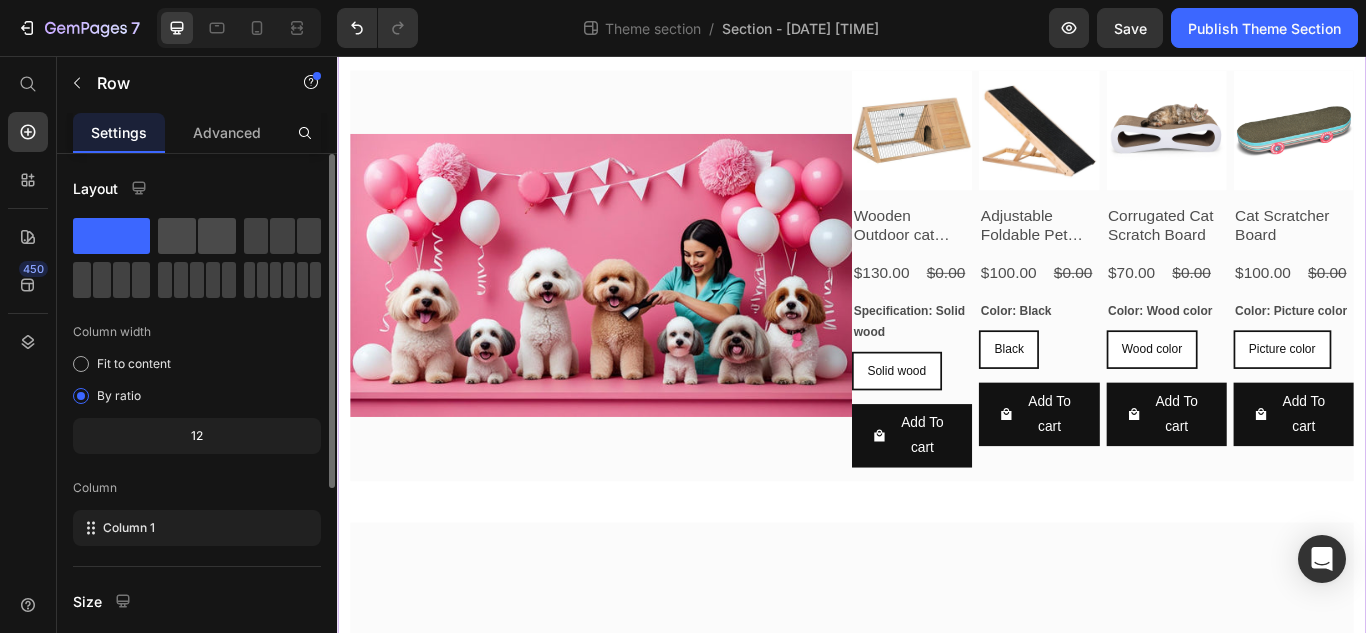 click 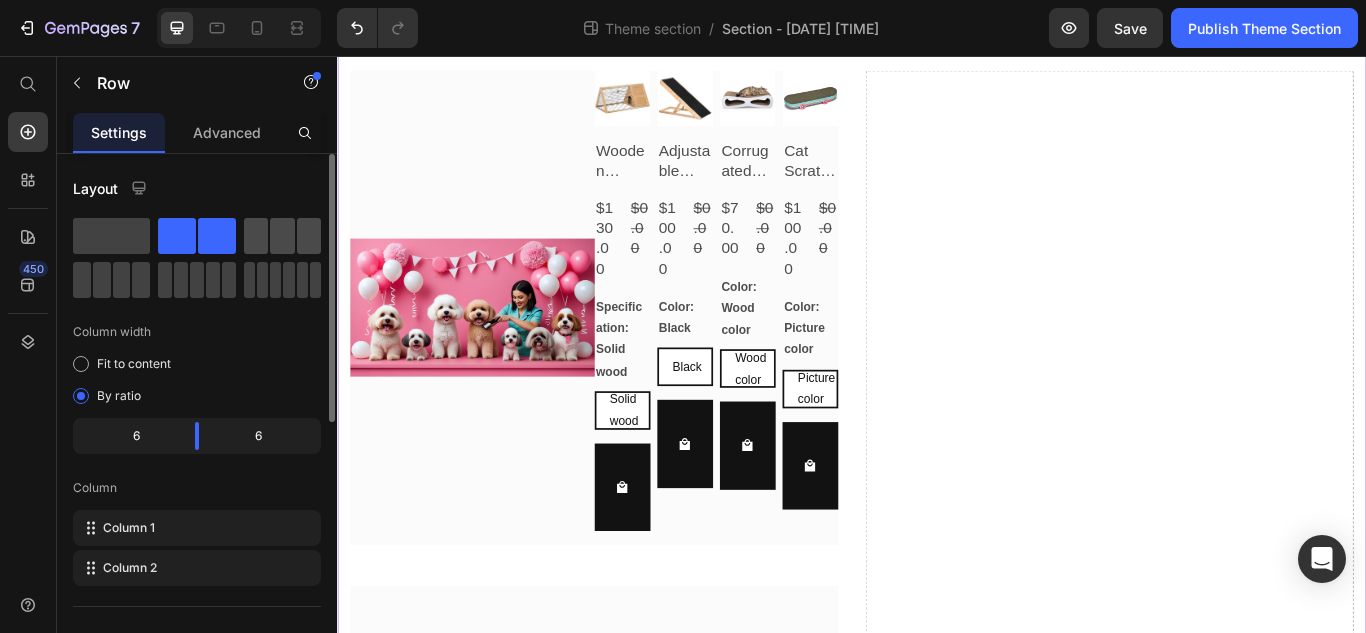 click 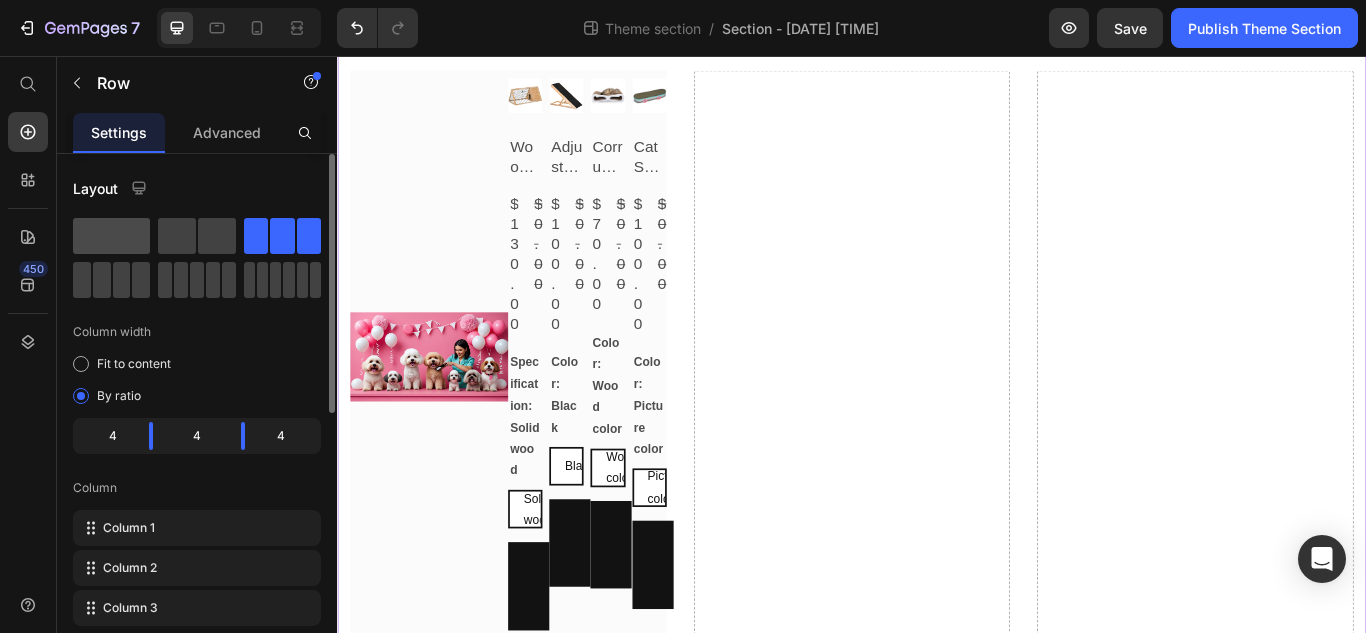 click 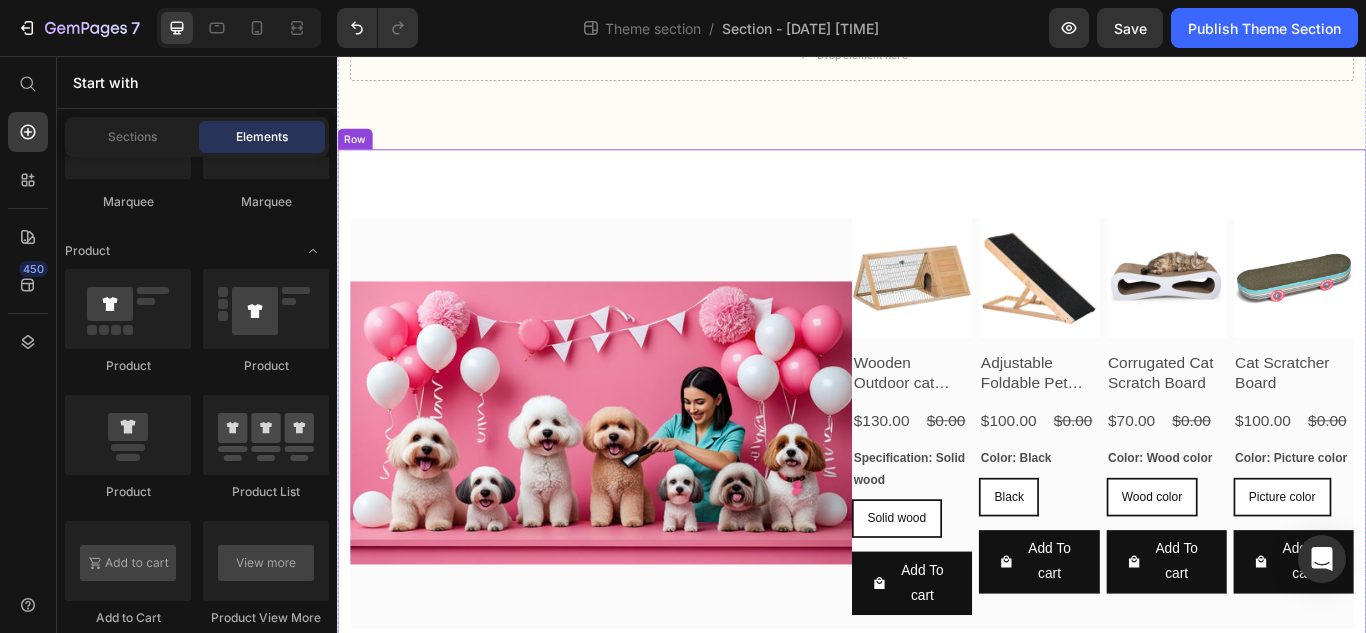 scroll, scrollTop: 333, scrollLeft: 0, axis: vertical 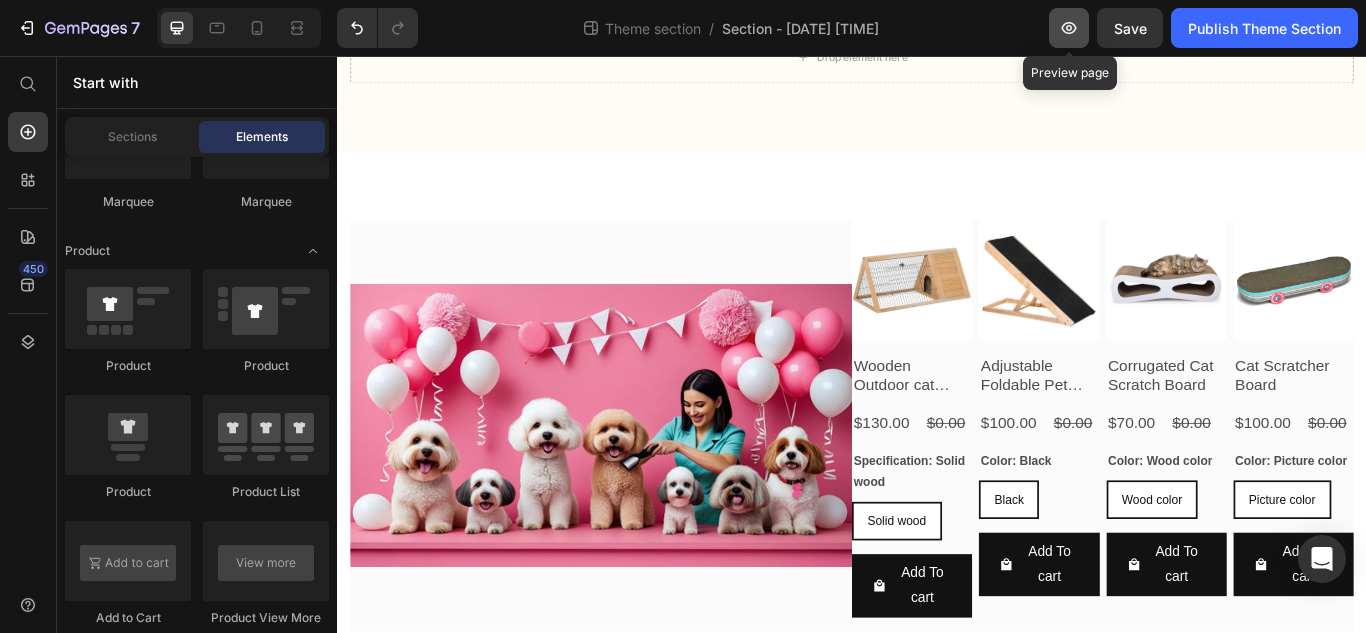 click 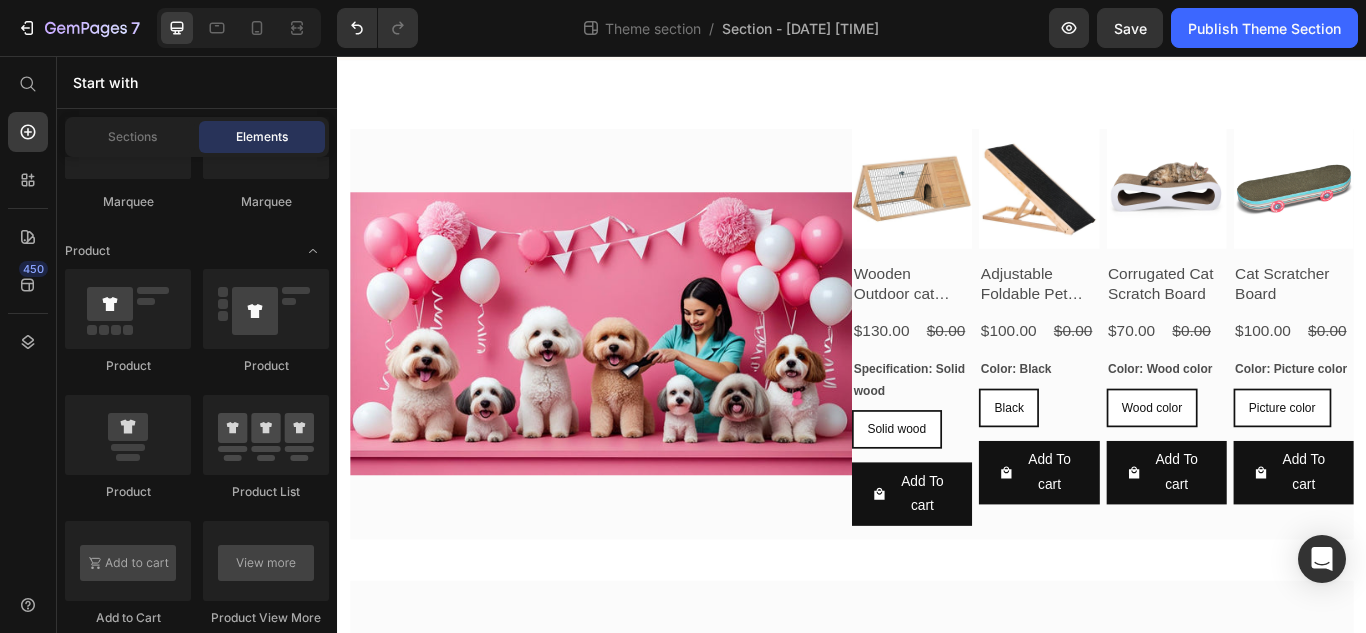 scroll, scrollTop: 469, scrollLeft: 0, axis: vertical 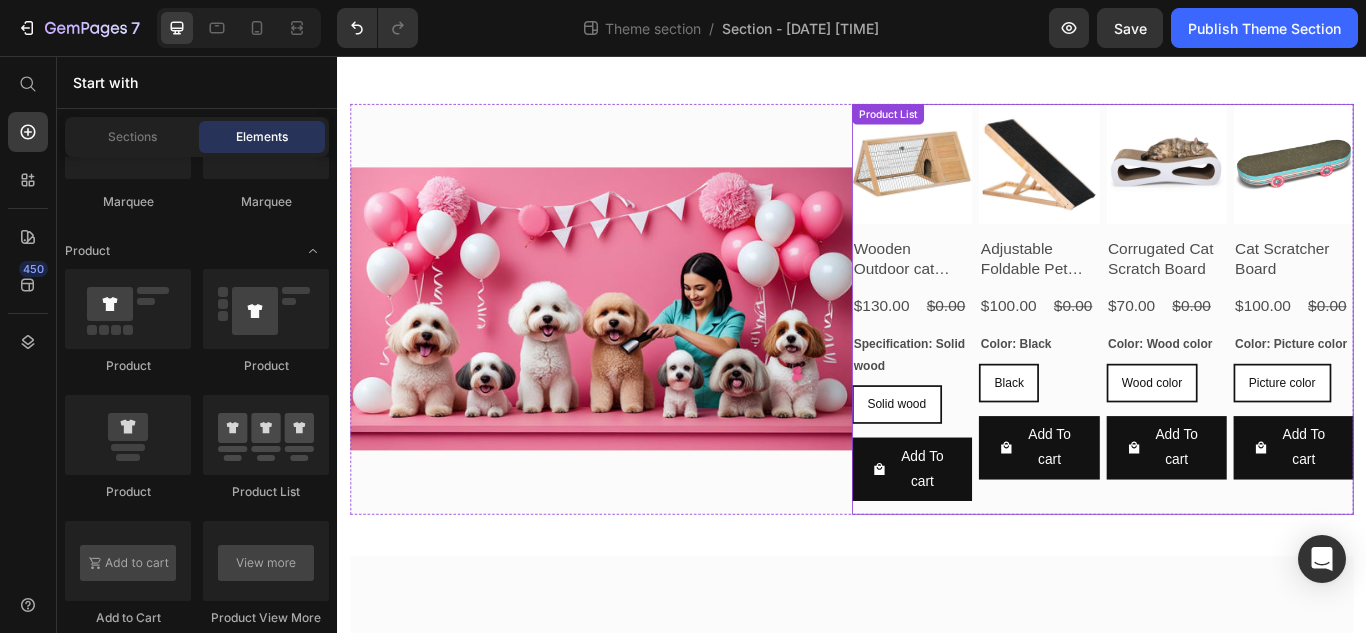click on "Product Images Adjustable Foldable Pet Ramp Product Title $100.00 Product Price $0.00 Product Price Row Color: Black Black Black Black Product Variants & Swatches Add To cart Product Cart Button Row" at bounding box center (1155, 351) 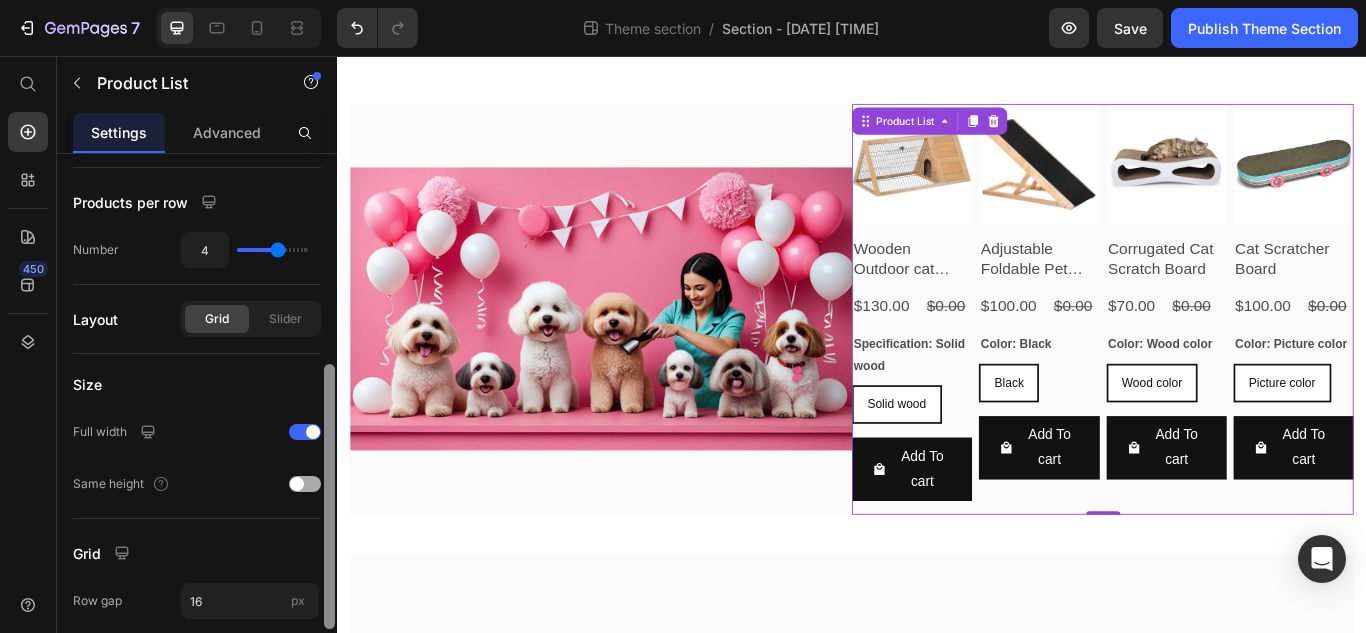 scroll, scrollTop: 421, scrollLeft: 0, axis: vertical 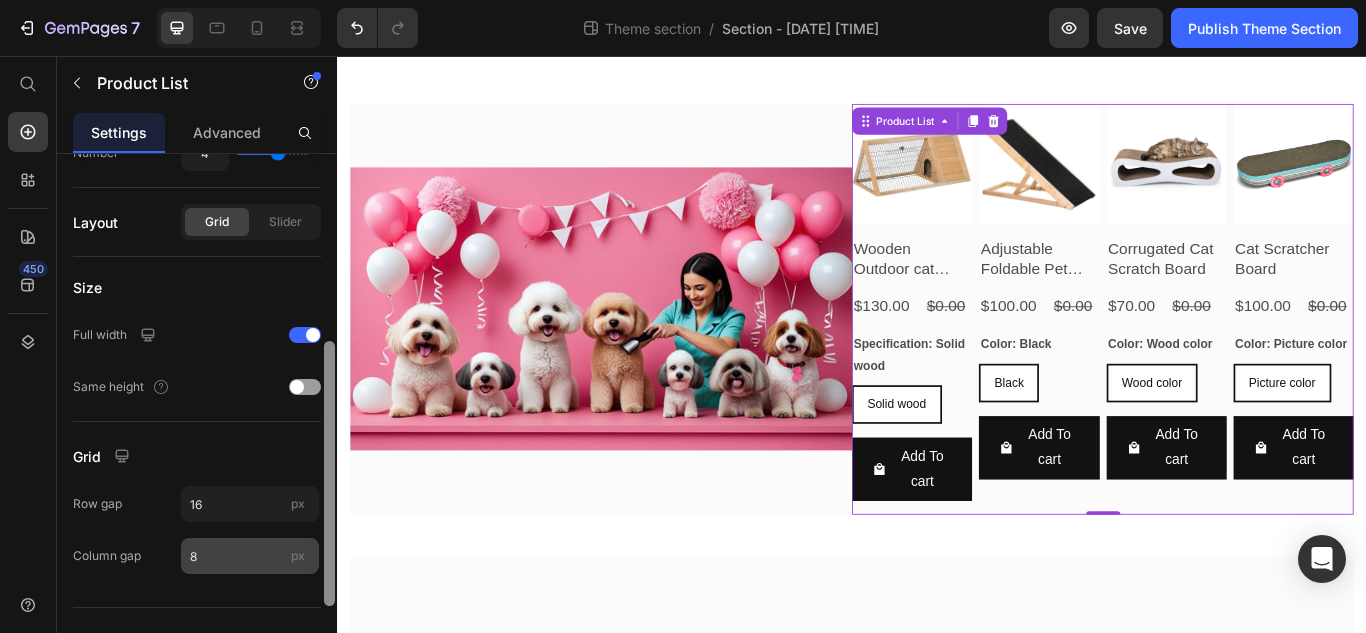 drag, startPoint x: 328, startPoint y: 269, endPoint x: 310, endPoint y: 538, distance: 269.60156 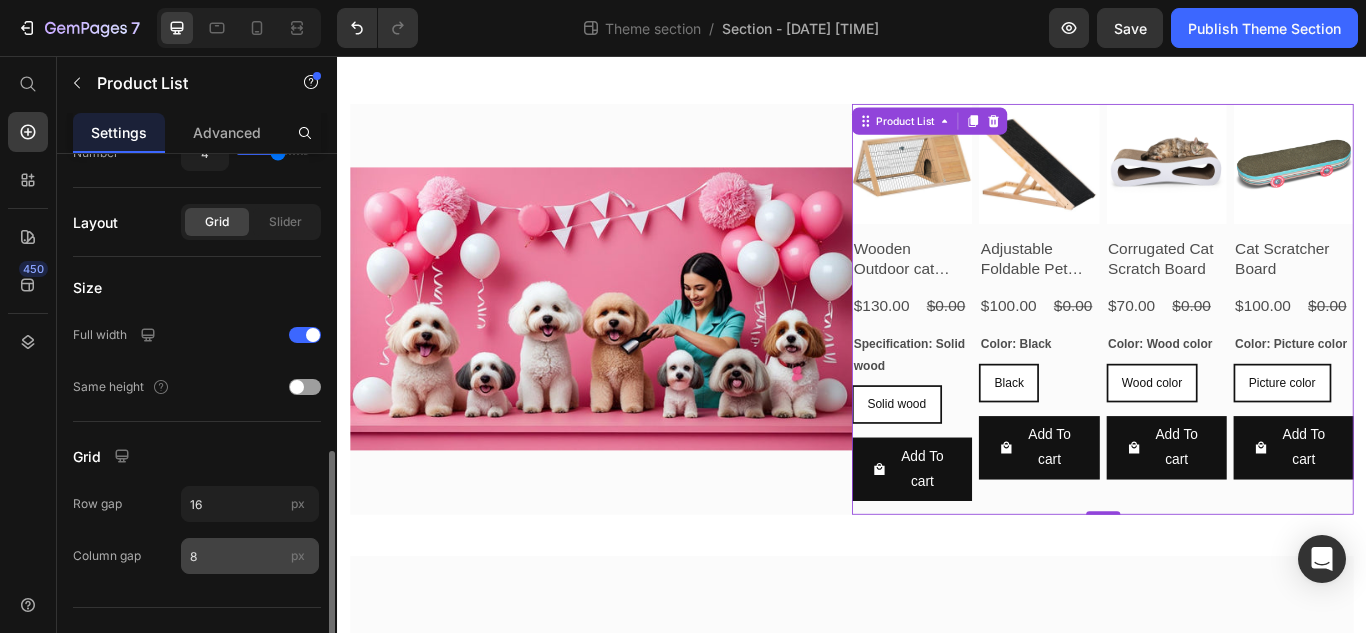 scroll, scrollTop: 544, scrollLeft: 0, axis: vertical 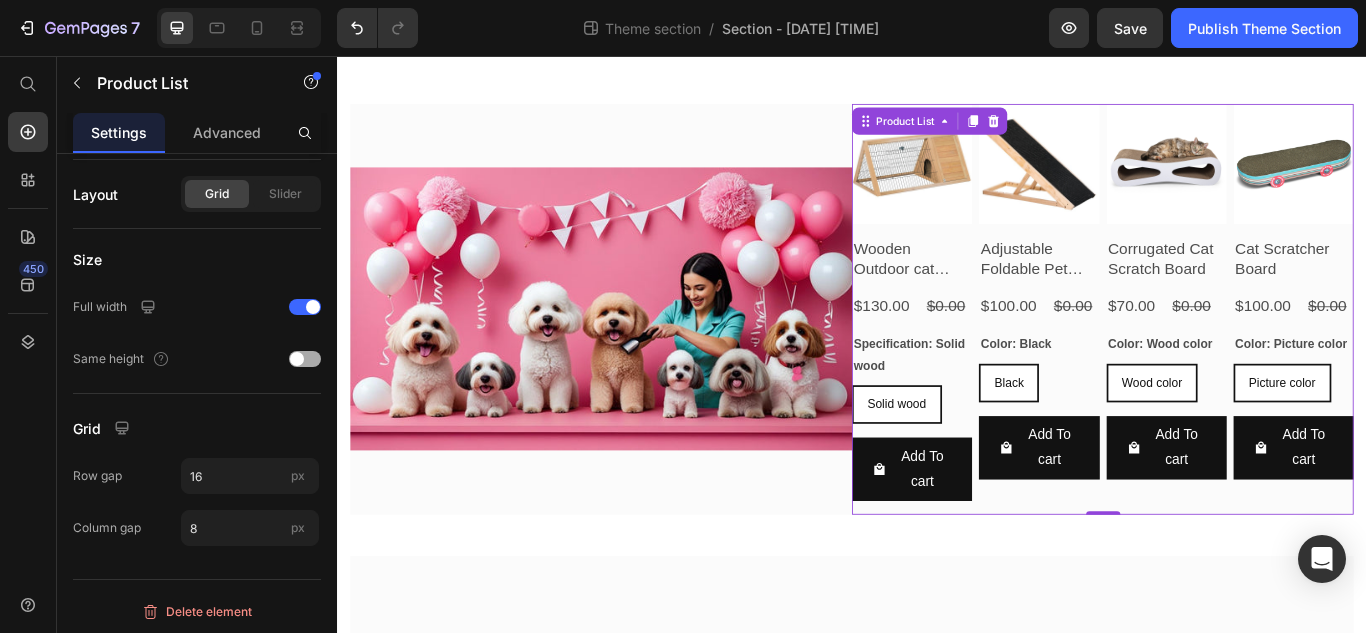 click at bounding box center (297, 359) 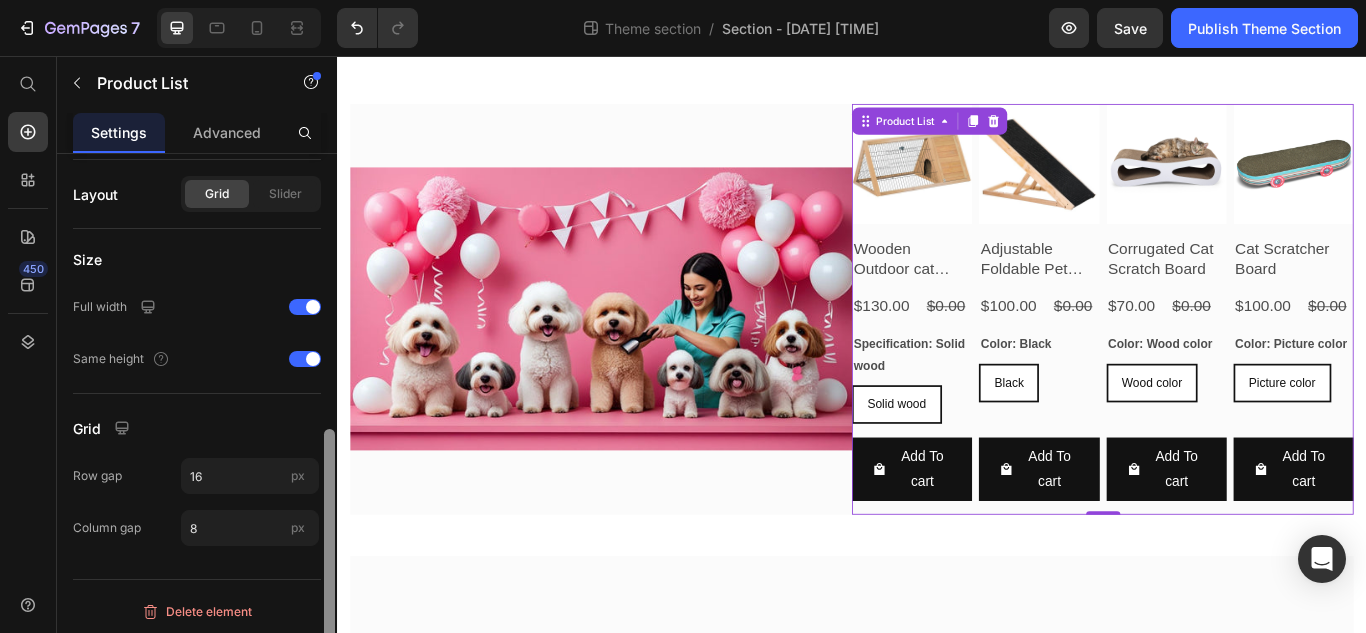 scroll, scrollTop: 548, scrollLeft: 0, axis: vertical 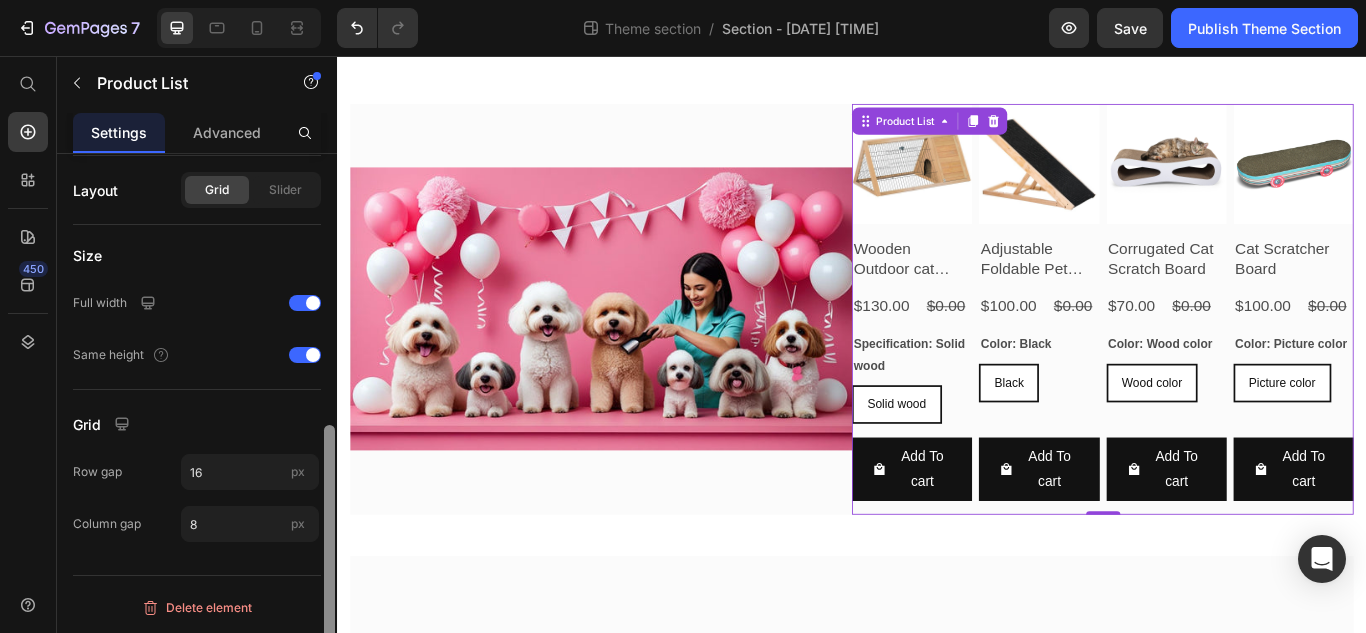 drag, startPoint x: 325, startPoint y: 439, endPoint x: 323, endPoint y: 519, distance: 80.024994 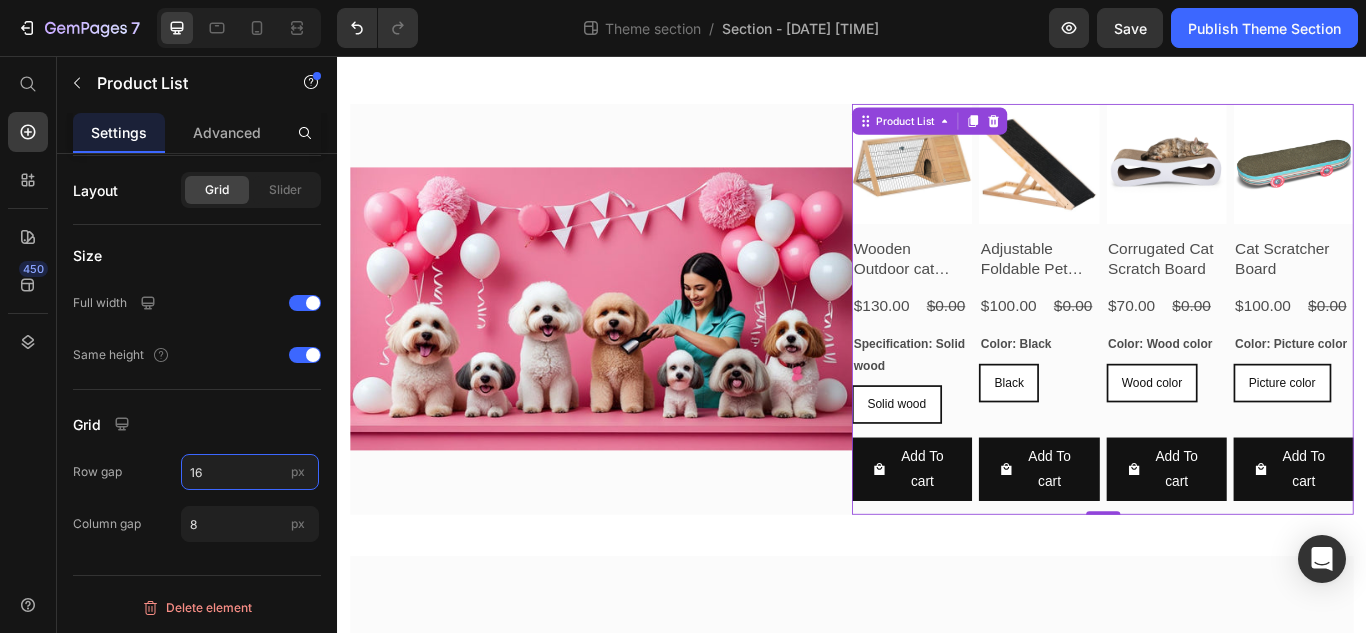 click on "16" at bounding box center (250, 472) 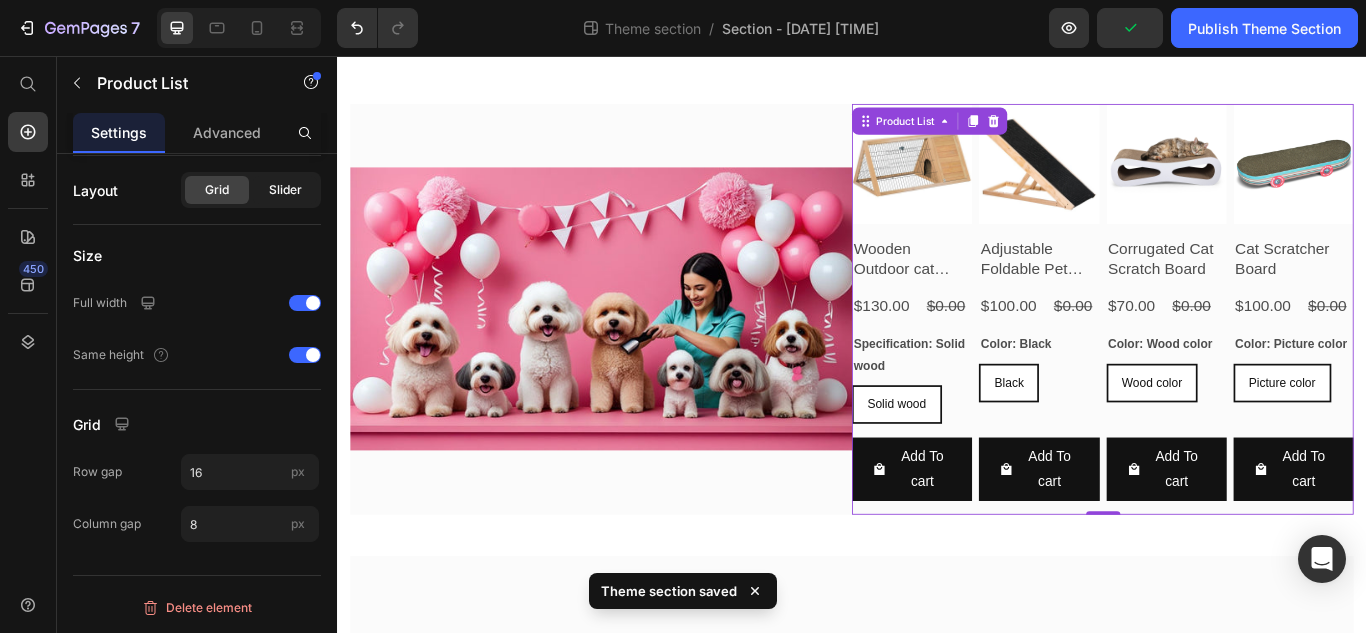 click on "Slider" 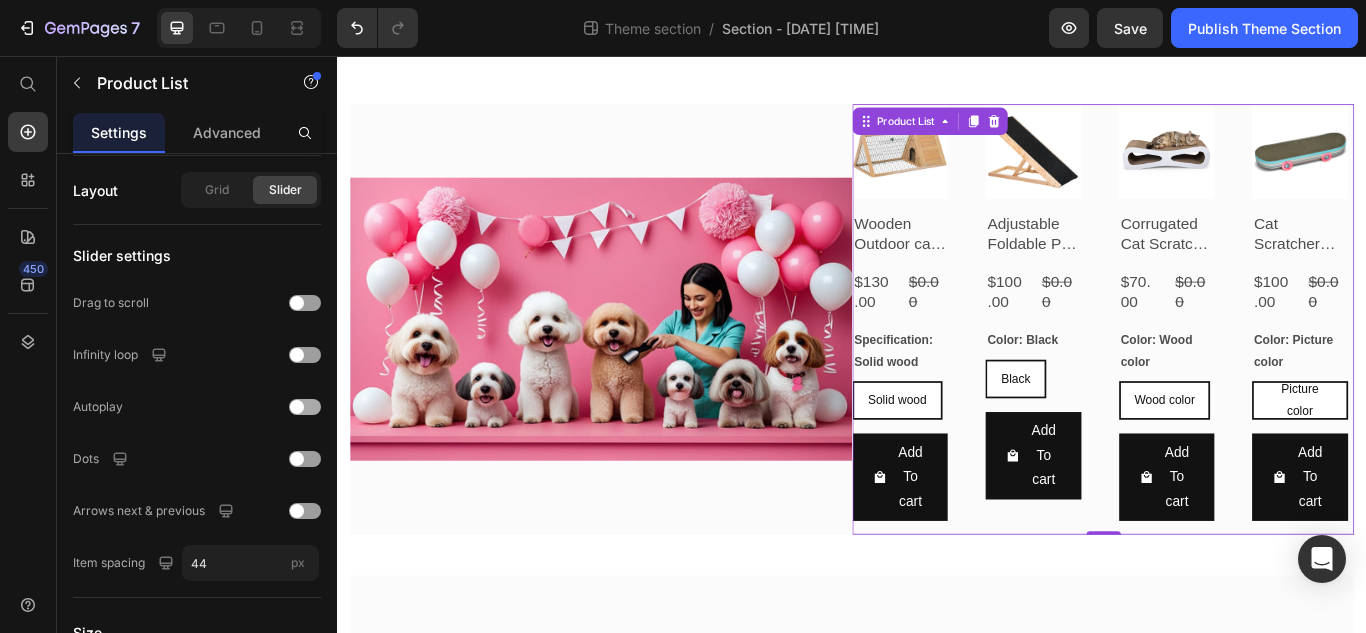 click at bounding box center (305, 407) 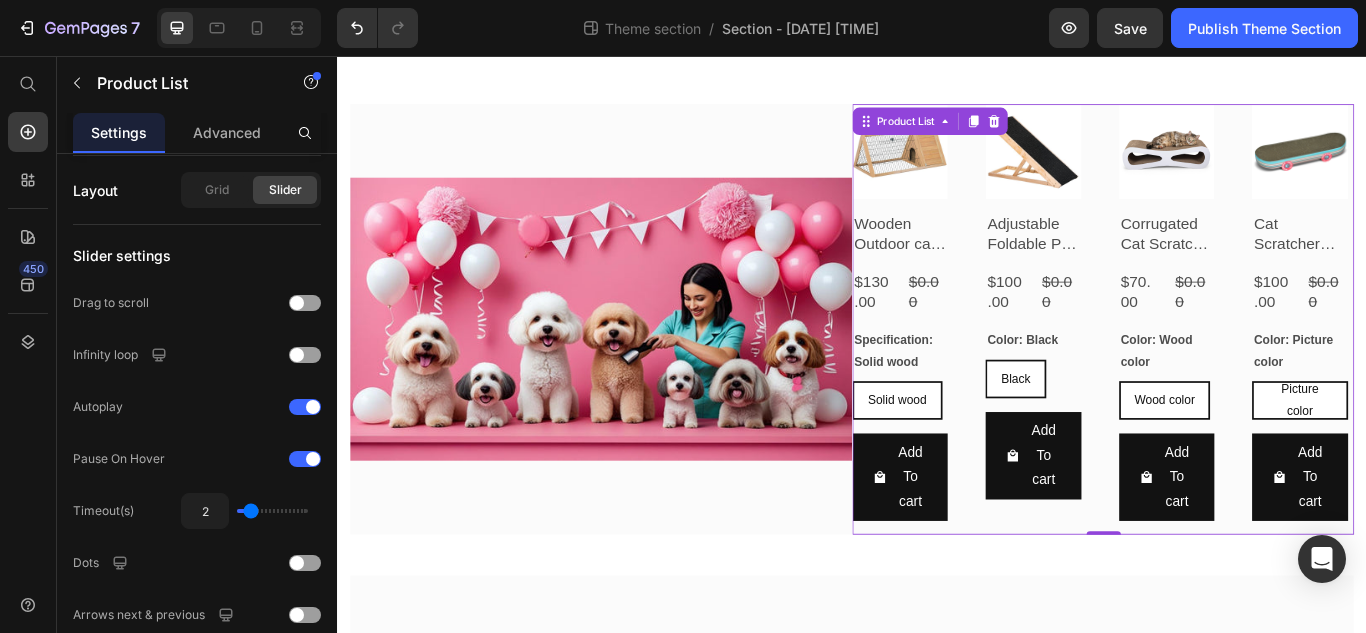 type on "3" 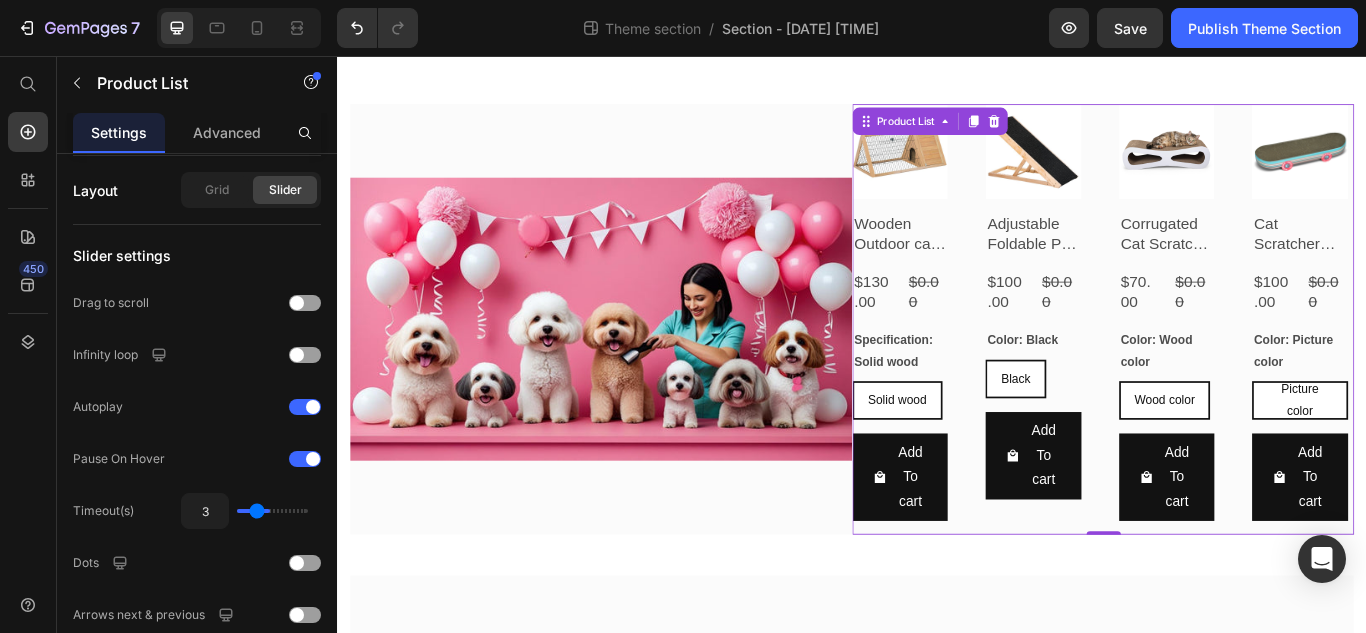 type on "5.3" 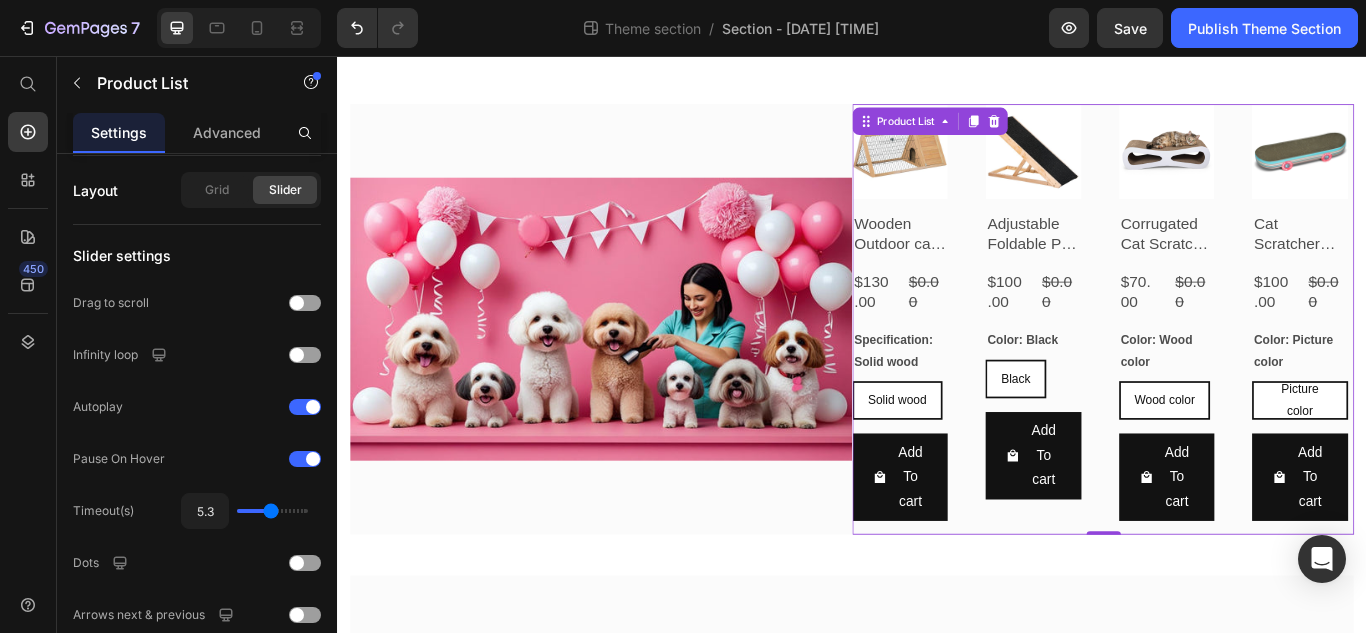type on "6.2" 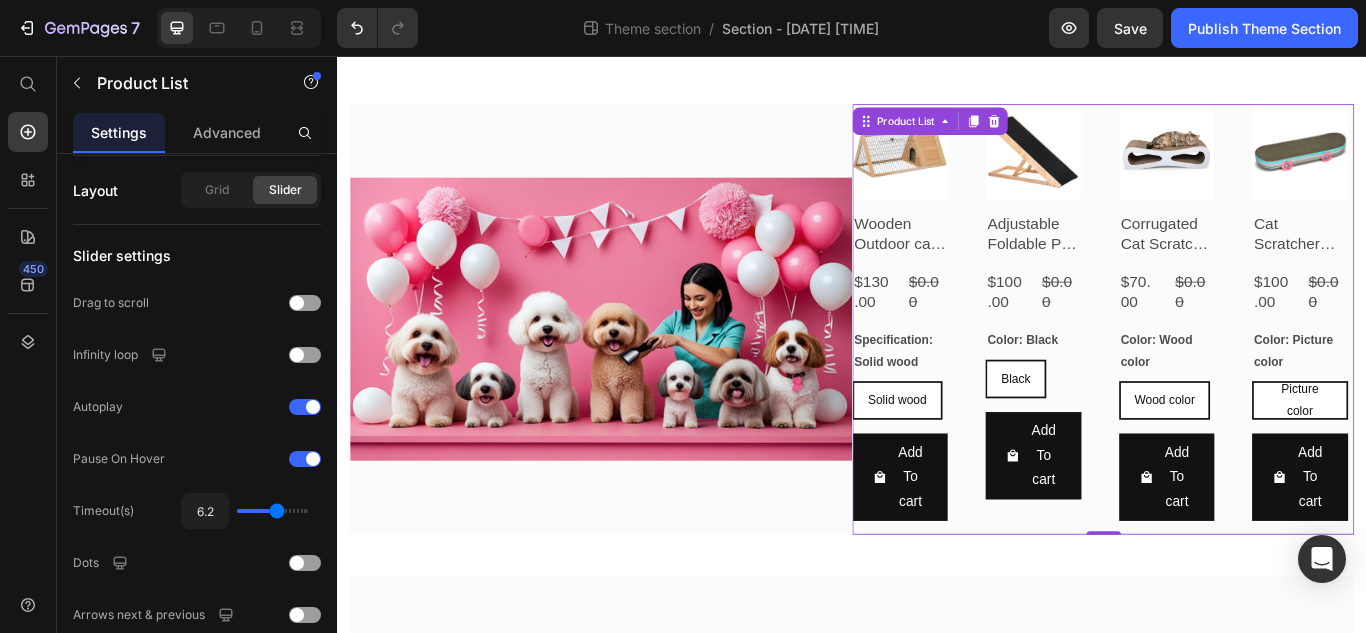 type on "6.6" 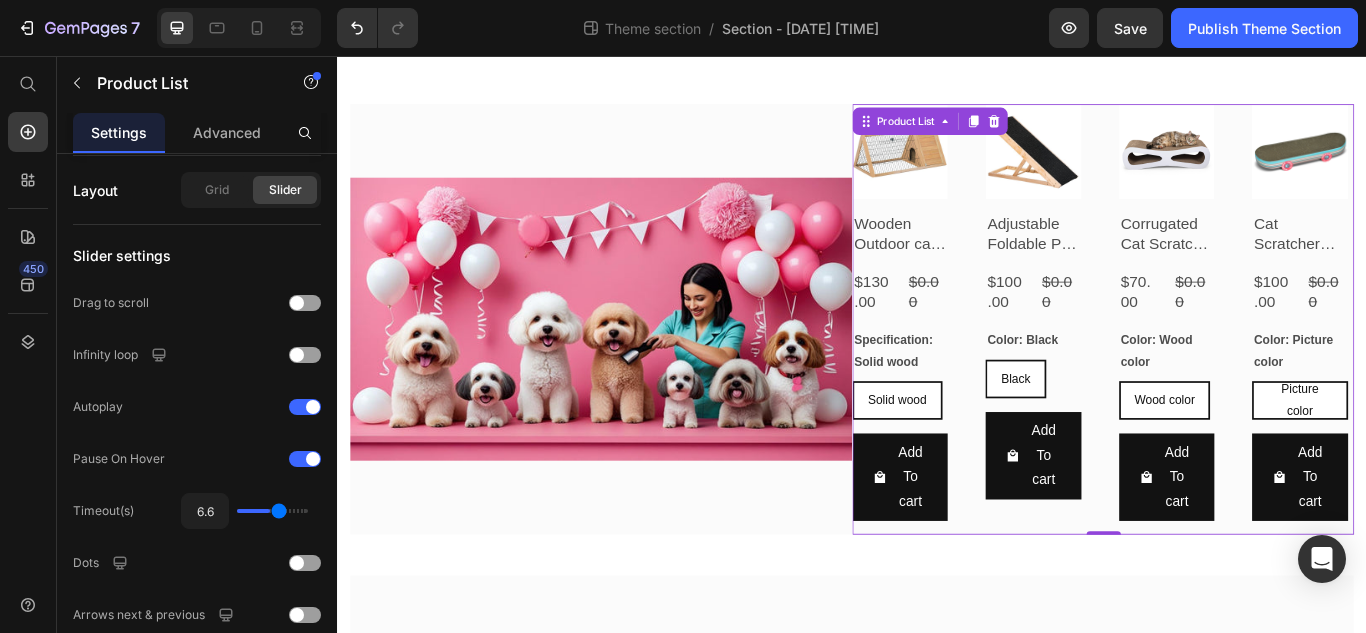 type on "7.4" 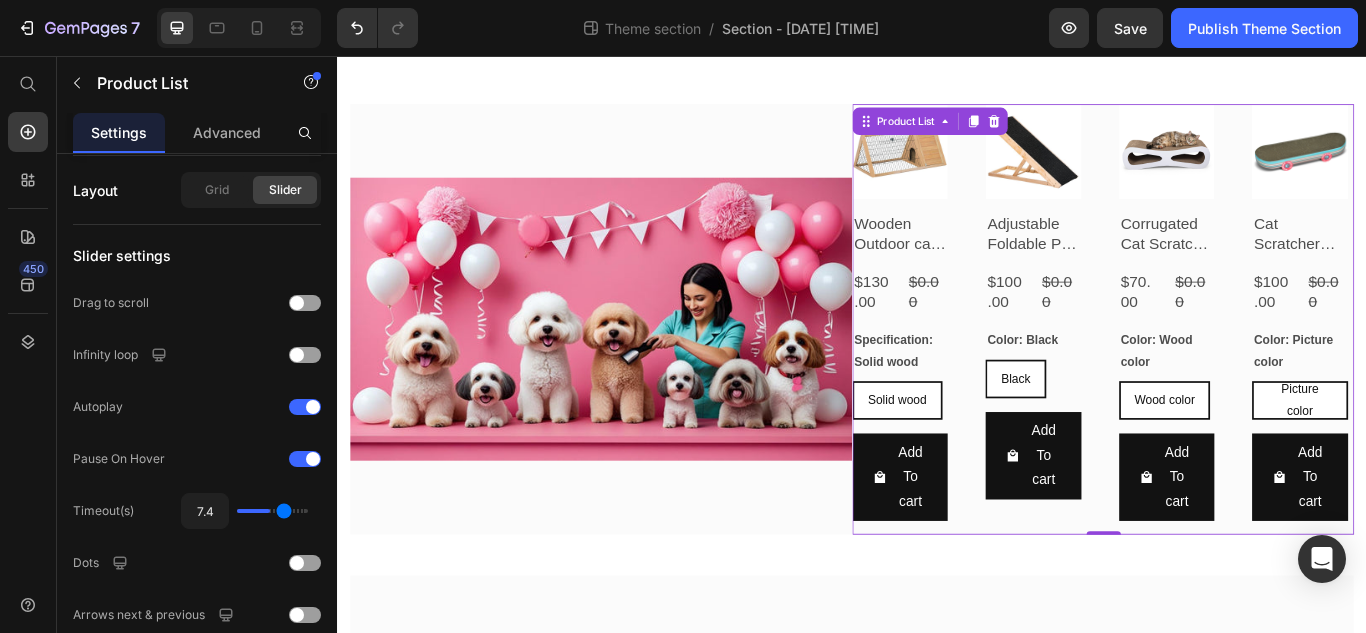 type on "7.9" 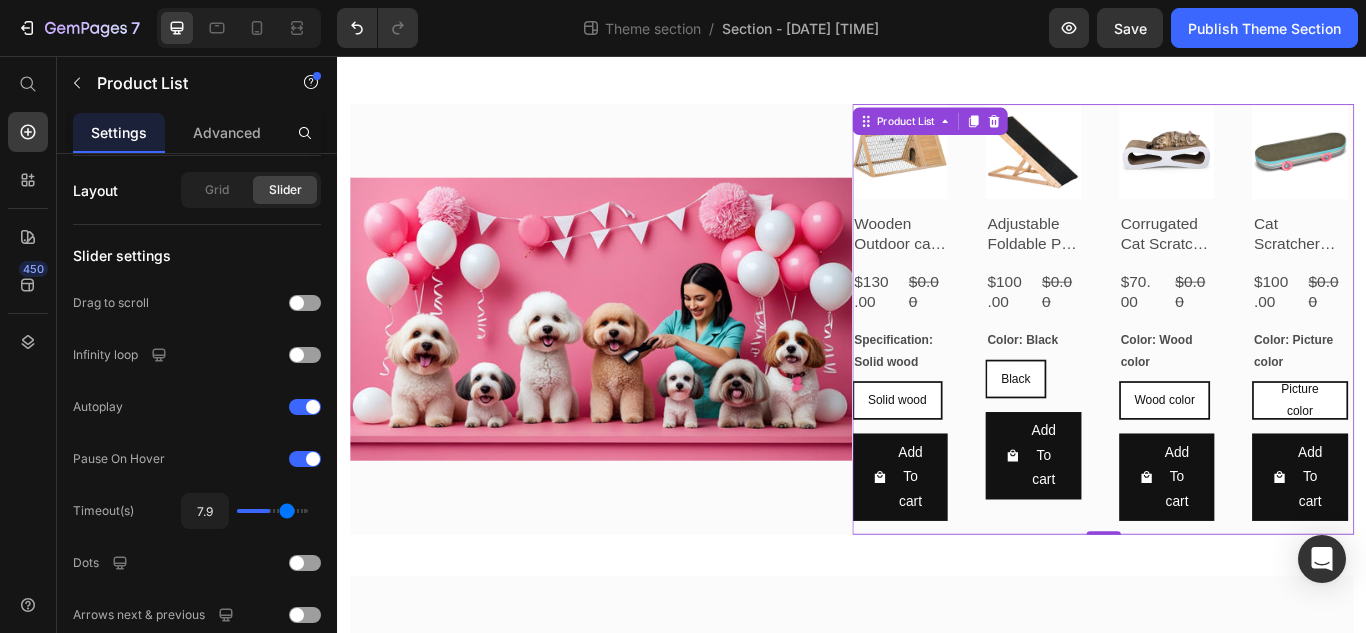 type on "8.7" 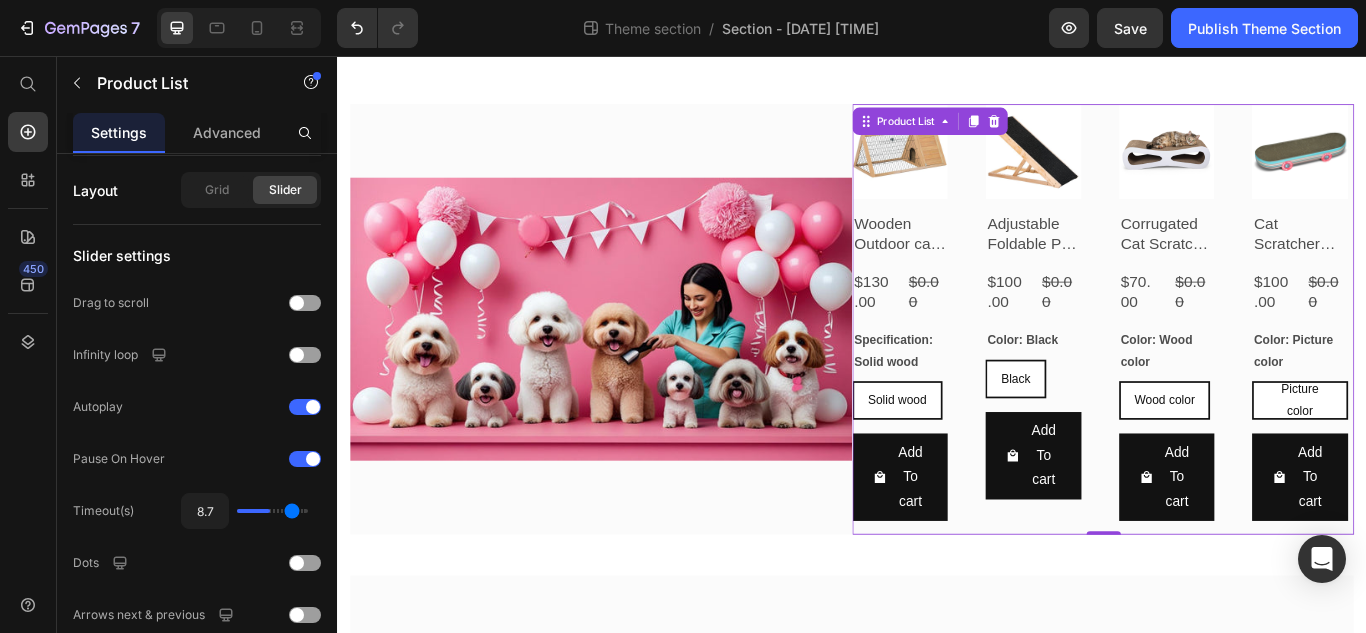 type on "9.5" 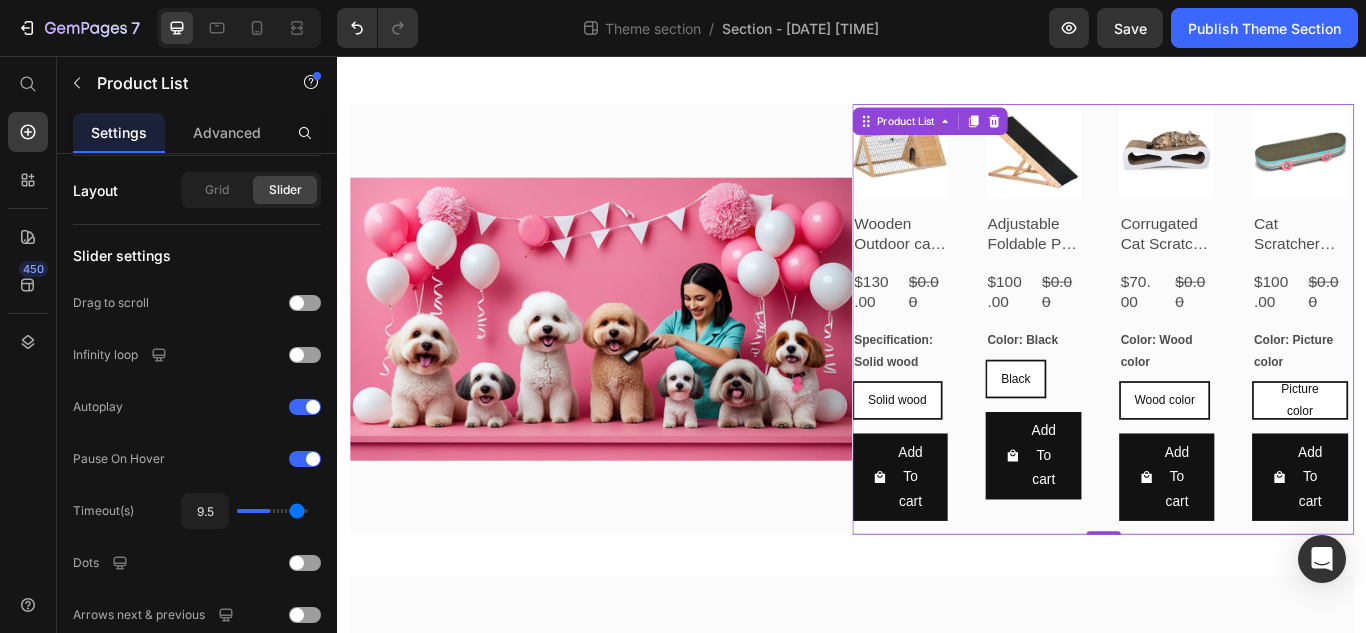 type on "10" 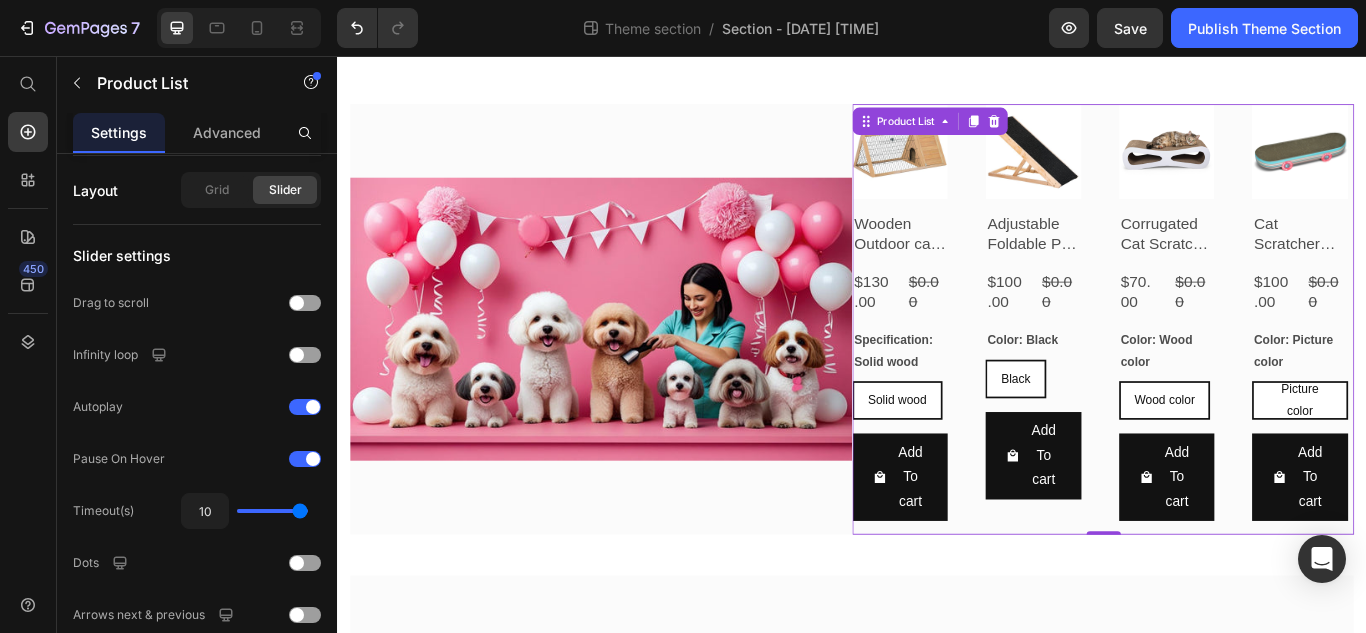 drag, startPoint x: 252, startPoint y: 512, endPoint x: 337, endPoint y: 528, distance: 86.492775 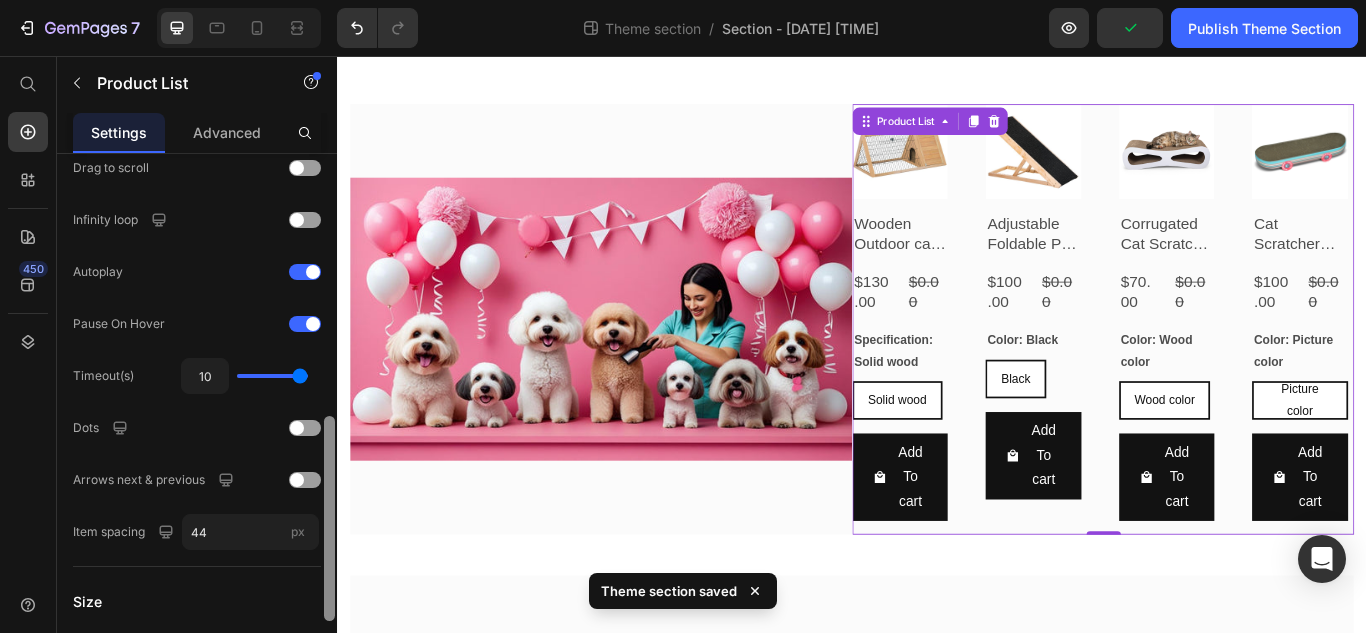 scroll, scrollTop: 688, scrollLeft: 0, axis: vertical 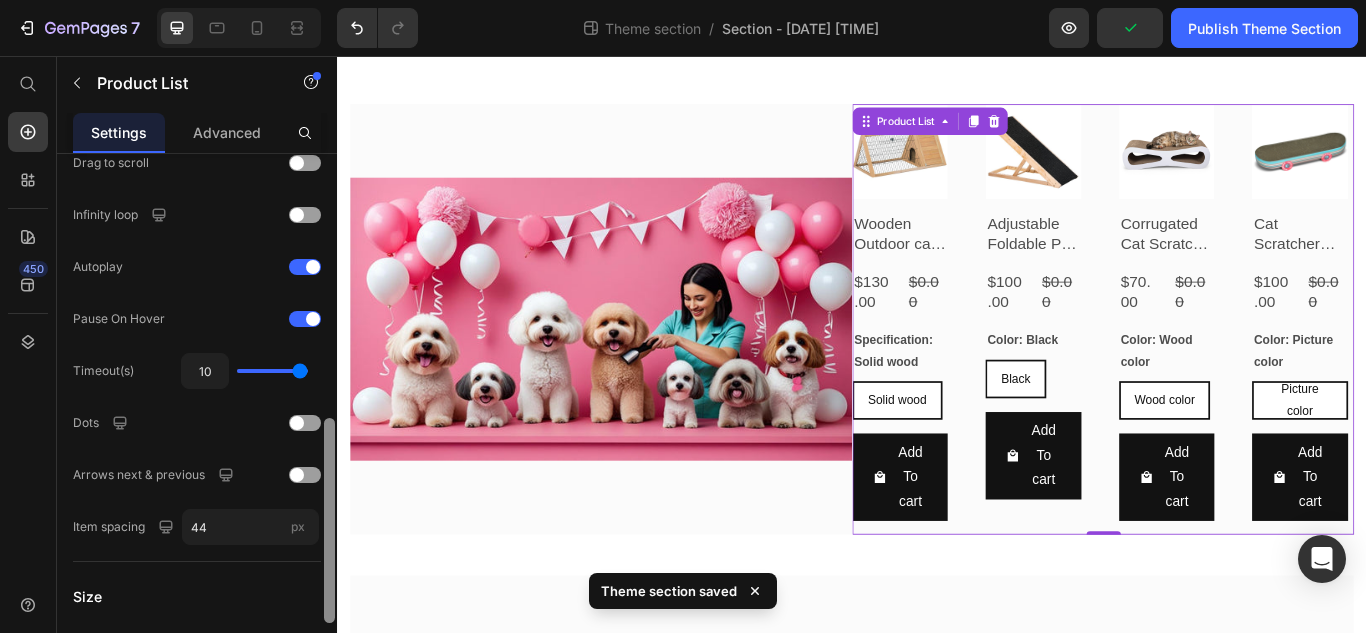 drag, startPoint x: 331, startPoint y: 527, endPoint x: 331, endPoint y: 581, distance: 54 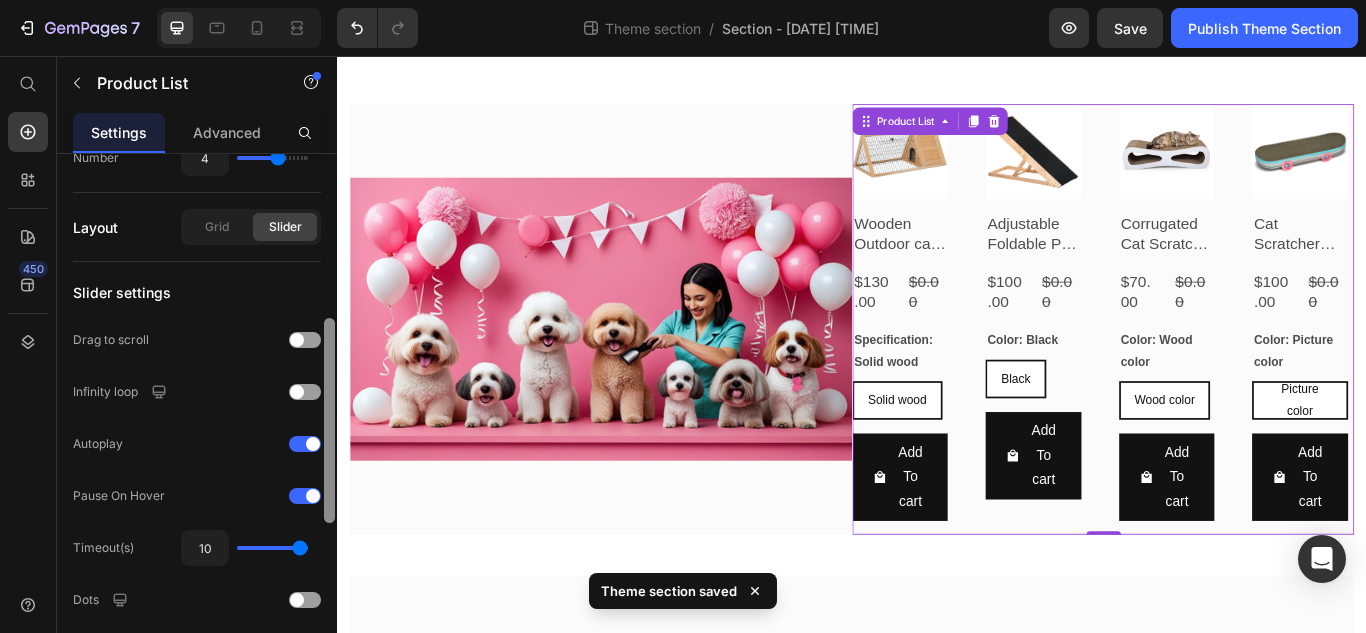 scroll, scrollTop: 488, scrollLeft: 0, axis: vertical 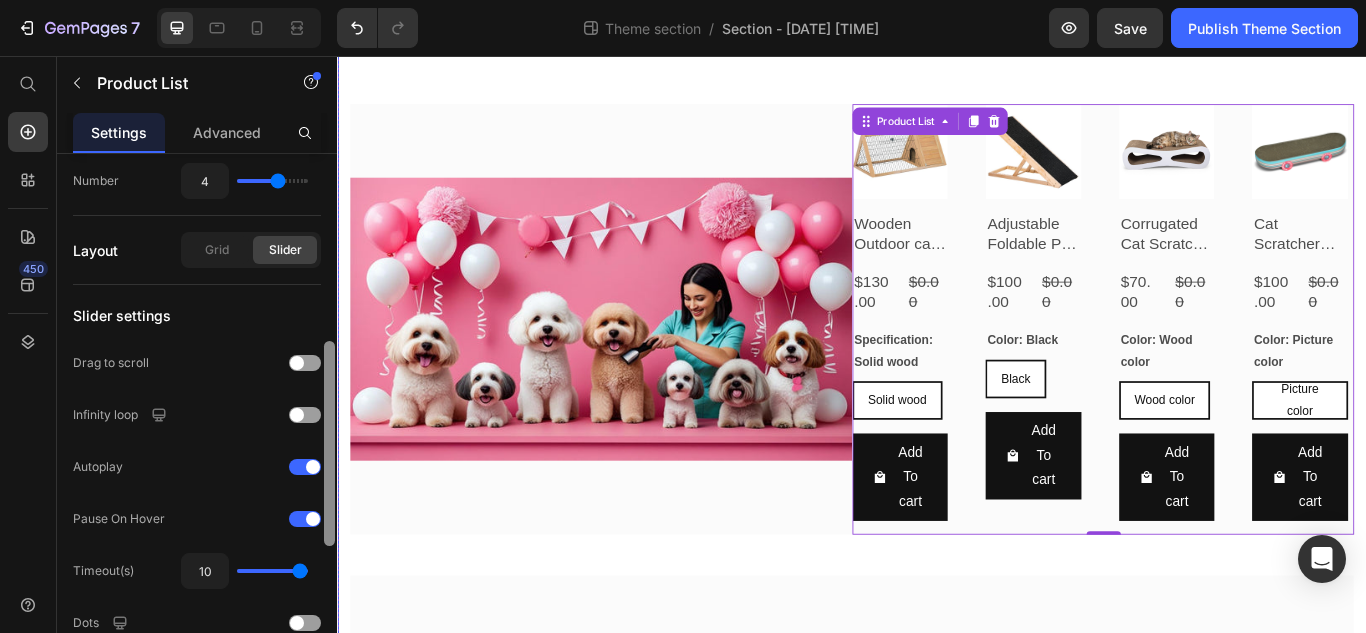 drag, startPoint x: 661, startPoint y: 632, endPoint x: 346, endPoint y: 531, distance: 330.79602 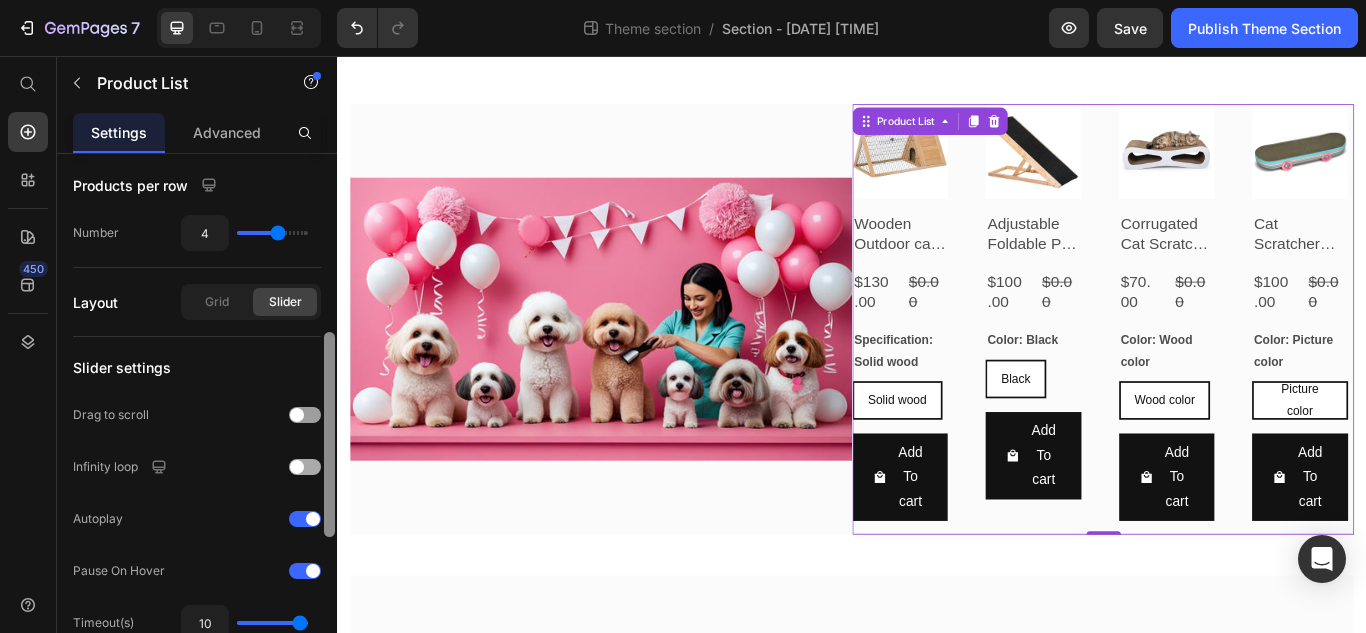 scroll, scrollTop: 423, scrollLeft: 0, axis: vertical 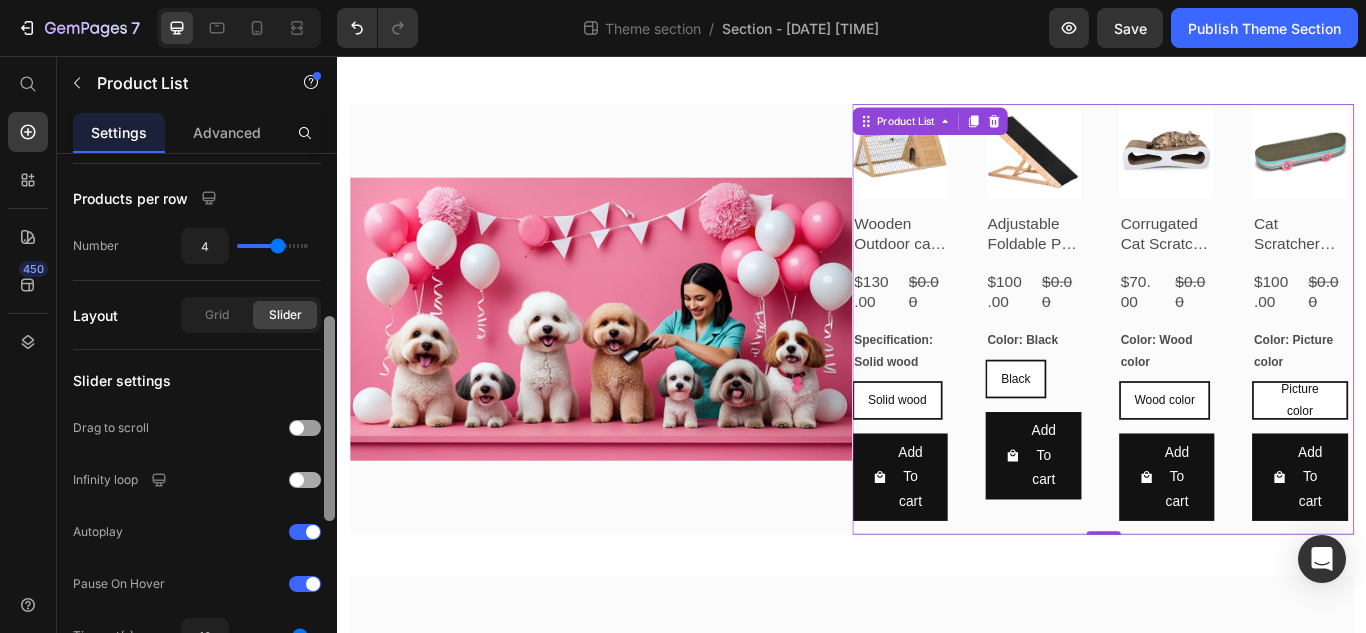 click at bounding box center (305, 480) 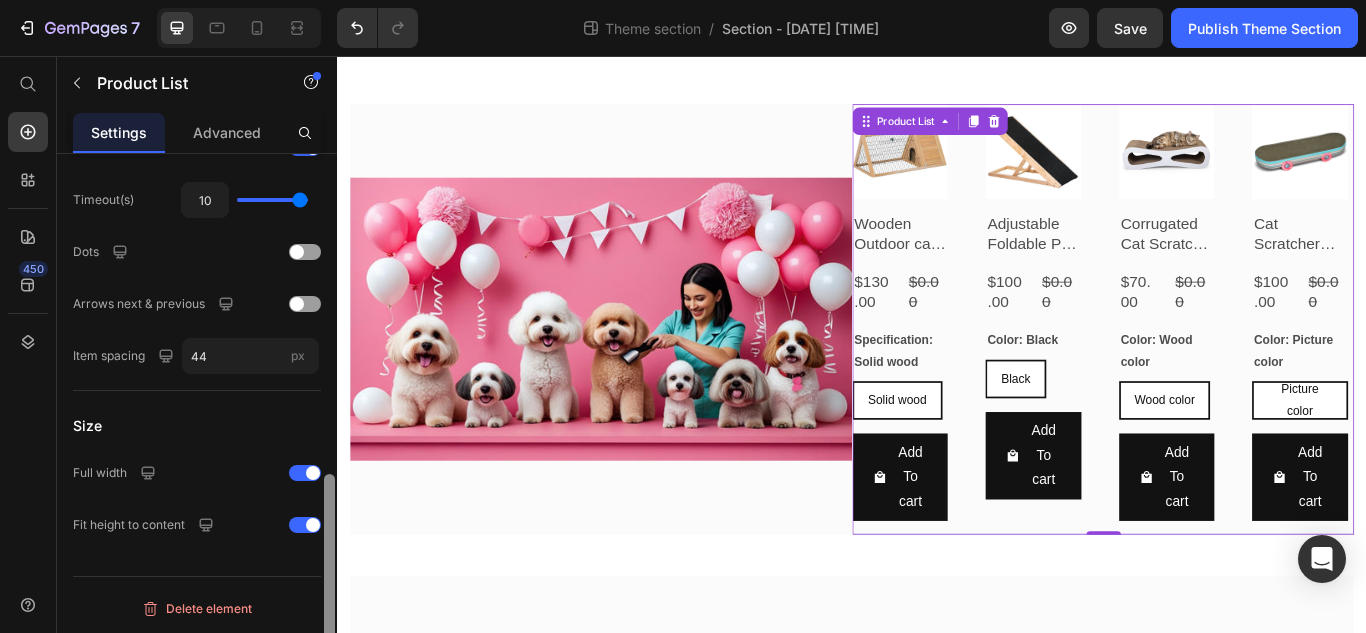 scroll, scrollTop: 860, scrollLeft: 0, axis: vertical 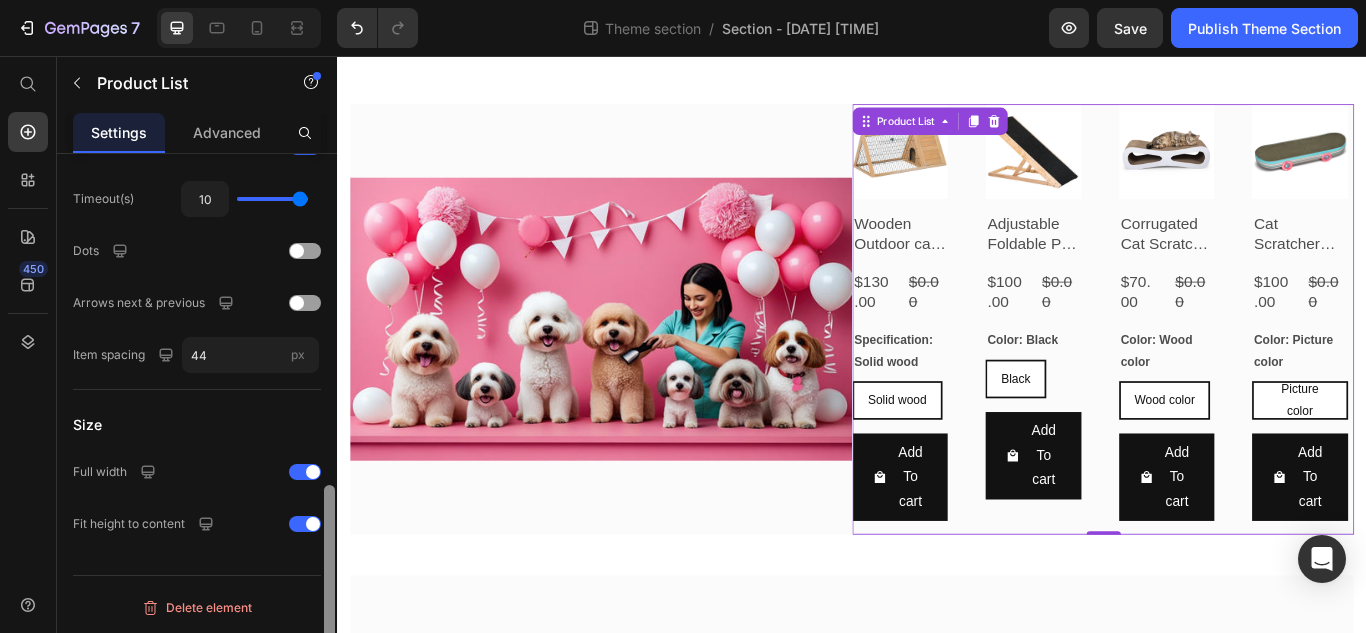 drag, startPoint x: 331, startPoint y: 354, endPoint x: 335, endPoint y: 548, distance: 194.04123 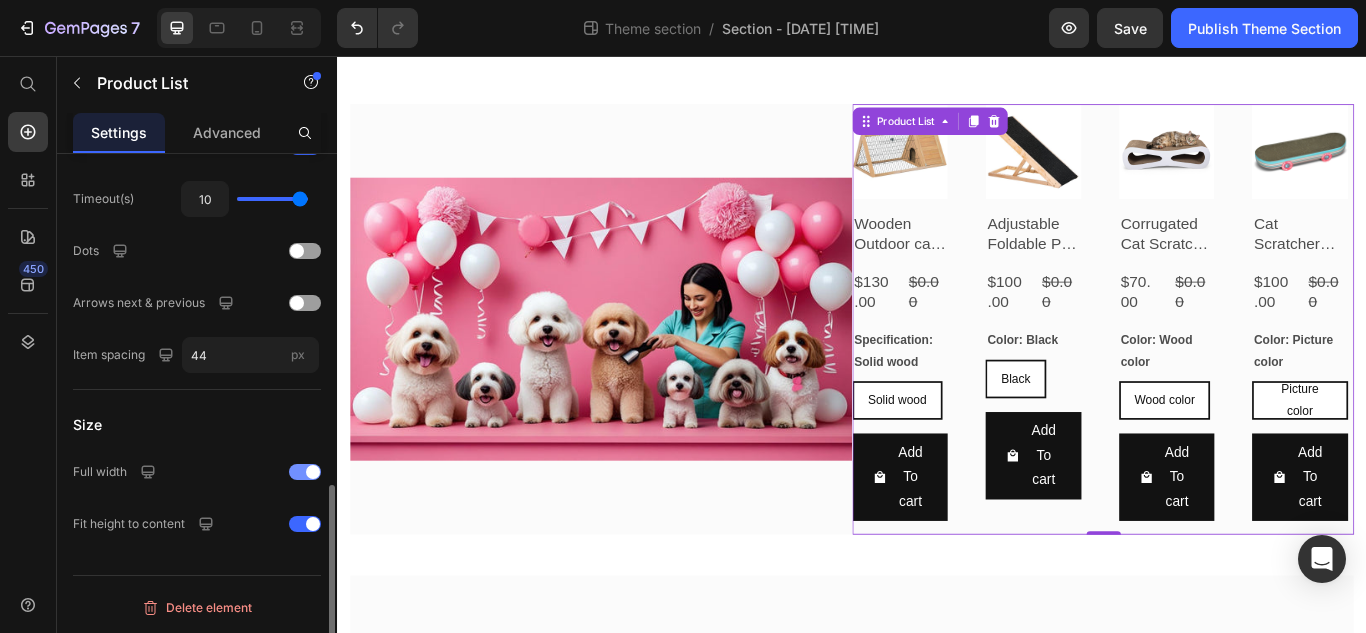 click at bounding box center [313, 472] 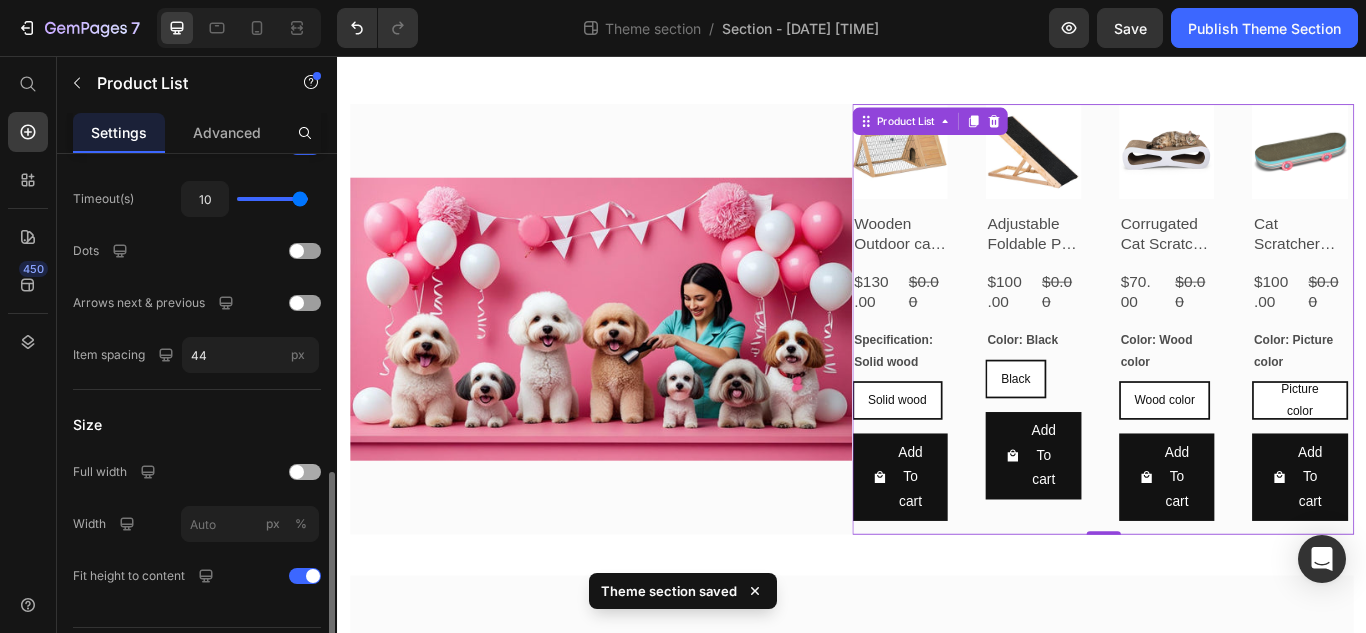 click at bounding box center [305, 472] 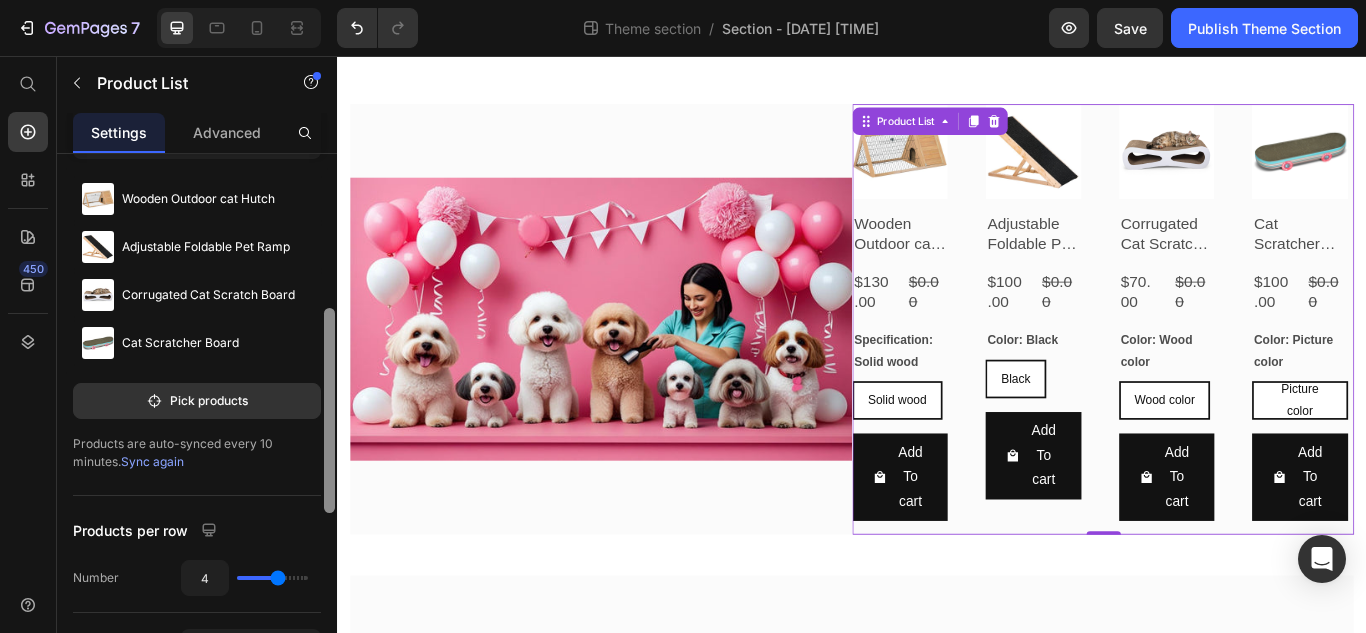 scroll, scrollTop: 39, scrollLeft: 0, axis: vertical 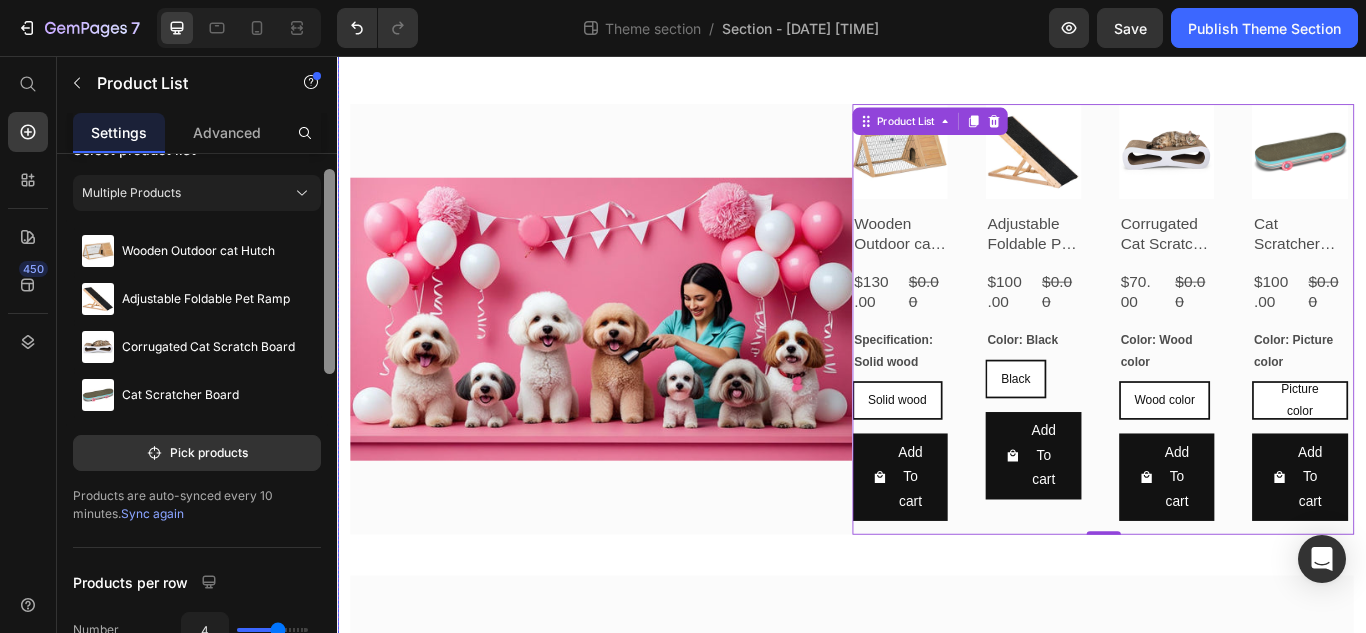 drag, startPoint x: 667, startPoint y: 604, endPoint x: 338, endPoint y: 180, distance: 536.6722 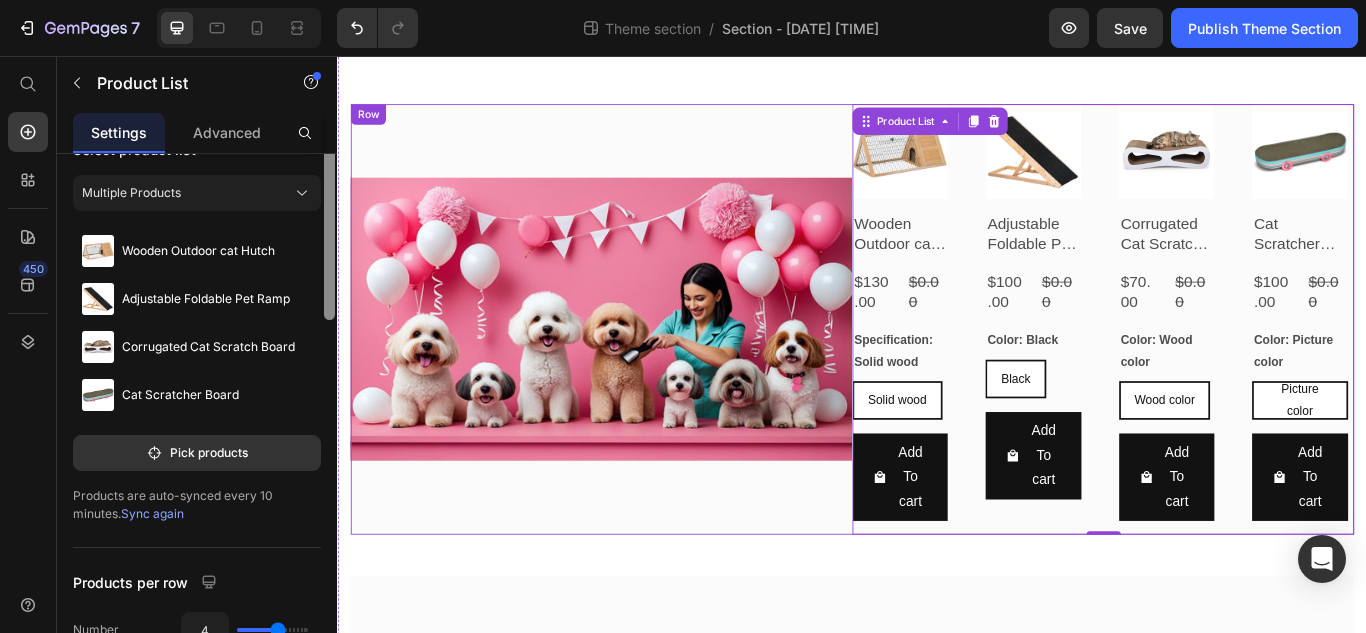 scroll, scrollTop: 0, scrollLeft: 0, axis: both 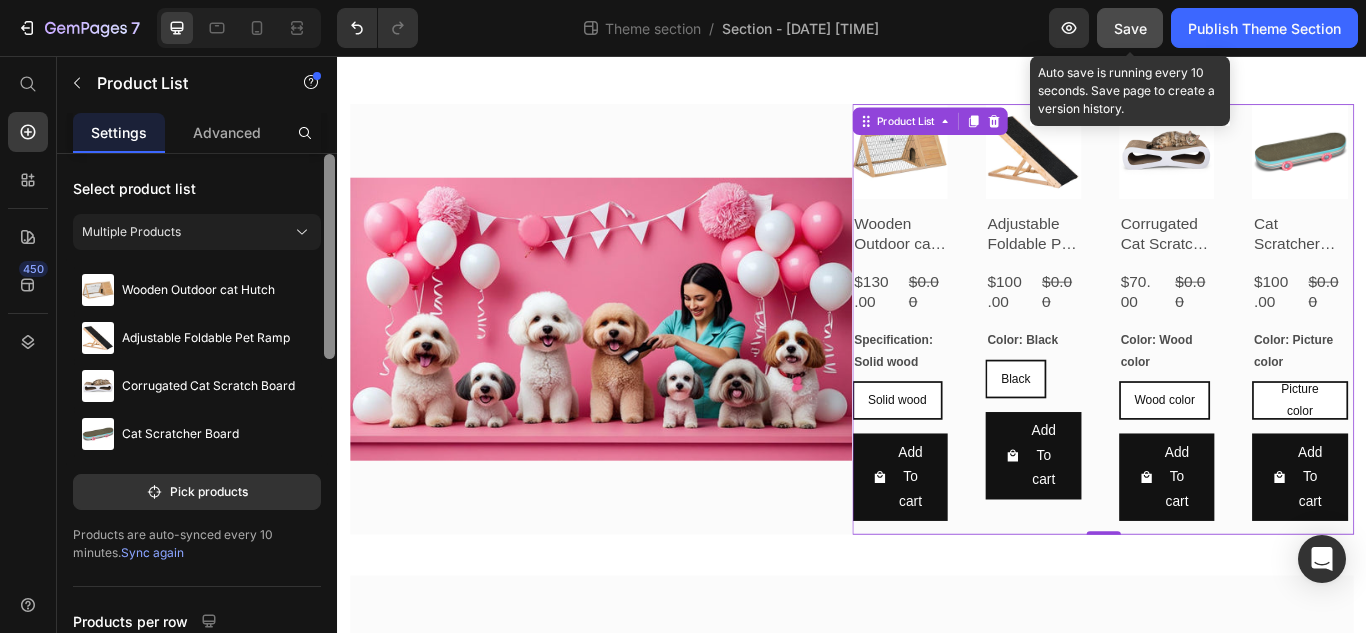 click on "Save" at bounding box center [1130, 28] 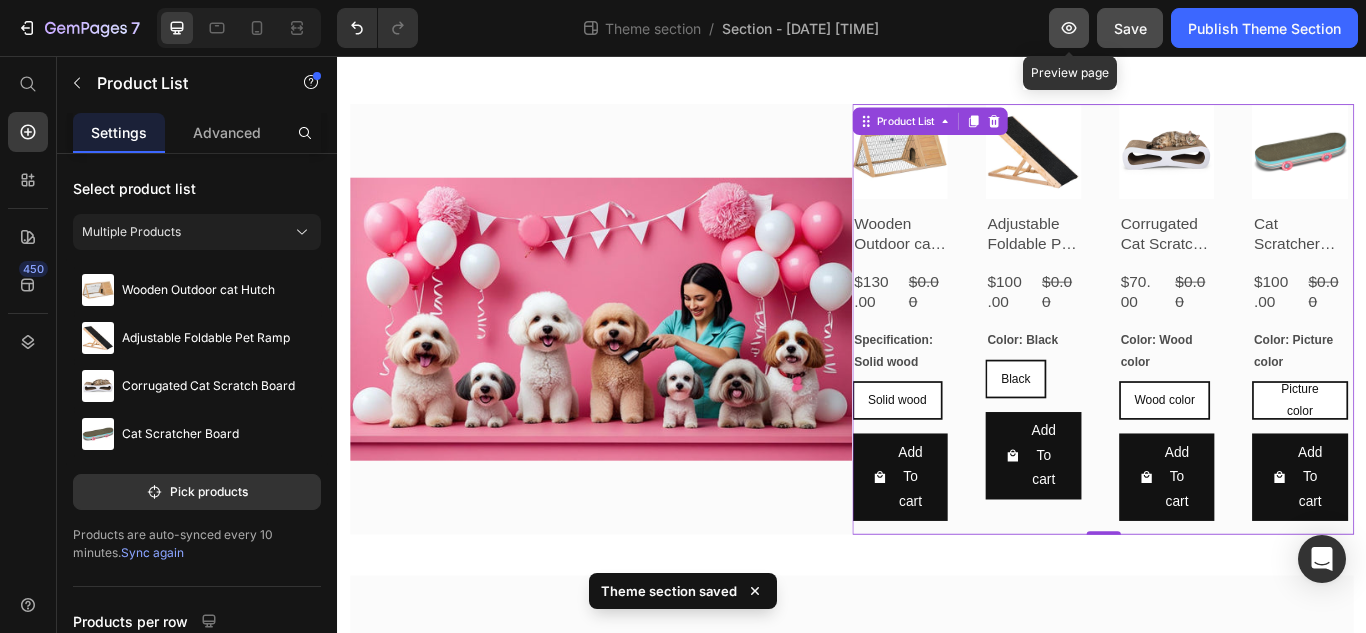 click 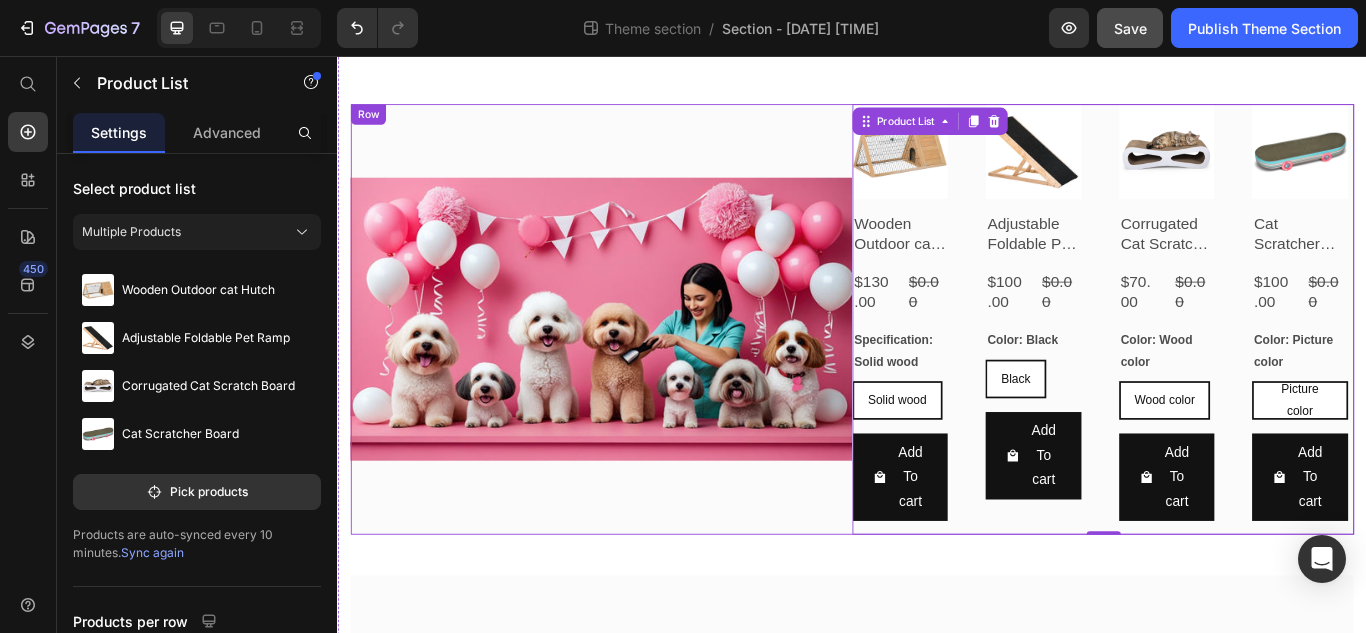 click on "Image" at bounding box center [644, 363] 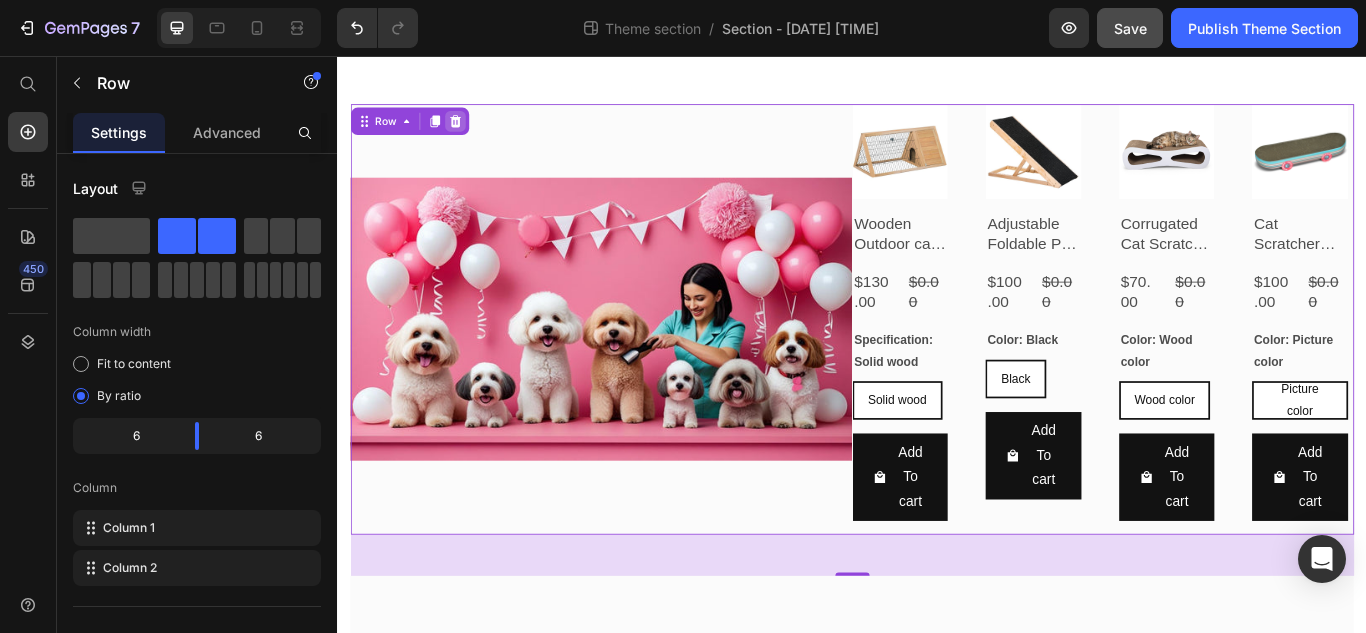 click 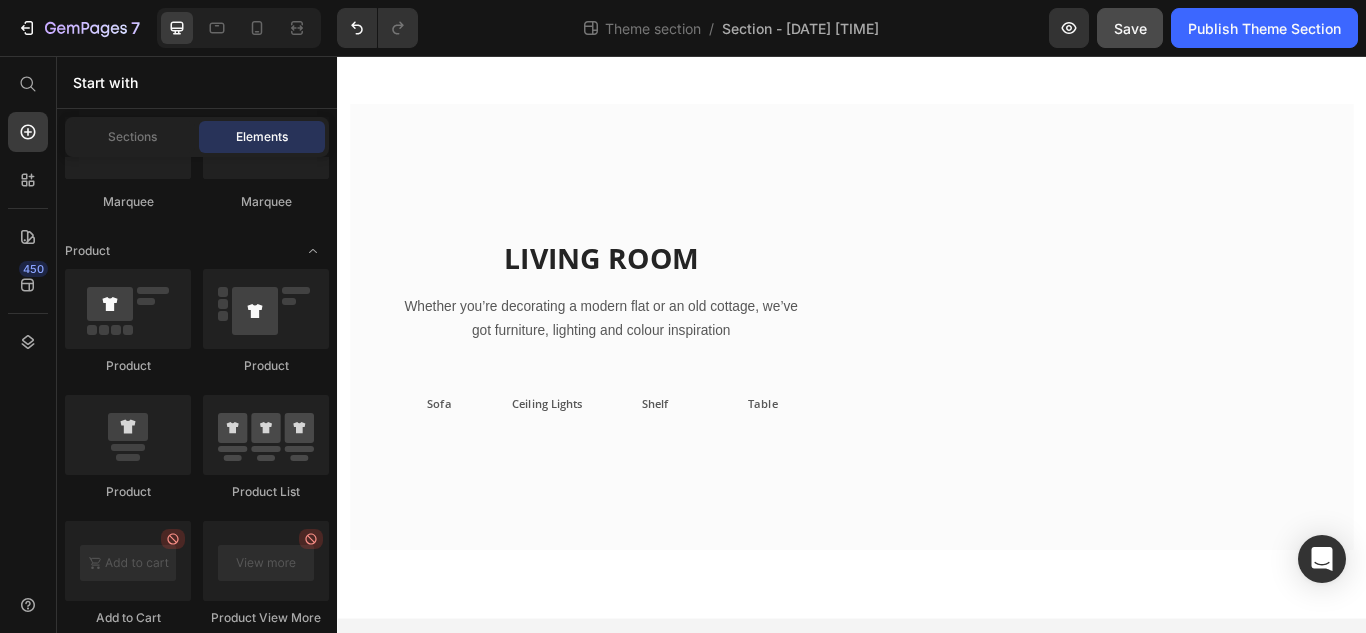 scroll, scrollTop: 0, scrollLeft: 0, axis: both 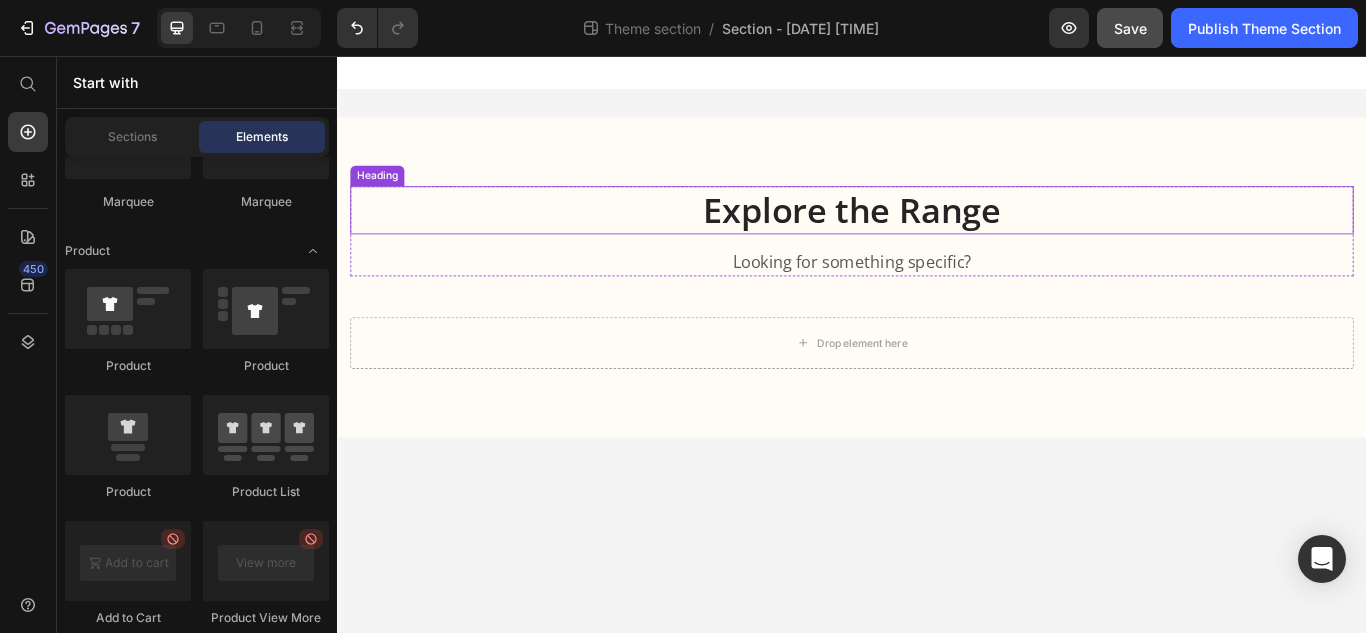 click on "Explore the Range" at bounding box center (937, 236) 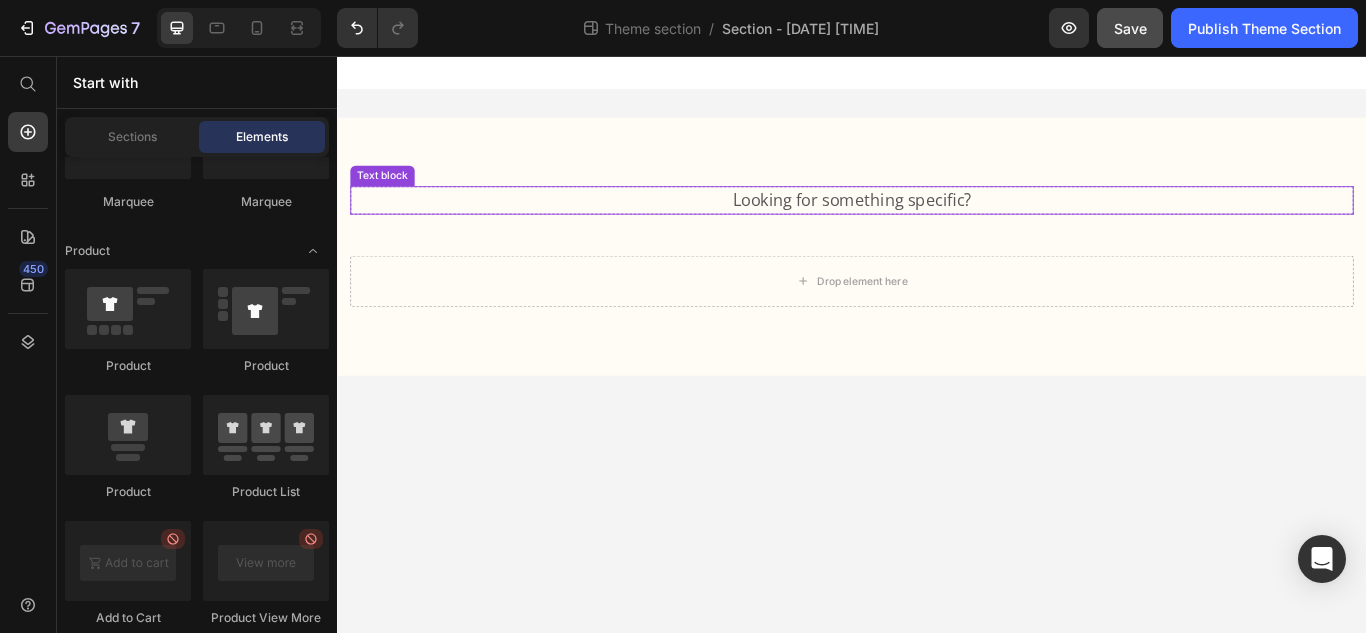 click on "Looking for something specific?" at bounding box center (937, 224) 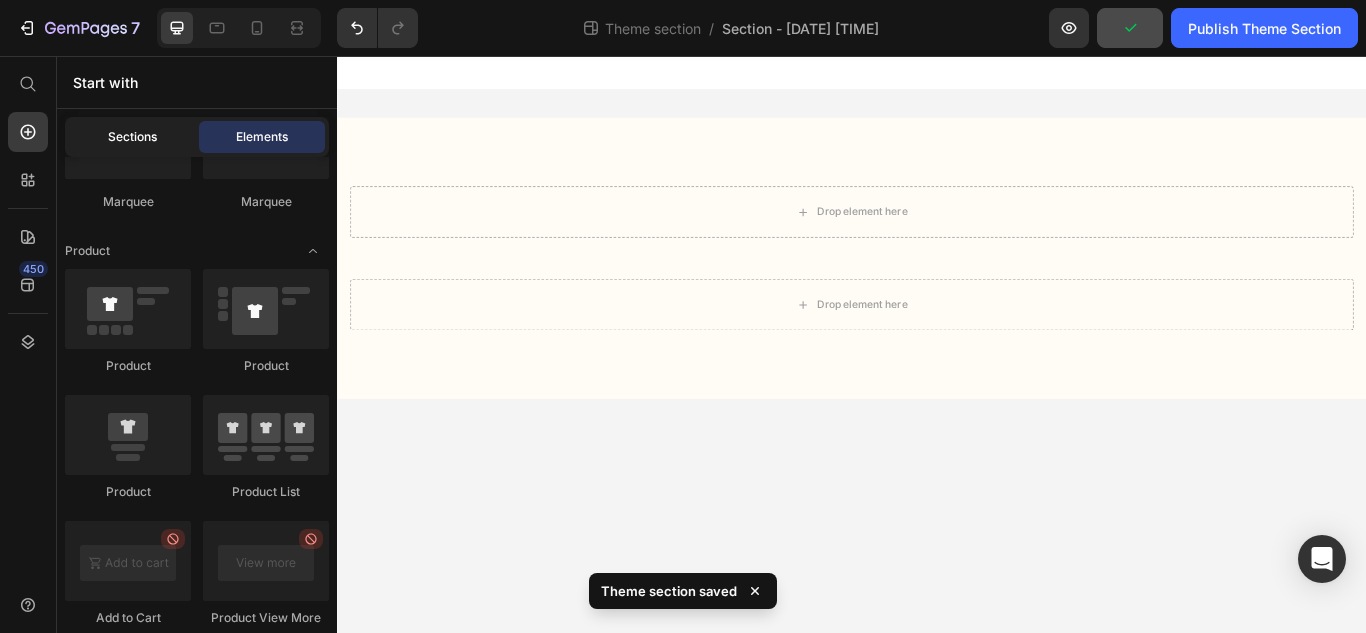 click on "Sections" at bounding box center [132, 137] 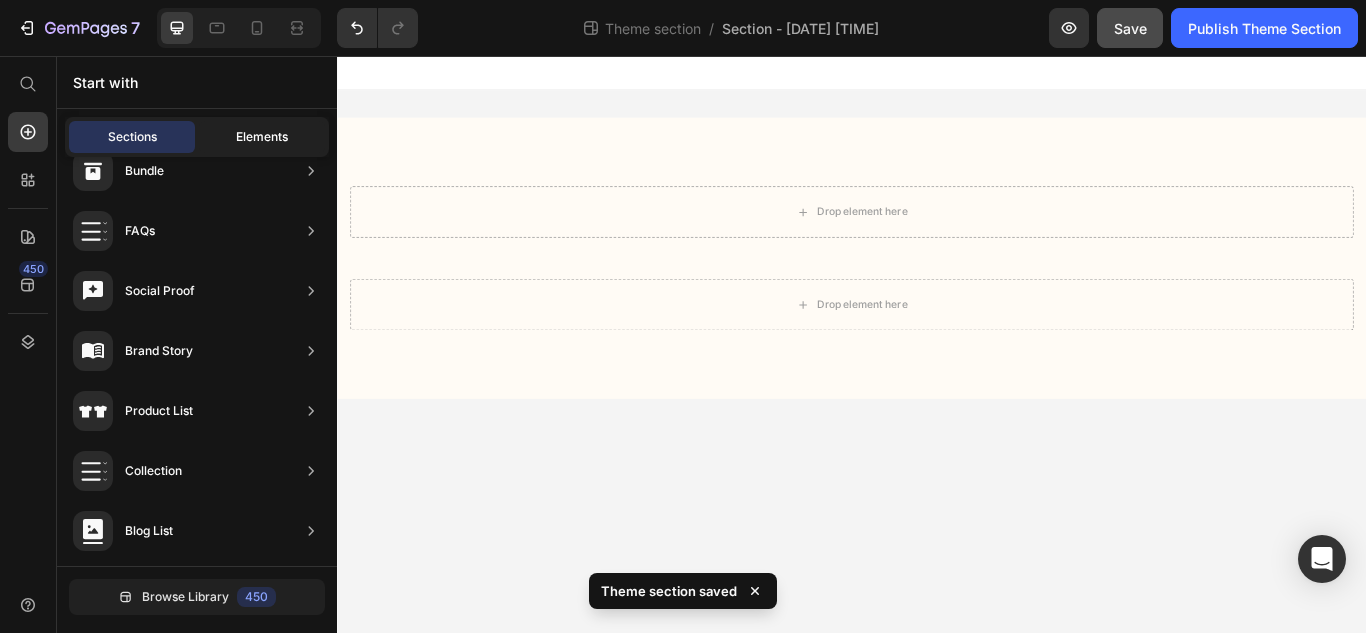 click on "Elements" at bounding box center (262, 137) 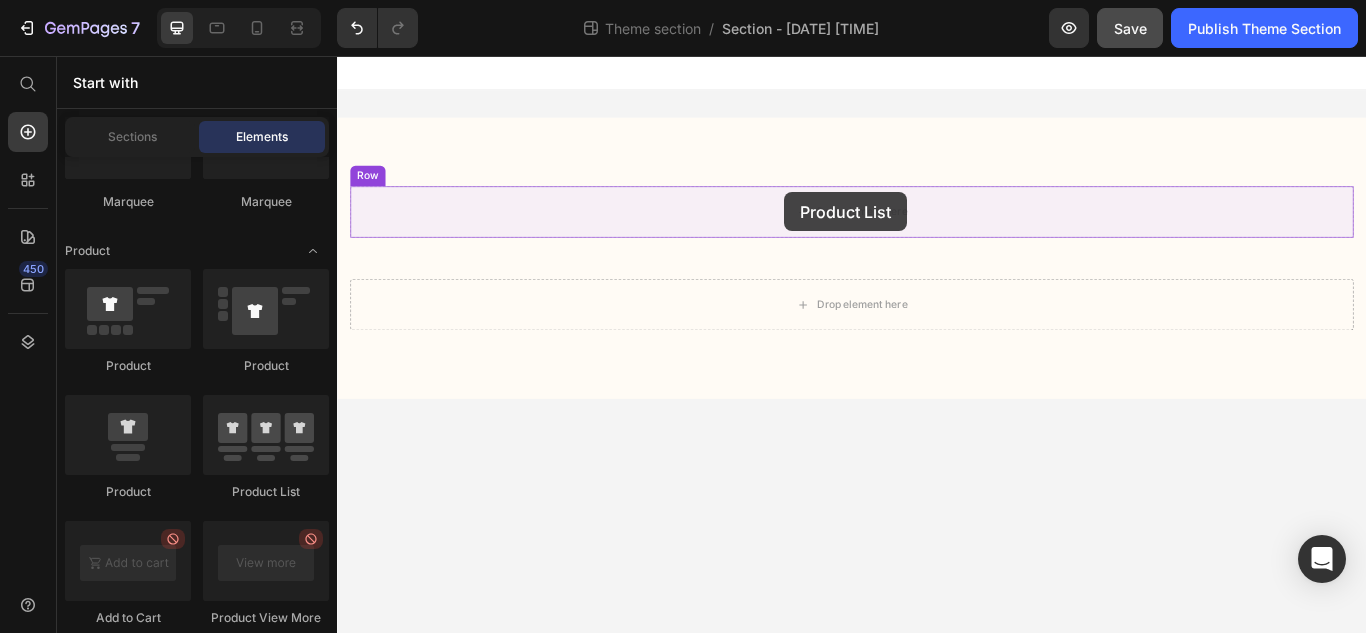 drag, startPoint x: 602, startPoint y: 510, endPoint x: 858, endPoint y: 215, distance: 390.59058 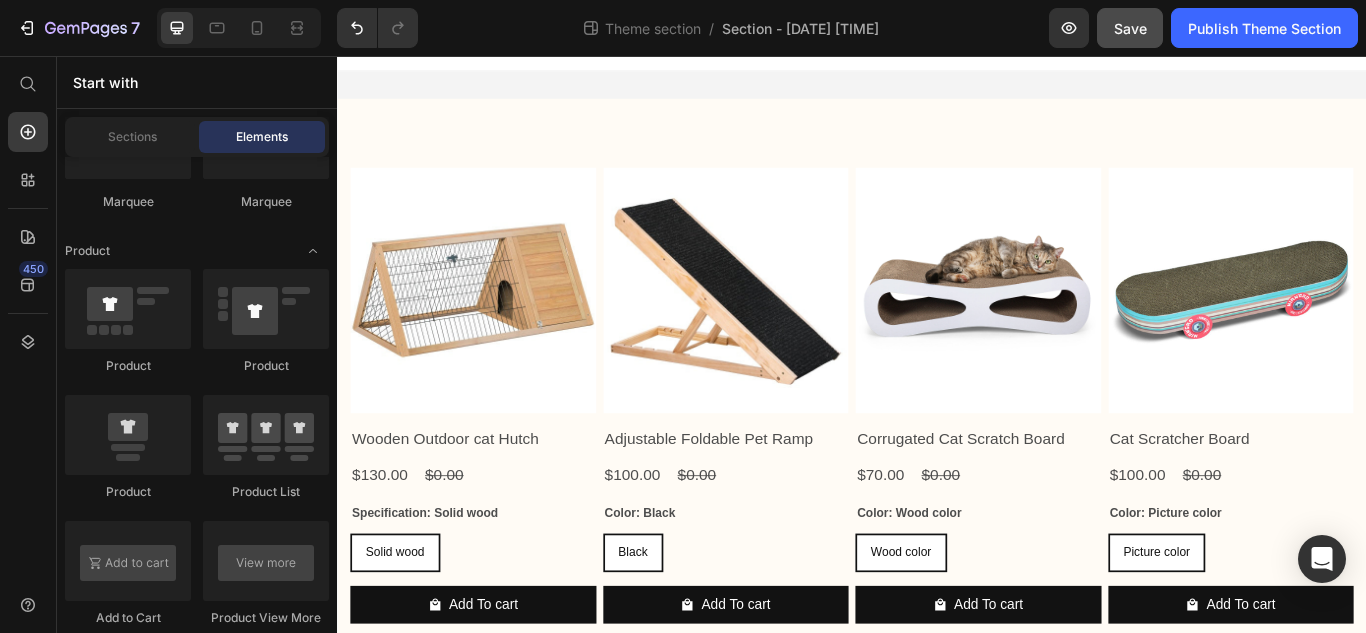 scroll, scrollTop: 0, scrollLeft: 0, axis: both 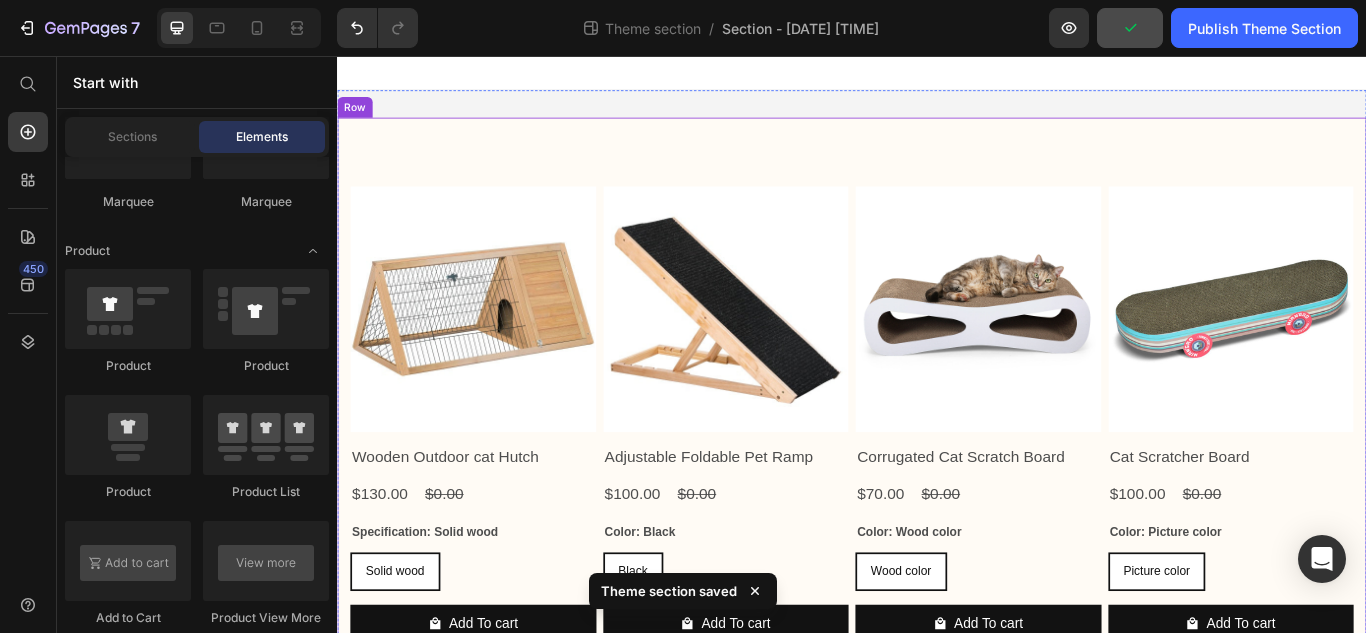 click on "Product Images Wooden Outdoor cat Hutch Product Title $130.00 Product Price $0.00 Product Price Row Specification: Solid wood Solid wood Solid wood Solid wood Product Variants & Swatches Add To cart Product Cart Button Row Product Images Adjustable Foldable Pet Ramp Product Title $100.00 Product Price $0.00 Product Price Row Color: Black Black Black Black Product Variants & Swatches Add To cart Product Cart Button Row Product Images Corrugated Cat Scratch Board Product Title $70.00 Product Price $0.00 Product Price Row Color: Wood color Wood color Wood color Wood color Product Variants & Swatches Add To cart Product Cart Button Row Product Images Cat Scratcher Board Product Title $100.00 Product Price $0.00 Product Price Row Color: Picture color Picture color Picture color Picture color Product Variants & Swatches Add To cart Product Cart Button Row Product List Row
Drop element here Row Row" at bounding box center (937, 536) 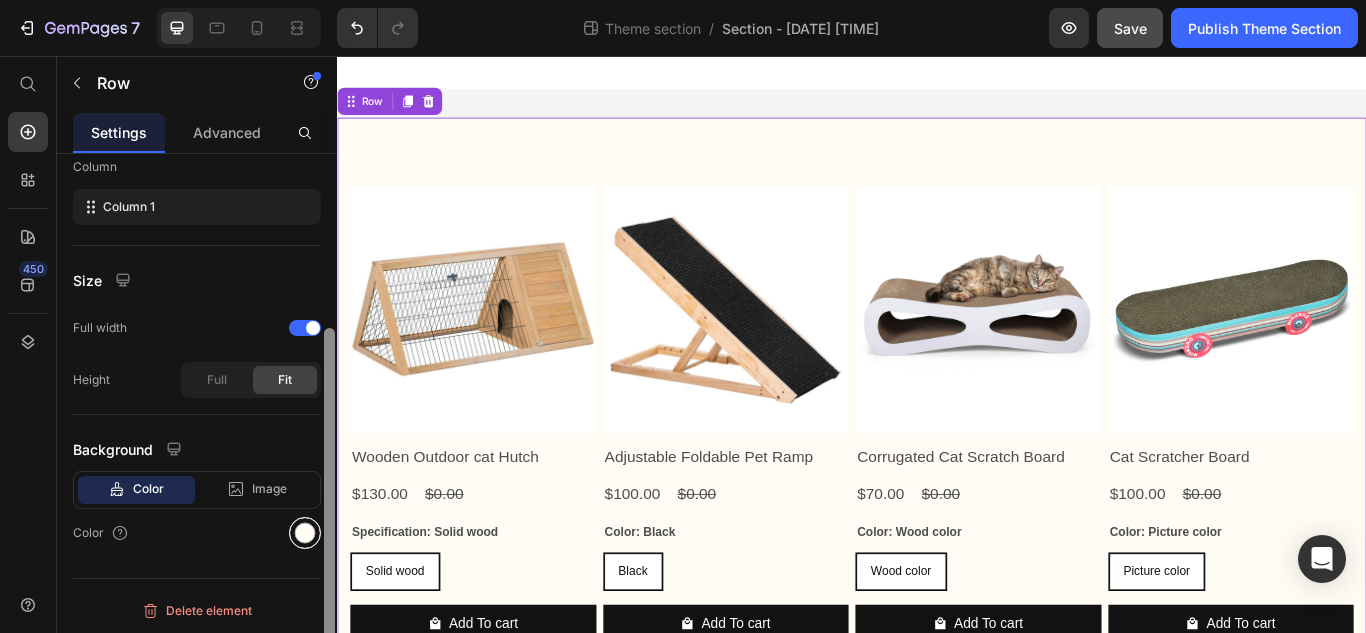 scroll, scrollTop: 324, scrollLeft: 0, axis: vertical 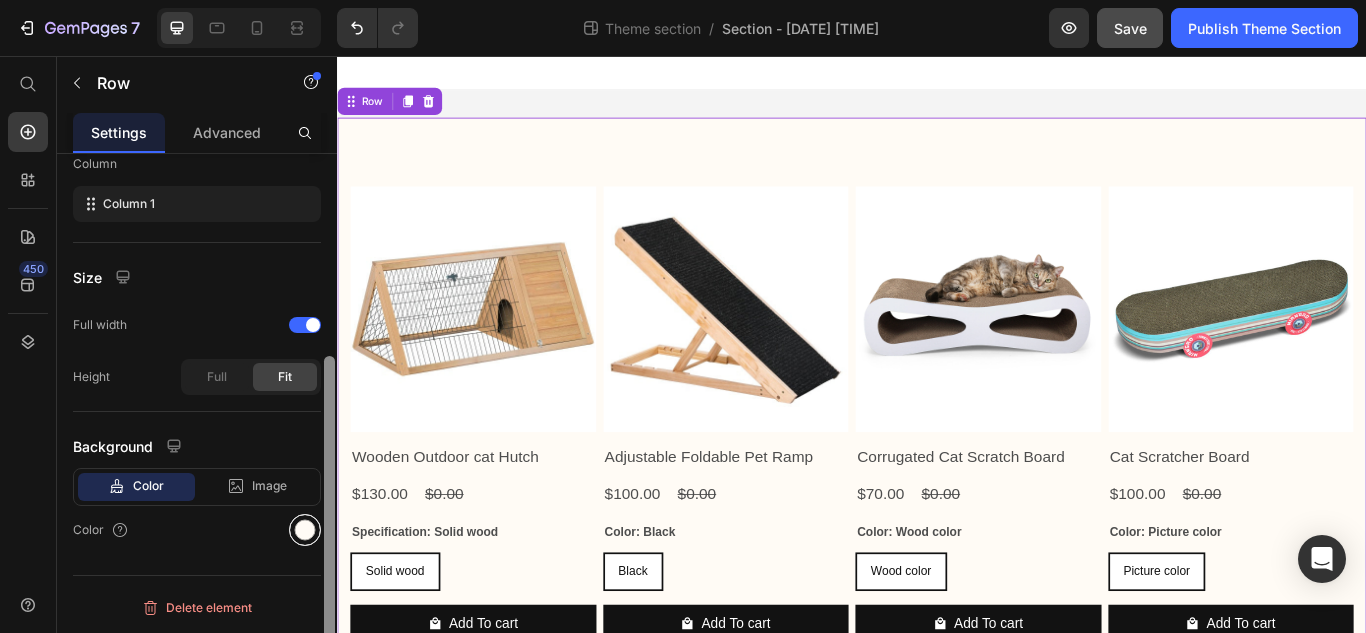 drag, startPoint x: 328, startPoint y: 306, endPoint x: 312, endPoint y: 537, distance: 231.55345 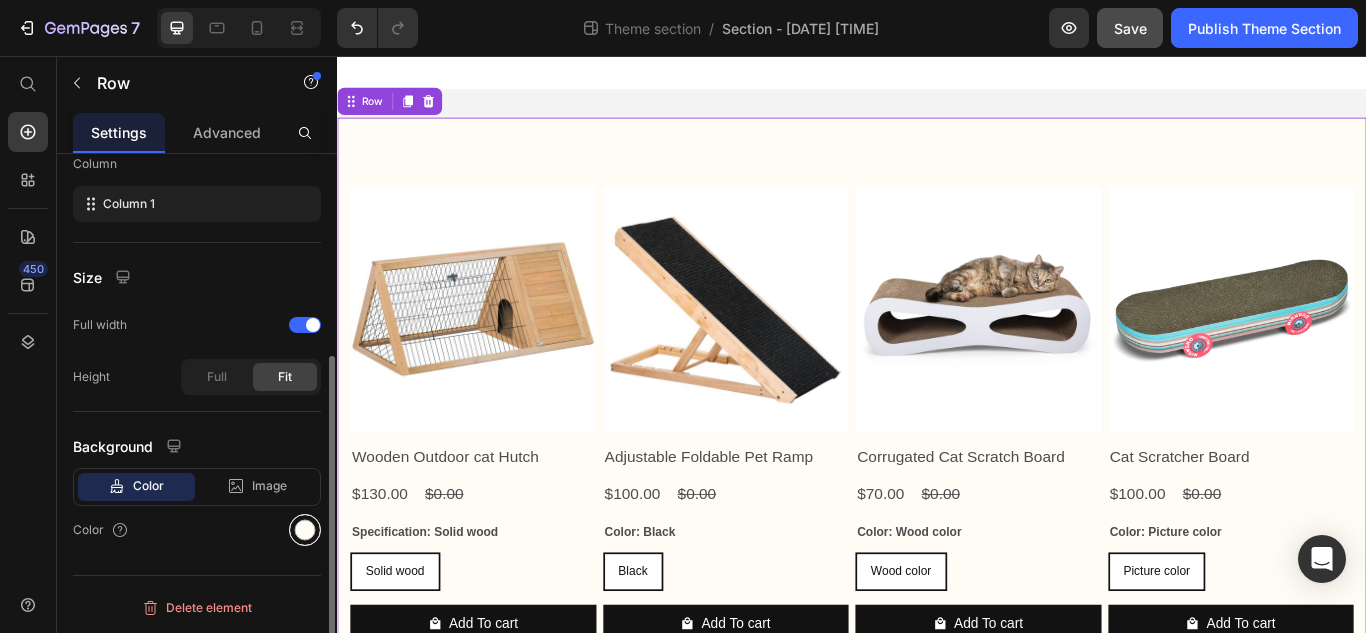click at bounding box center (305, 530) 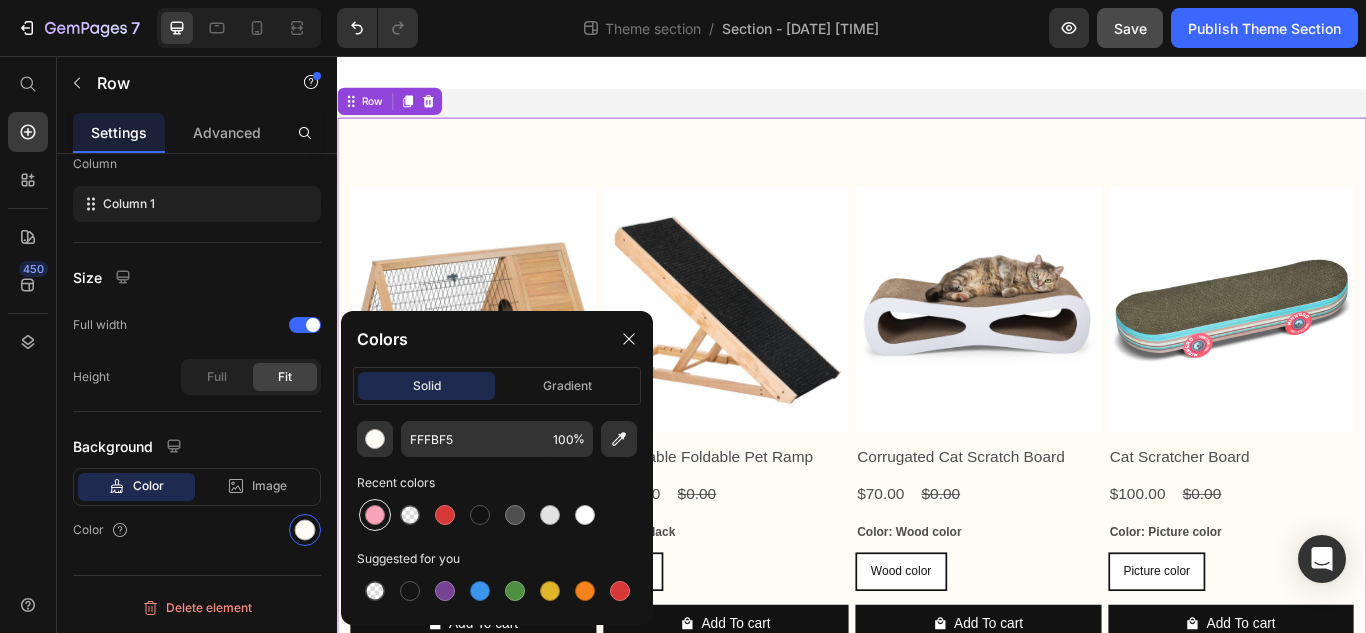 click at bounding box center [375, 515] 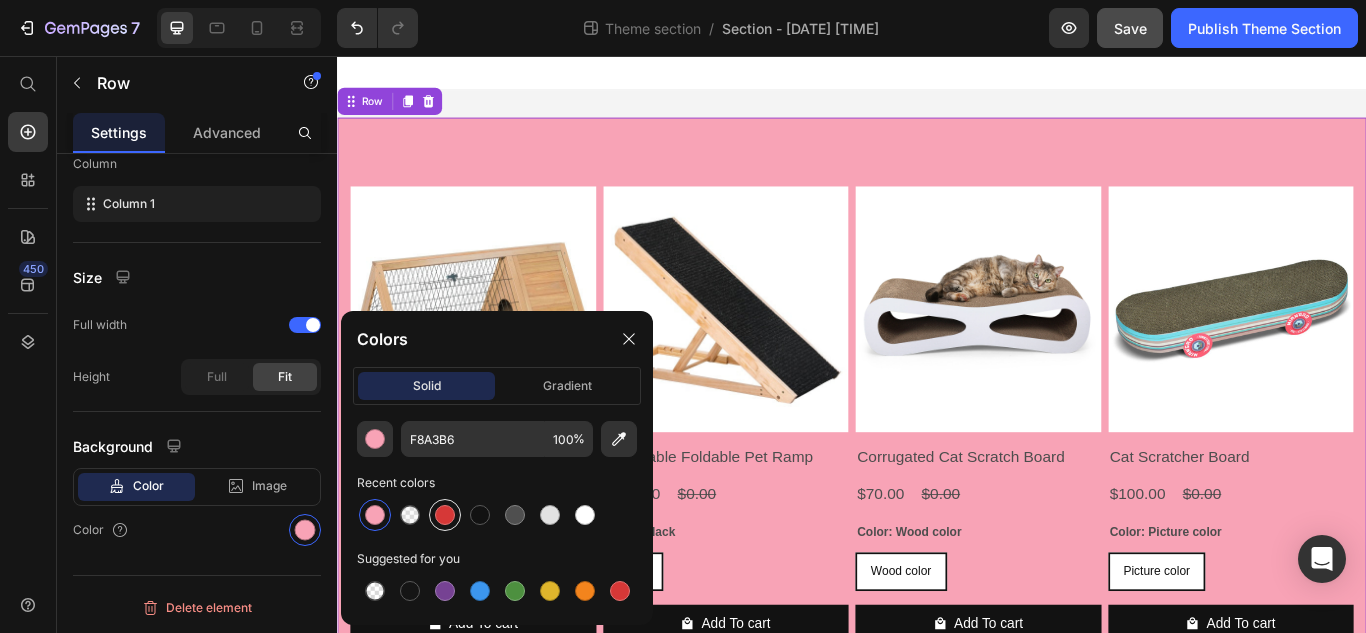 click at bounding box center [445, 515] 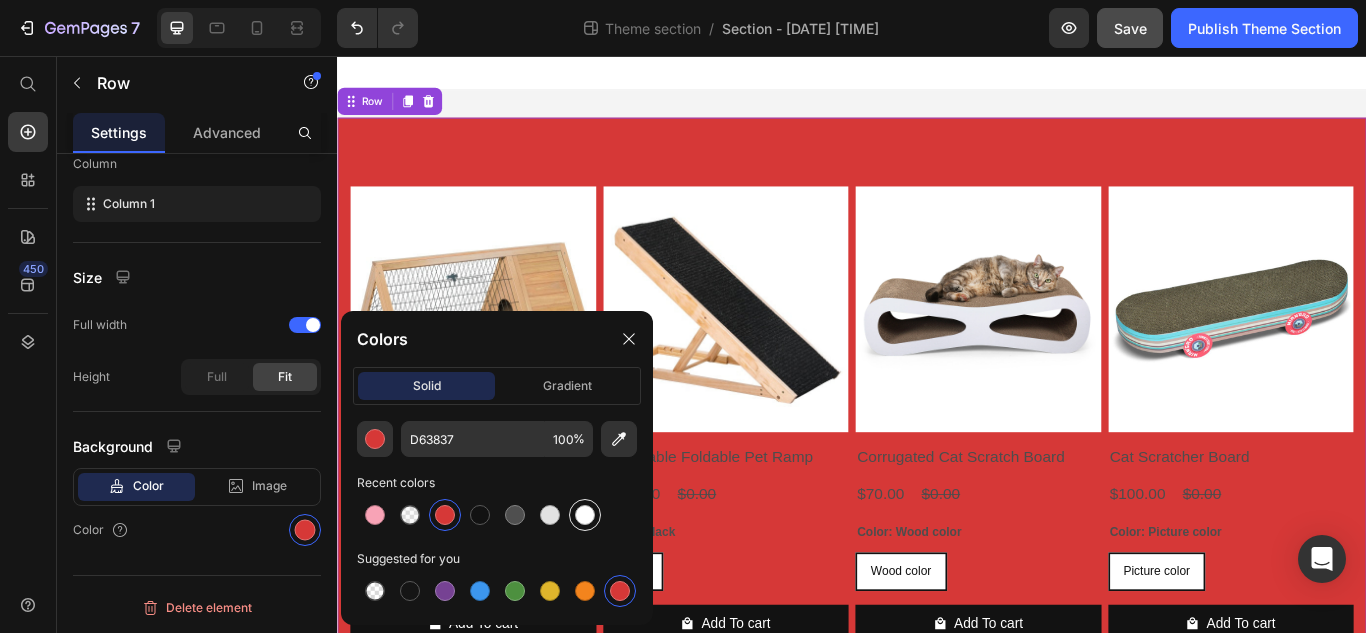 click at bounding box center (585, 515) 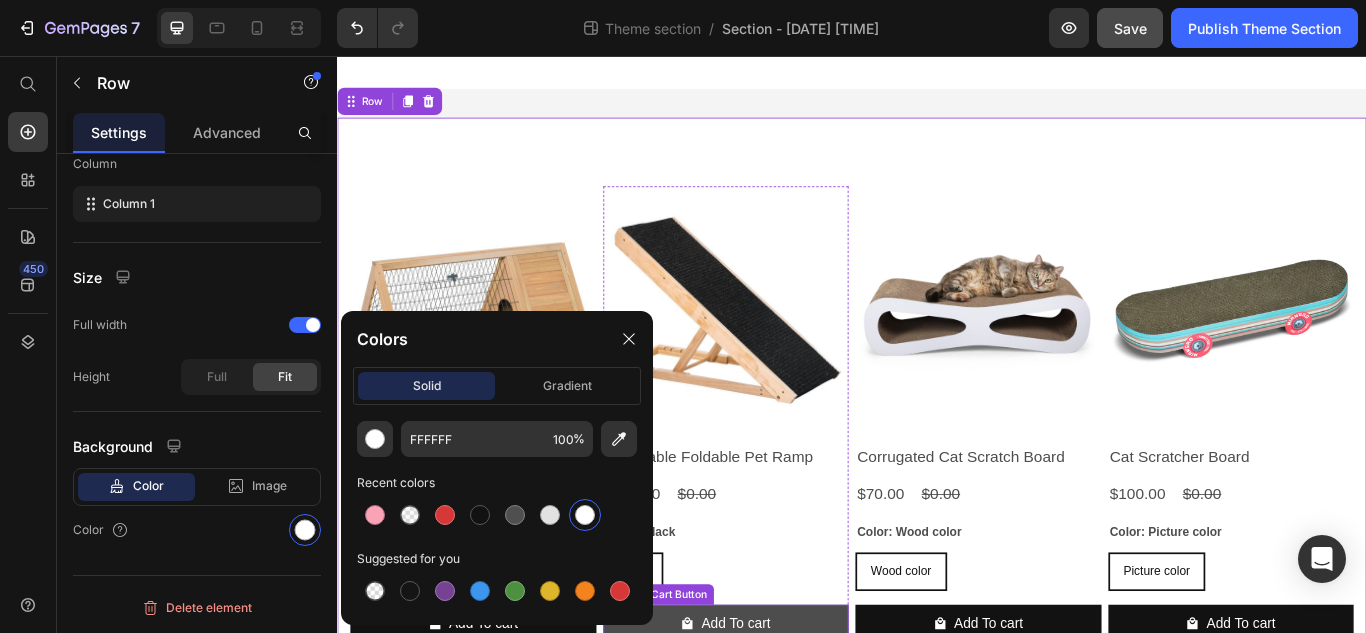 click on "Add To cart" at bounding box center (495, 718) 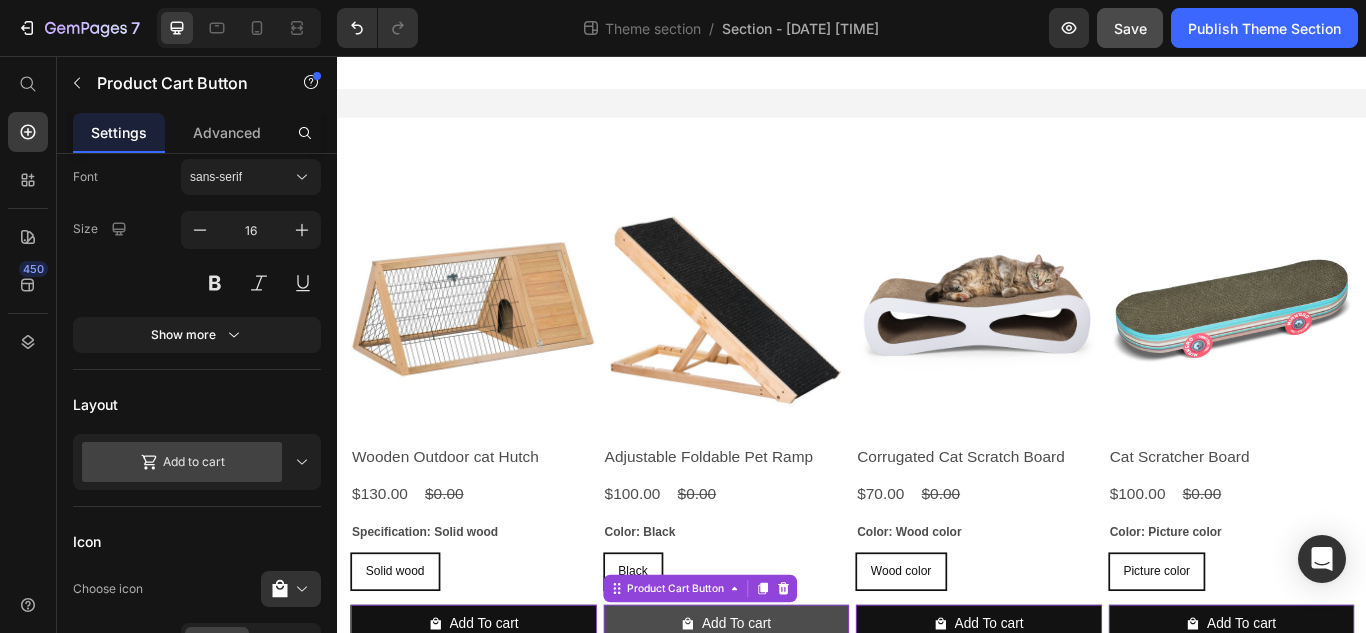 scroll, scrollTop: 0, scrollLeft: 0, axis: both 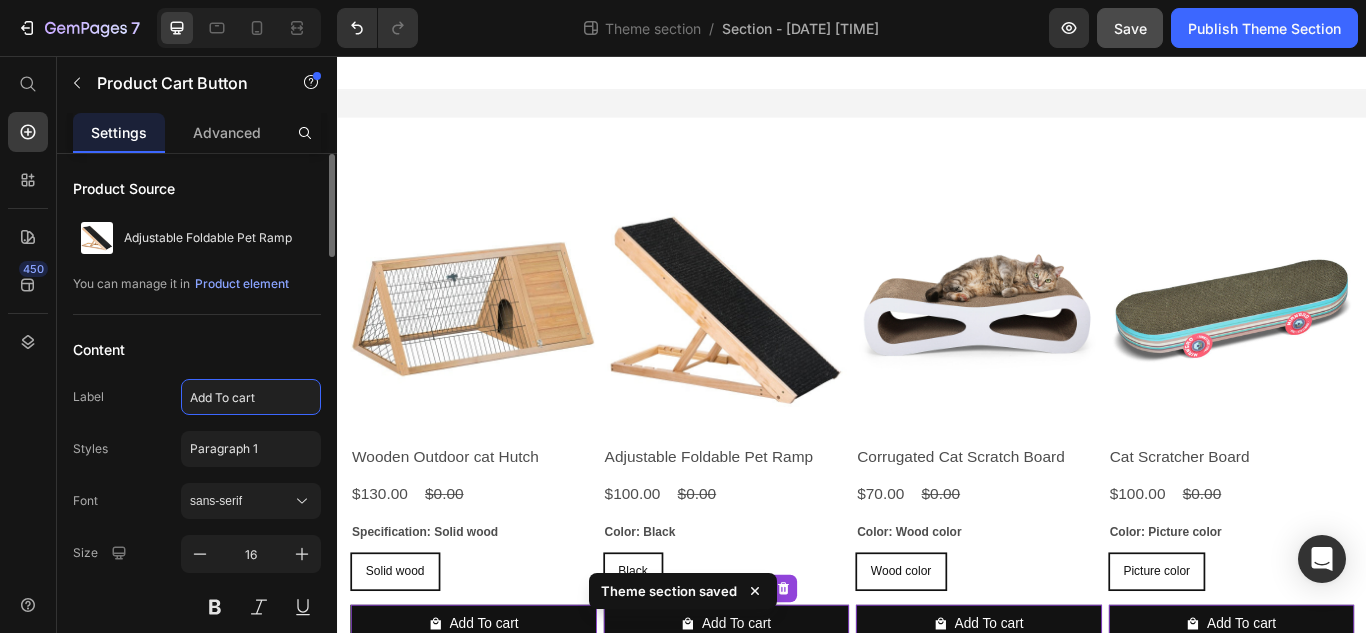 click on "Add To cart" 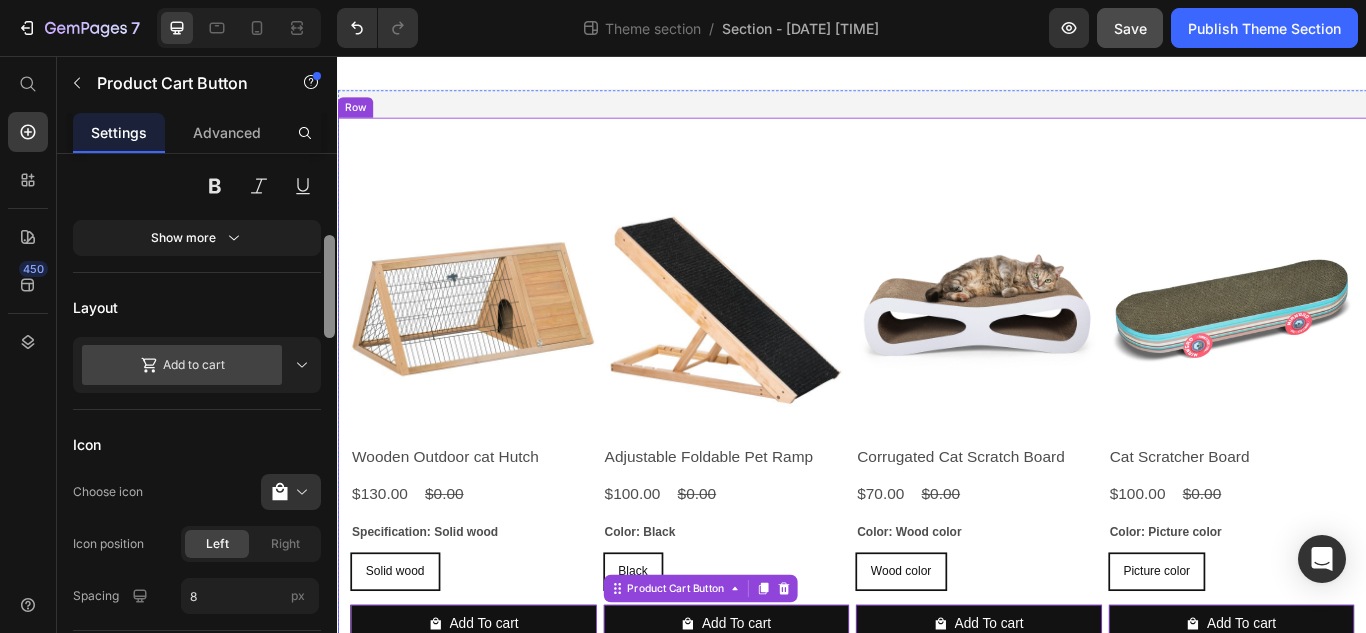 drag, startPoint x: 663, startPoint y: 273, endPoint x: 339, endPoint y: 365, distance: 336.80856 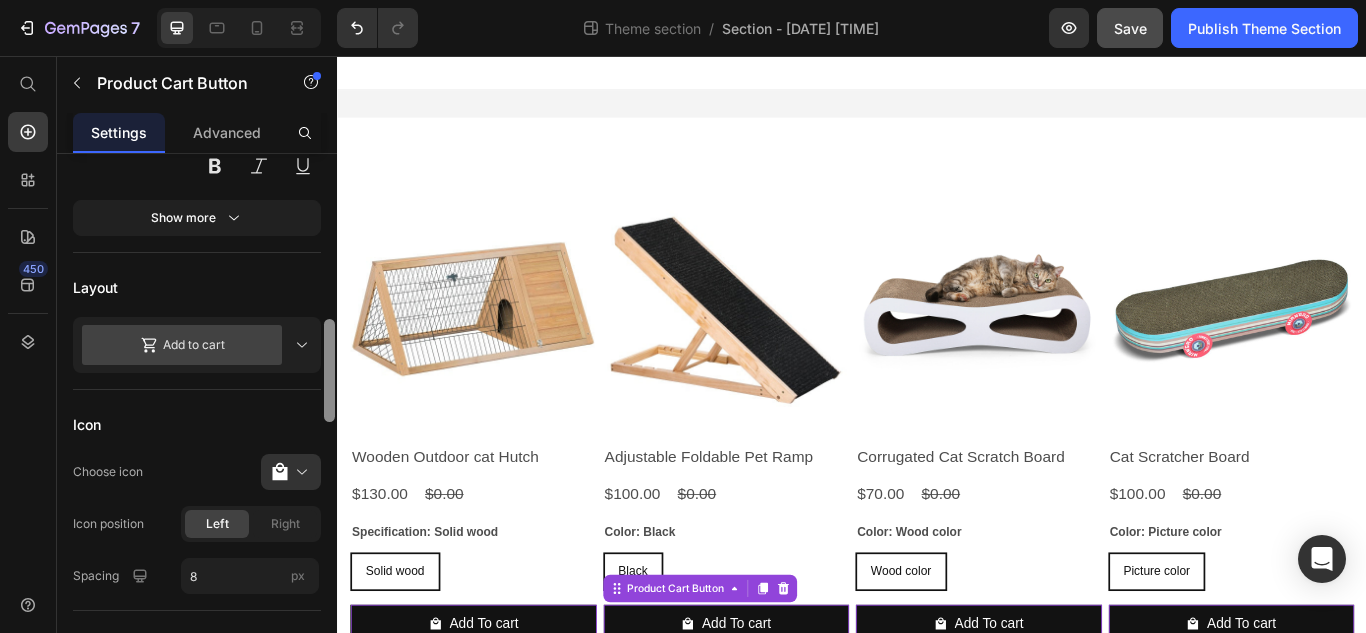 scroll, scrollTop: 587, scrollLeft: 0, axis: vertical 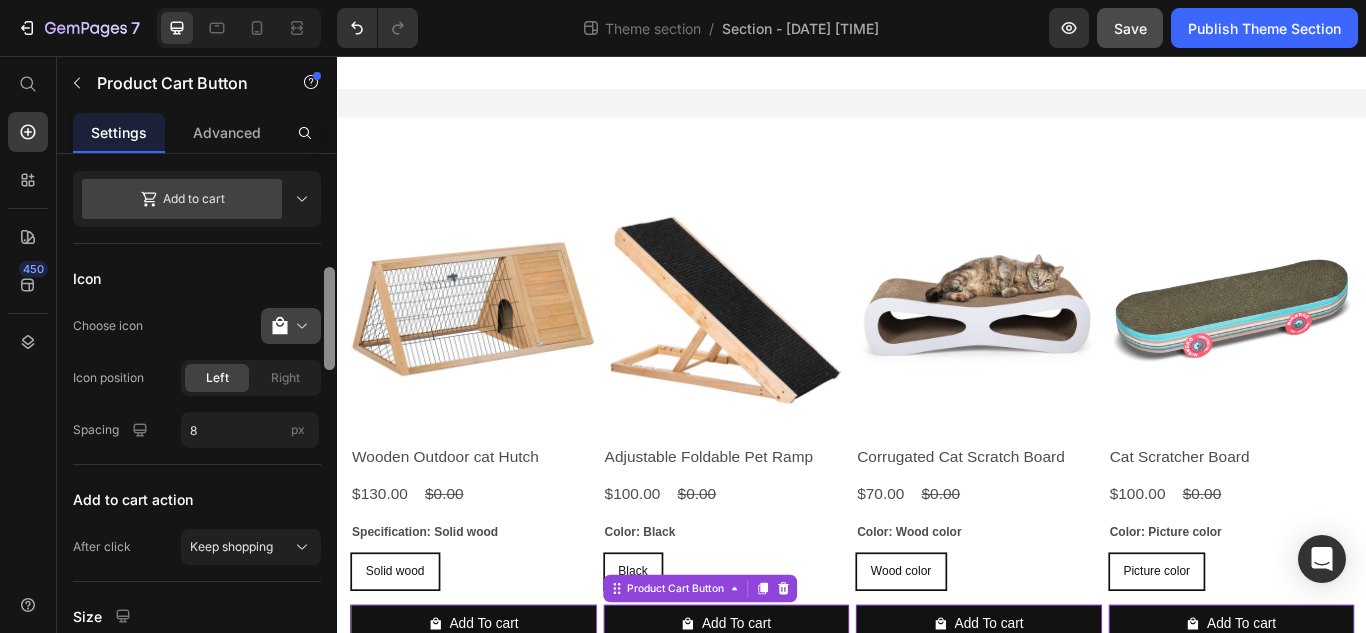 click at bounding box center (299, 326) 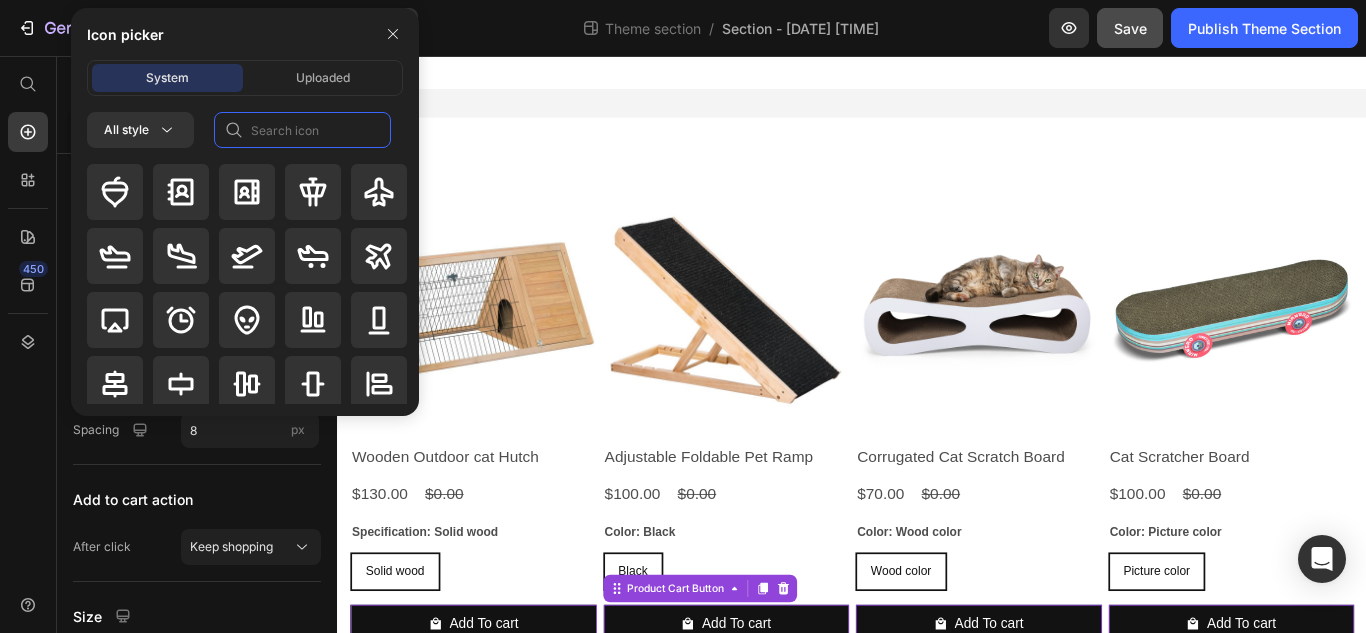 click 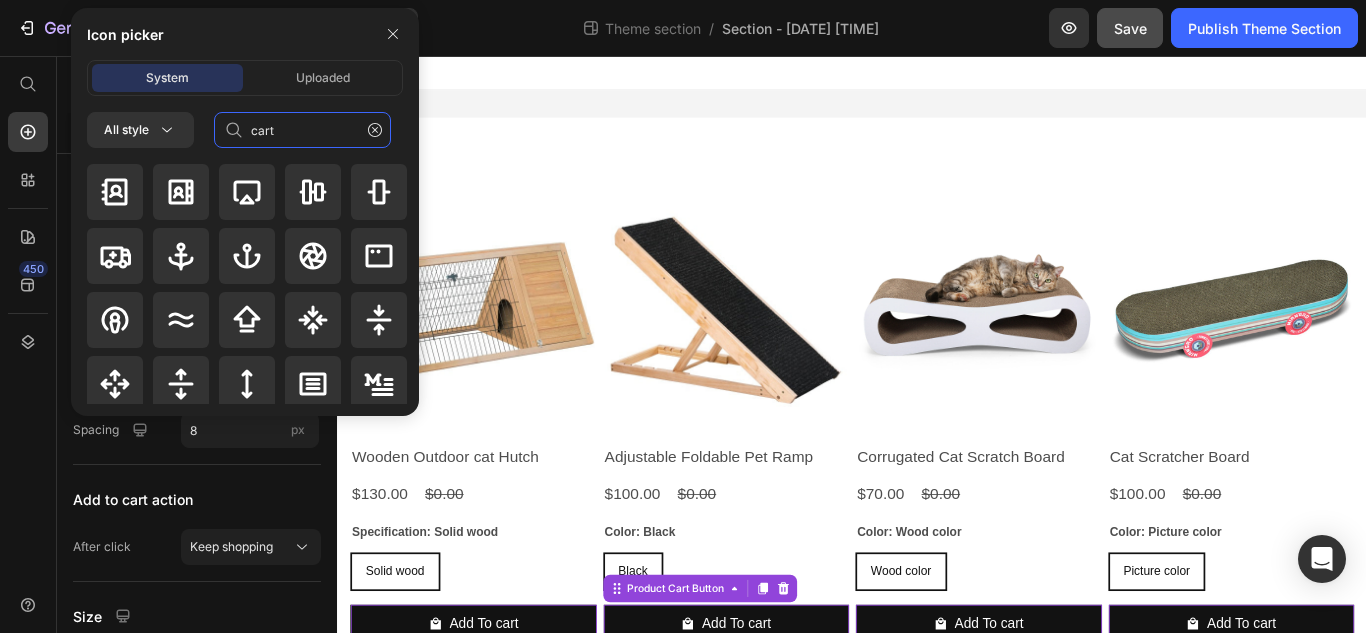 type on "cart" 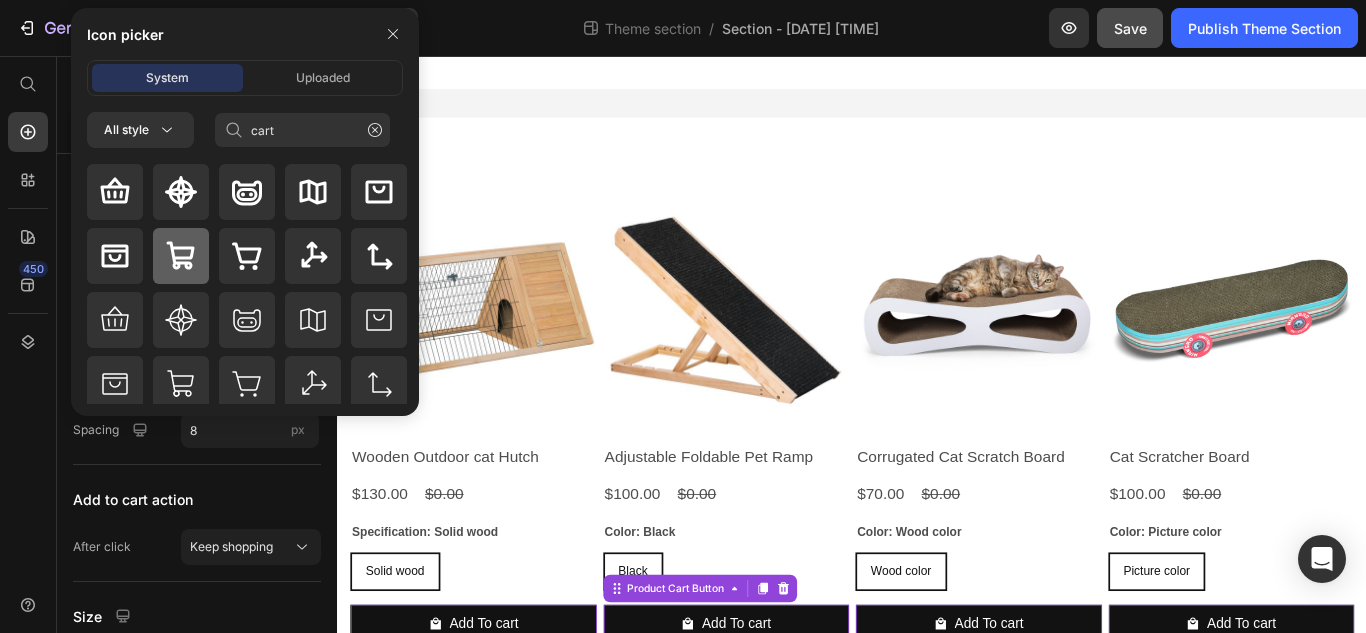 click 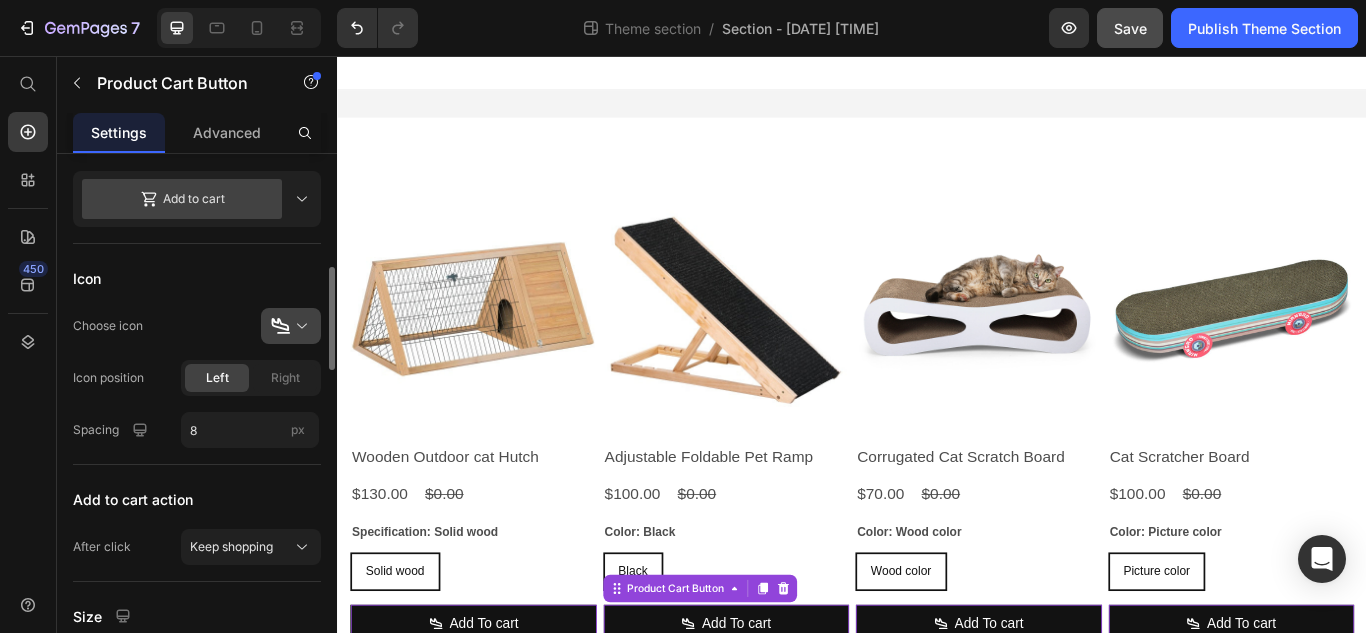click at bounding box center [299, 326] 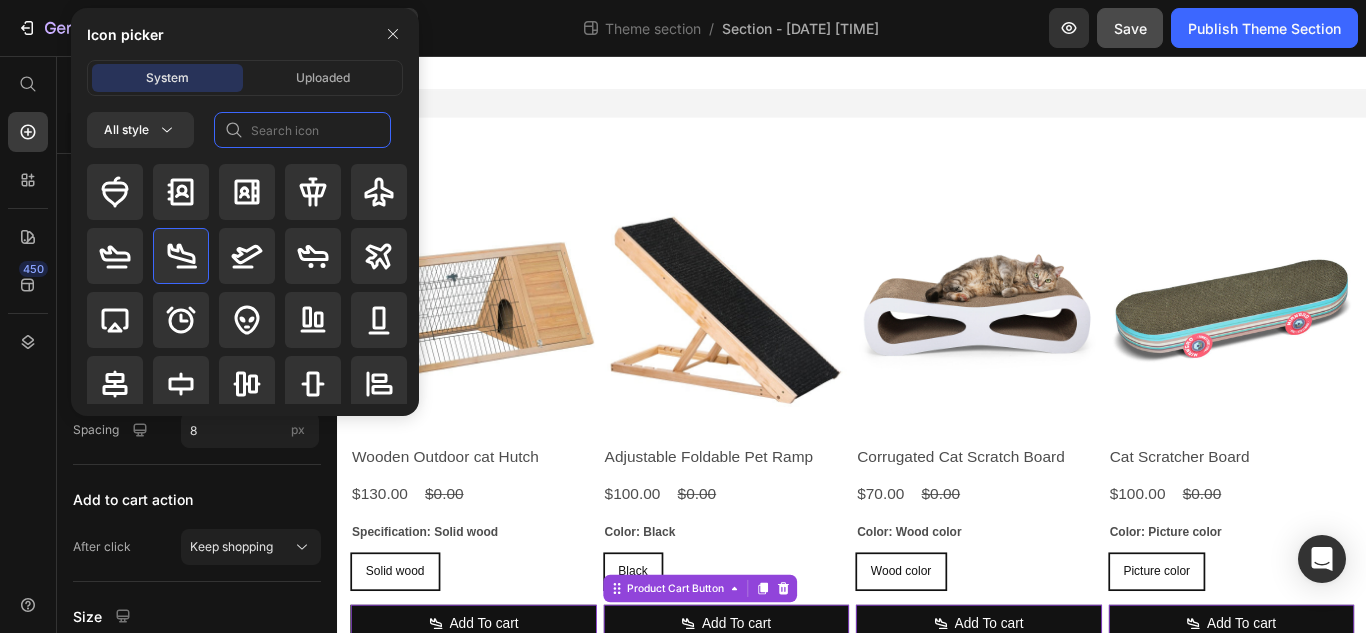 click 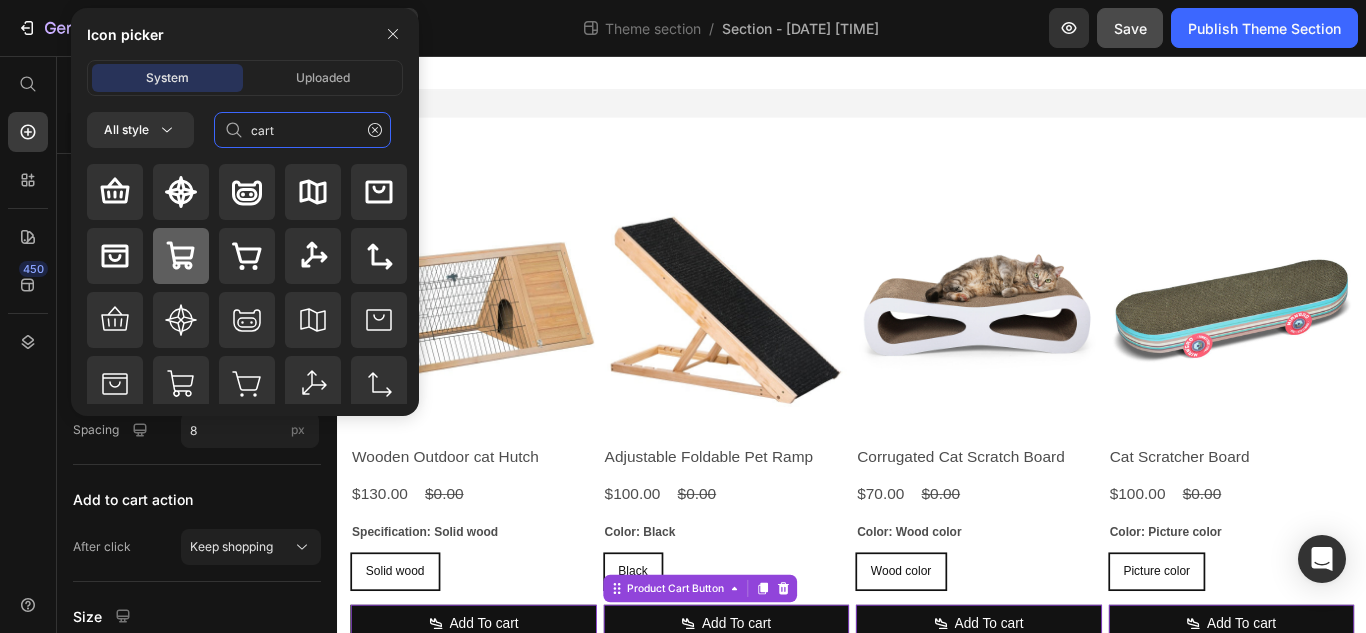 type on "cart" 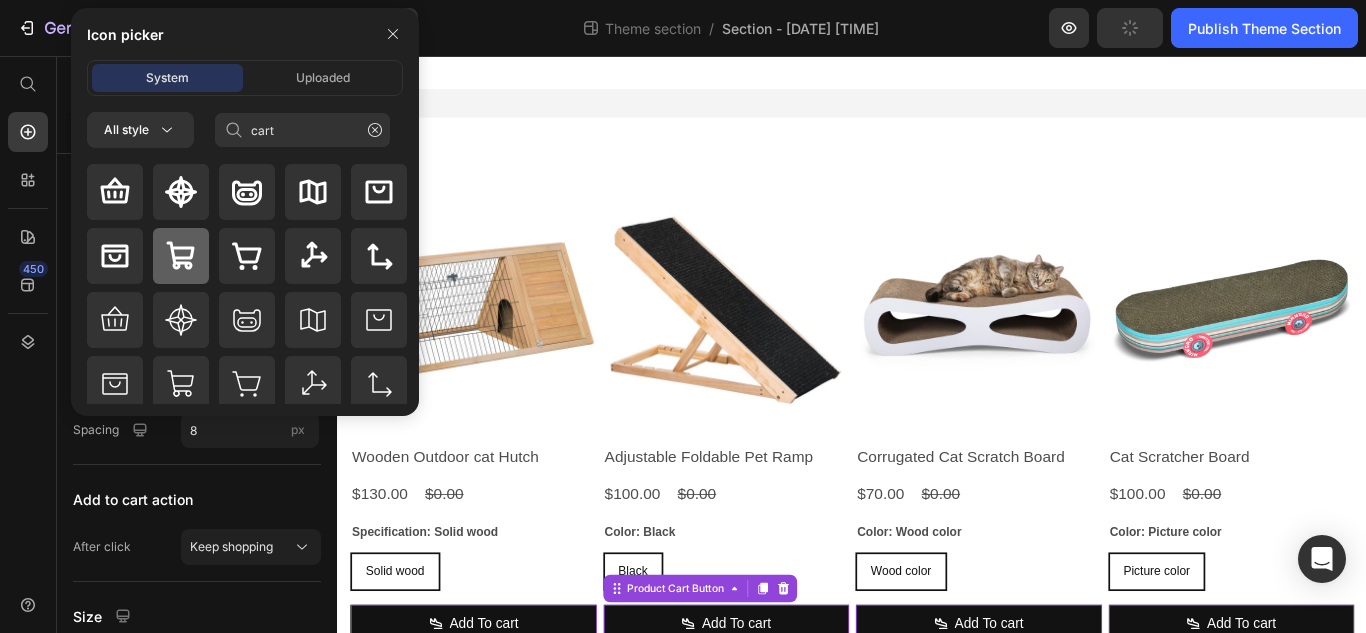 click 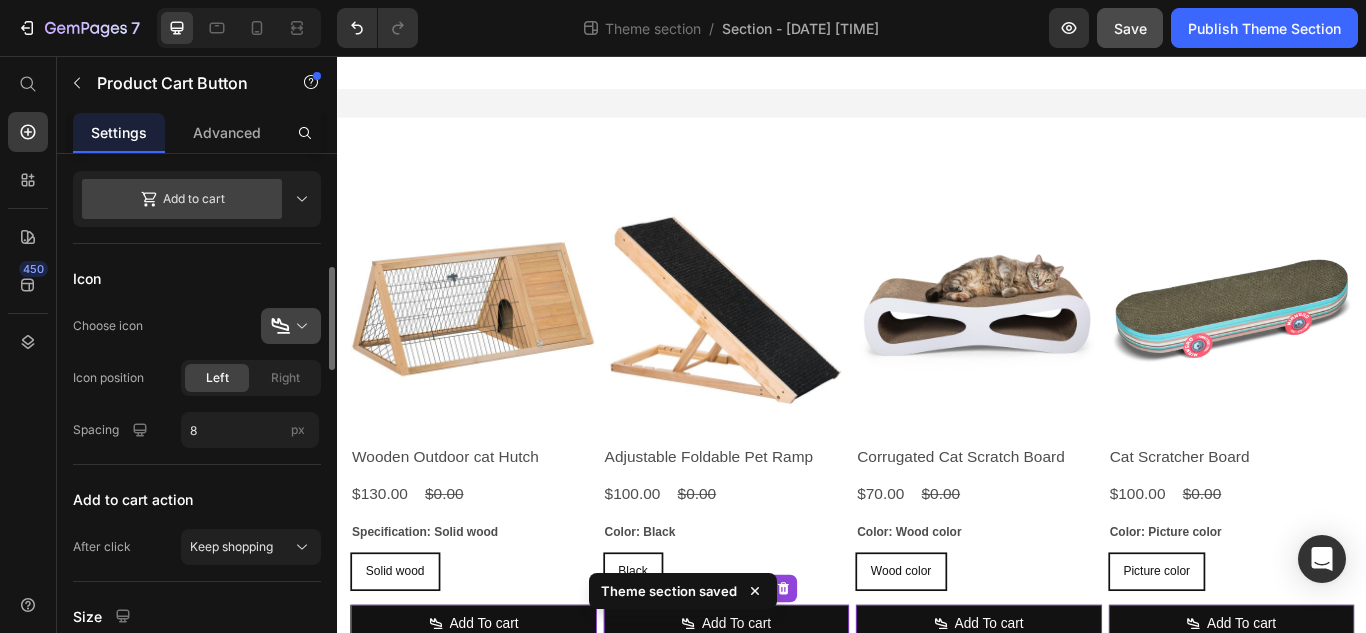 click at bounding box center [299, 326] 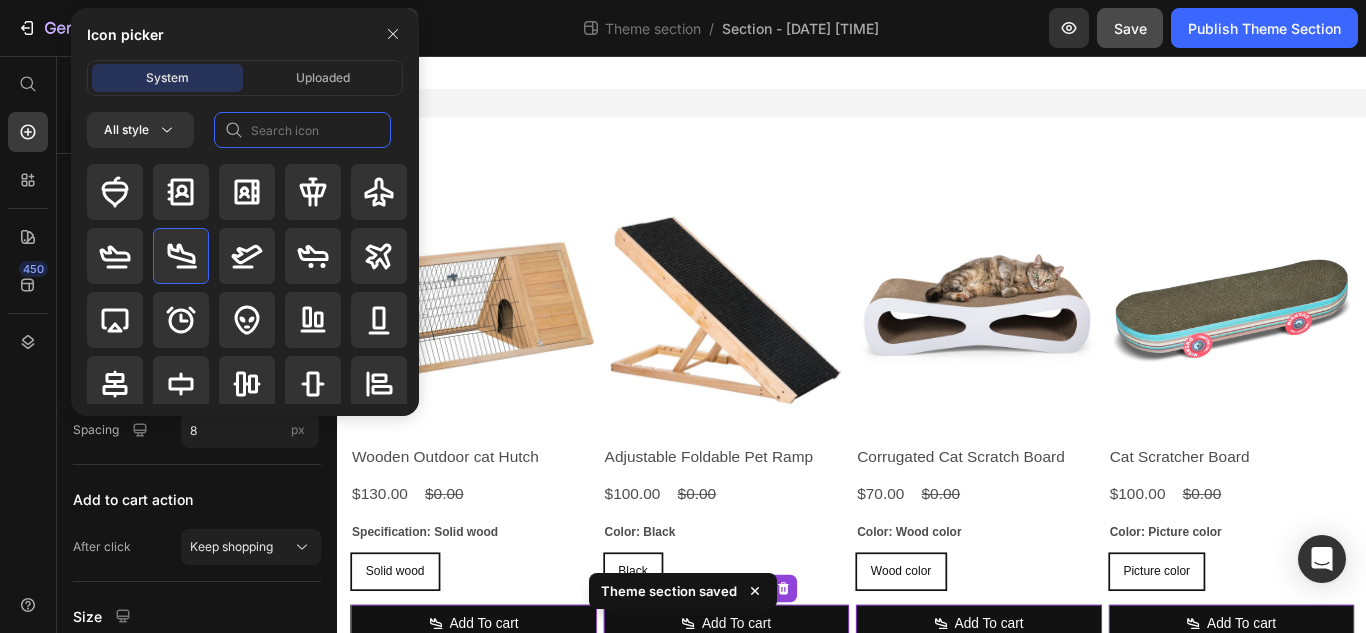click 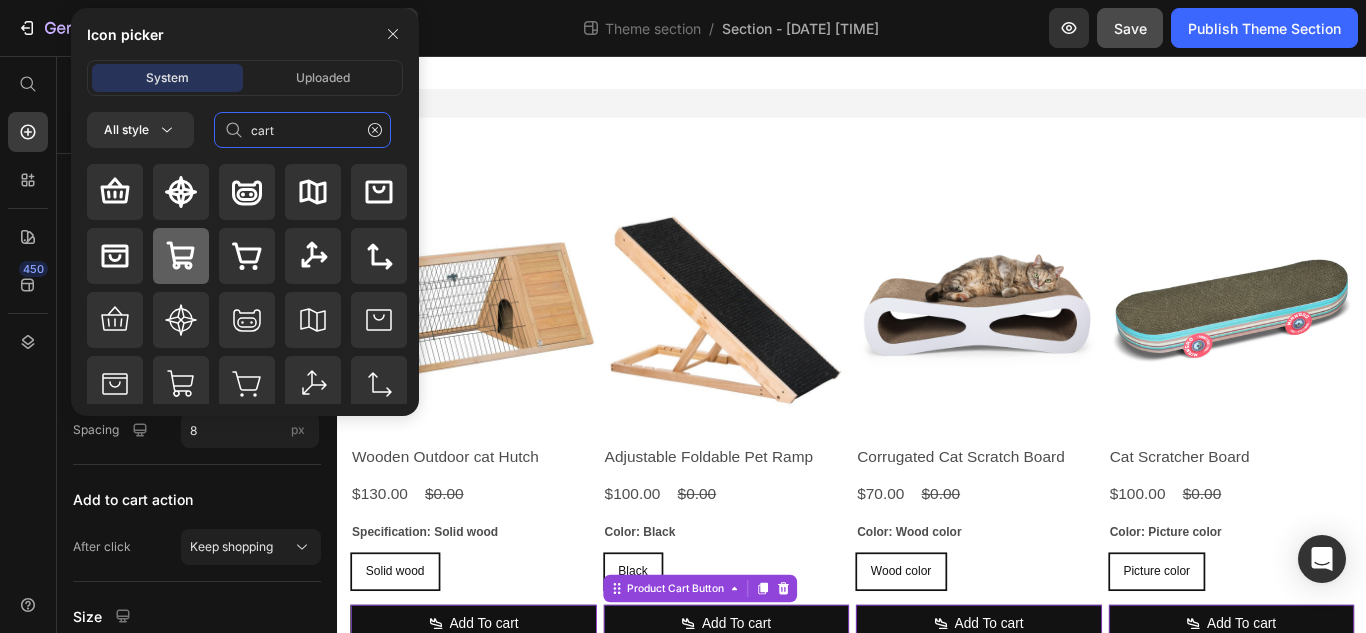 type on "cart" 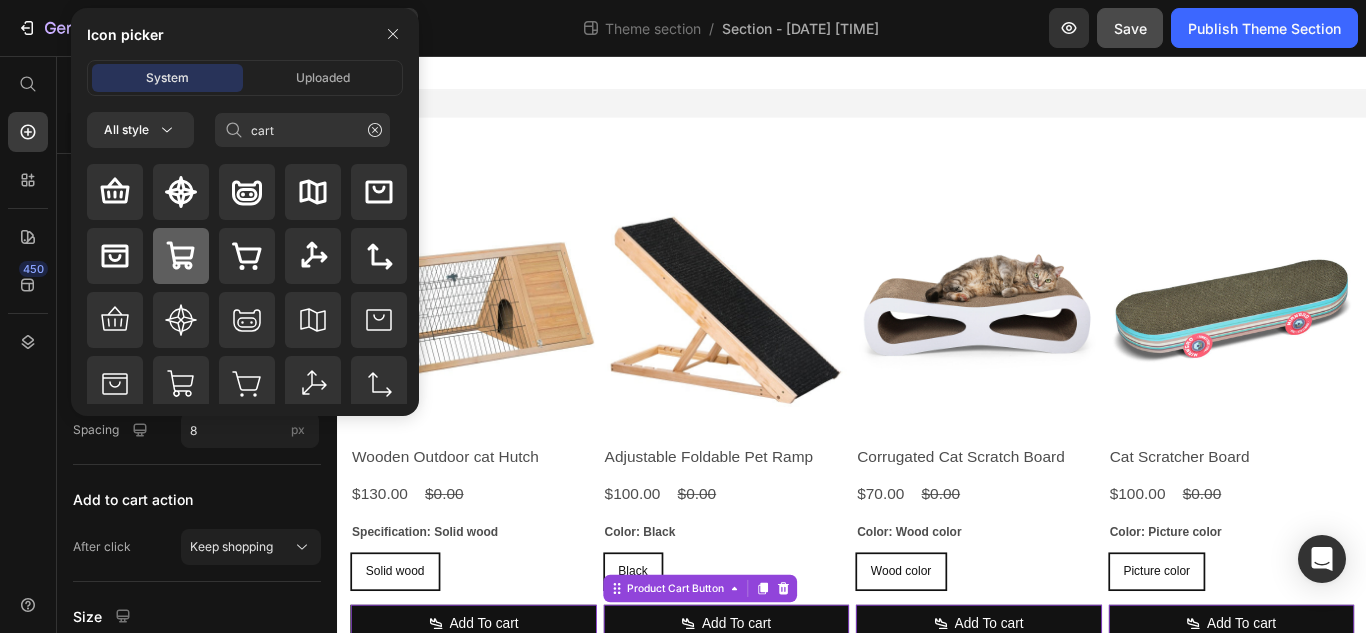 click 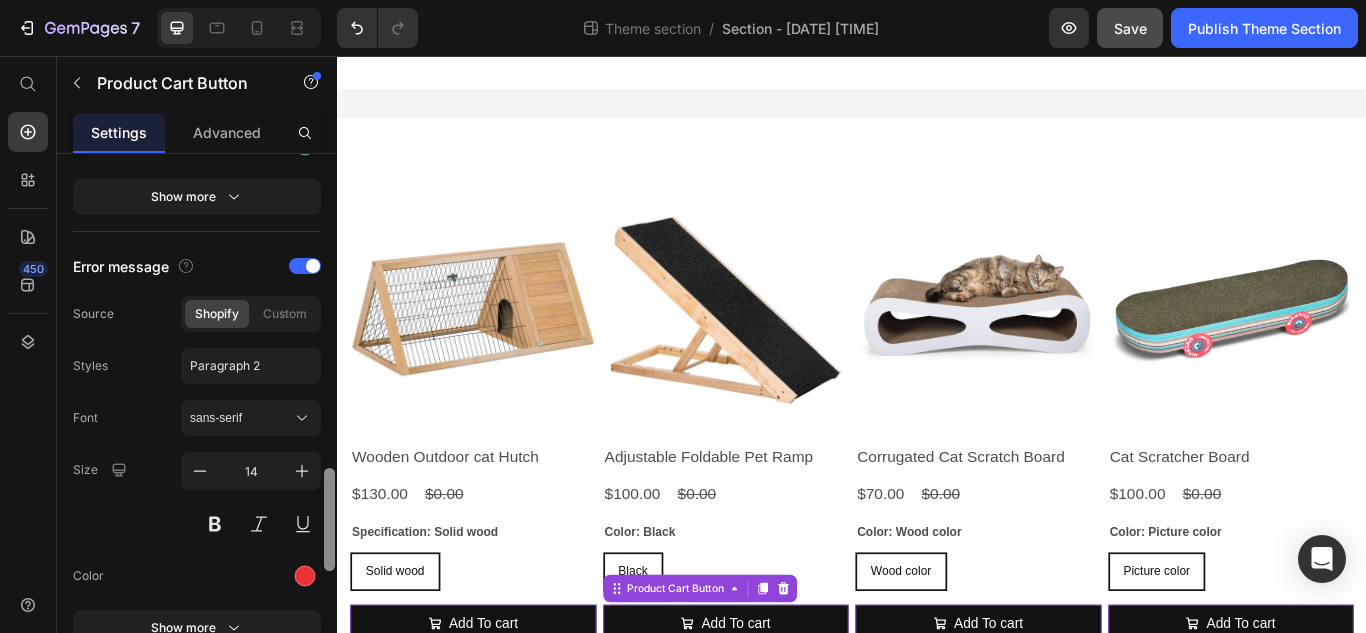scroll, scrollTop: 1610, scrollLeft: 0, axis: vertical 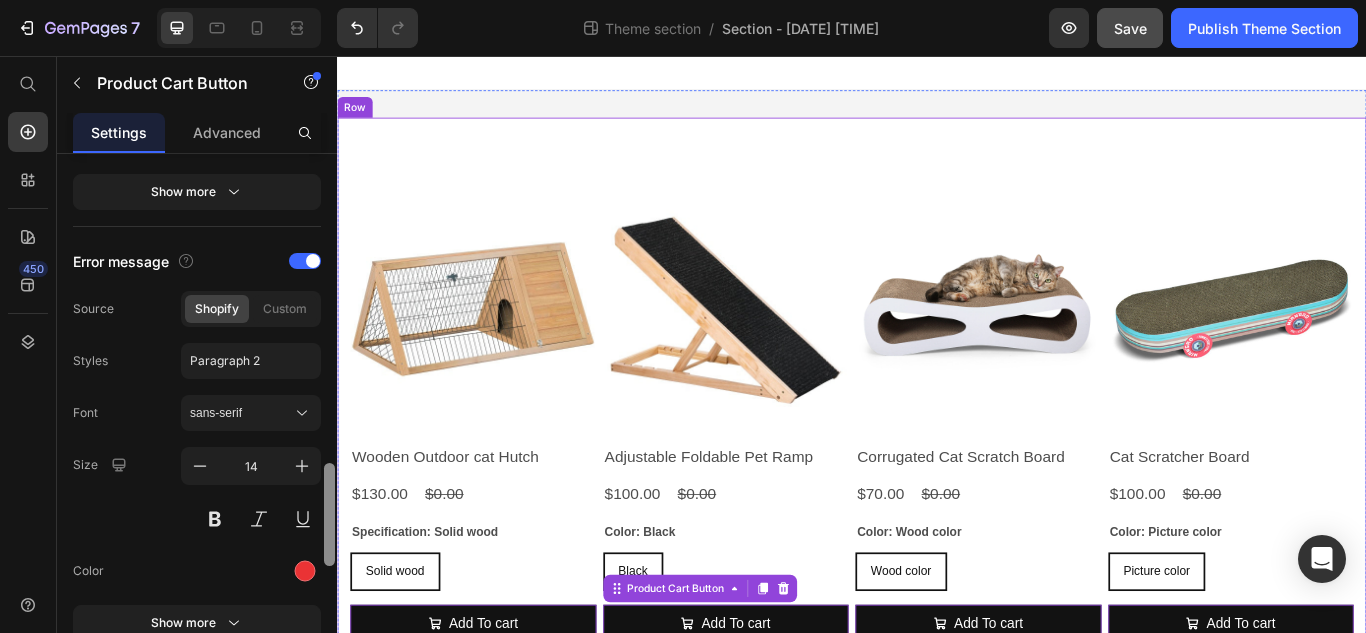 drag, startPoint x: 667, startPoint y: 397, endPoint x: 339, endPoint y: 619, distance: 396.06564 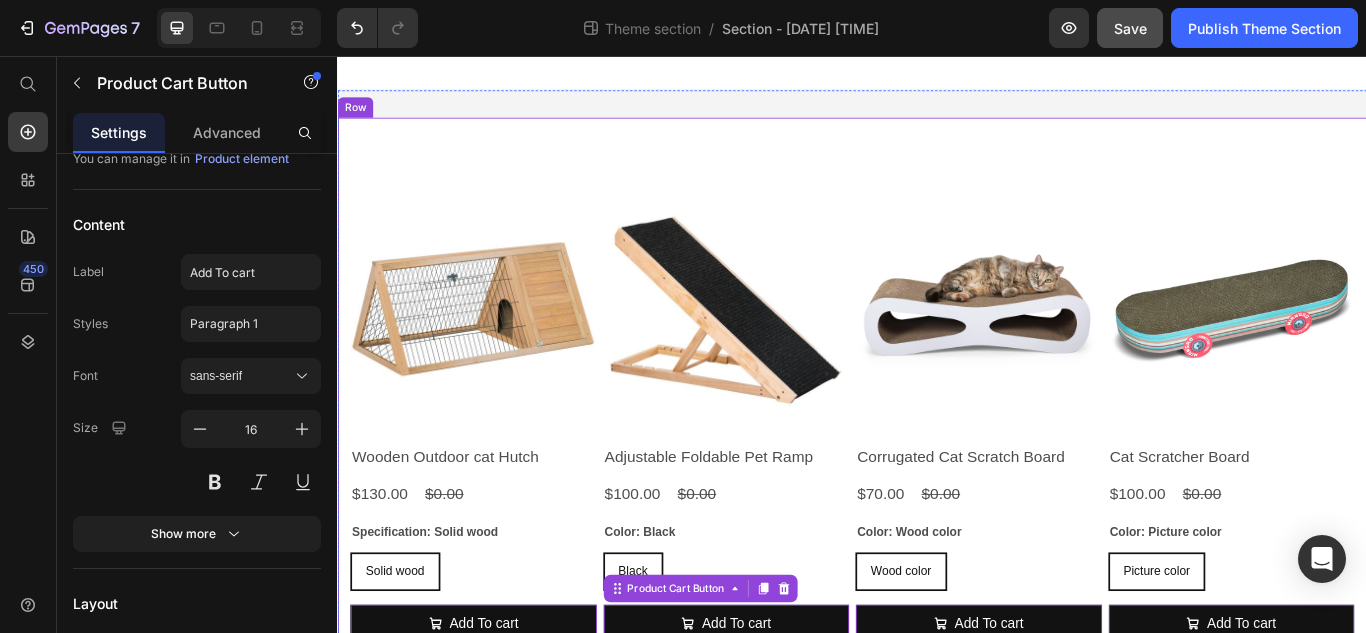 scroll, scrollTop: 0, scrollLeft: 0, axis: both 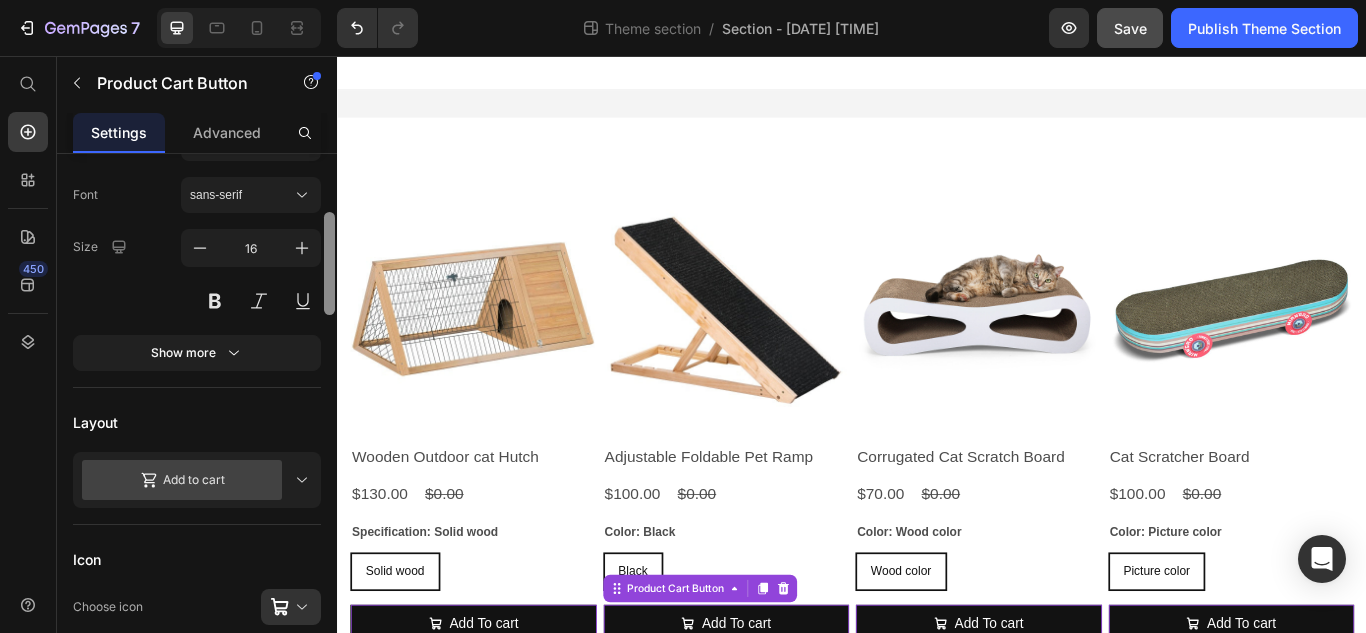 drag, startPoint x: 327, startPoint y: 219, endPoint x: 336, endPoint y: 278, distance: 59.682495 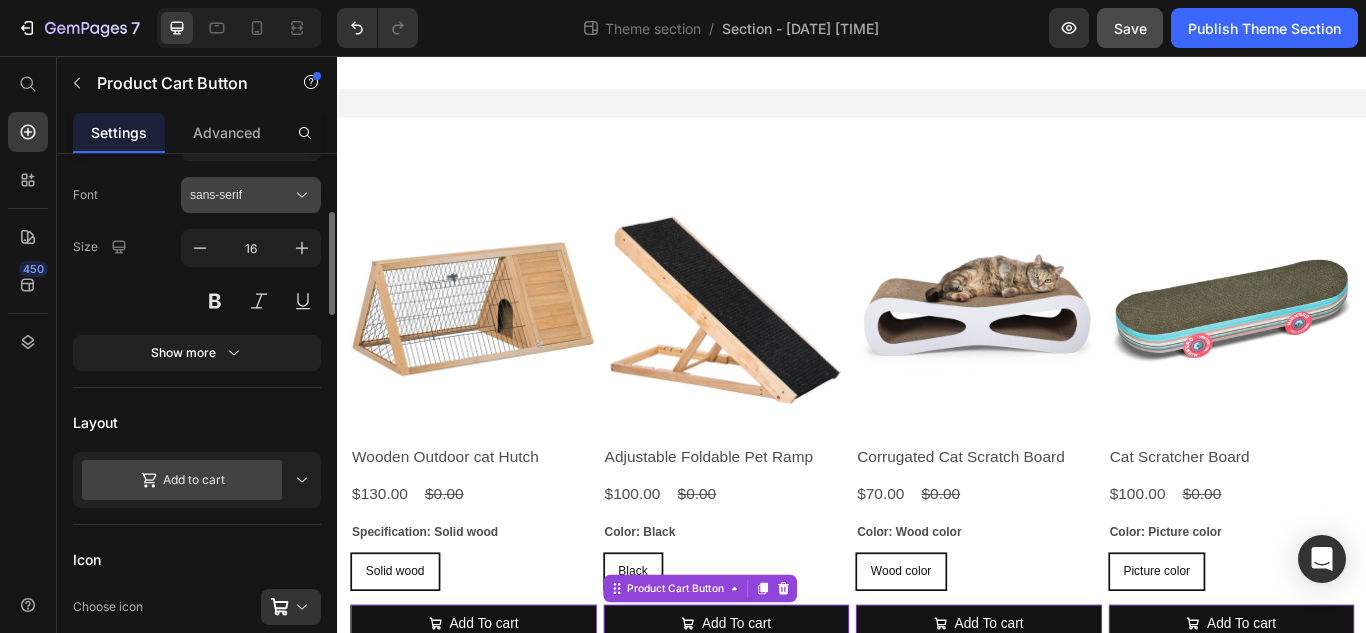 click on "sans-serif" at bounding box center (251, 195) 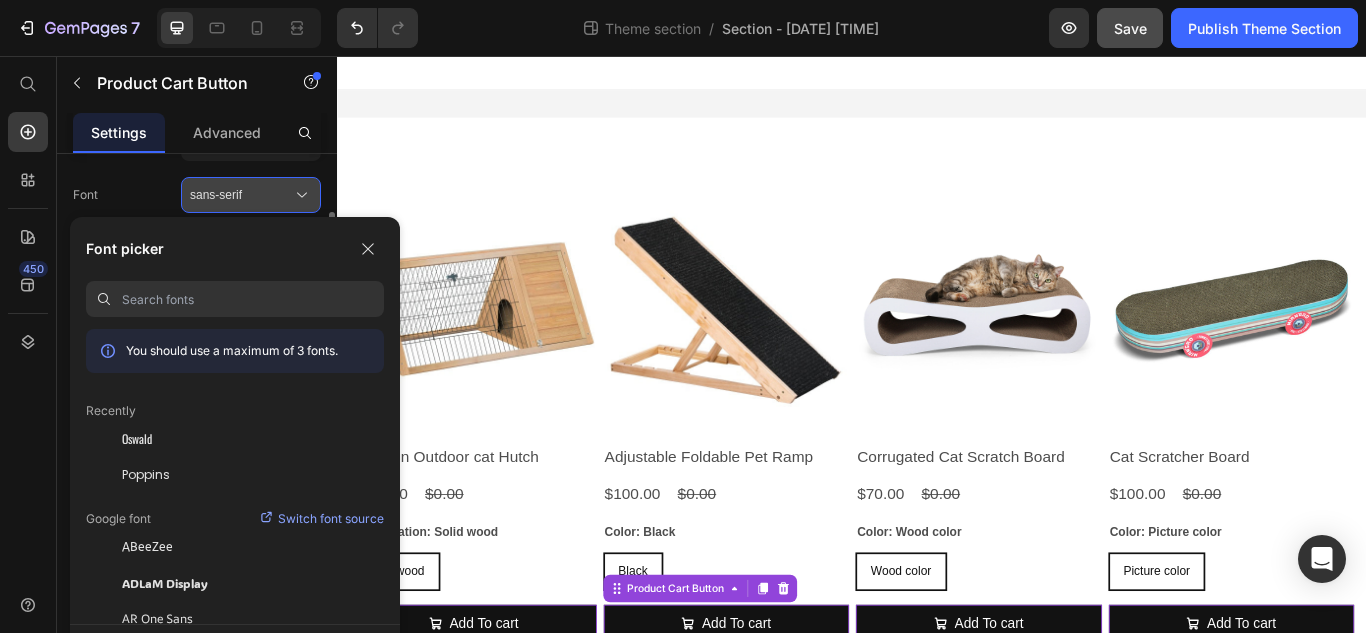 type on "r" 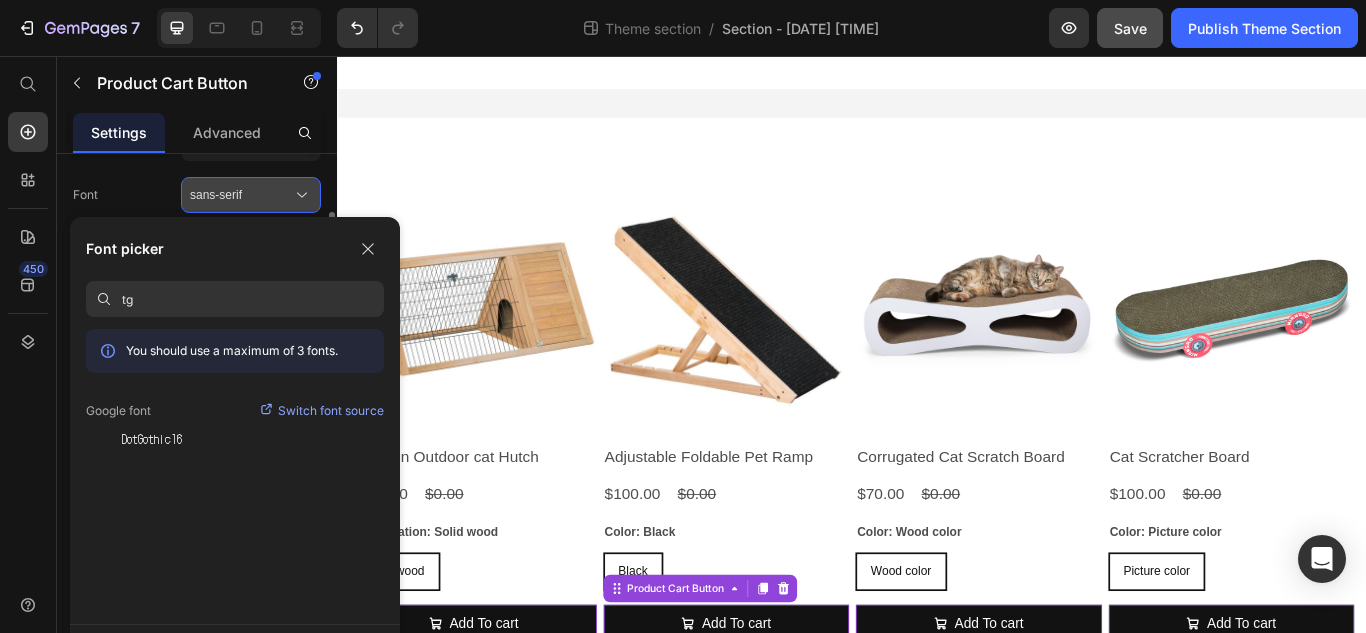 type on "t" 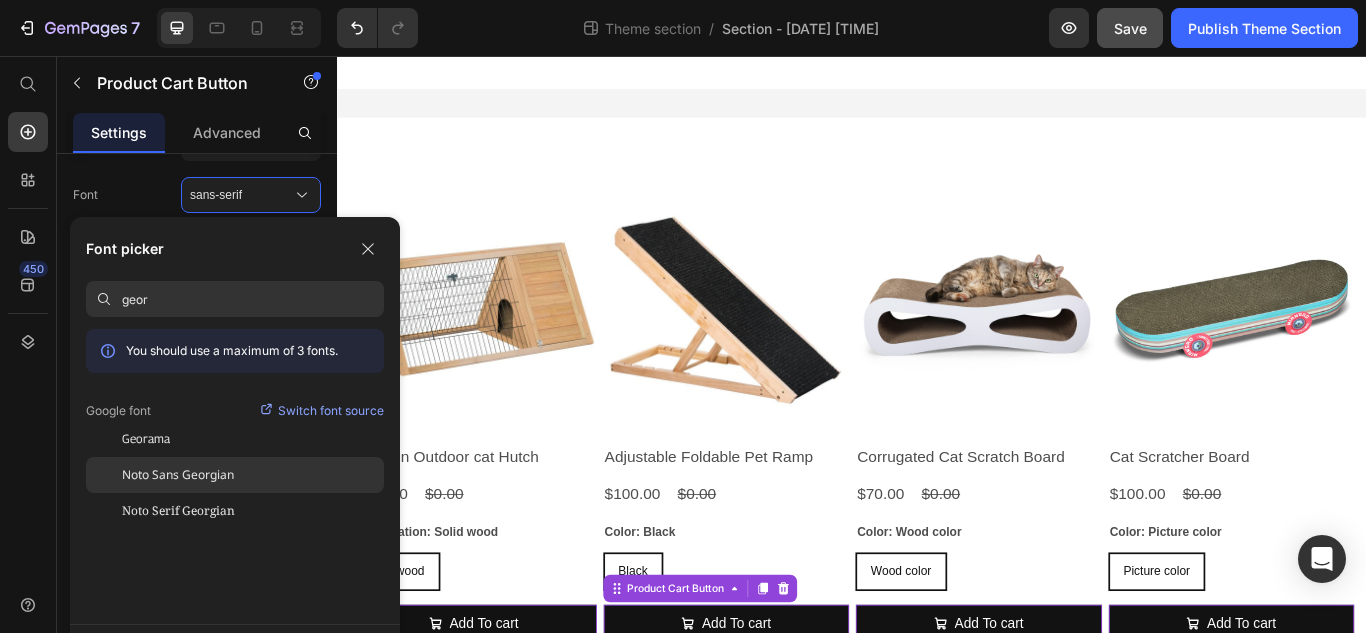 type on "geor" 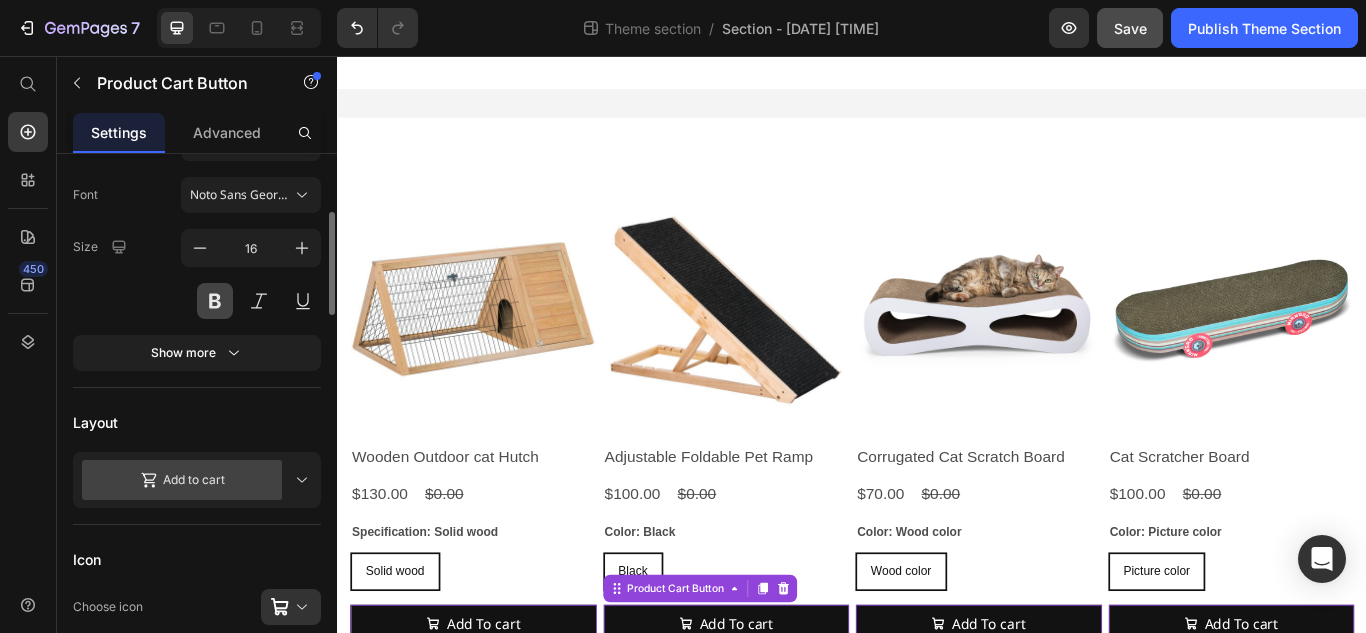 click at bounding box center (215, 301) 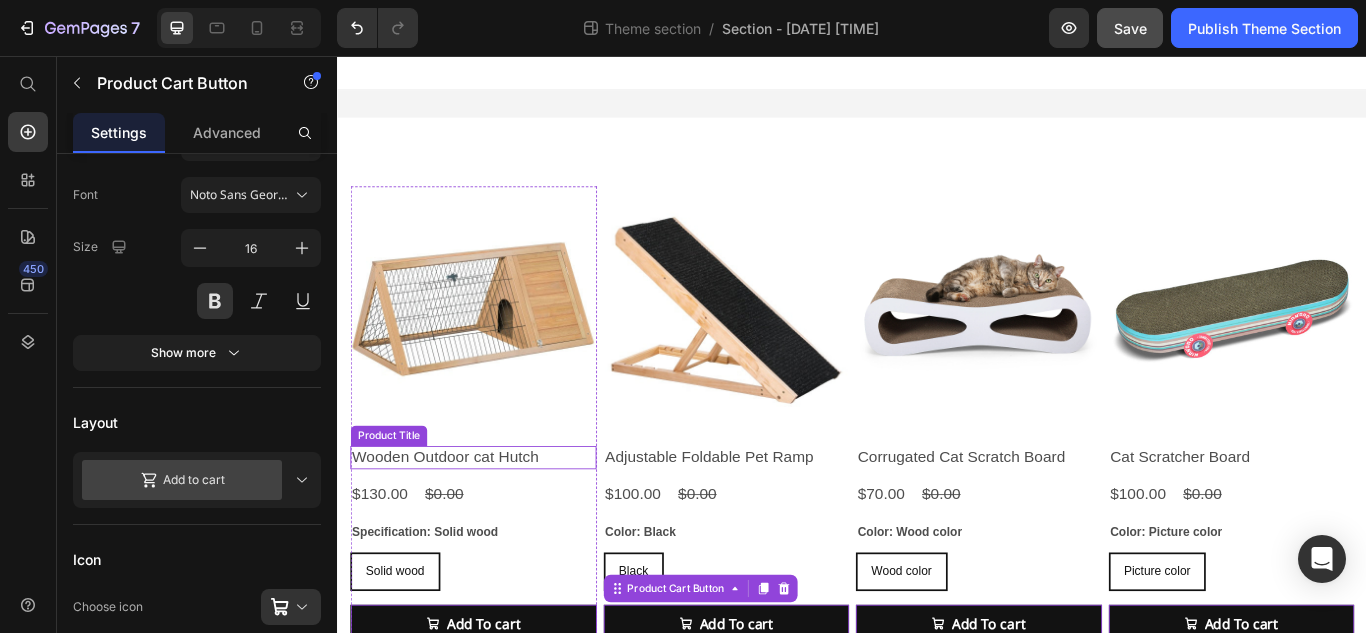 click on "Wooden Outdoor cat Hutch" at bounding box center (495, 524) 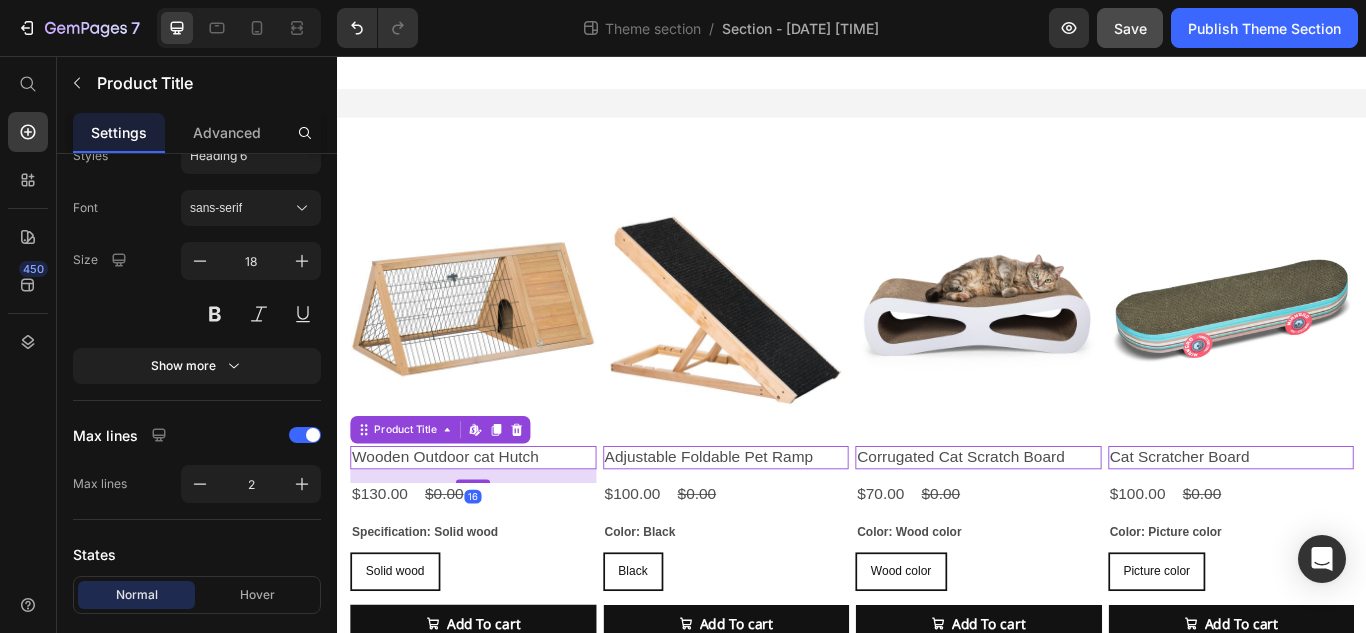 scroll, scrollTop: 0, scrollLeft: 0, axis: both 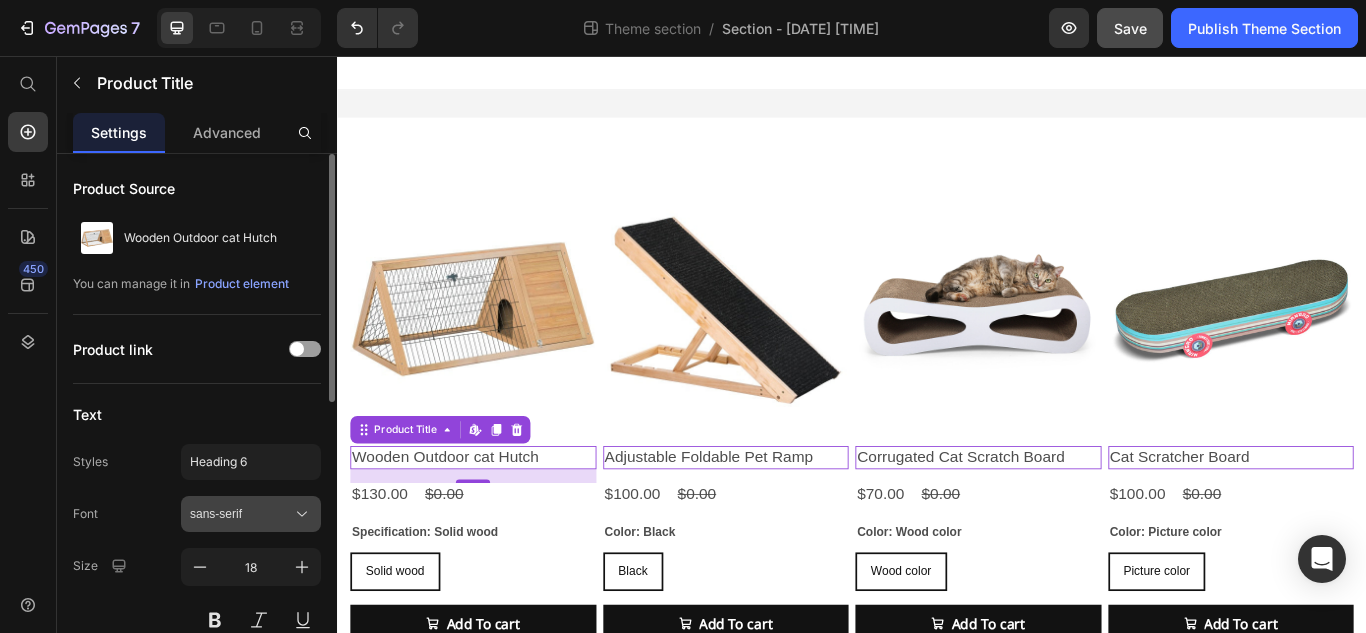 click 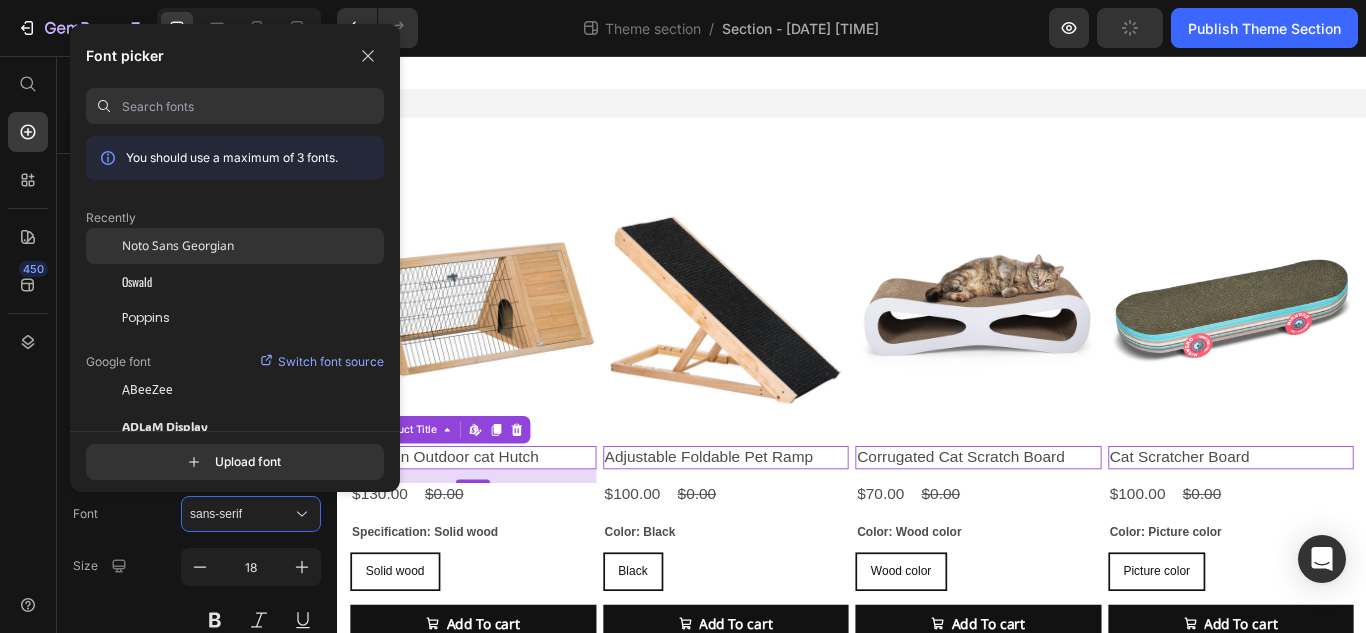 click on "Noto Sans Georgian" at bounding box center (178, 246) 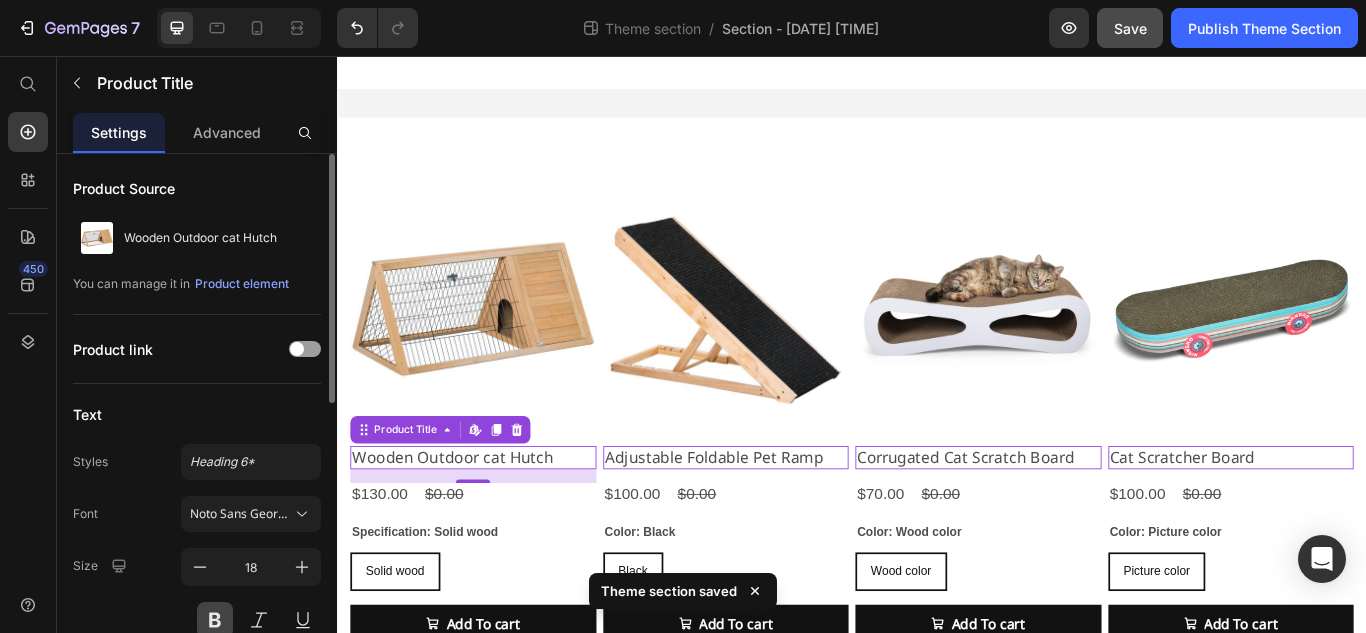click at bounding box center [215, 620] 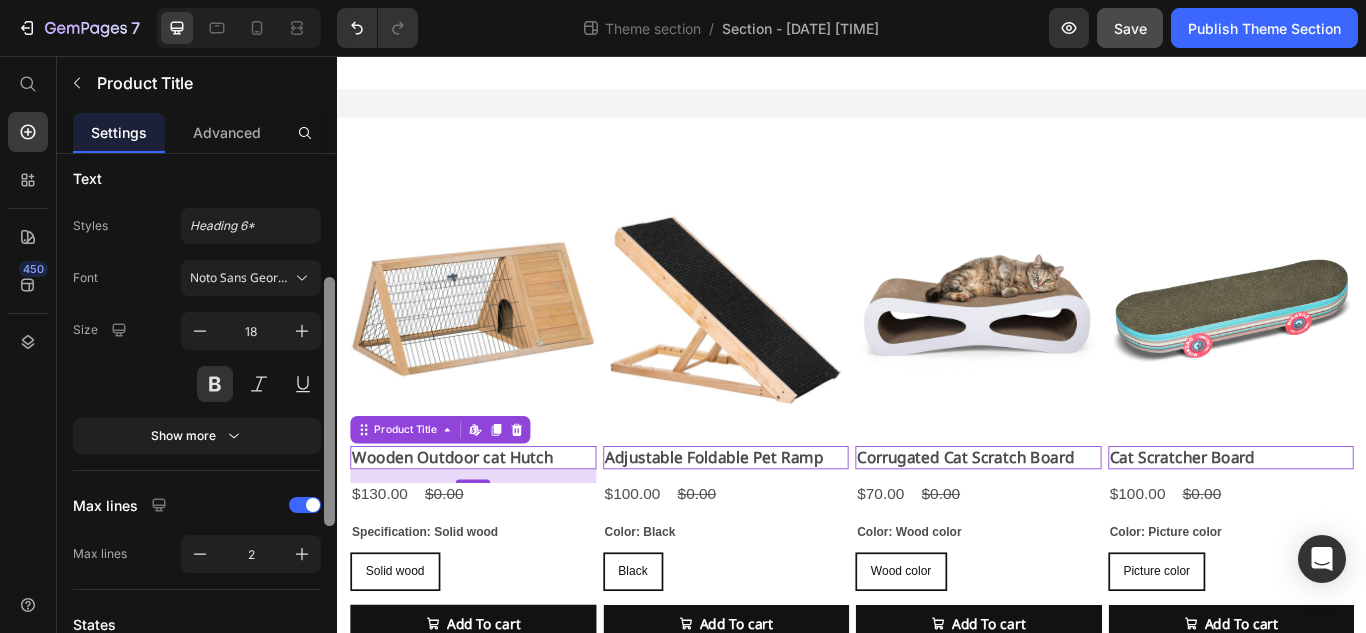 scroll, scrollTop: 245, scrollLeft: 0, axis: vertical 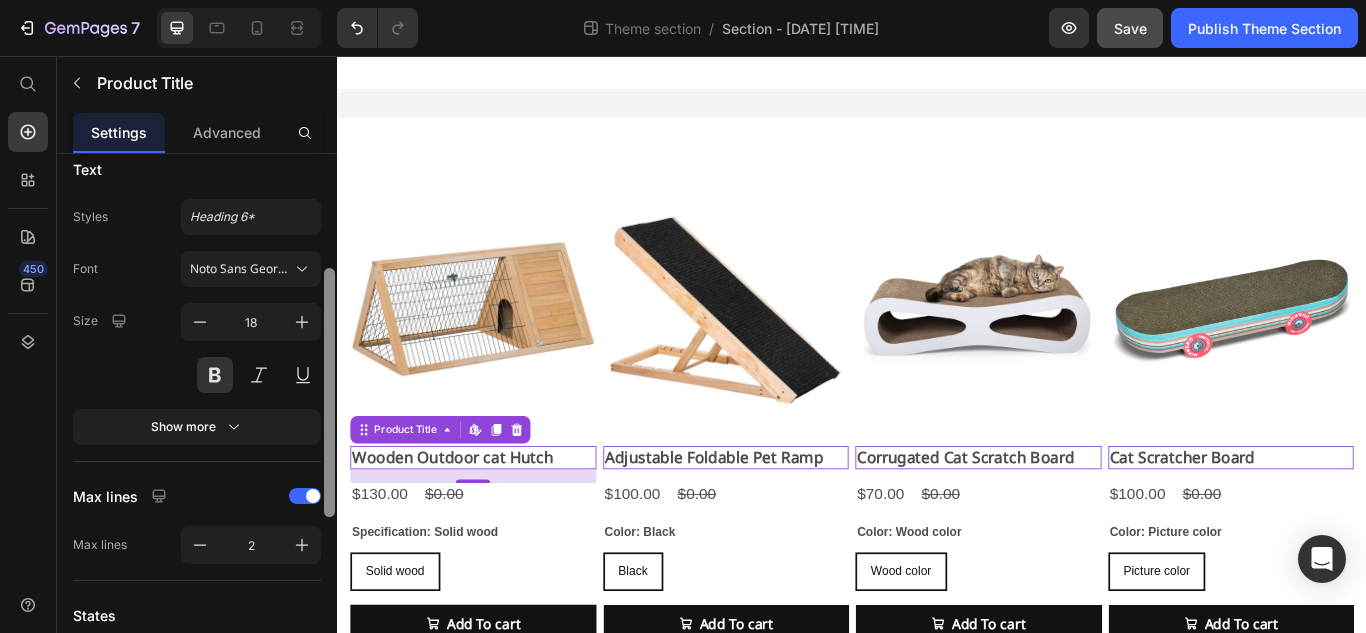 drag, startPoint x: 329, startPoint y: 380, endPoint x: 328, endPoint y: 494, distance: 114.00439 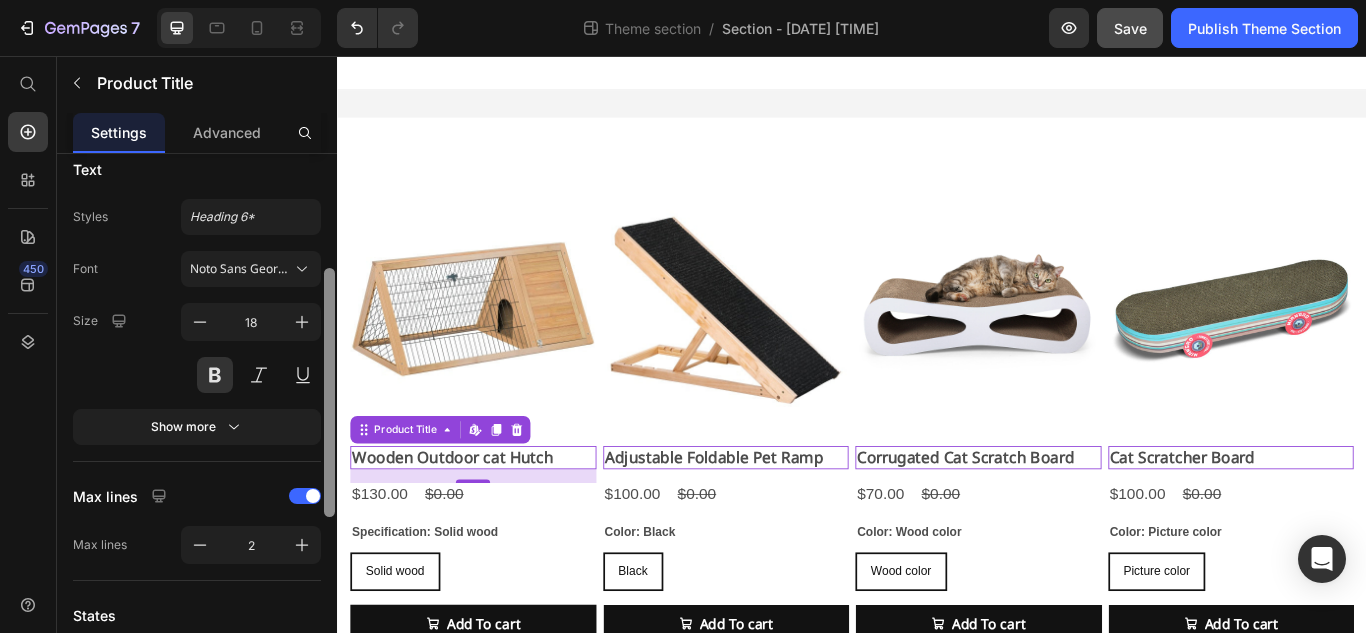 click at bounding box center [329, 392] 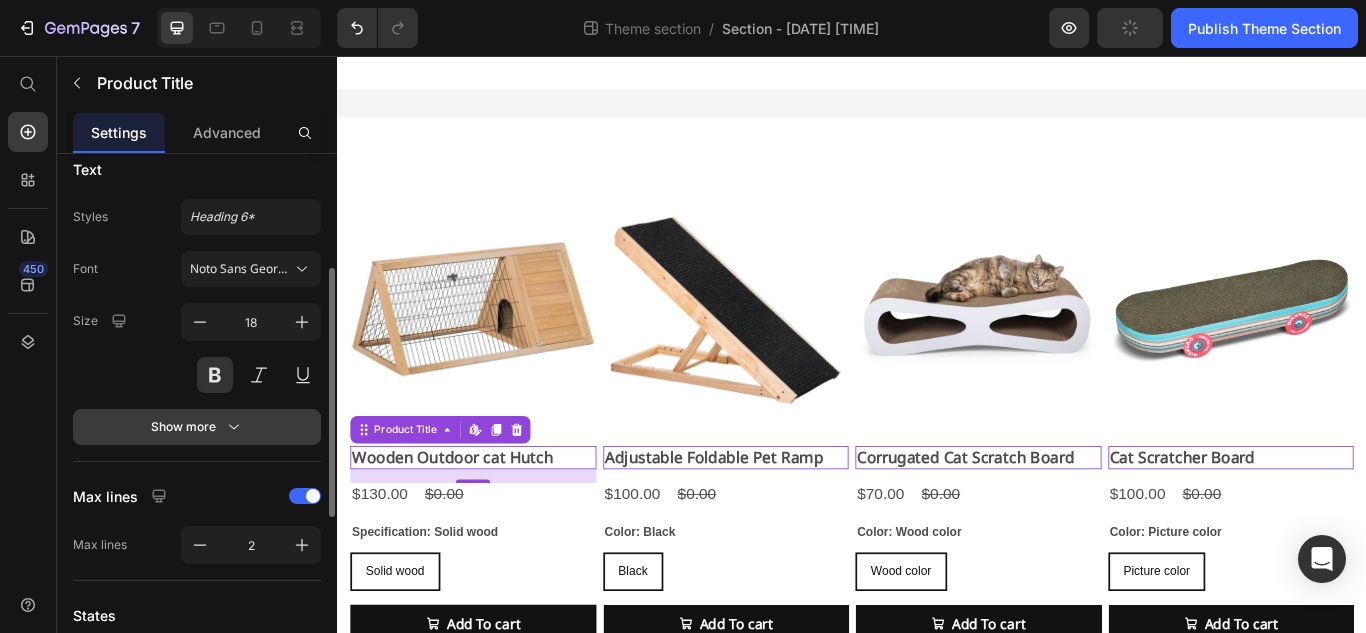 click on "Show more" at bounding box center [197, 427] 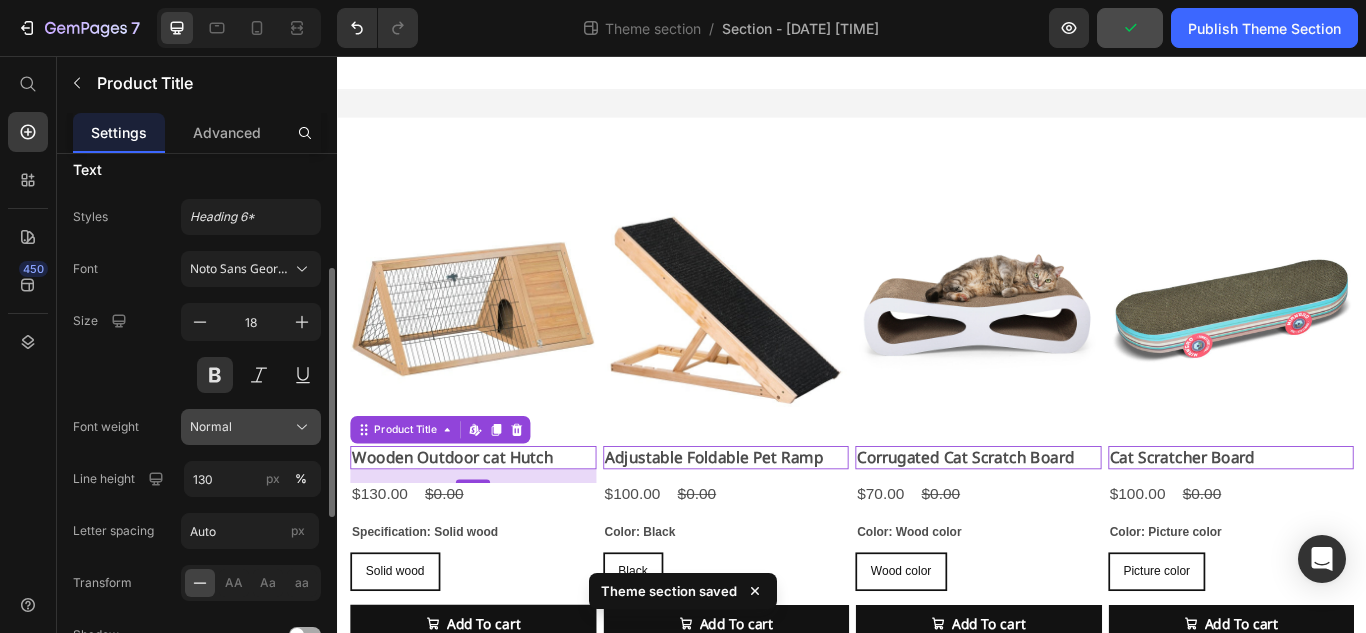 click on "Normal" at bounding box center [251, 427] 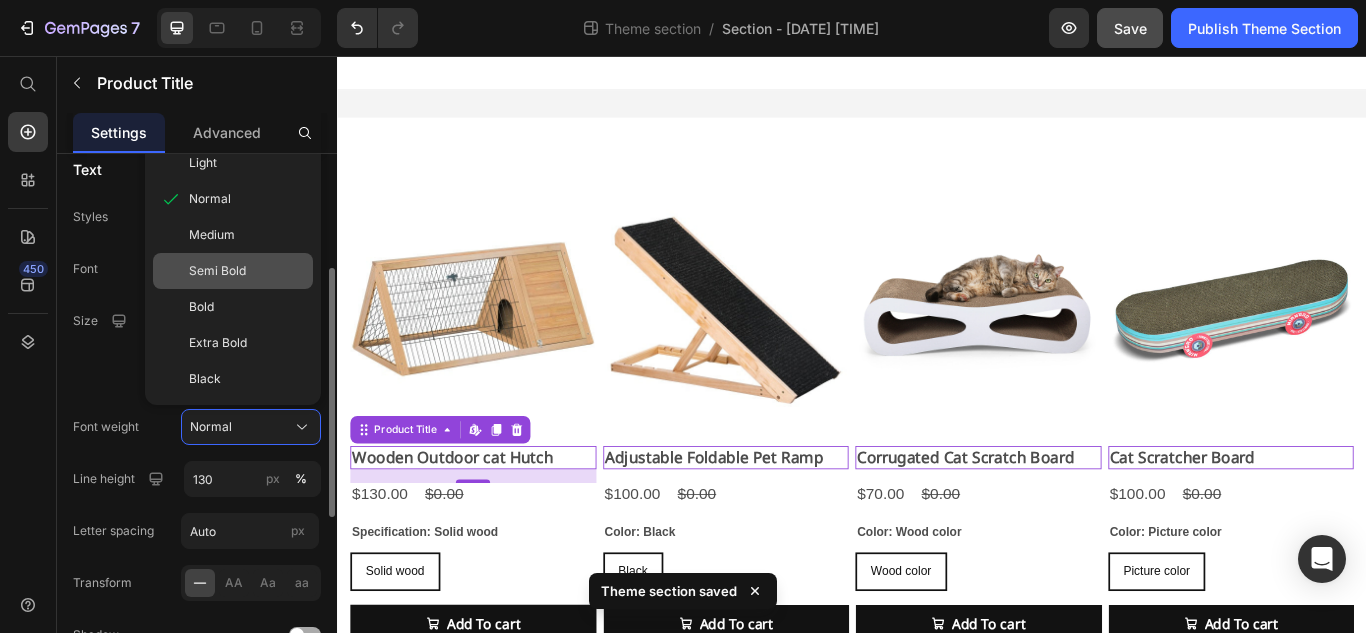 click on "Semi Bold" 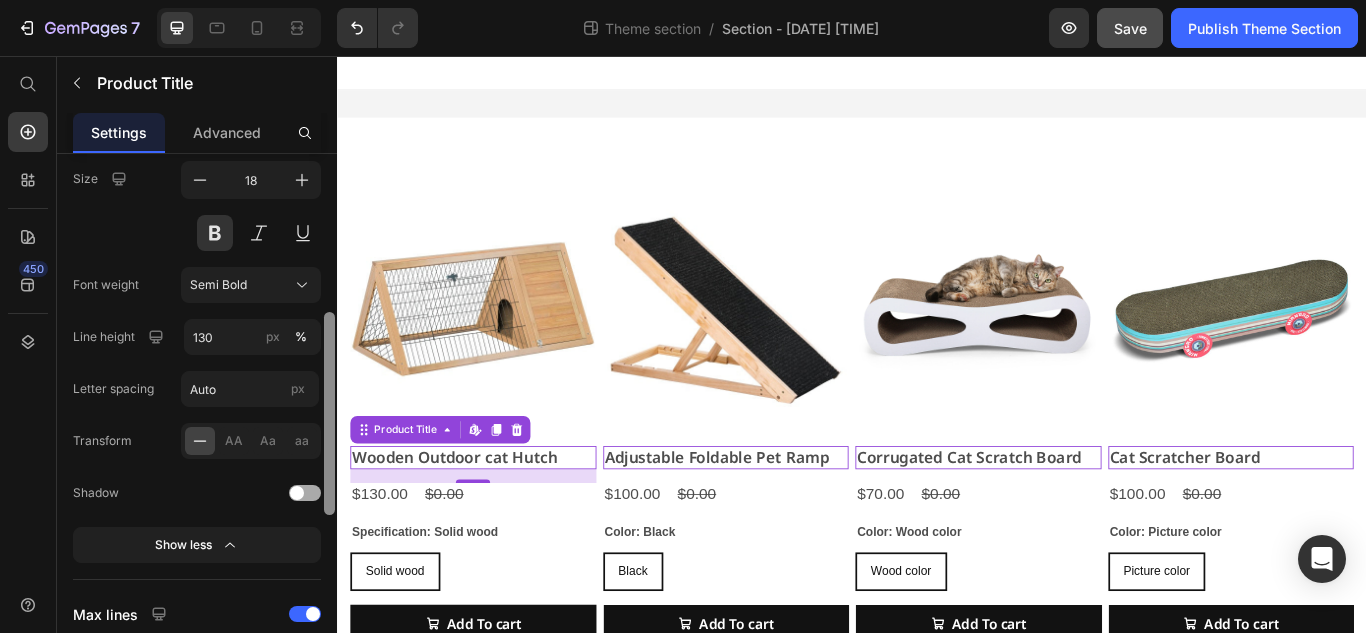 drag, startPoint x: 328, startPoint y: 438, endPoint x: 331, endPoint y: 496, distance: 58.077534 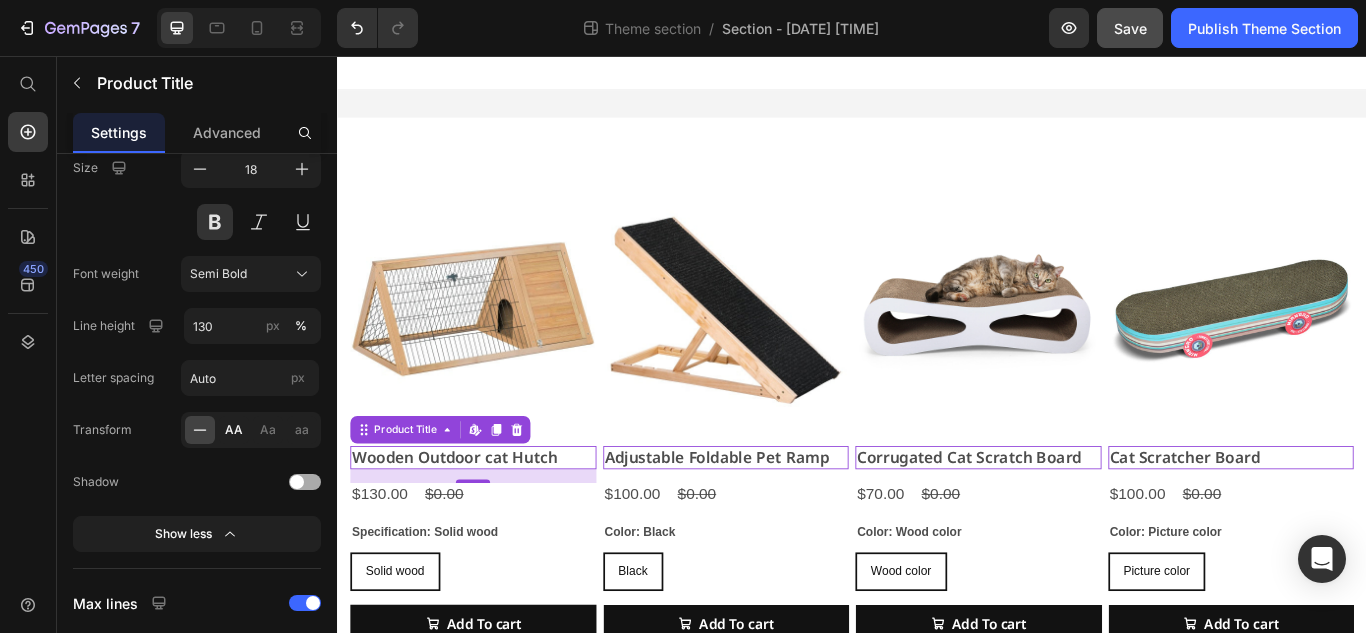 click on "AA" 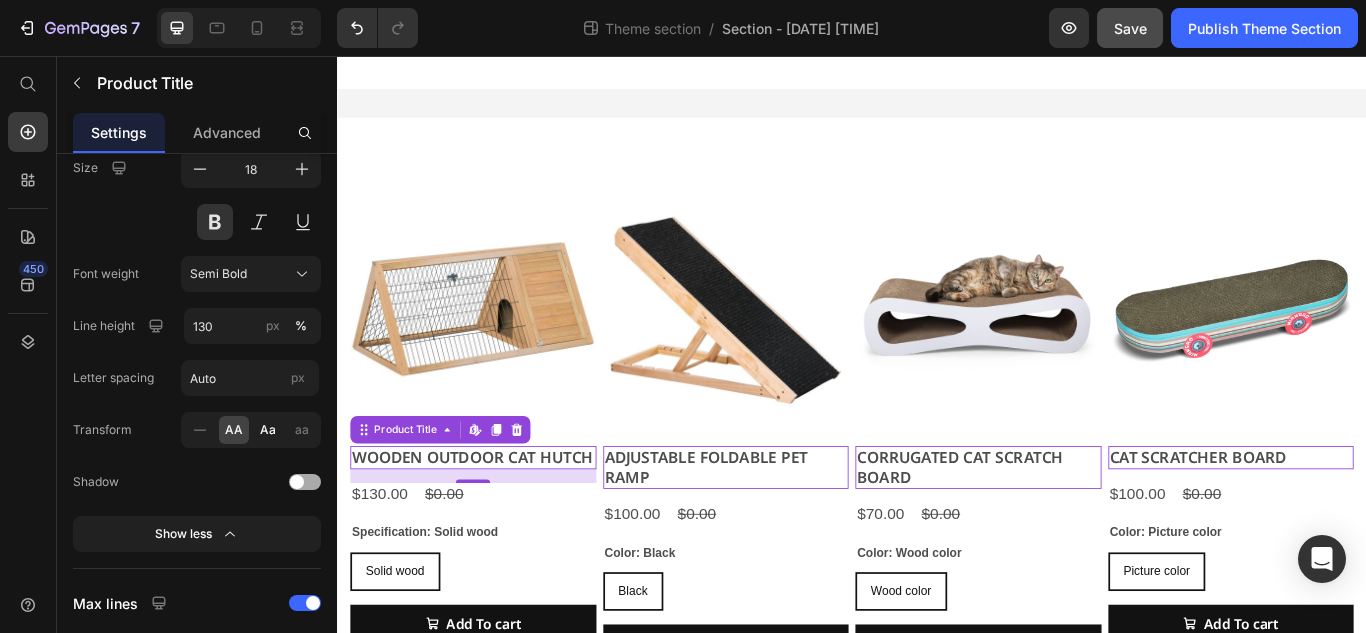 click on "Aa" 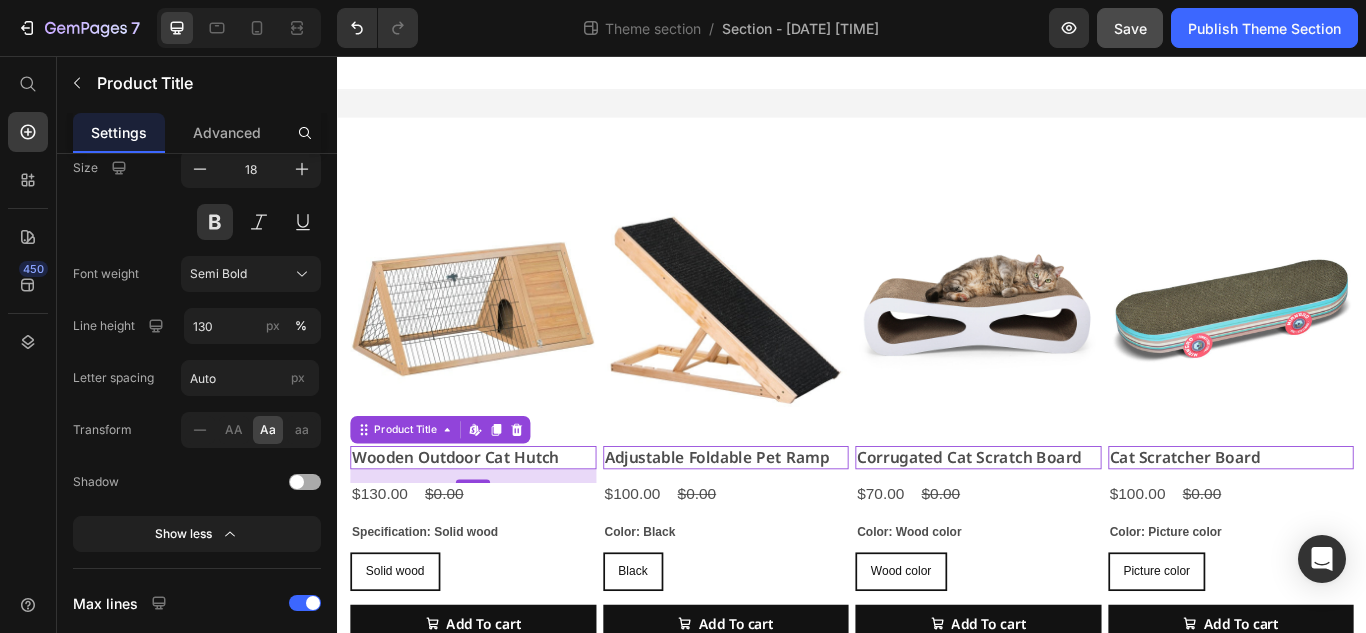 click at bounding box center (305, 482) 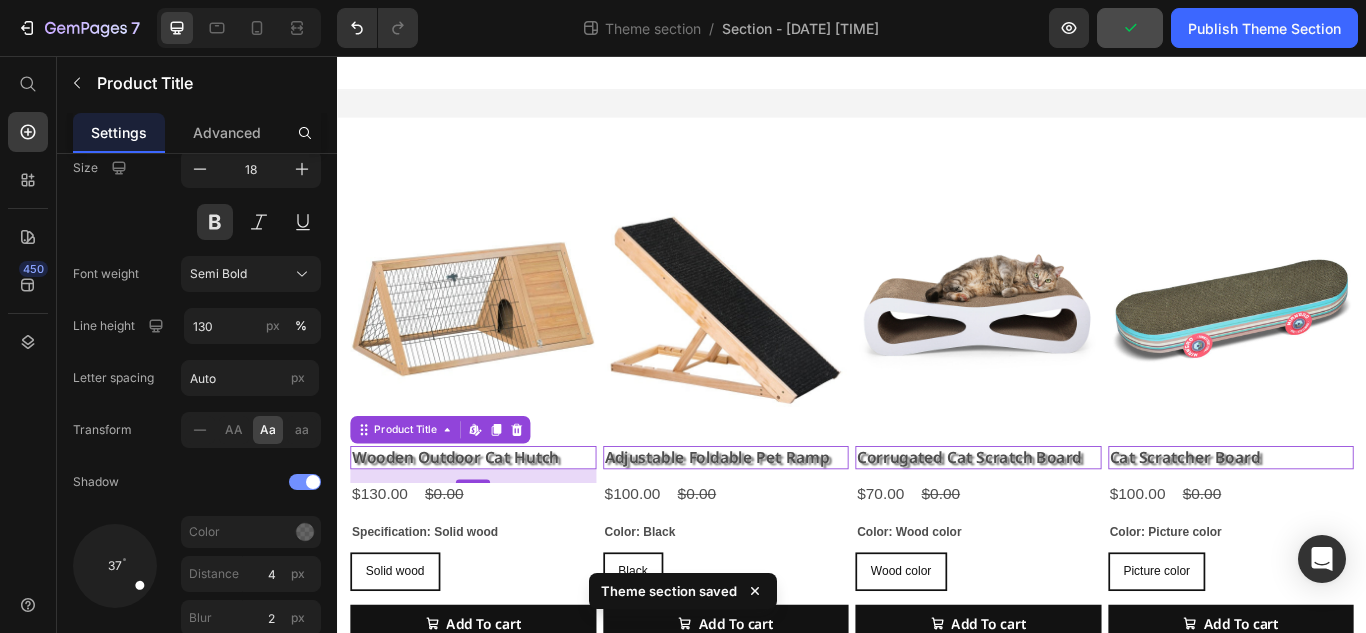 click at bounding box center [313, 482] 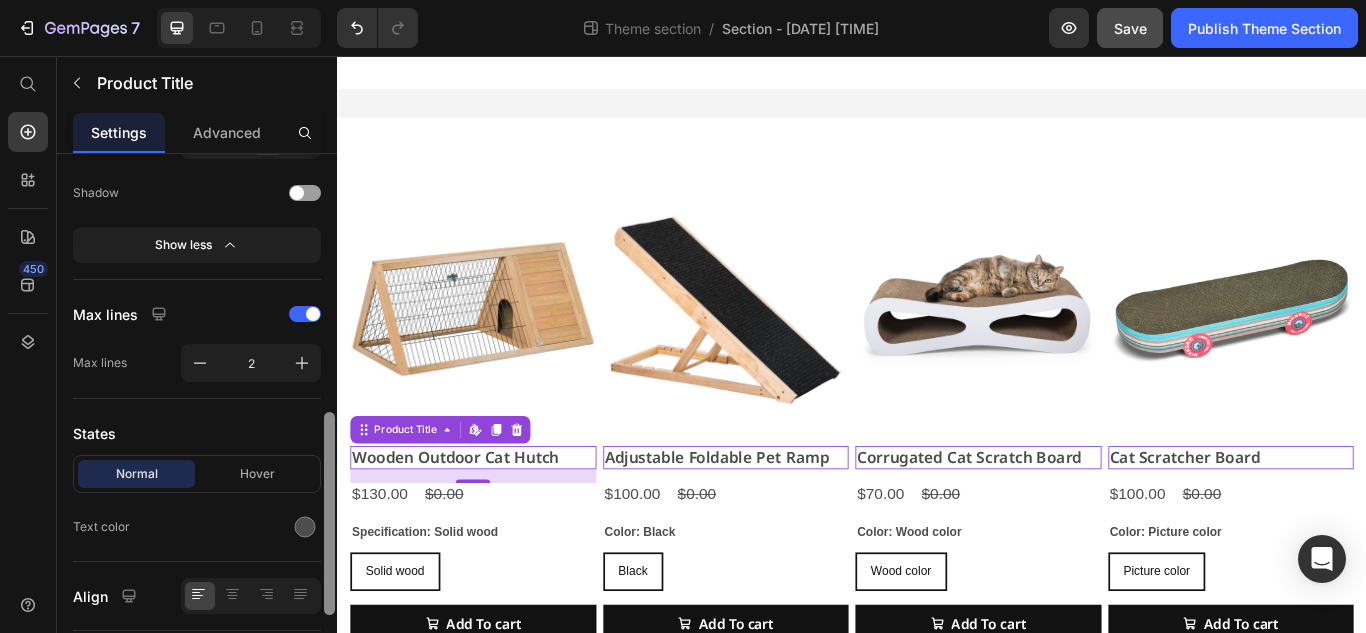 drag, startPoint x: 330, startPoint y: 488, endPoint x: 325, endPoint y: 599, distance: 111.11256 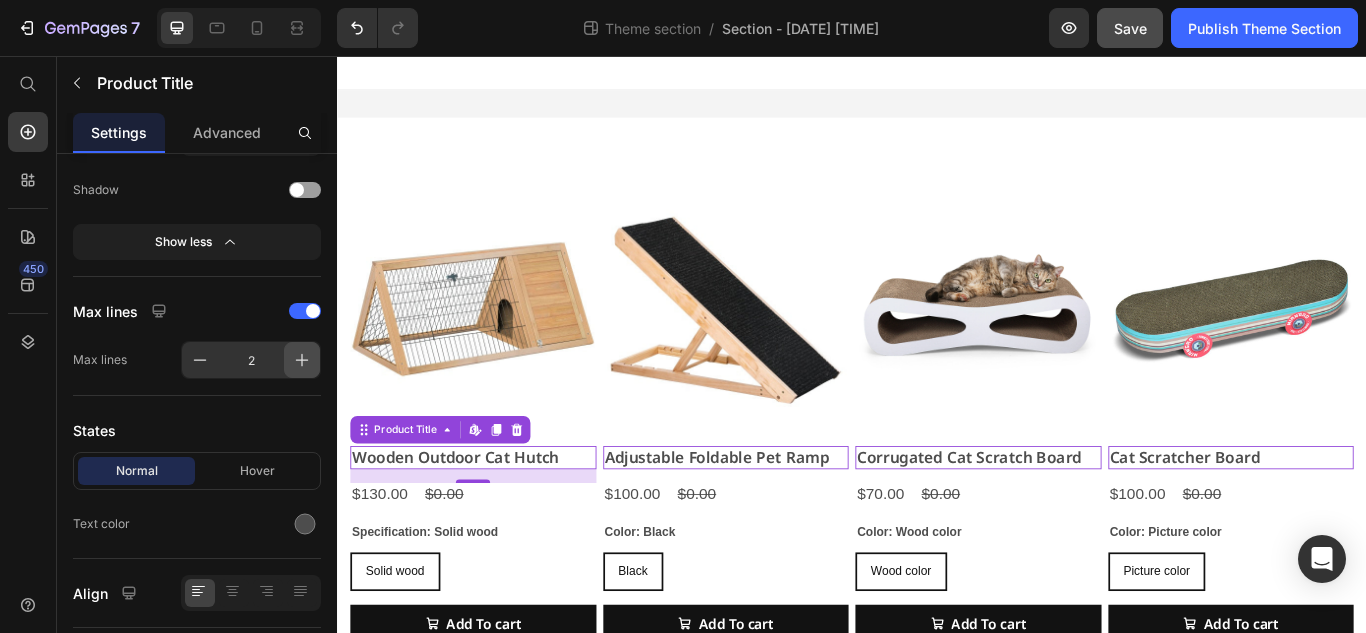click 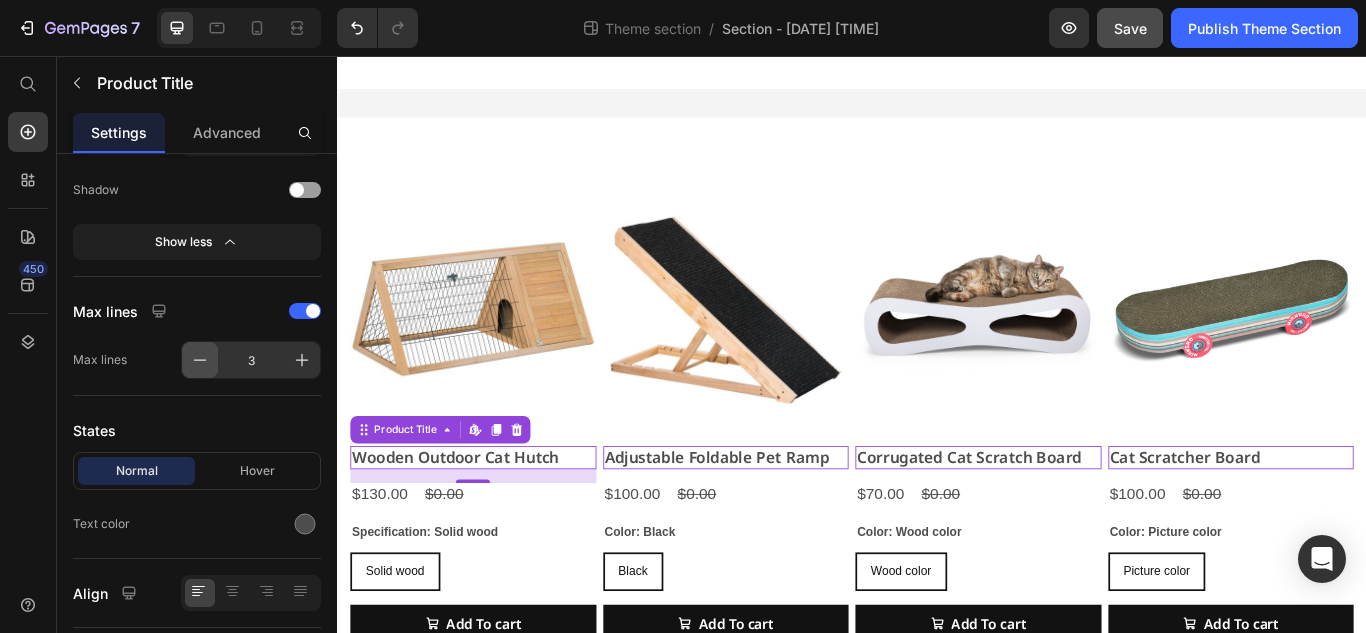 click 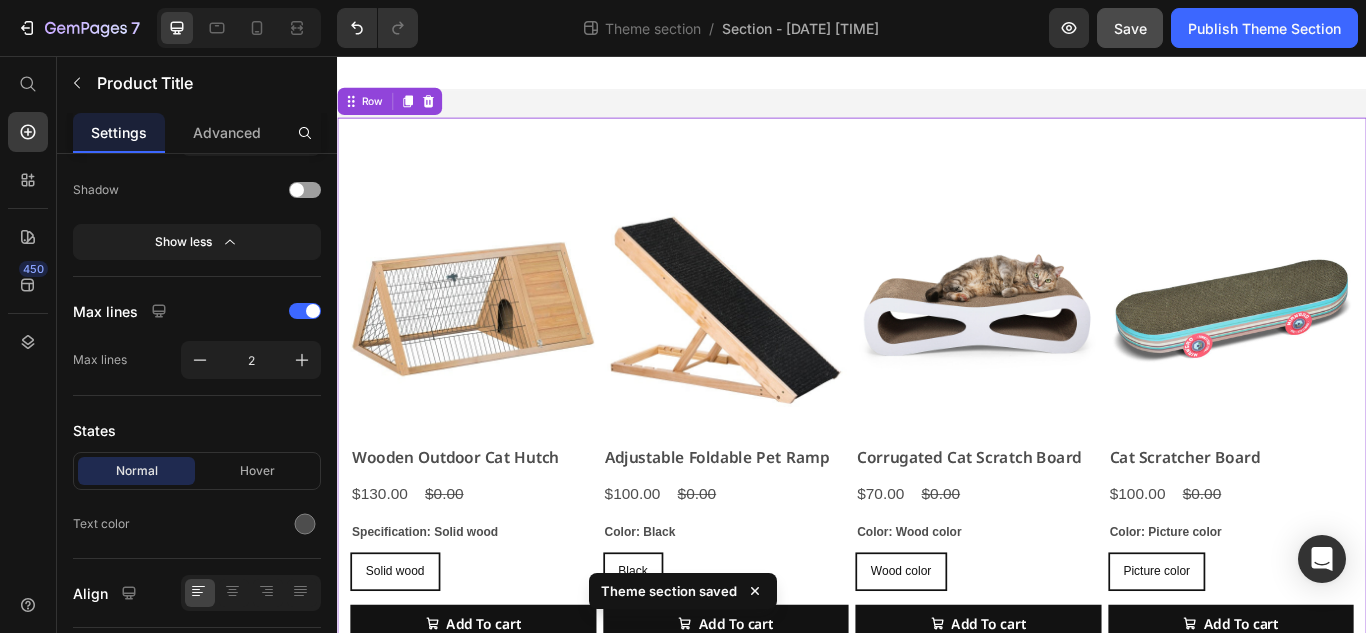 click on "Product Images Wooden Outdoor cat Hutch Product Title $130.00 Product Price $0.00 Product Price Row Specification: Solid wood Solid wood Solid wood Solid wood Product Variants & Swatches
Add To cart Product Cart Button Row Product Images Adjustable Foldable Pet Ramp Product Title $100.00 Product Price $0.00 Product Price Row Color: Black Black Black Black Product Variants & Swatches
Add To cart Product Cart Button Row Product Images Corrugated Cat Scratch Board Product Title $70.00 Product Price $0.00 Product Price Row Color: Wood color Wood color Wood color Wood color Product Variants & Swatches
Add To cart Product Cart Button Row Product Images Cat Scratcher Board Product Title $100.00 Product Price $0.00 Product Price Row Color: Picture color Picture color Picture color Picture color Product Variants & Swatches
Add To cart Product Cart Button Row Product List Row
Drop element here Row Row   0" at bounding box center [937, 536] 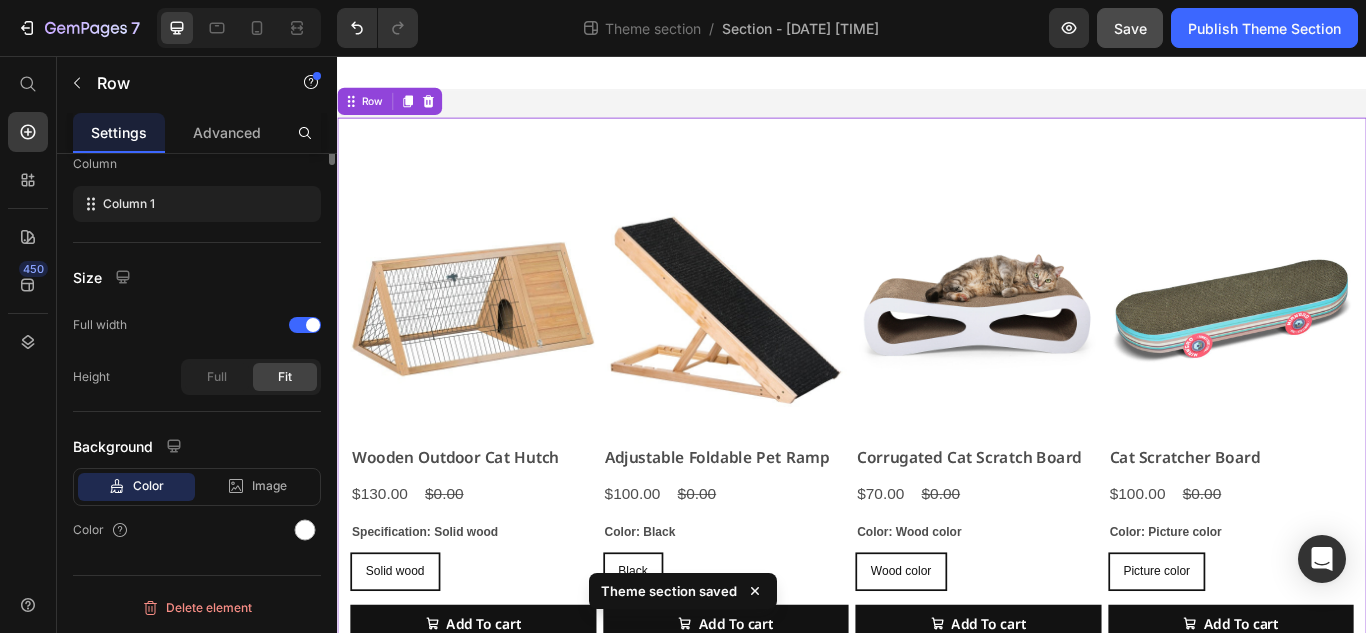 scroll, scrollTop: 0, scrollLeft: 0, axis: both 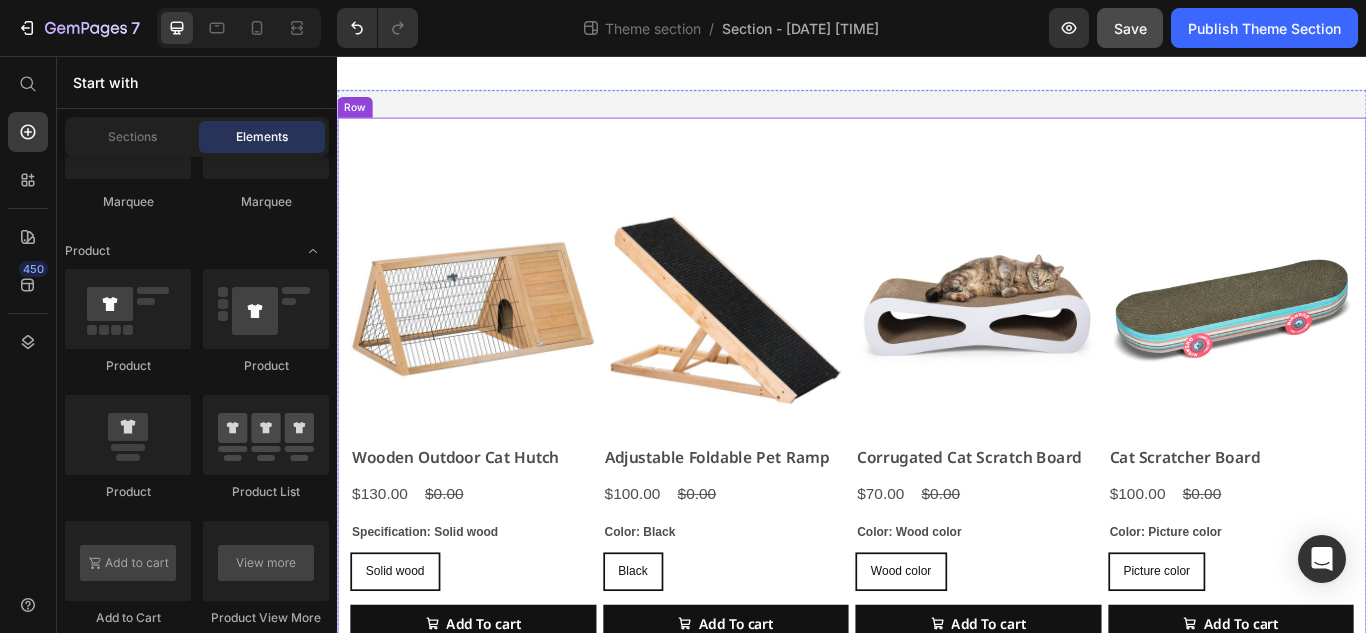 click on "Product Images Wooden Outdoor cat Hutch Product Title $130.00 Product Price $0.00 Product Price Row Specification: Solid wood Solid wood Solid wood Solid wood Product Variants & Swatches
Add To cart Product Cart Button Row Product Images Adjustable Foldable Pet Ramp Product Title $100.00 Product Price $0.00 Product Price Row Color: Black Black Black Black Product Variants & Swatches
Add To cart Product Cart Button Row Product Images Corrugated Cat Scratch Board Product Title $70.00 Product Price $0.00 Product Price Row Color: Wood color Wood color Wood color Wood color Product Variants & Swatches
Add To cart Product Cart Button Row Product Images Cat Scratcher Board Product Title $100.00 Product Price $0.00 Product Price Row Color: Picture color Picture color Picture color Picture color Product Variants & Swatches
Add To cart Product Cart Button Row Product List Row
Drop element here Row Row" at bounding box center [937, 536] 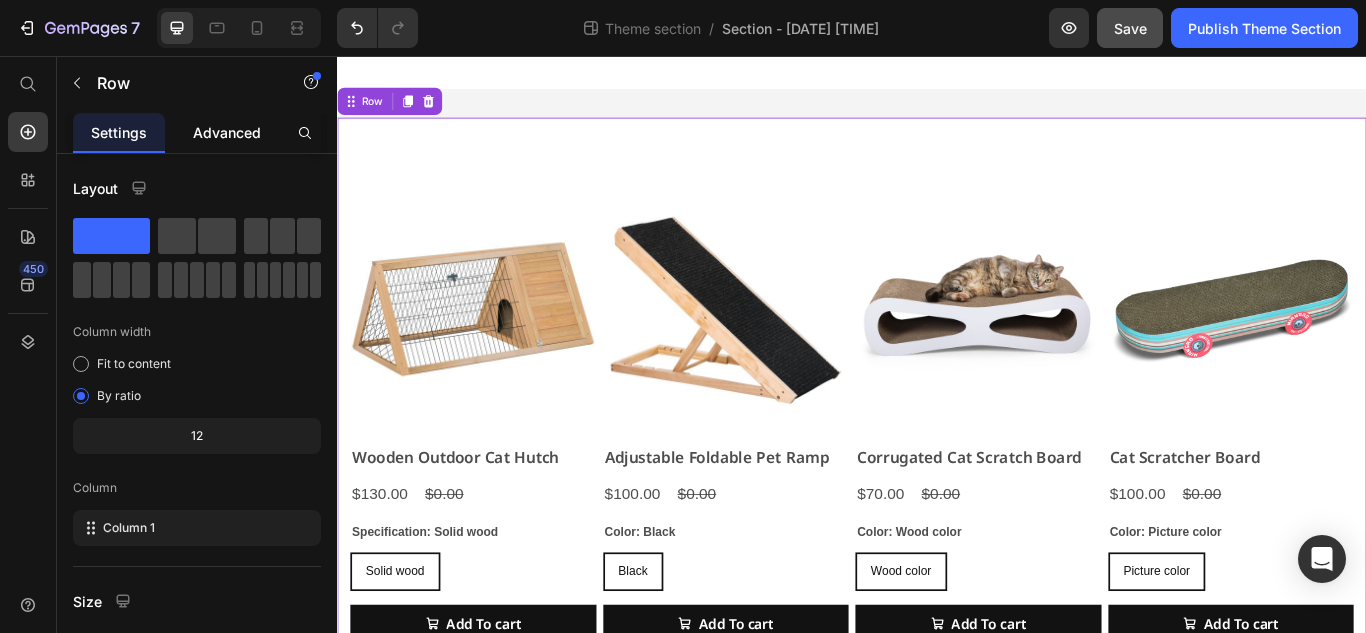 click on "Advanced" 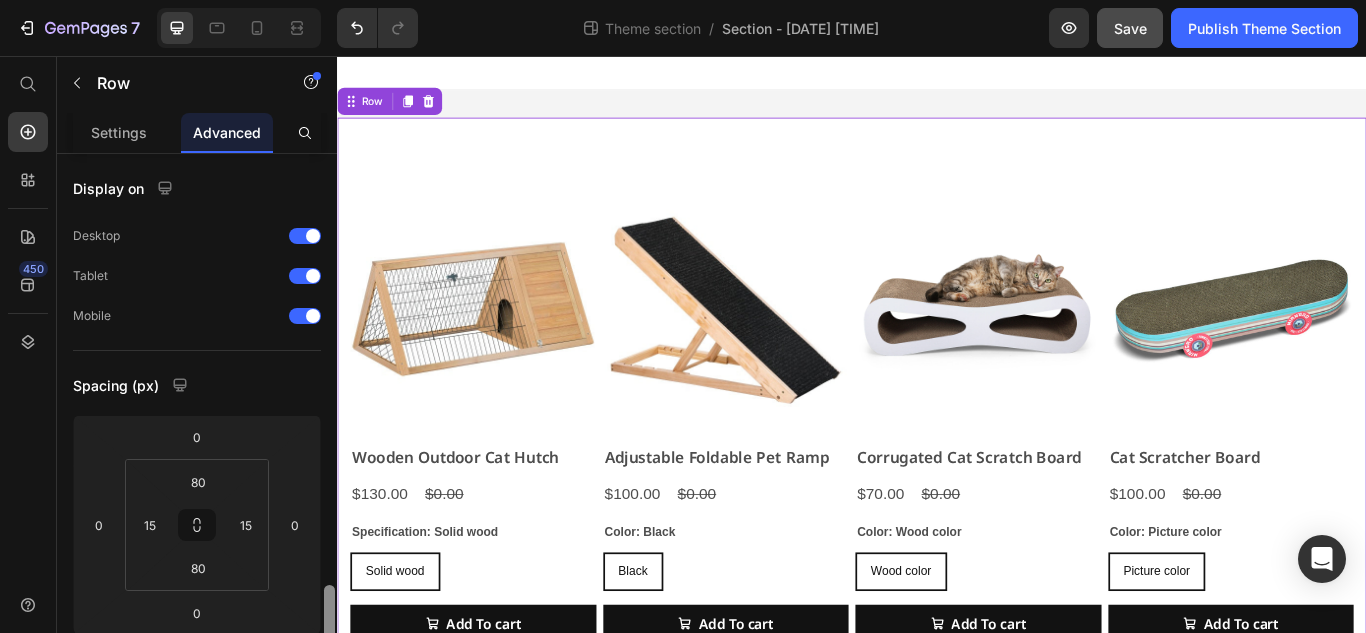 scroll, scrollTop: 303, scrollLeft: 0, axis: vertical 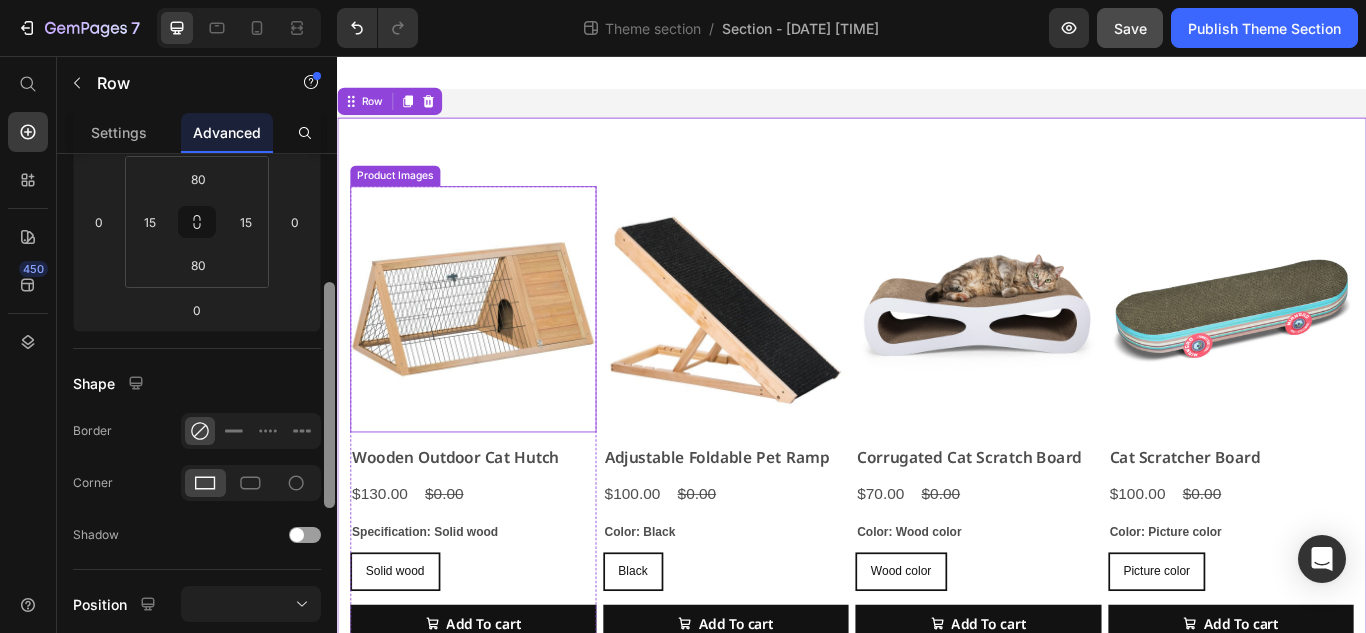 drag, startPoint x: 665, startPoint y: 257, endPoint x: 355, endPoint y: 467, distance: 374.4329 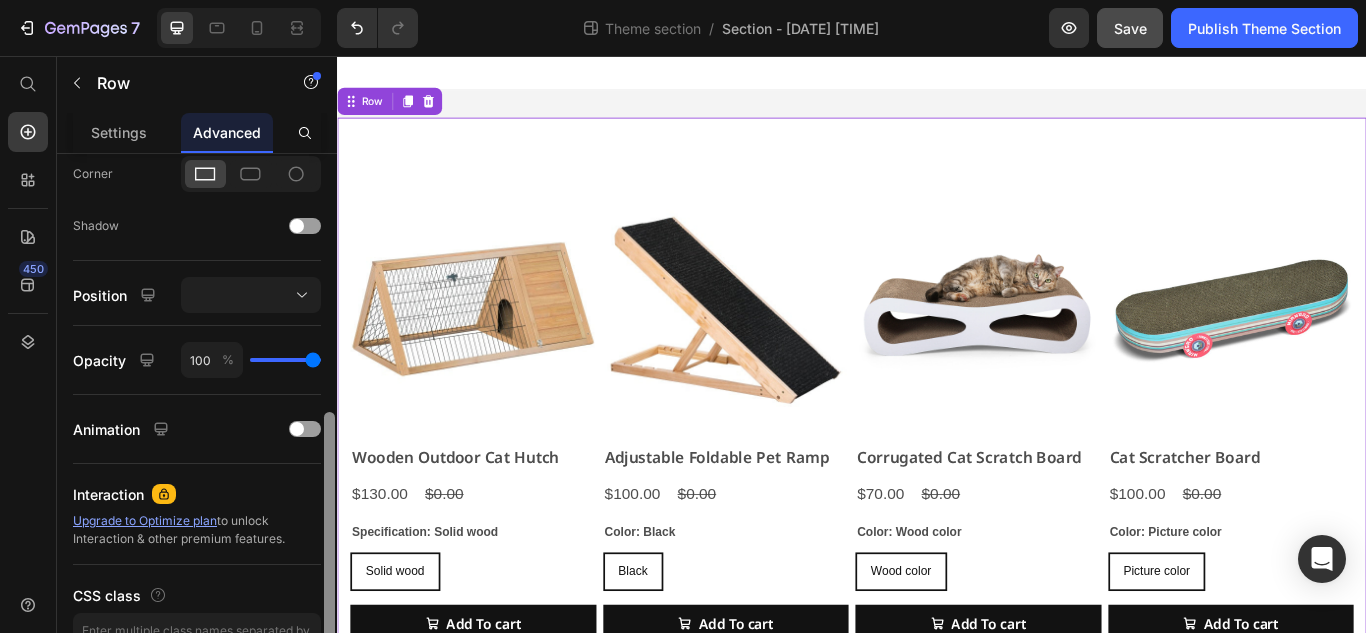 scroll, scrollTop: 596, scrollLeft: 0, axis: vertical 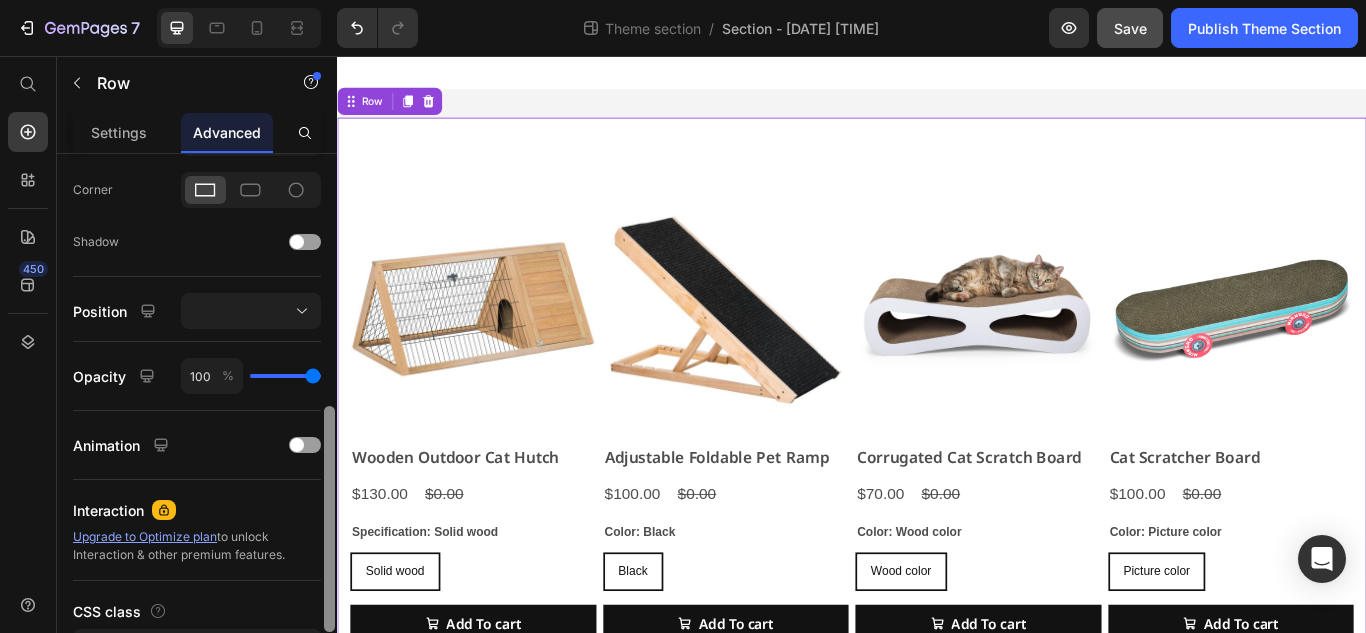 click on "Animation" at bounding box center [197, 445] 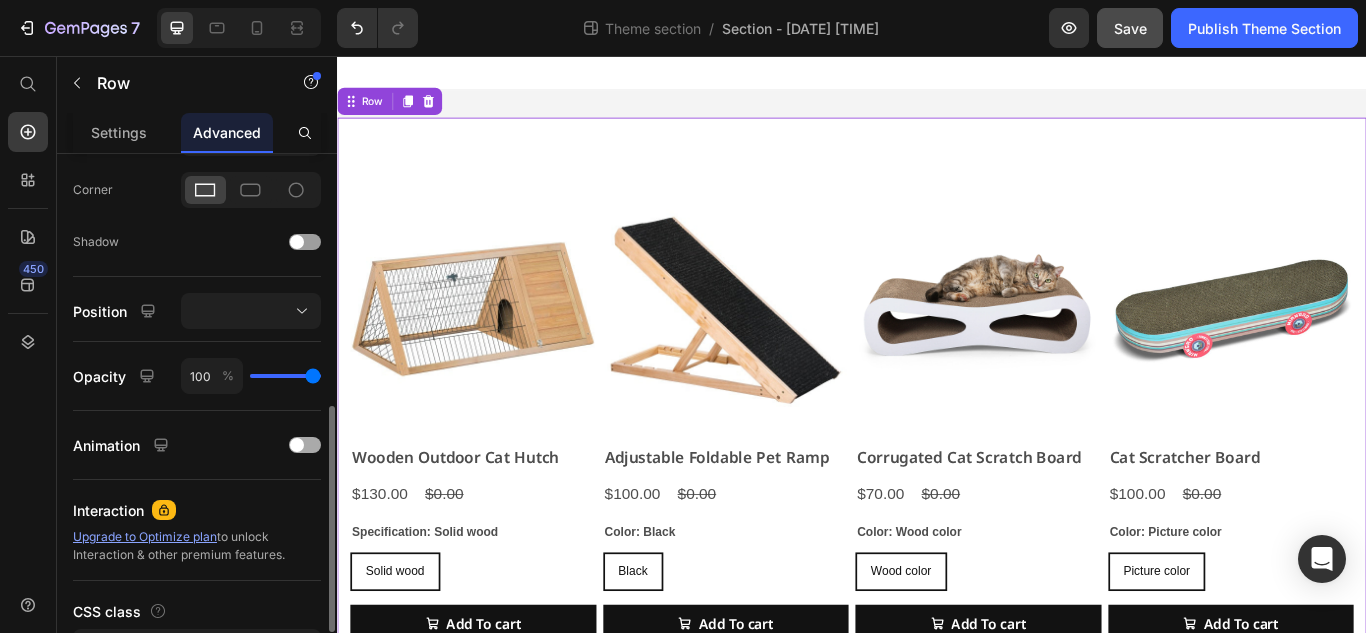 click at bounding box center [297, 445] 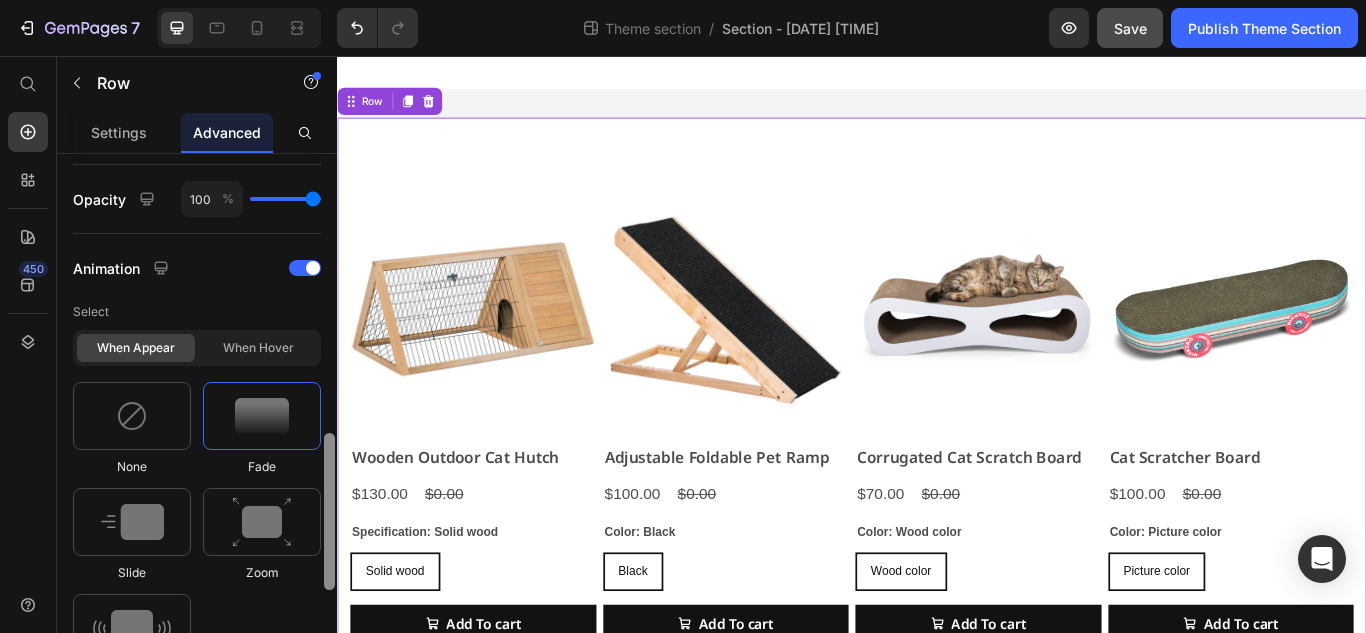 scroll, scrollTop: 814, scrollLeft: 0, axis: vertical 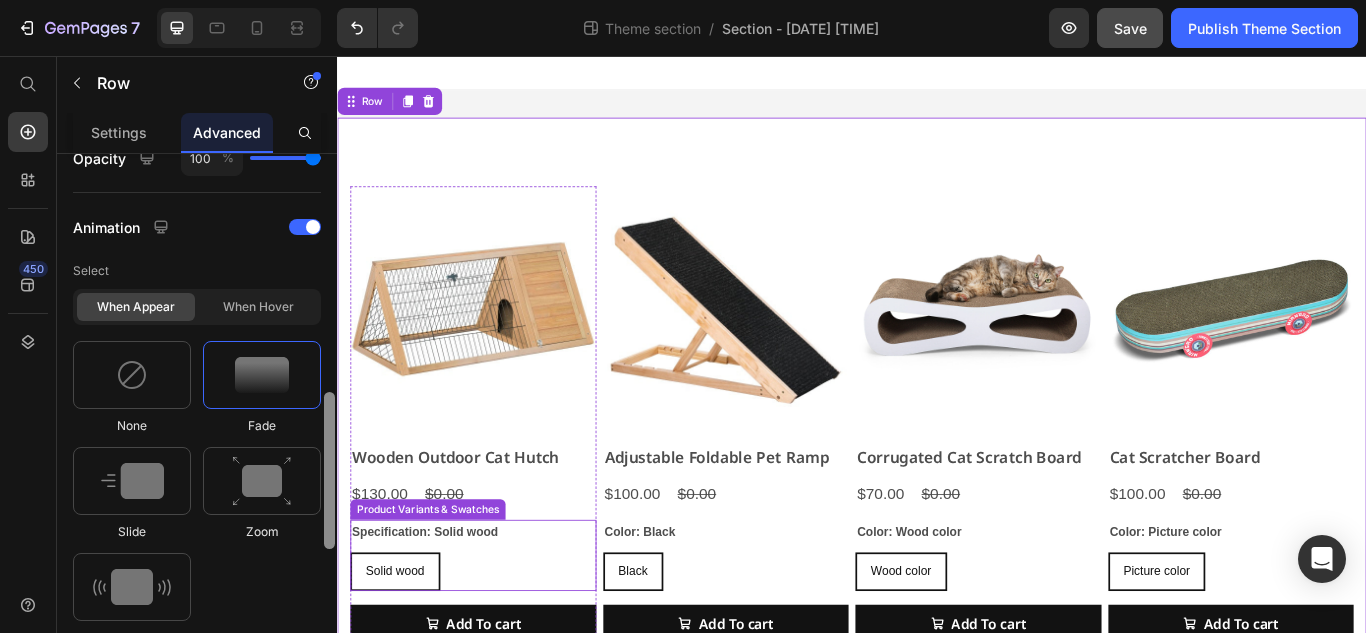 drag, startPoint x: 664, startPoint y: 492, endPoint x: 349, endPoint y: 619, distance: 339.63803 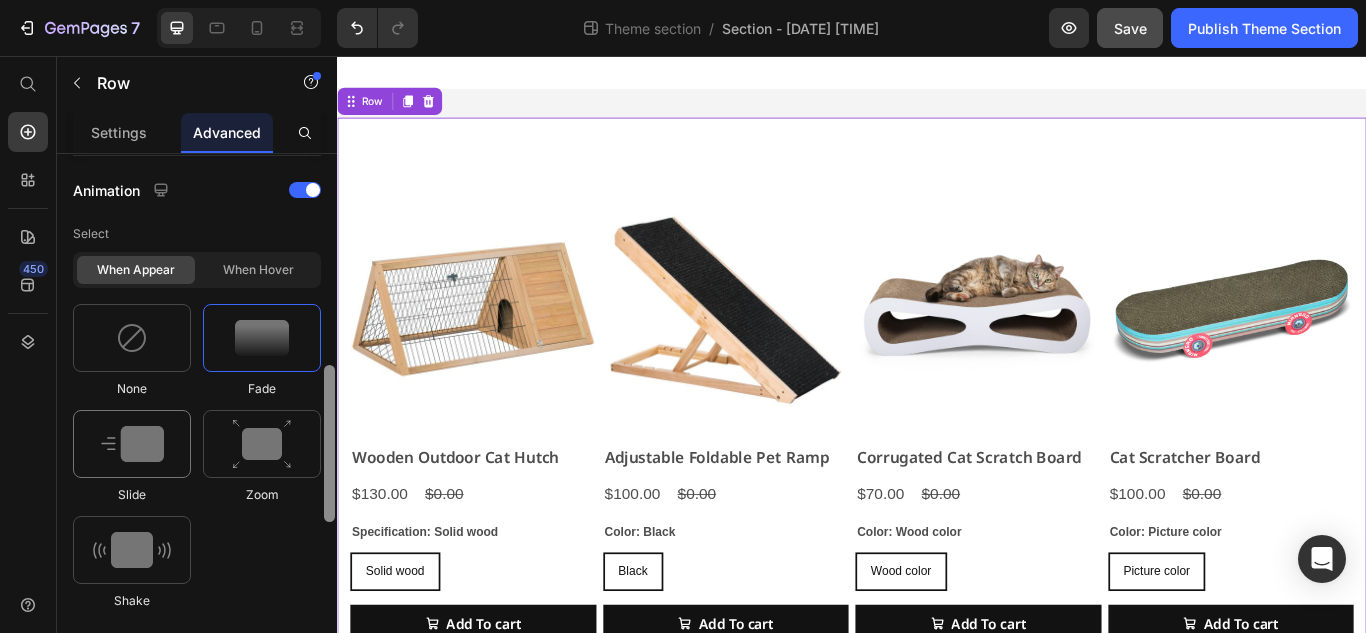 scroll, scrollTop: 817, scrollLeft: 0, axis: vertical 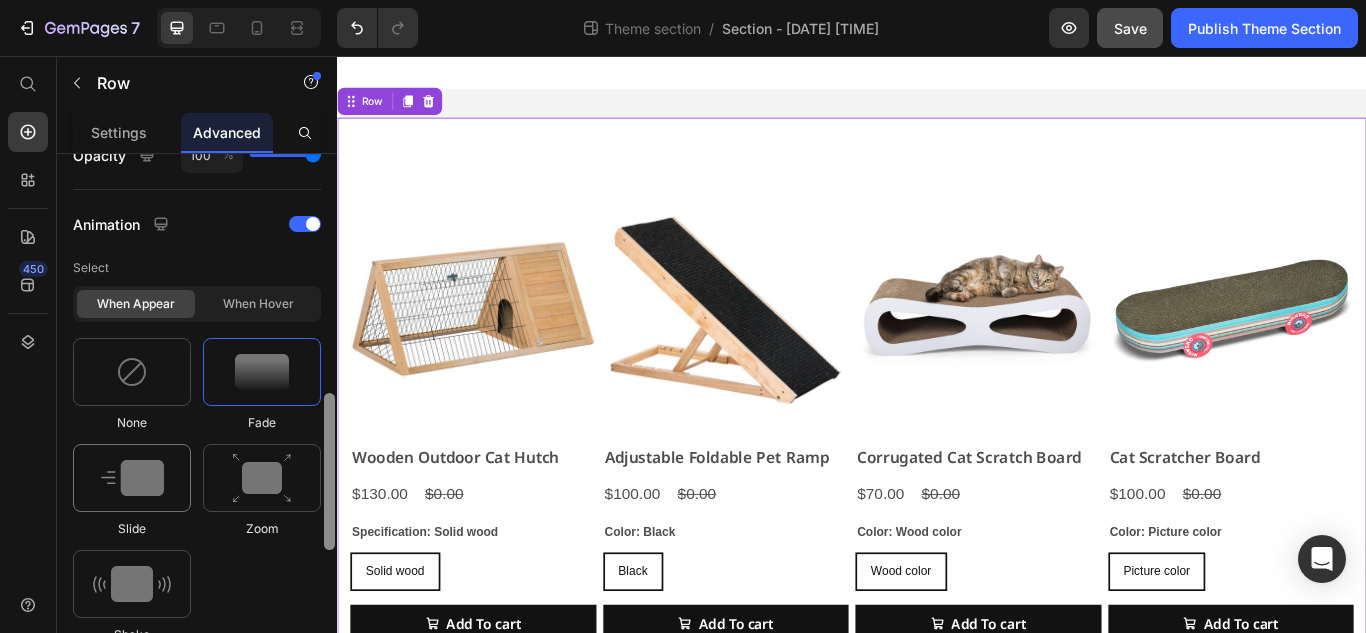 click at bounding box center [132, 478] 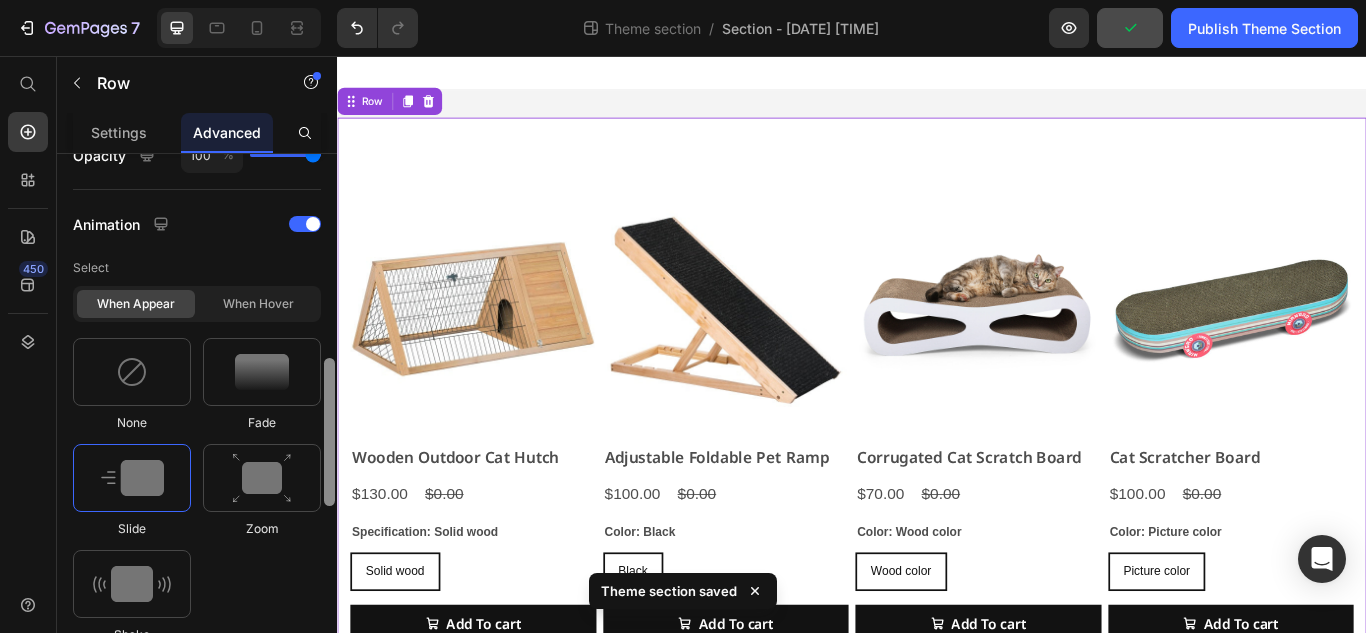 scroll, scrollTop: 799, scrollLeft: 0, axis: vertical 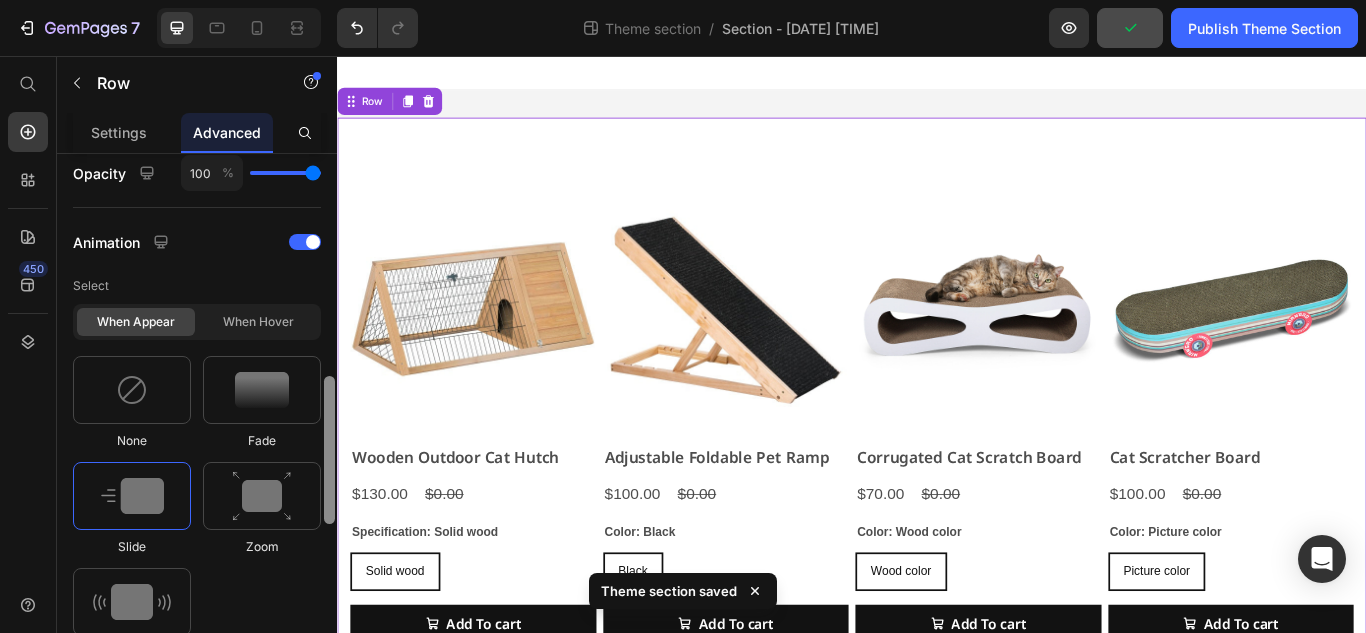 drag, startPoint x: 665, startPoint y: 530, endPoint x: 346, endPoint y: 363, distance: 360.06943 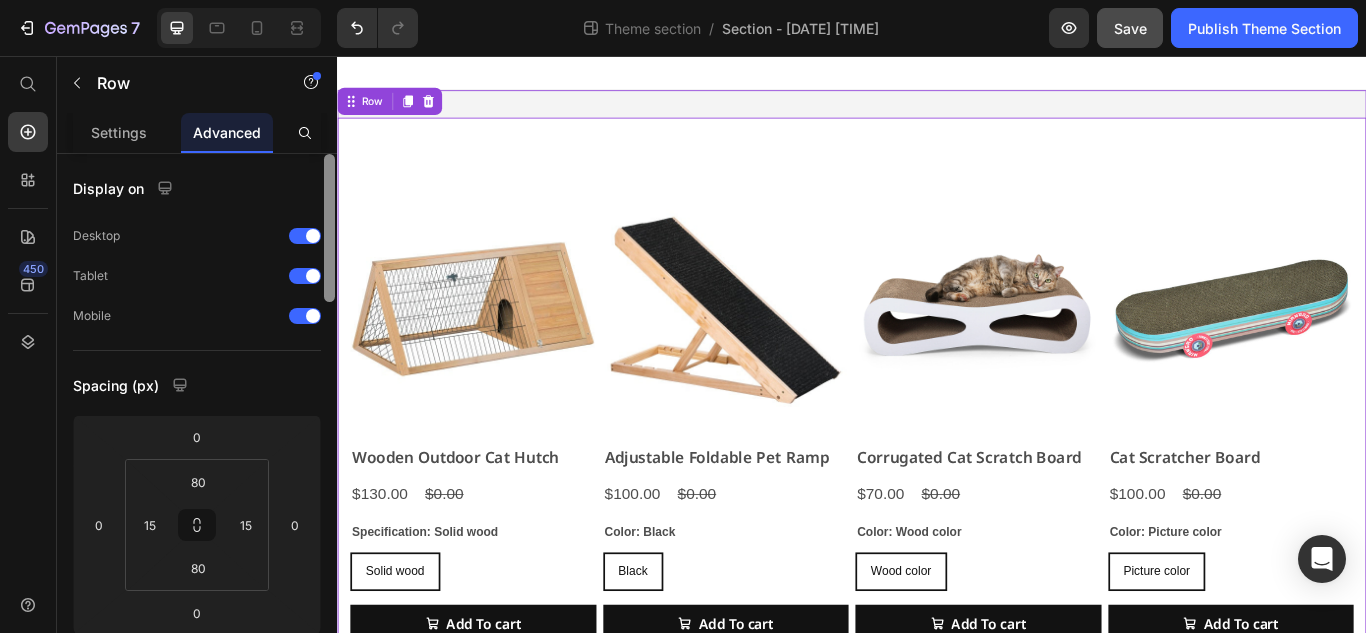 click on "Product Images Wooden Outdoor cat Hutch Product Title $130.00 Product Price $0.00 Product Price Row Specification: Solid wood Solid wood Solid wood Solid wood Product Variants & Swatches
Add To cart Product Cart Button Row Product Images Adjustable Foldable Pet Ramp Product Title $100.00 Product Price $0.00 Product Price Row Color: Black Black Black Black Product Variants & Swatches
Add To cart Product Cart Button Row Product Images Corrugated Cat Scratch Board Product Title $70.00 Product Price $0.00 Product Price Row Color: Wood color Wood color Wood color Wood color Product Variants & Swatches
Add To cart Product Cart Button Row Product Images Cat Scratcher Board Product Title $100.00 Product Price $0.00 Product Price Row Color: Picture color Picture color Picture color Picture color Product Variants & Swatches
Add To cart Product Cart Button Row Product List Row
Drop element here Row Row   0" at bounding box center [937, 536] 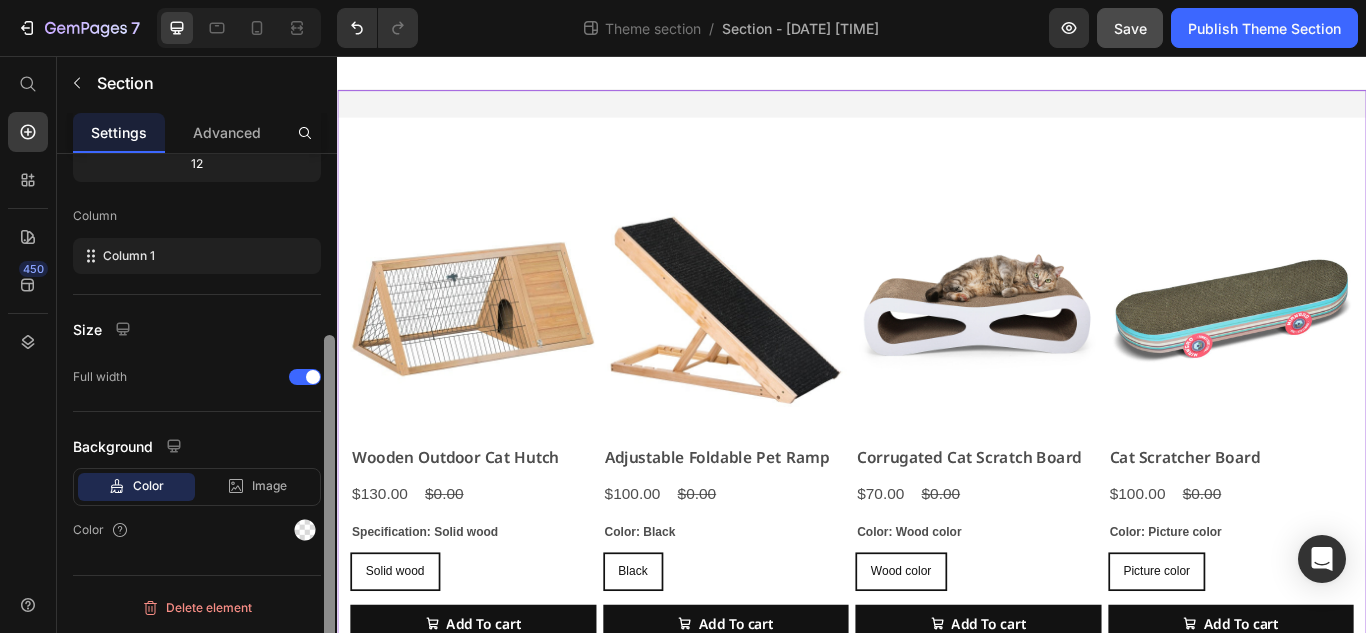 scroll, scrollTop: 272, scrollLeft: 0, axis: vertical 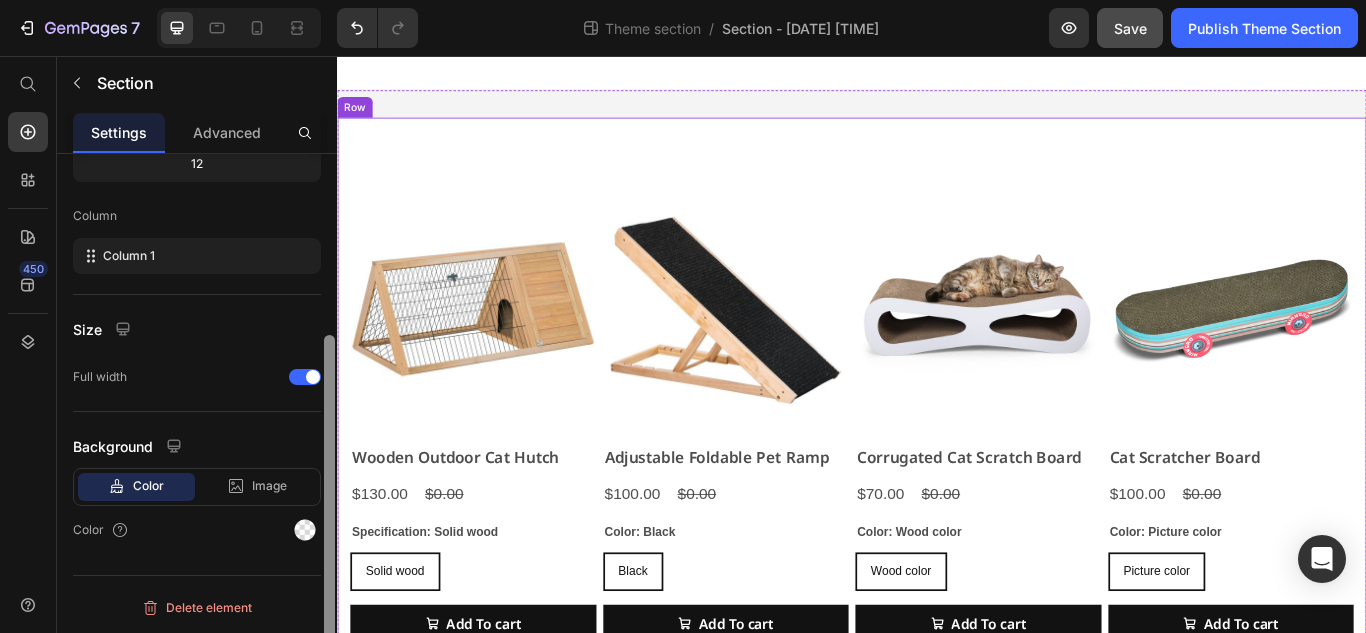 drag, startPoint x: 660, startPoint y: 341, endPoint x: 350, endPoint y: 453, distance: 329.6119 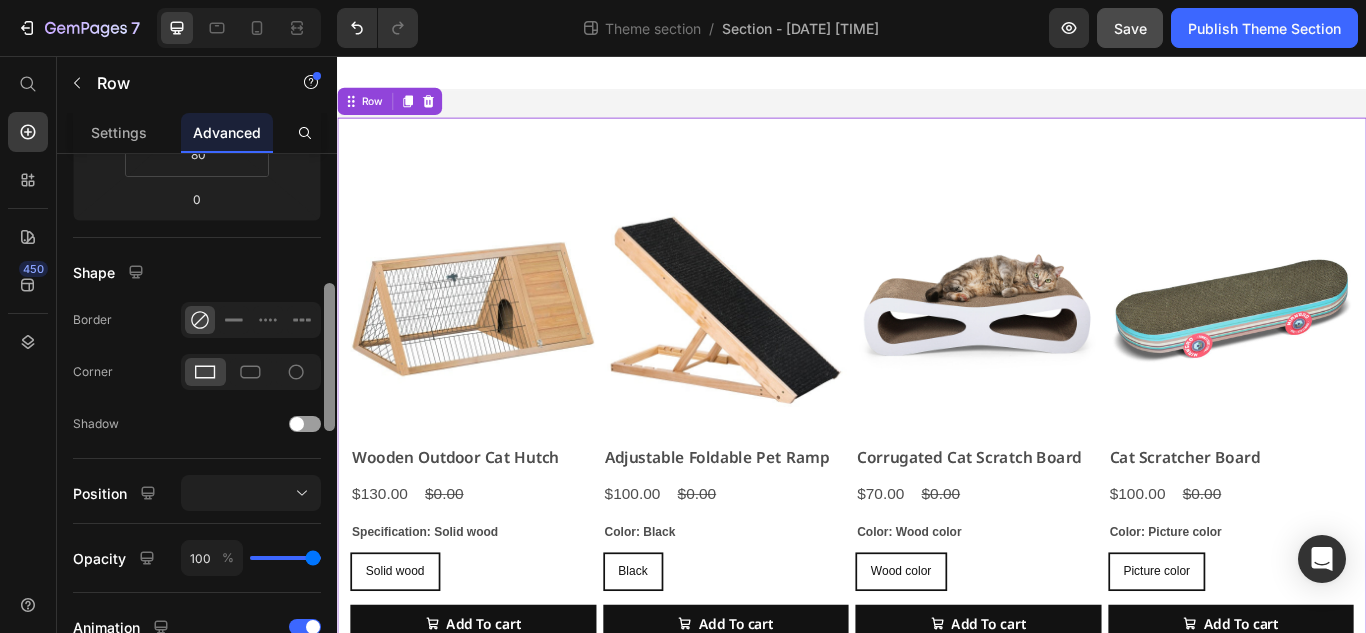 scroll, scrollTop: 501, scrollLeft: 0, axis: vertical 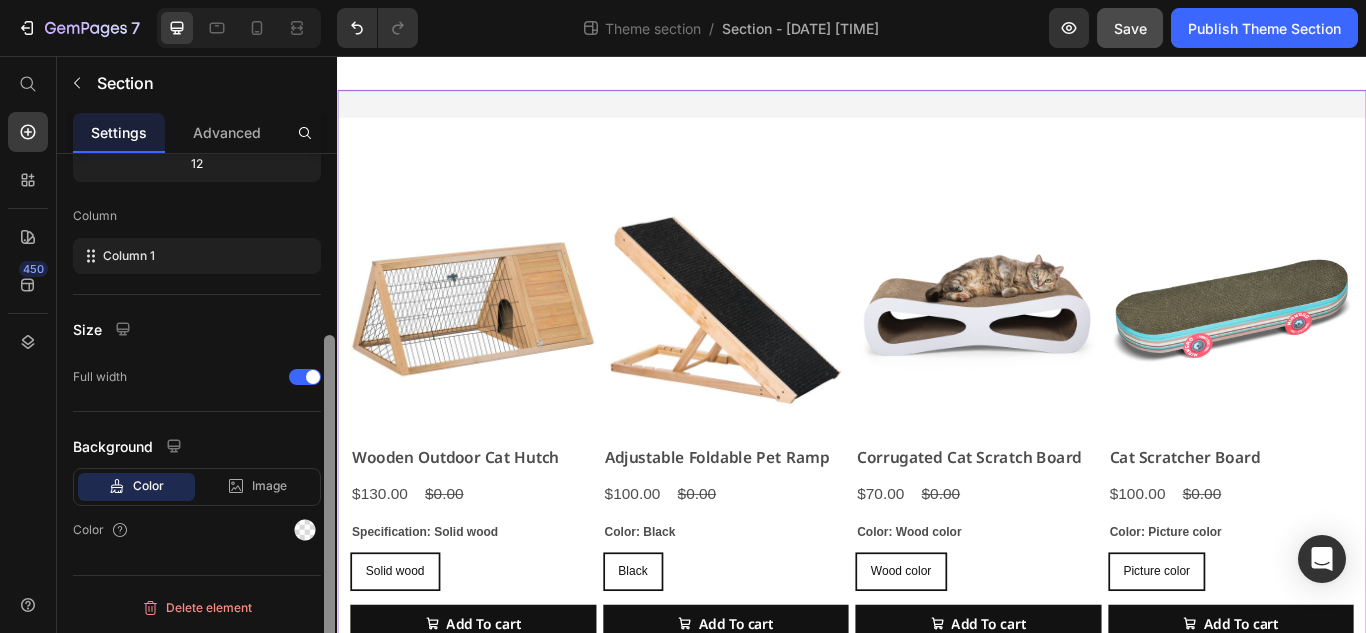 click on "Product Images Wooden Outdoor cat Hutch Product Title $130.00 Product Price $0.00 Product Price Row Specification: Solid wood Solid wood Solid wood Solid wood Product Variants & Swatches
Add To cart Product Cart Button Row Product Images Adjustable Foldable Pet Ramp Product Title $100.00 Product Price $0.00 Product Price Row Color: Black Black Black Black Product Variants & Swatches
Add To cart Product Cart Button Row Product Images Corrugated Cat Scratch Board Product Title $70.00 Product Price $0.00 Product Price Row Color: Wood color Wood color Wood color Wood color Product Variants & Swatches
Add To cart Product Cart Button Row Product Images Cat Scratcher Board Product Title $100.00 Product Price $0.00 Product Price Row Color: Picture color Picture color Picture color Picture color Product Variants & Swatches
Add To cart Product Cart Button Row Product List Row
Drop element here Row Row" at bounding box center [937, 536] 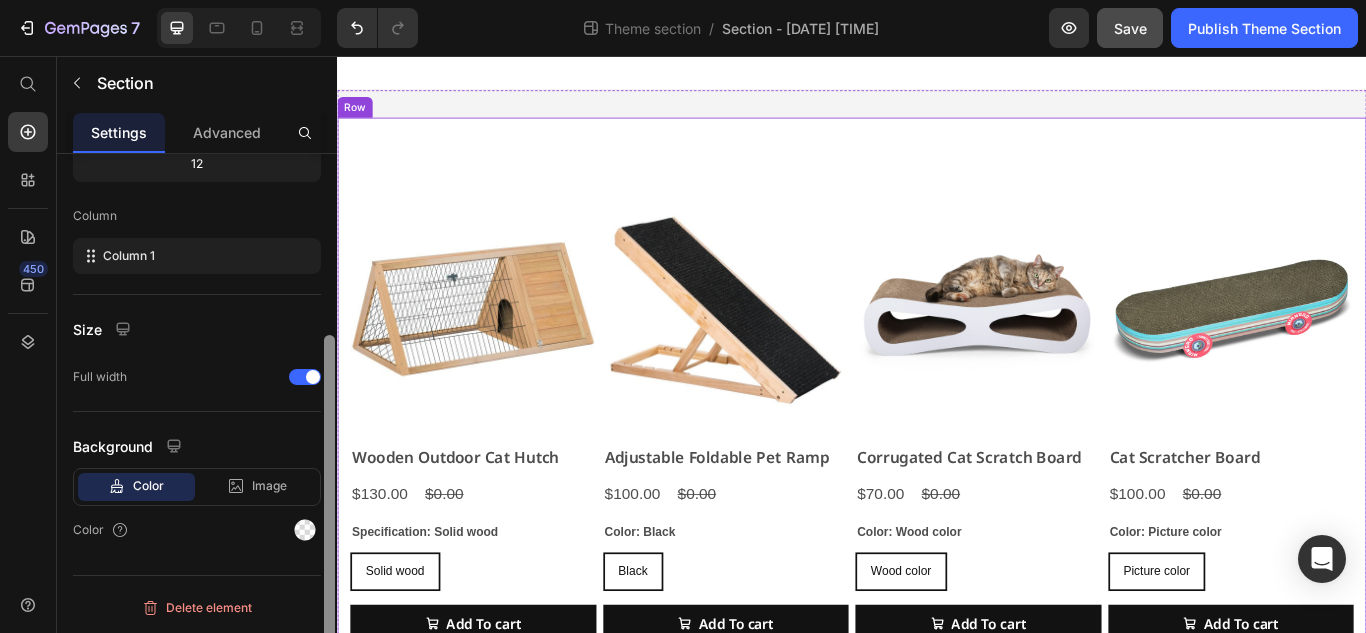 drag, startPoint x: 670, startPoint y: 335, endPoint x: 348, endPoint y: 609, distance: 422.8002 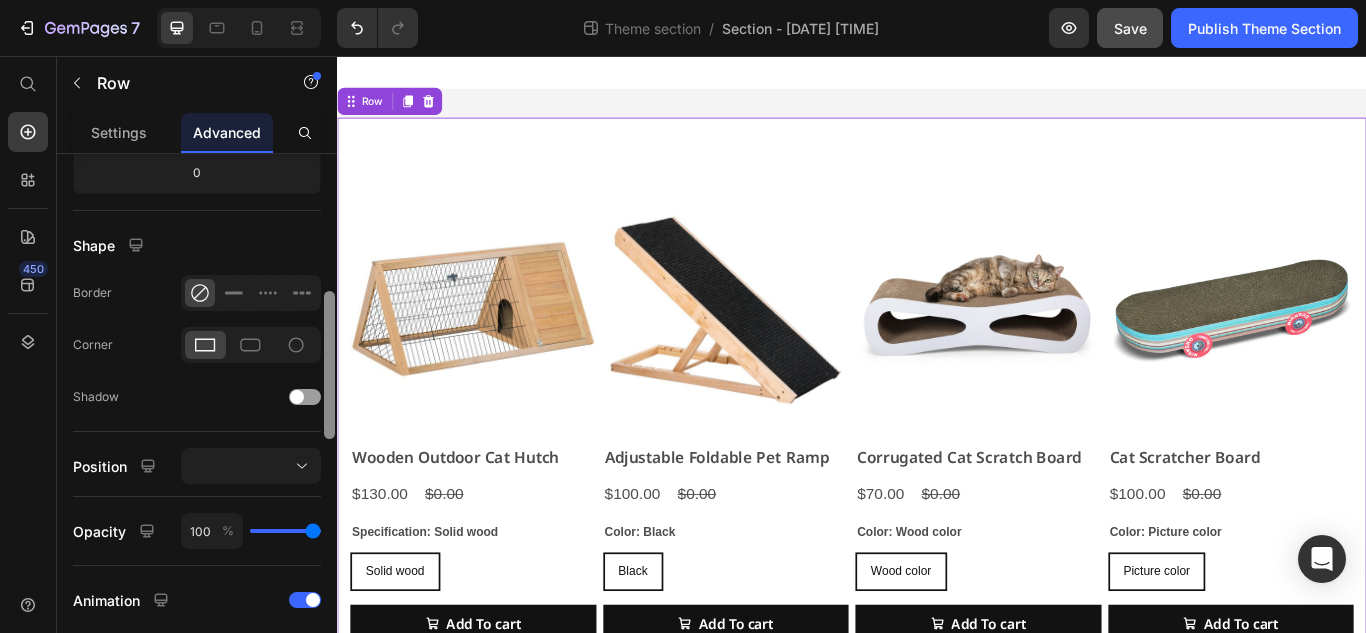 scroll, scrollTop: 394, scrollLeft: 0, axis: vertical 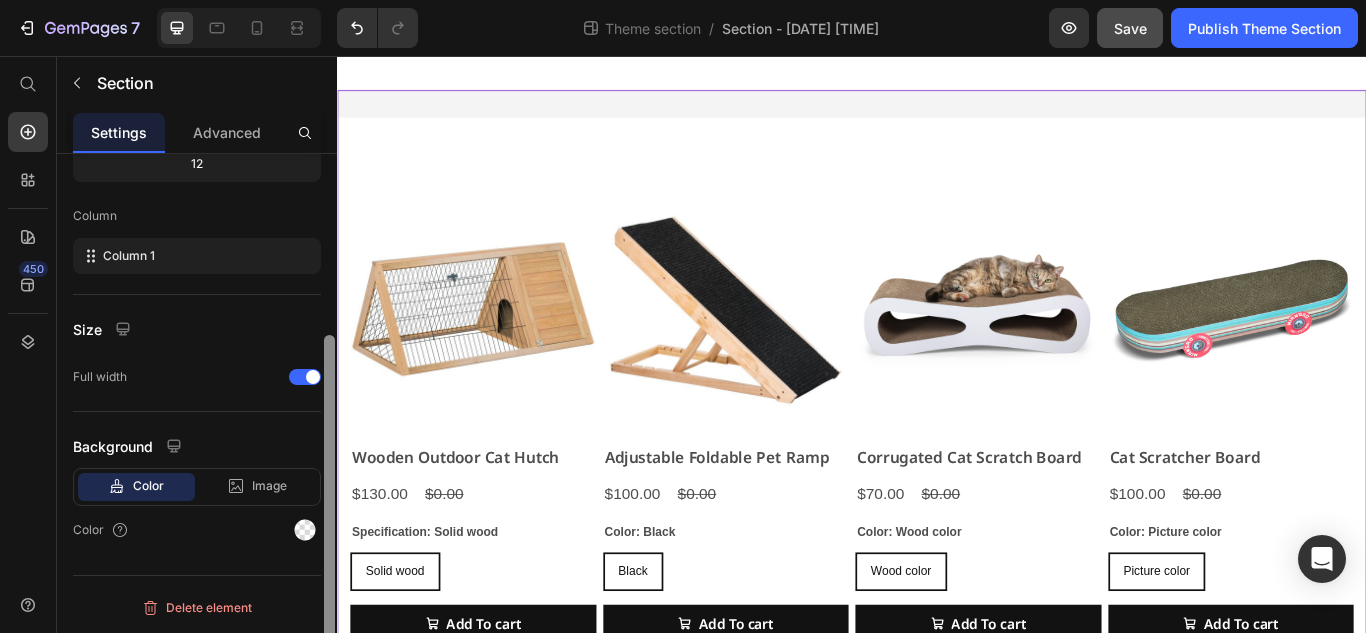click on "Product Images Wooden Outdoor cat Hutch Product Title $130.00 Product Price $0.00 Product Price Row Specification: Solid wood Solid wood Solid wood Solid wood Product Variants & Swatches
Add To cart Product Cart Button Row Product Images Adjustable Foldable Pet Ramp Product Title $100.00 Product Price $0.00 Product Price Row Color: Black Black Black Black Product Variants & Swatches
Add To cart Product Cart Button Row Product Images Corrugated Cat Scratch Board Product Title $70.00 Product Price $0.00 Product Price Row Color: Wood color Wood color Wood color Wood color Product Variants & Swatches
Add To cart Product Cart Button Row Product Images Cat Scratcher Board Product Title $100.00 Product Price $0.00 Product Price Row Color: Picture color Picture color Picture color Picture color Product Variants & Swatches
Add To cart Product Cart Button Row Product List Row
Drop element here Row Row" at bounding box center (937, 536) 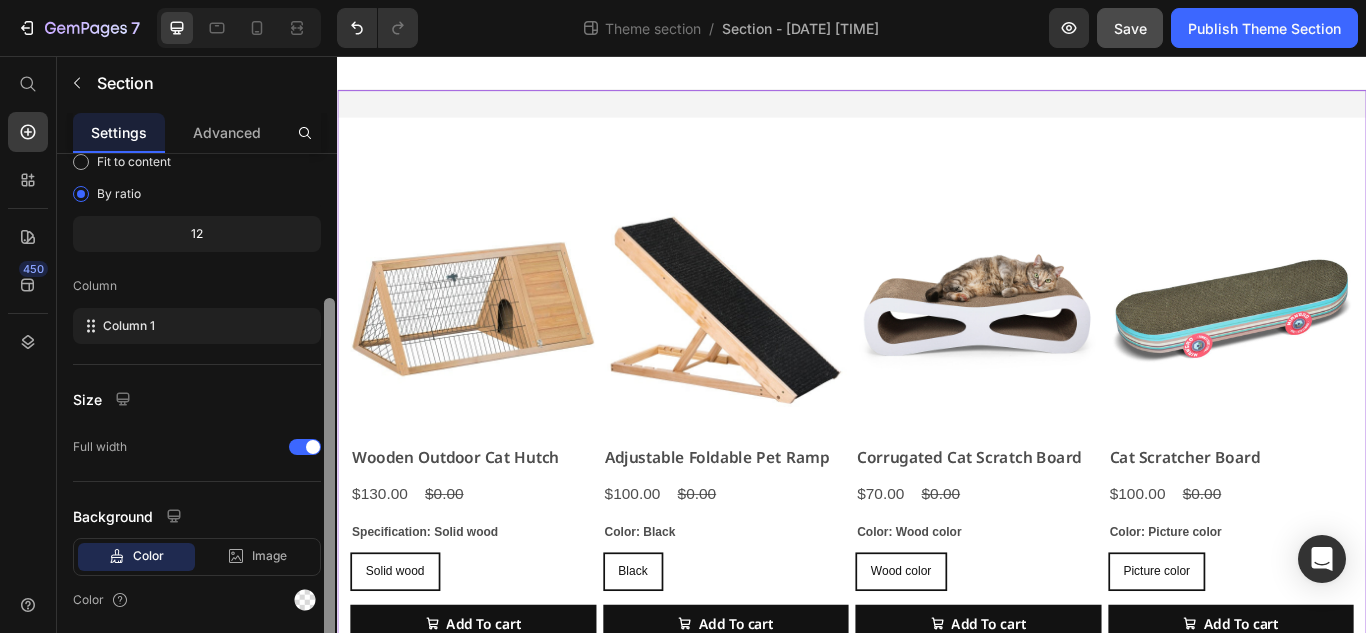 scroll, scrollTop: 272, scrollLeft: 0, axis: vertical 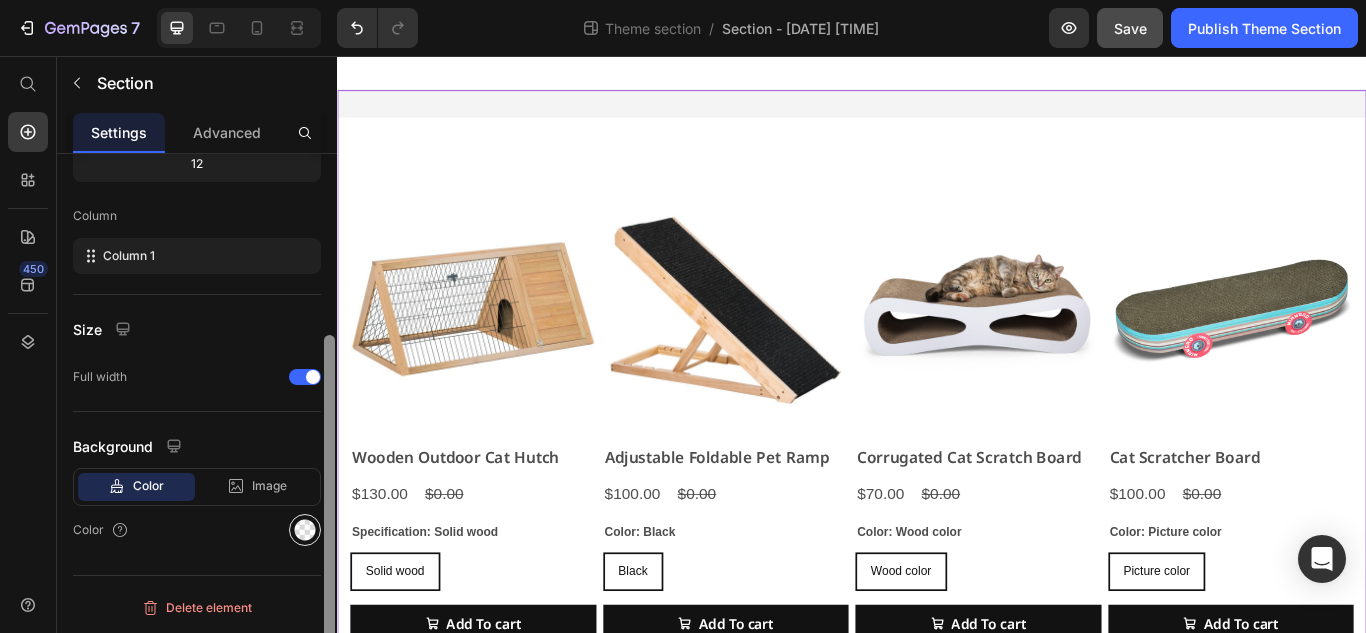 click at bounding box center [305, 530] 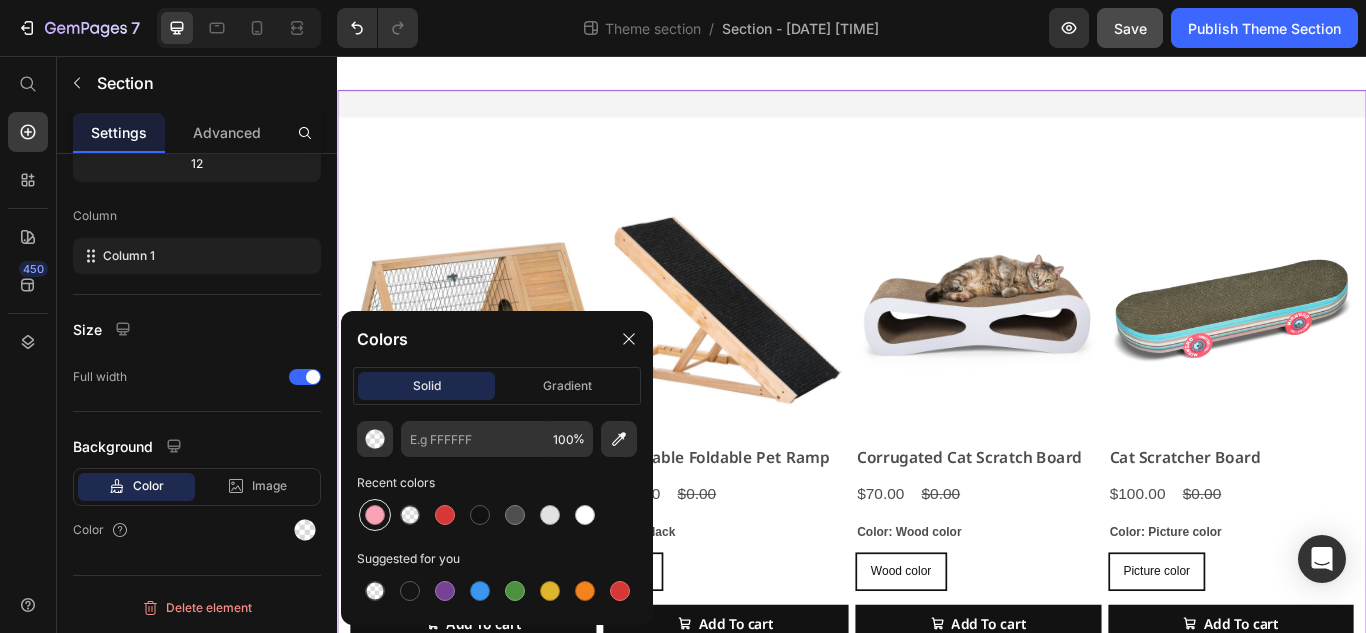 click at bounding box center (375, 515) 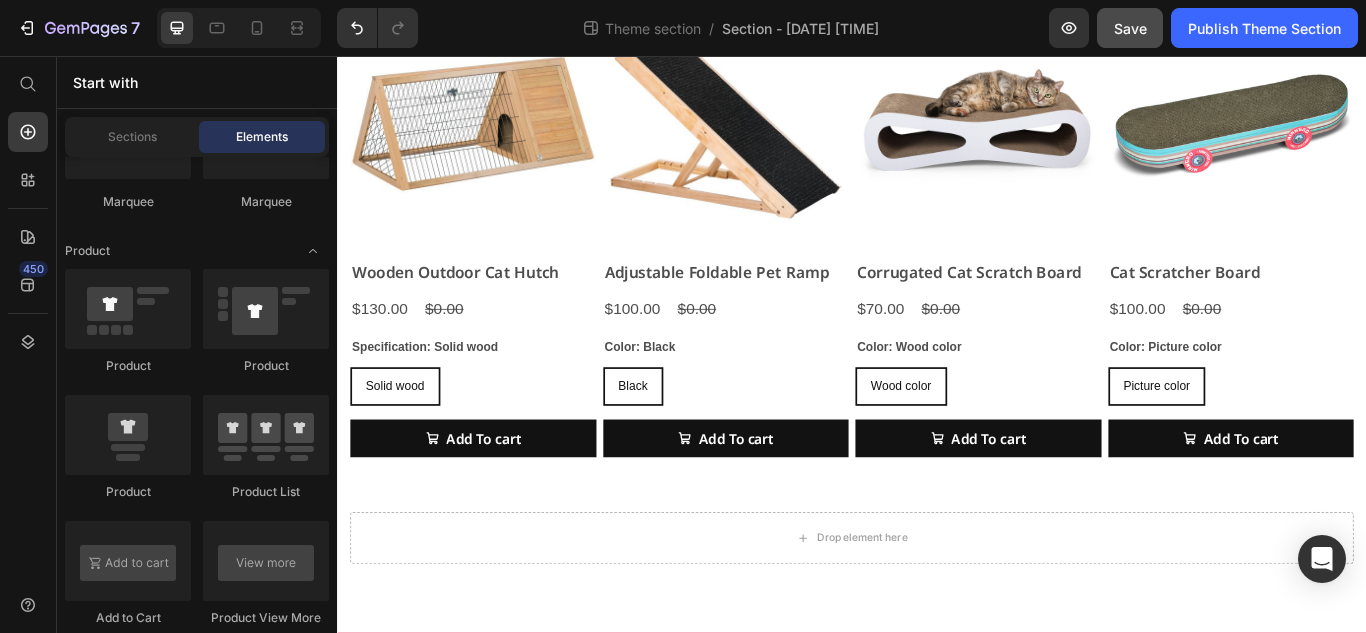 scroll, scrollTop: 244, scrollLeft: 0, axis: vertical 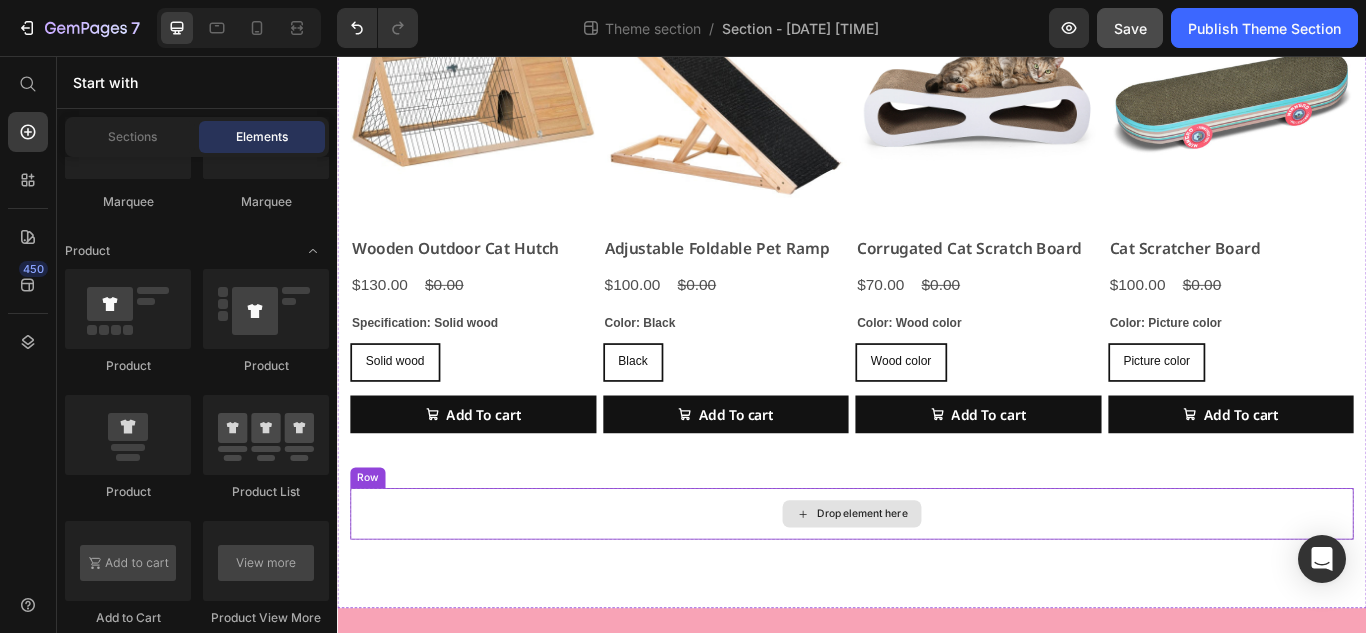 click on "Drop element here" at bounding box center (937, 590) 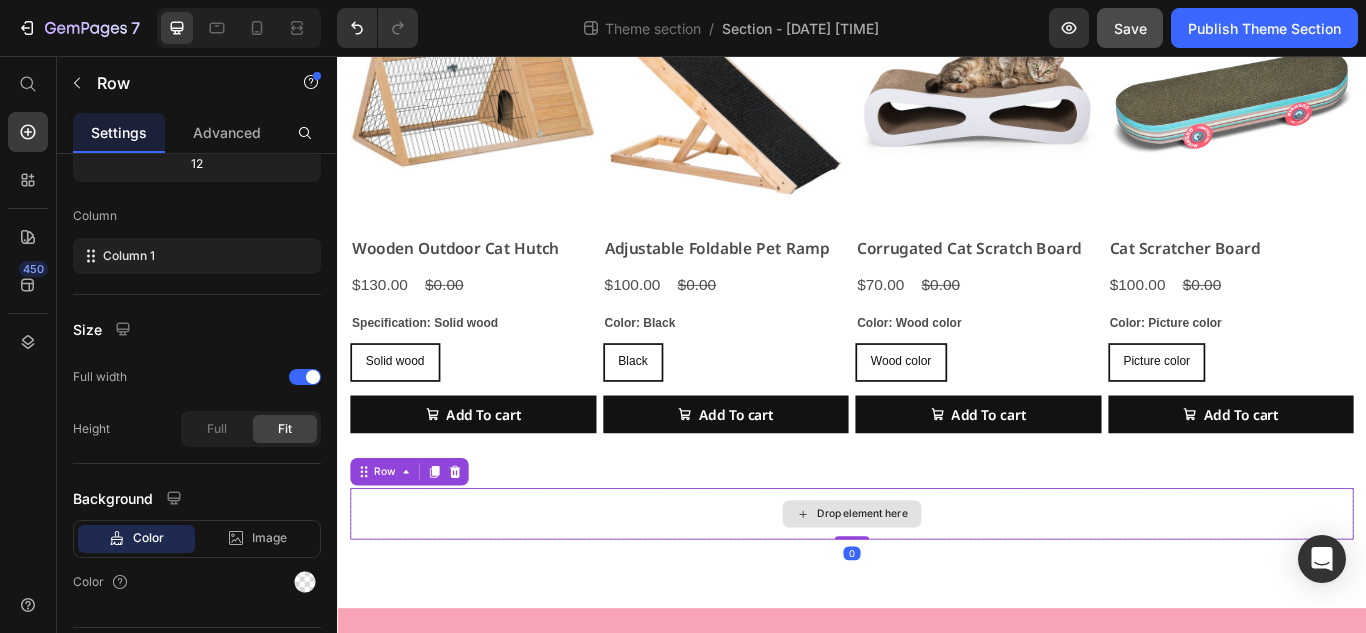 scroll, scrollTop: 0, scrollLeft: 0, axis: both 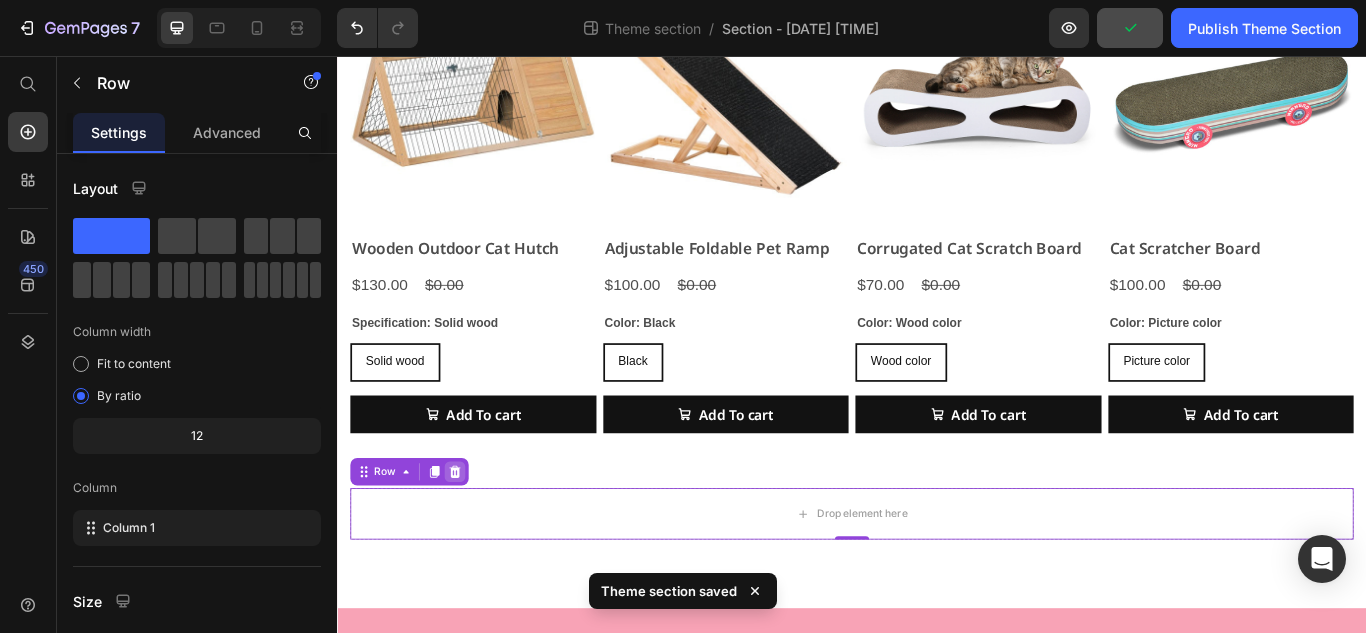 click 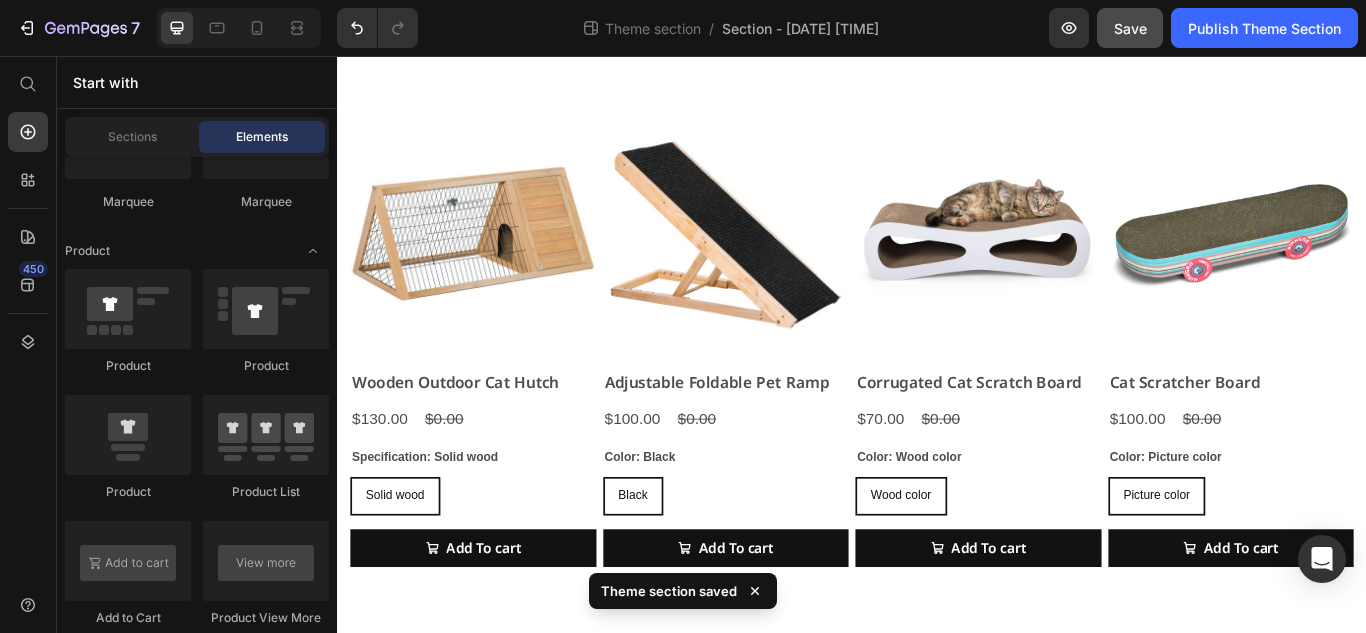 scroll, scrollTop: 0, scrollLeft: 0, axis: both 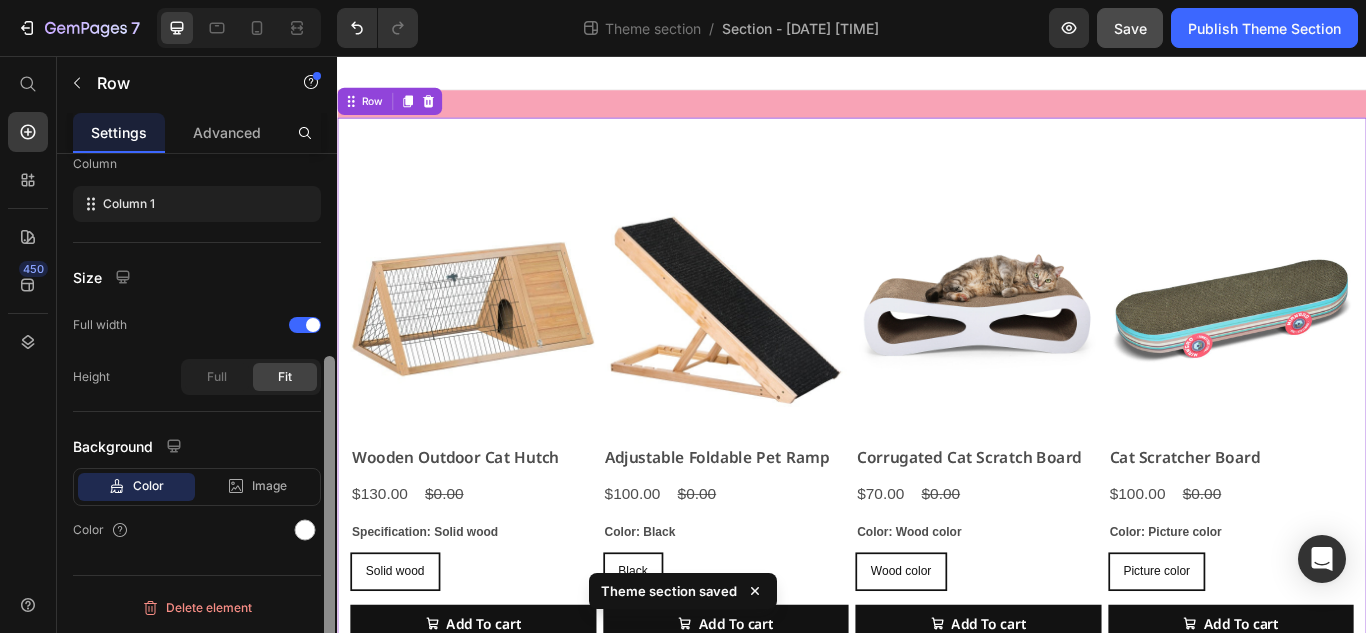 drag, startPoint x: 326, startPoint y: 278, endPoint x: 315, endPoint y: 634, distance: 356.1699 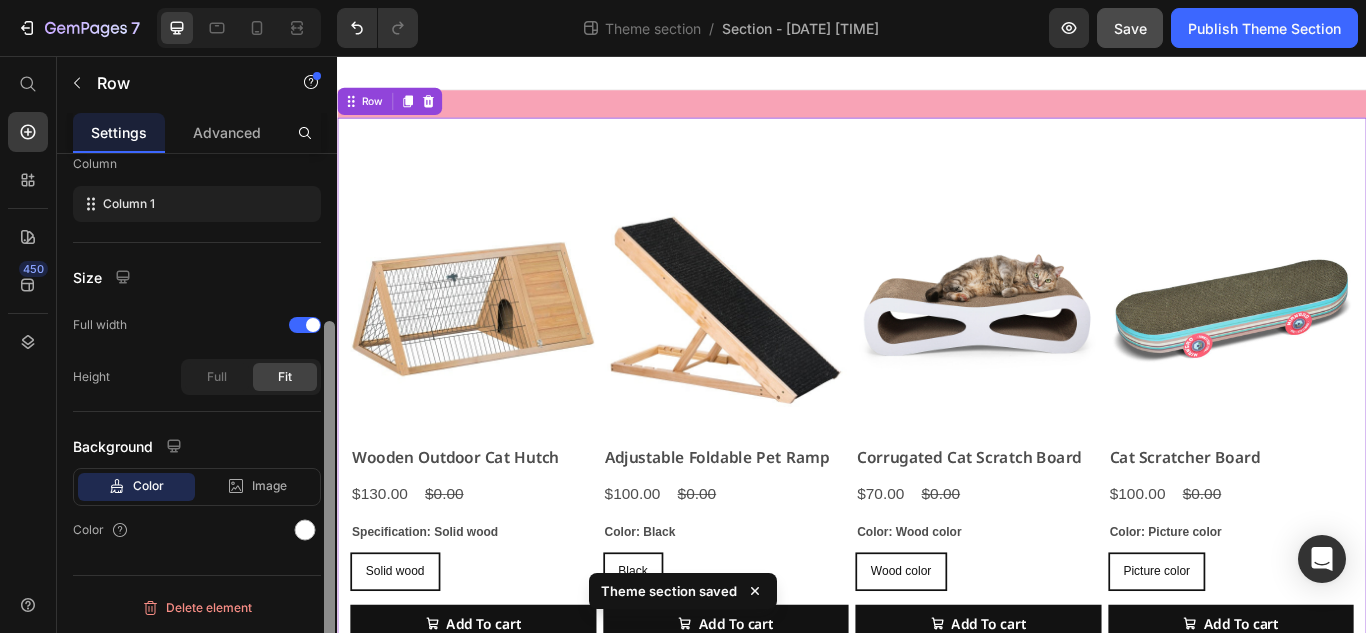 scroll, scrollTop: 266, scrollLeft: 0, axis: vertical 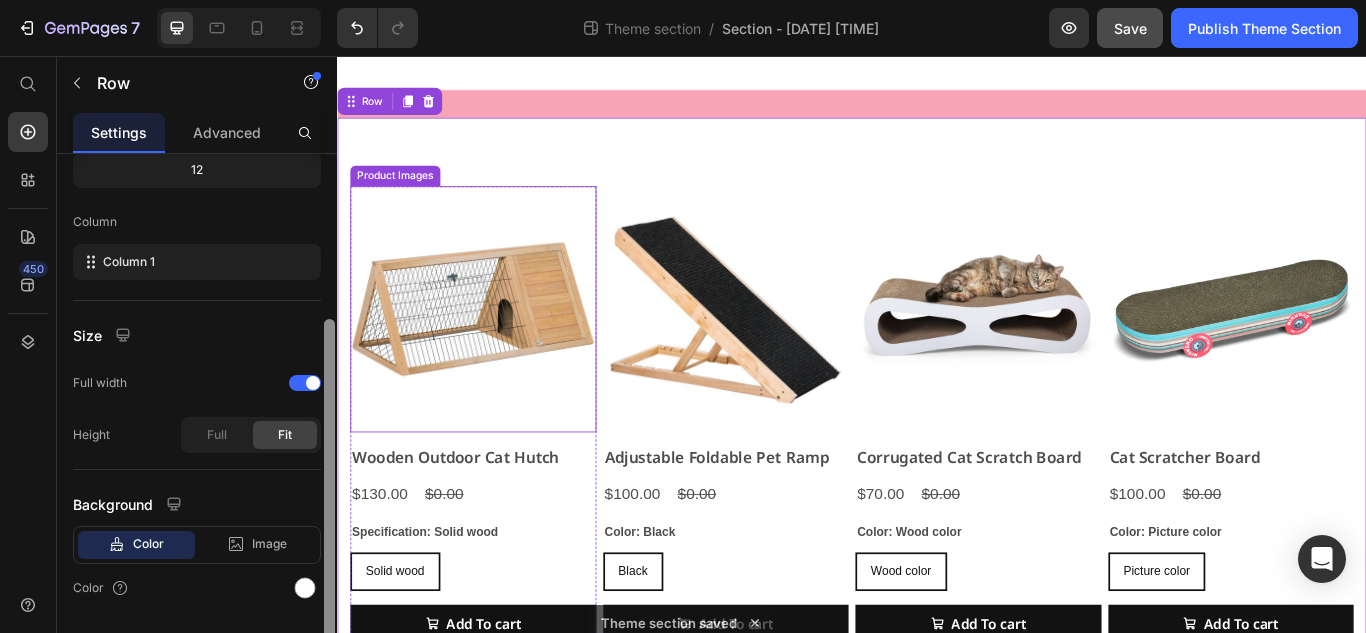drag, startPoint x: 664, startPoint y: 620, endPoint x: 349, endPoint y: 170, distance: 549.295 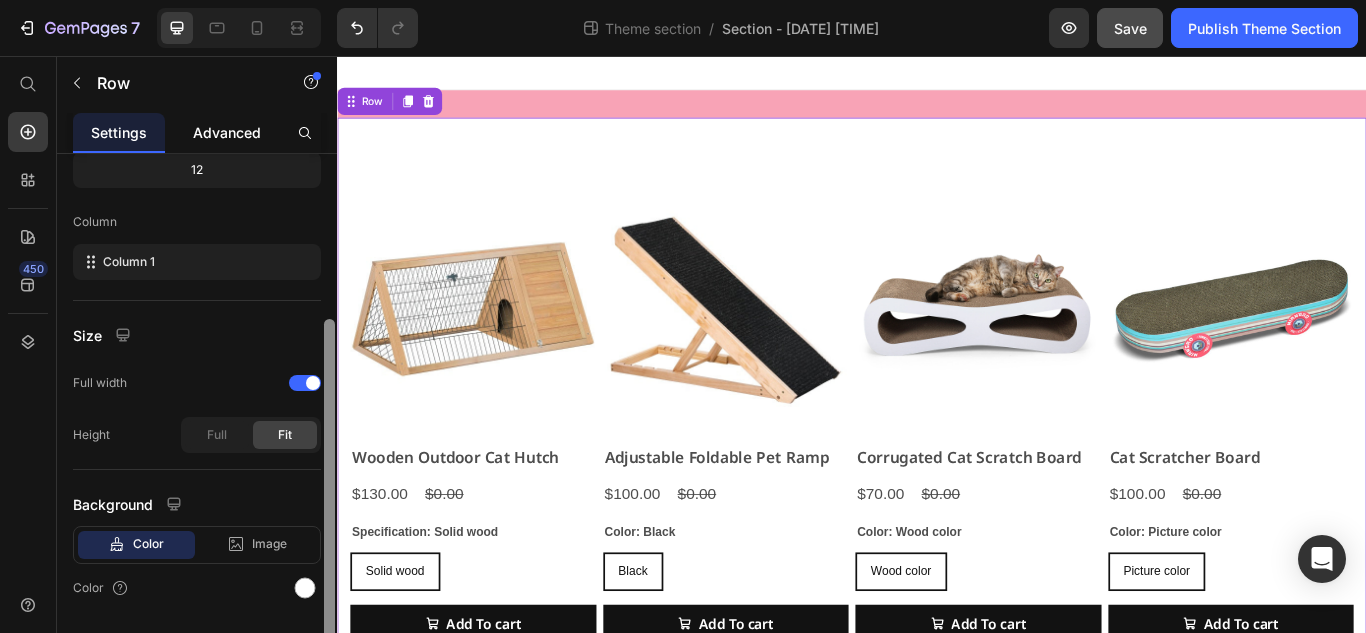 scroll, scrollTop: 0, scrollLeft: 0, axis: both 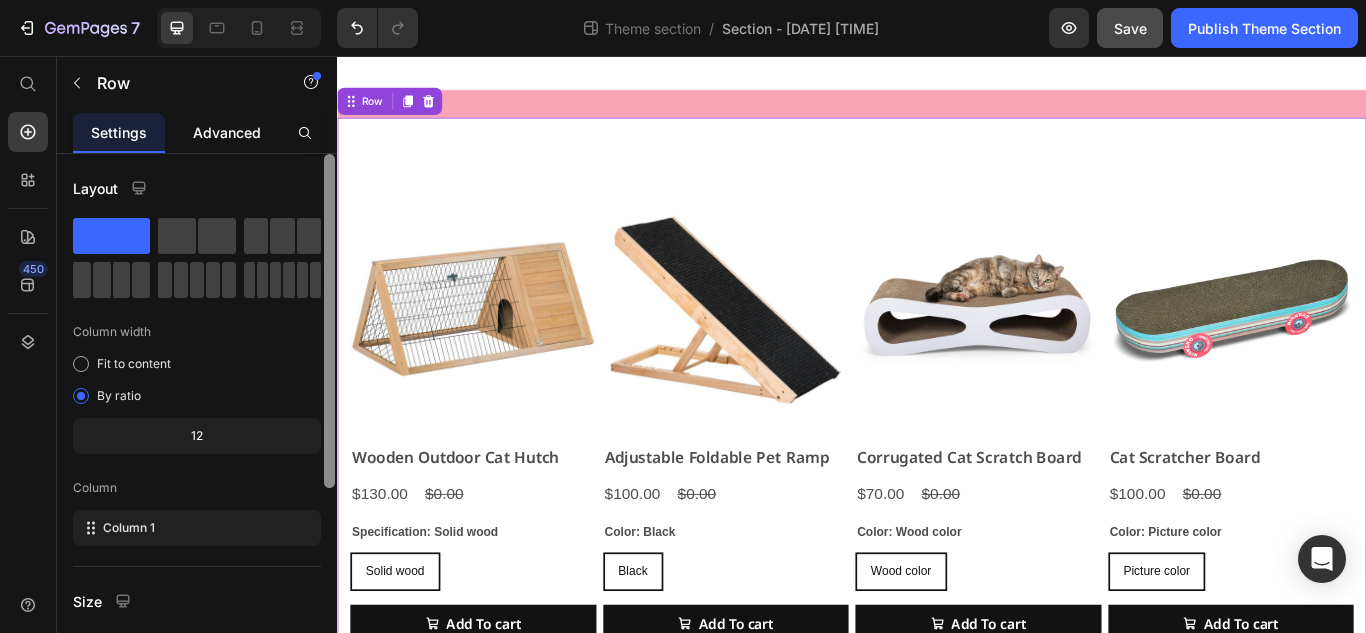 click on "Advanced" at bounding box center [227, 132] 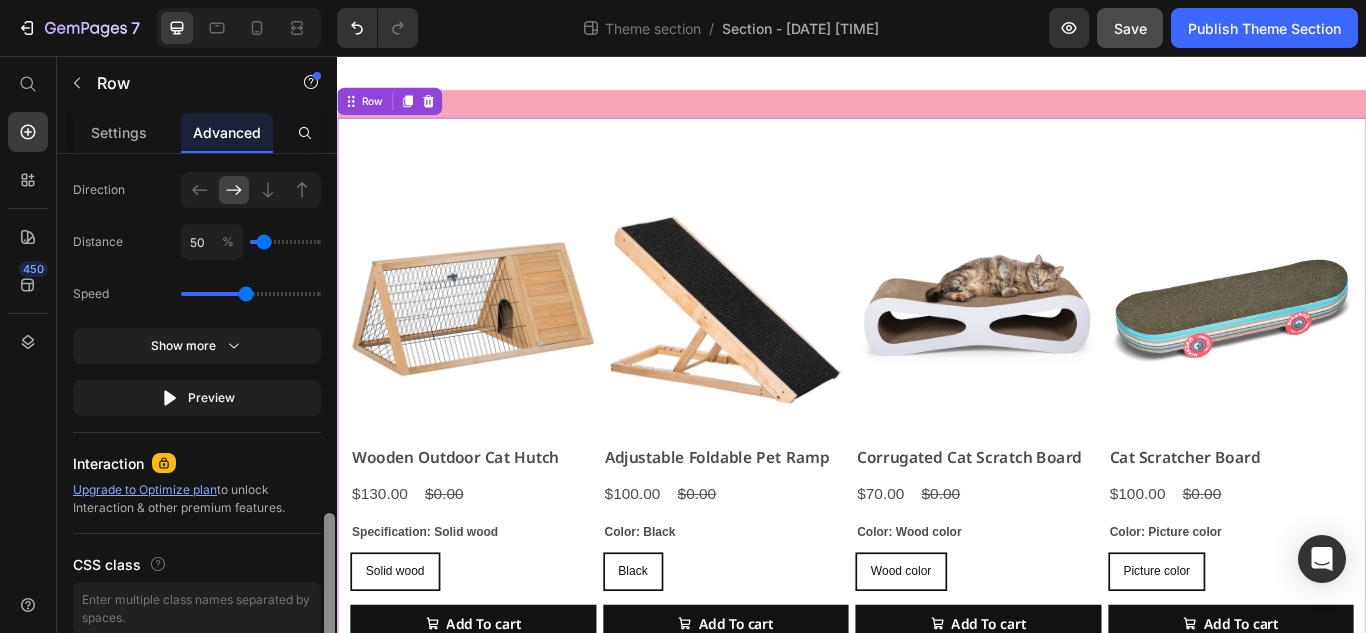 scroll, scrollTop: 1302, scrollLeft: 0, axis: vertical 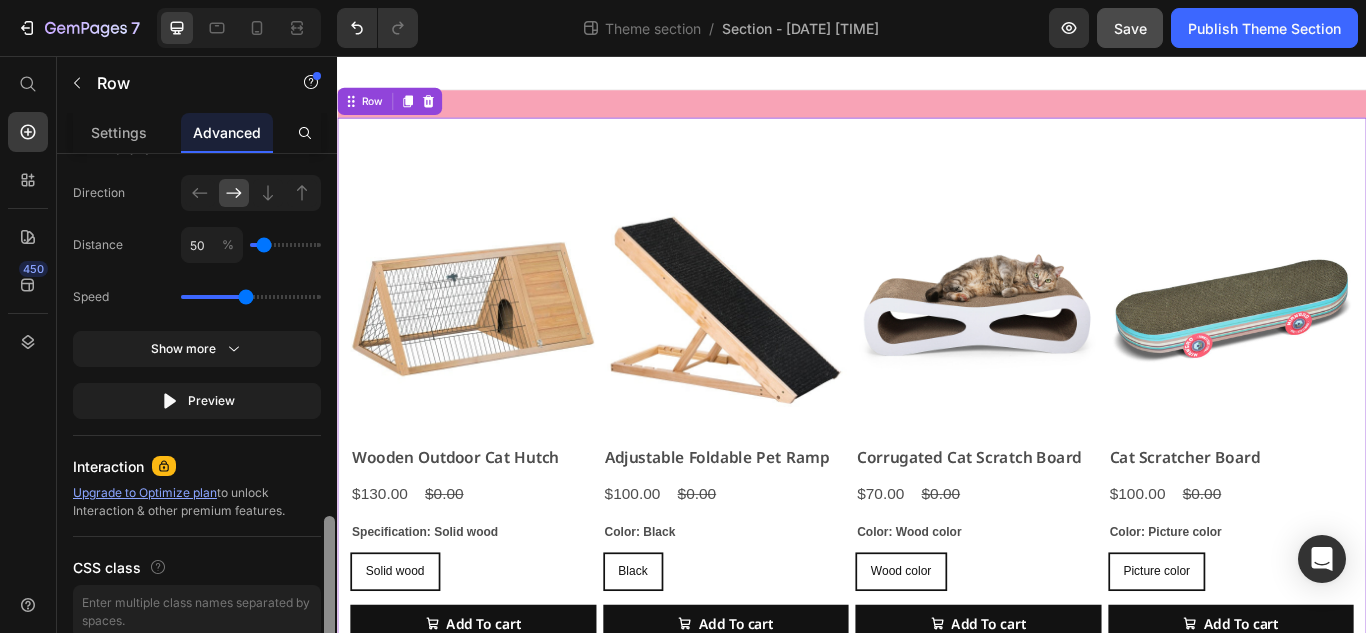 drag, startPoint x: 327, startPoint y: 171, endPoint x: 317, endPoint y: 533, distance: 362.1381 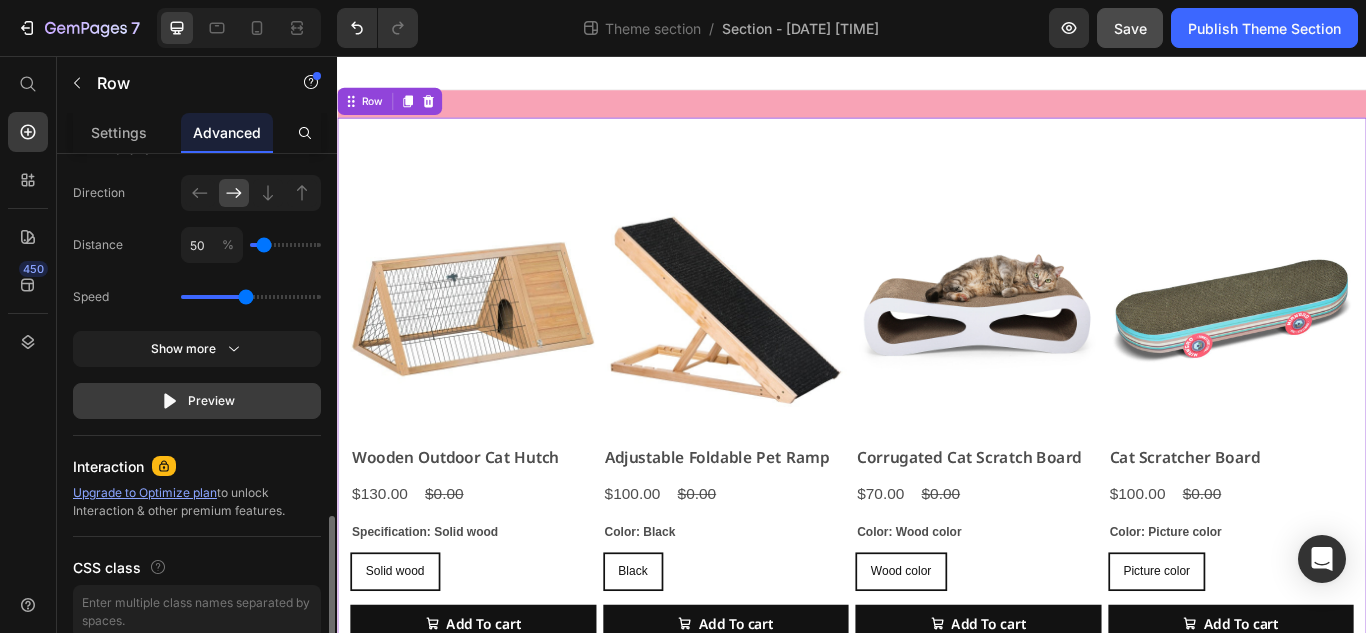 click on "Preview" 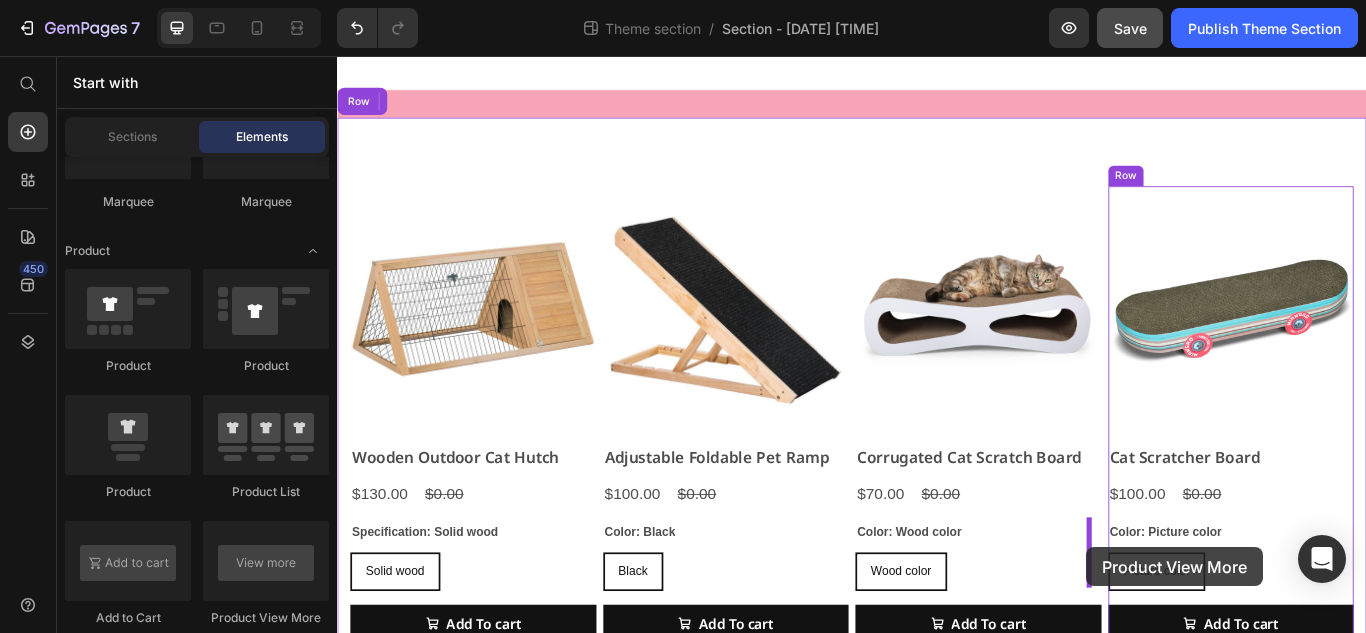 scroll, scrollTop: 38, scrollLeft: 0, axis: vertical 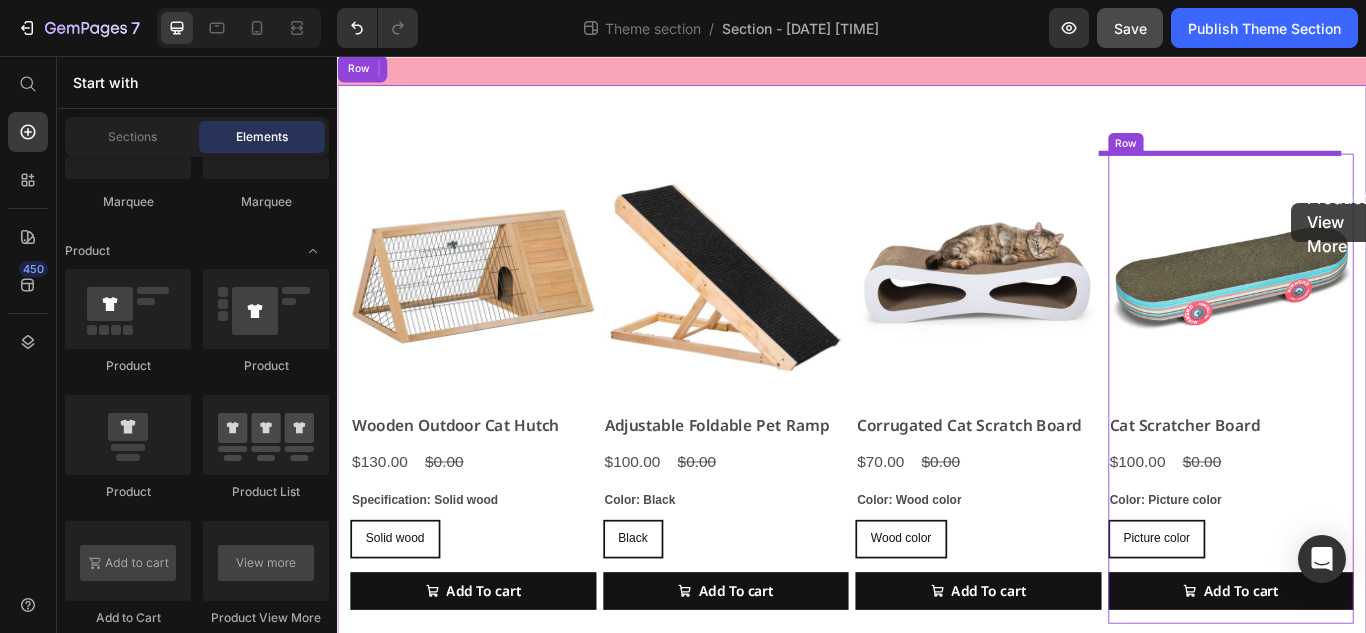 drag, startPoint x: 589, startPoint y: 650, endPoint x: 1451, endPoint y: 192, distance: 976.11884 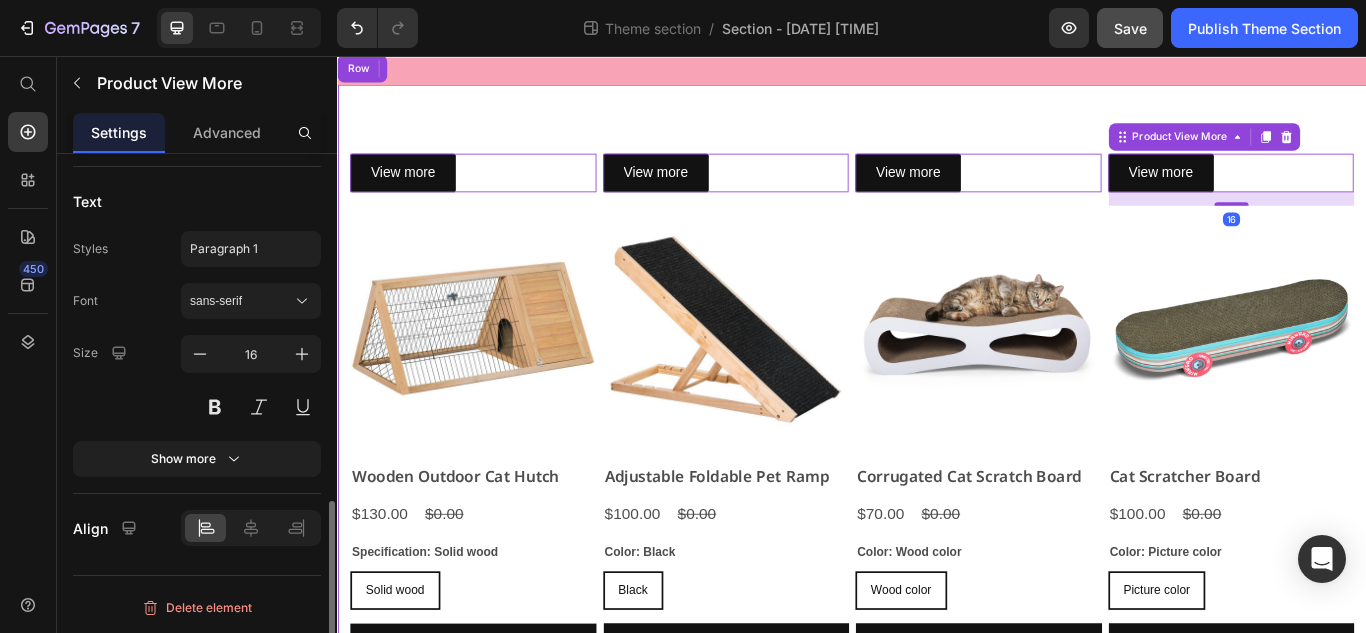 scroll, scrollTop: 0, scrollLeft: 0, axis: both 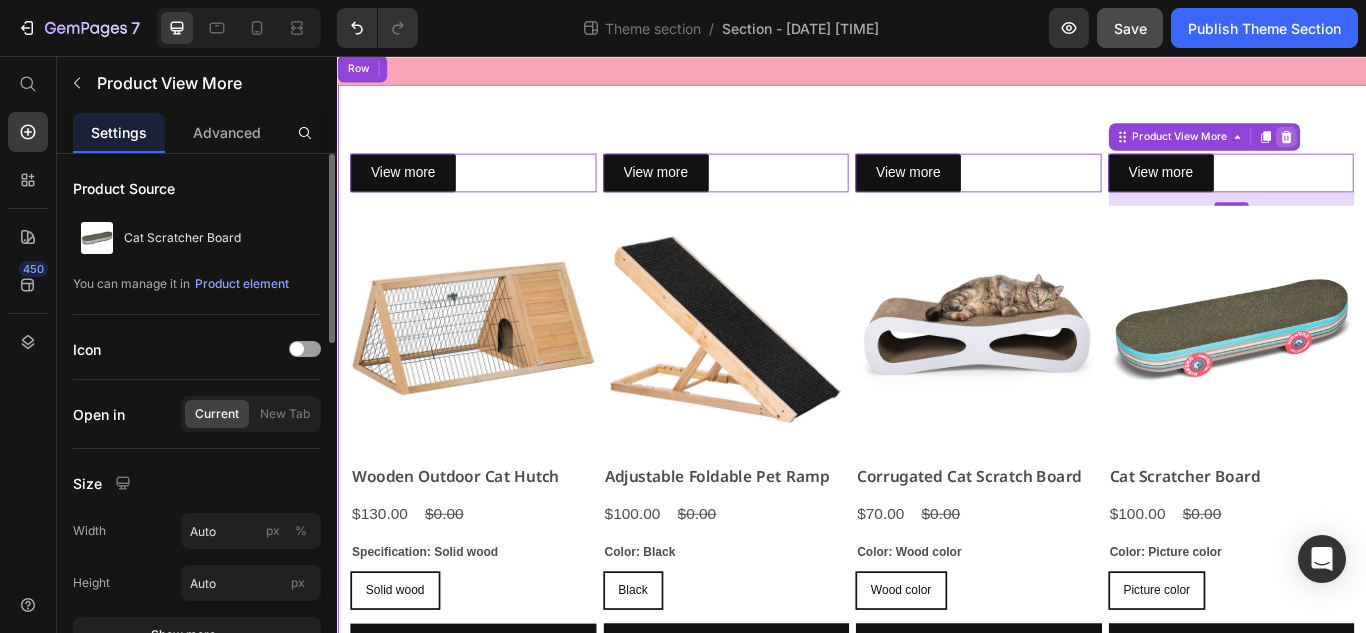 click 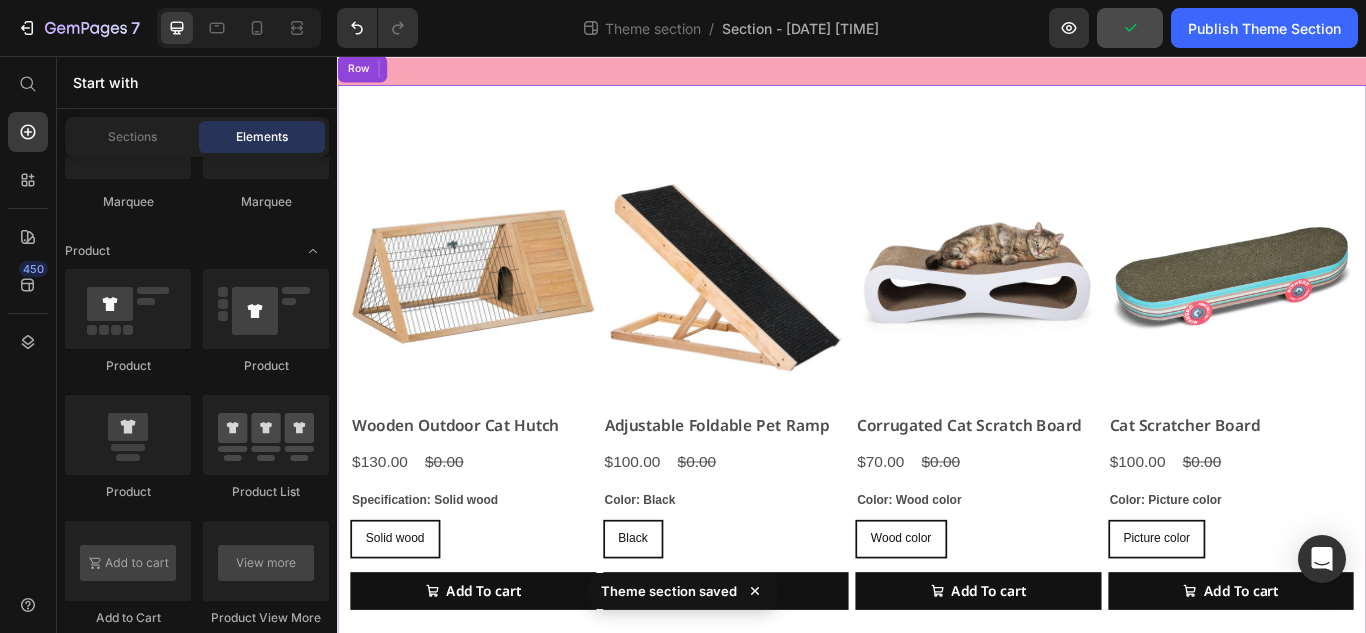 click on "Carousel
Carousel
Carousel
Carousel
Tab
Breadcrumb
Marquee" 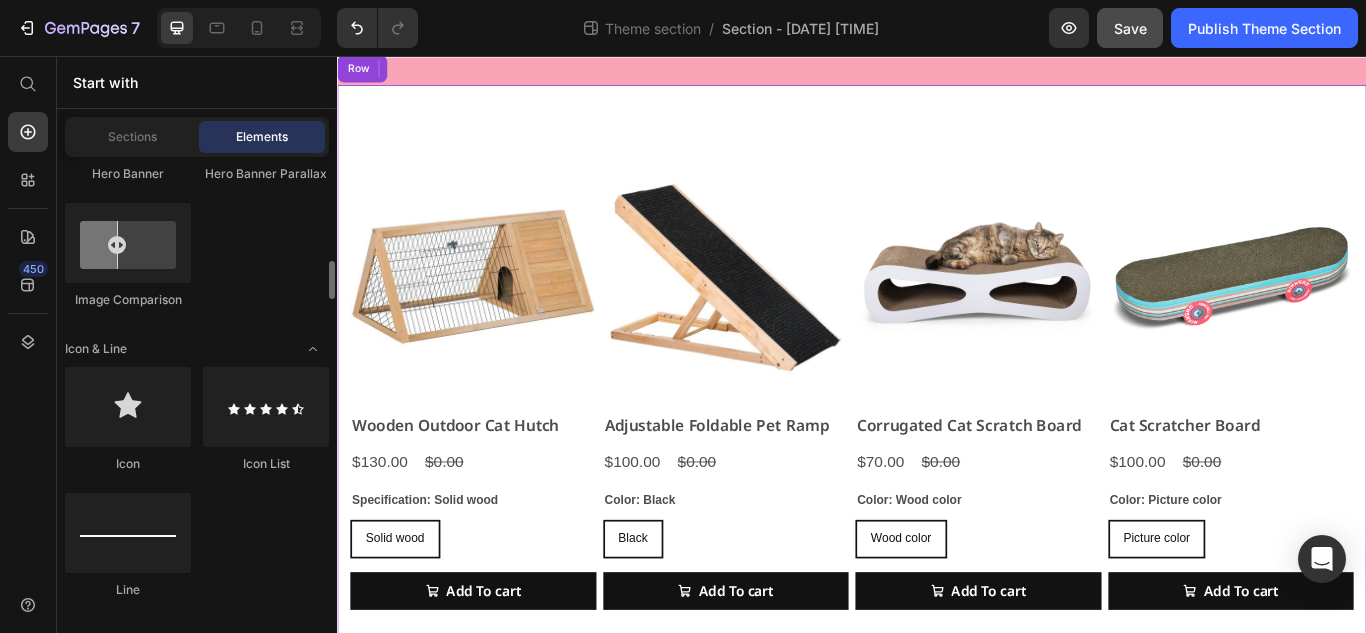 scroll, scrollTop: 892, scrollLeft: 0, axis: vertical 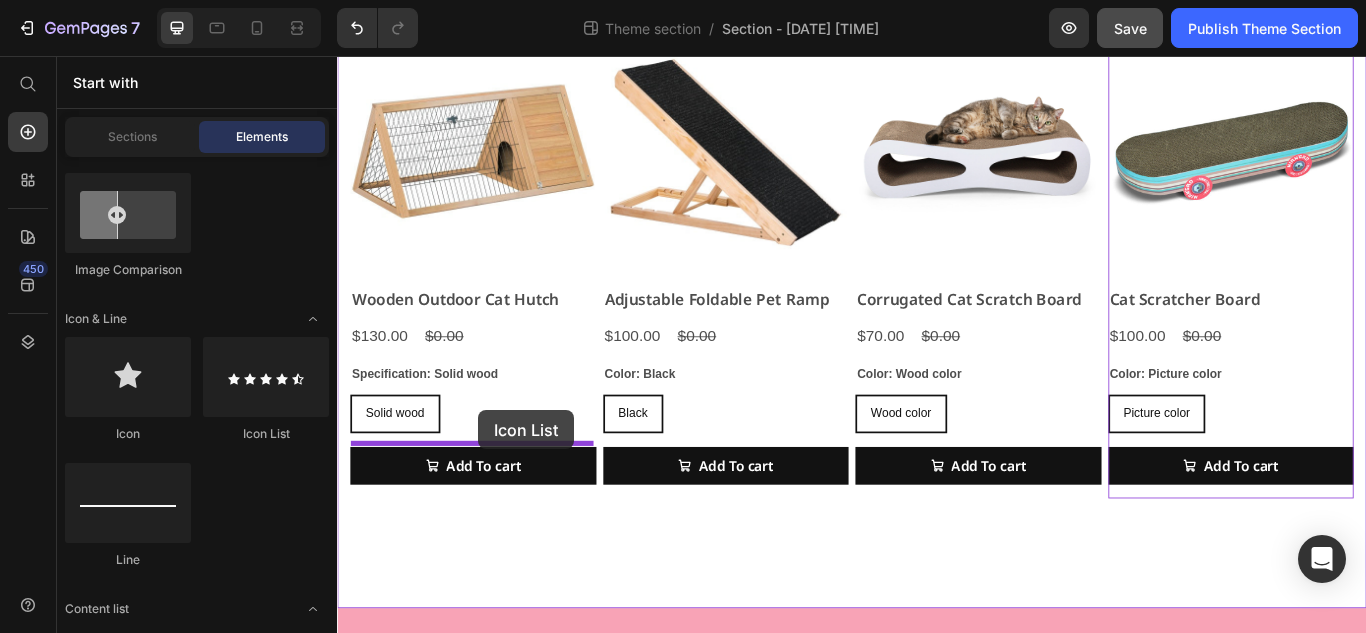drag, startPoint x: 411, startPoint y: 569, endPoint x: 502, endPoint y: 469, distance: 135.20724 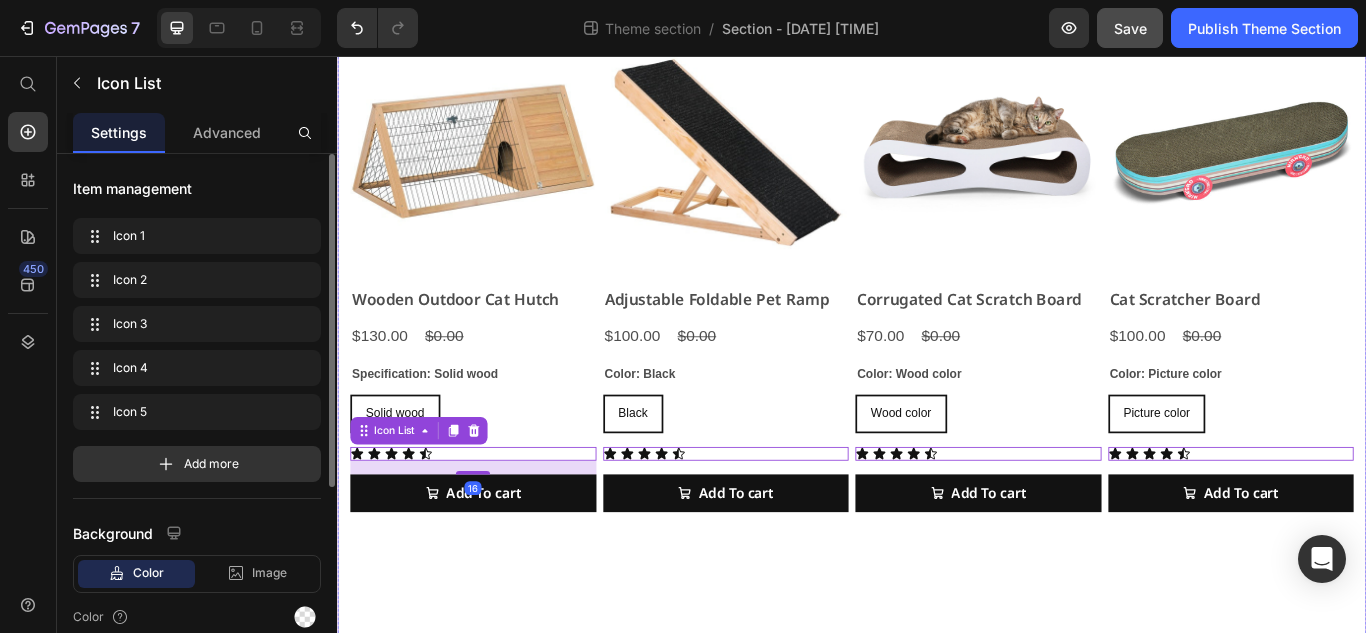 click on "Product Images Wooden Outdoor cat Hutch Product Title $130.00 Product Price $0.00 Product Price Row Specification: Solid wood Solid wood Solid wood Solid wood Product Variants & Swatches Icon Icon Icon Icon Icon Icon List   16
Add To cart Product Cart Button Row Product Images Adjustable Foldable Pet Ramp Product Title $100.00 Product Price $0.00 Product Price Row Color: Black Black Black Black Product Variants & Swatches Icon Icon Icon Icon Icon Icon List   0
Add To cart Product Cart Button Row Product Images Corrugated Cat Scratch Board Product Title $70.00 Product Price $0.00 Product Price Row Color: Wood color Wood color Wood color Wood color Product Variants & Swatches Icon Icon Icon Icon Icon Icon List   0
Add To cart Product Cart Button Row Product Images Cat Scratcher Board Product Title $100.00 Product Price $0.00 Product Price Row Color: Picture color Picture color Picture color Picture color Product Variants & Swatches Icon Icon Icon Icon Icon   0 Row" at bounding box center (937, 338) 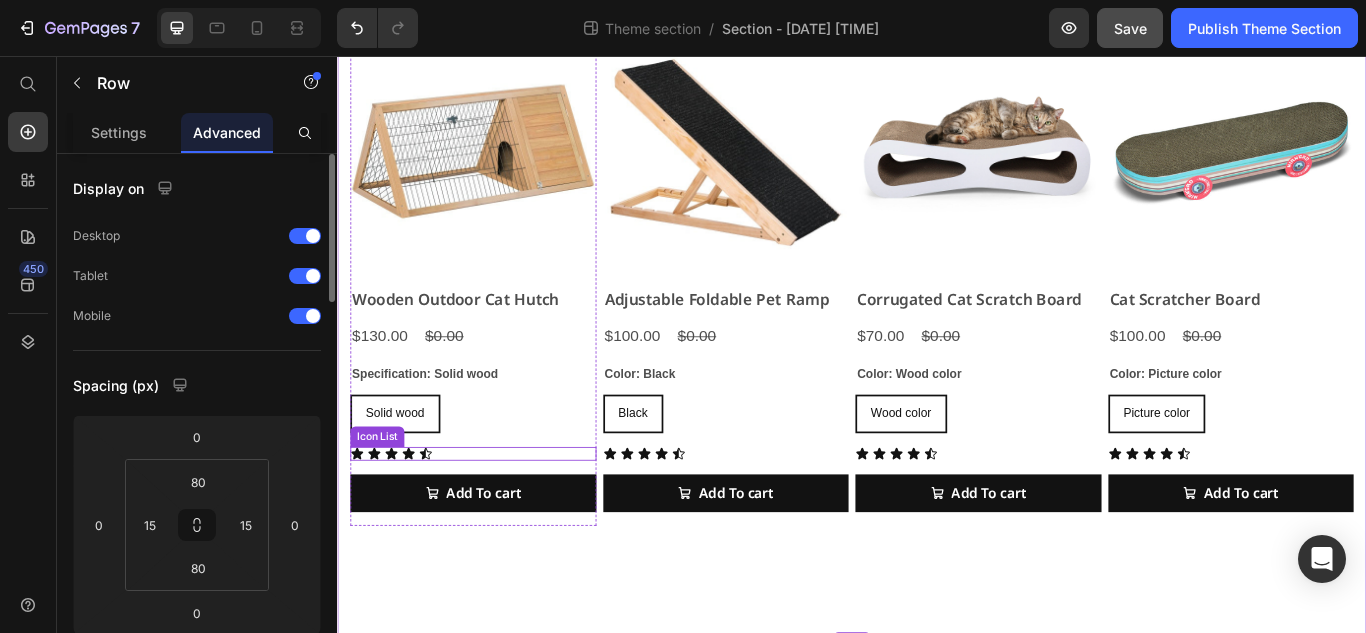 click on "Icon Icon Icon Icon Icon" at bounding box center [495, 520] 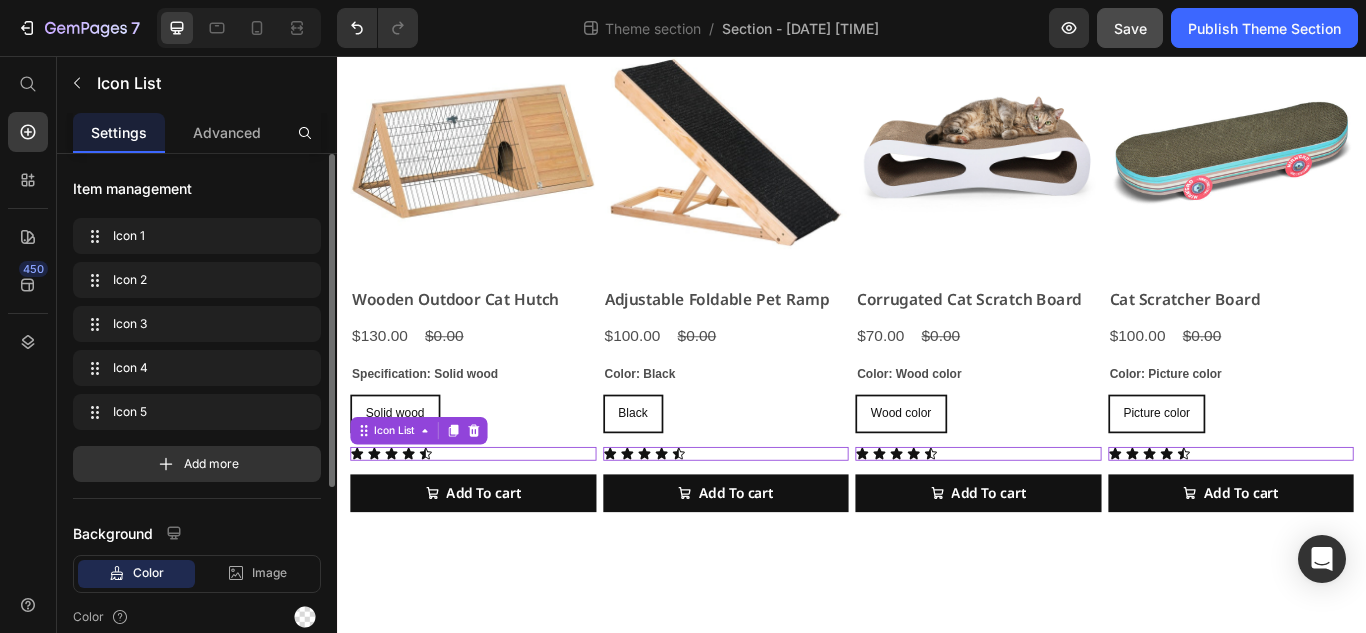 click on "Icon Icon Icon Icon Icon" at bounding box center (495, 520) 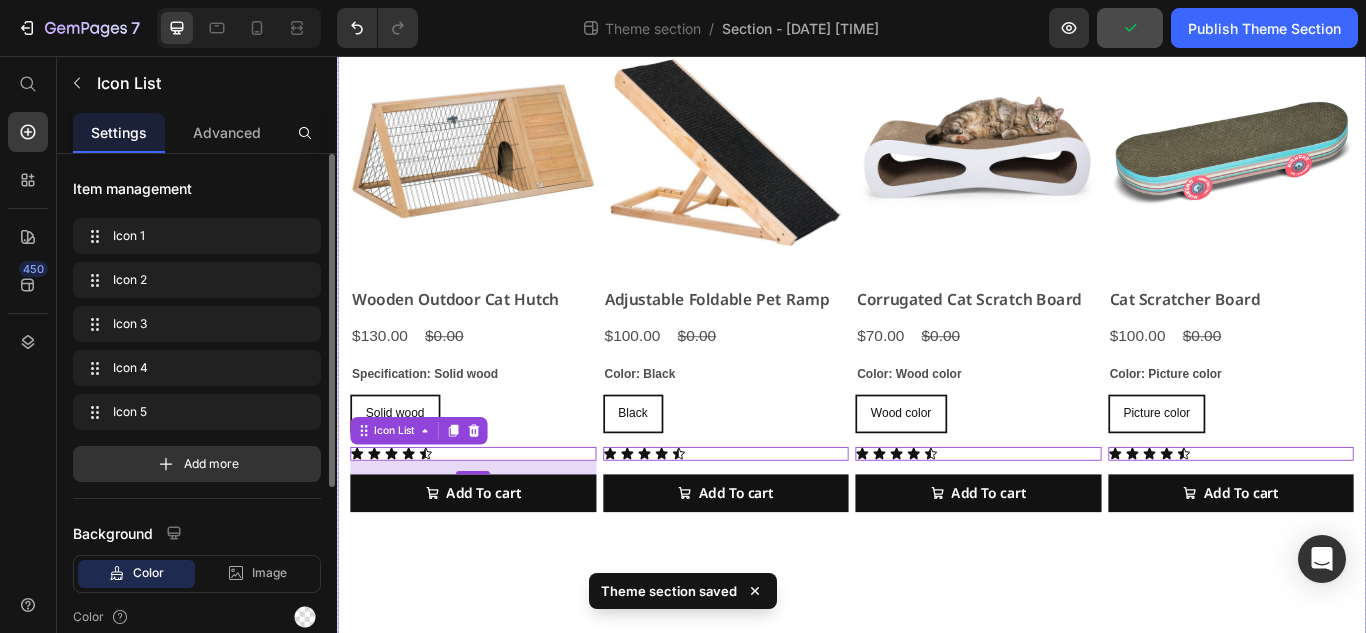 click on "Product Images Wooden Outdoor cat Hutch Product Title $130.00 Product Price $0.00 Product Price Row Specification: Solid wood Solid wood Solid wood Solid wood Product Variants & Swatches Icon Icon Icon Icon Icon Icon List   16
Add To cart Product Cart Button Row Product Images Adjustable Foldable Pet Ramp Product Title $100.00 Product Price $0.00 Product Price Row Color: Black Black Black Black Product Variants & Swatches Icon Icon Icon Icon Icon Icon List   0
Add To cart Product Cart Button Row Product Images Corrugated Cat Scratch Board Product Title $70.00 Product Price $0.00 Product Price Row Color: Wood color Wood color Wood color Wood color Product Variants & Swatches Icon Icon Icon Icon Icon Icon List   0
Add To cart Product Cart Button Row Product Images Cat Scratcher Board Product Title $100.00 Product Price $0.00 Product Price Row Color: Picture color Picture color Picture color Picture color Product Variants & Swatches Icon Icon Icon Icon Icon   0 Row" at bounding box center [937, 338] 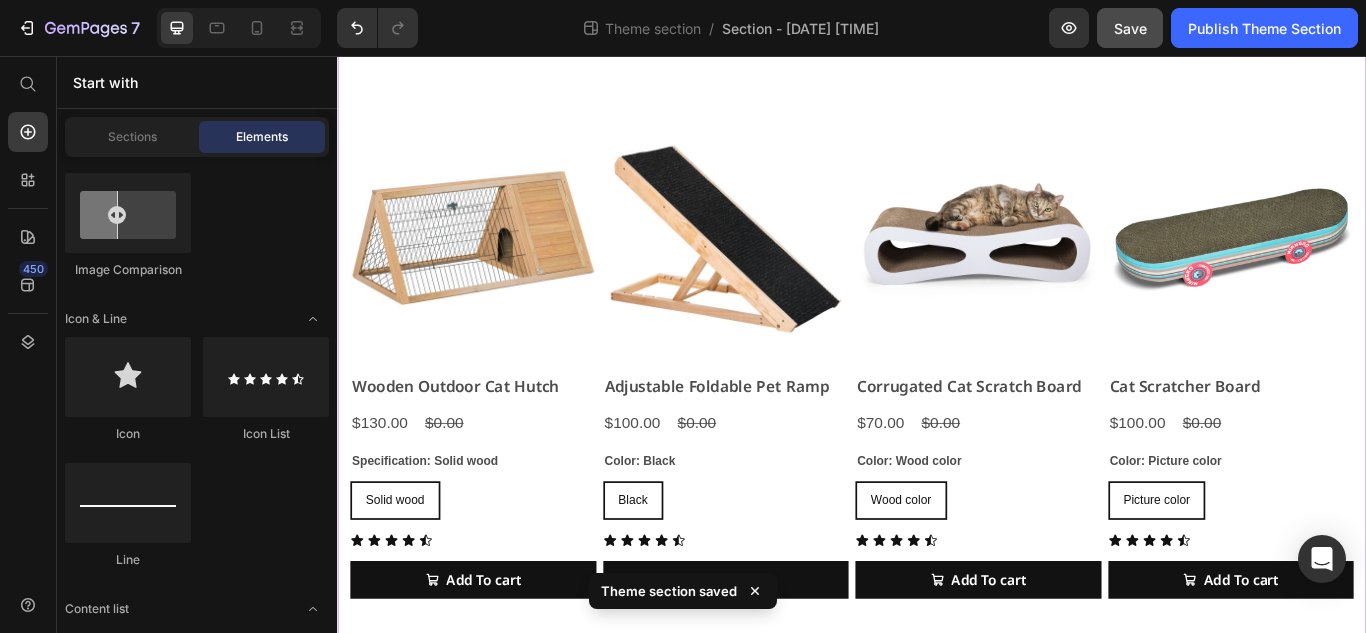 scroll, scrollTop: 114, scrollLeft: 0, axis: vertical 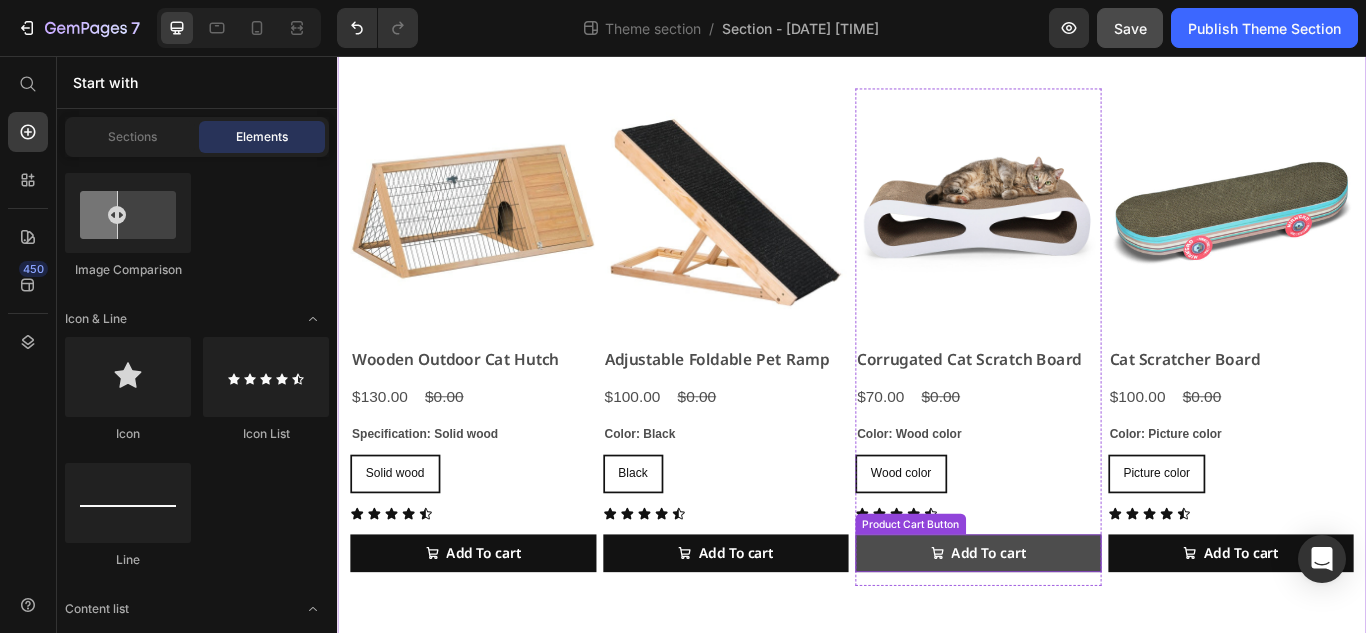 click on "Add To cart" at bounding box center (495, 636) 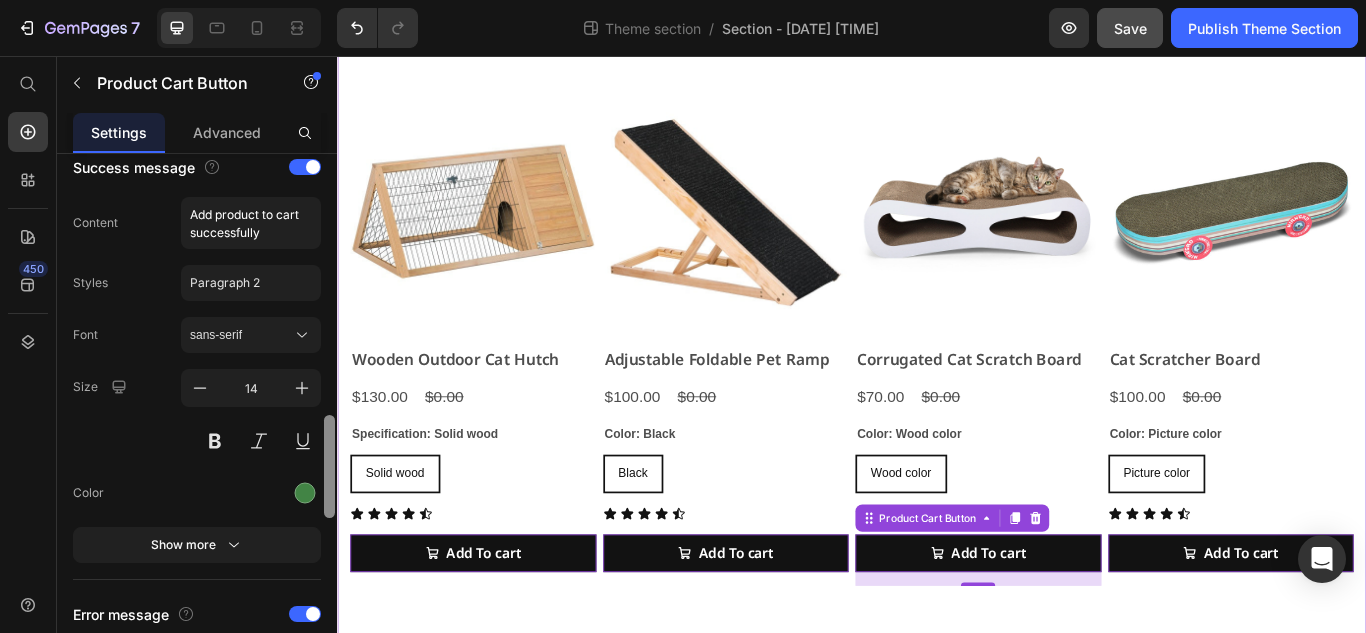 scroll, scrollTop: 1314, scrollLeft: 0, axis: vertical 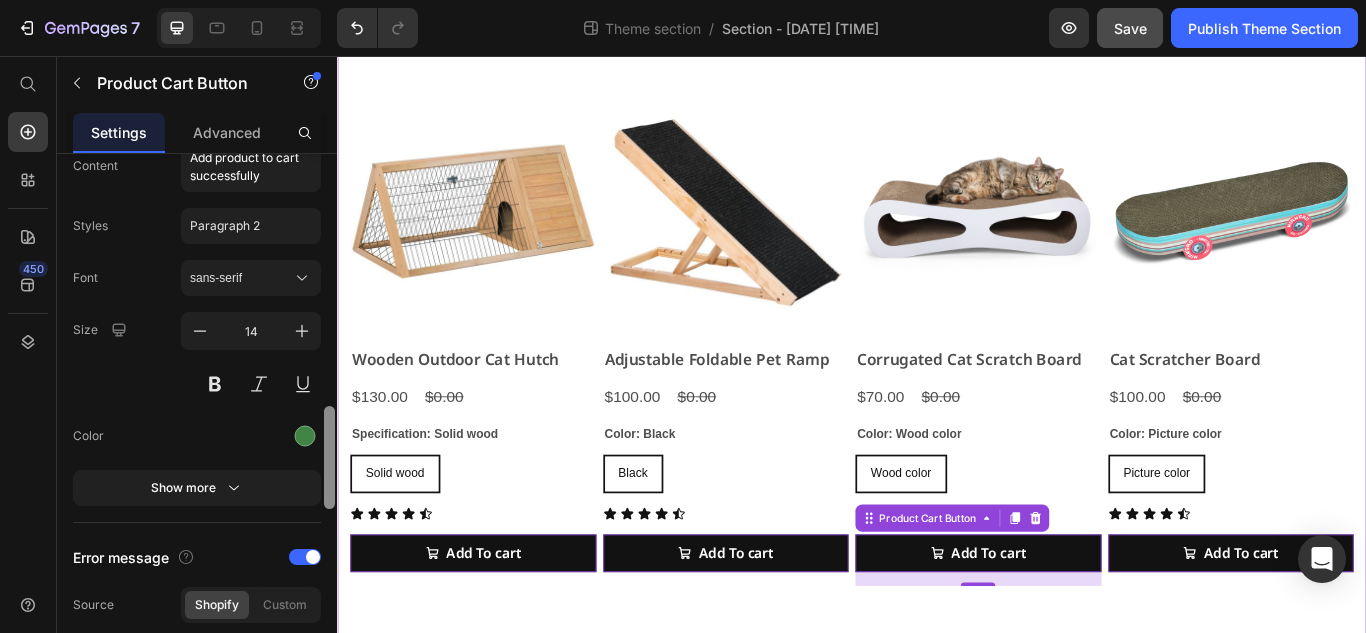 drag, startPoint x: 328, startPoint y: 205, endPoint x: 327, endPoint y: 458, distance: 253.00198 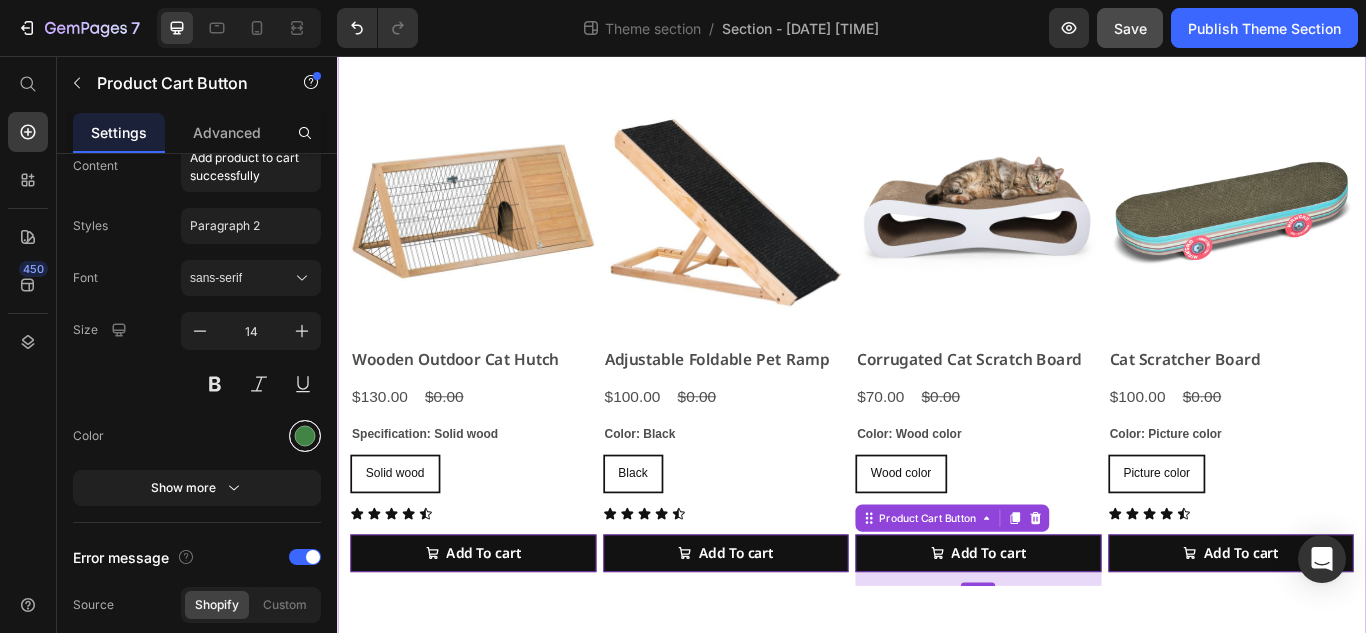 click at bounding box center (305, 436) 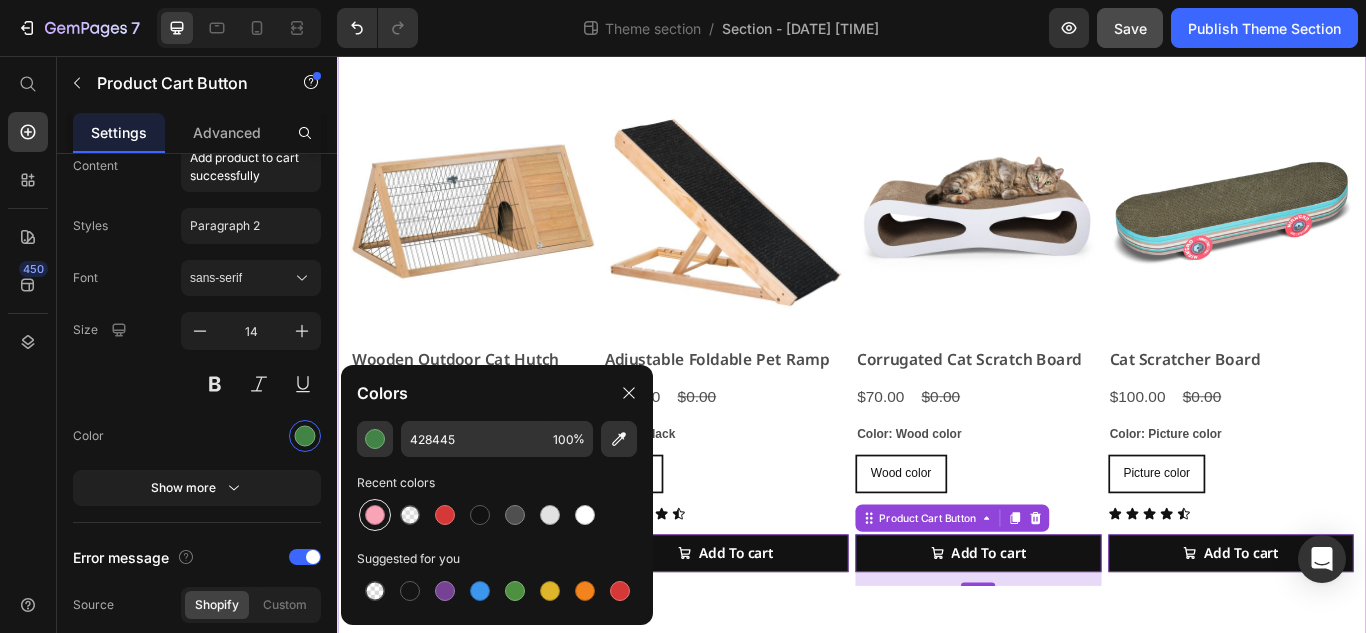 click at bounding box center [375, 515] 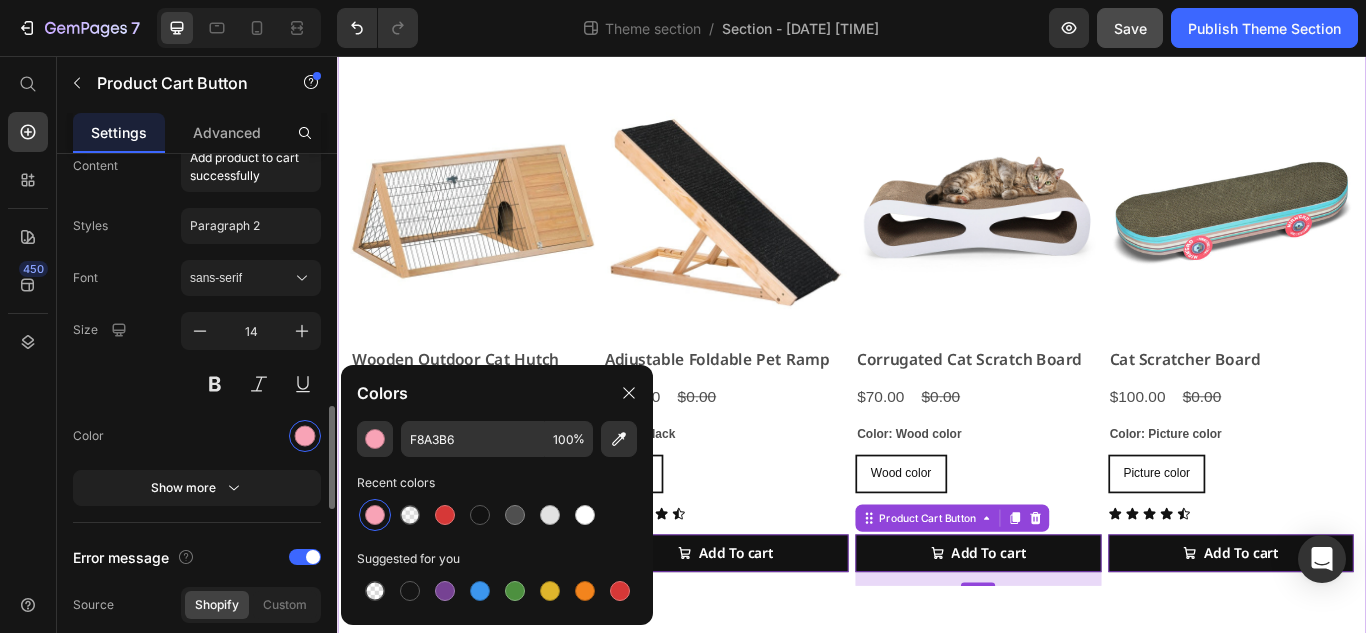 click at bounding box center (251, 436) 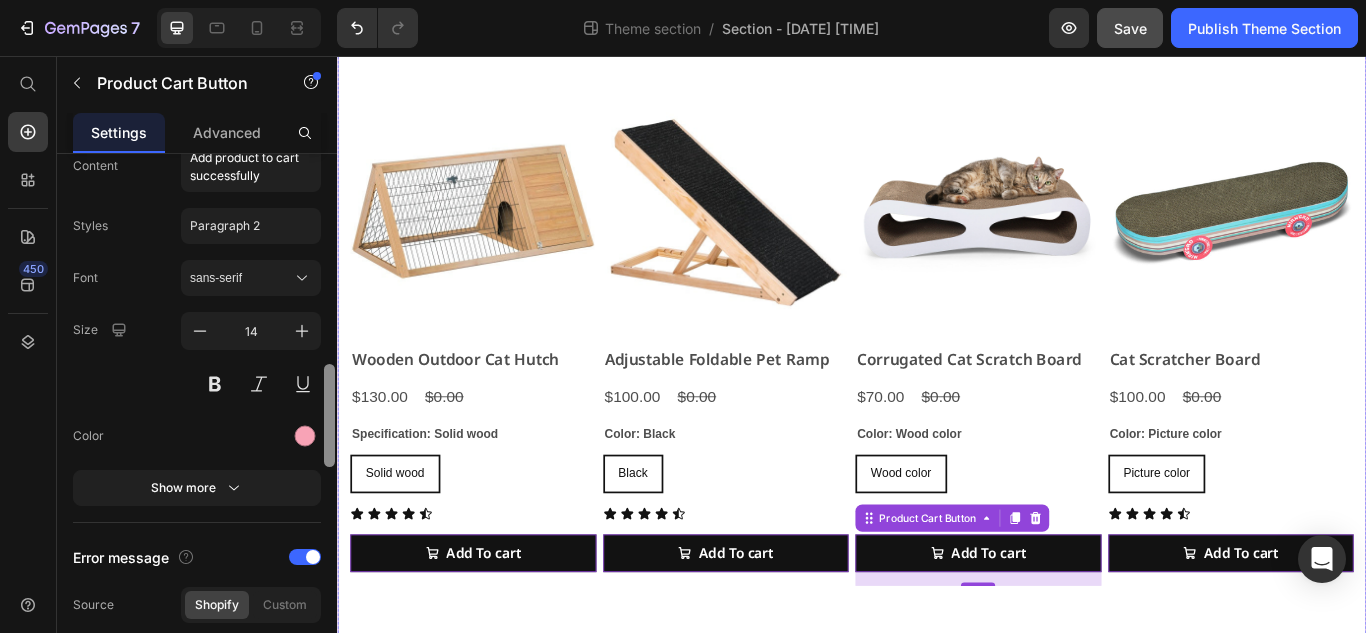 scroll, scrollTop: 1278, scrollLeft: 0, axis: vertical 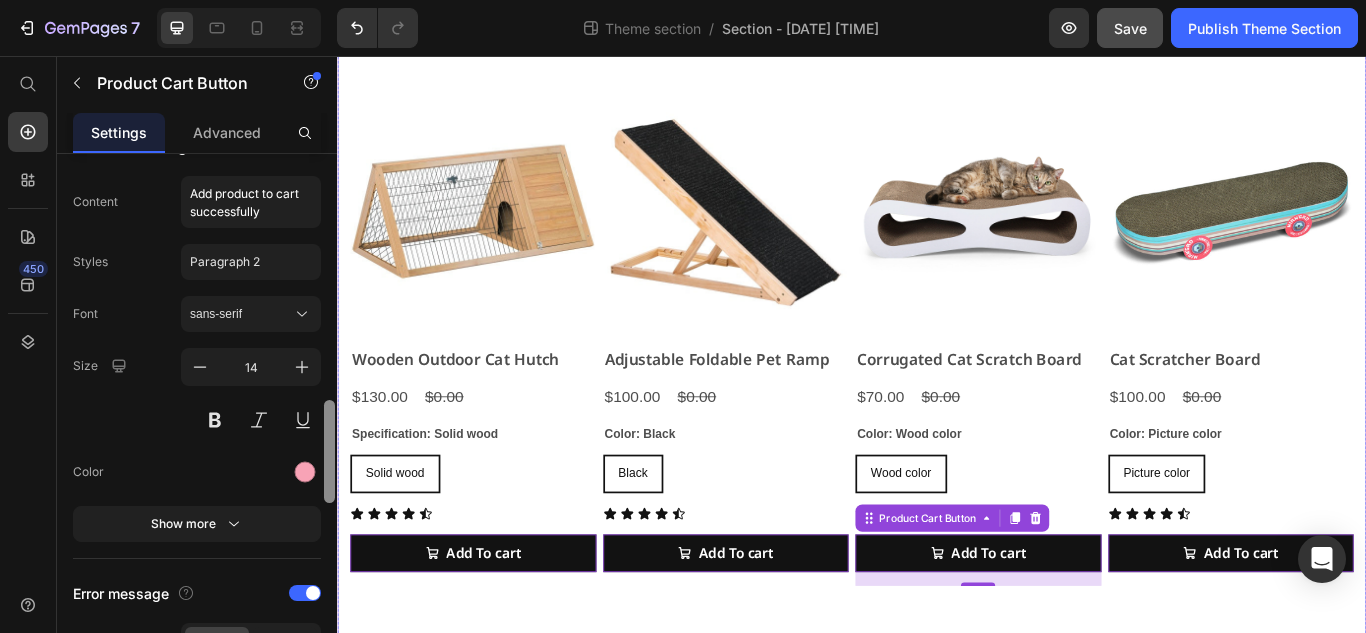drag, startPoint x: 670, startPoint y: 510, endPoint x: 339, endPoint y: 607, distance: 344.9203 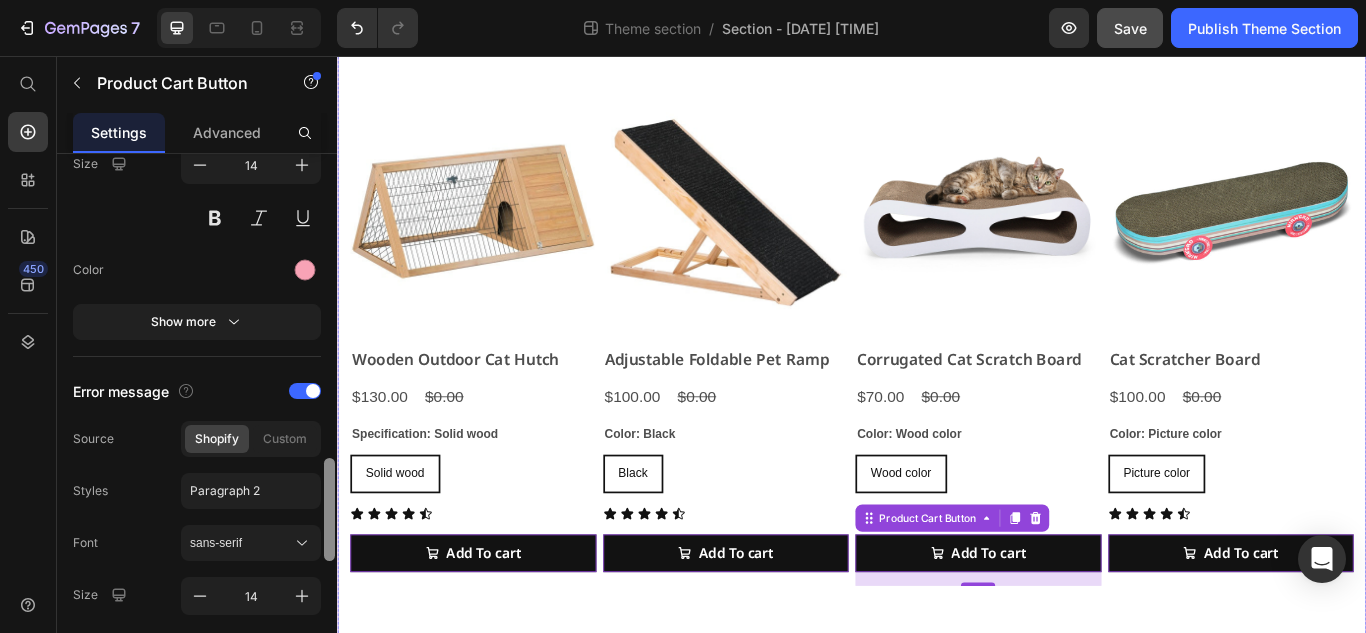 scroll, scrollTop: 1433, scrollLeft: 0, axis: vertical 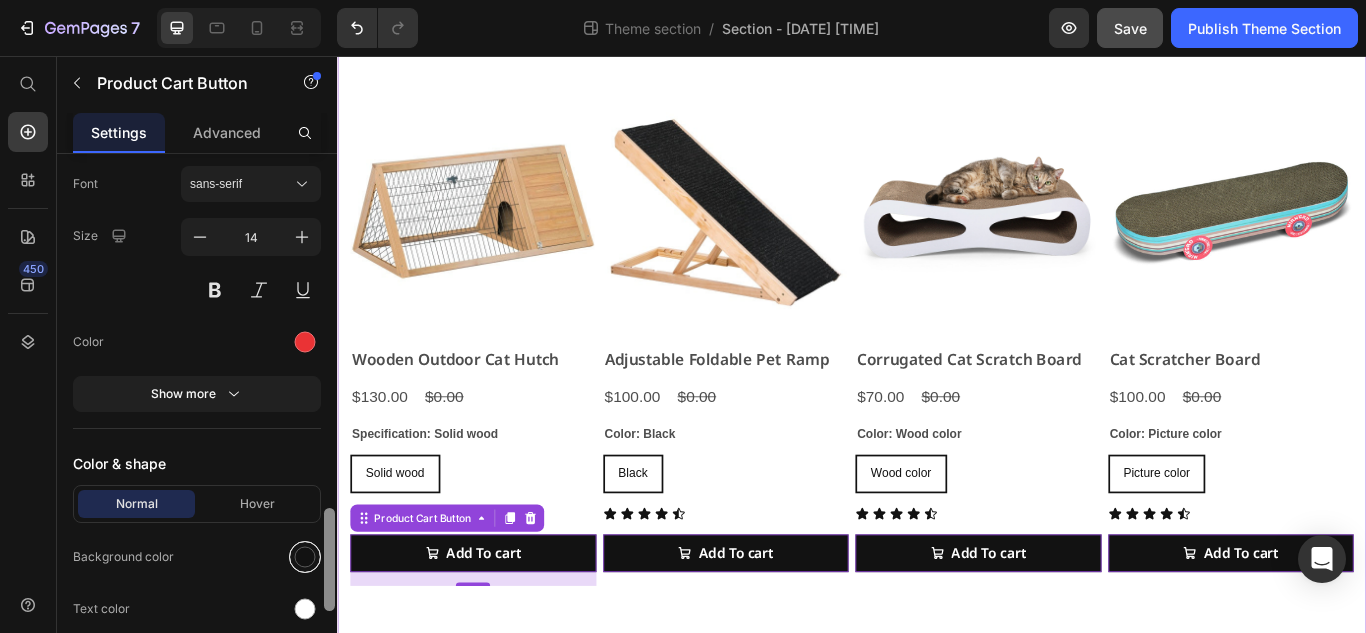 click at bounding box center [305, 557] 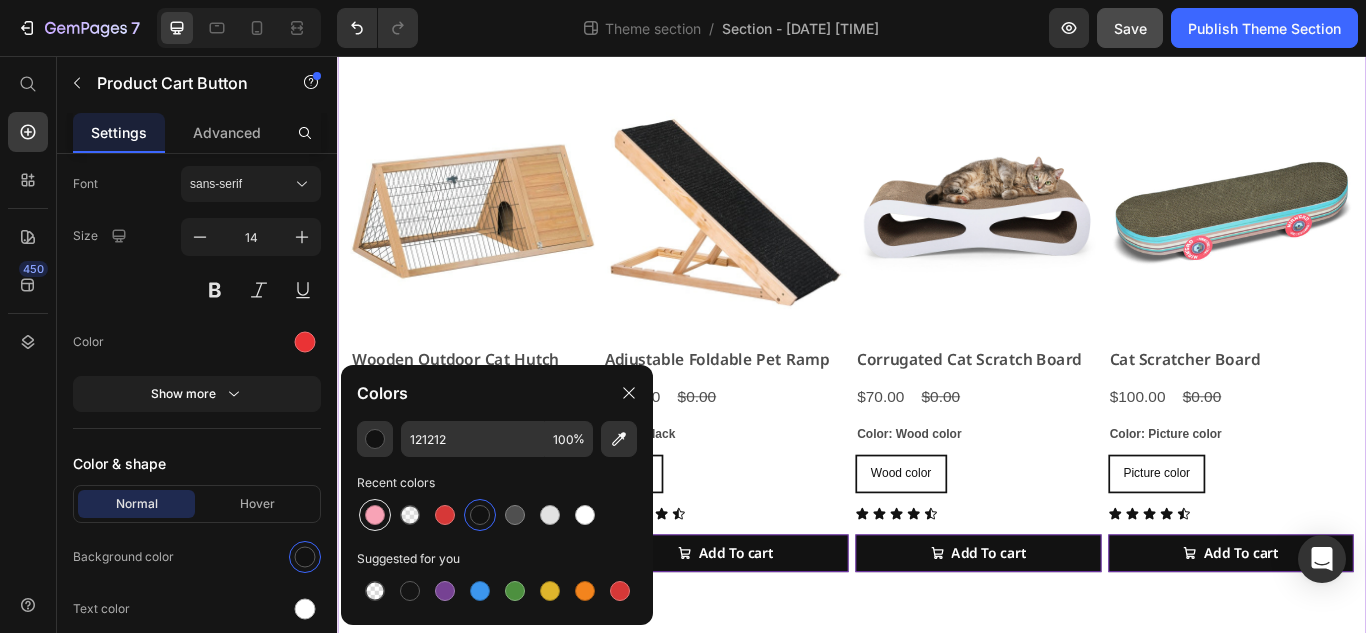 click at bounding box center [375, 515] 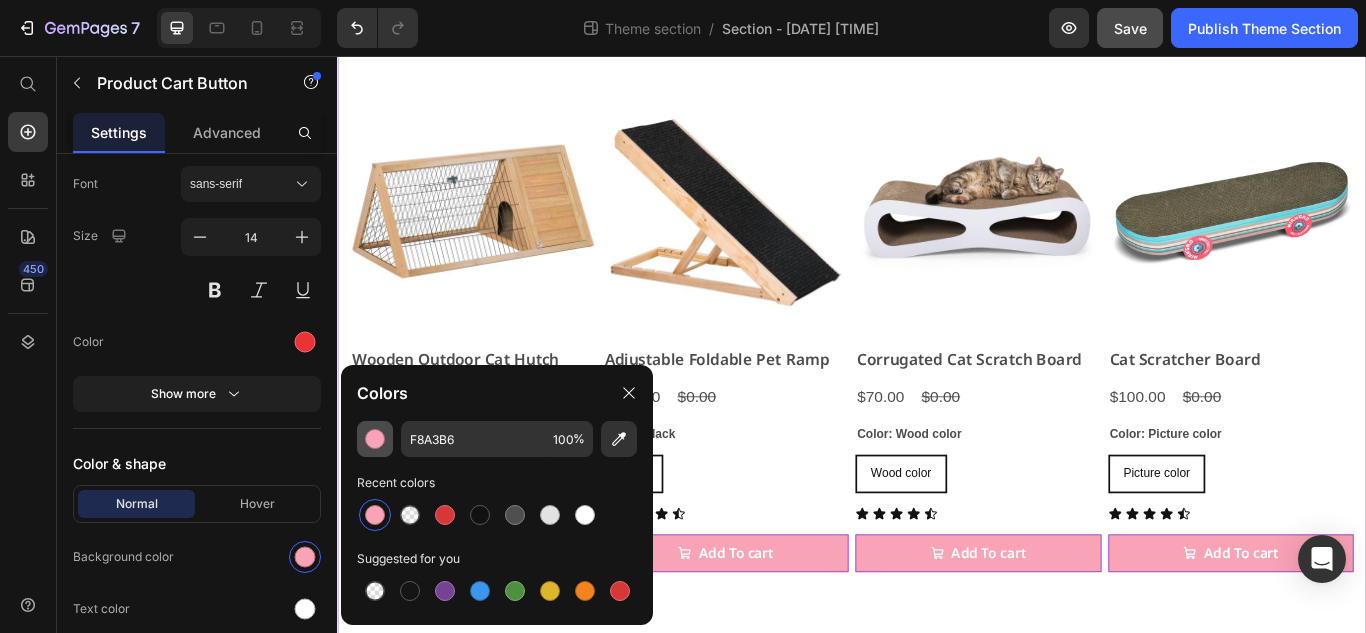 click at bounding box center (375, 439) 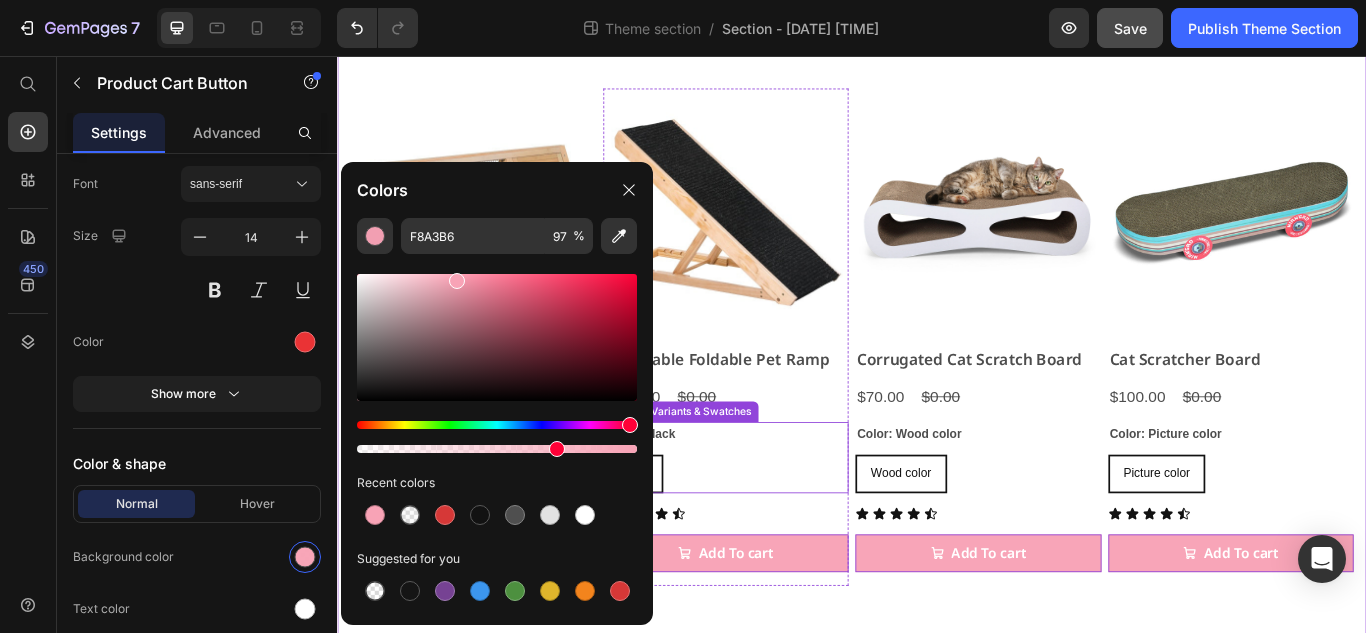 drag, startPoint x: 965, startPoint y: 503, endPoint x: 787, endPoint y: 490, distance: 178.47409 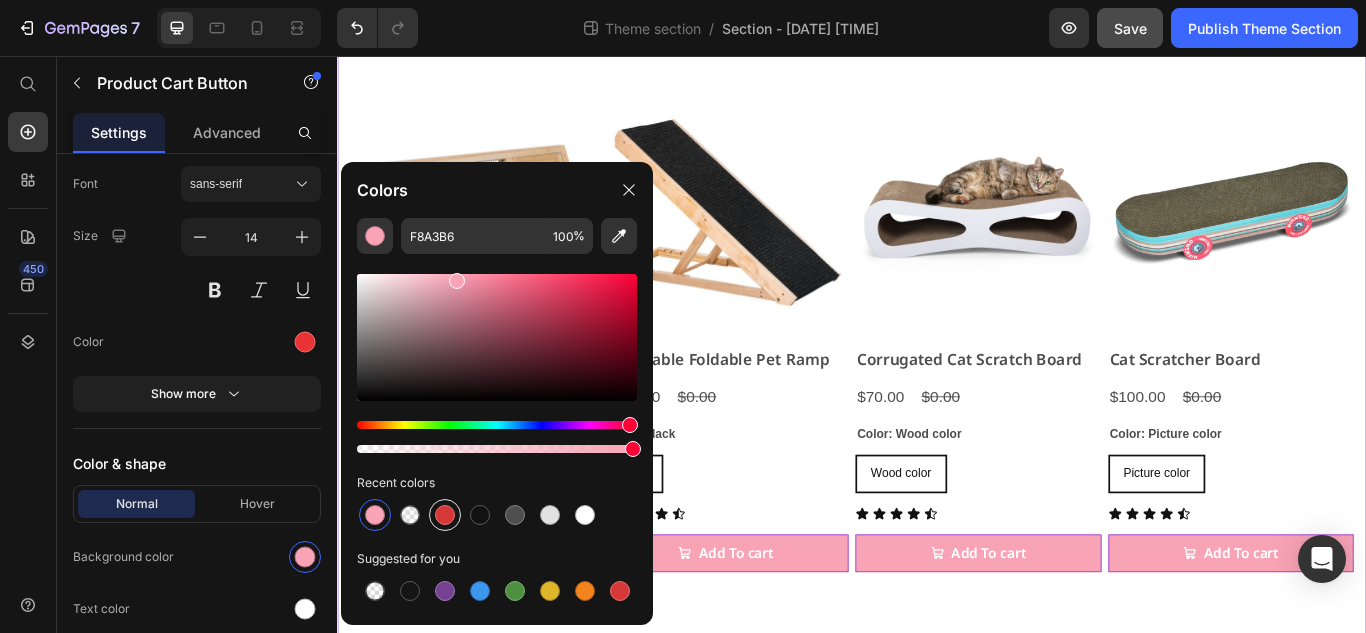 click at bounding box center [445, 515] 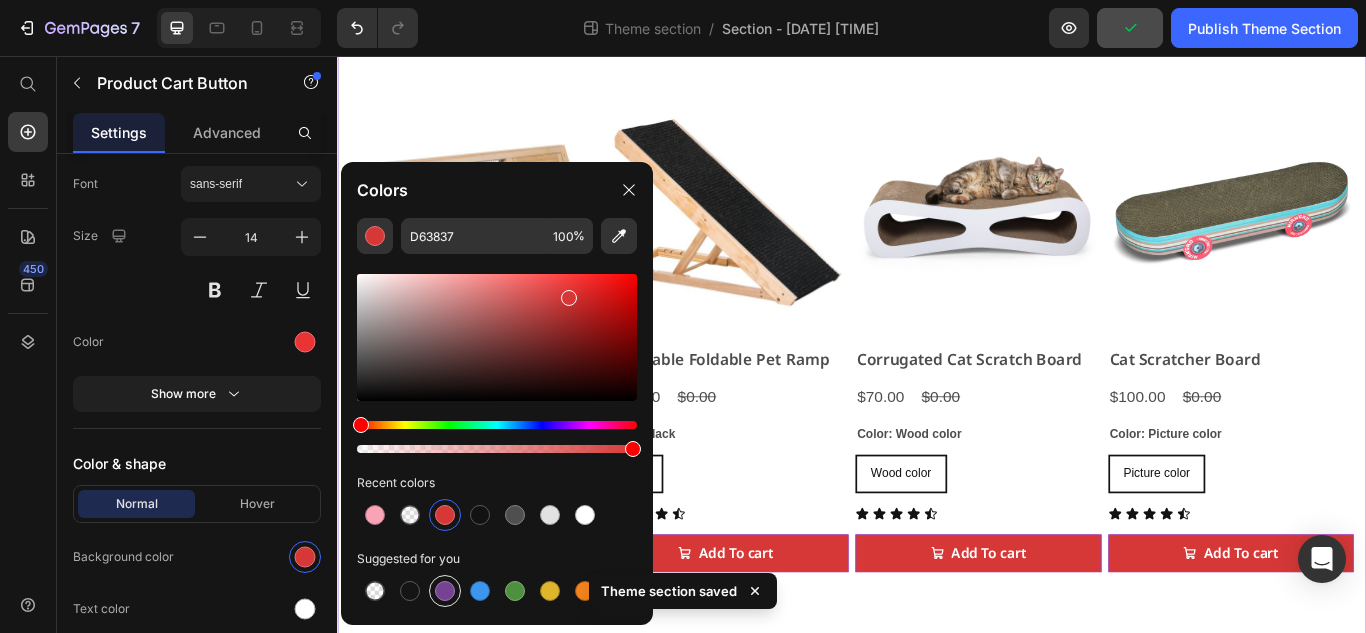 click at bounding box center (445, 591) 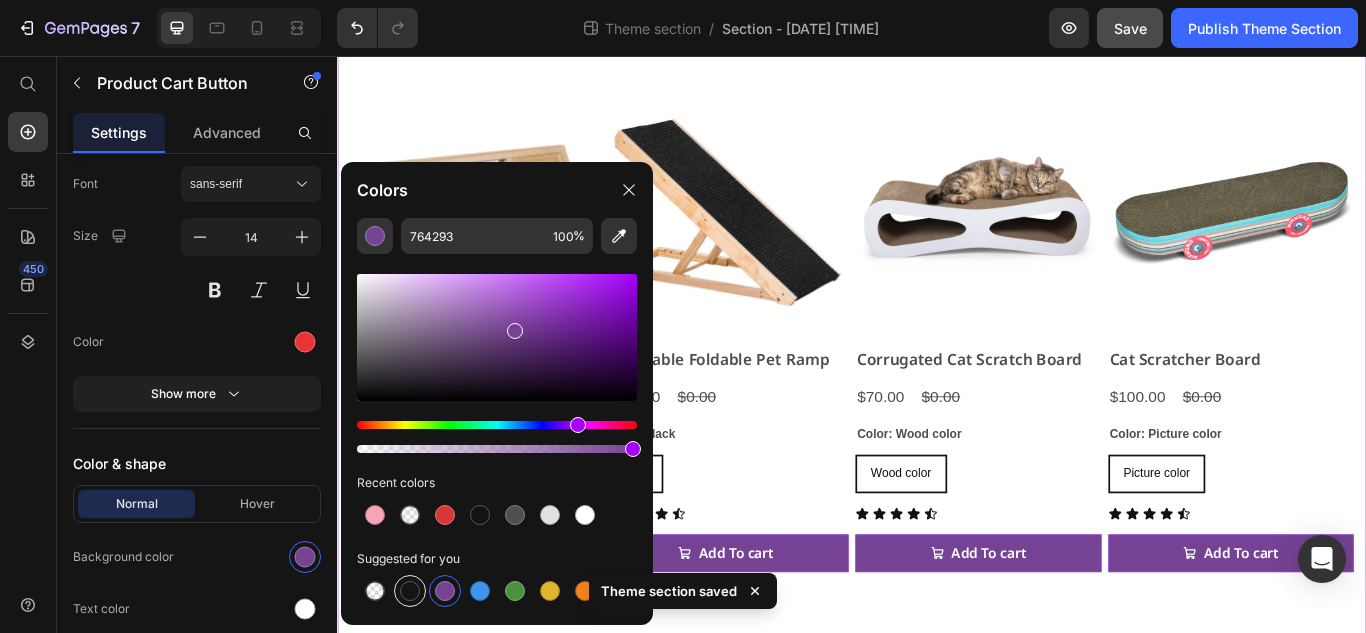 click at bounding box center [410, 591] 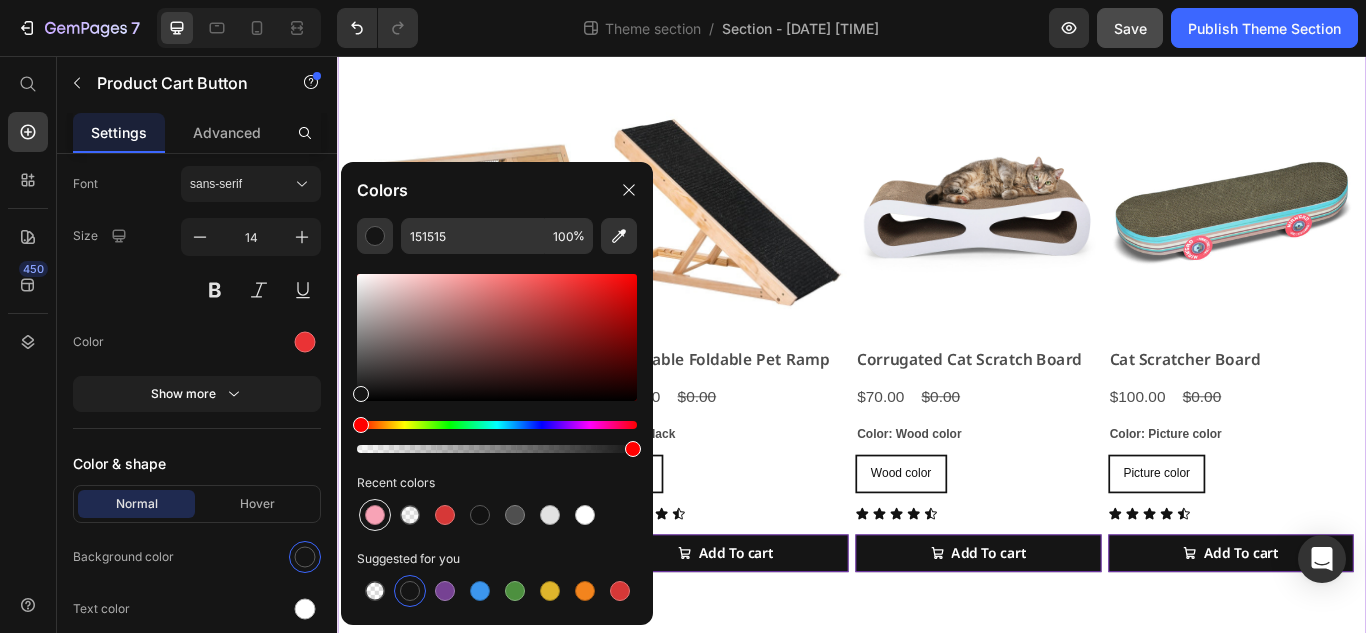 click at bounding box center [375, 515] 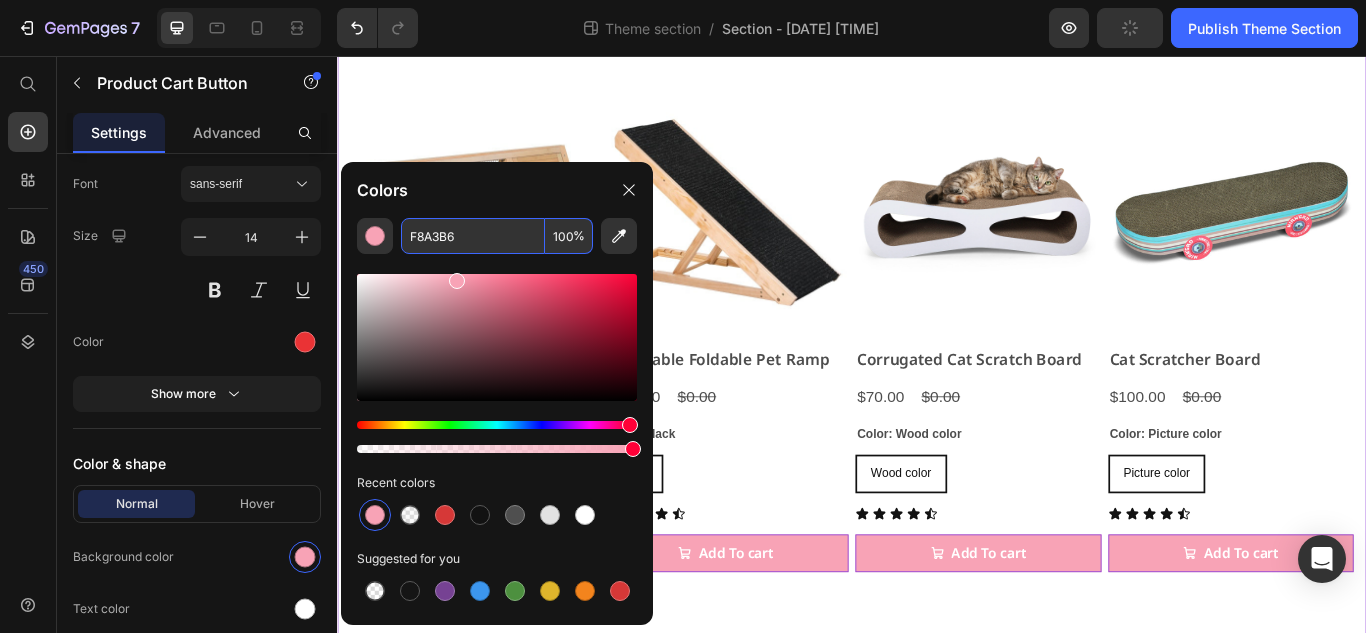 click on "F8A3B6" at bounding box center [473, 236] 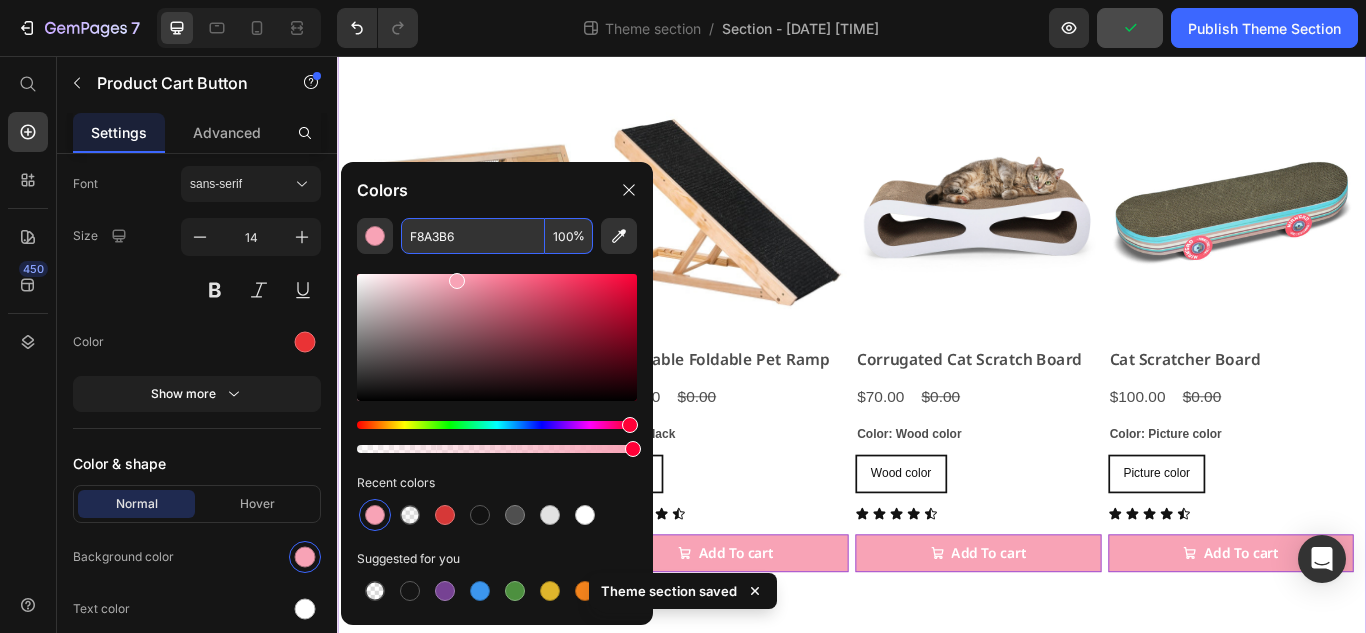 click on "F8A3B6" at bounding box center [473, 236] 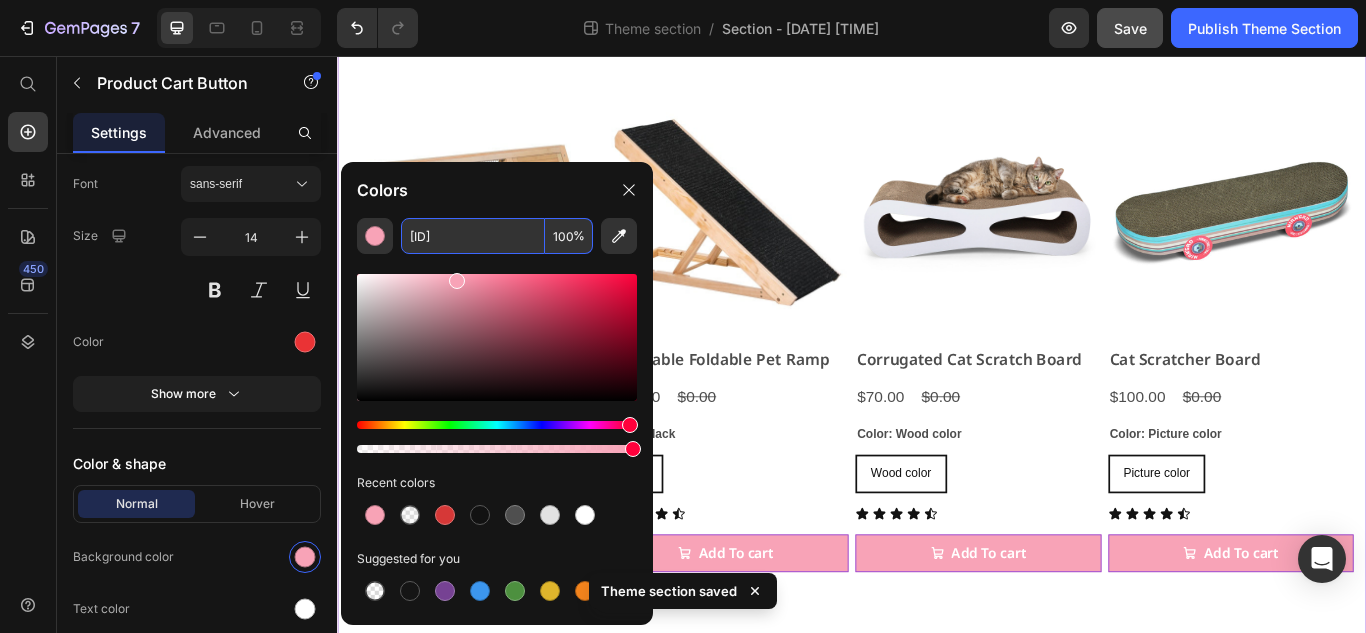 type on "F8A3B7" 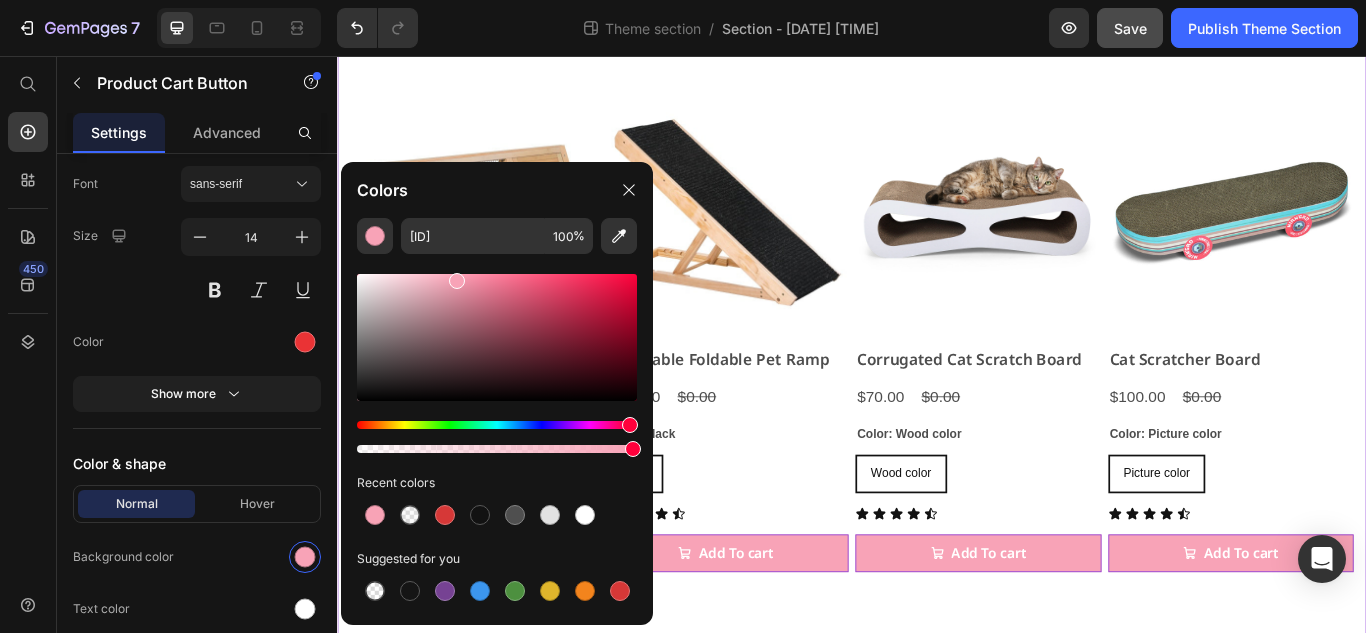 click on "Recent colors" at bounding box center (497, 483) 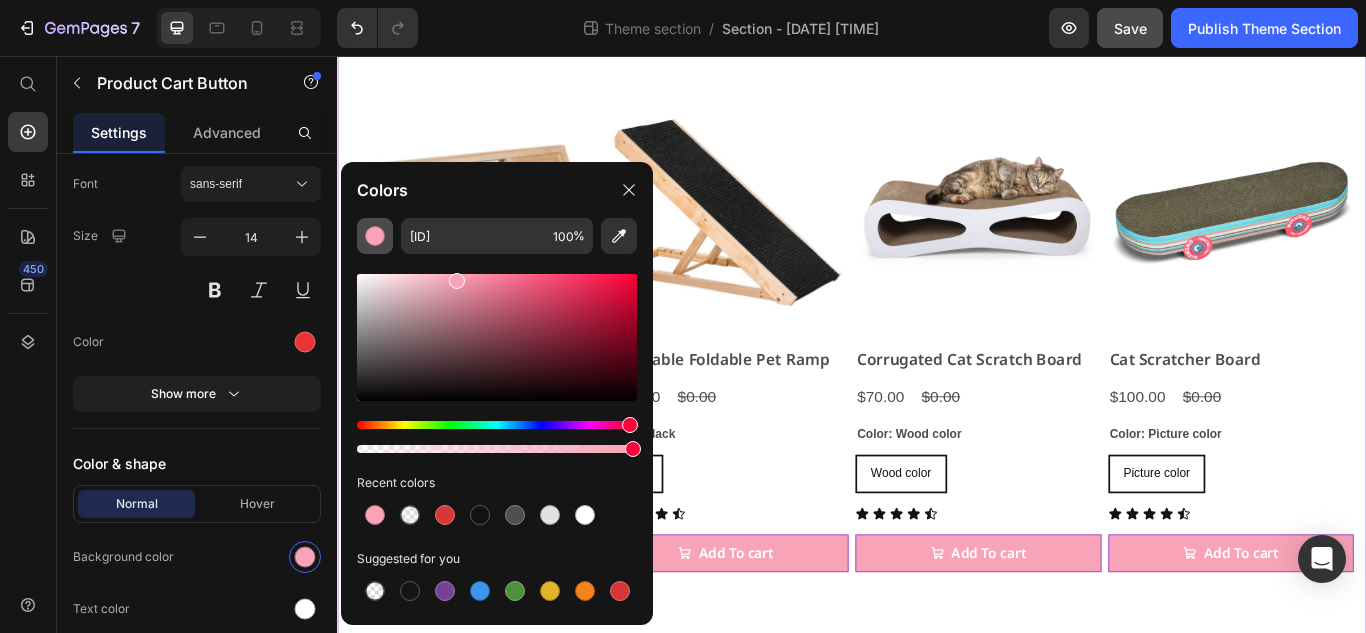 click at bounding box center [375, 236] 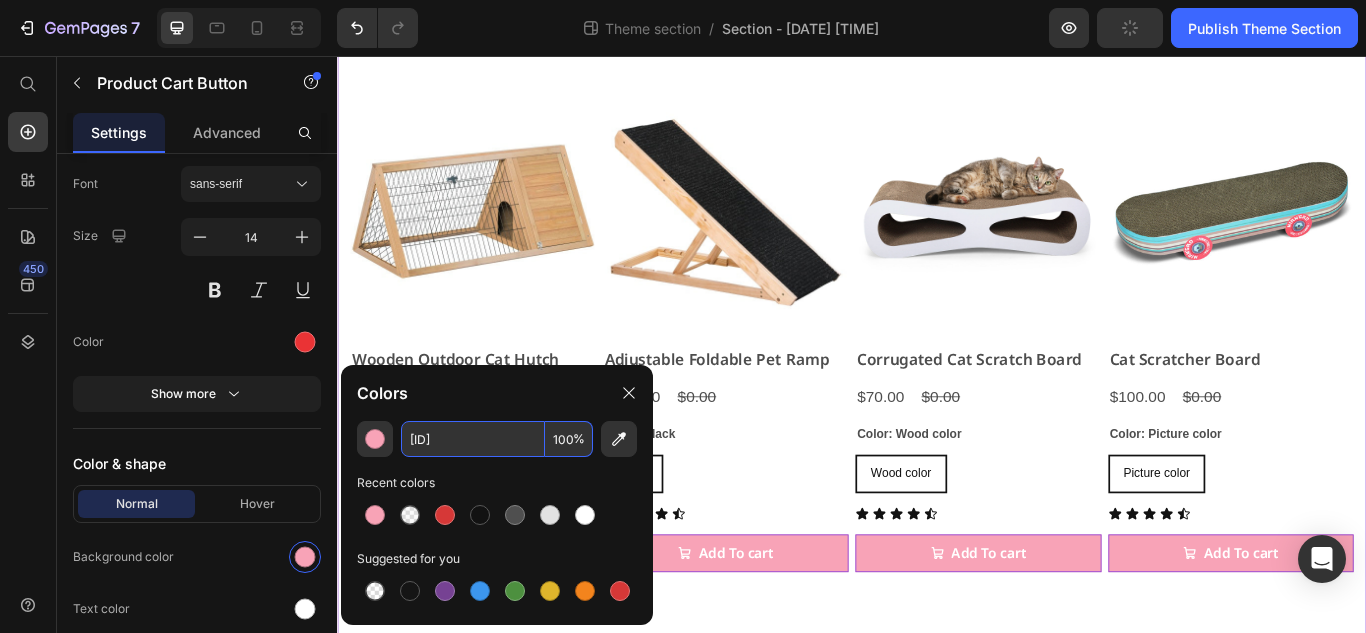 click on "100" at bounding box center [569, 439] 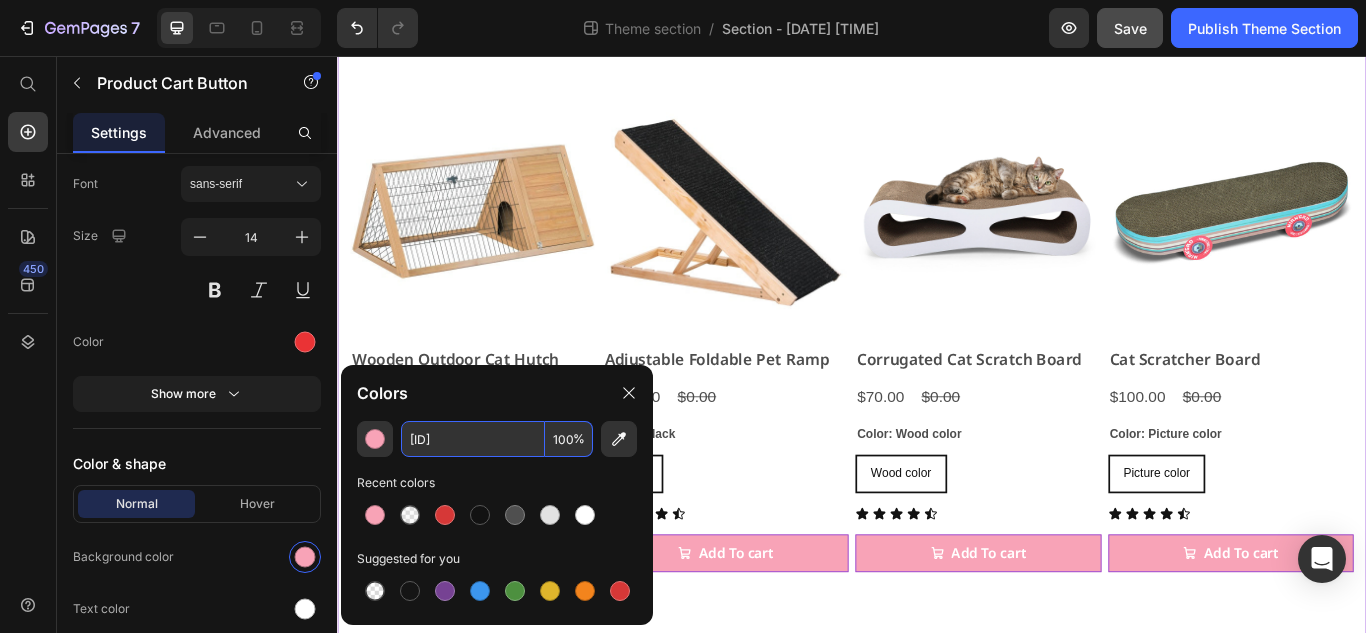 click on "F8A3B7" at bounding box center [473, 439] 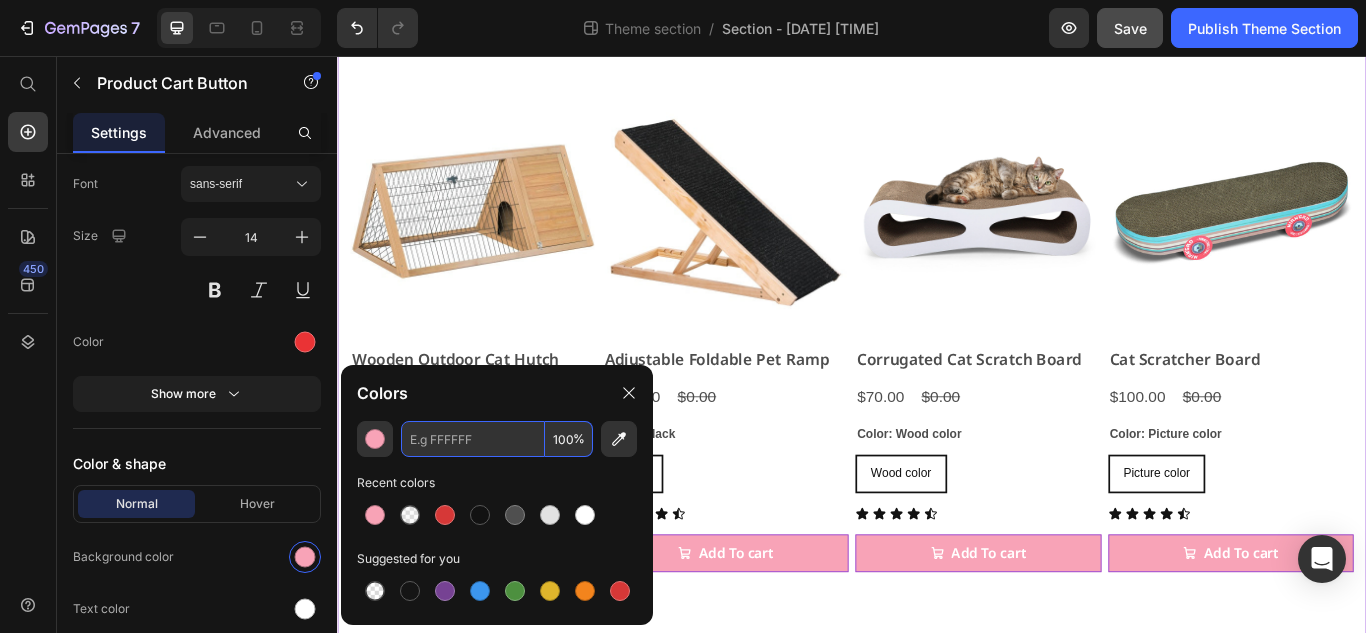 paste on "#FFF6EC" 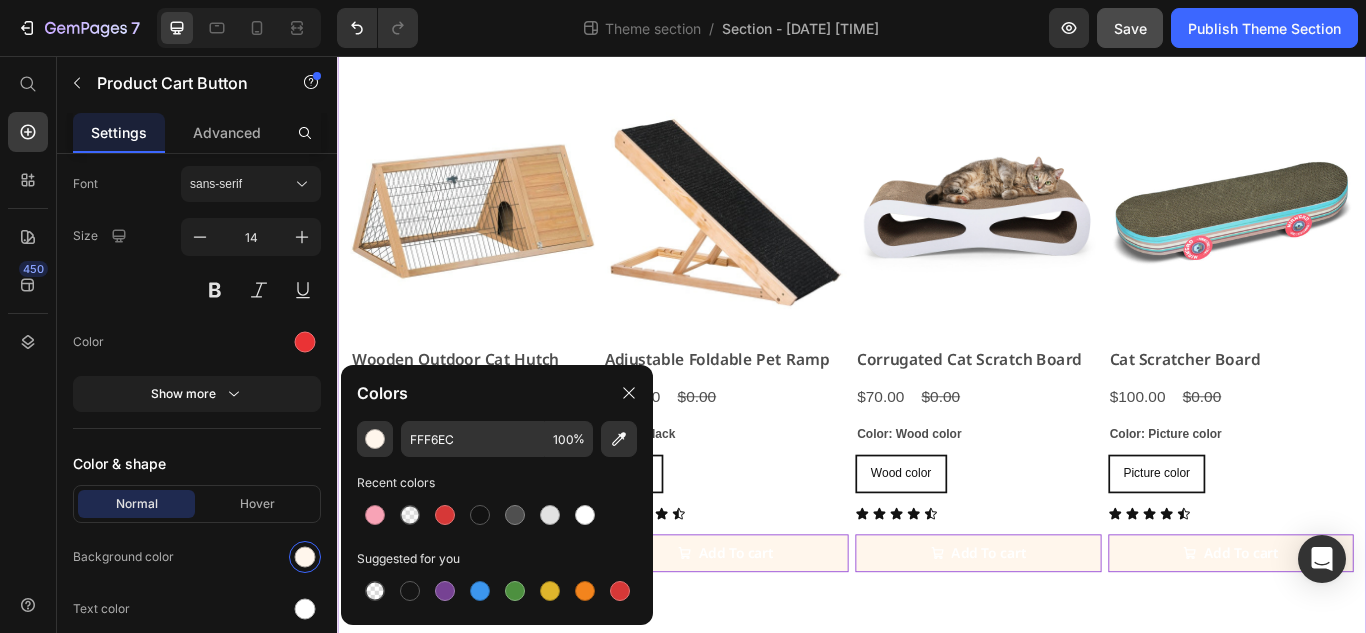 click on "FFF6EC 100 % Recent colors Suggested for you" 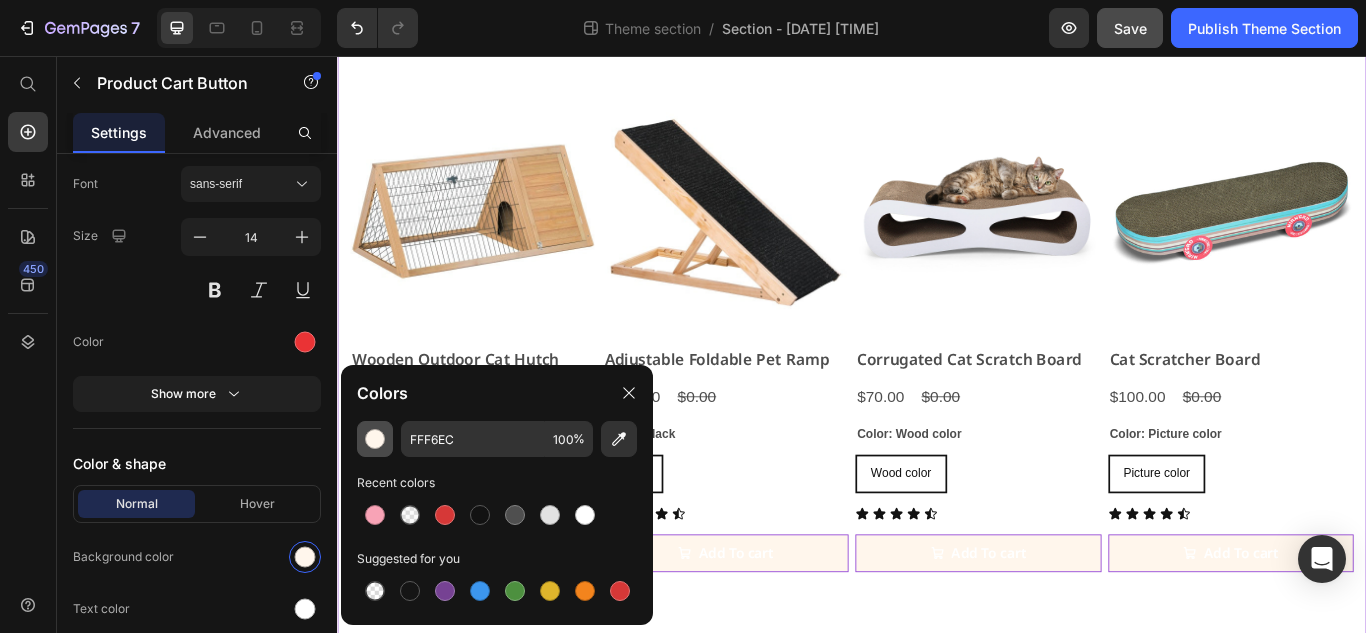 click at bounding box center [375, 439] 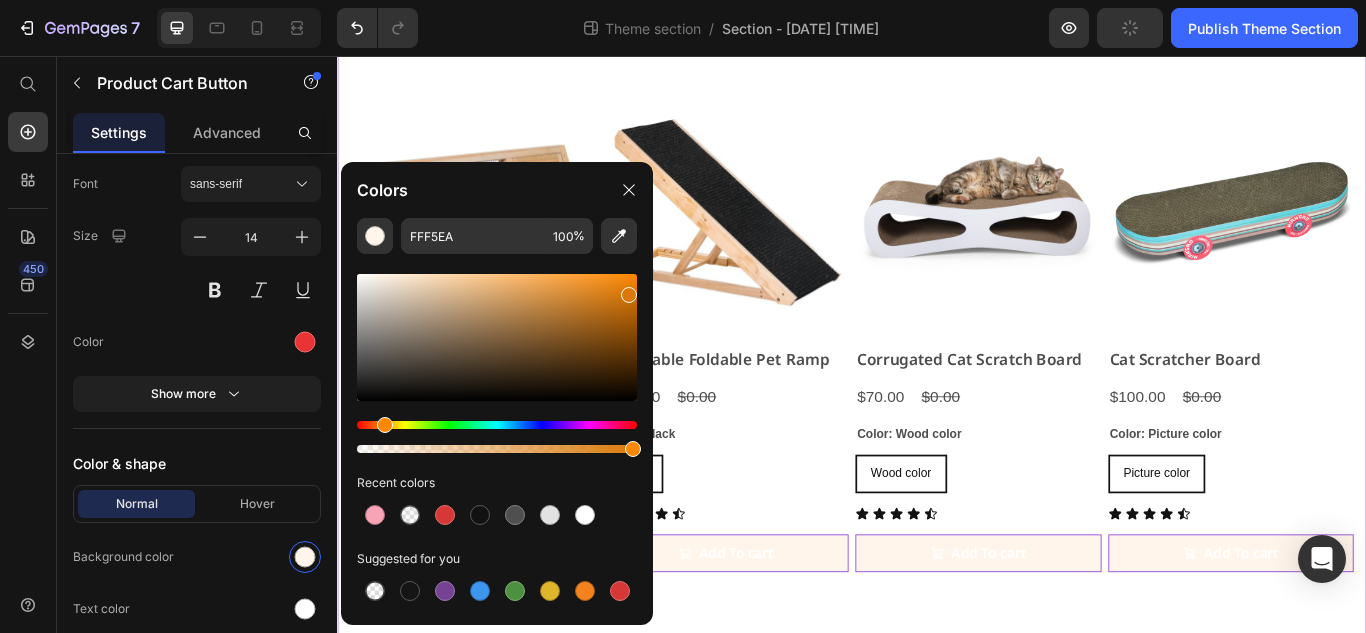 drag, startPoint x: 381, startPoint y: 270, endPoint x: 628, endPoint y: 291, distance: 247.8911 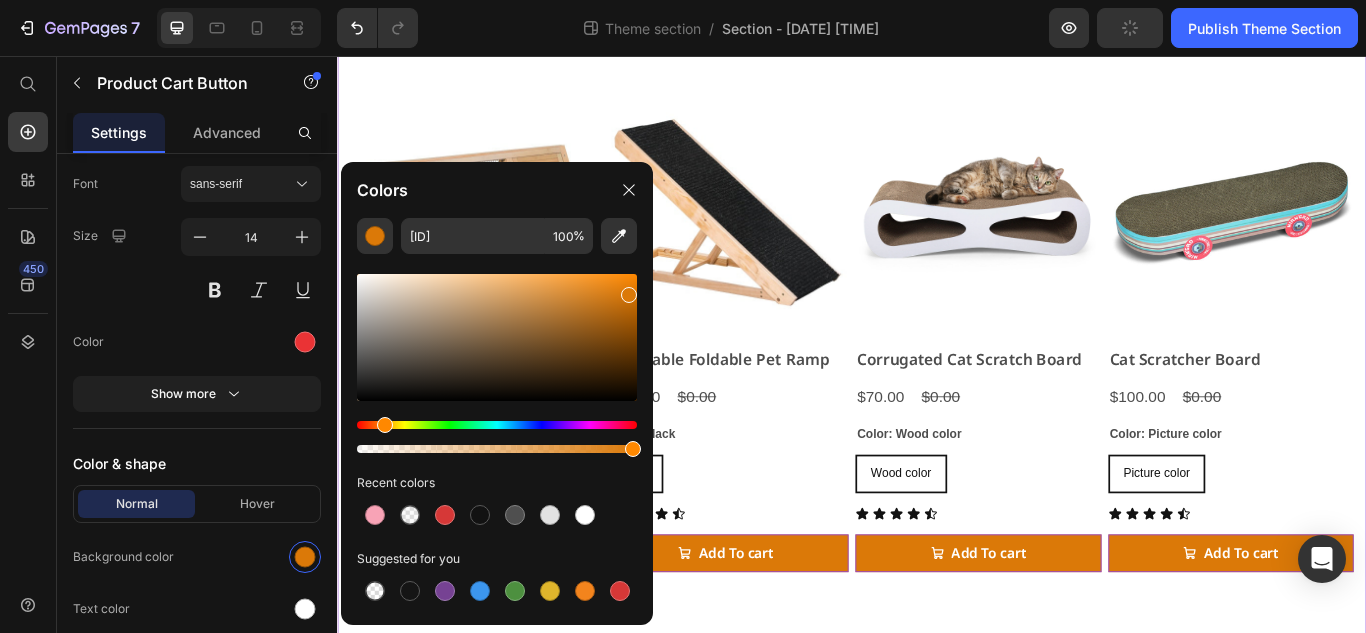 click at bounding box center [629, 295] 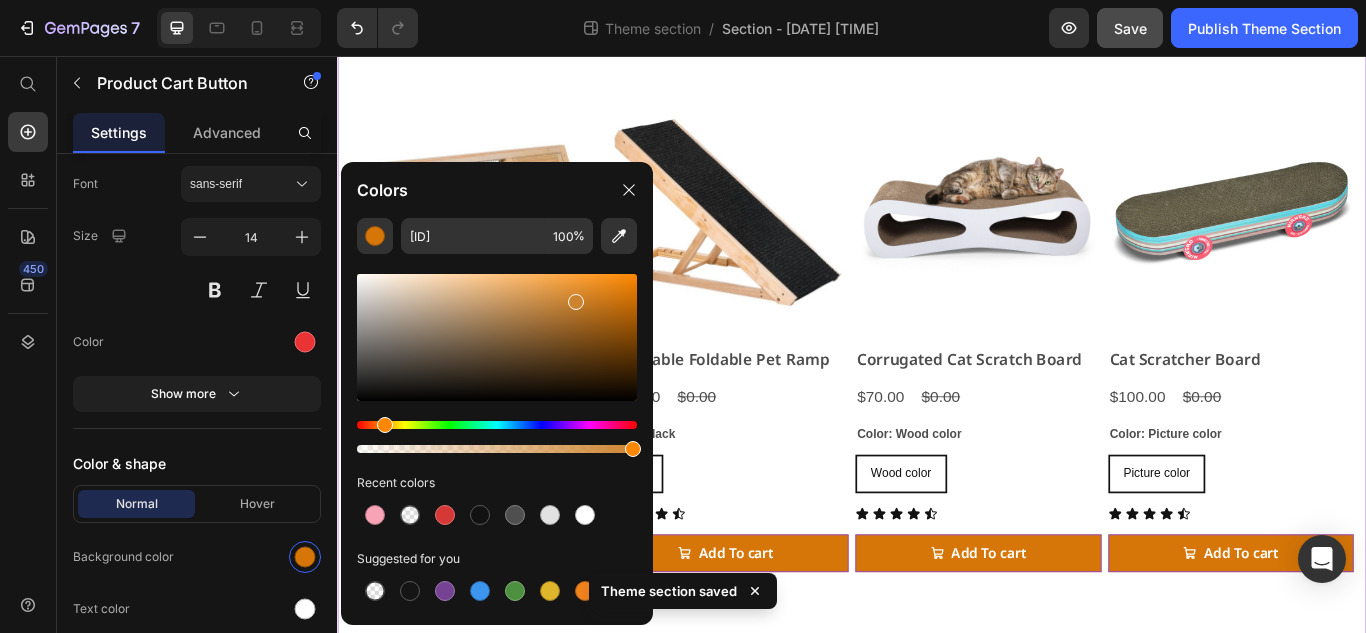 type on "CE842F" 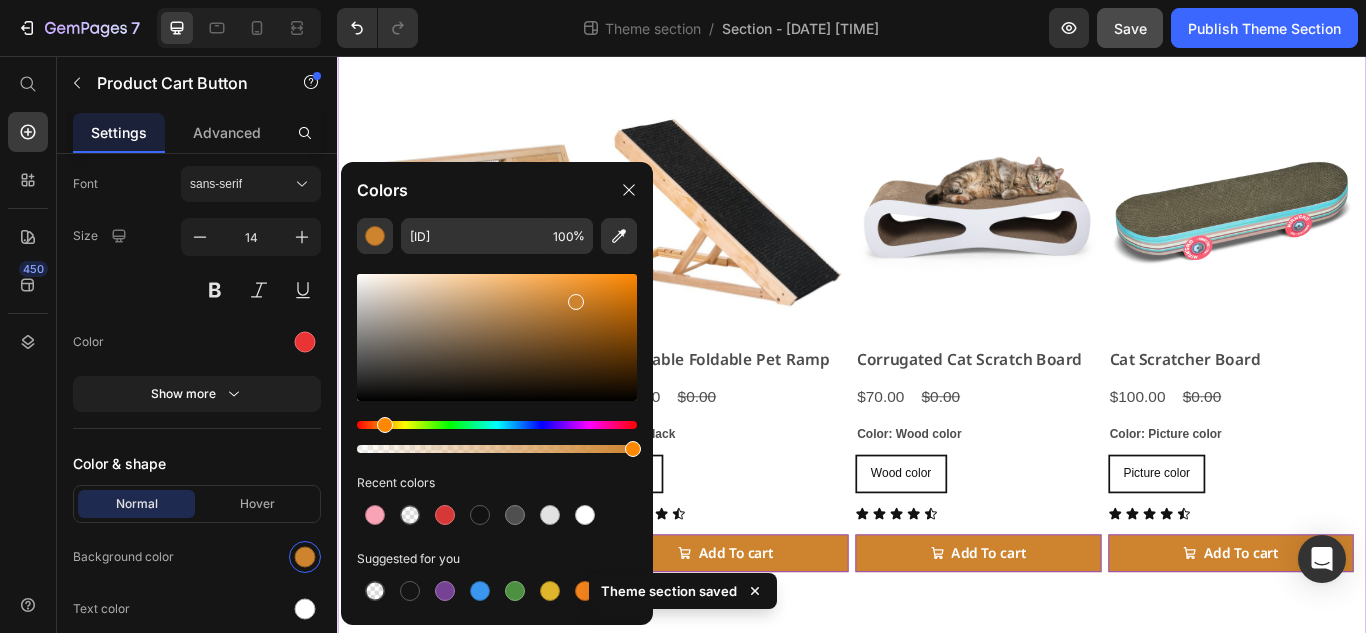 drag, startPoint x: 628, startPoint y: 294, endPoint x: 574, endPoint y: 297, distance: 54.08327 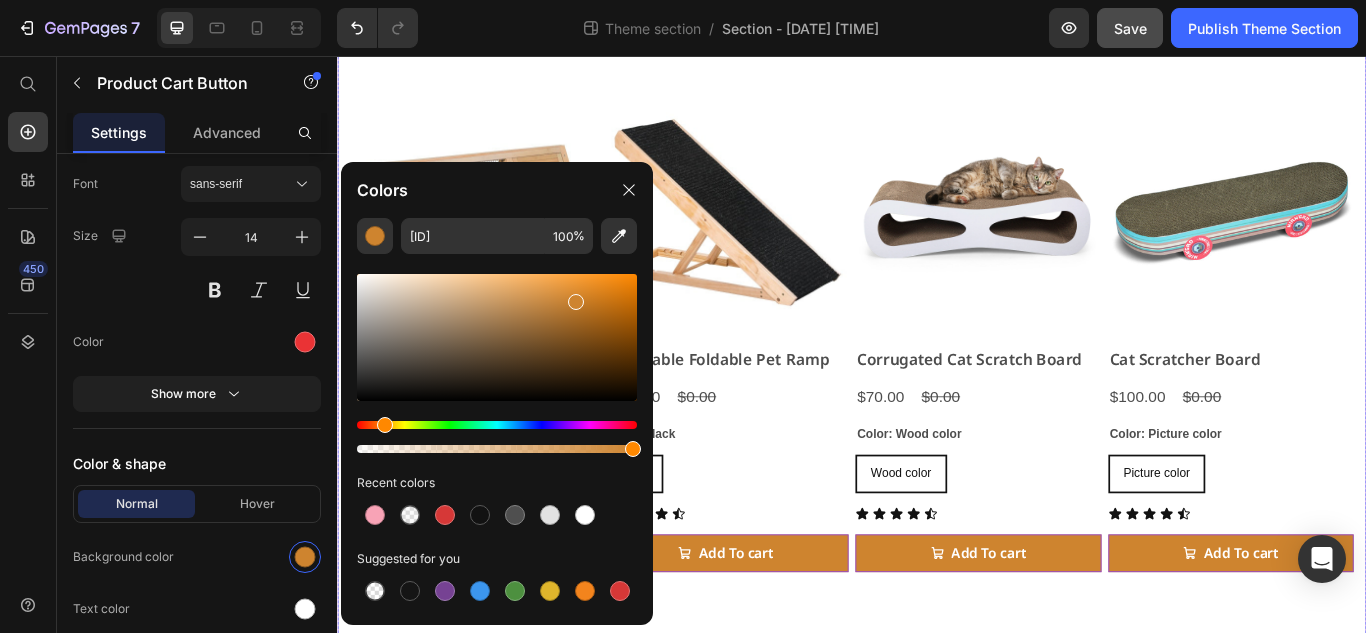 click on "Product Images Wooden Outdoor cat Hutch Product Title $130.00 Product Price $0.00 Product Price Row Specification: Solid wood Solid wood Solid wood Solid wood Product Variants & Swatches Icon Icon Icon Icon Icon Icon List
Add To cart Product Cart Button   0 Row Product Images Adjustable Foldable Pet Ramp Product Title $100.00 Product Price $0.00 Product Price Row Color: Black Black Black Black Product Variants & Swatches Icon Icon Icon Icon Icon Icon List
Add To cart Product Cart Button   0 Row Product Images Corrugated Cat Scratch Board Product Title $70.00 Product Price $0.00 Product Price Row Color: Wood color Wood color Wood color Wood color Product Variants & Swatches Icon Icon Icon Icon Icon Icon List
Add To cart Product Cart Button   16 Row Product Images Cat Scratcher Board Product Title $100.00 Product Price $0.00 Product Price Row Color: Picture color Picture color Picture color Picture color Product Variants & Swatches Icon Icon Icon Icon Icon   0 Row" at bounding box center [937, 408] 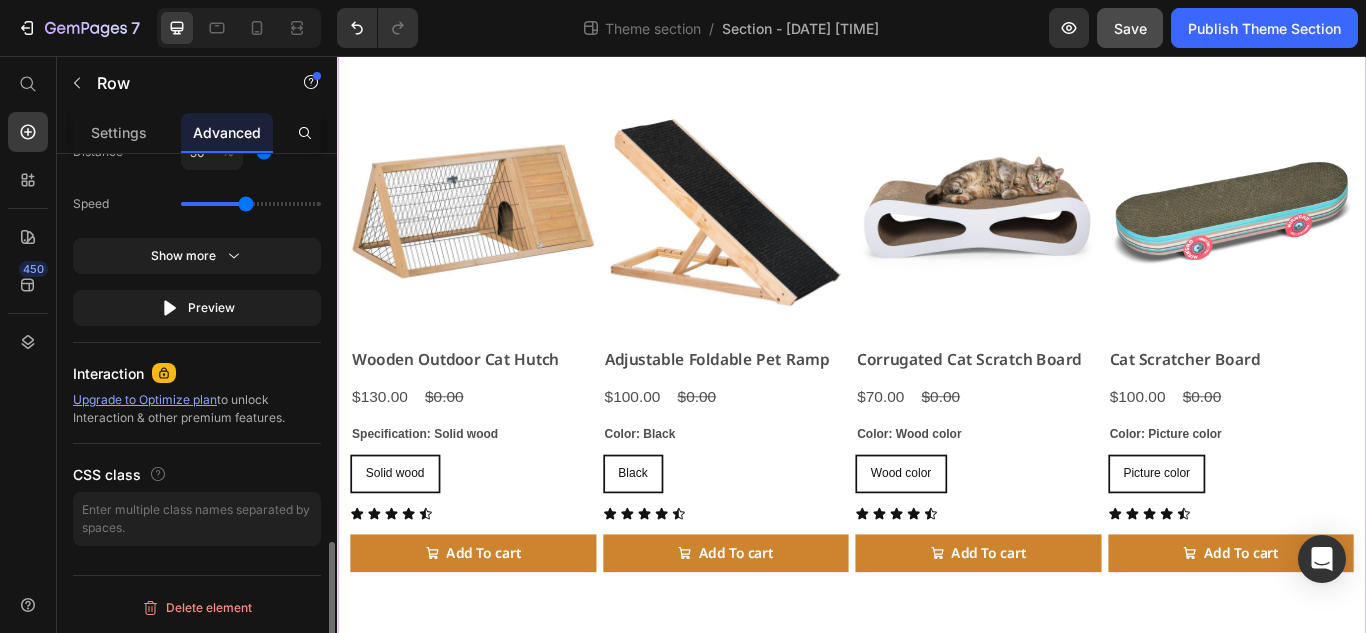 scroll, scrollTop: 0, scrollLeft: 0, axis: both 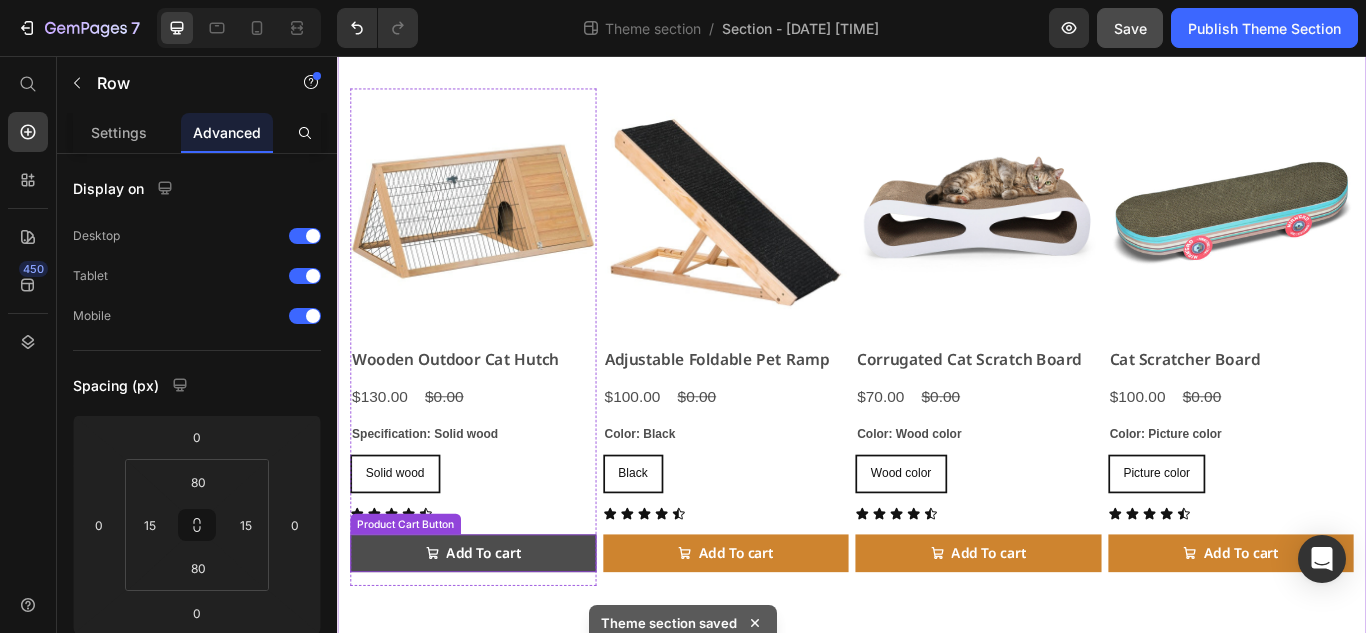 click on "Add To cart" at bounding box center (495, 636) 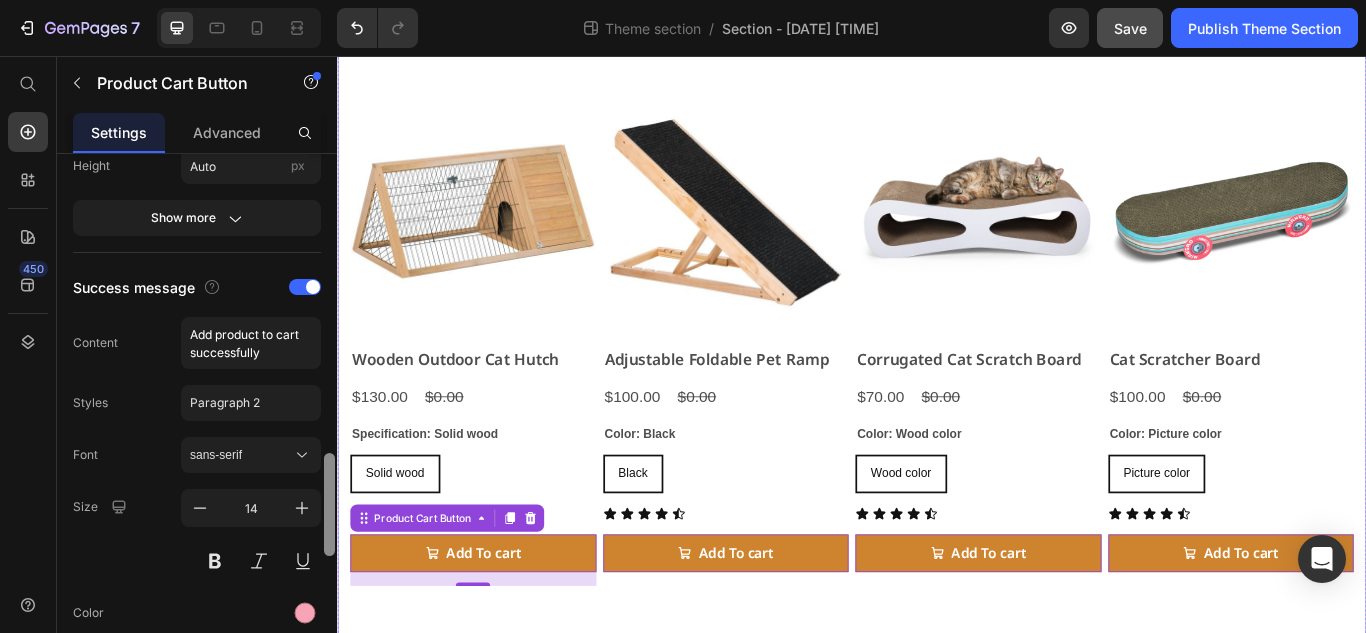 scroll, scrollTop: 1205, scrollLeft: 0, axis: vertical 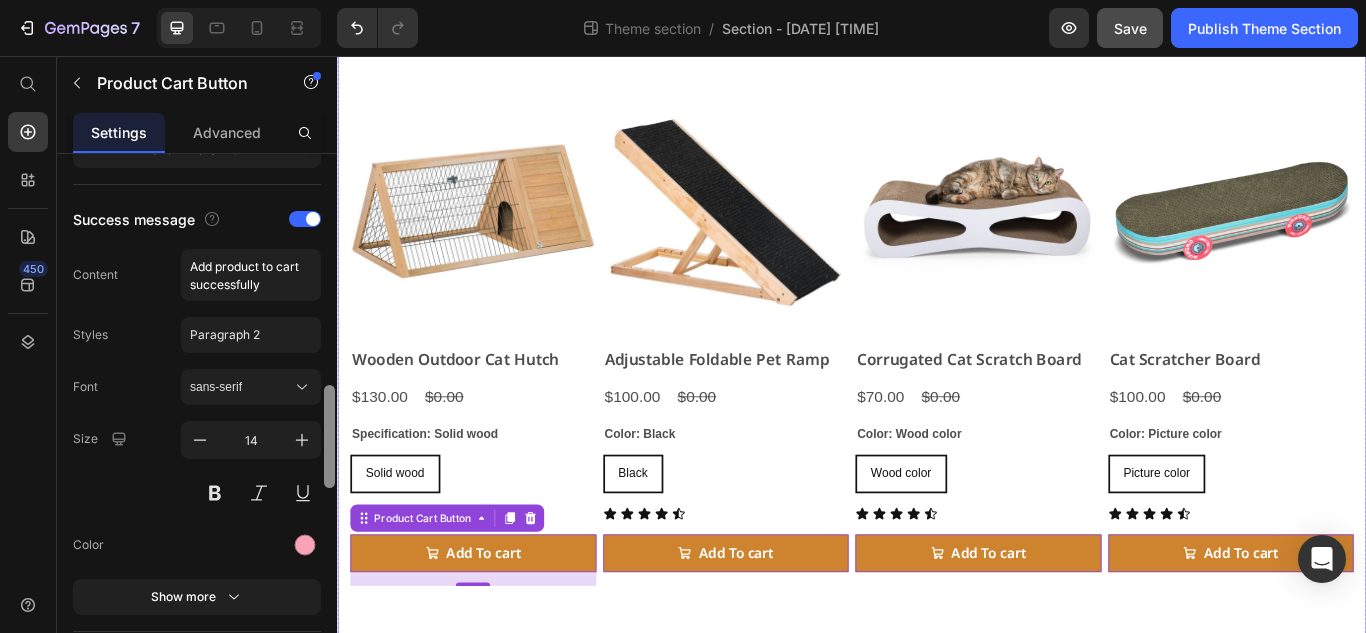 drag, startPoint x: 329, startPoint y: 200, endPoint x: 336, endPoint y: 450, distance: 250.09798 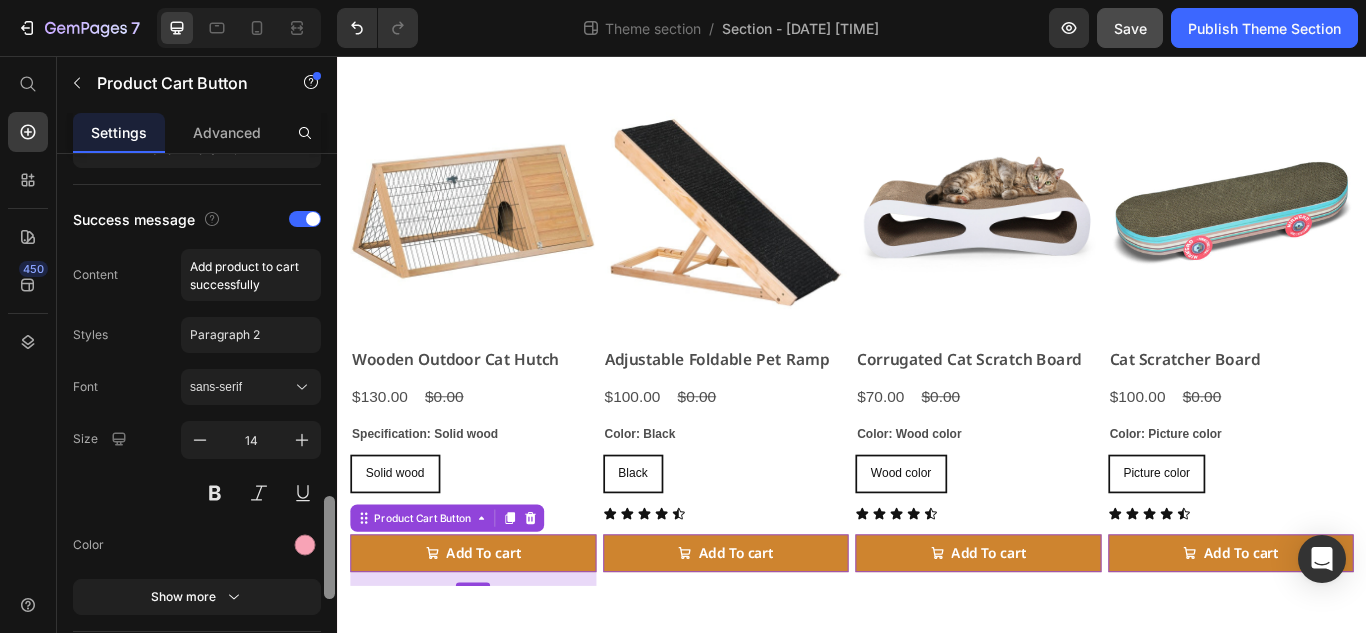 scroll, scrollTop: 1298, scrollLeft: 0, axis: vertical 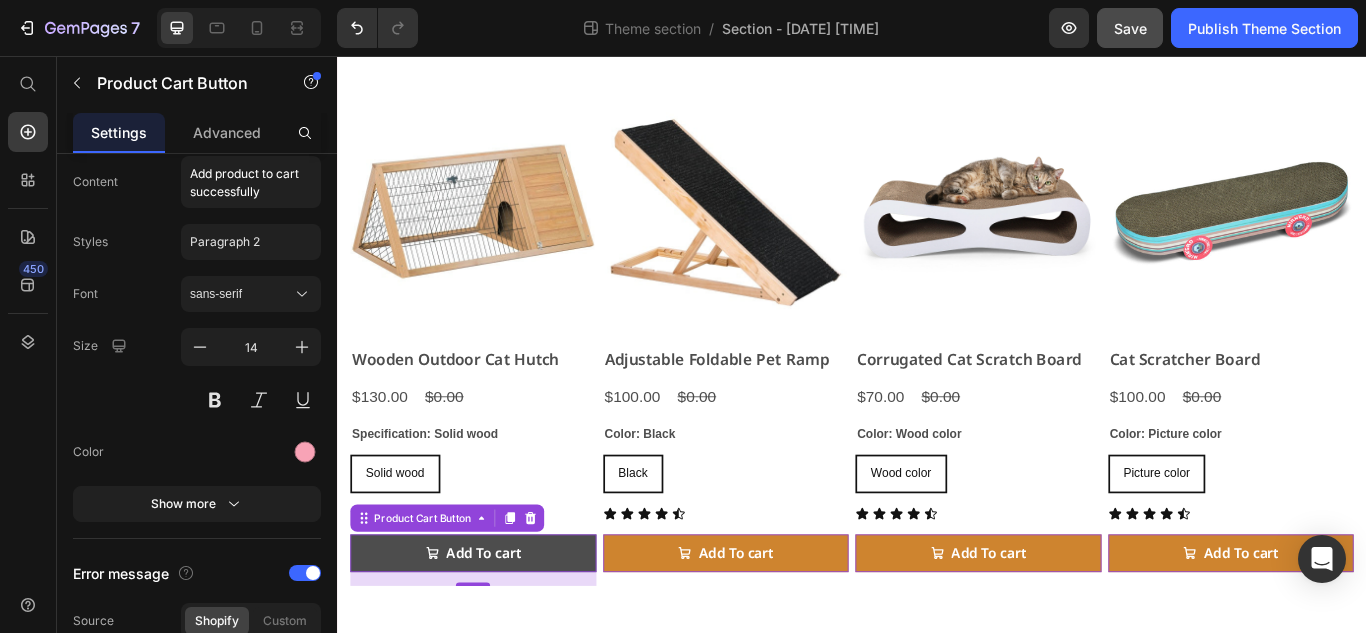 click on "Add To cart" at bounding box center [495, 636] 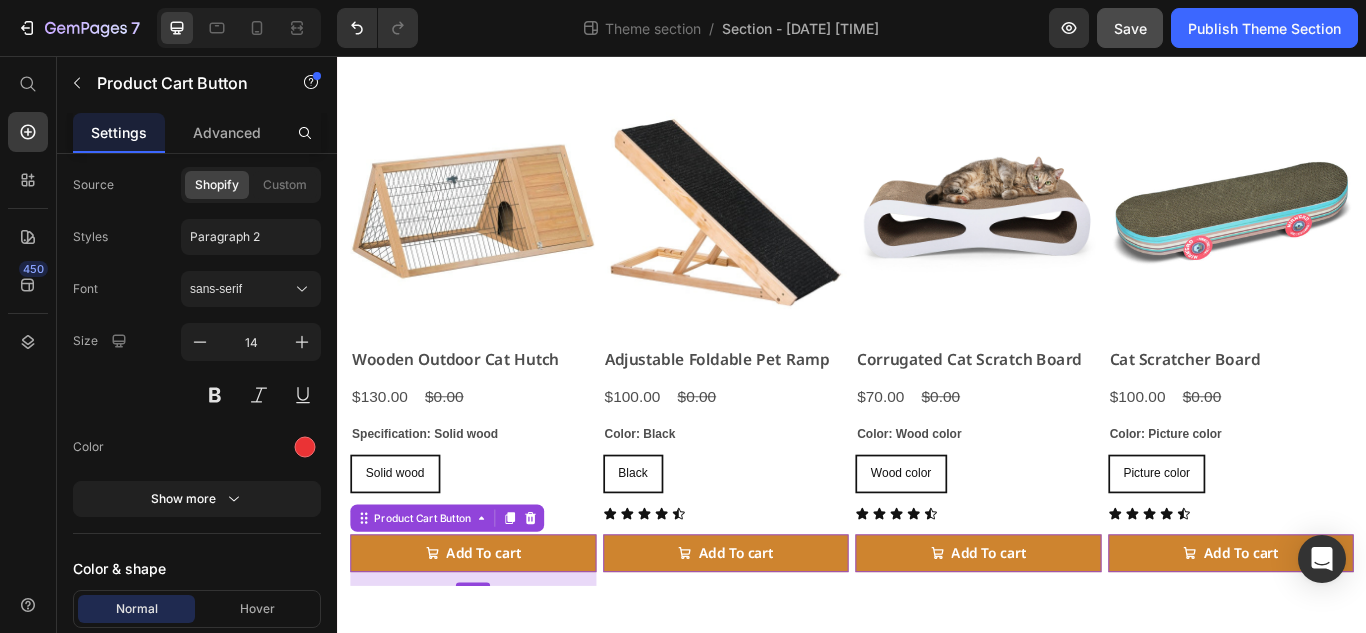 scroll, scrollTop: 1968, scrollLeft: 0, axis: vertical 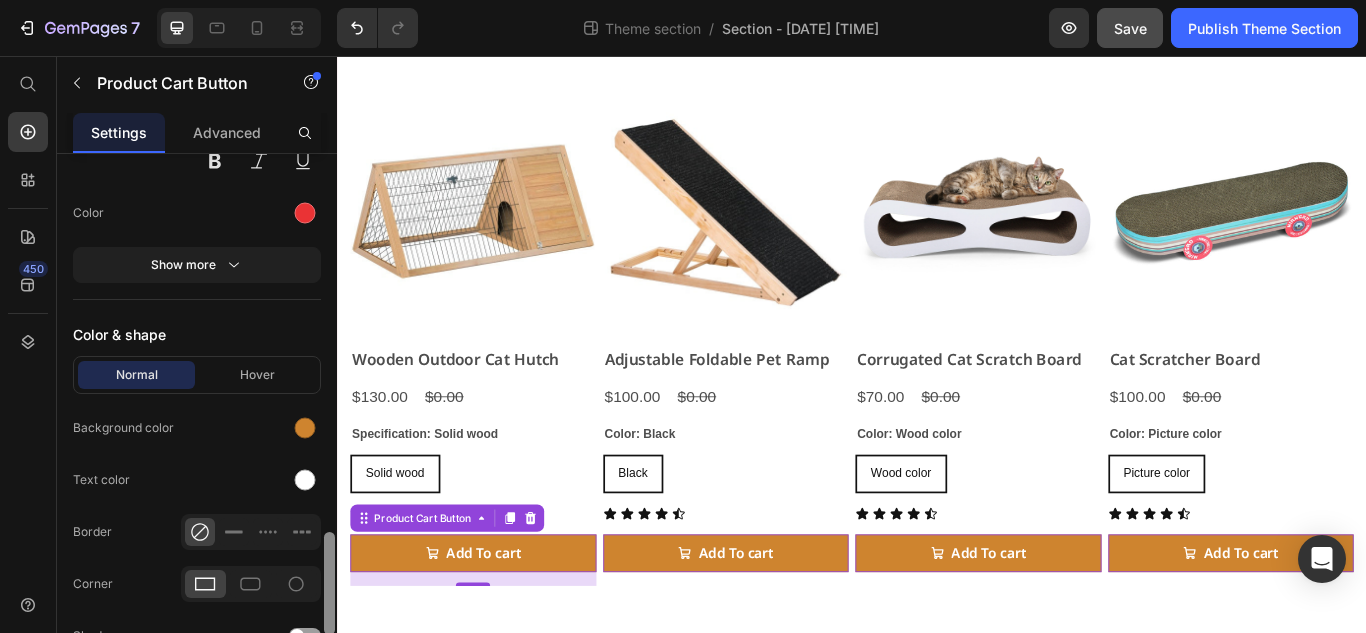 drag, startPoint x: 331, startPoint y: 483, endPoint x: 317, endPoint y: 612, distance: 129.75746 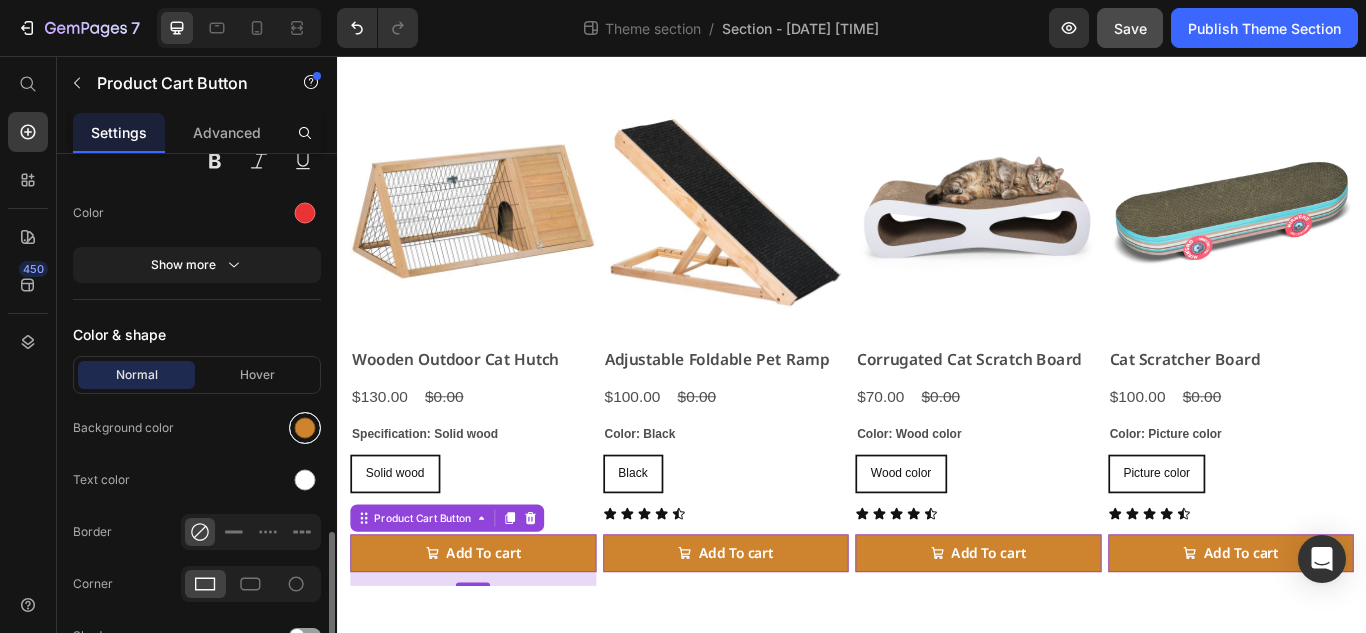 click at bounding box center (305, 428) 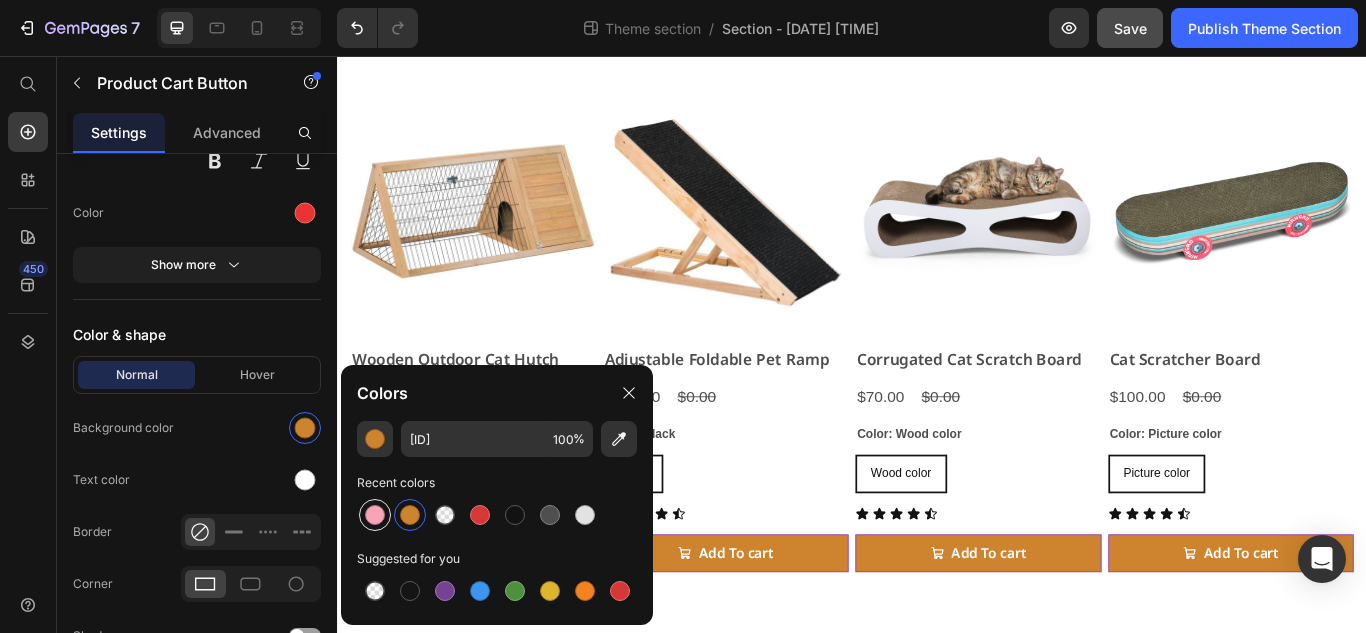 click at bounding box center (375, 515) 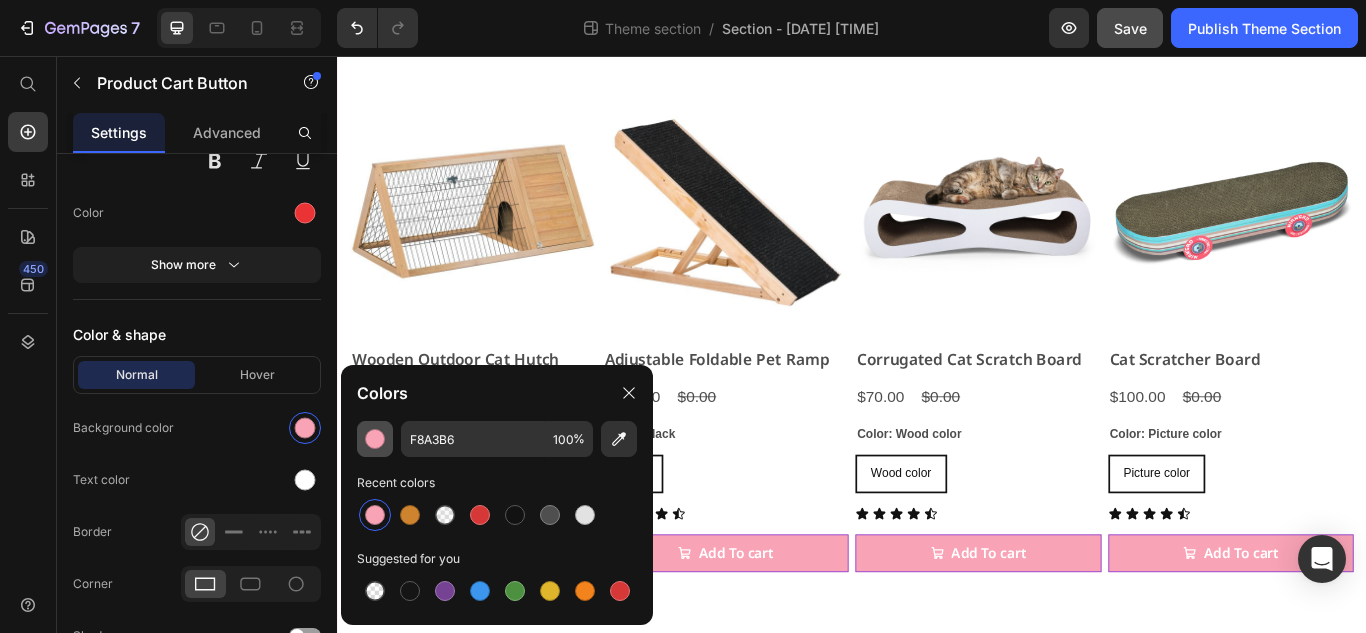 click at bounding box center (375, 439) 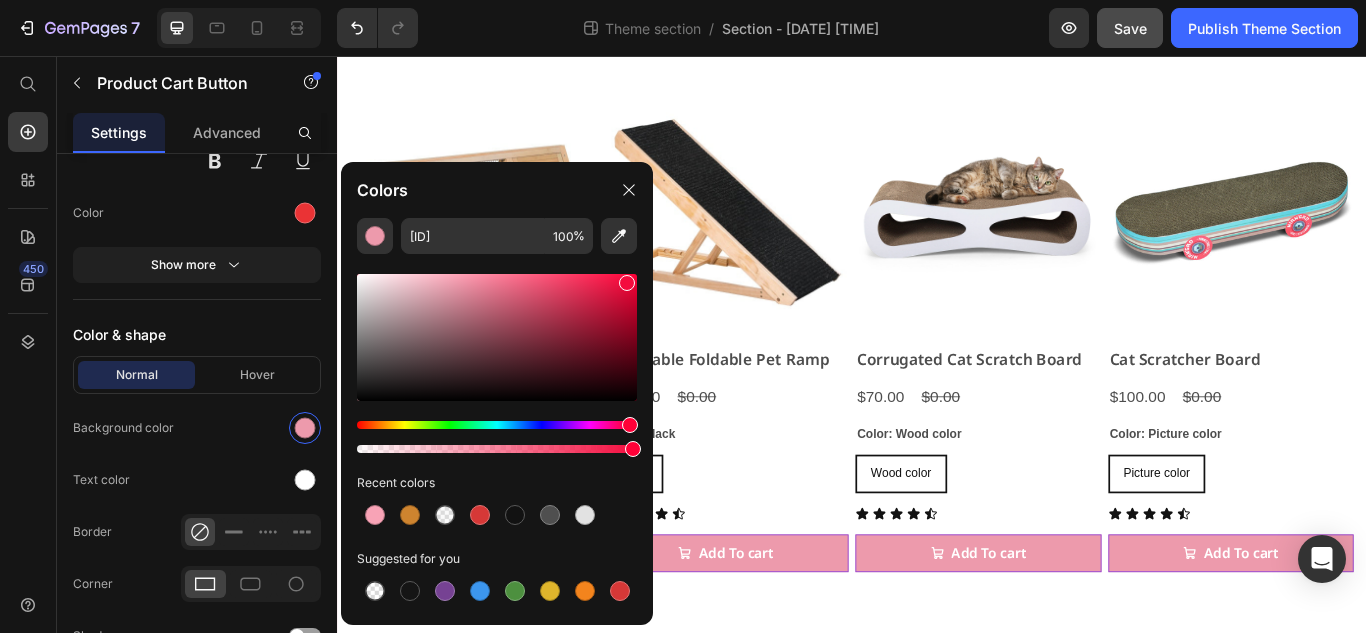 drag, startPoint x: 457, startPoint y: 282, endPoint x: 623, endPoint y: 279, distance: 166.0271 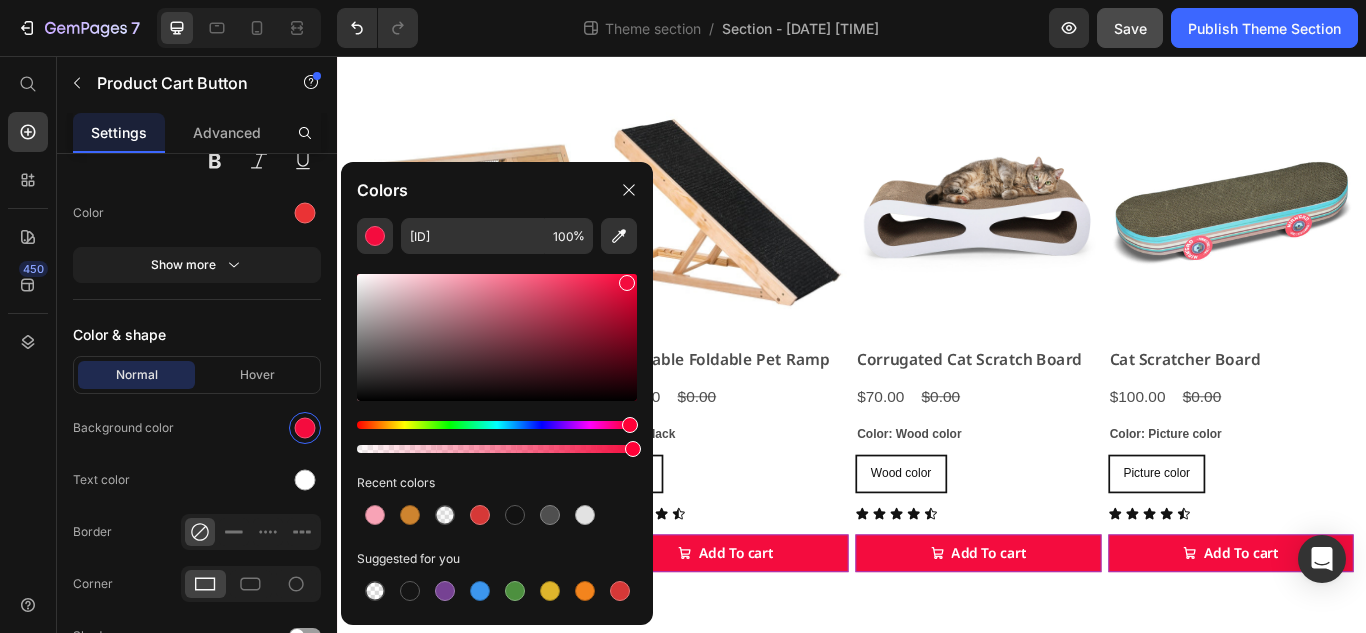 click at bounding box center (627, 283) 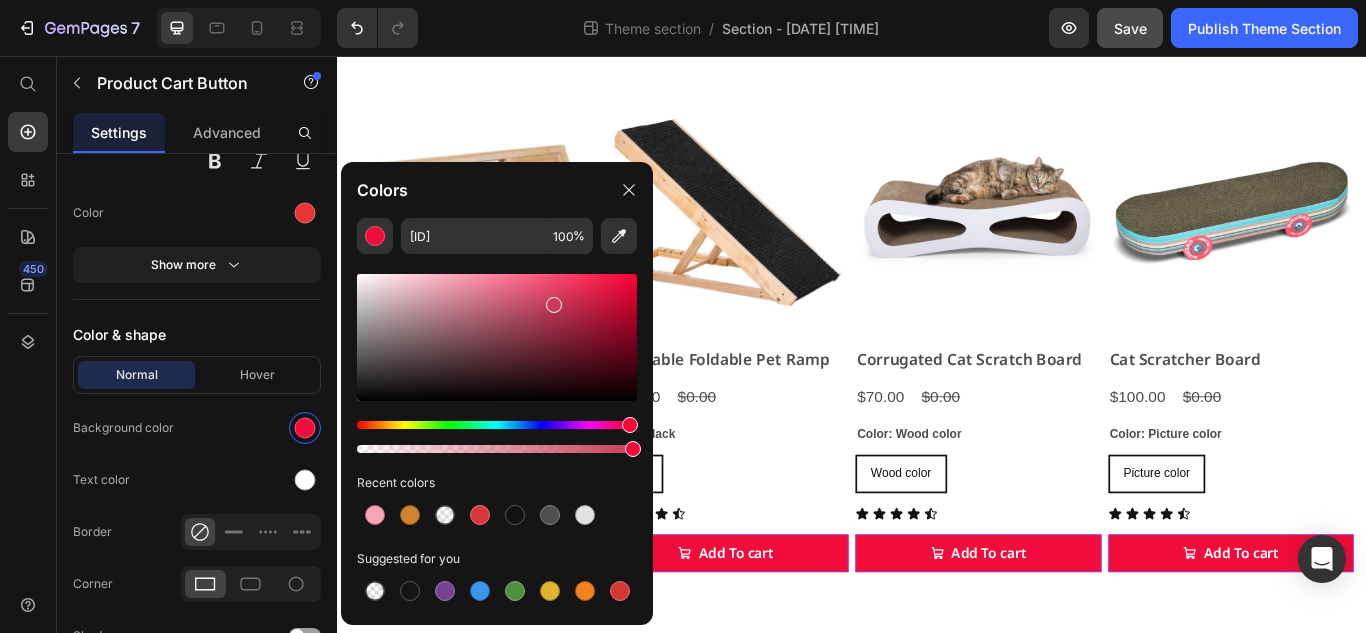 drag, startPoint x: 623, startPoint y: 280, endPoint x: 552, endPoint y: 301, distance: 74.04053 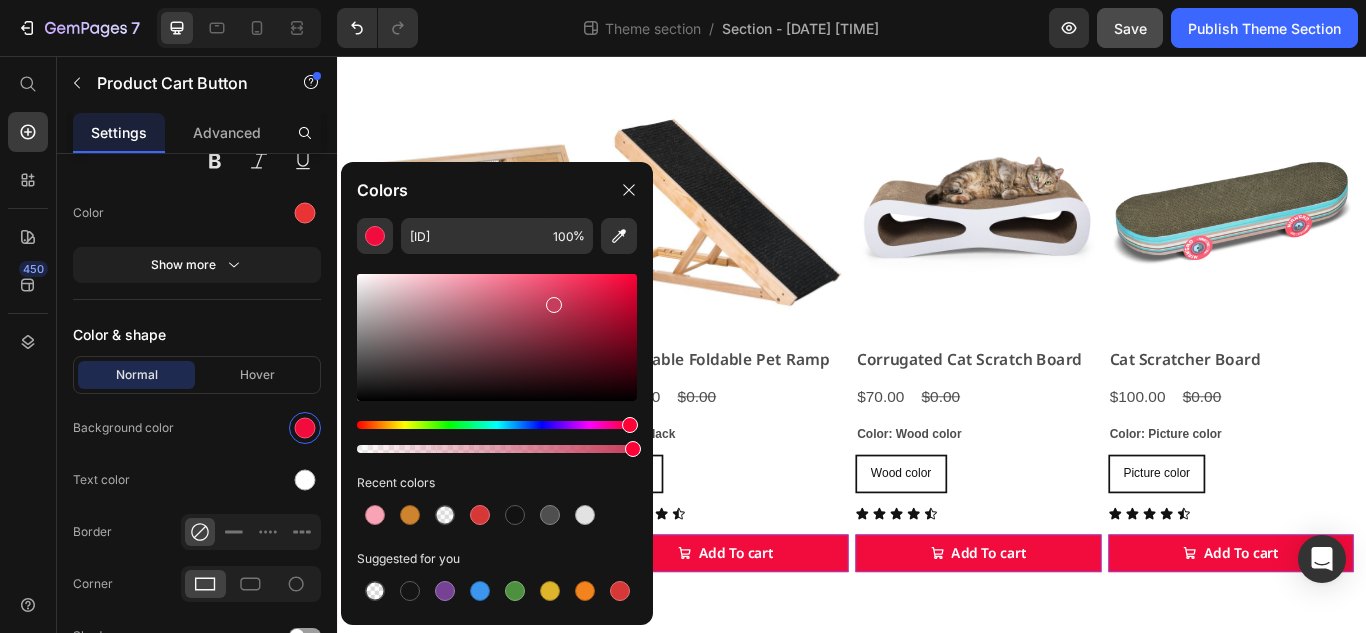 click at bounding box center (554, 305) 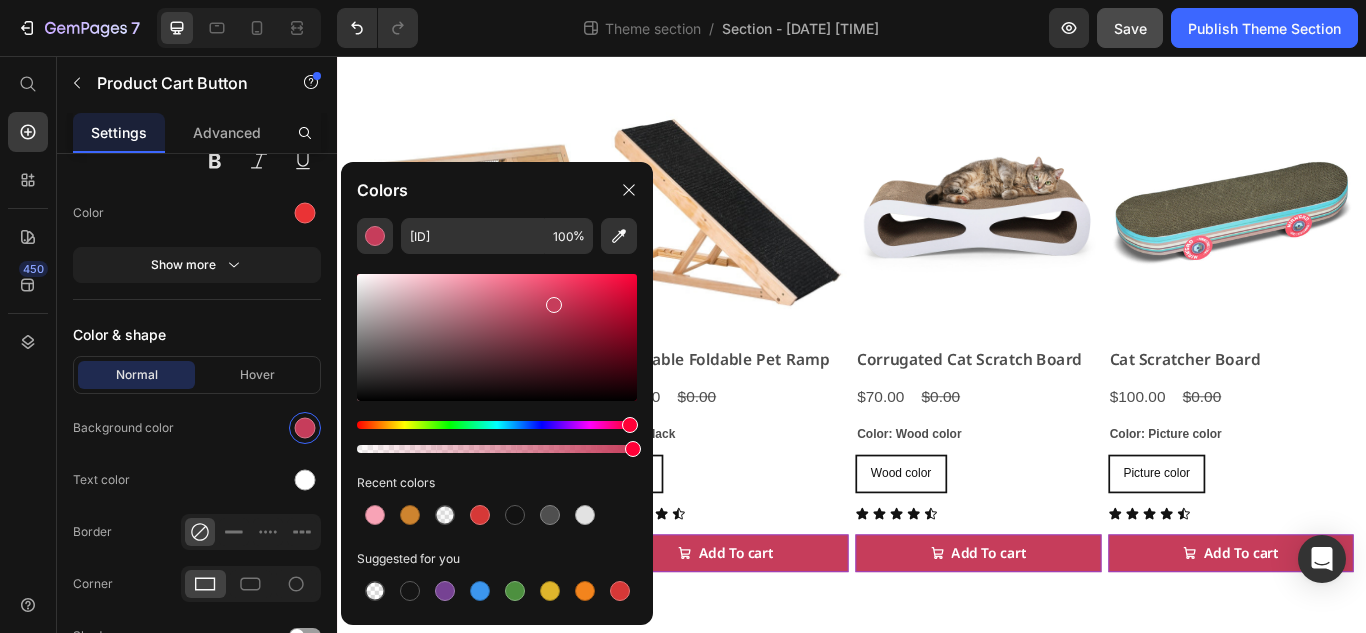 click at bounding box center [554, 305] 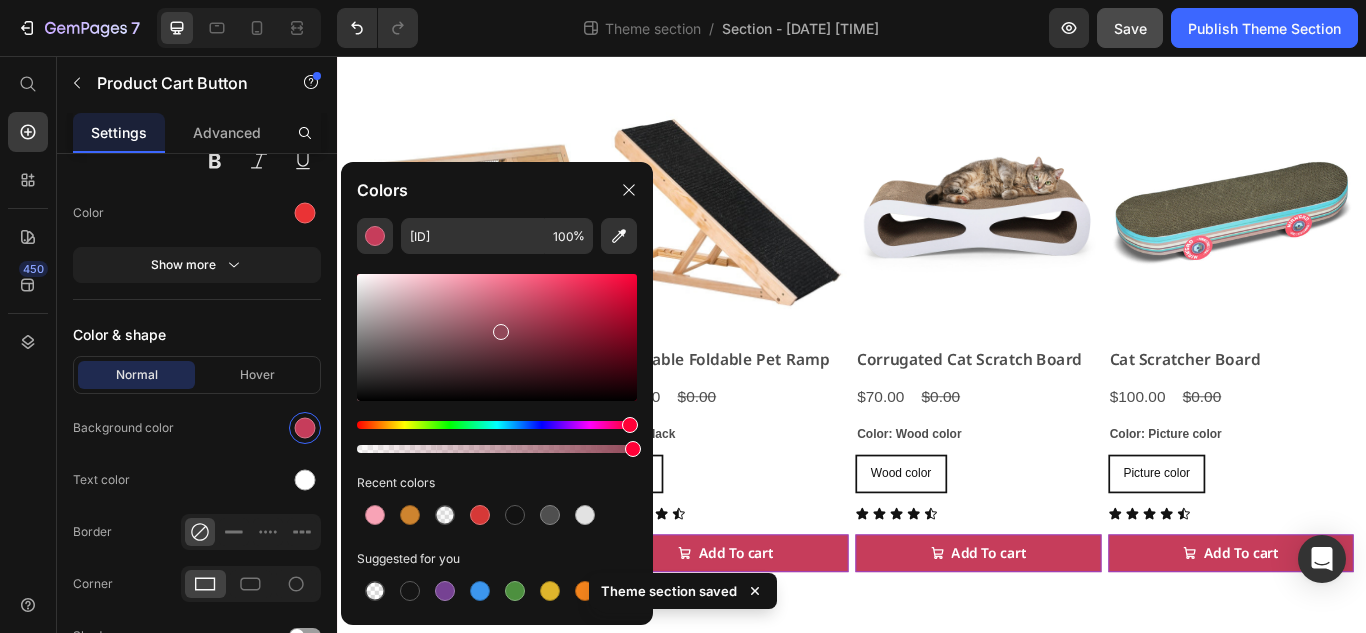 drag, startPoint x: 552, startPoint y: 301, endPoint x: 499, endPoint y: 328, distance: 59.48109 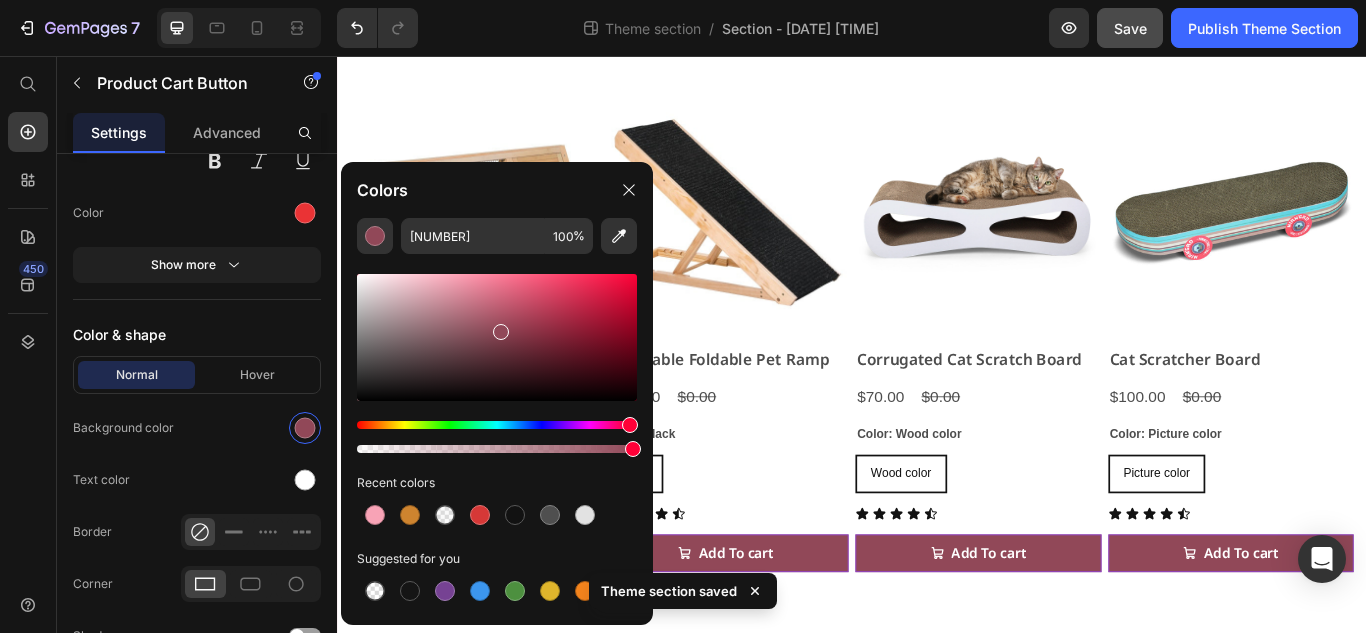 click at bounding box center [501, 332] 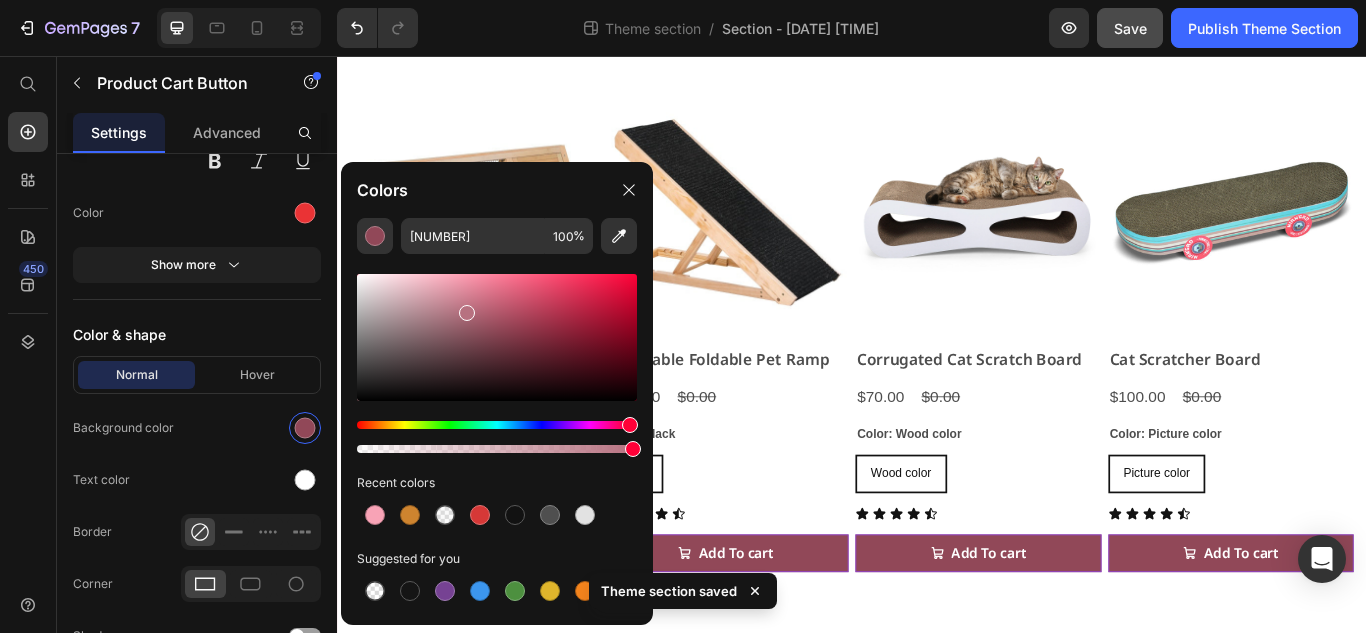 drag, startPoint x: 499, startPoint y: 328, endPoint x: 449, endPoint y: 306, distance: 54.626 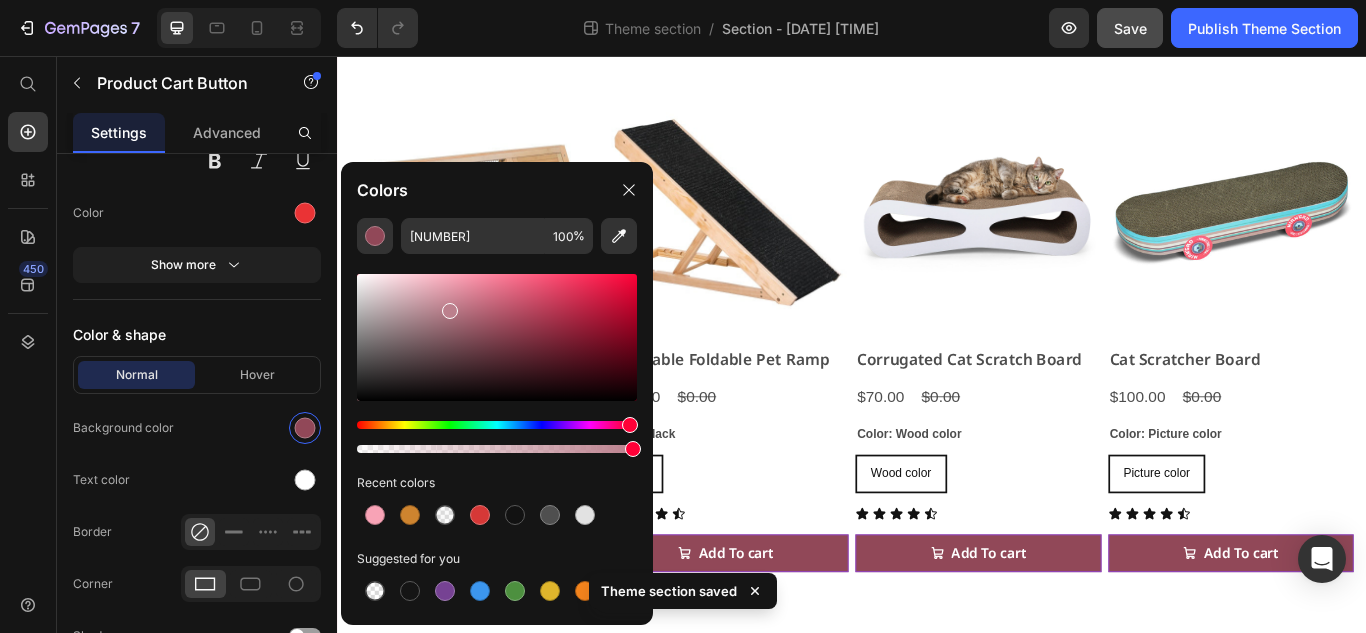 type on "BC808D" 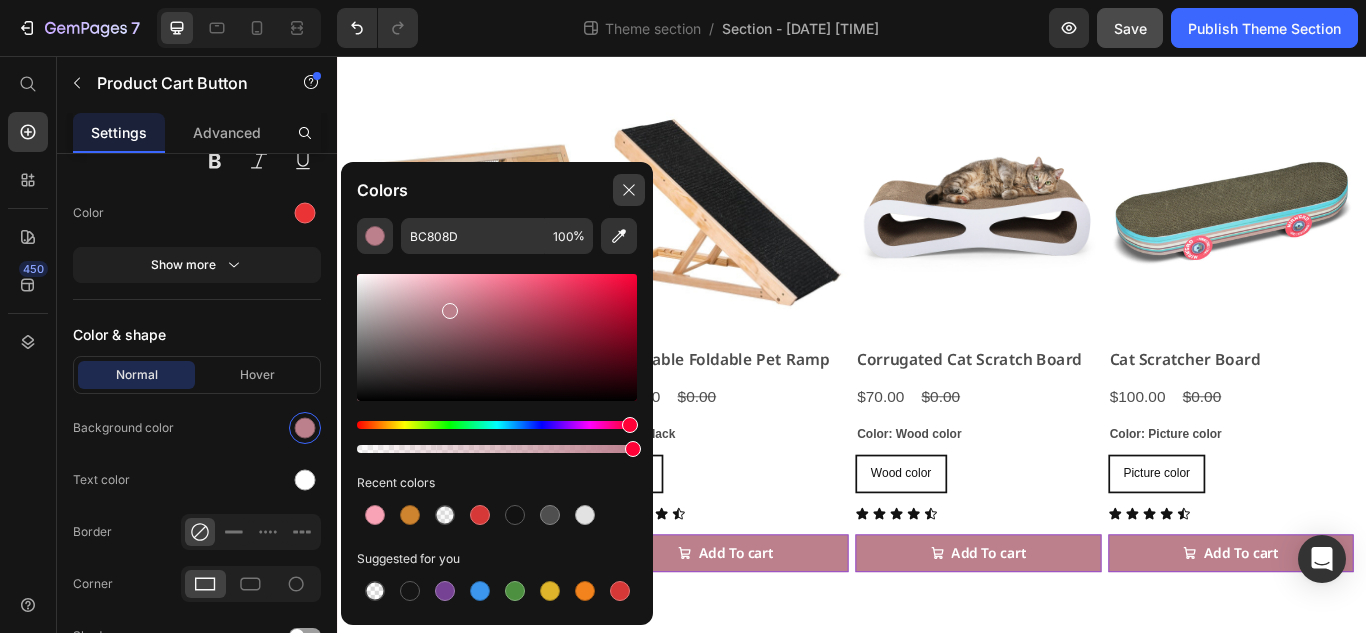 click at bounding box center [629, 190] 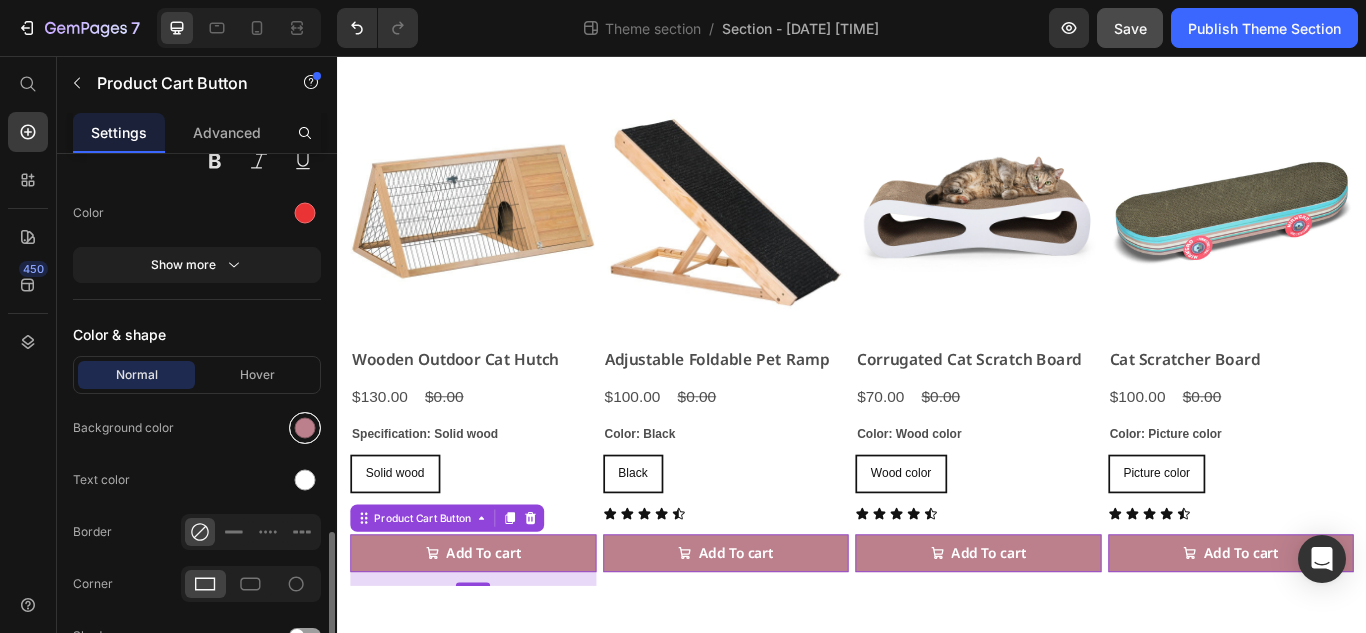 click at bounding box center [305, 428] 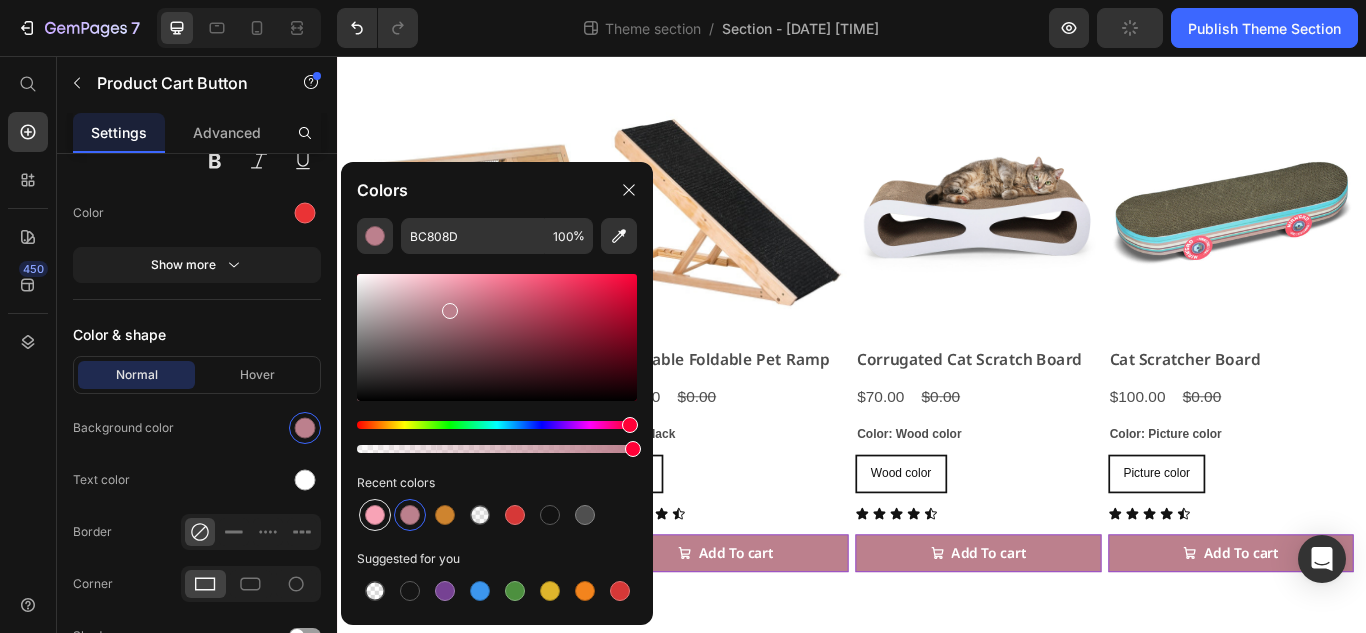 click at bounding box center [375, 515] 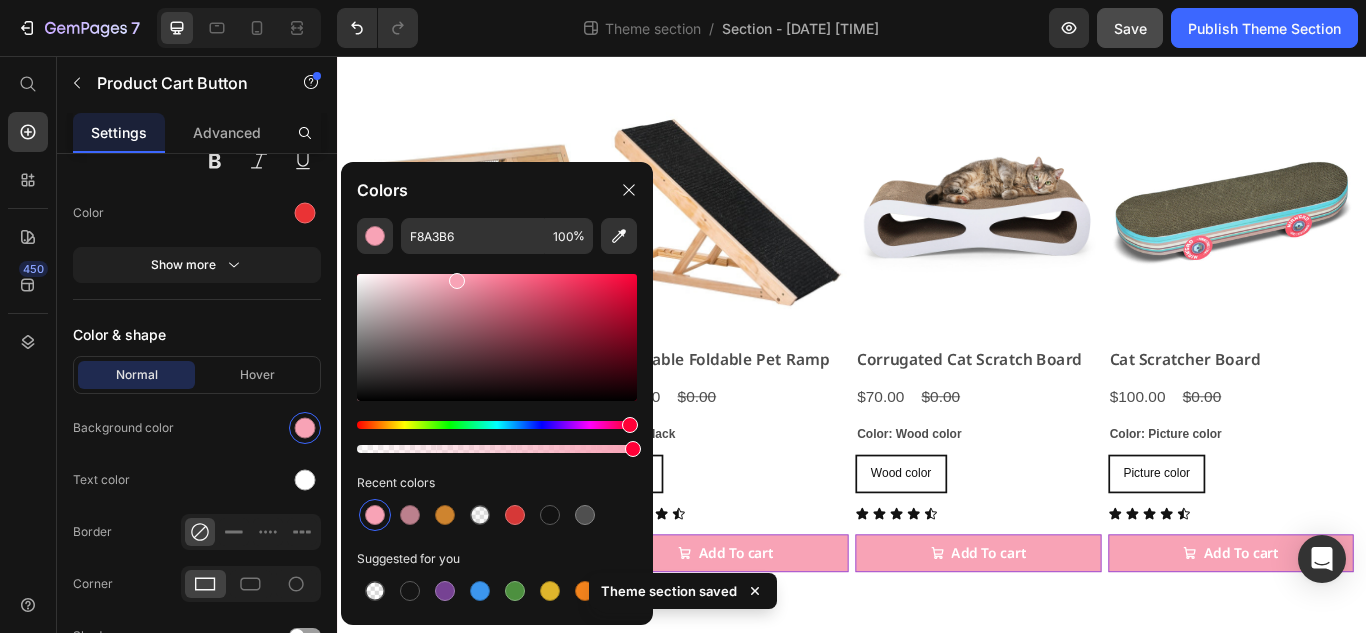 click at bounding box center [375, 515] 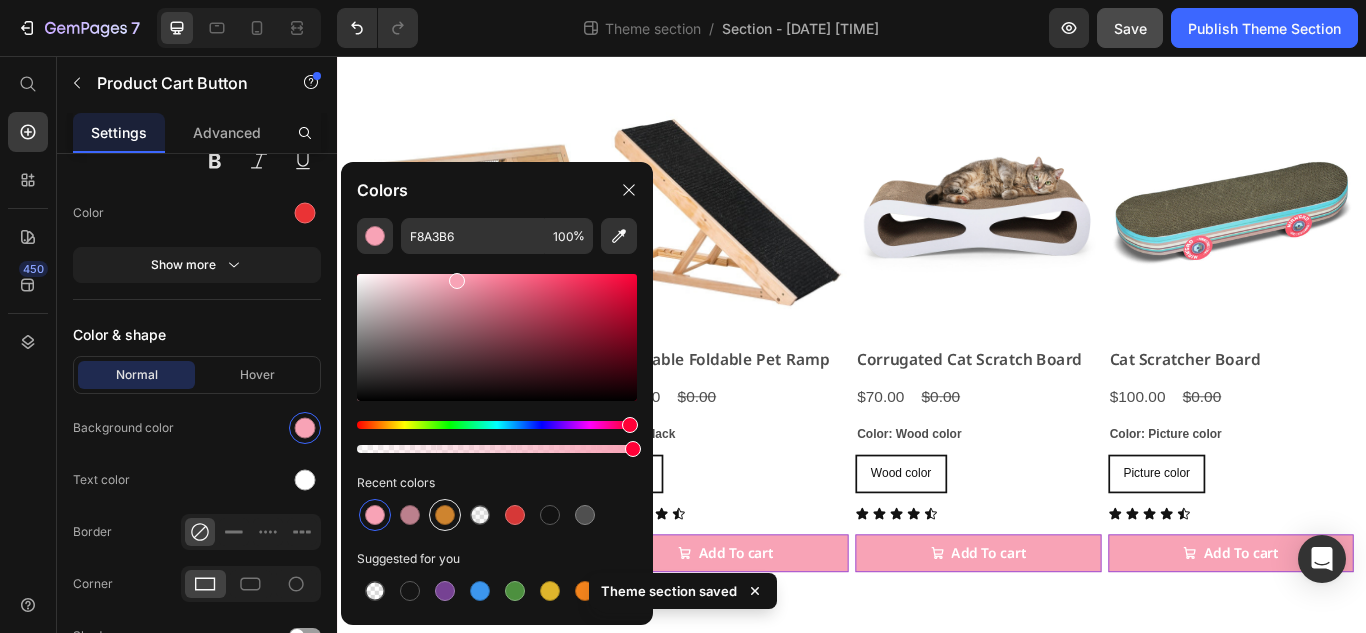 click at bounding box center (445, 515) 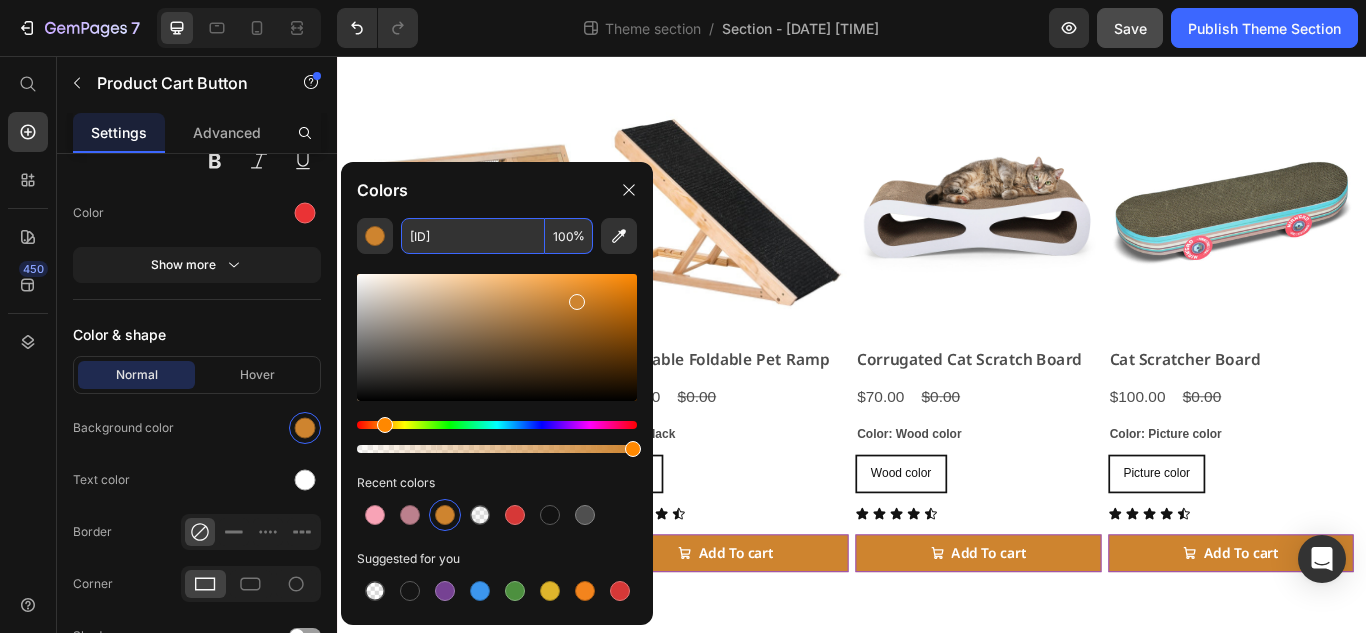 click on "CE842F" at bounding box center [473, 236] 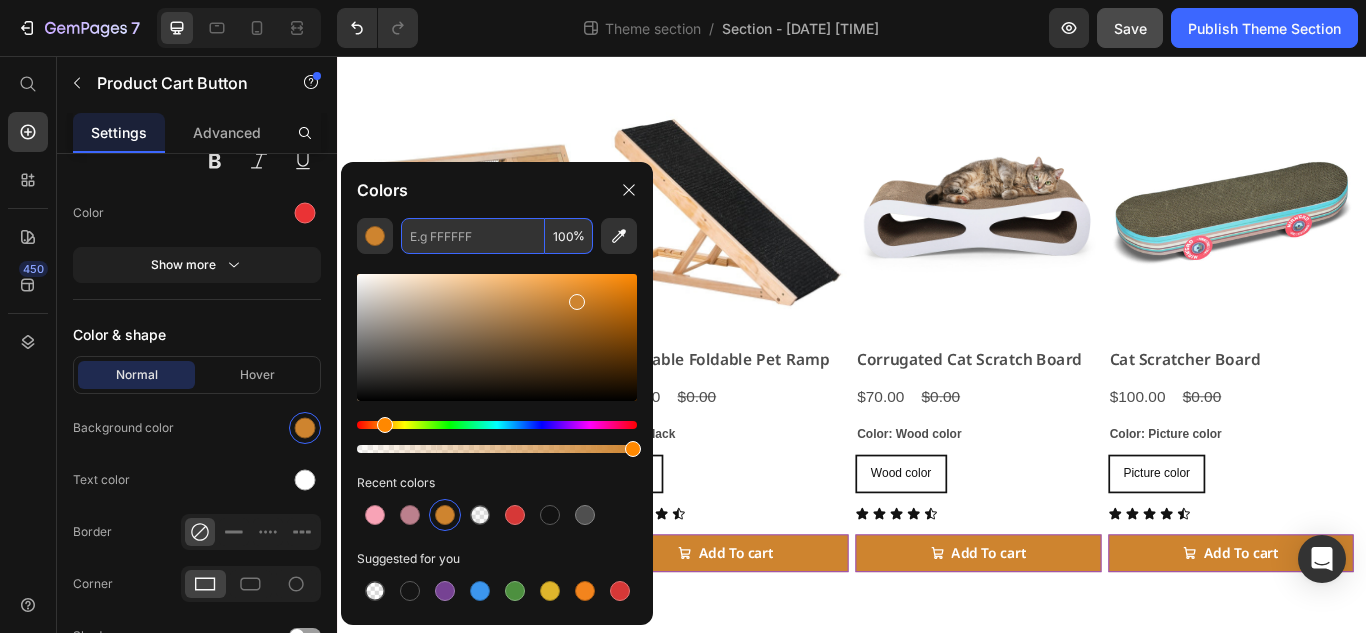 paste on "#FFD700" 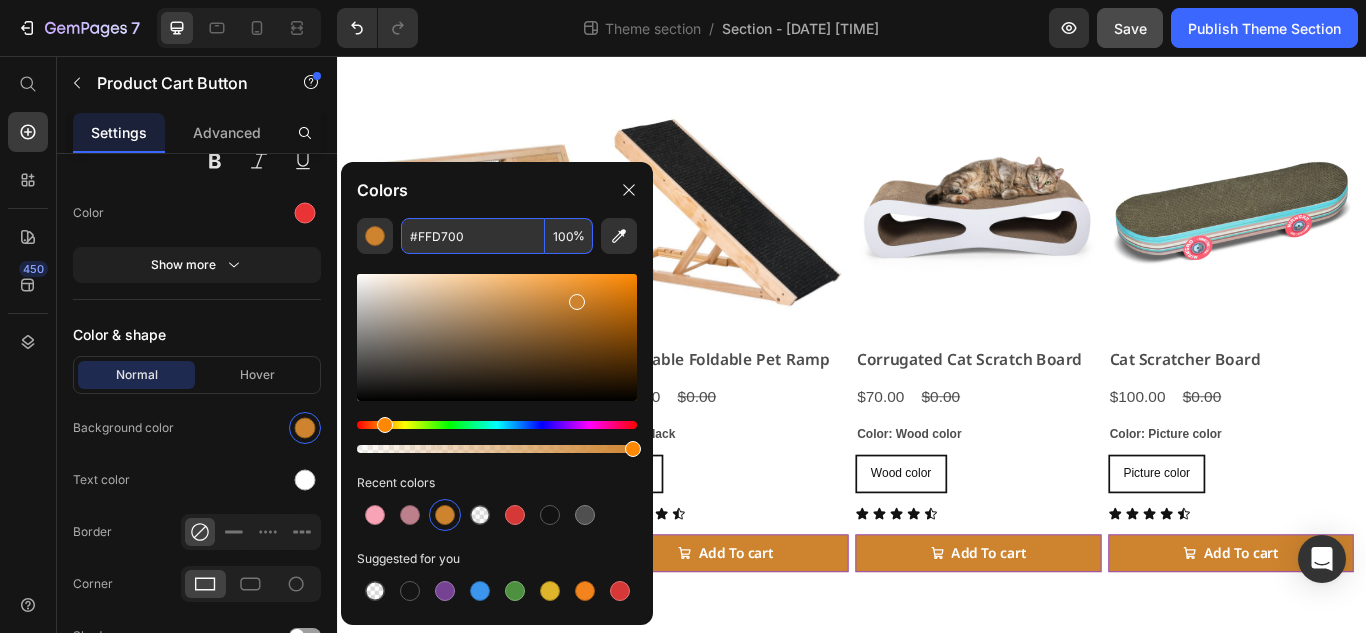 type on "FFD700" 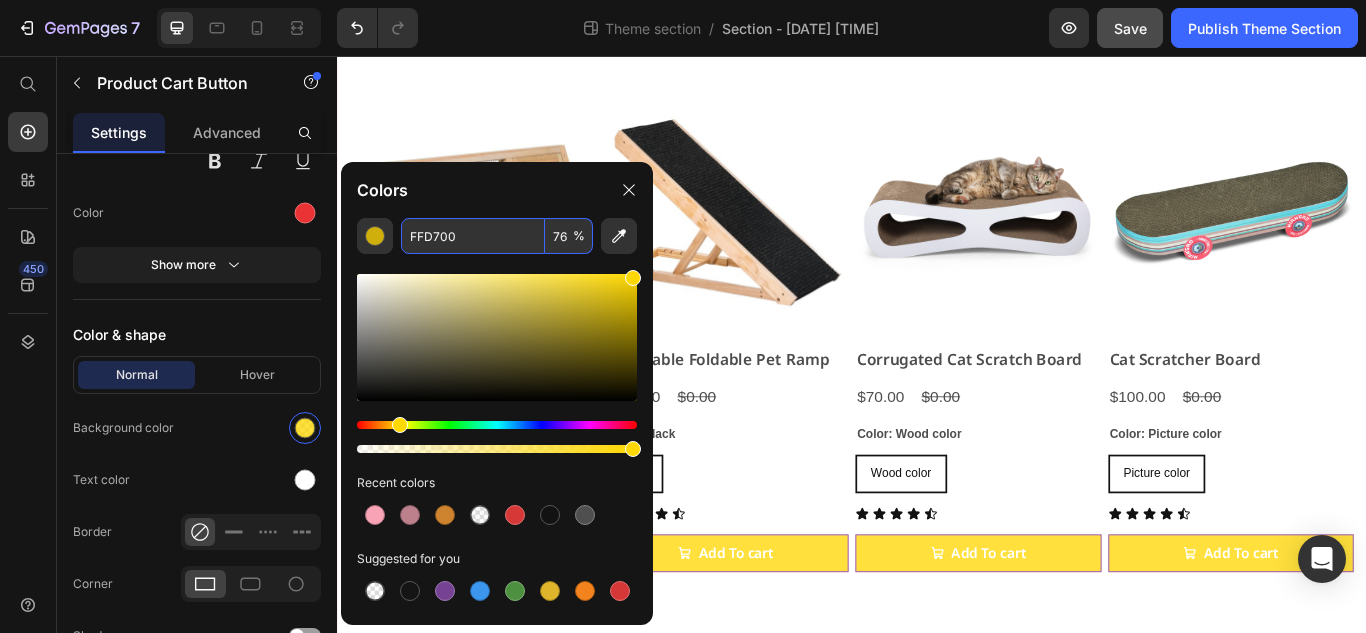 click on "FFD700 76 % Recent colors Suggested for you" 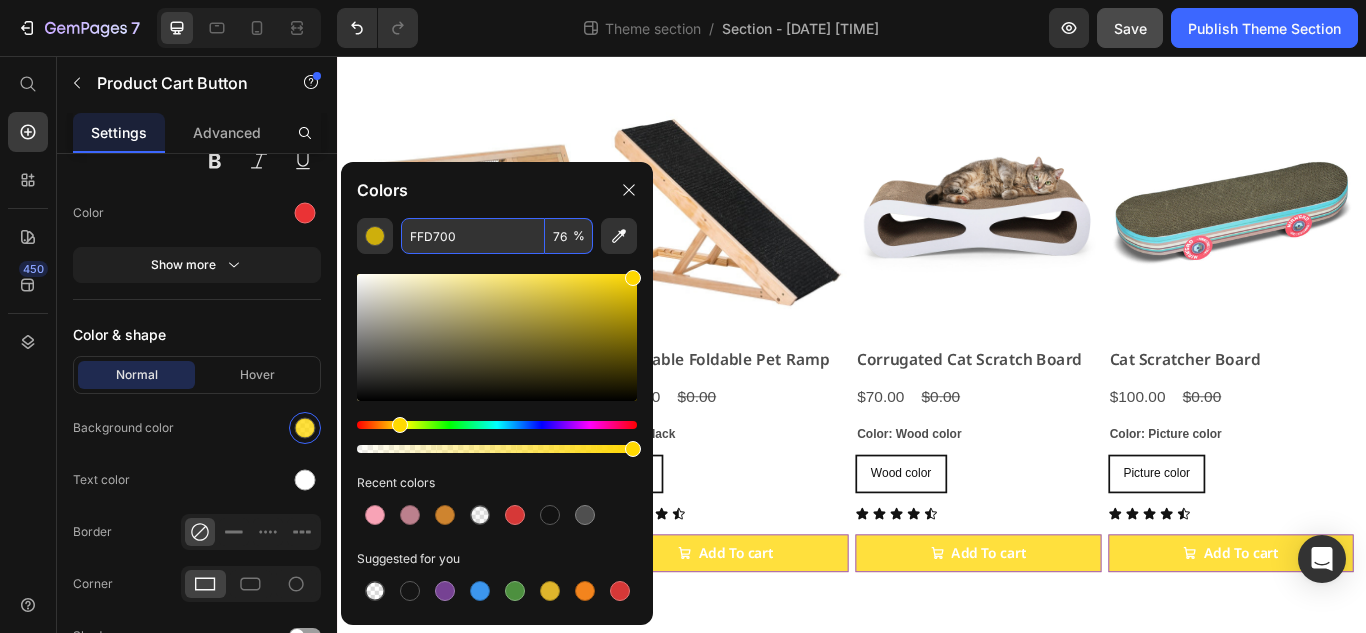 type on "100" 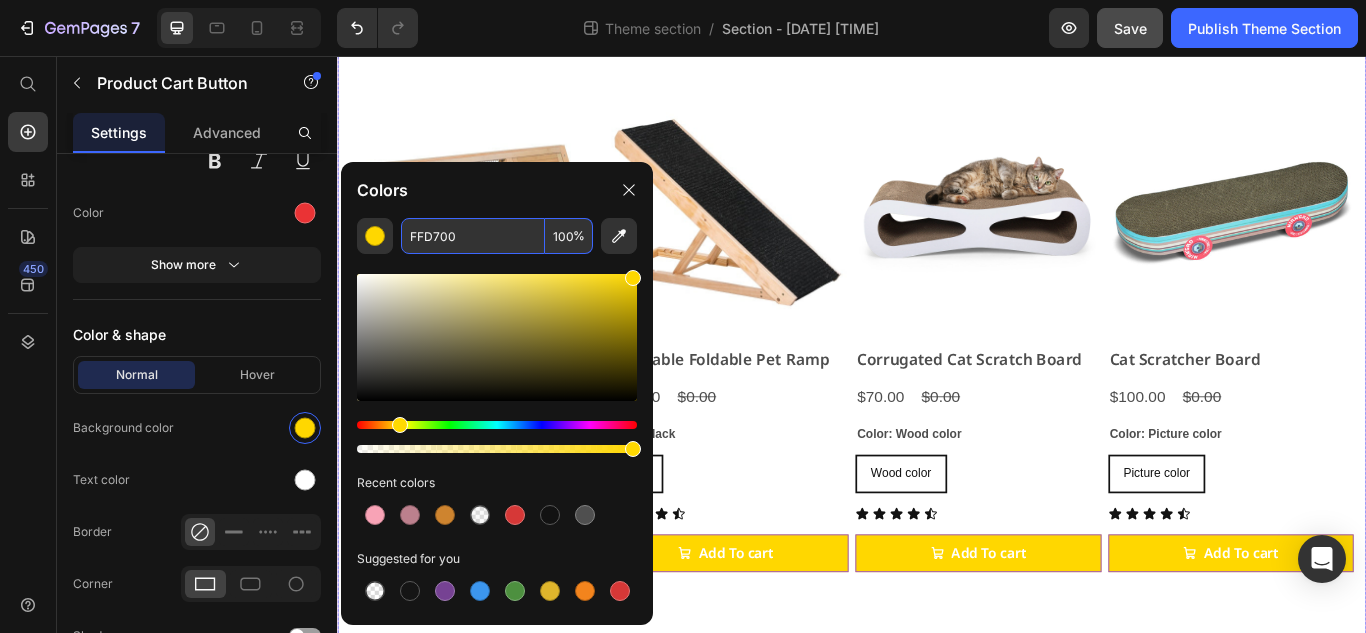 click on "Product Images Wooden Outdoor cat Hutch Product Title $130.00 Product Price $0.00 Product Price Row Specification: Solid wood Solid wood Solid wood Solid wood Product Variants & Swatches Icon Icon Icon Icon Icon Icon List
Add To cart Product Cart Button   16 Row Product Images Adjustable Foldable Pet Ramp Product Title $100.00 Product Price $0.00 Product Price Row Color: Black Black Black Black Product Variants & Swatches Icon Icon Icon Icon Icon Icon List
Add To cart Product Cart Button   0 Row Product Images Corrugated Cat Scratch Board Product Title $70.00 Product Price $0.00 Product Price Row Color: Wood color Wood color Wood color Wood color Product Variants & Swatches Icon Icon Icon Icon Icon Icon List
Add To cart Product Cart Button   0 Row Product Images Cat Scratcher Board Product Title $100.00 Product Price $0.00 Product Price Row Color: Picture color Picture color Picture color Picture color Product Variants & Swatches Icon Icon Icon Icon Icon   0 Row" at bounding box center (937, 408) 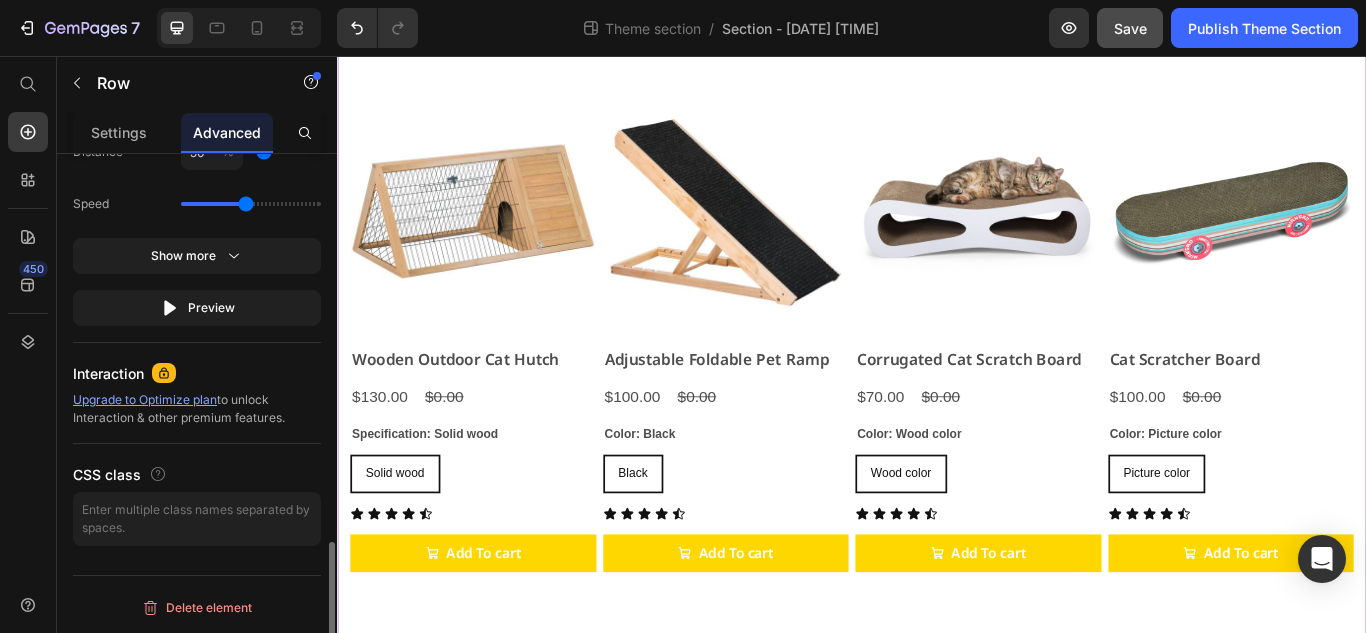 scroll, scrollTop: 0, scrollLeft: 0, axis: both 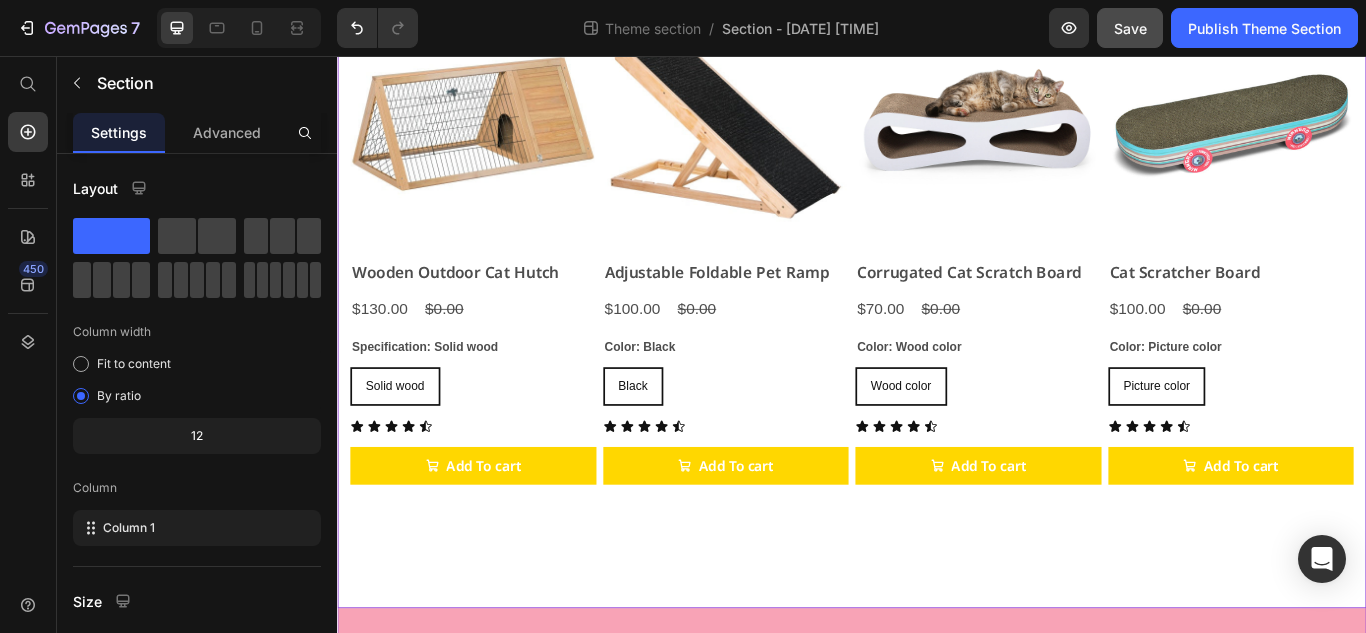 click on "Product Images Wooden Outdoor cat Hutch Product Title $130.00 Product Price $0.00 Product Price Row Specification: Solid wood Solid wood Solid wood Solid wood Product Variants & Swatches Icon Icon Icon Icon Icon Icon List
Add To cart Product Cart Button Row Product Images Adjustable Foldable Pet Ramp Product Title $100.00 Product Price $0.00 Product Price Row Color: Black Black Black Black Product Variants & Swatches Icon Icon Icon Icon Icon Icon List
Add To cart Product Cart Button Row Product Images Corrugated Cat Scratch Board Product Title $70.00 Product Price $0.00 Product Price Row Color: Wood color Wood color Wood color Wood color Product Variants & Swatches Icon Icon Icon Icon Icon Icon List
Add To cart Product Cart Button Row Product Images Cat Scratcher Board Product Title $100.00 Product Price $0.00 Product Price Row Color: Picture color Picture color Picture color Picture color Product Variants & Swatches Icon Icon Icon Icon Icon Icon List Row Row" at bounding box center (937, 306) 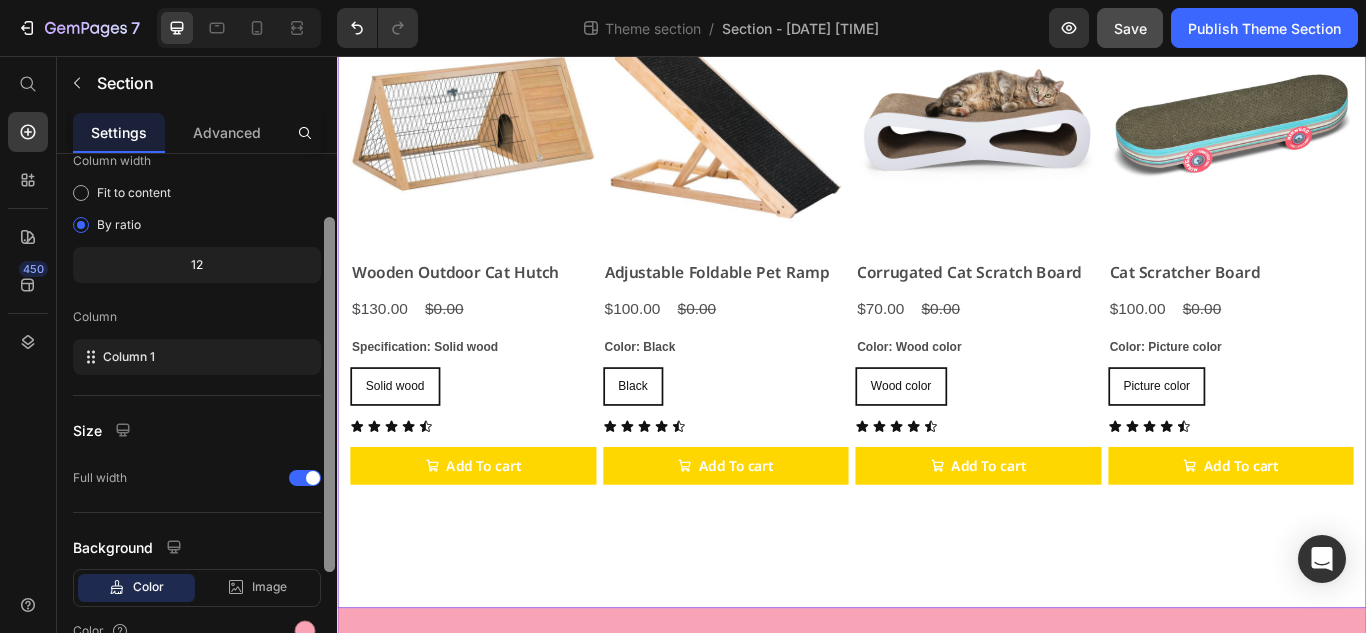scroll, scrollTop: 272, scrollLeft: 0, axis: vertical 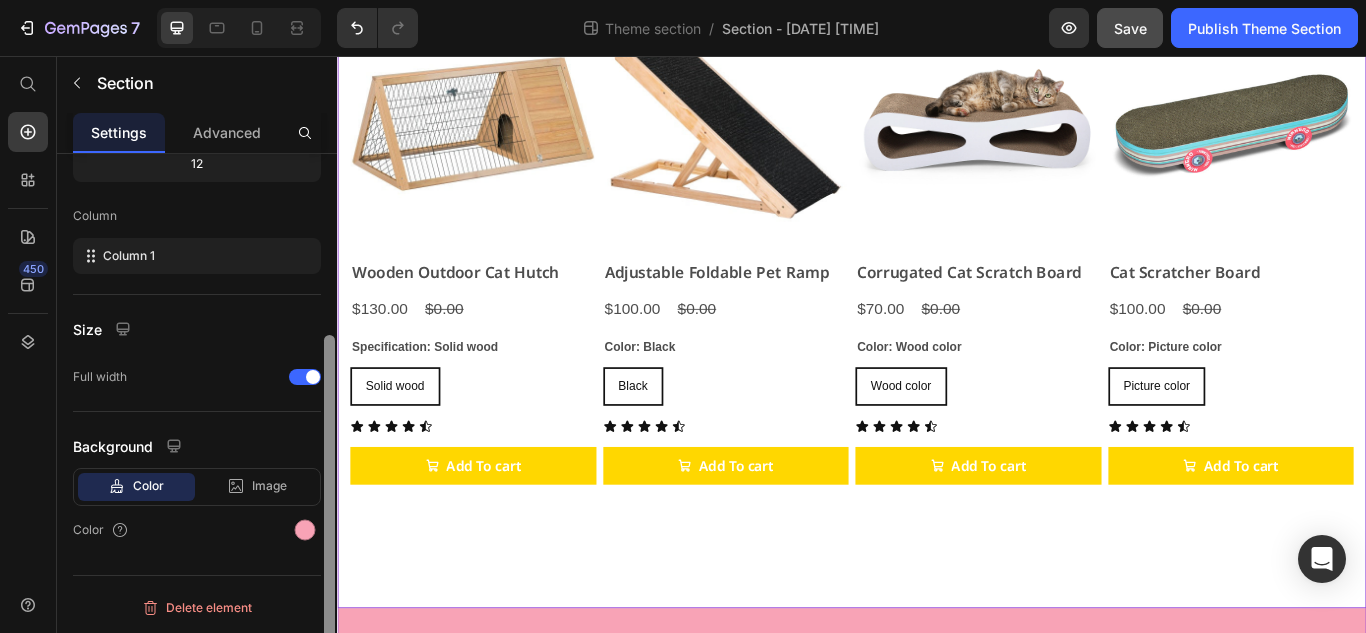 drag, startPoint x: 327, startPoint y: 345, endPoint x: 334, endPoint y: 557, distance: 212.11554 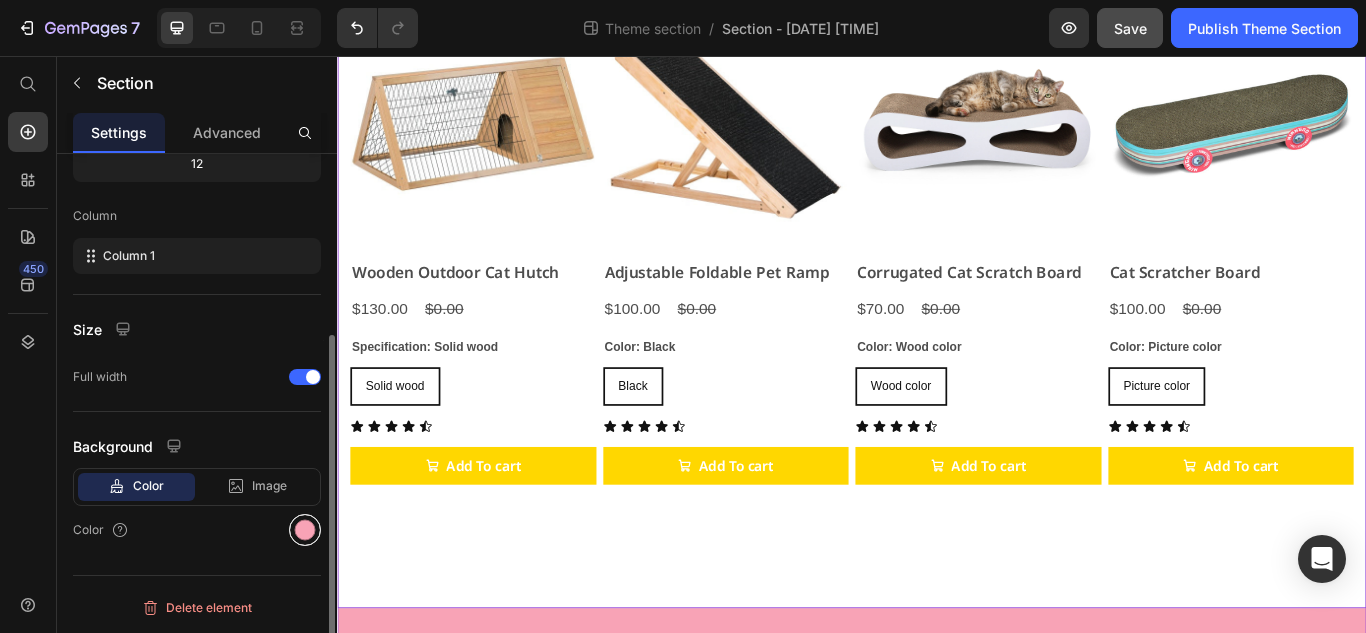 click at bounding box center [305, 530] 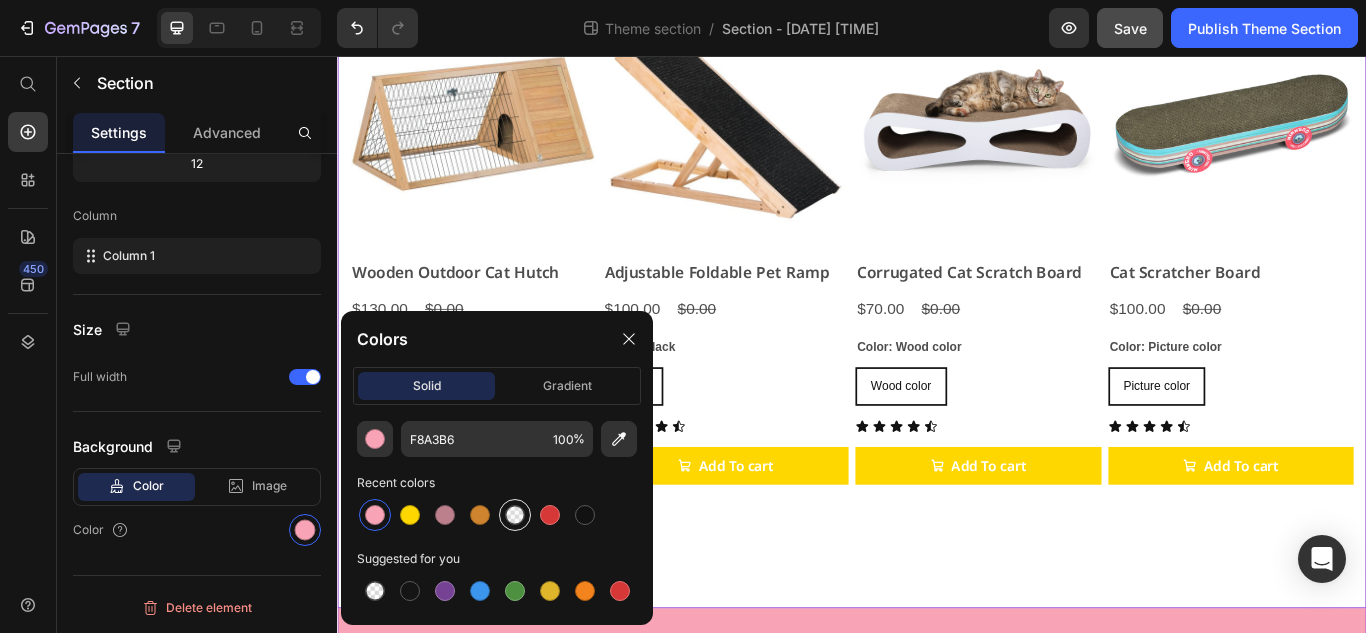click at bounding box center (515, 515) 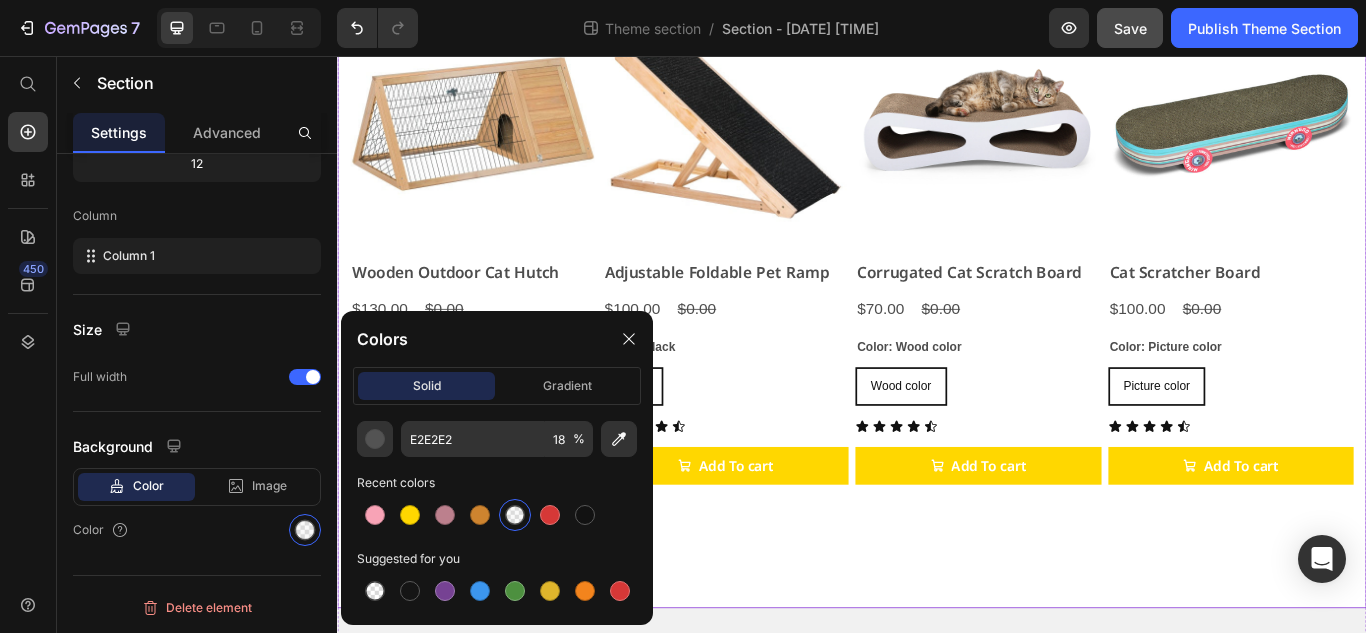click on "Product Images Wooden Outdoor cat Hutch Product Title $130.00 Product Price $0.00 Product Price Row Specification: Solid wood Solid wood Solid wood Solid wood Product Variants & Swatches Icon Icon Icon Icon Icon Icon List
Add To cart Product Cart Button Row Product Images Adjustable Foldable Pet Ramp Product Title $100.00 Product Price $0.00 Product Price Row Color: Black Black Black Black Product Variants & Swatches Icon Icon Icon Icon Icon Icon List
Add To cart Product Cart Button Row Product Images Corrugated Cat Scratch Board Product Title $70.00 Product Price $0.00 Product Price Row Color: Wood color Wood color Wood color Wood color Product Variants & Swatches Icon Icon Icon Icon Icon Icon List
Add To cart Product Cart Button Row Product Images Cat Scratcher Board Product Title $100.00 Product Price $0.00 Product Price Row Color: Picture color Picture color Picture color Picture color Product Variants & Swatches Icon Icon Icon Icon Icon Icon List Row Row" at bounding box center [937, 306] 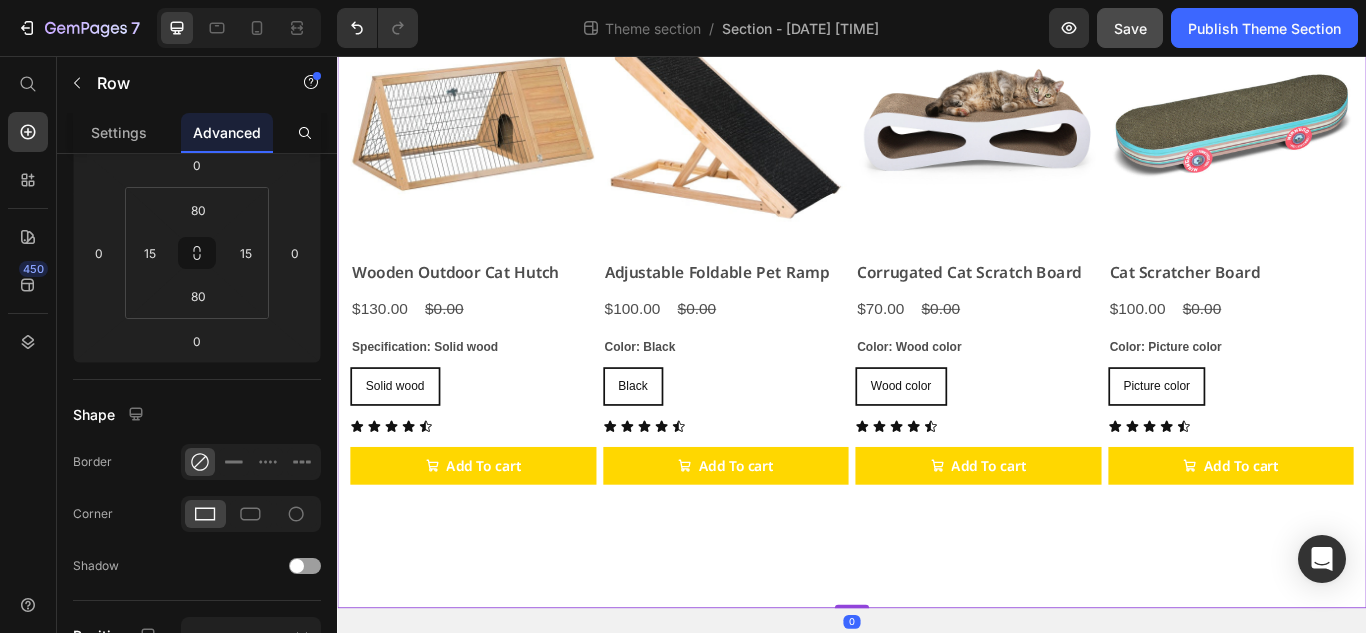 scroll, scrollTop: 0, scrollLeft: 0, axis: both 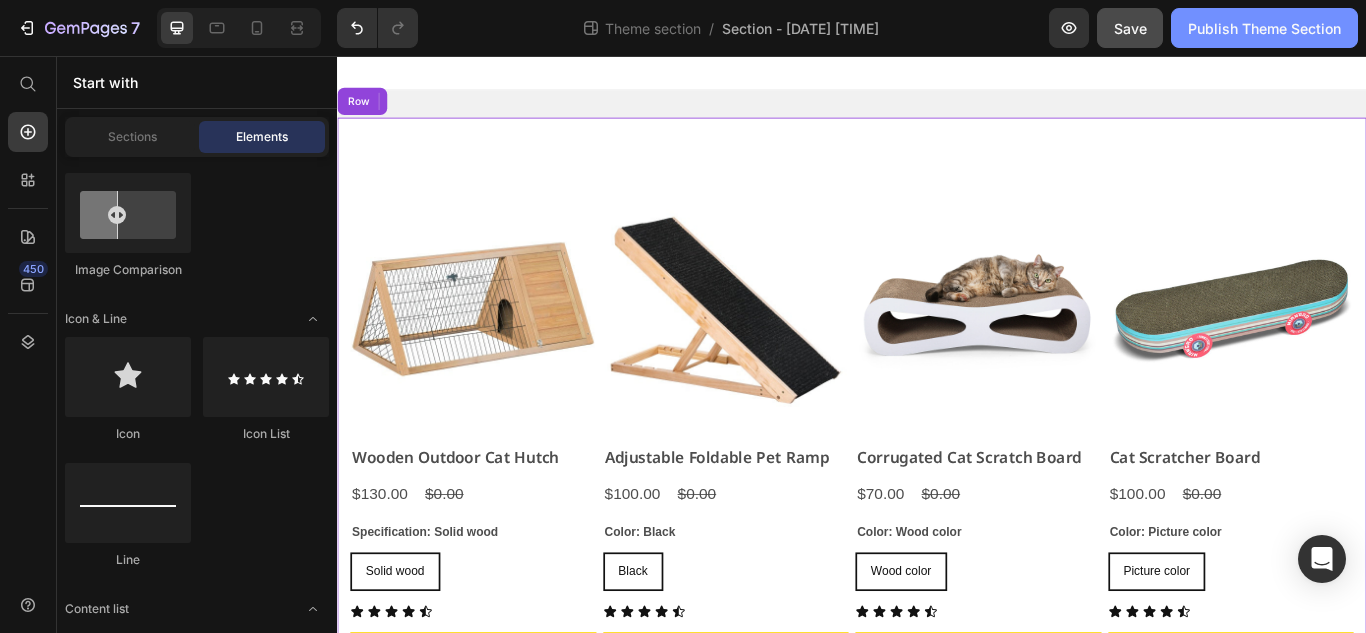 click on "Publish Theme Section" at bounding box center (1264, 28) 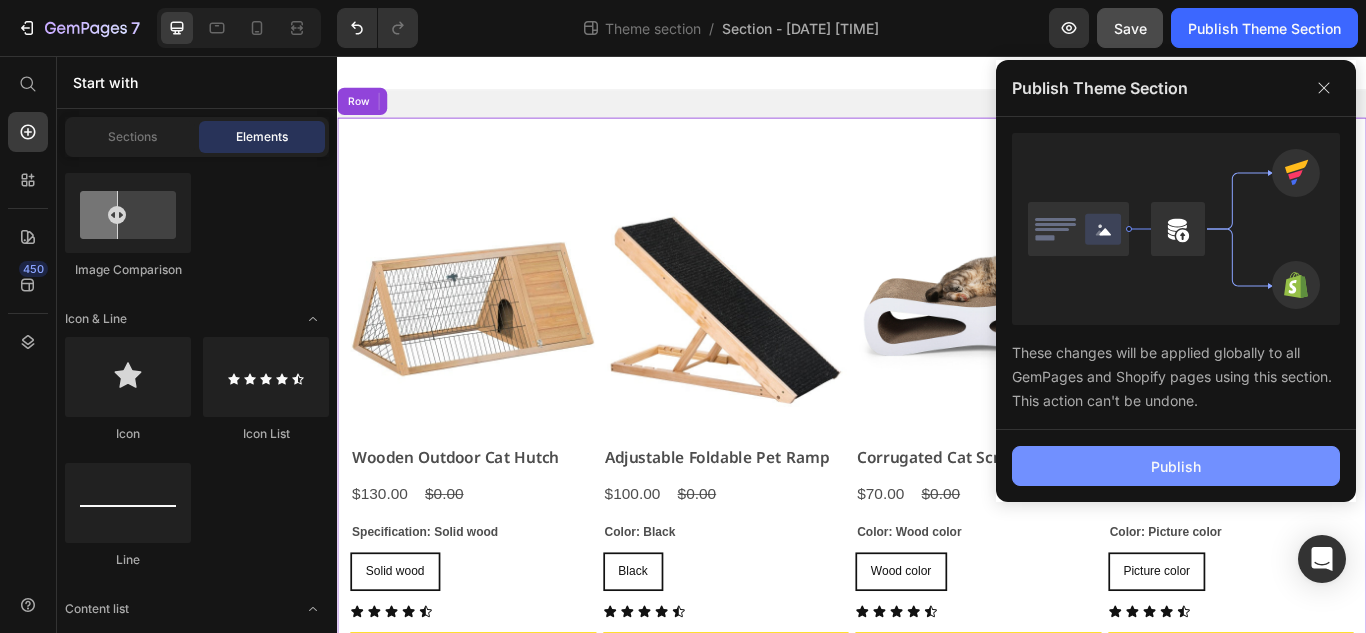 click on "Publish" 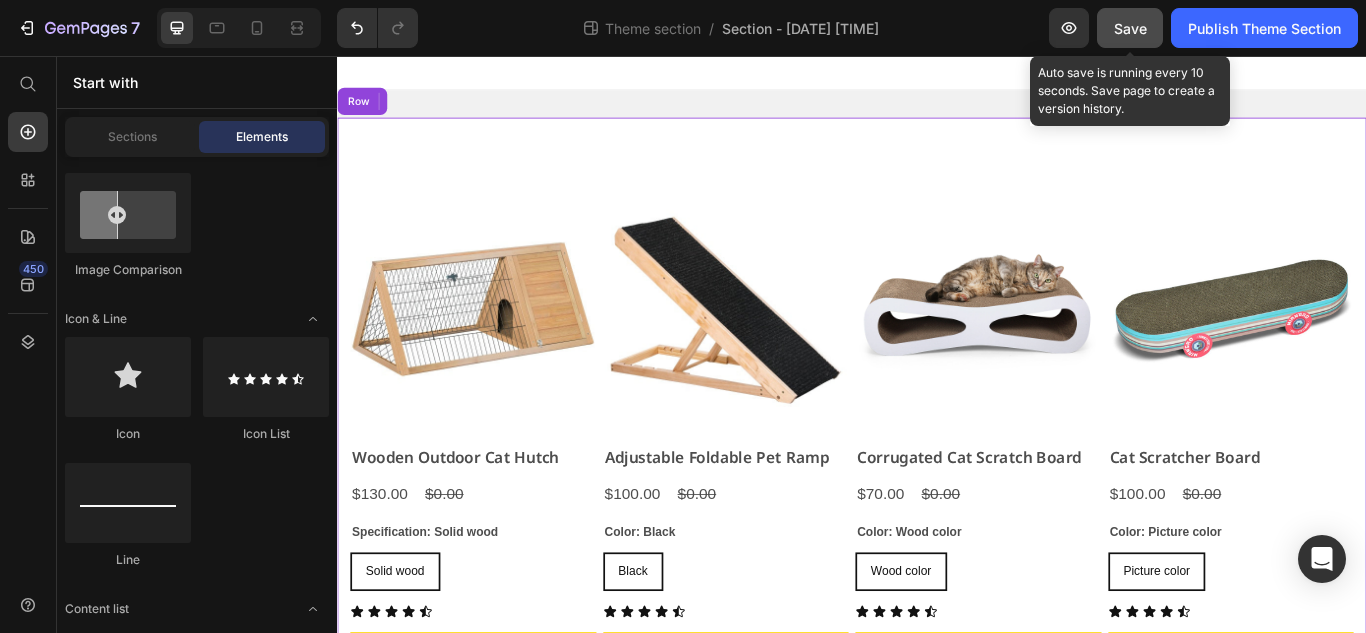 click on "Save" 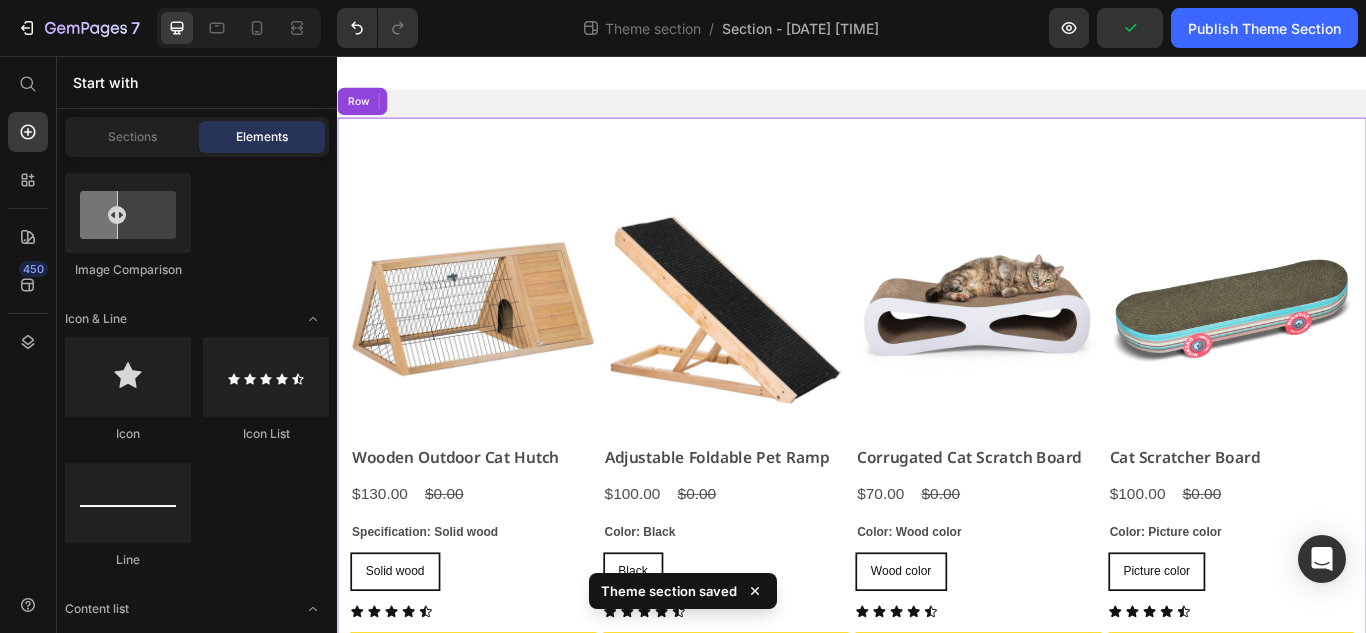 click on "Publish Theme Section" at bounding box center (1264, 28) 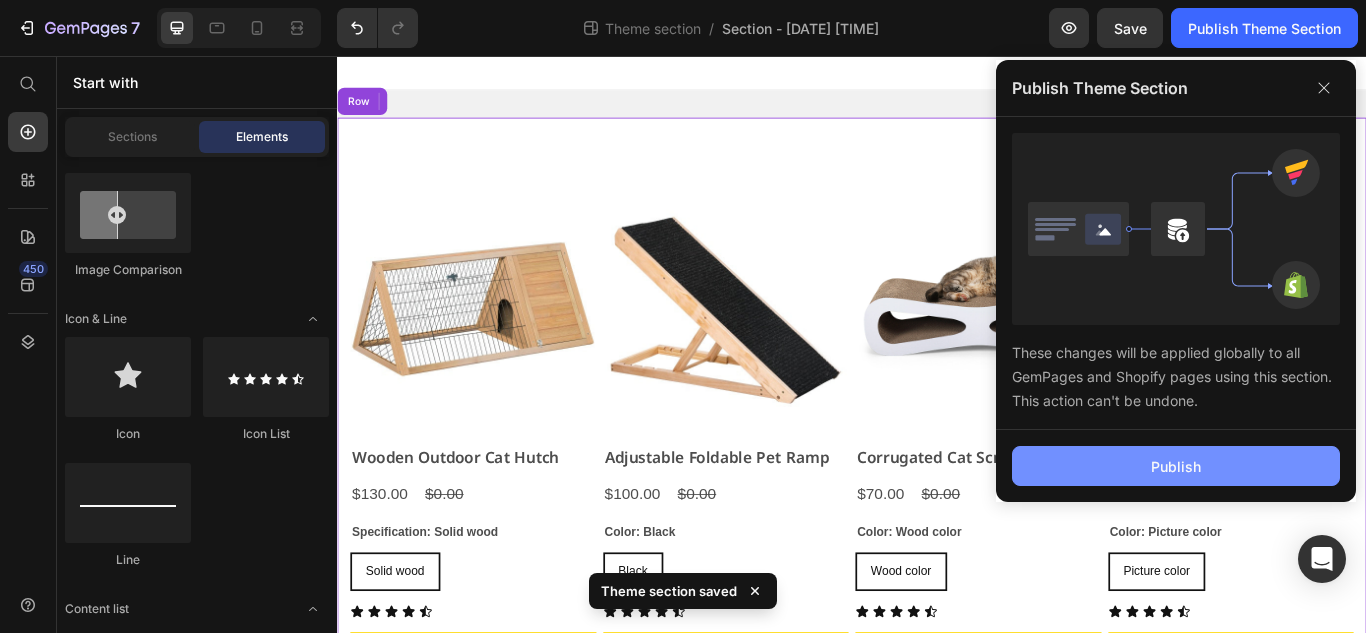 click on "Publish" 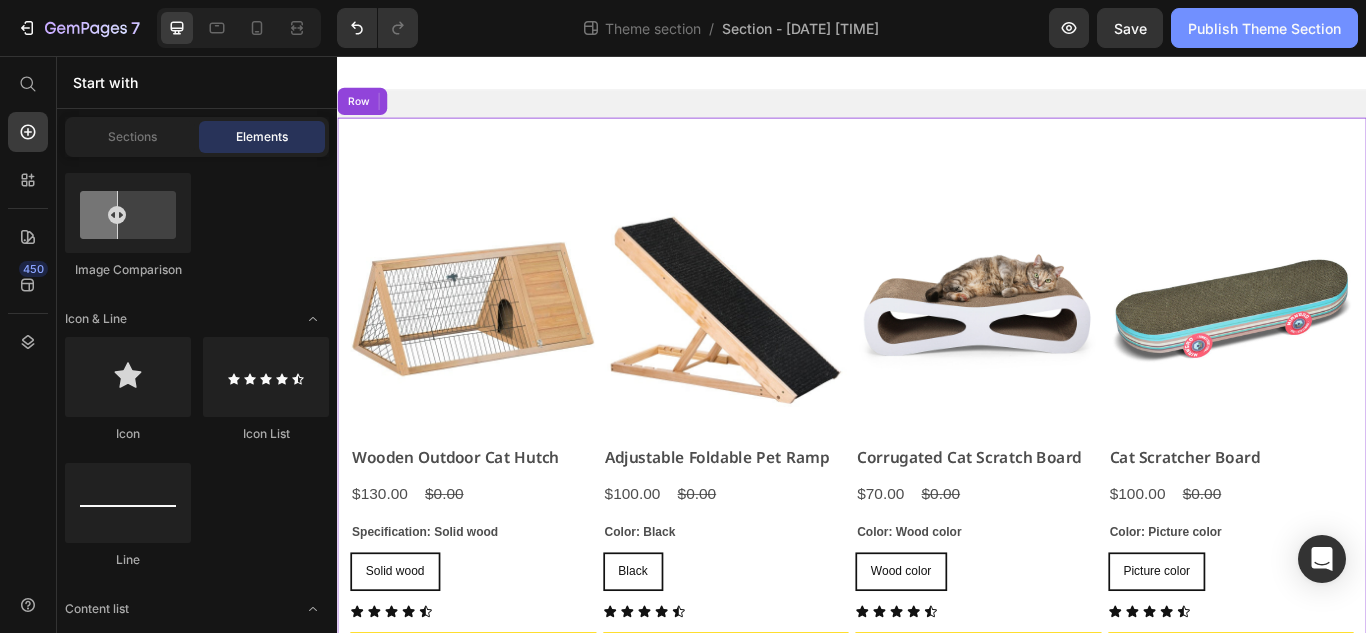 click on "Publish Theme Section" at bounding box center (1264, 28) 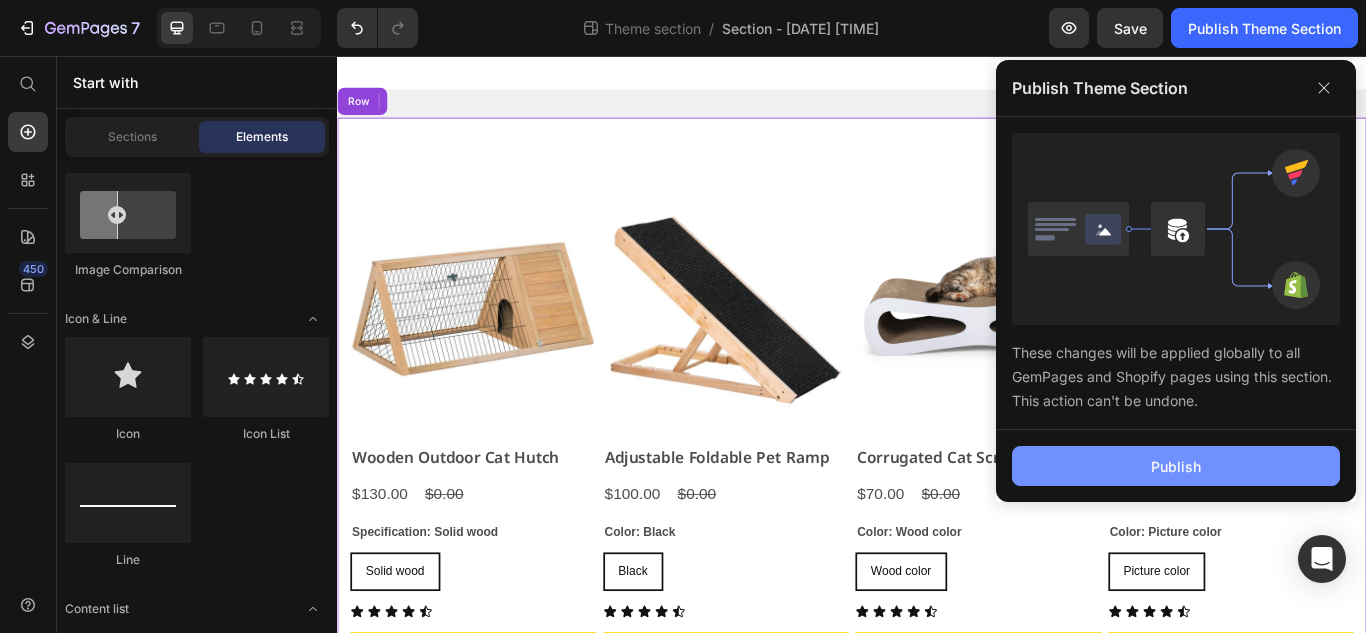 click on "Publish" 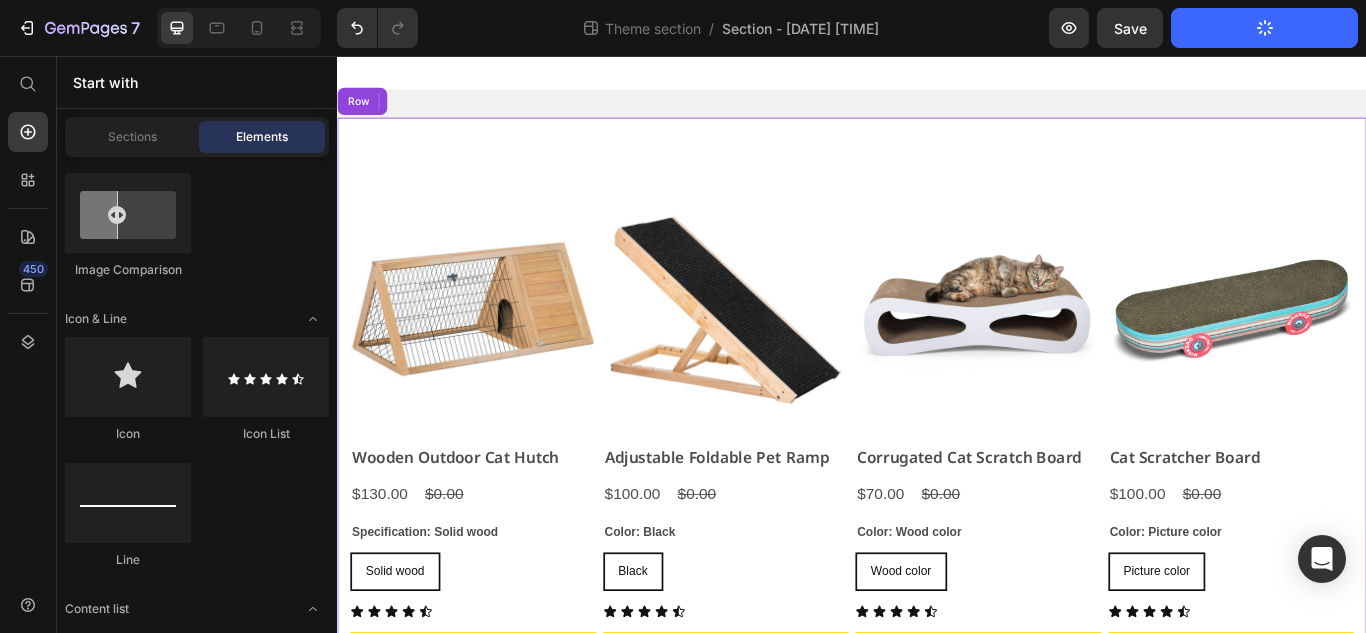 click on "Publish" 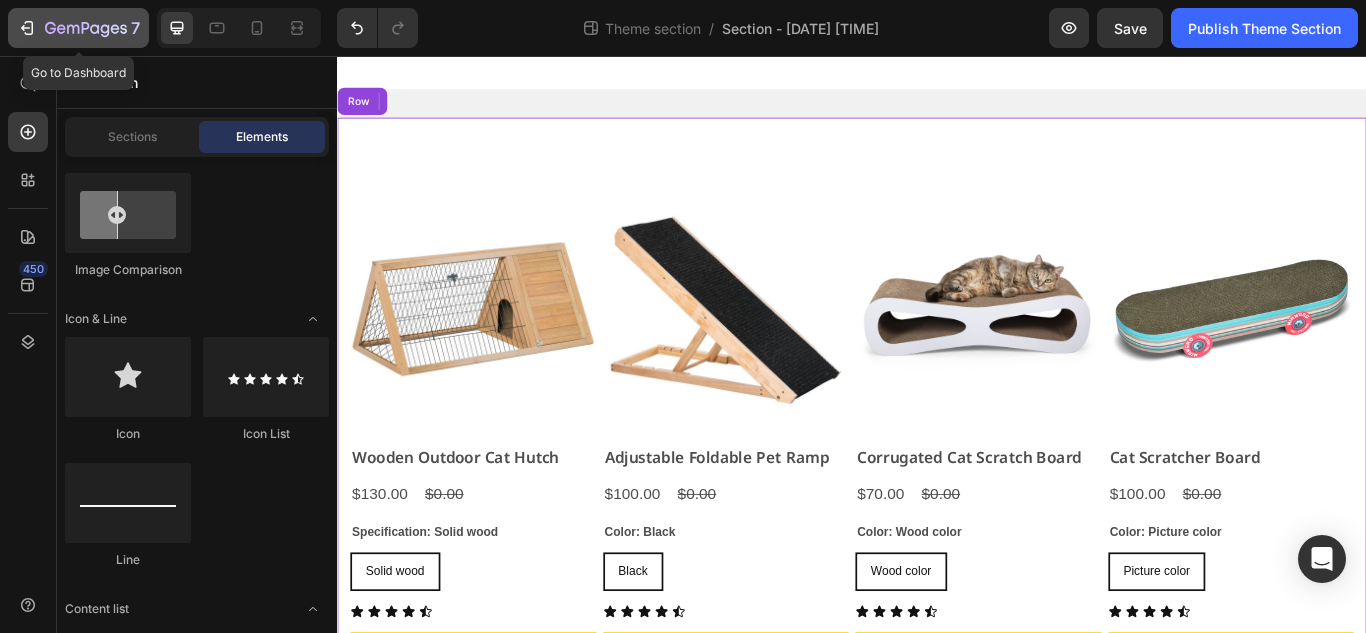 click 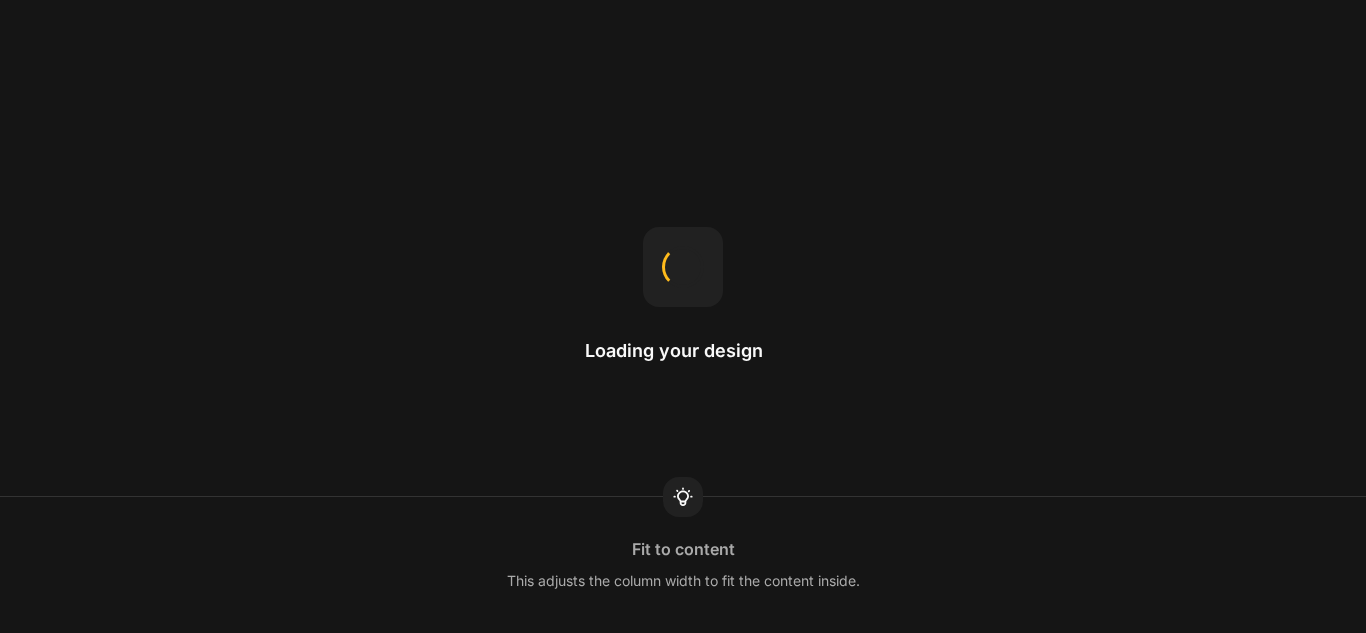 scroll, scrollTop: 0, scrollLeft: 0, axis: both 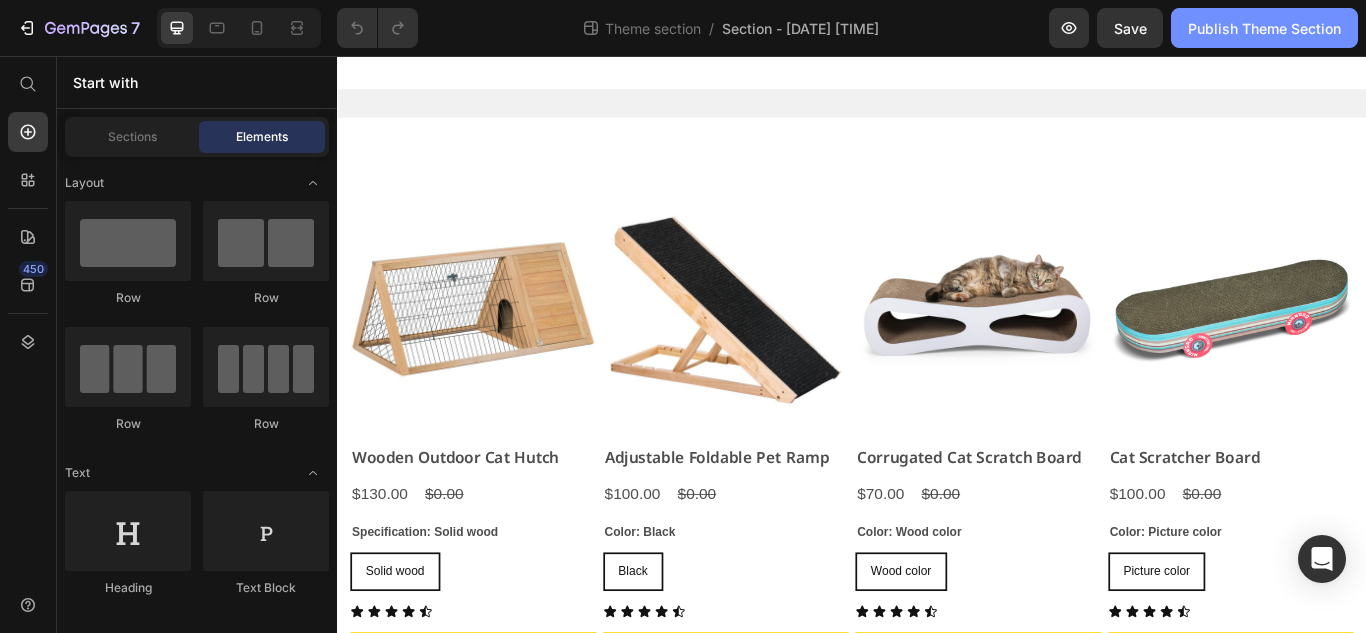 click on "Publish Theme Section" at bounding box center (1264, 28) 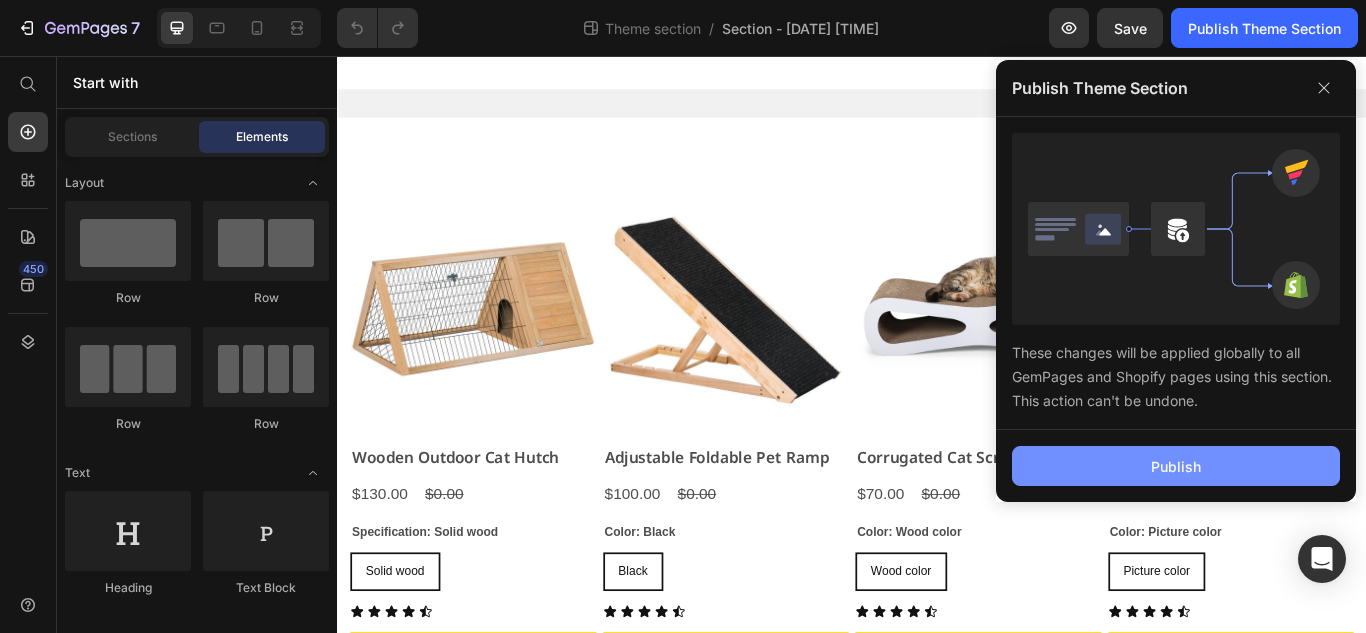 click on "Publish" 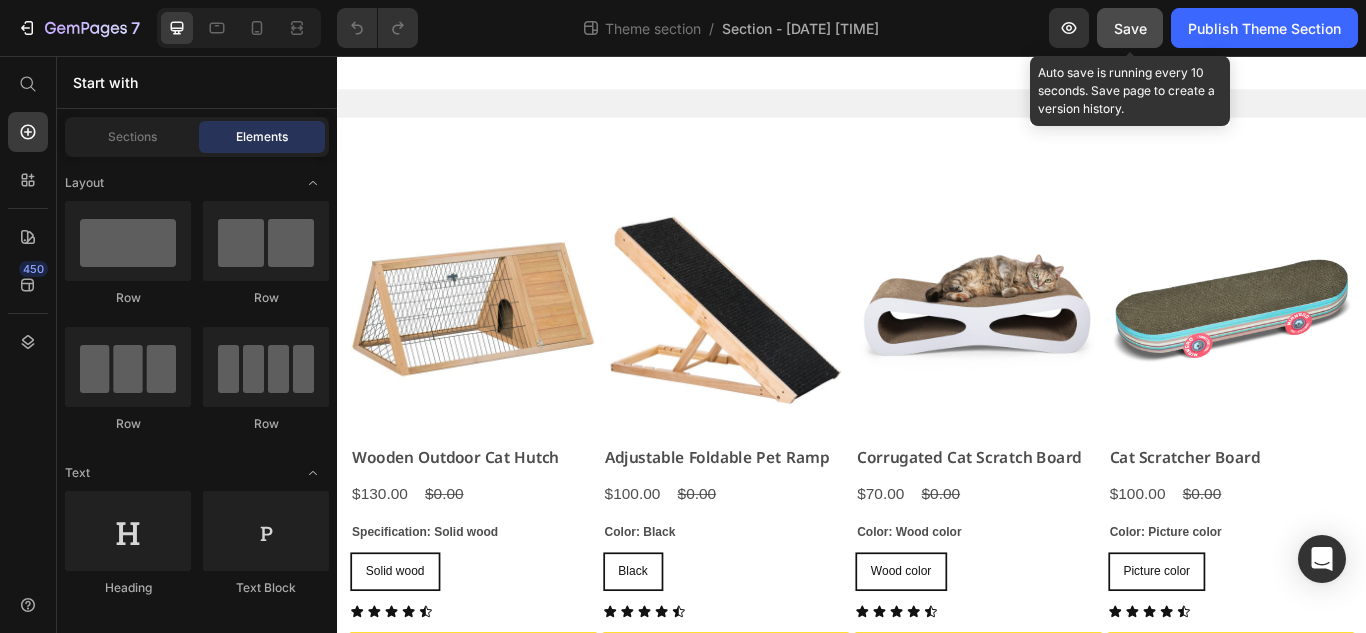 click on "Save" 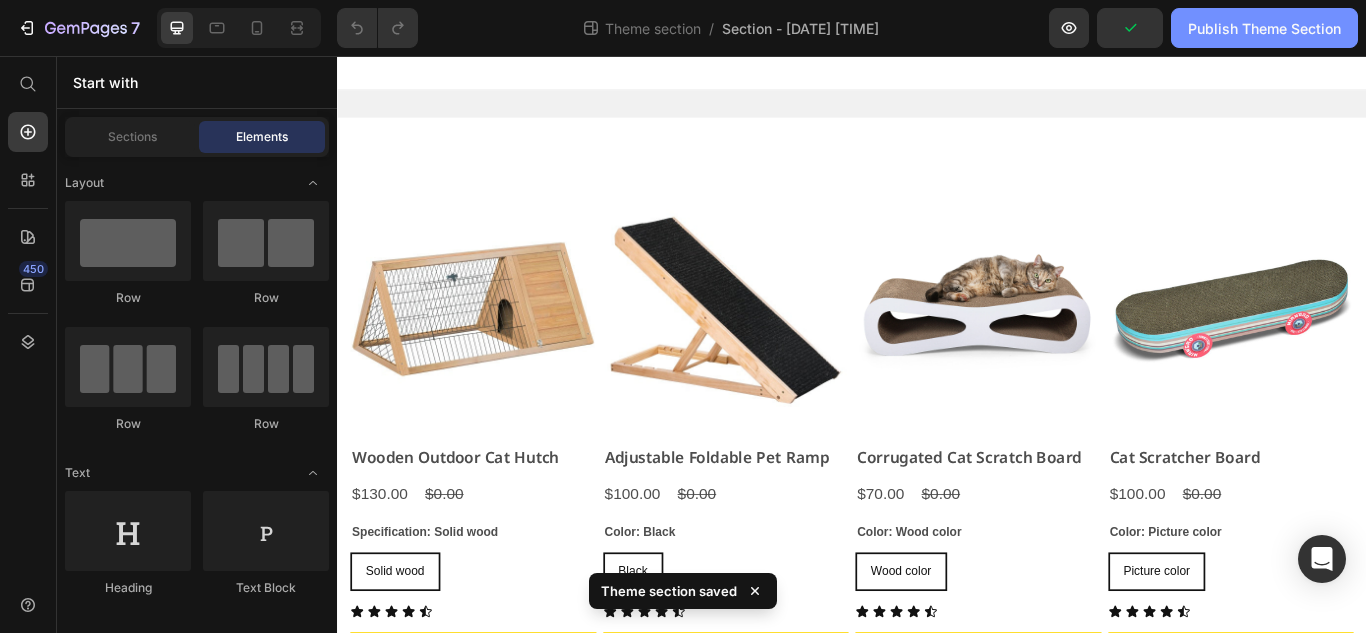 click on "Publish Theme Section" at bounding box center [1264, 28] 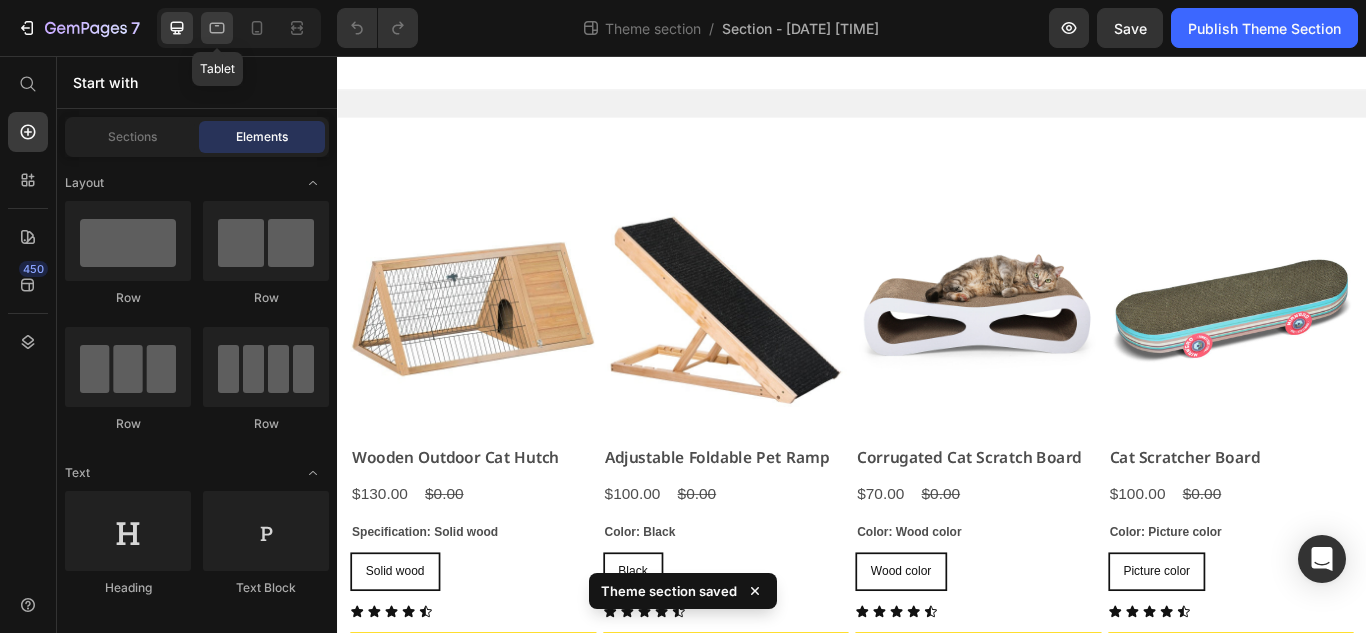 click 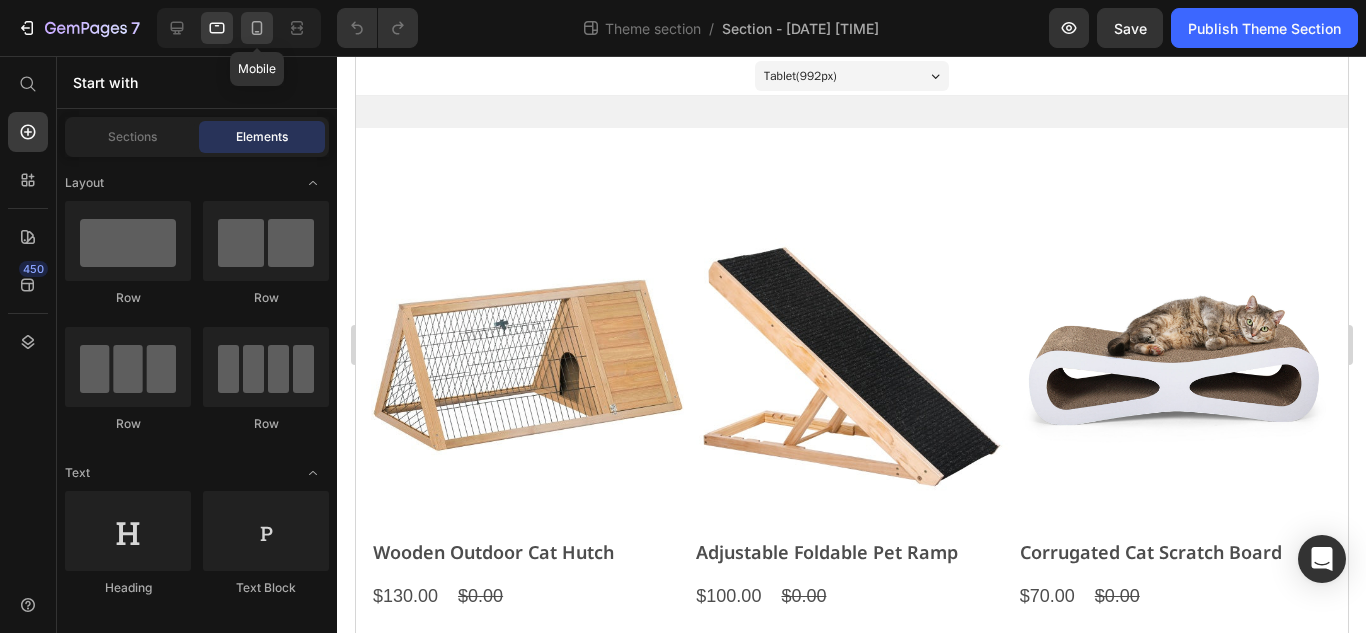 click 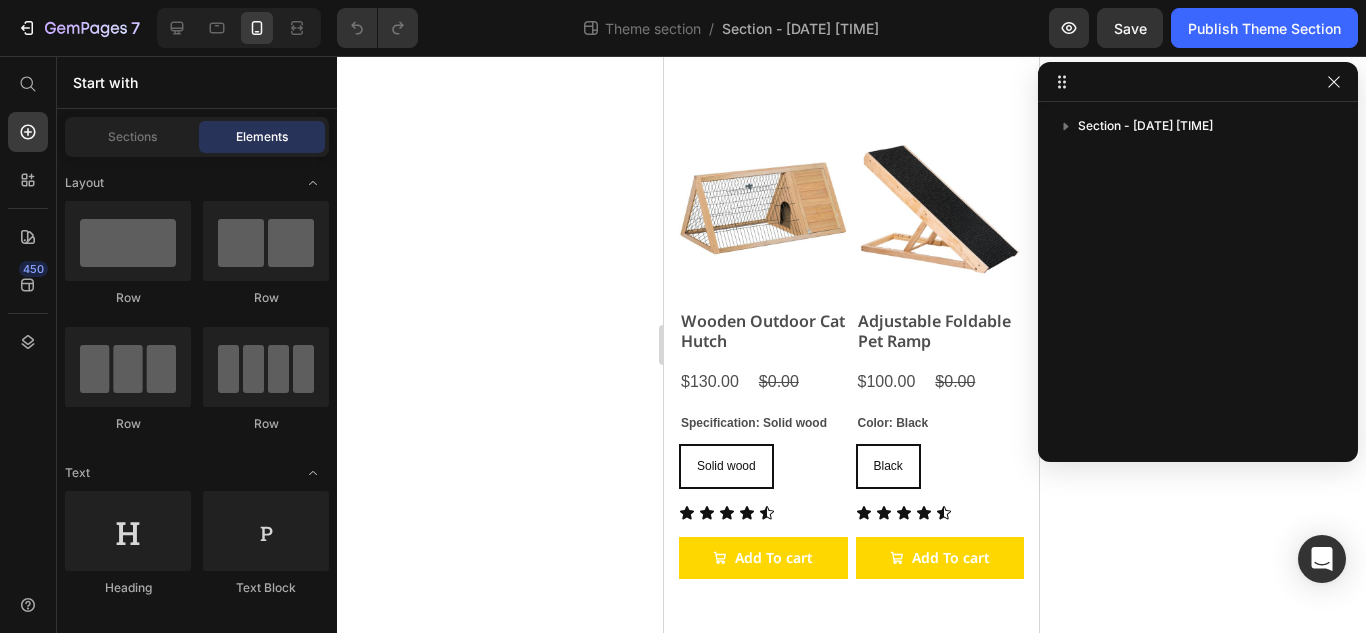 scroll, scrollTop: 91, scrollLeft: 0, axis: vertical 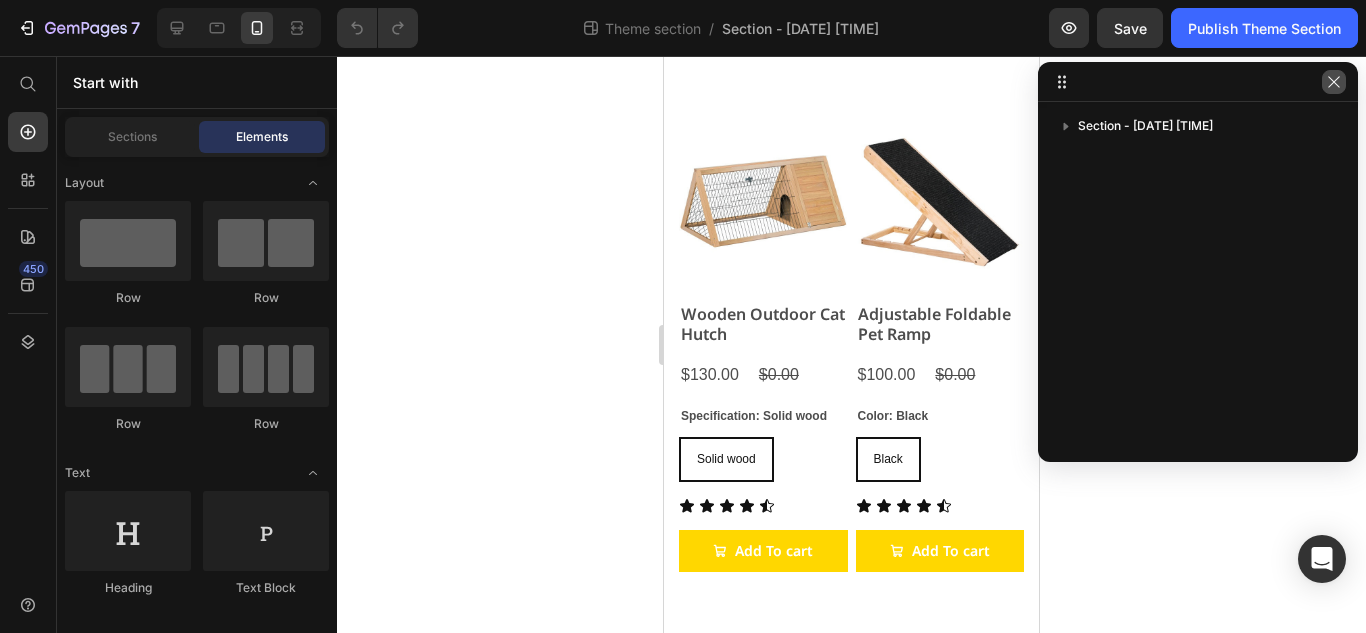 click 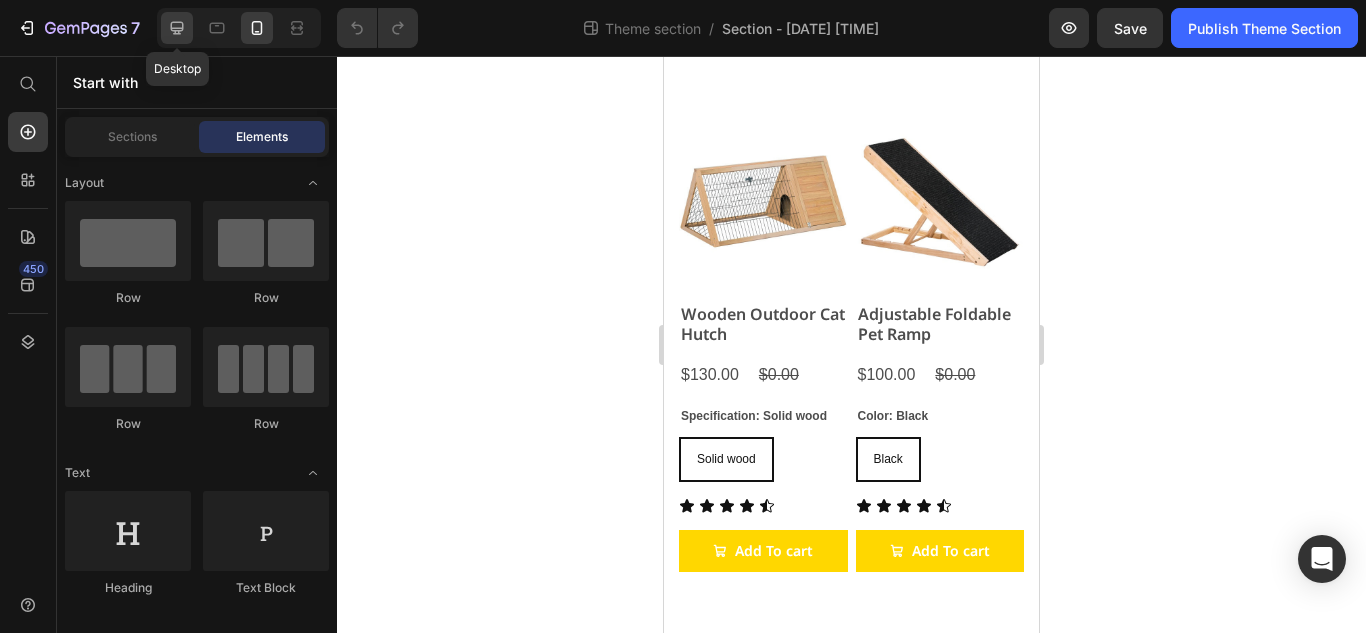 click 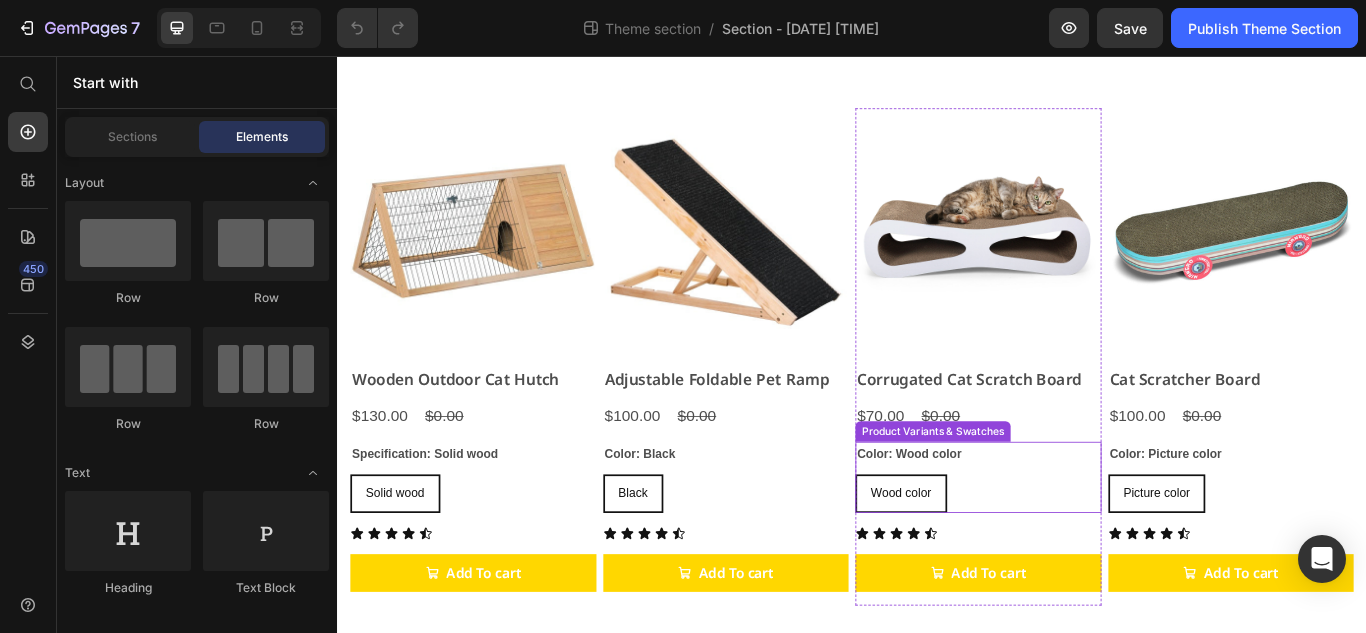 click on "Wood color" at bounding box center (994, 566) 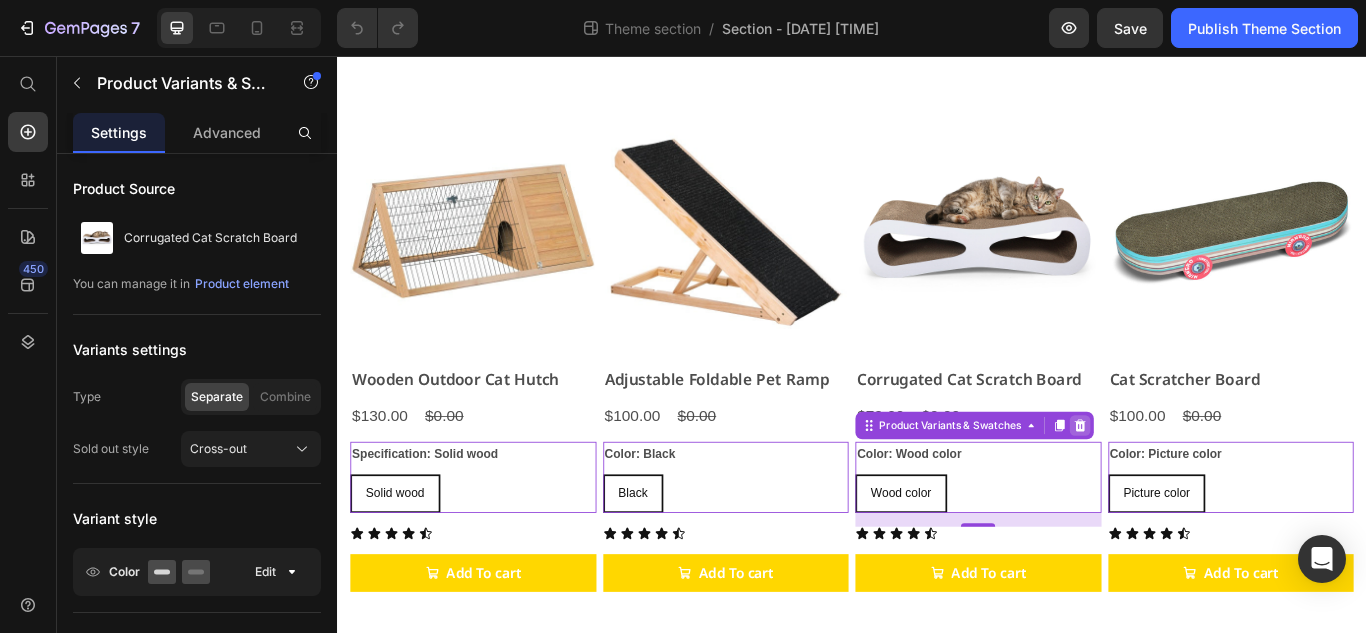 click 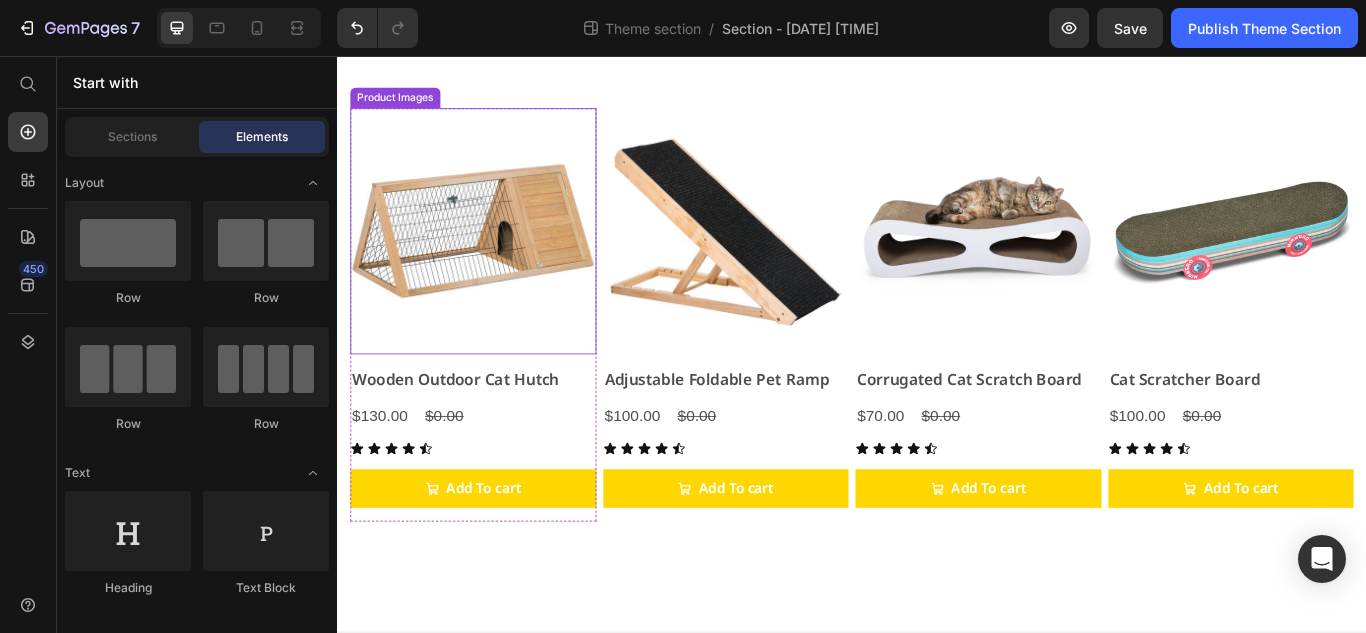 click at bounding box center (495, 260) 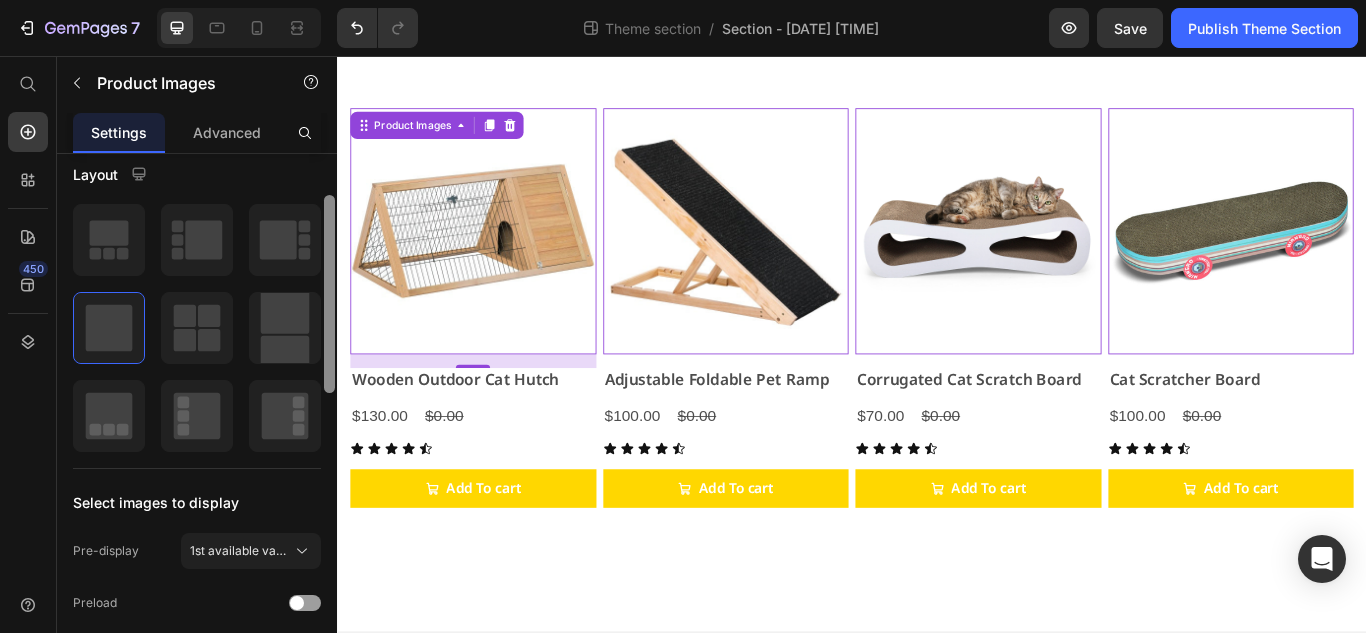 scroll, scrollTop: 183, scrollLeft: 0, axis: vertical 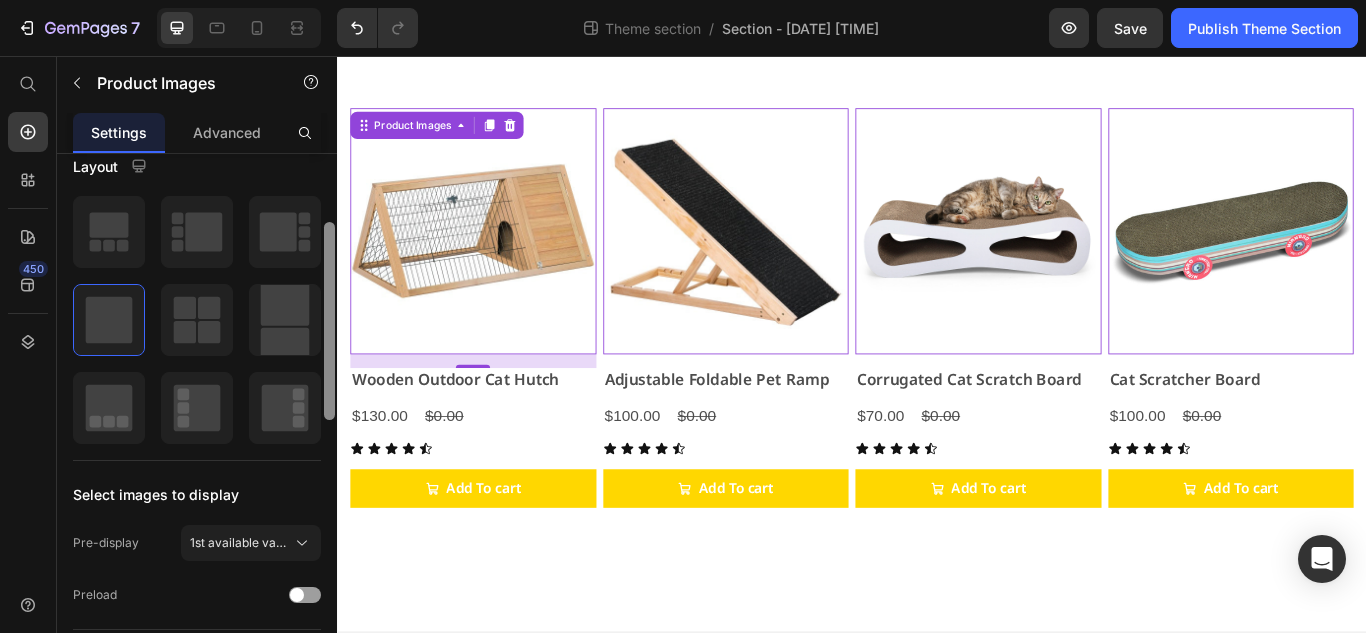 drag, startPoint x: 328, startPoint y: 280, endPoint x: 332, endPoint y: 348, distance: 68.117546 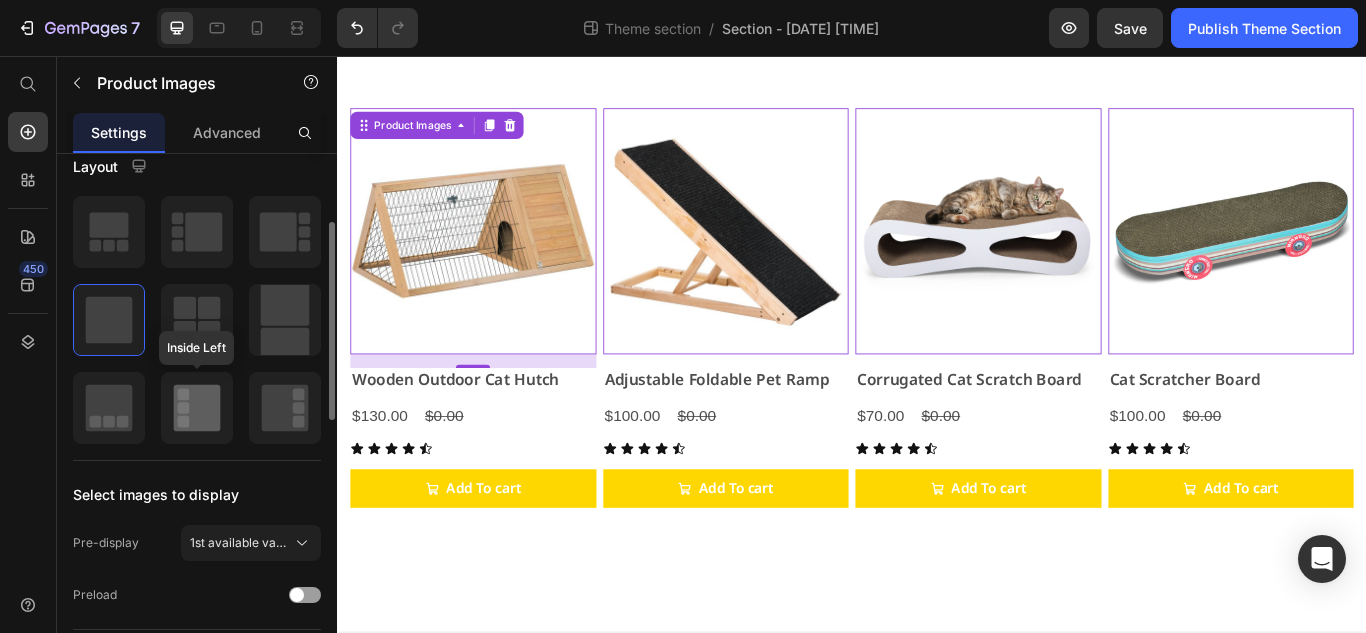 click 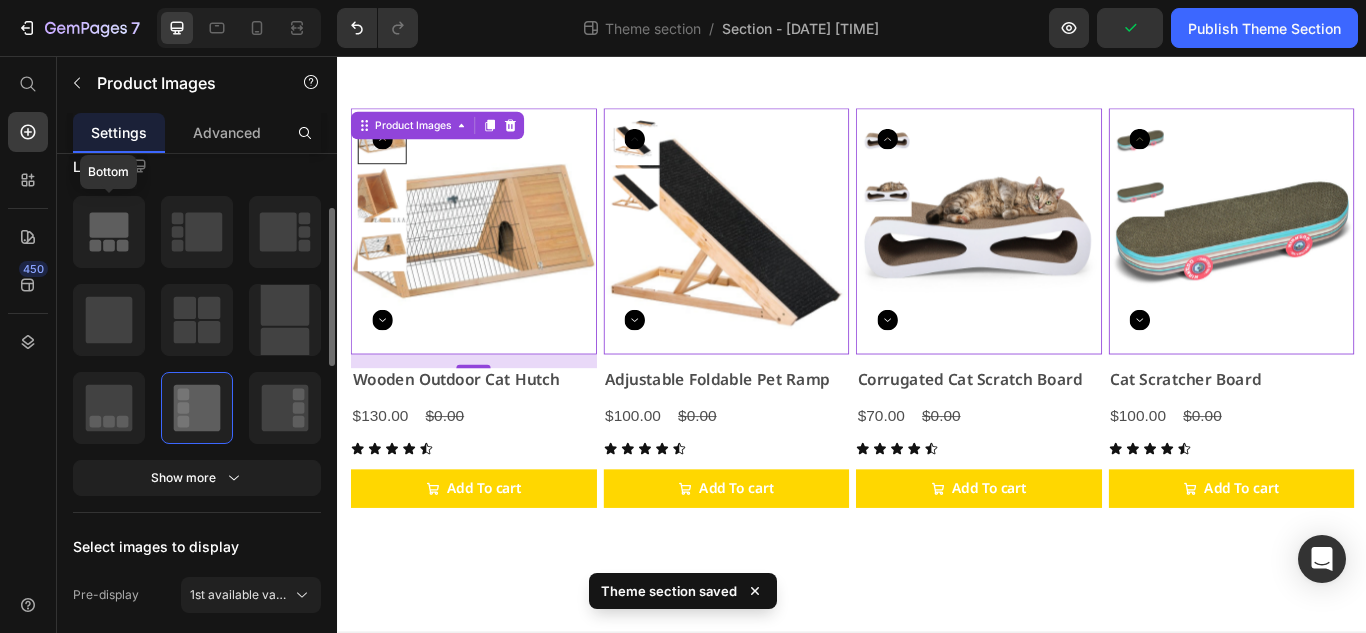 click 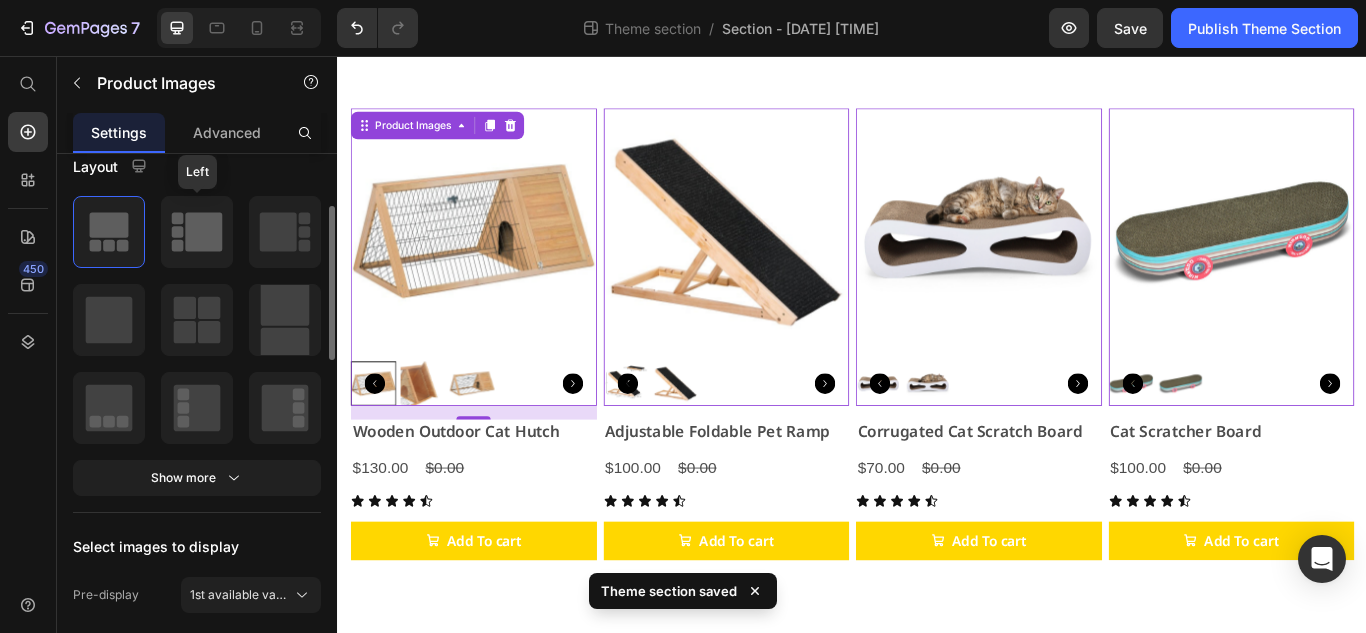 click 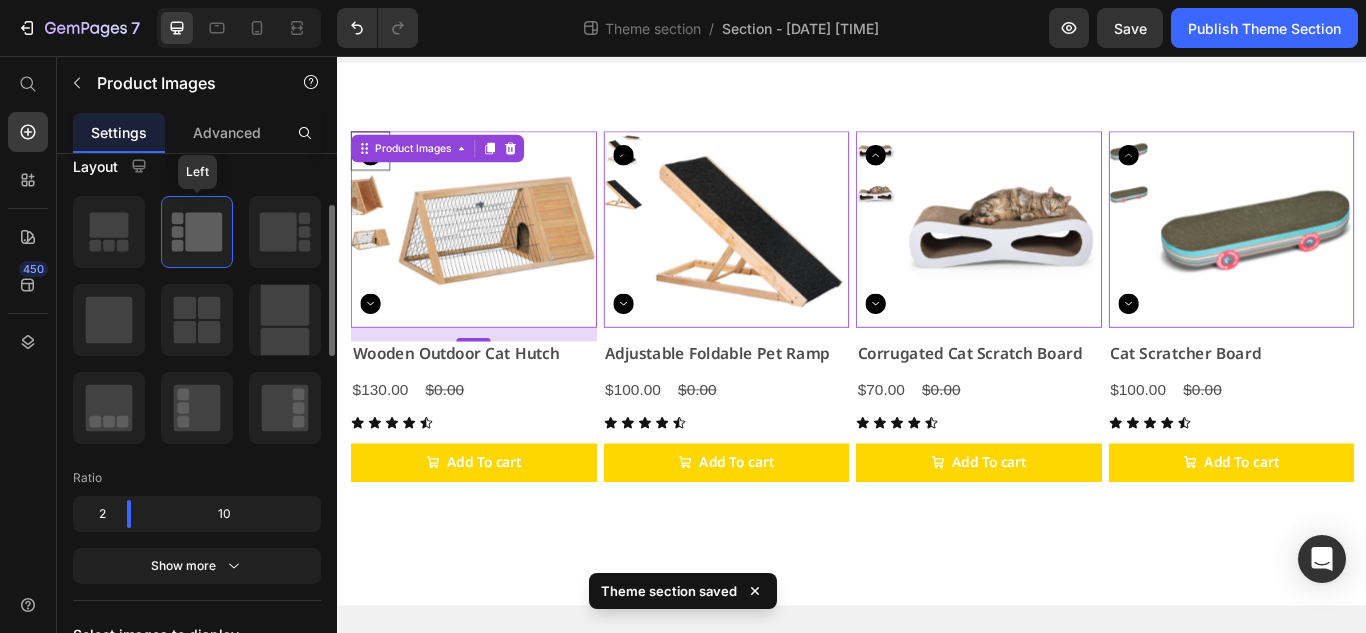 scroll, scrollTop: 64, scrollLeft: 0, axis: vertical 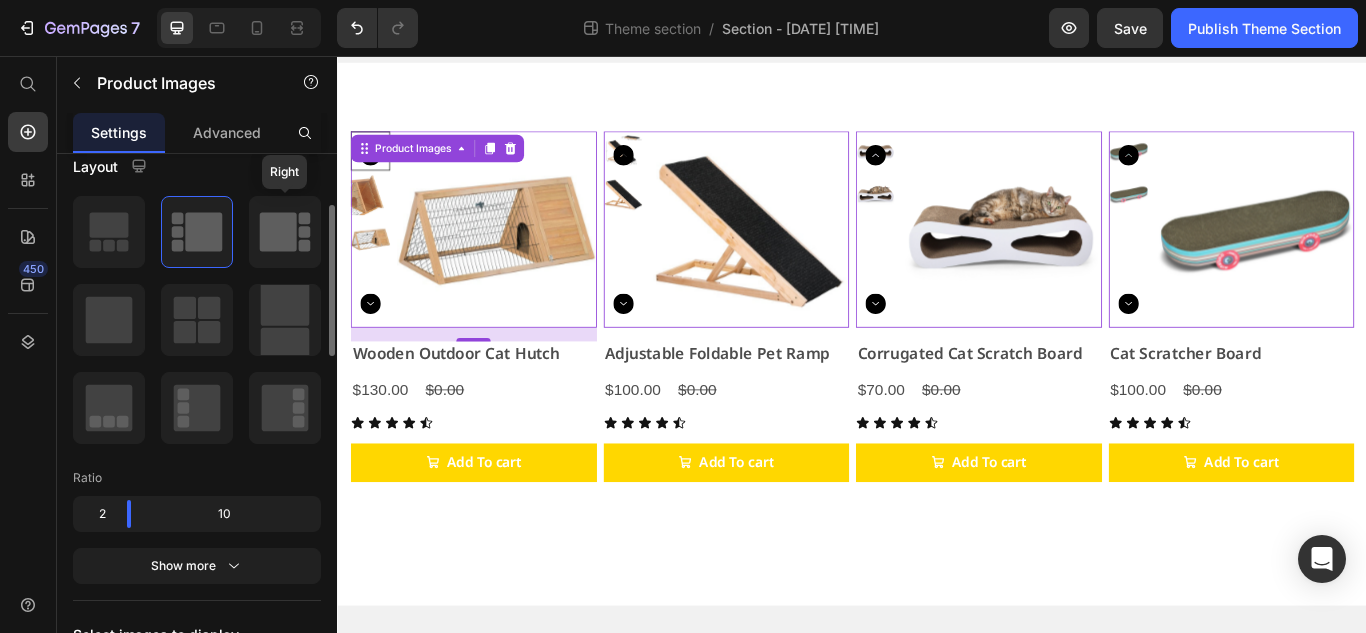 click 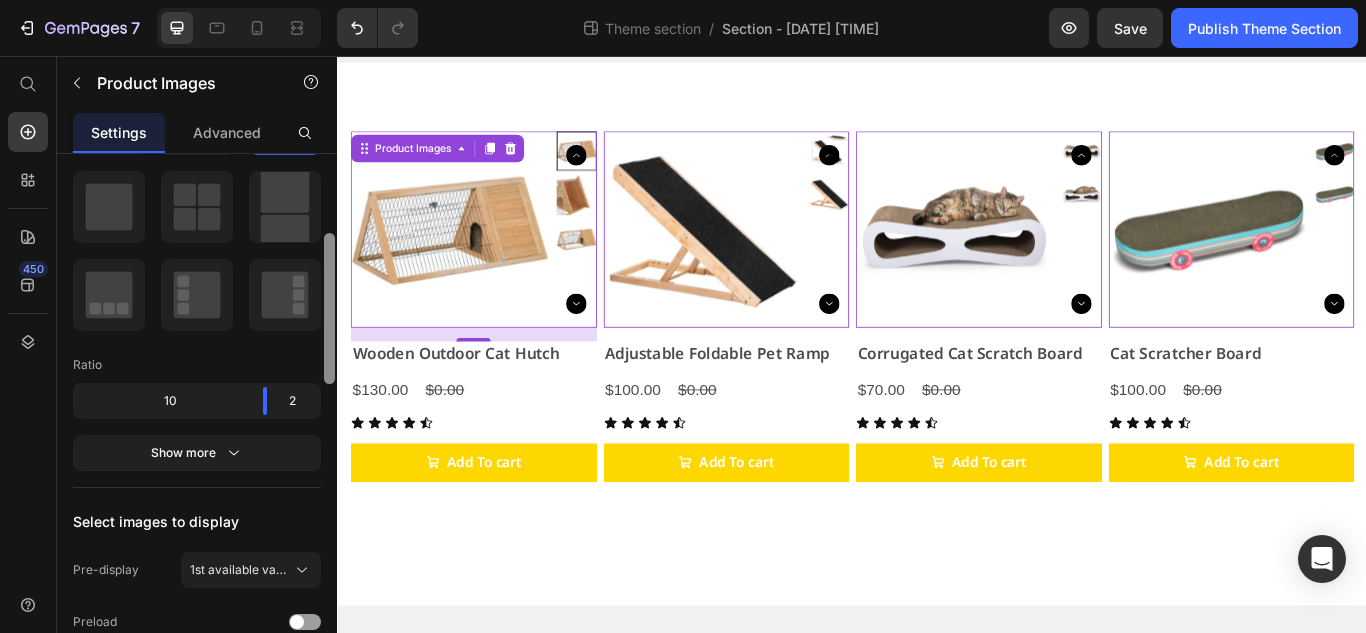 scroll, scrollTop: 293, scrollLeft: 0, axis: vertical 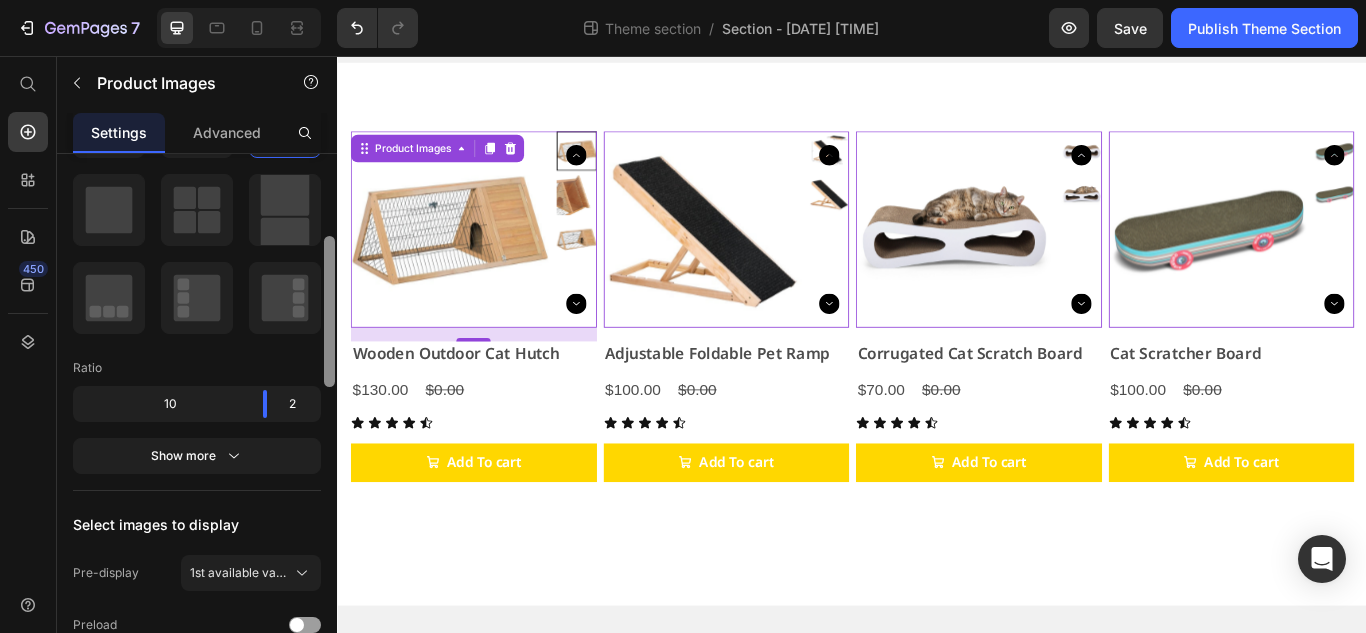 drag, startPoint x: 333, startPoint y: 275, endPoint x: 328, endPoint y: 306, distance: 31.400637 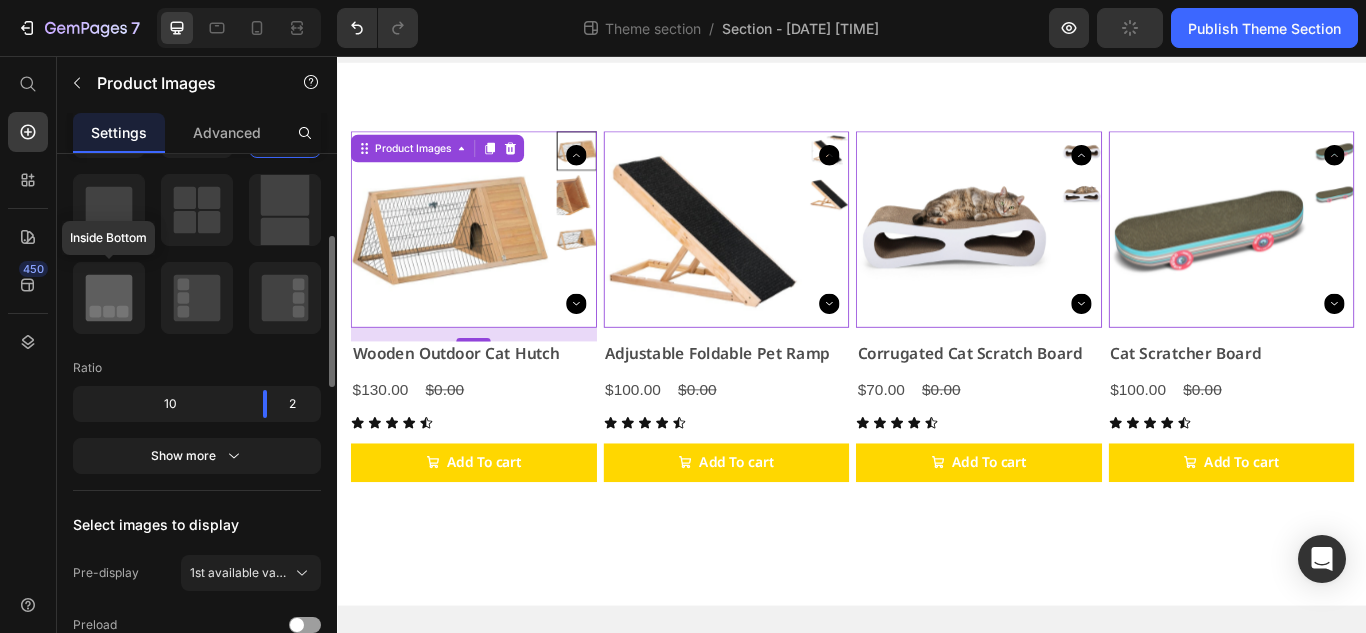 click 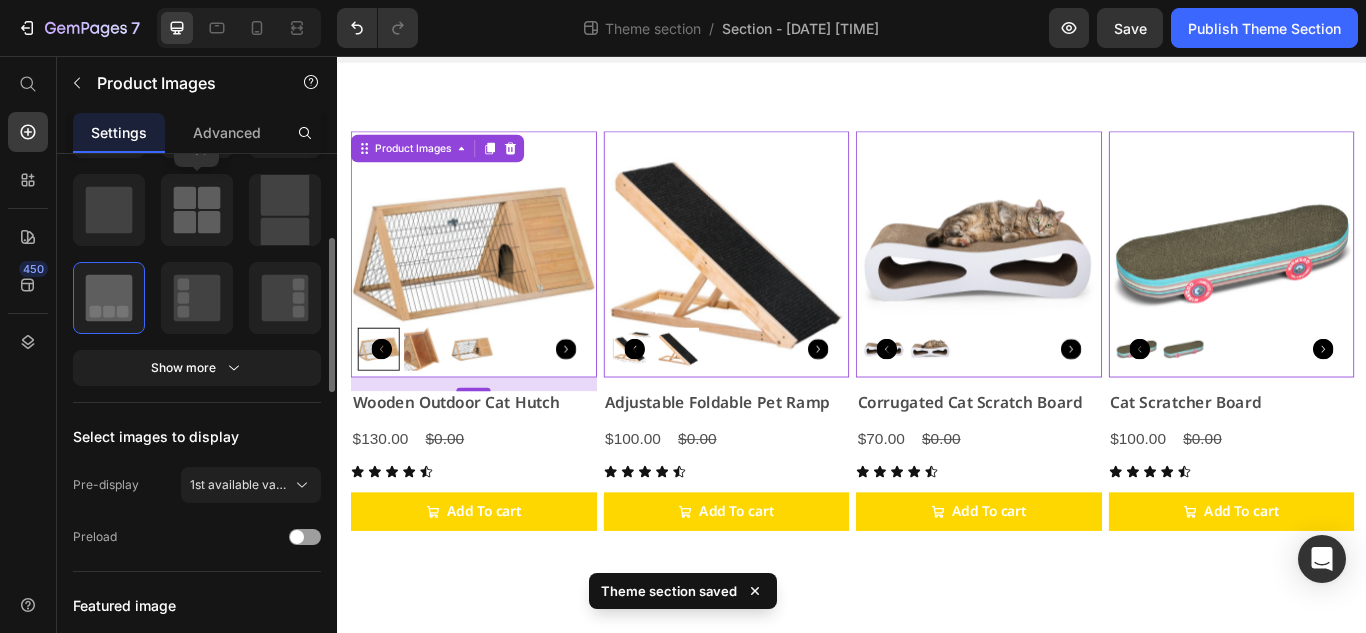 click 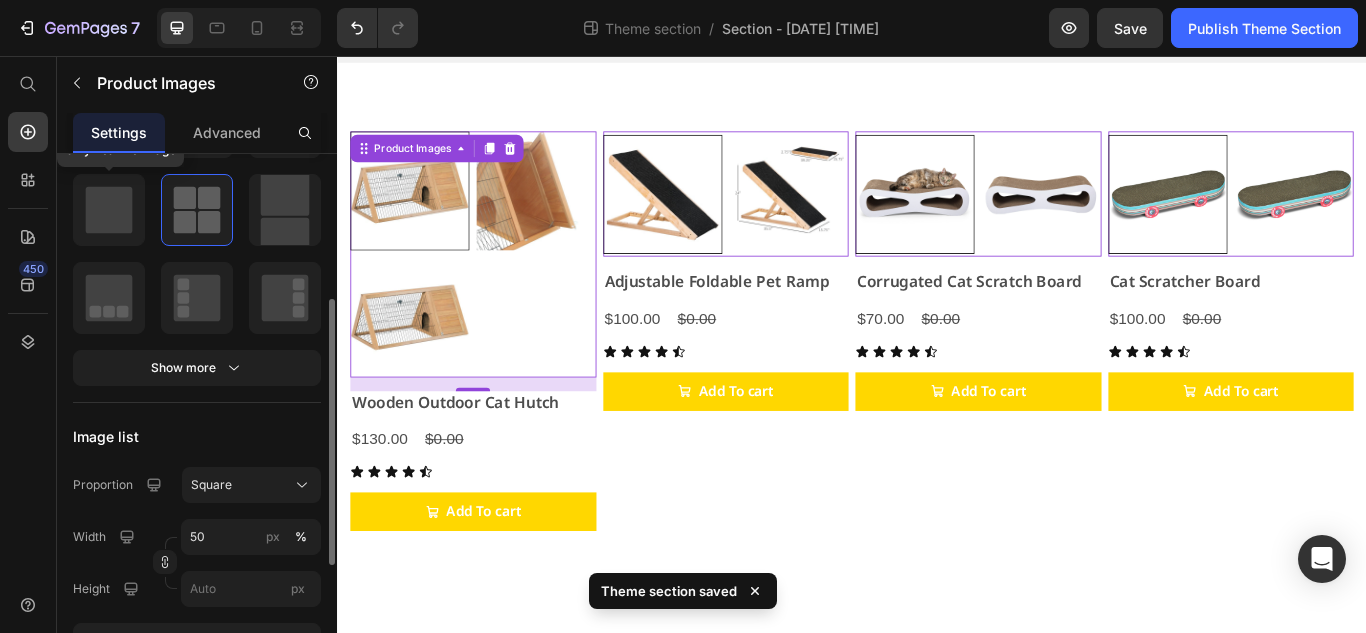 click 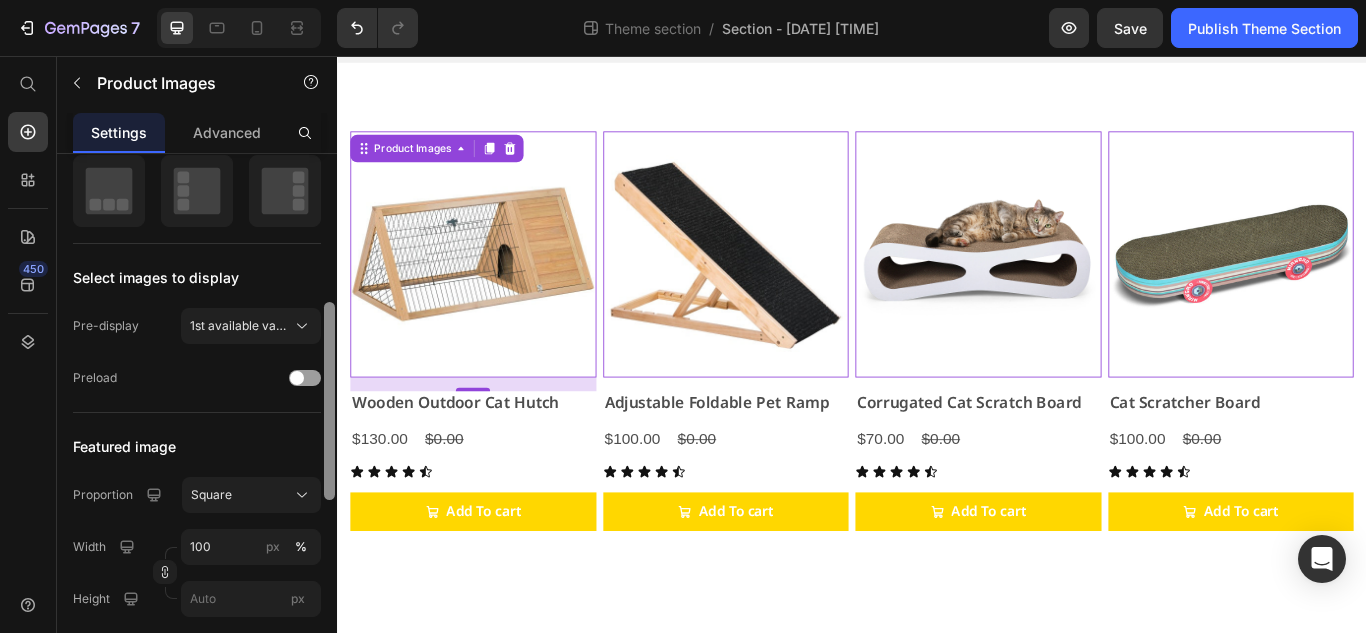 drag, startPoint x: 332, startPoint y: 331, endPoint x: 329, endPoint y: 400, distance: 69.065186 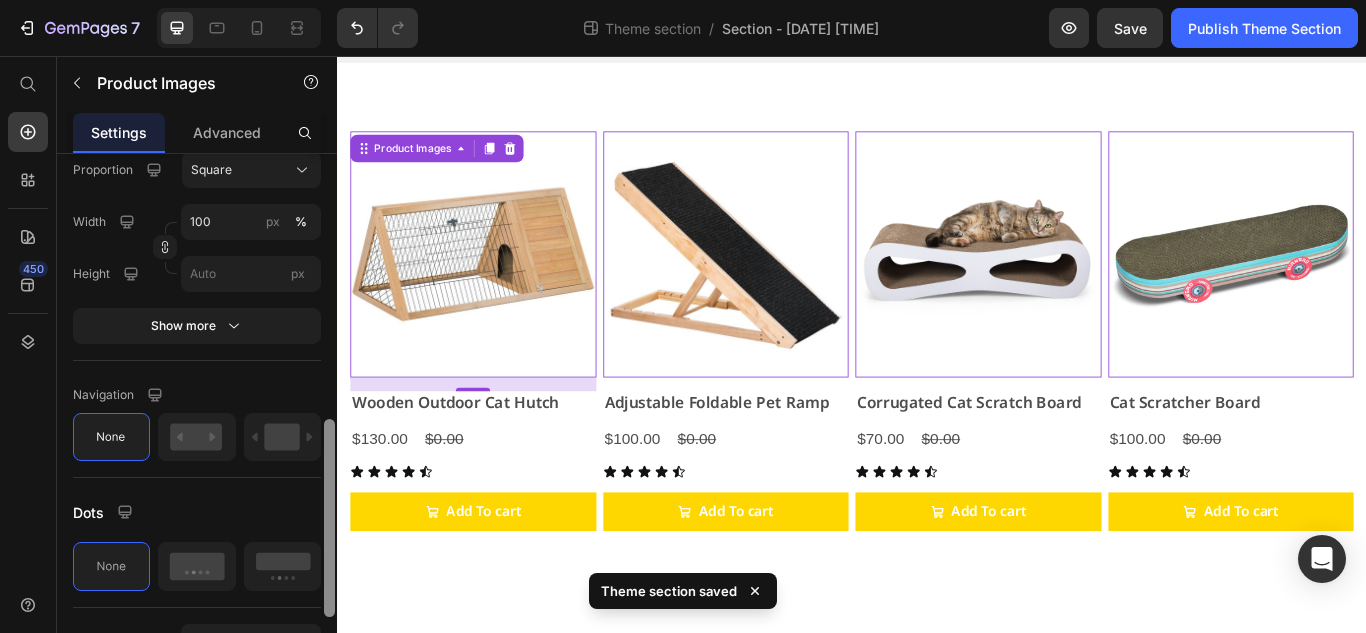 drag, startPoint x: 328, startPoint y: 459, endPoint x: 323, endPoint y: 554, distance: 95.131485 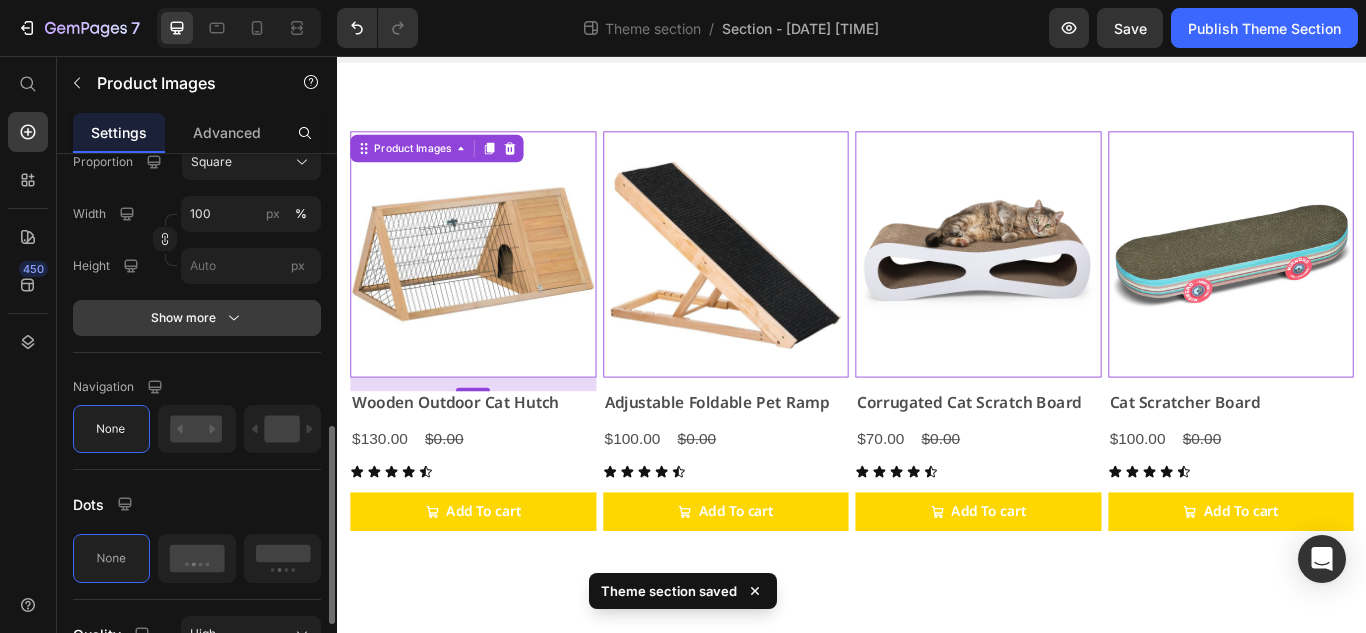 click on "Show more" at bounding box center [197, 318] 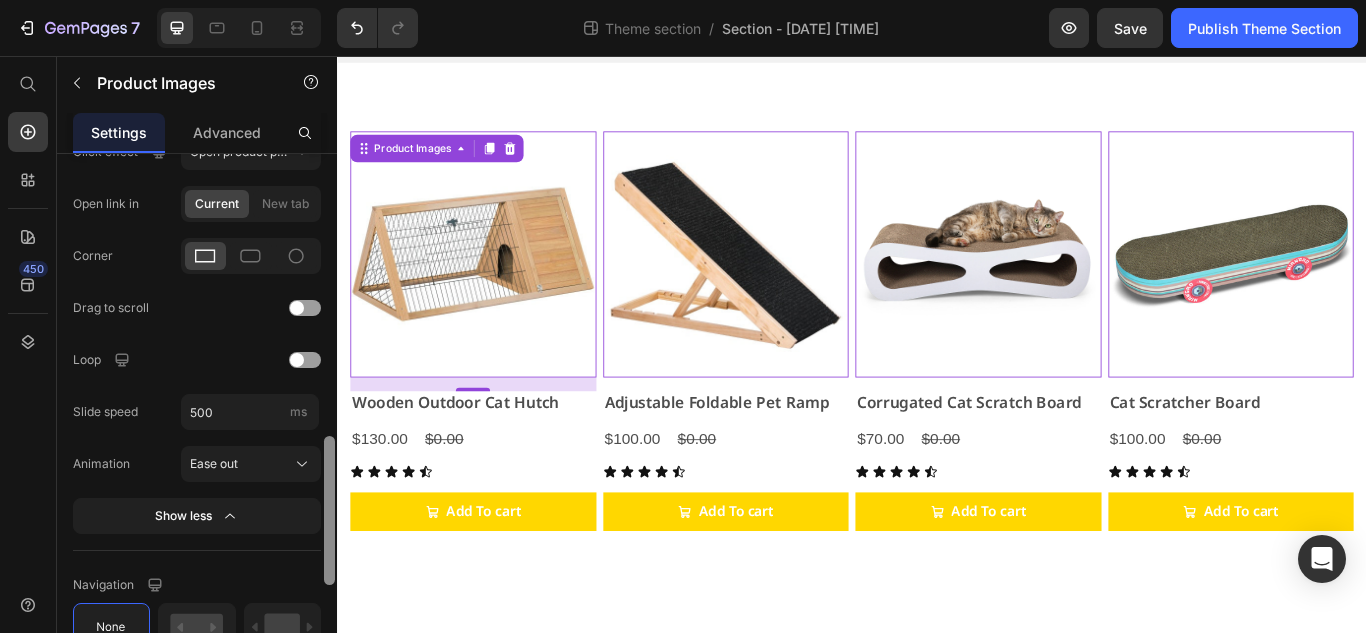 scroll, scrollTop: 1018, scrollLeft: 0, axis: vertical 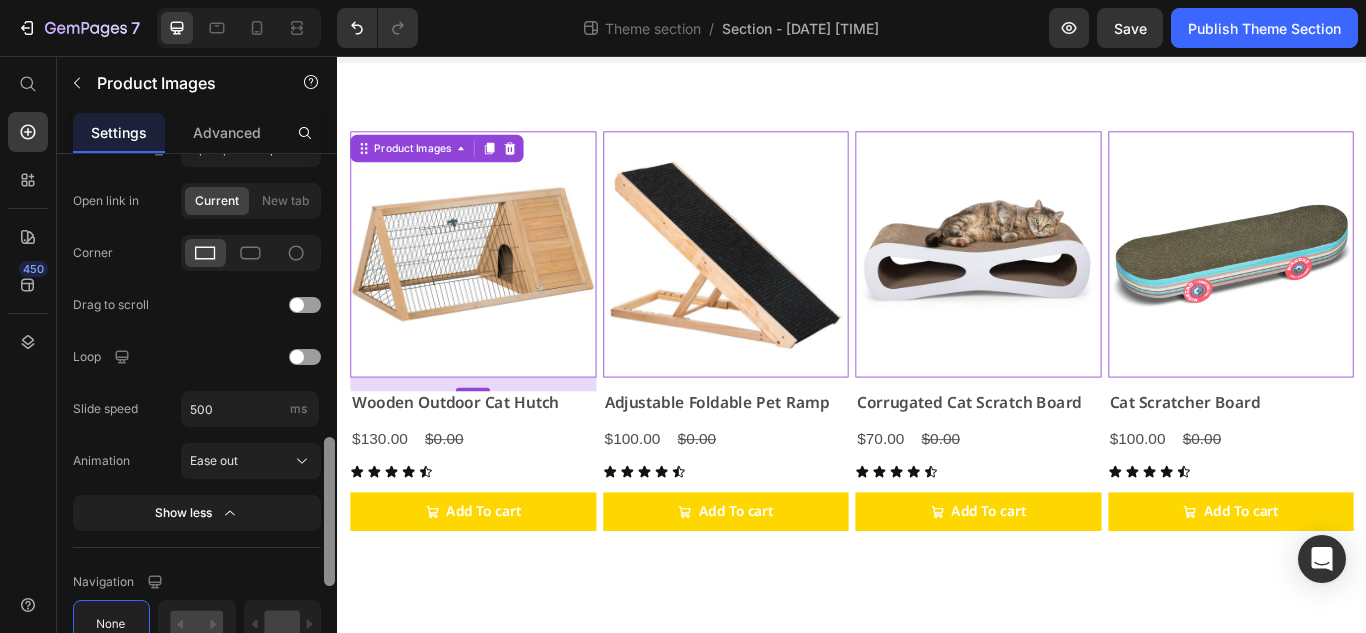 drag, startPoint x: 325, startPoint y: 464, endPoint x: 310, endPoint y: 563, distance: 100.12991 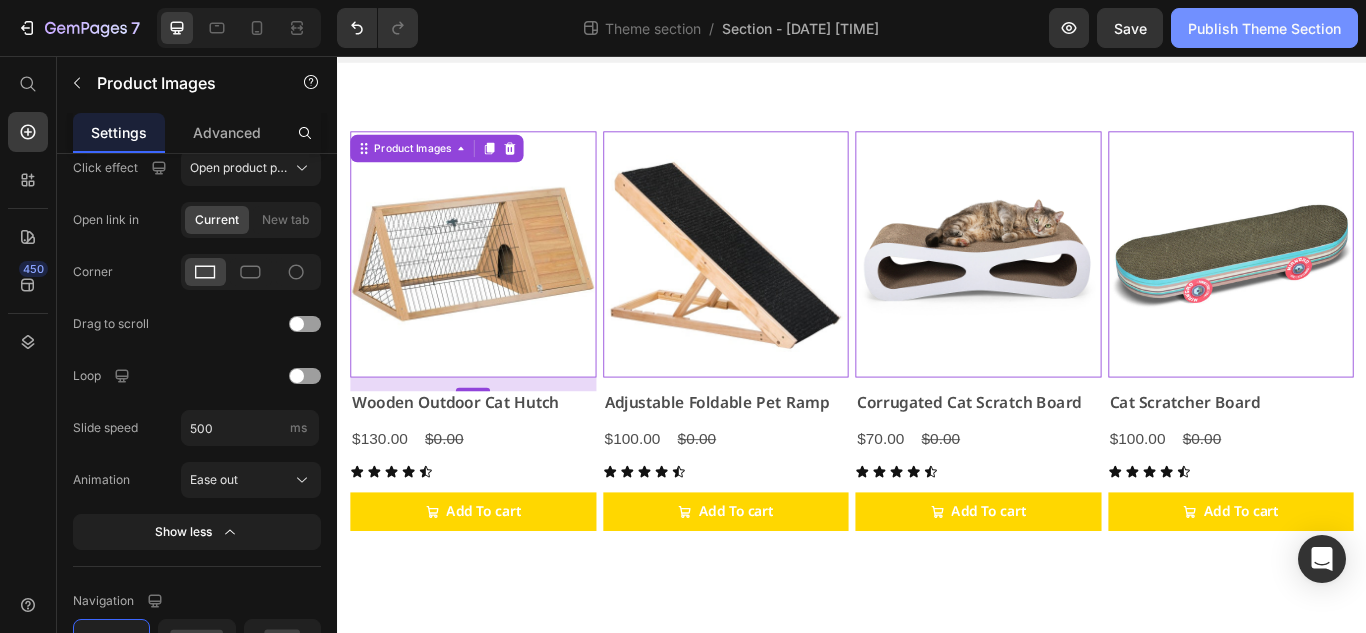 click on "Publish Theme Section" at bounding box center [1264, 28] 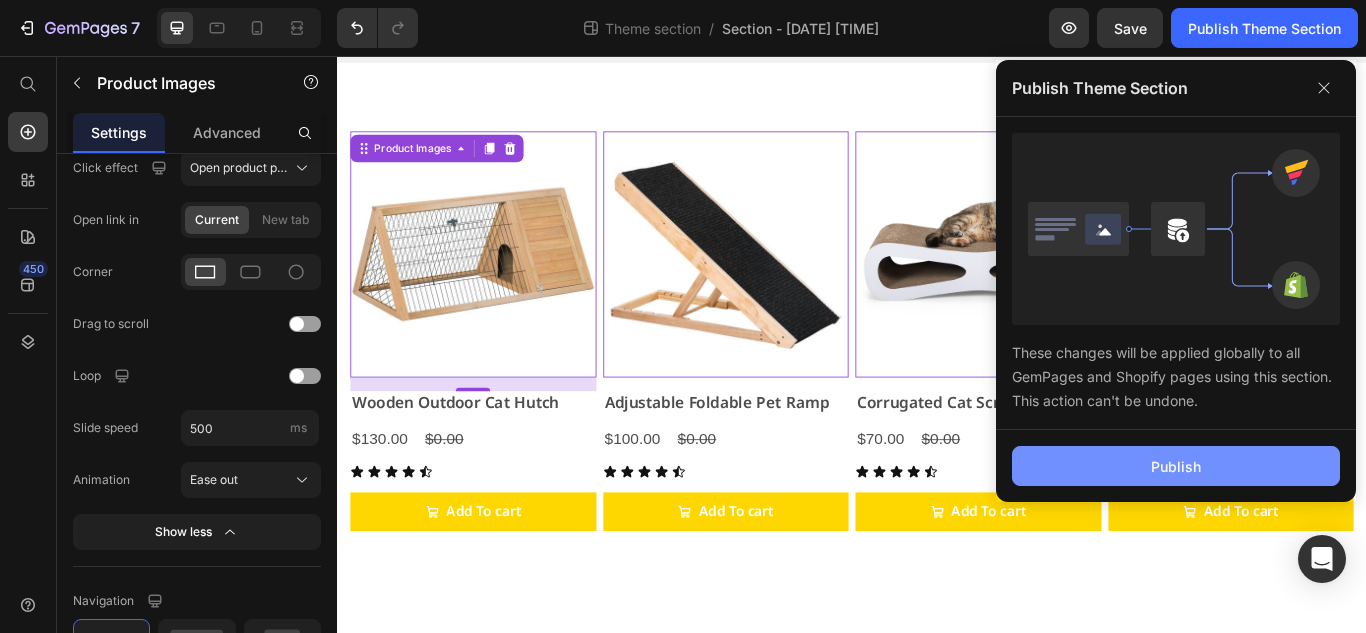 click on "Publish" at bounding box center [1176, 466] 